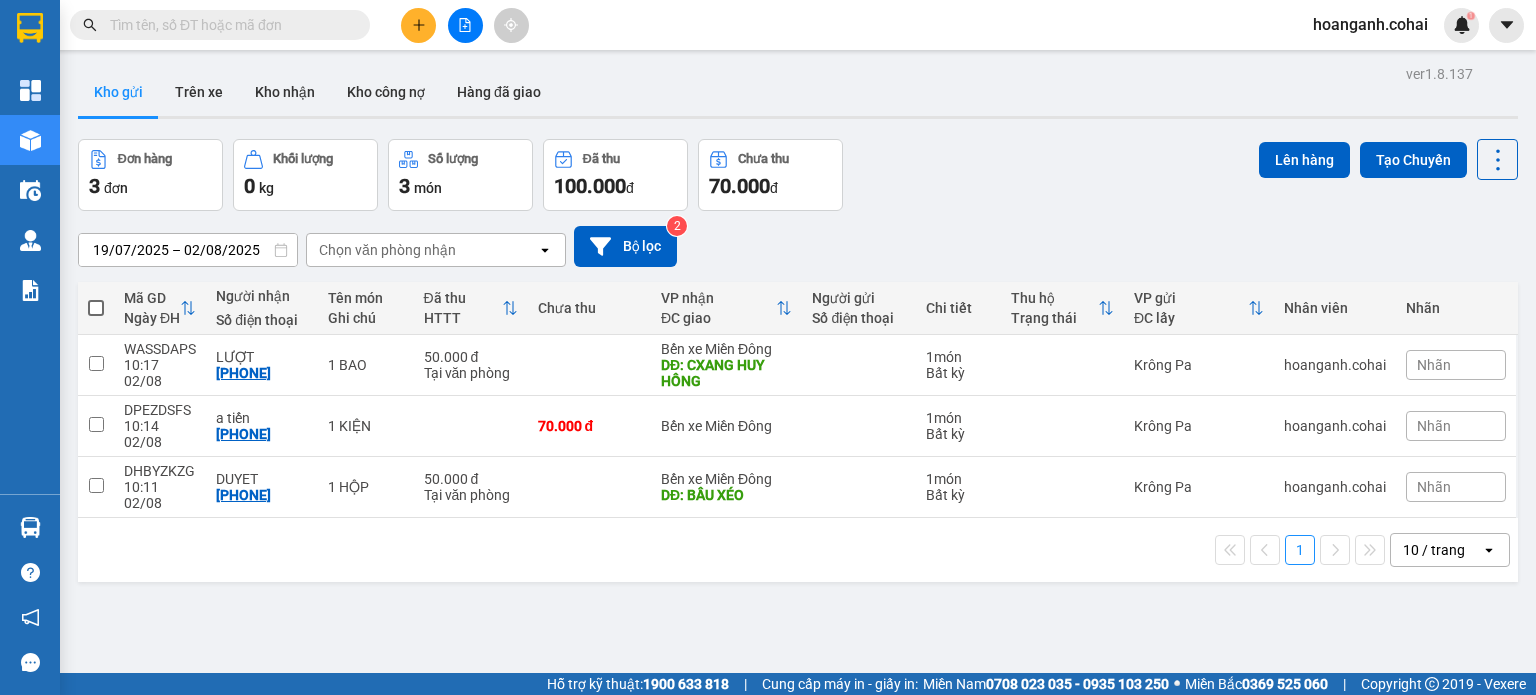 scroll, scrollTop: 0, scrollLeft: 0, axis: both 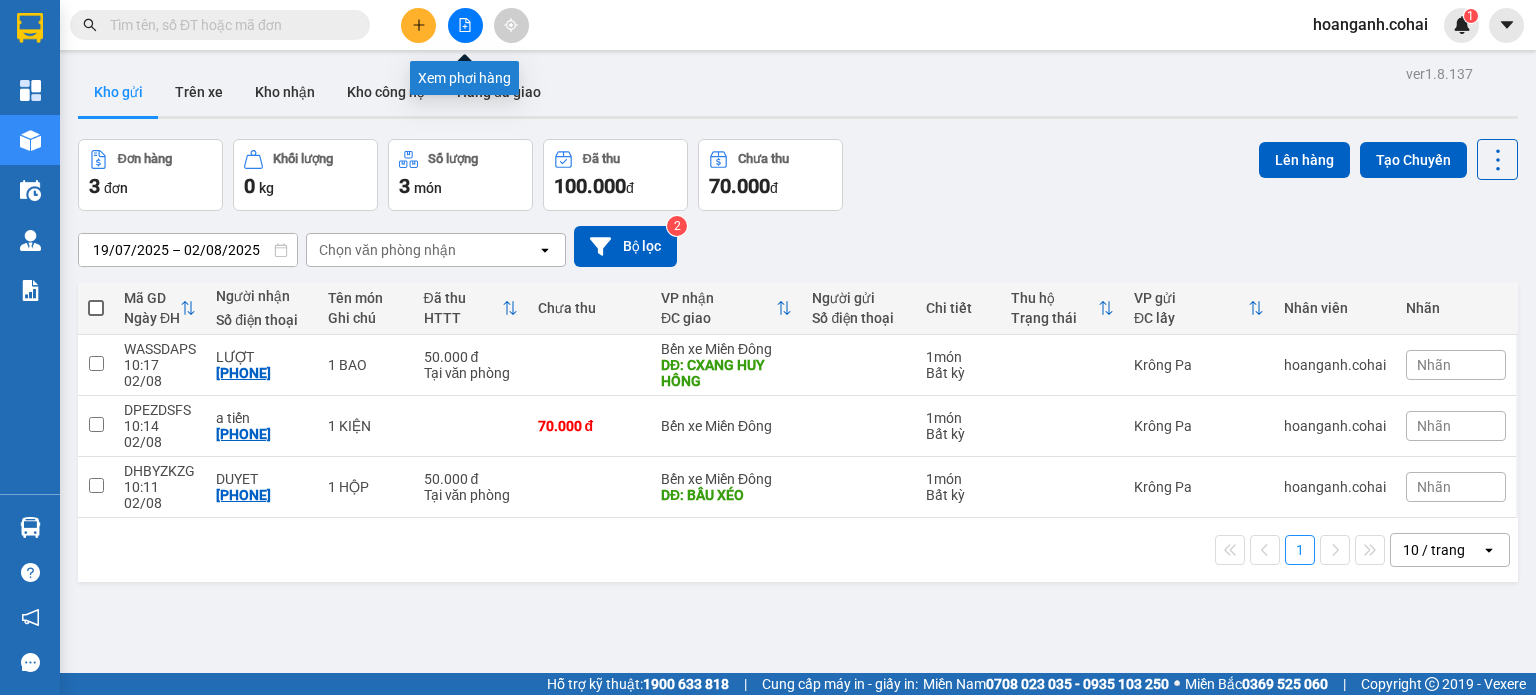 click at bounding box center [465, 25] 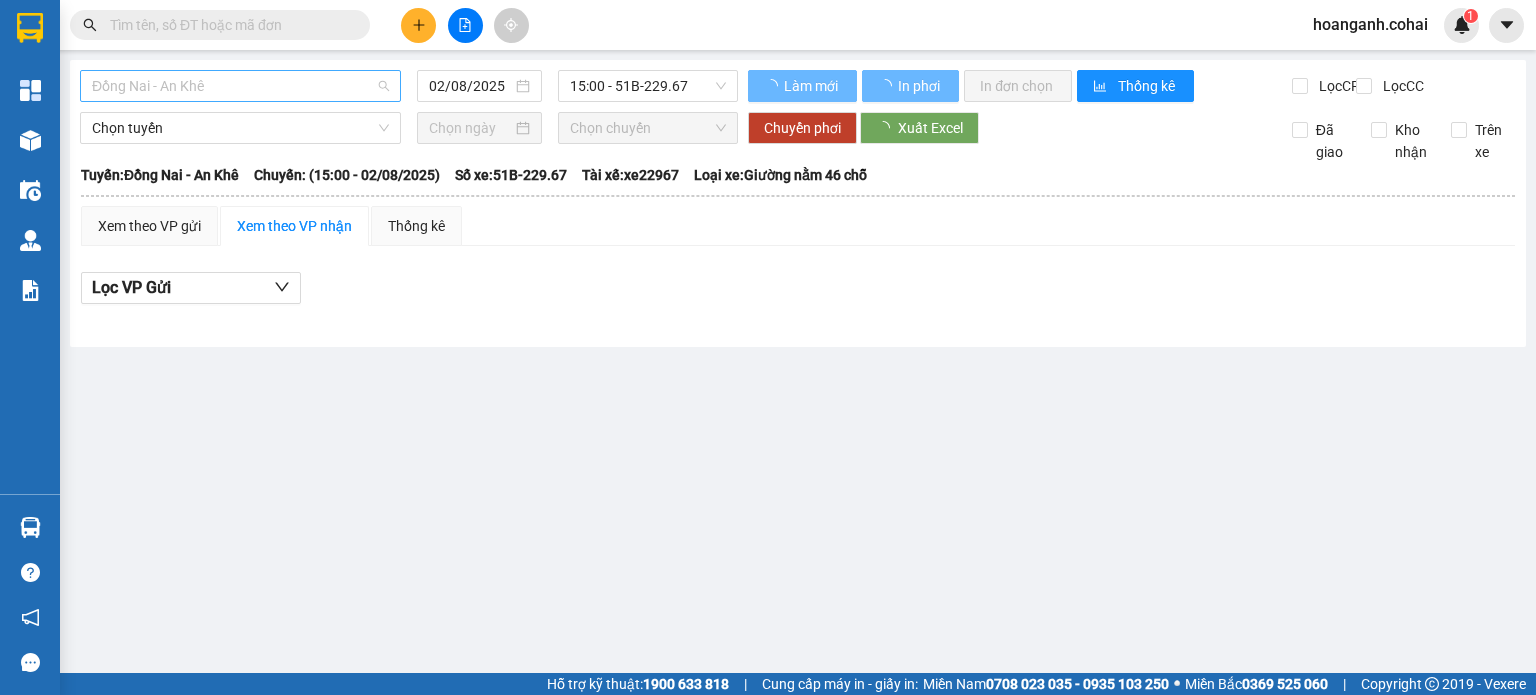 click on "Đồng Nai - An Khê" at bounding box center [240, 86] 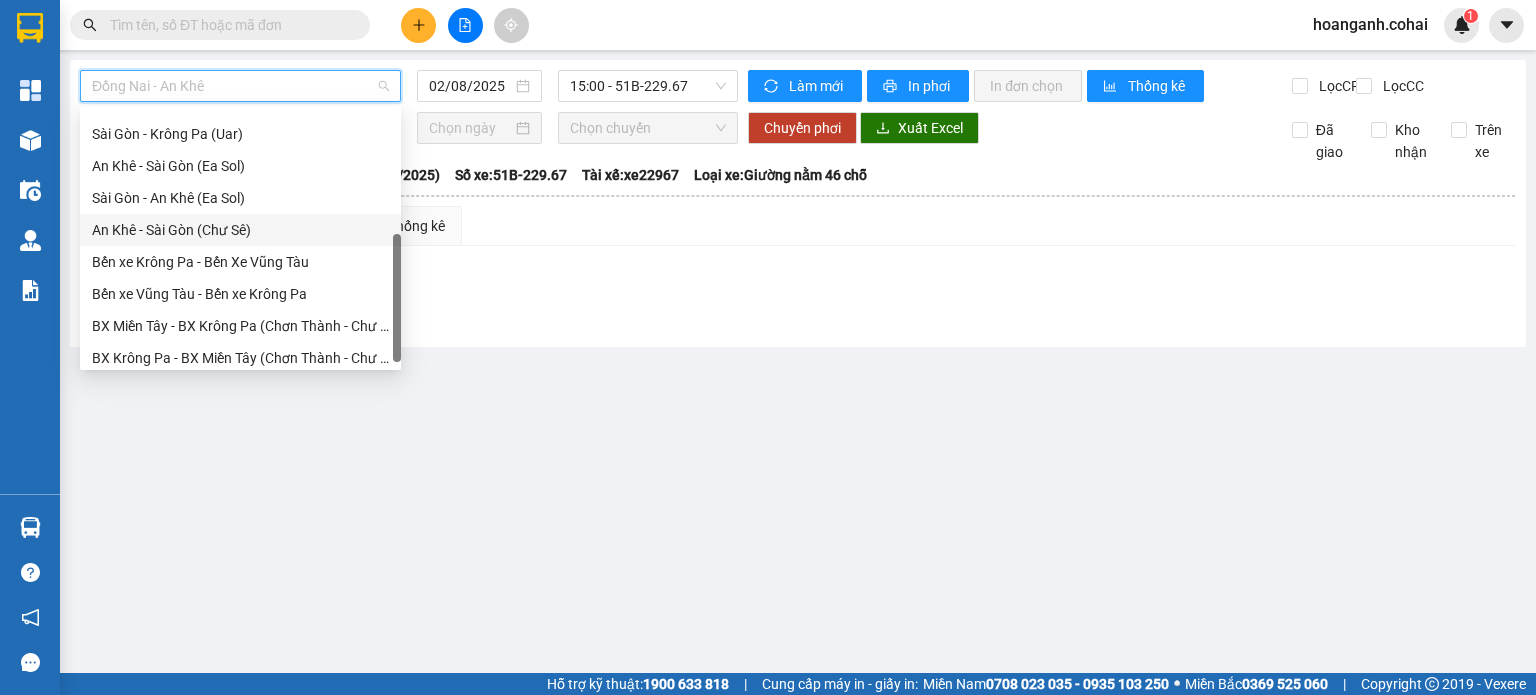 scroll, scrollTop: 80, scrollLeft: 0, axis: vertical 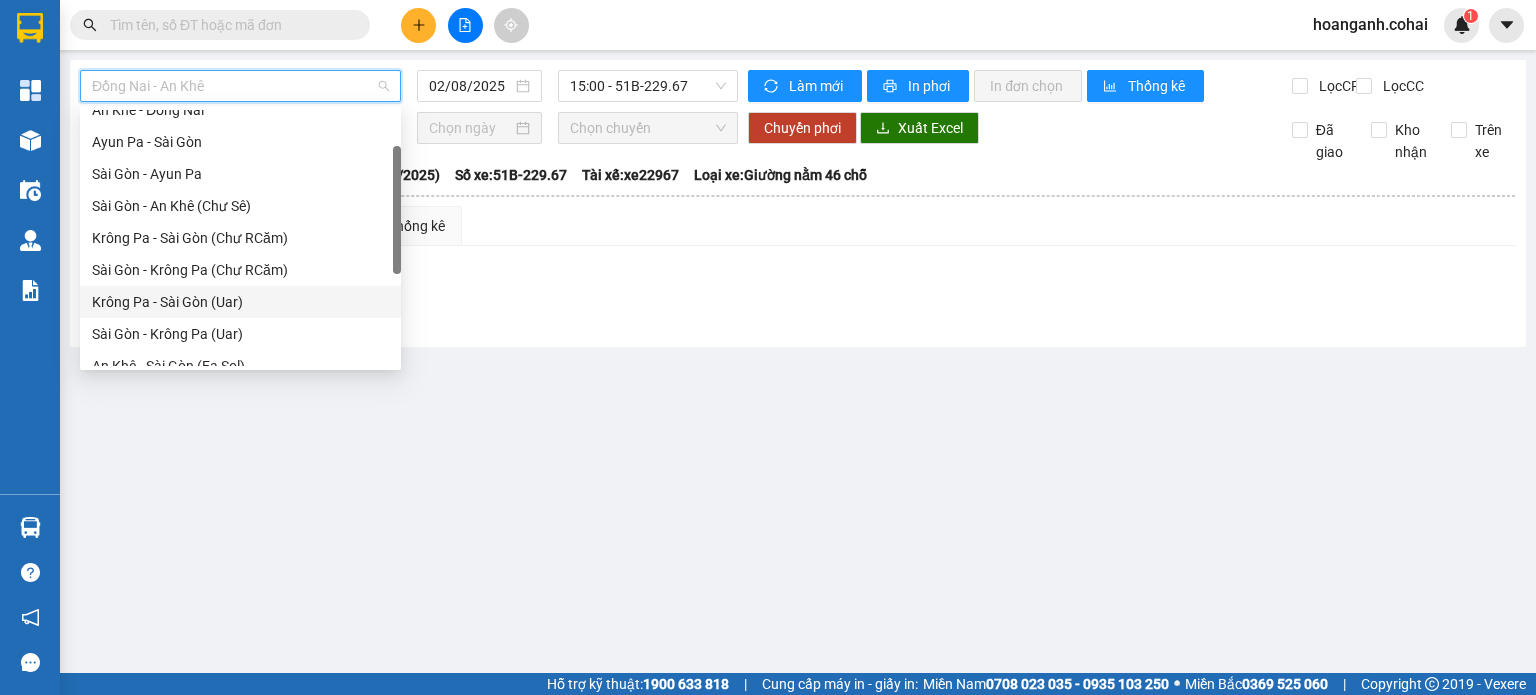 click on "Krông Pa - Sài Gòn (Uar)" at bounding box center (240, 302) 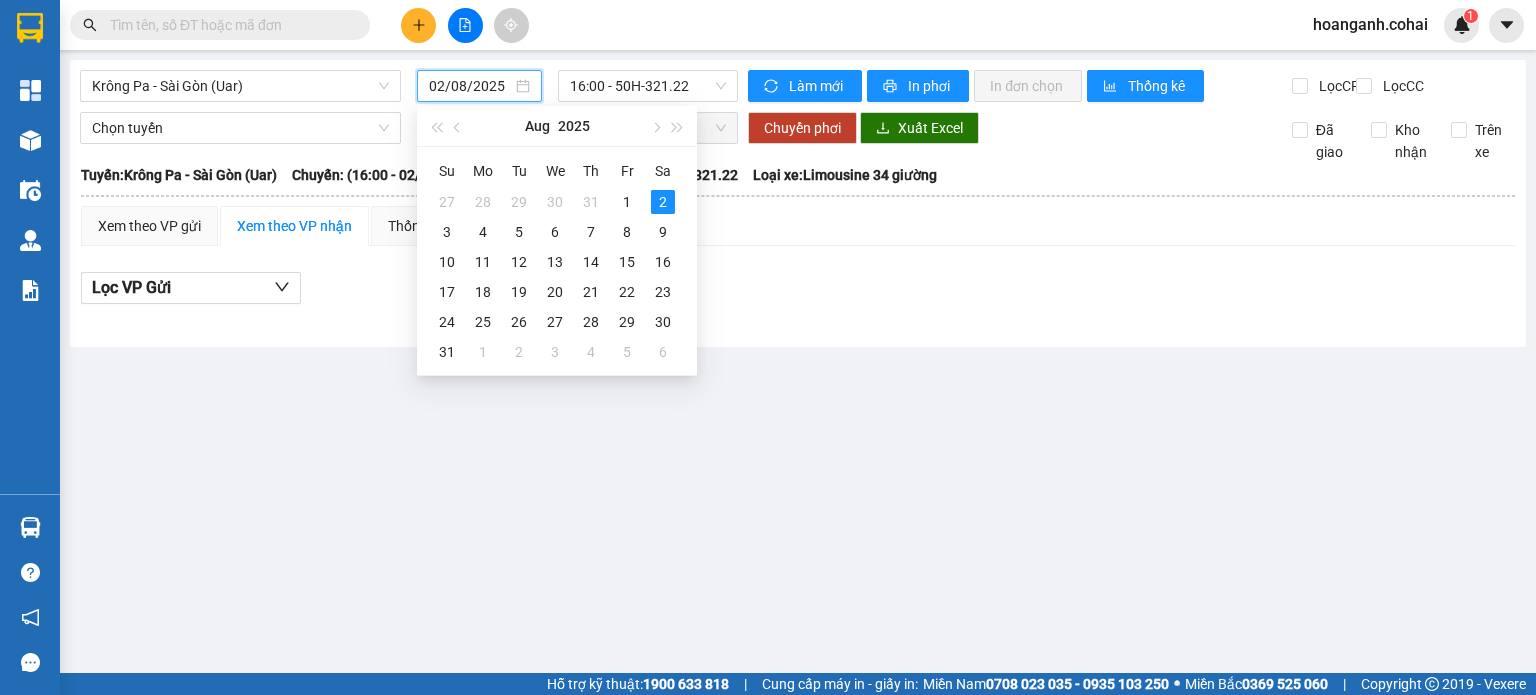 click on "02/08/2025" at bounding box center [470, 86] 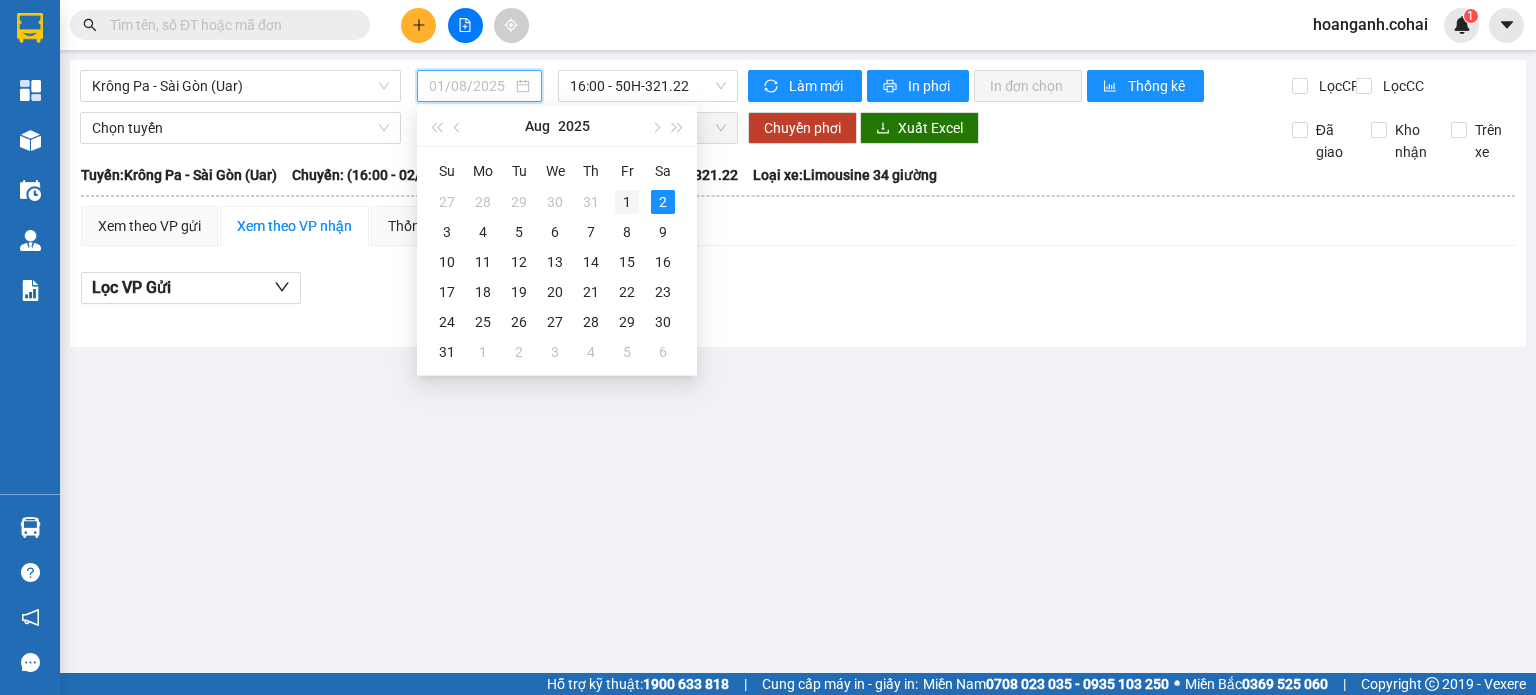 click on "1" at bounding box center [627, 202] 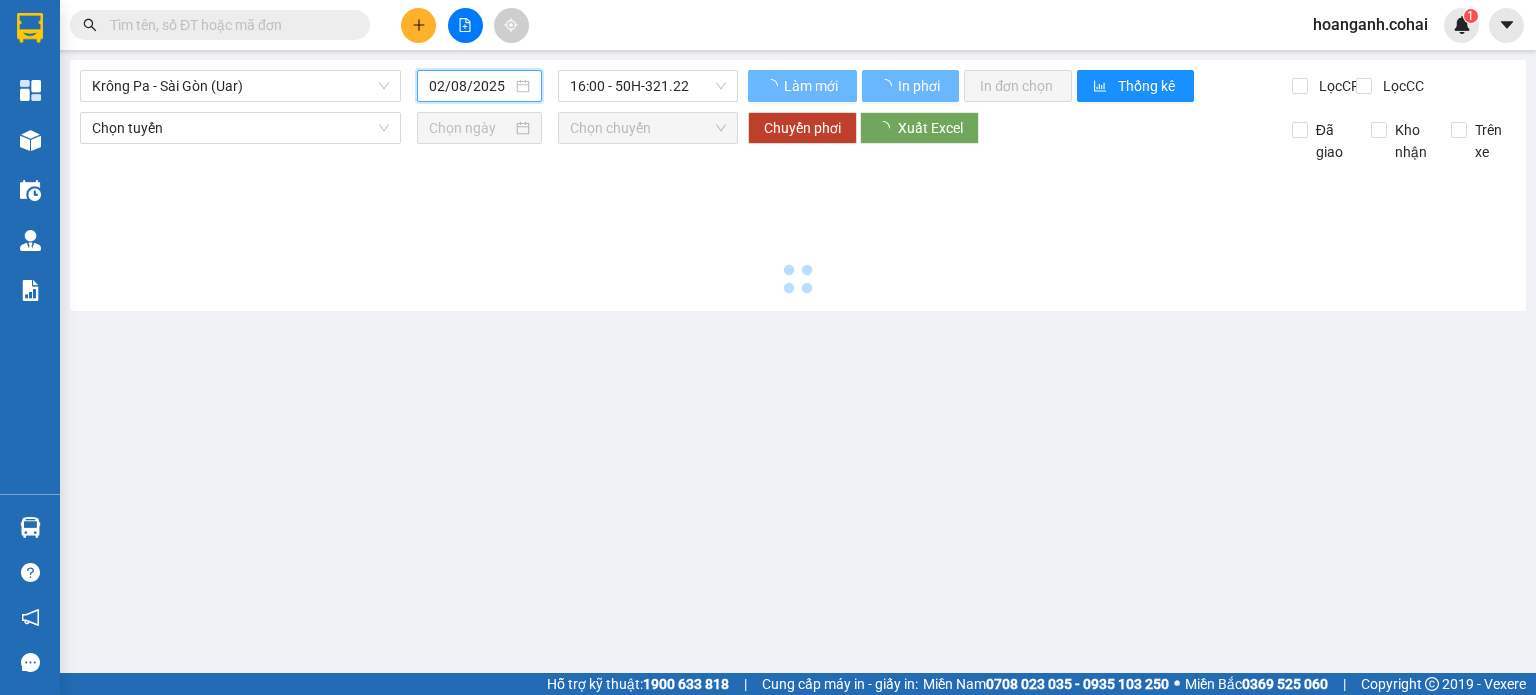 type on "01/08/2025" 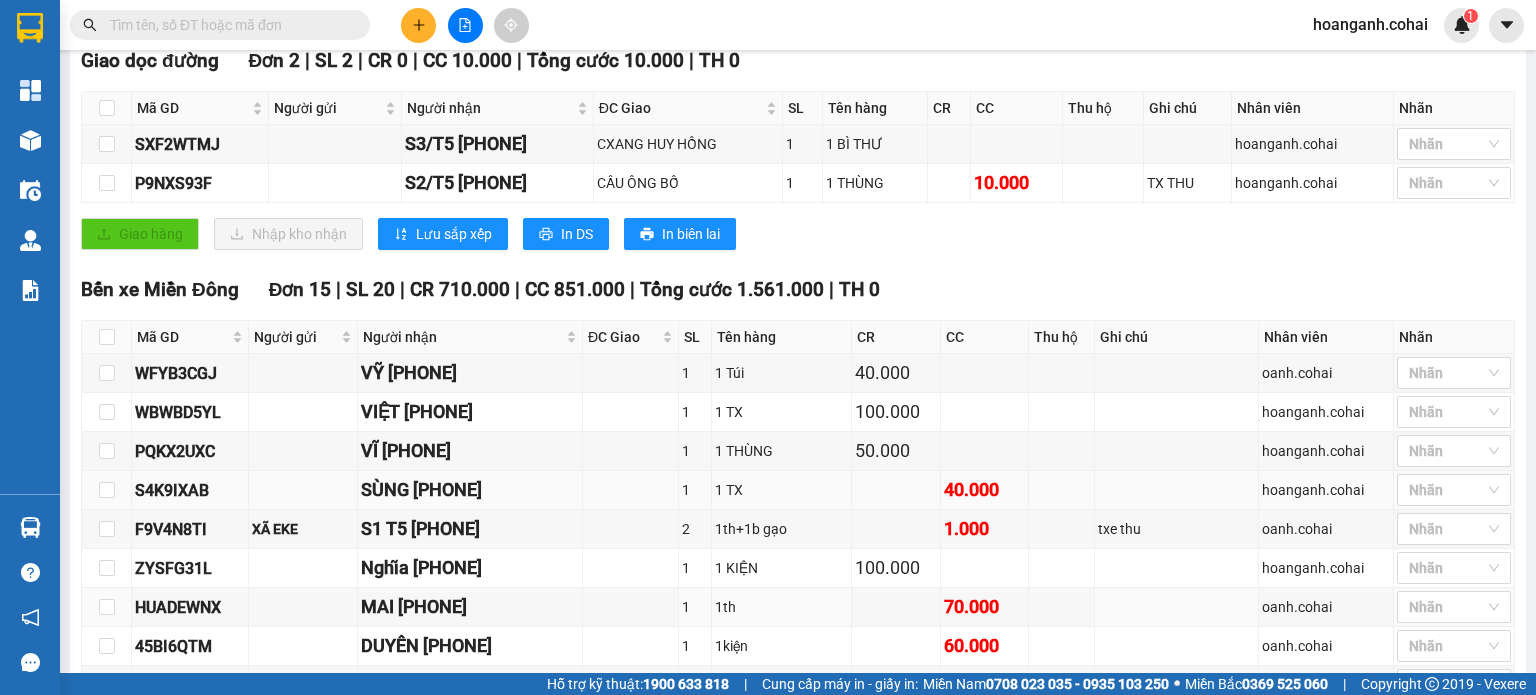 scroll, scrollTop: 307, scrollLeft: 0, axis: vertical 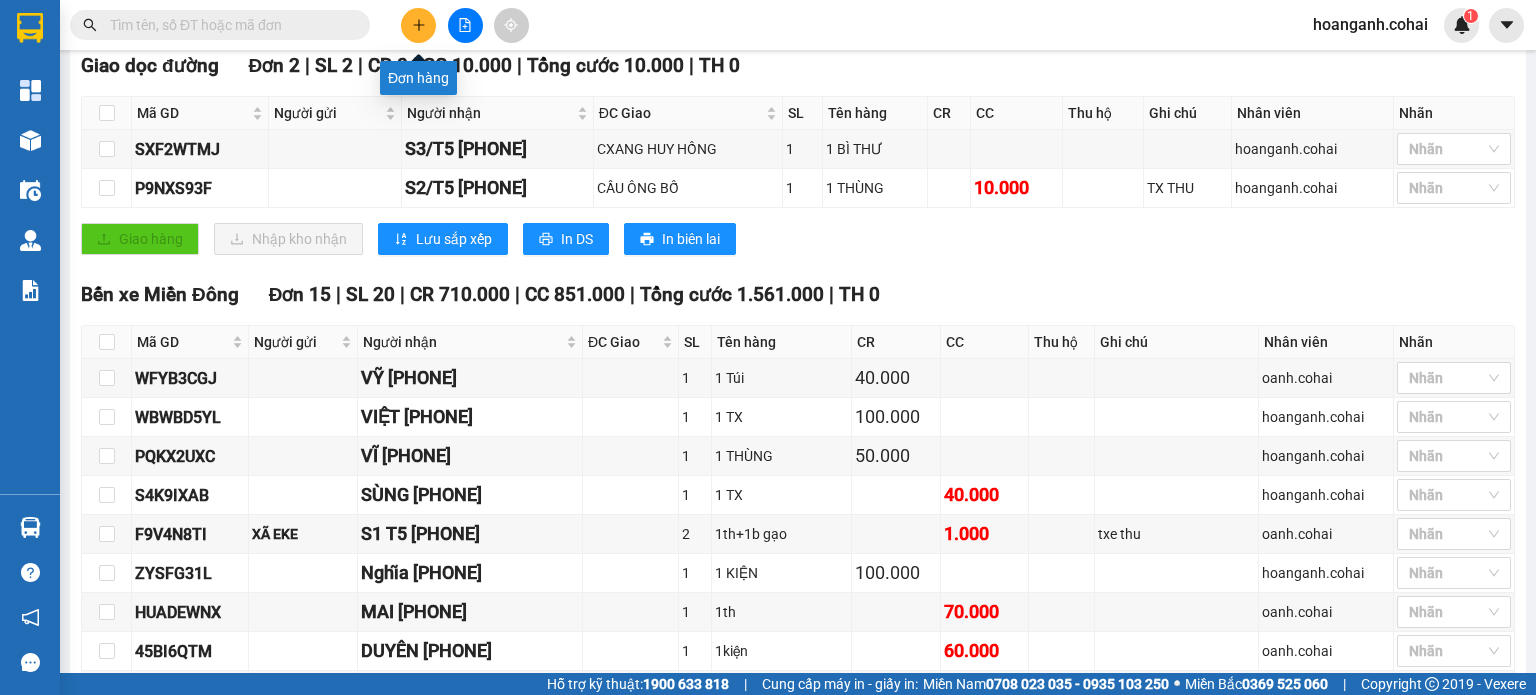 click 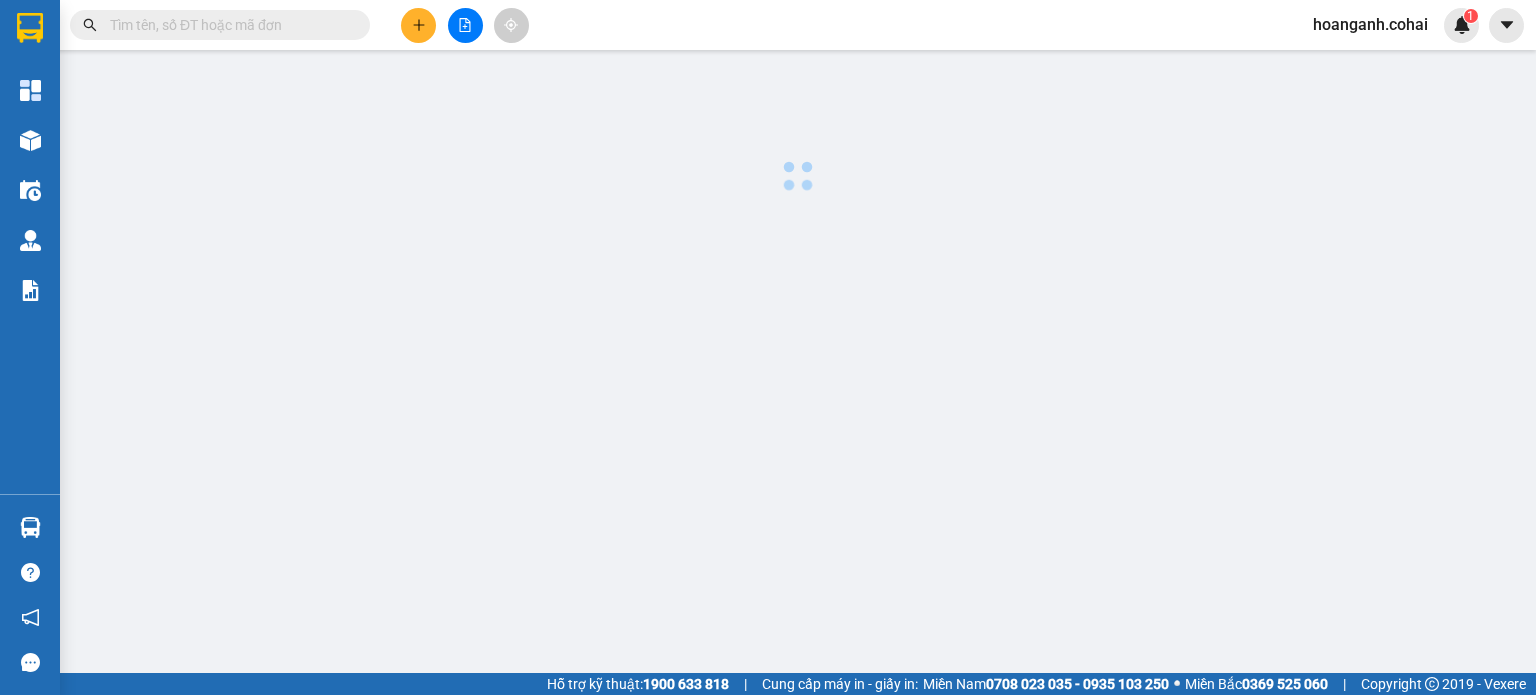 scroll, scrollTop: 0, scrollLeft: 0, axis: both 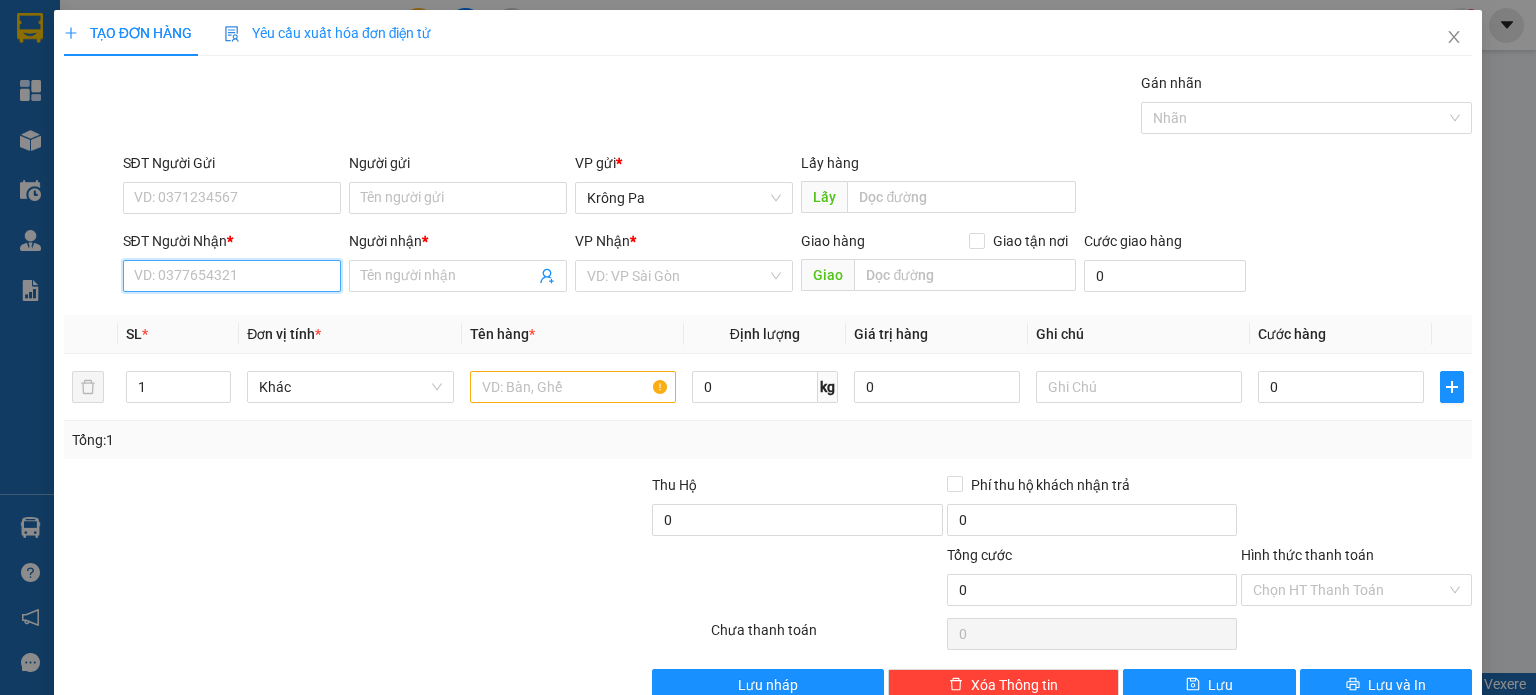 click on "SĐT Người Nhận  *" at bounding box center (232, 276) 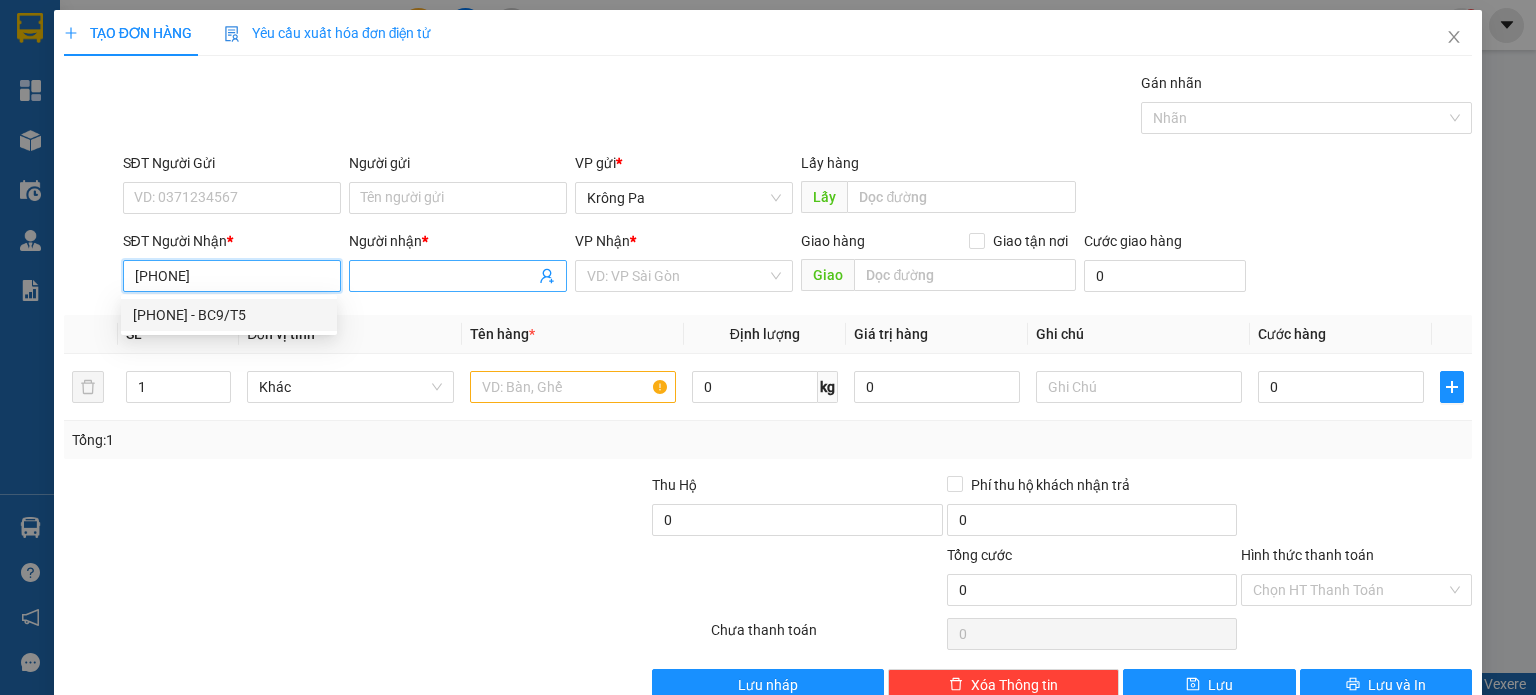 type on "[PHONE]" 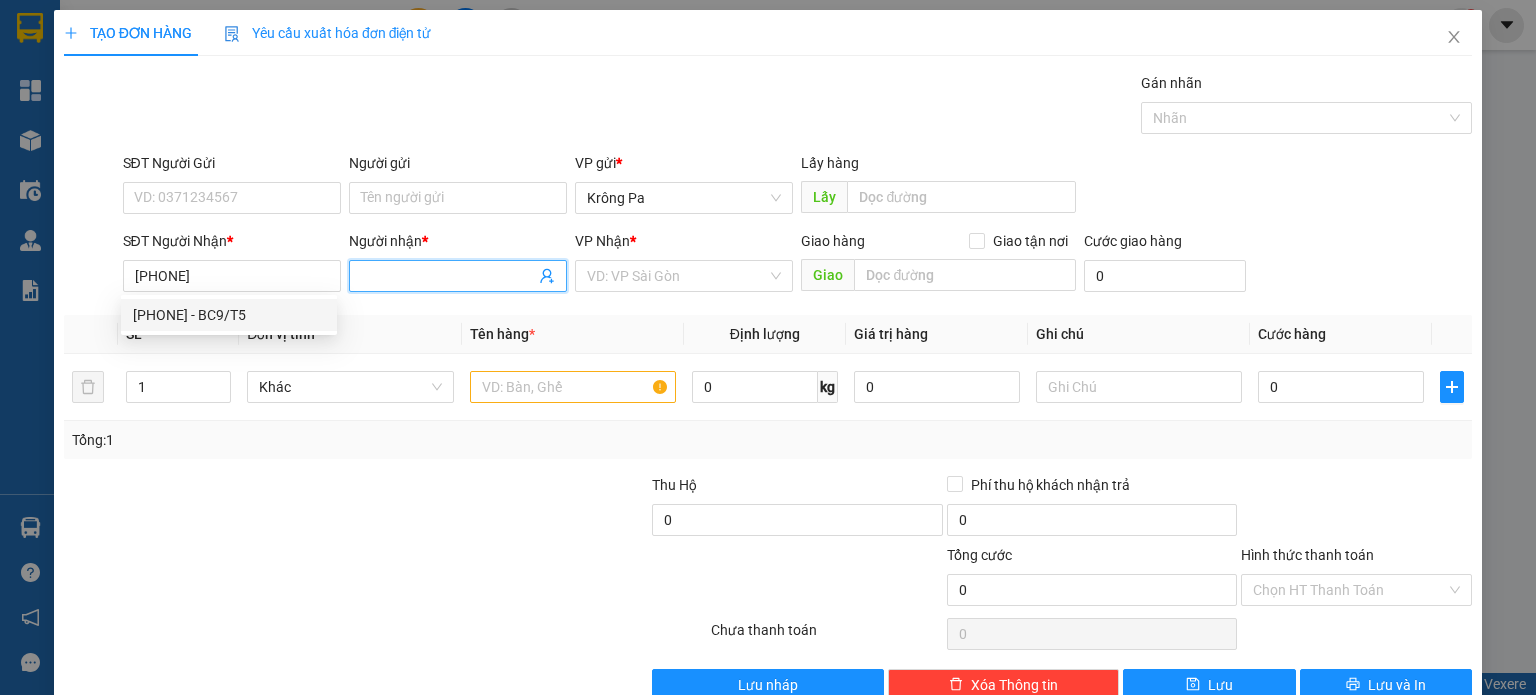 click on "Người nhận  *" at bounding box center (448, 276) 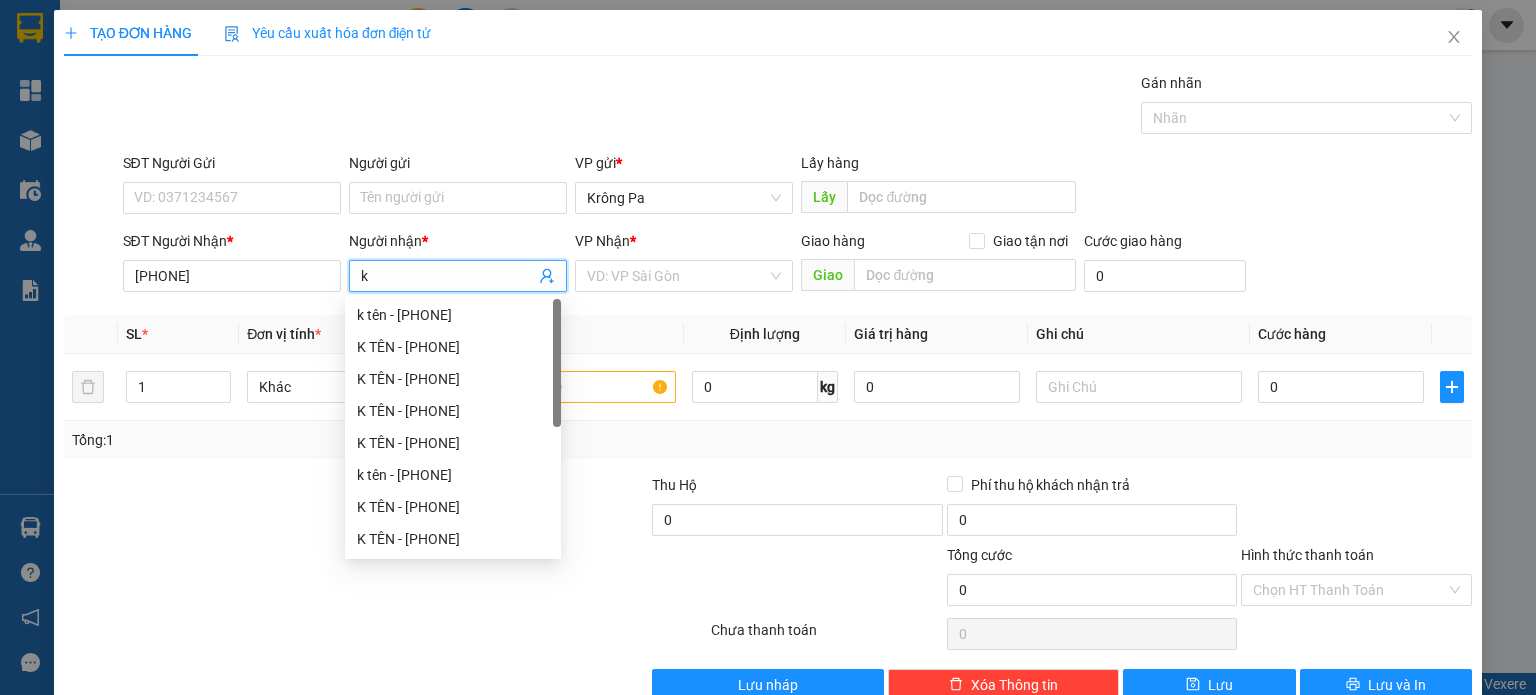 type on "k" 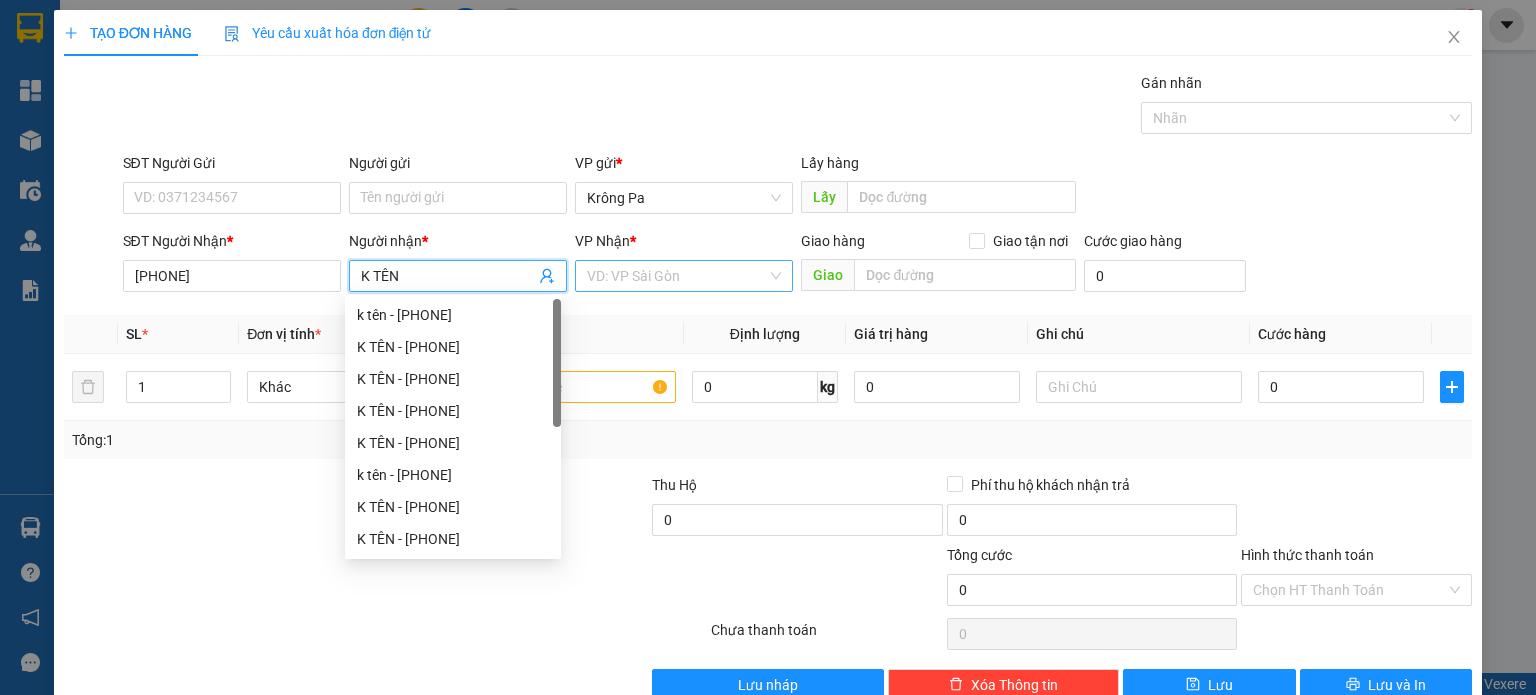 type on "K TÊN" 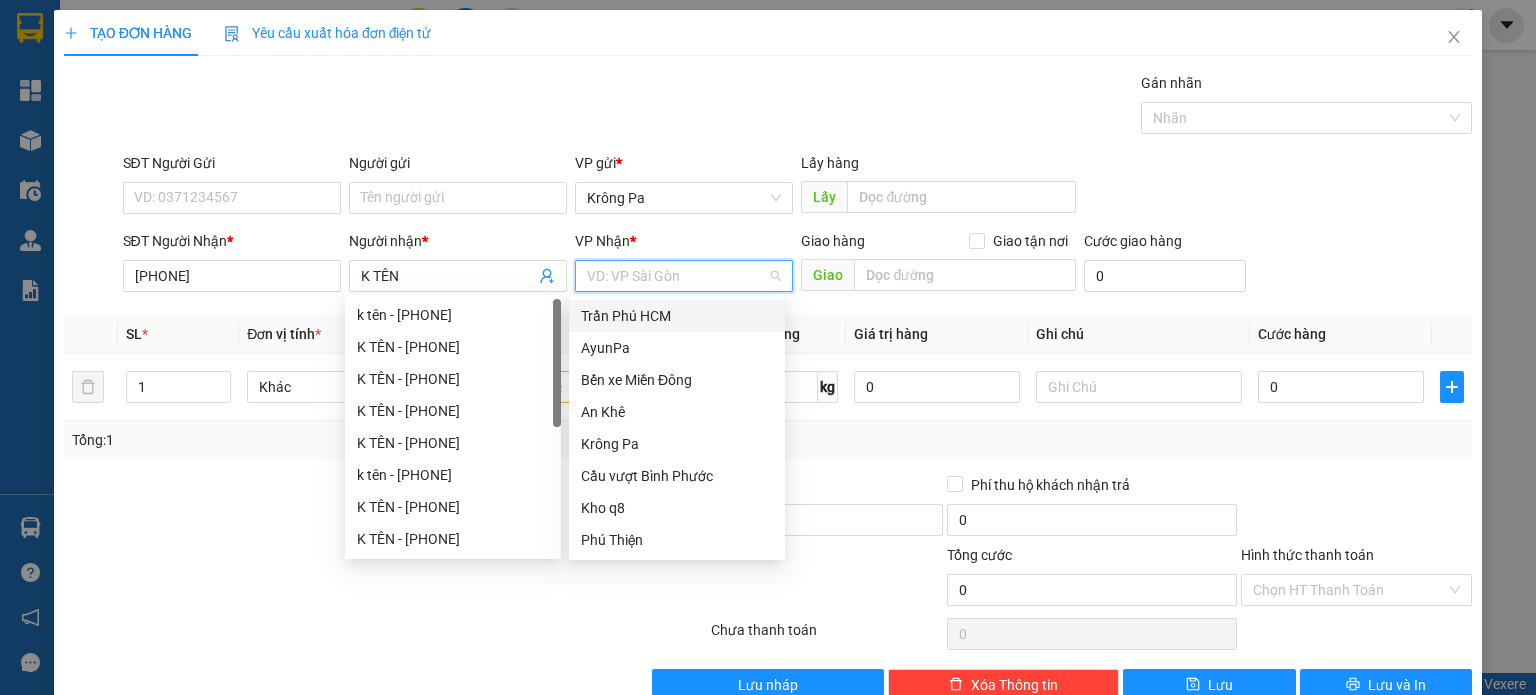 click at bounding box center [677, 276] 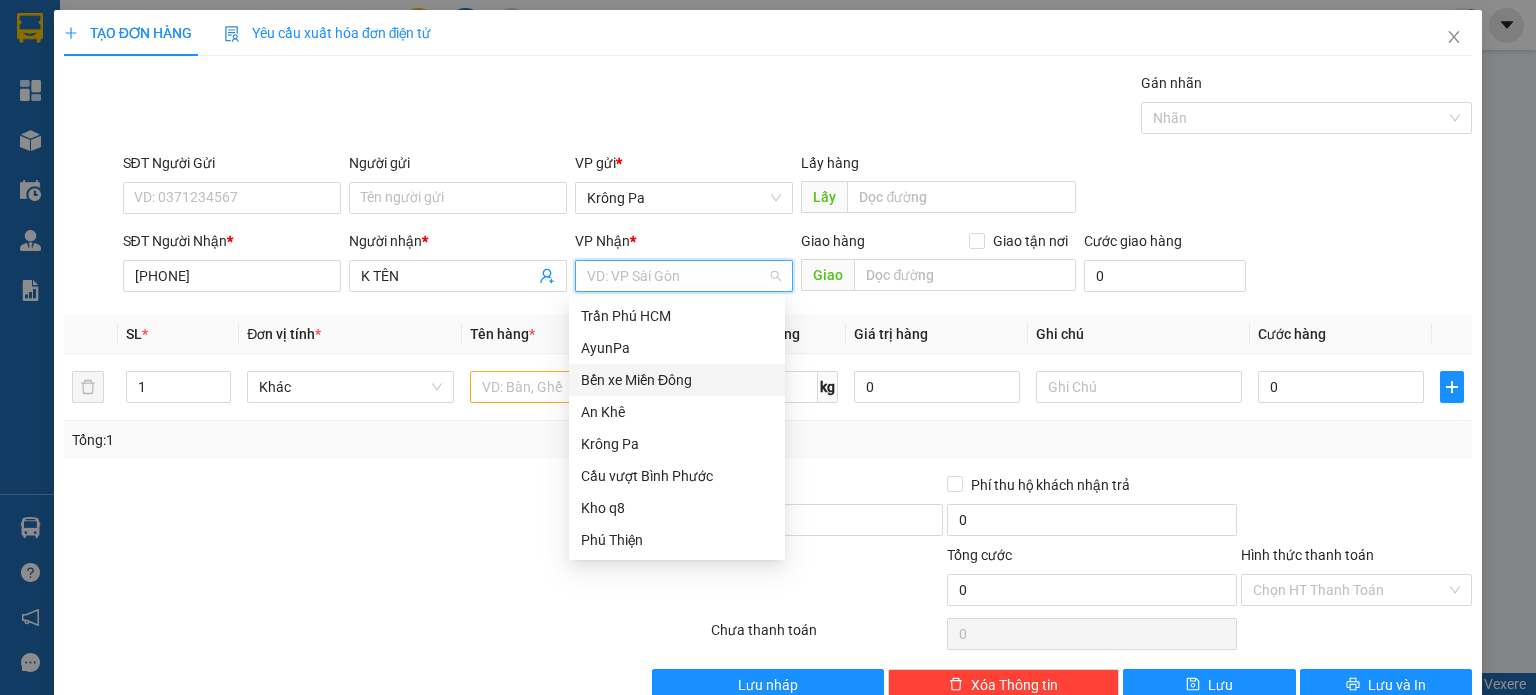 click on "Bến xe Miền Đông" at bounding box center [677, 380] 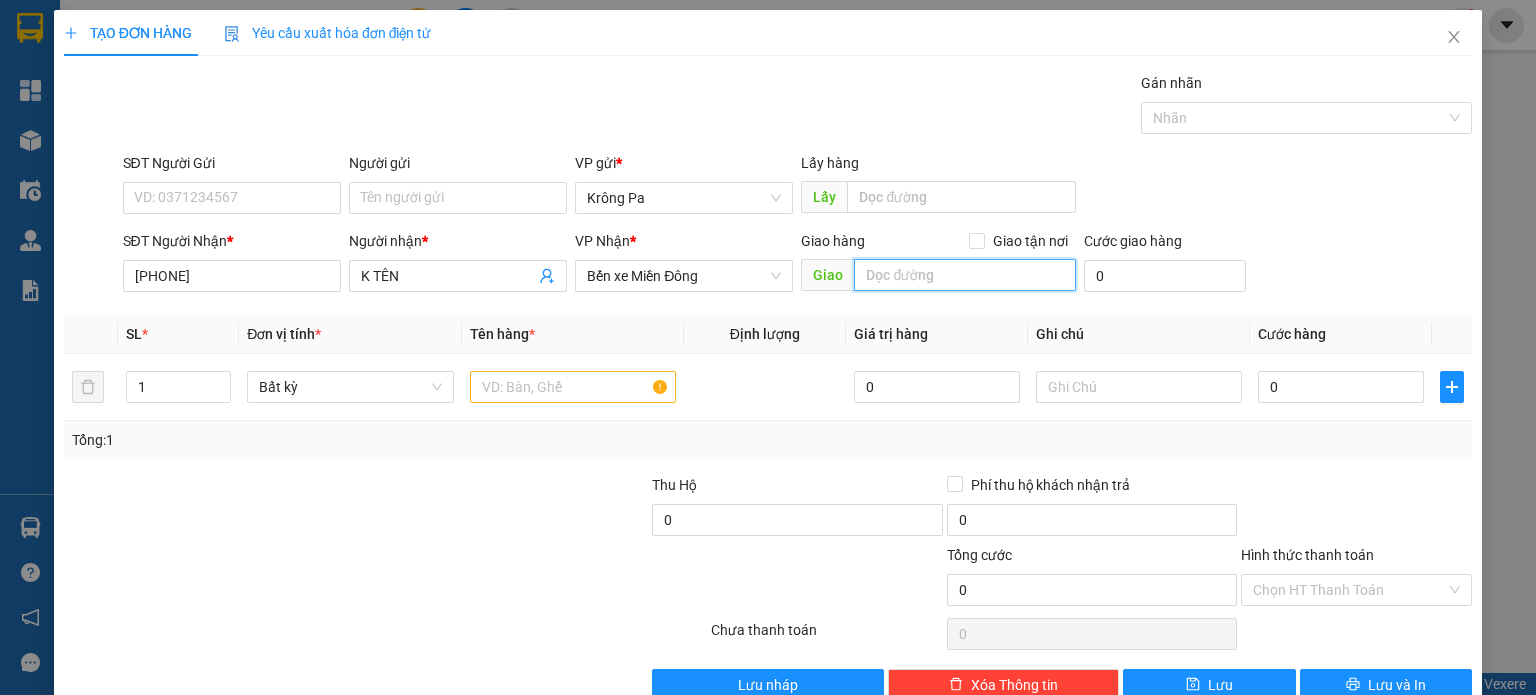 click at bounding box center (965, 275) 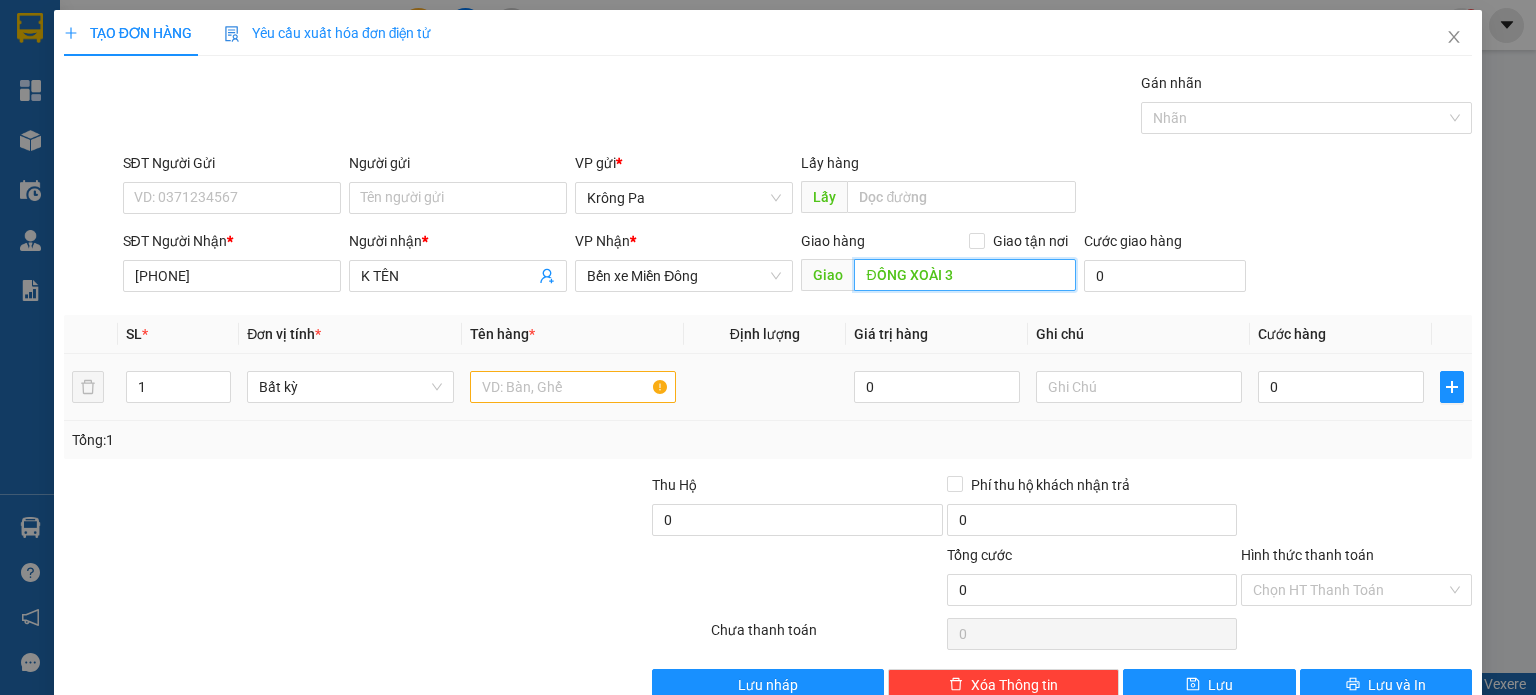 type on "ĐỒNG XOÀI 3" 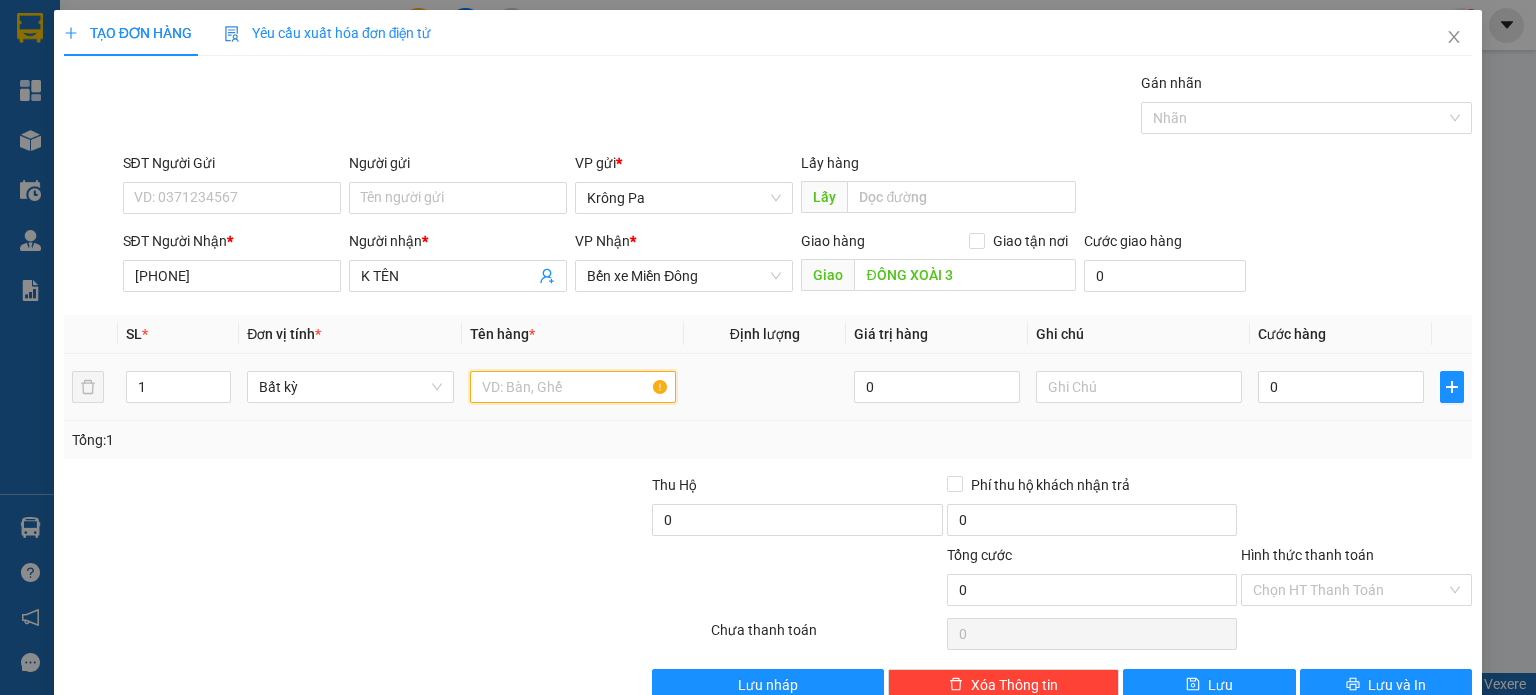 click at bounding box center (573, 387) 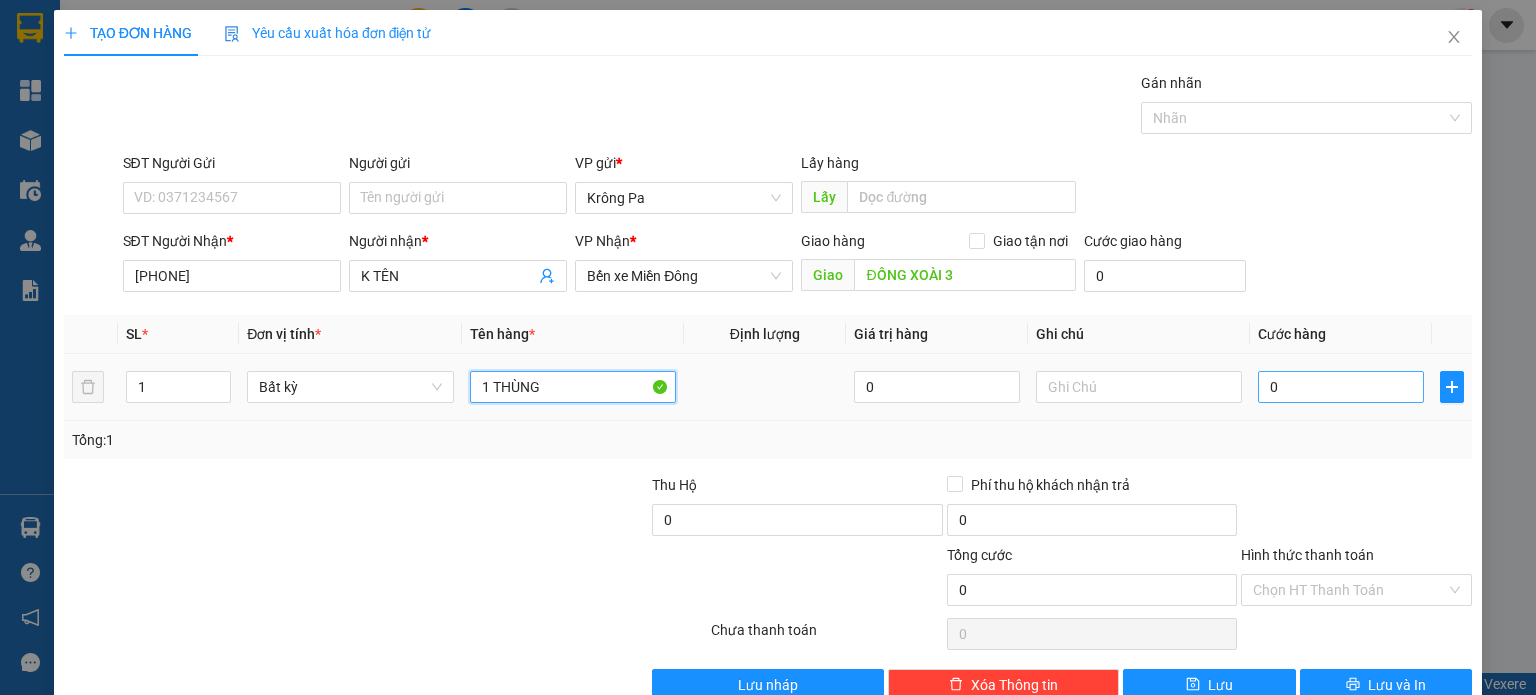 type on "1 THÙNG" 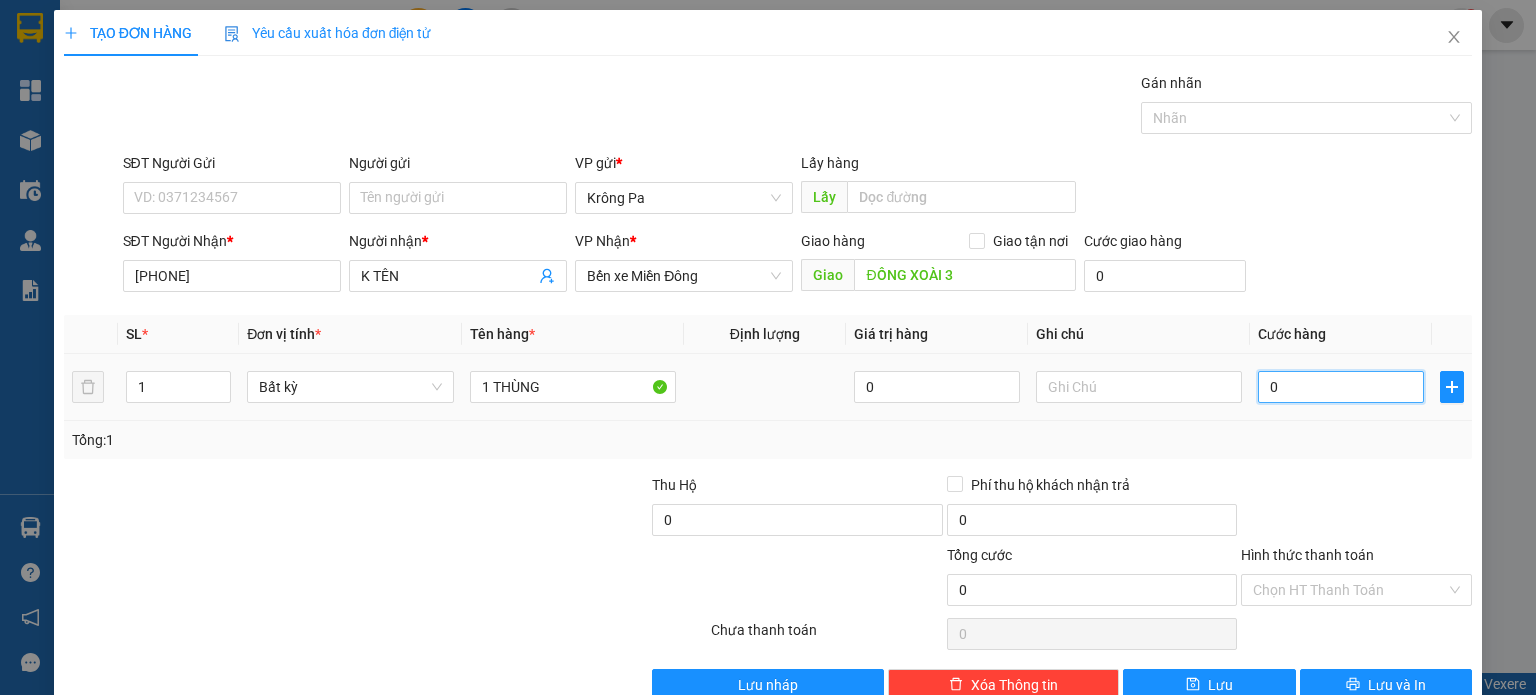 click on "0" at bounding box center [1341, 387] 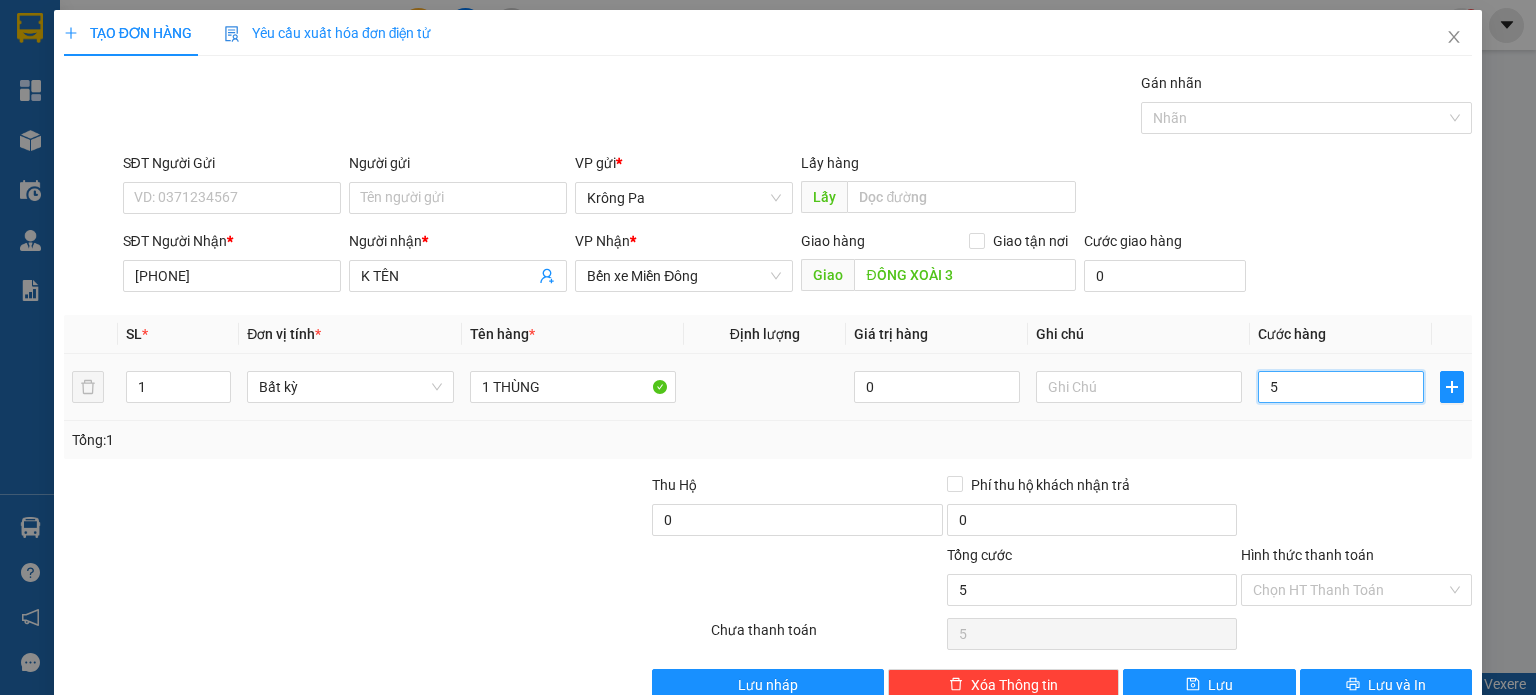 type on "50" 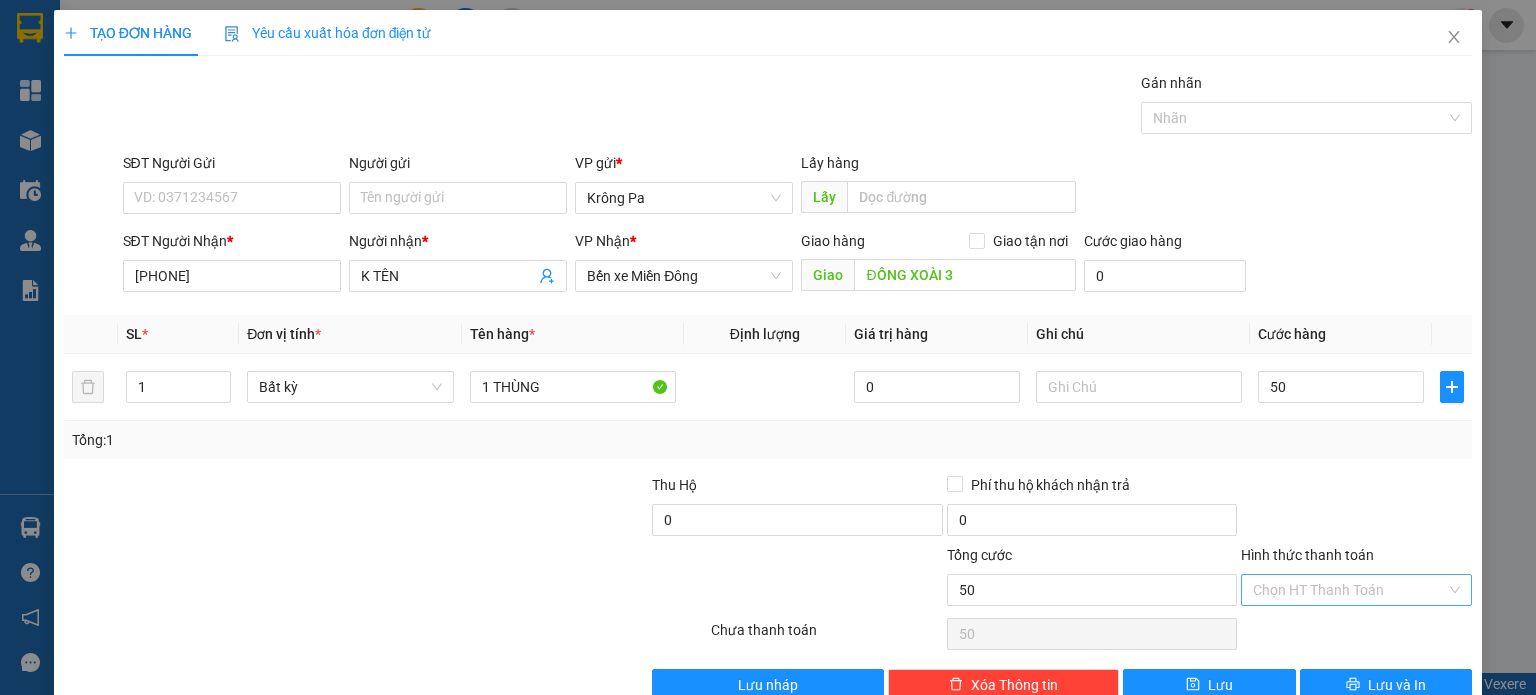 type on "50.000" 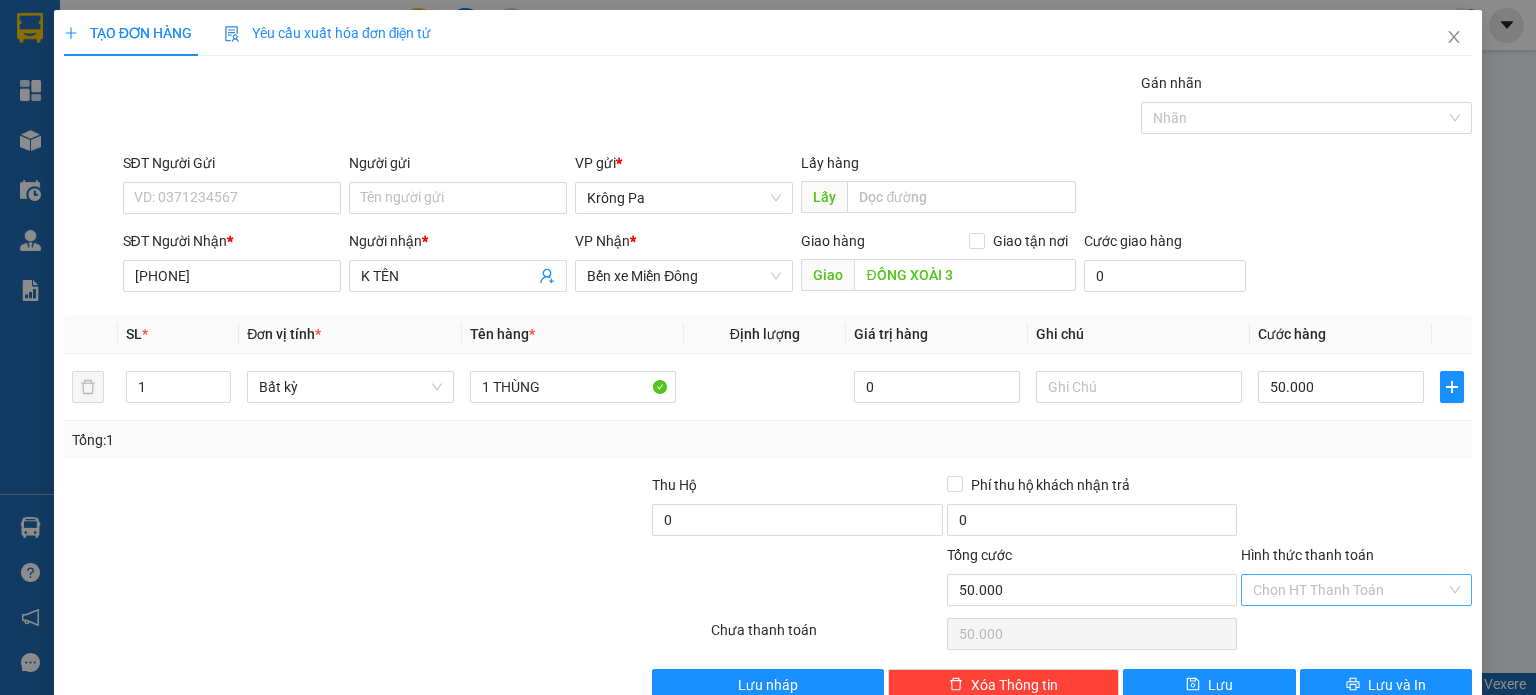 click on "Hình thức thanh toán" at bounding box center [1349, 590] 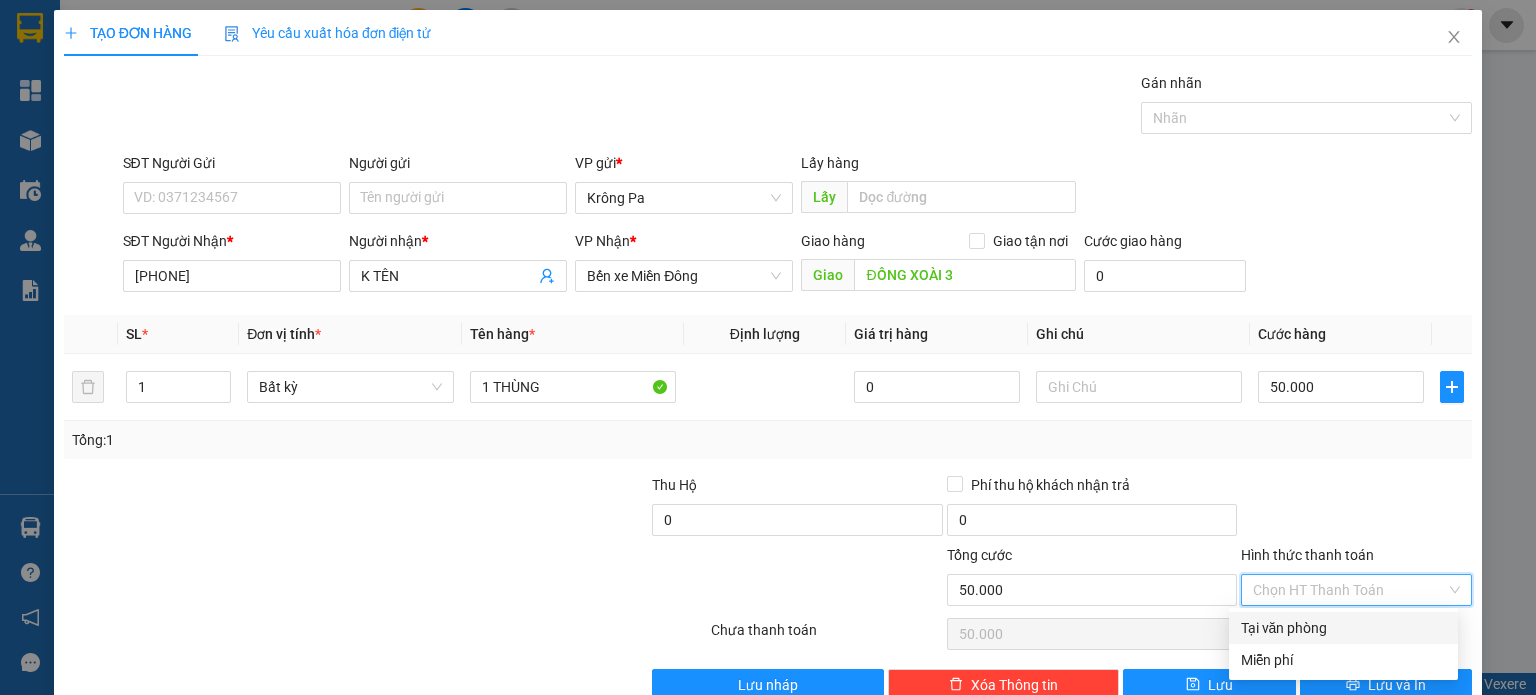 click on "Tại văn phòng" at bounding box center [1343, 628] 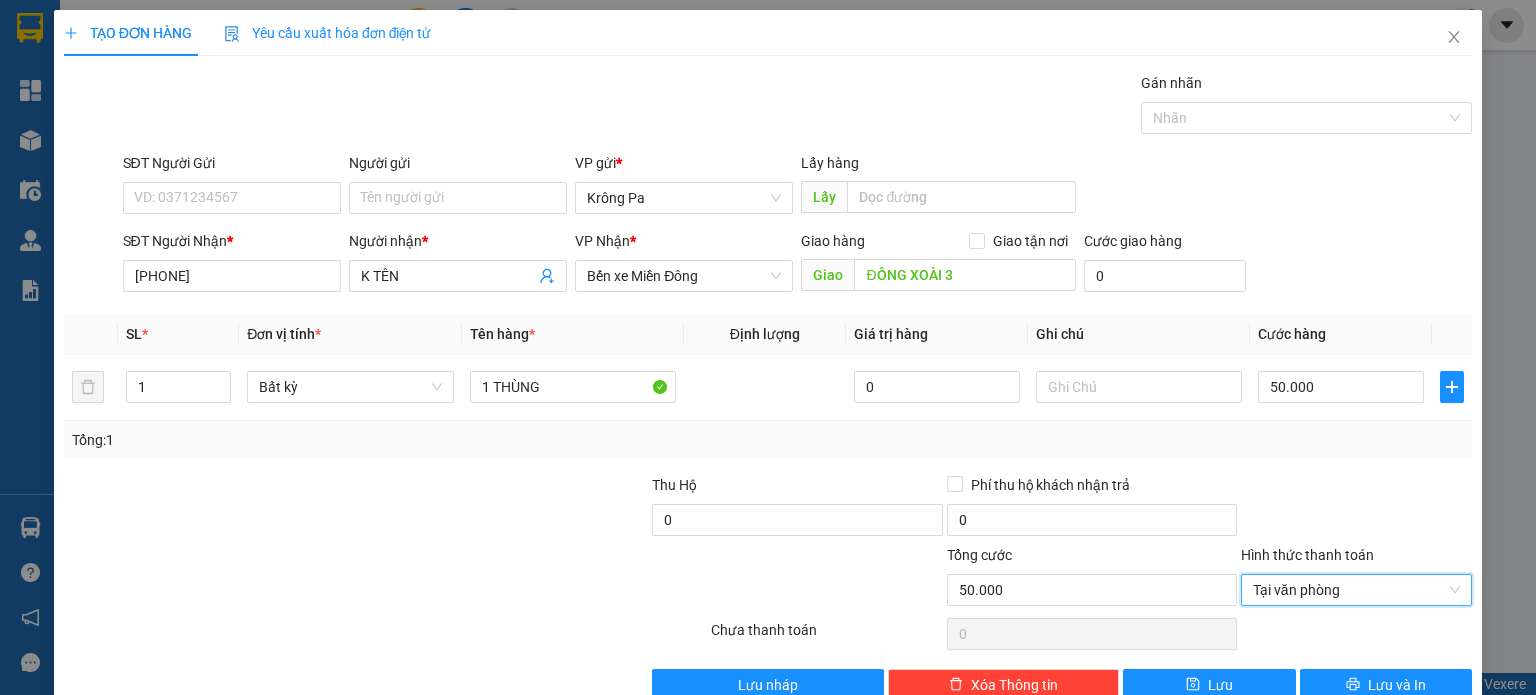 scroll, scrollTop: 43, scrollLeft: 0, axis: vertical 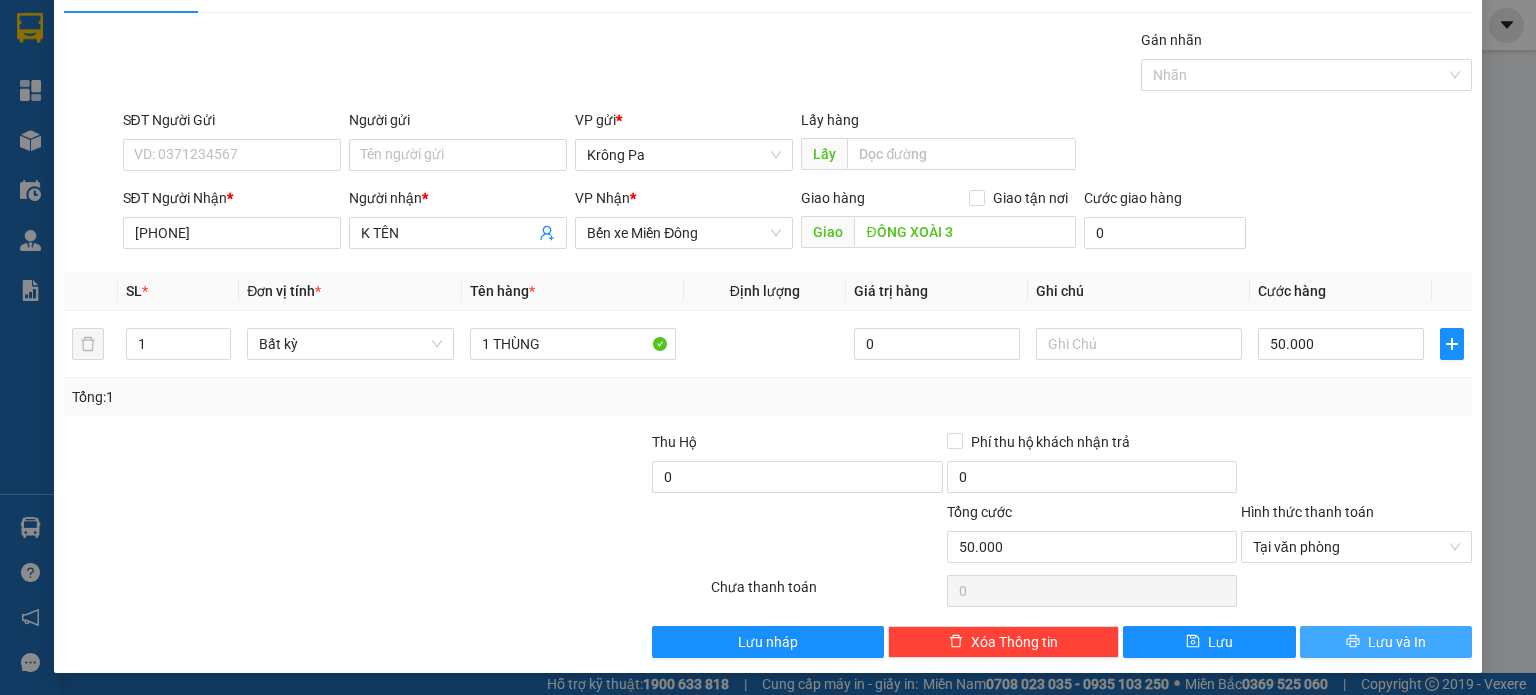 click on "Lưu và In" at bounding box center [1386, 642] 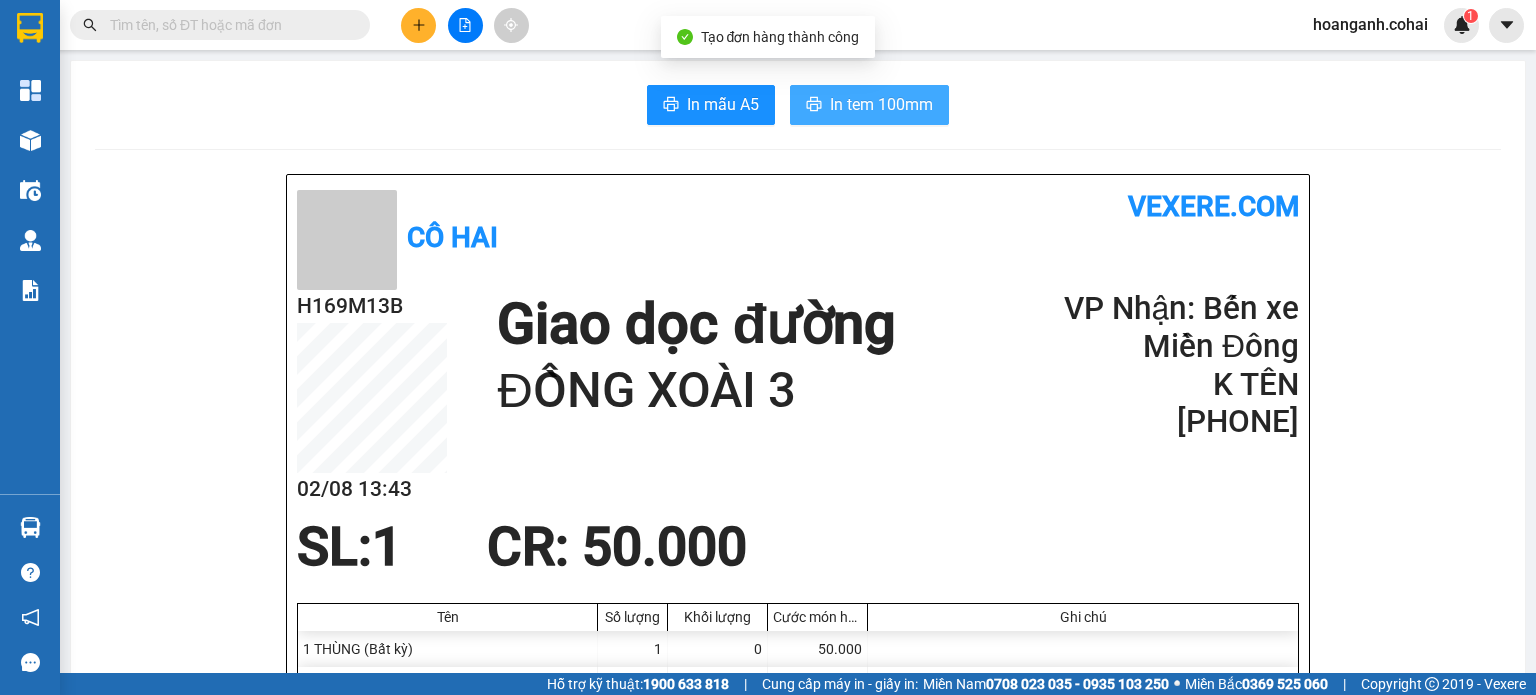 click on "In tem 100mm" at bounding box center [881, 104] 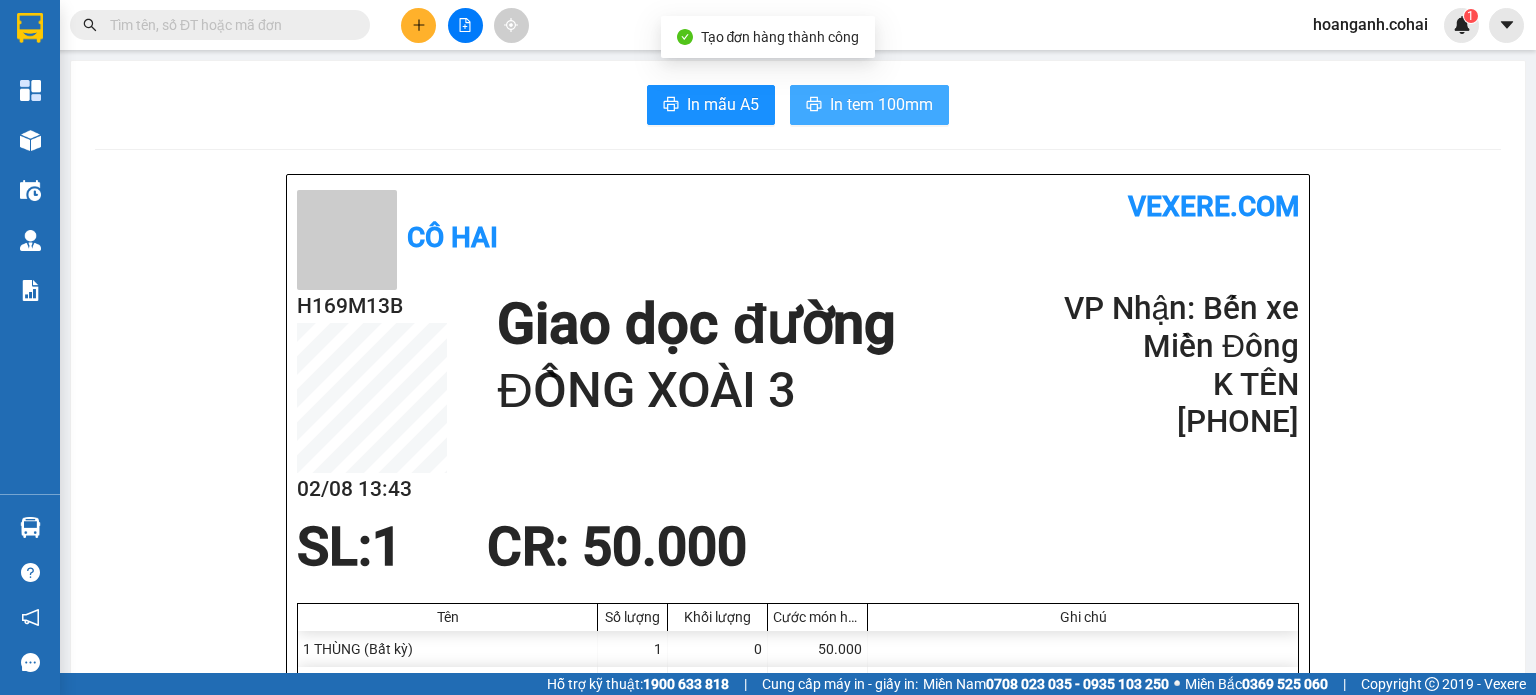 scroll, scrollTop: 0, scrollLeft: 0, axis: both 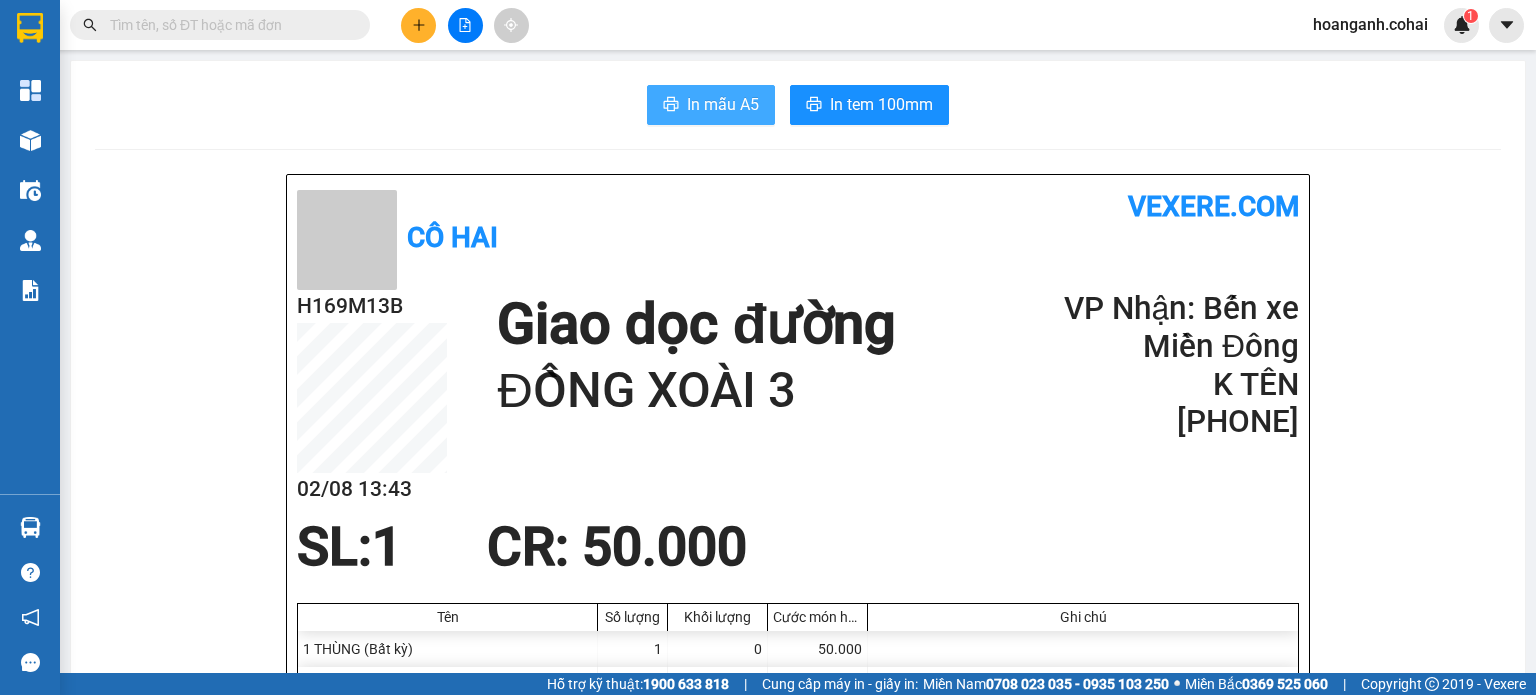 click on "In mẫu A5" at bounding box center (723, 104) 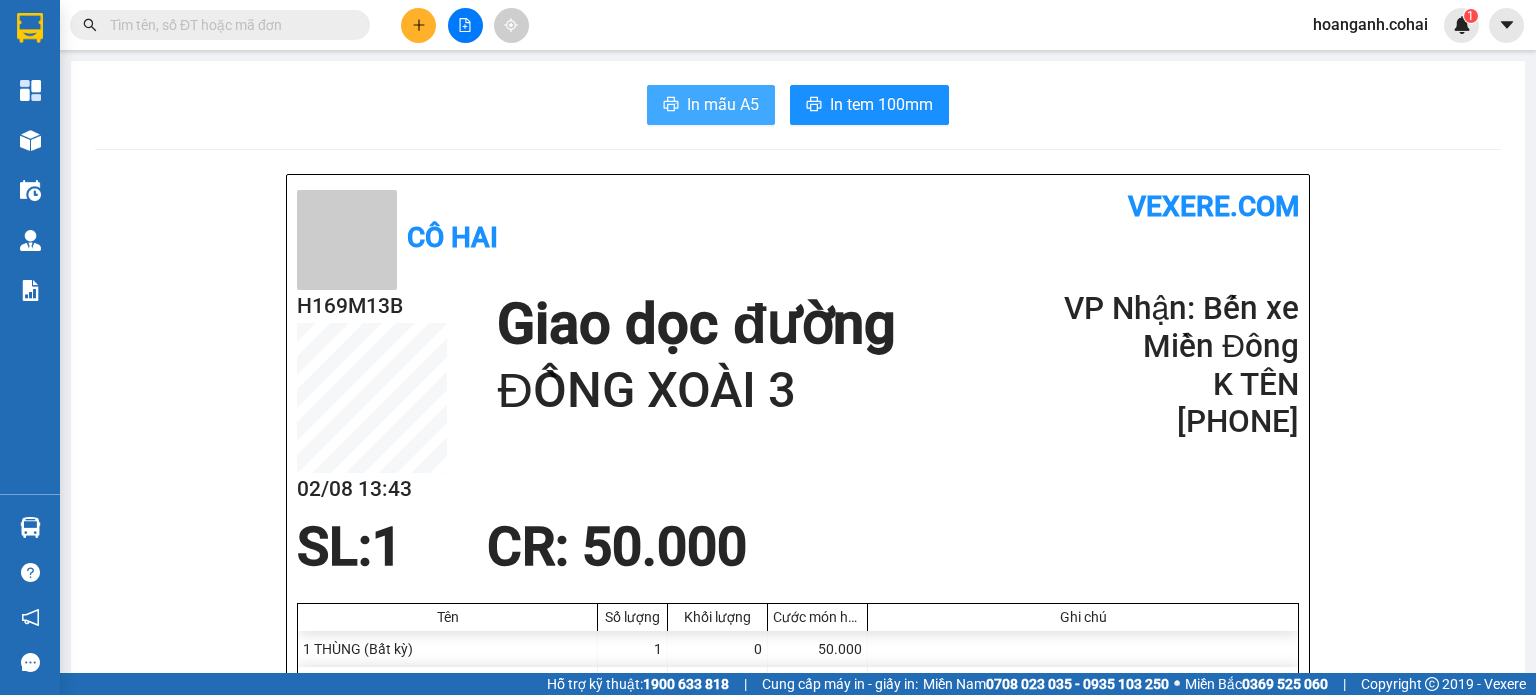 scroll, scrollTop: 0, scrollLeft: 0, axis: both 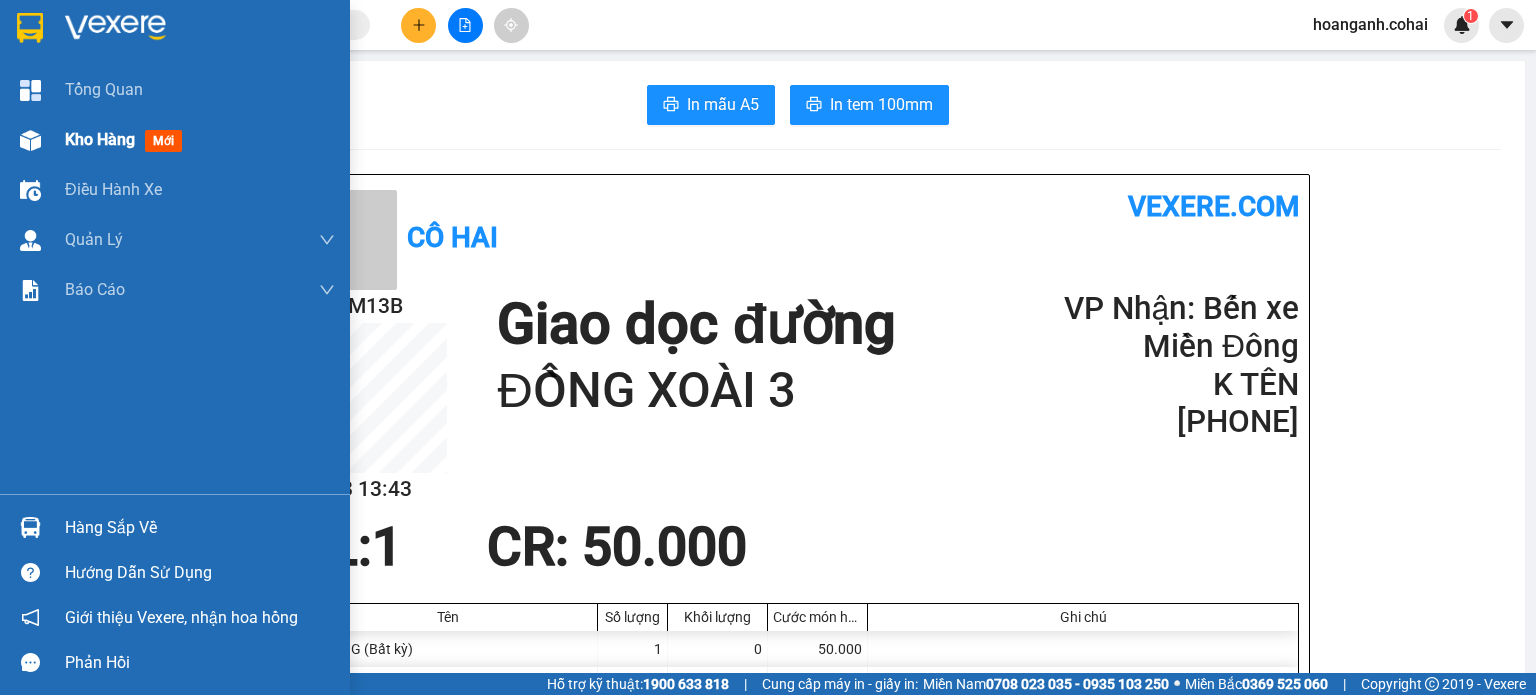 click on "Kho hàng" at bounding box center (100, 139) 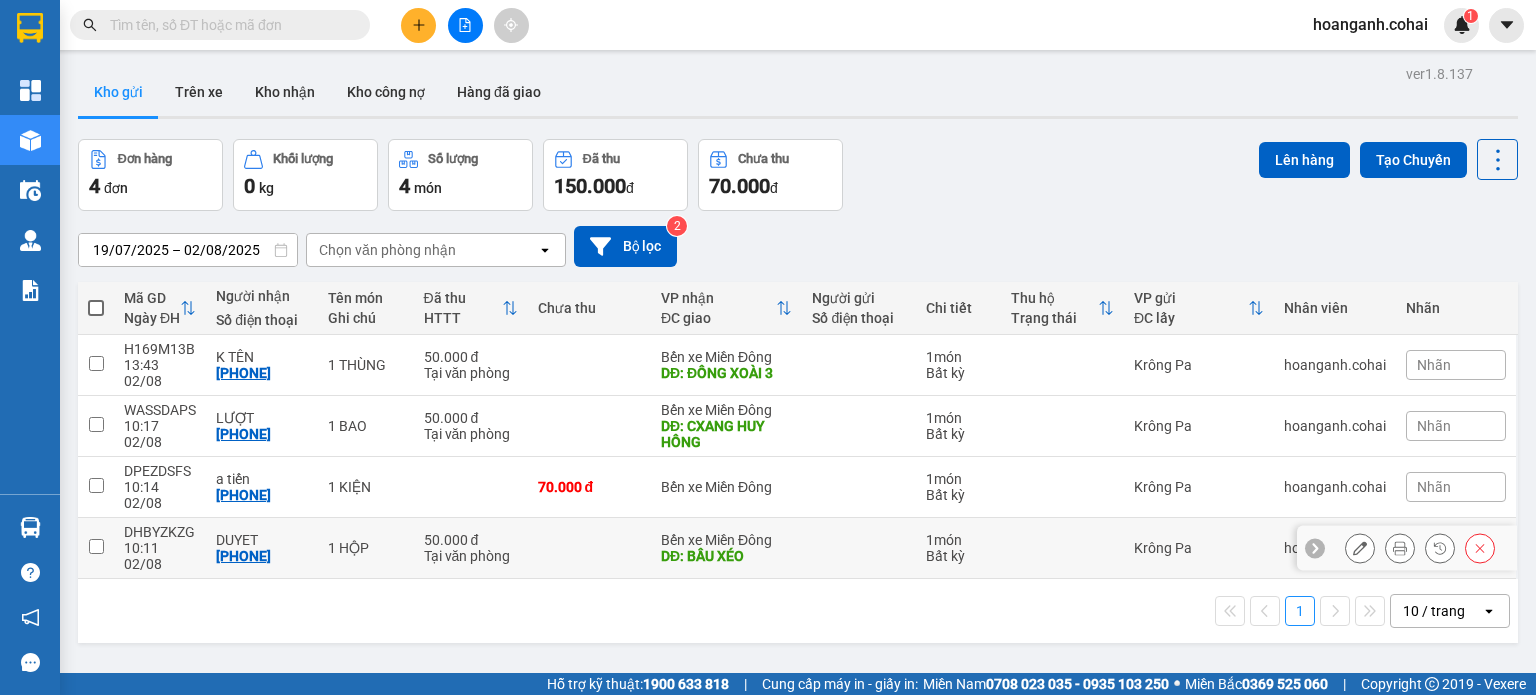 click at bounding box center (96, 546) 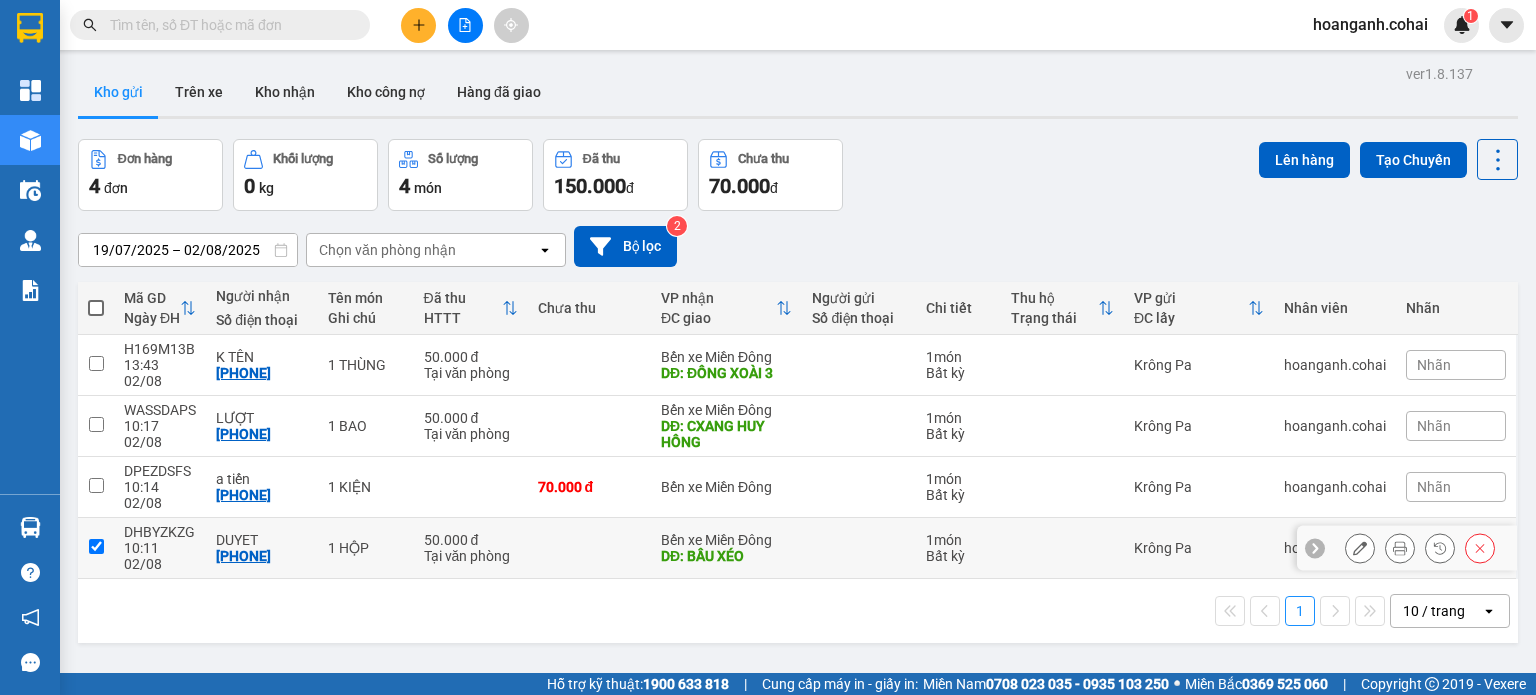 checkbox on "true" 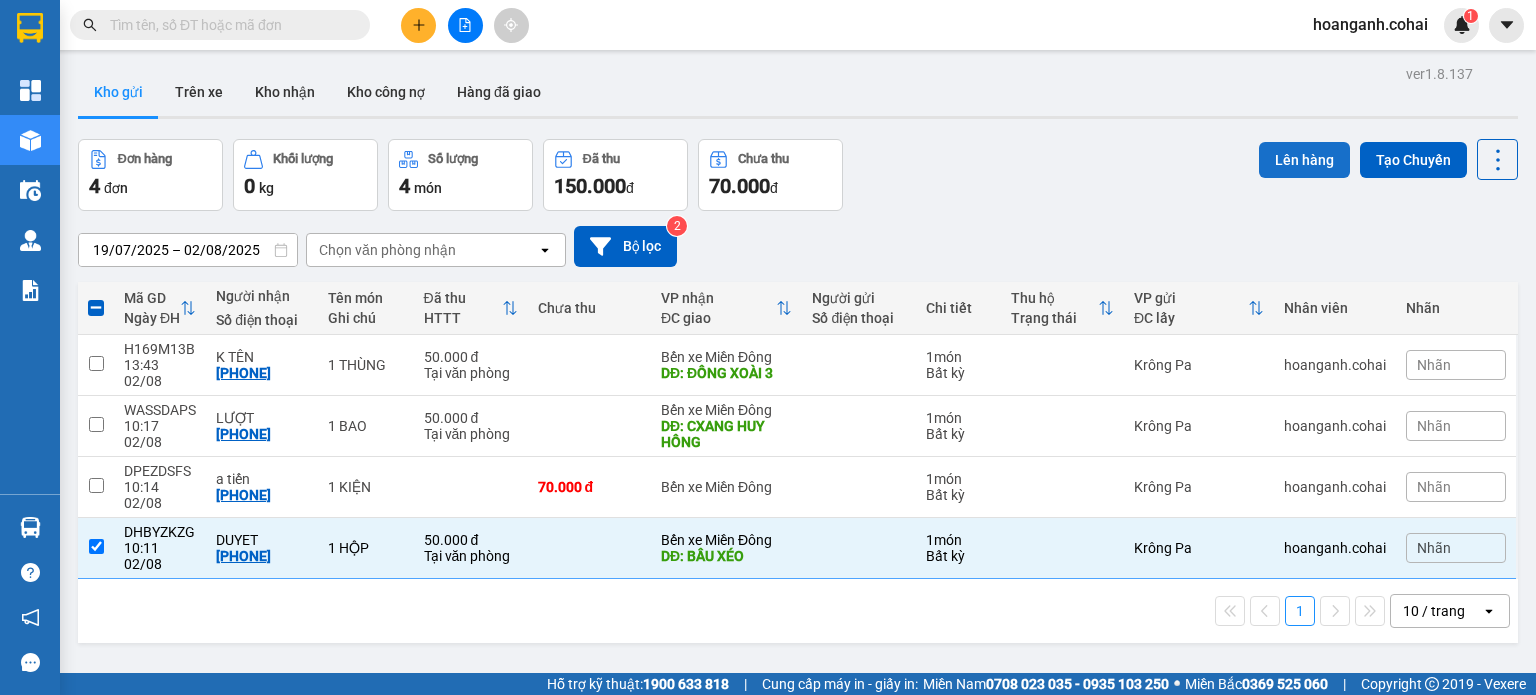 click on "Lên hàng" at bounding box center [1304, 160] 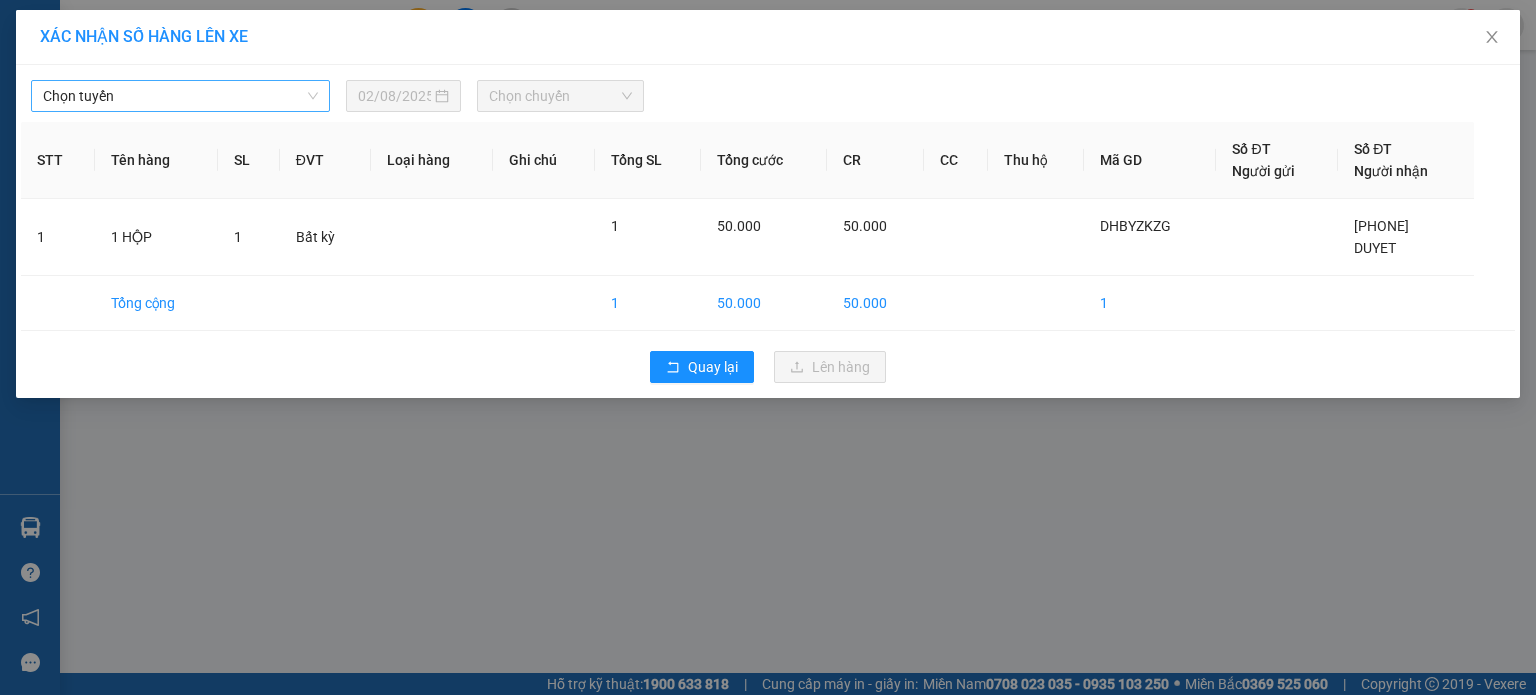 click on "Chọn tuyến" at bounding box center [180, 96] 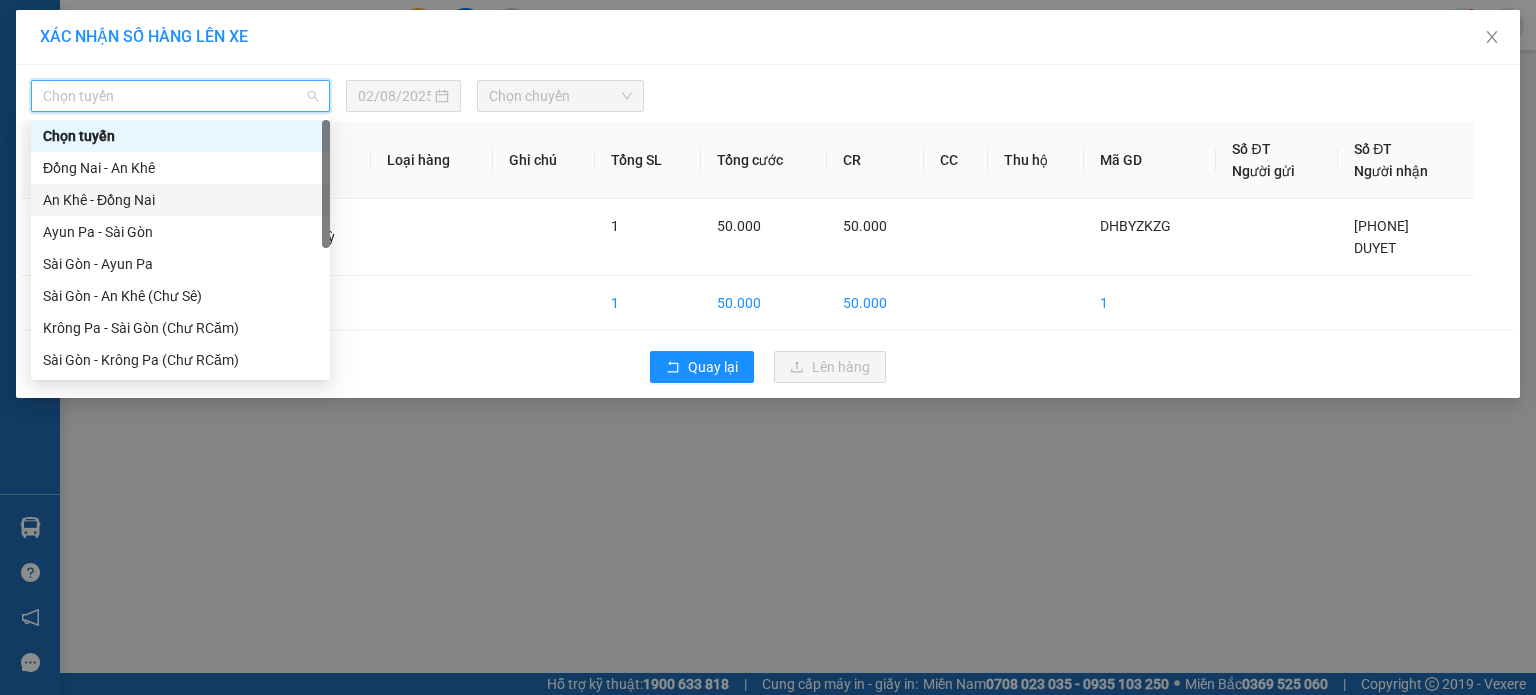 click on "An Khê - Đồng Nai" at bounding box center [180, 200] 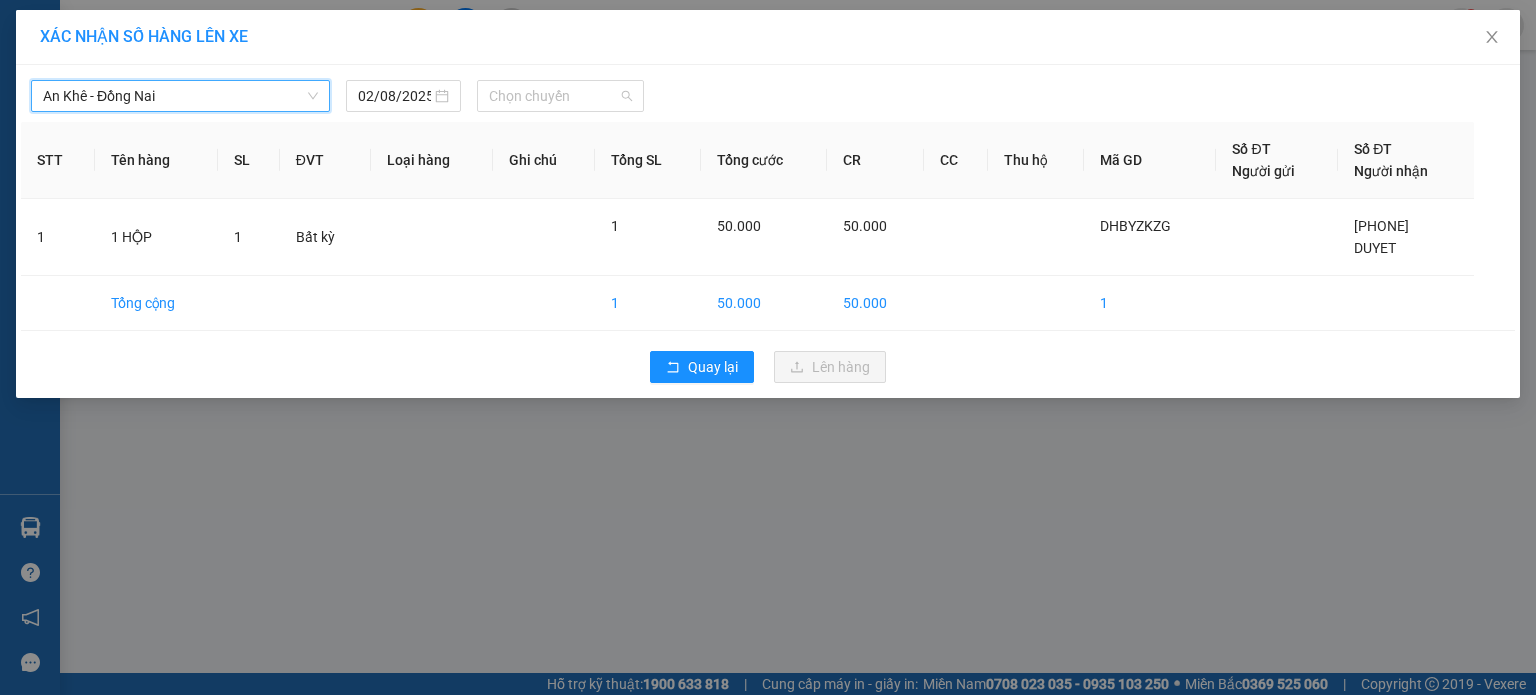 drag, startPoint x: 581, startPoint y: 95, endPoint x: 564, endPoint y: 172, distance: 78.854294 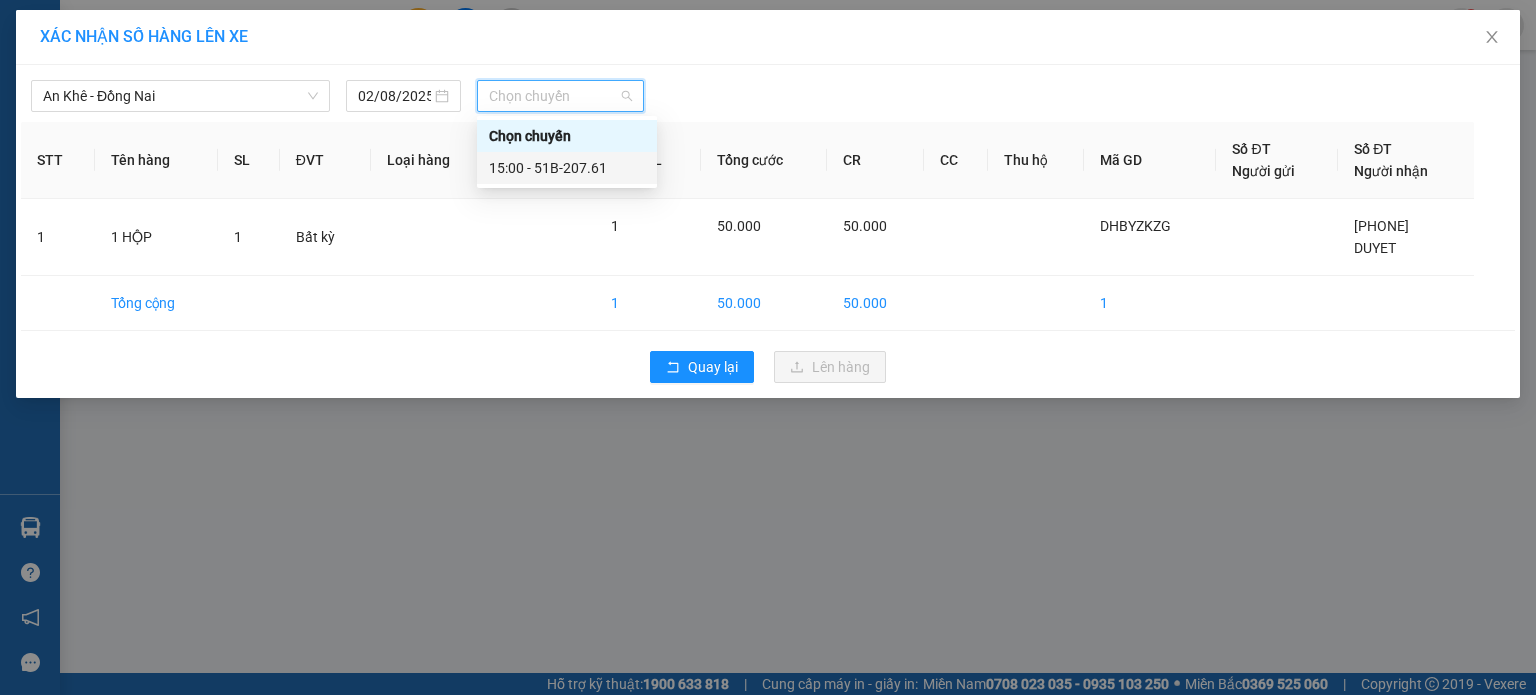 click on "15:00     - 51B-207.61" at bounding box center (567, 168) 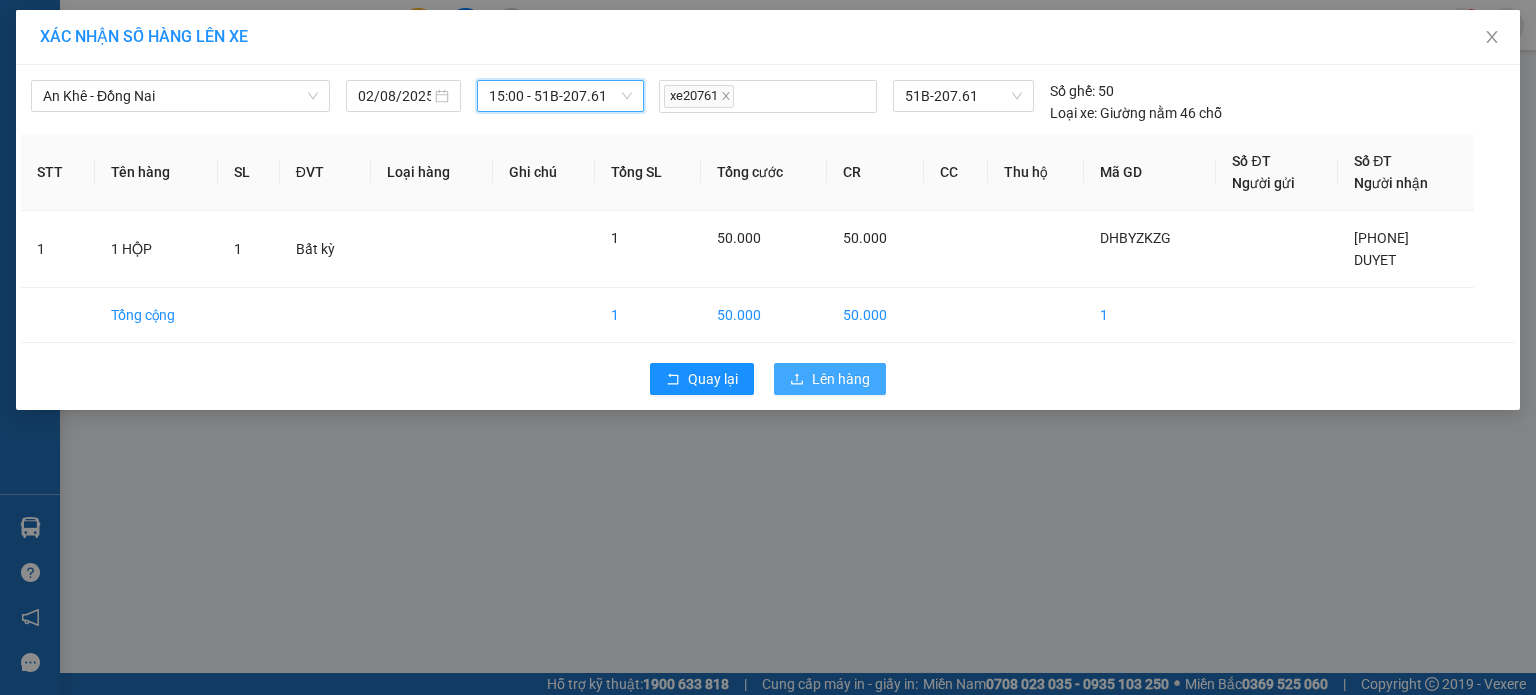 click on "Lên hàng" at bounding box center (841, 379) 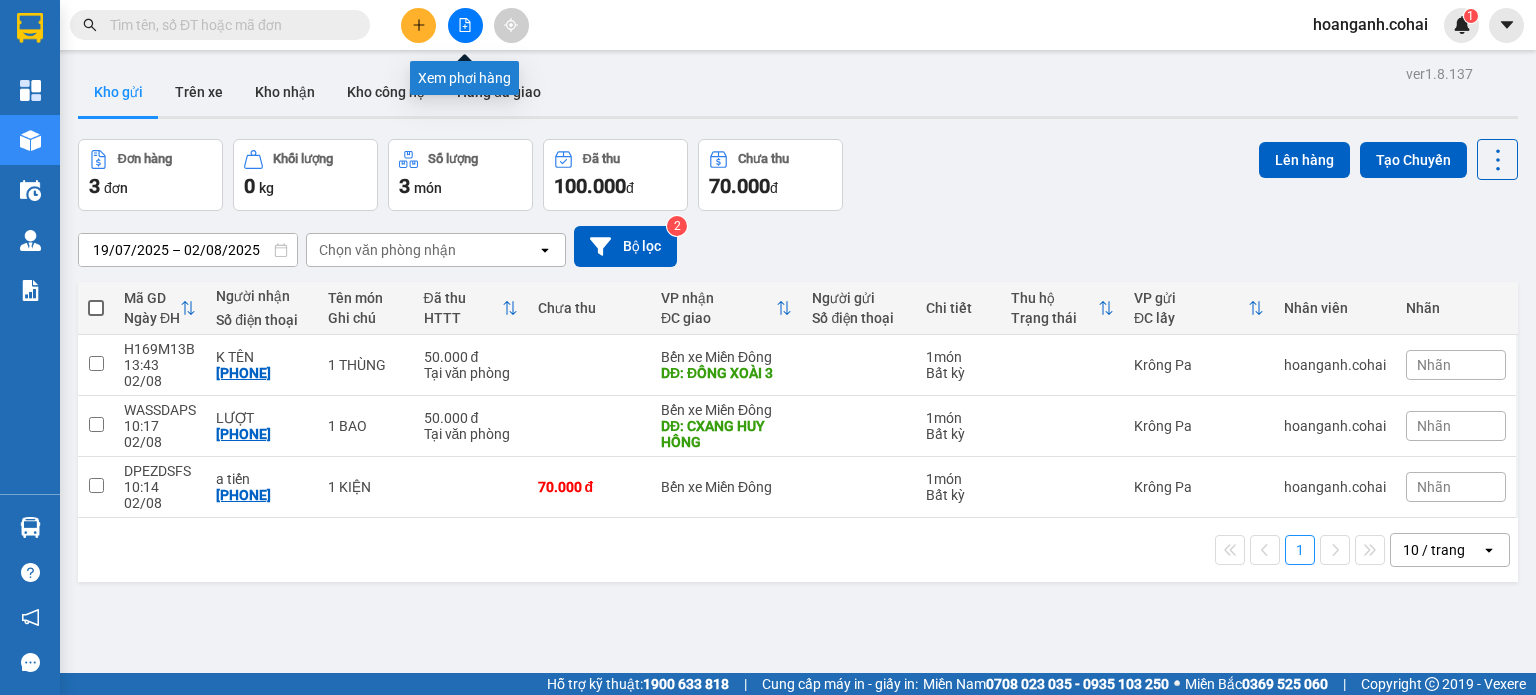 click at bounding box center [465, 25] 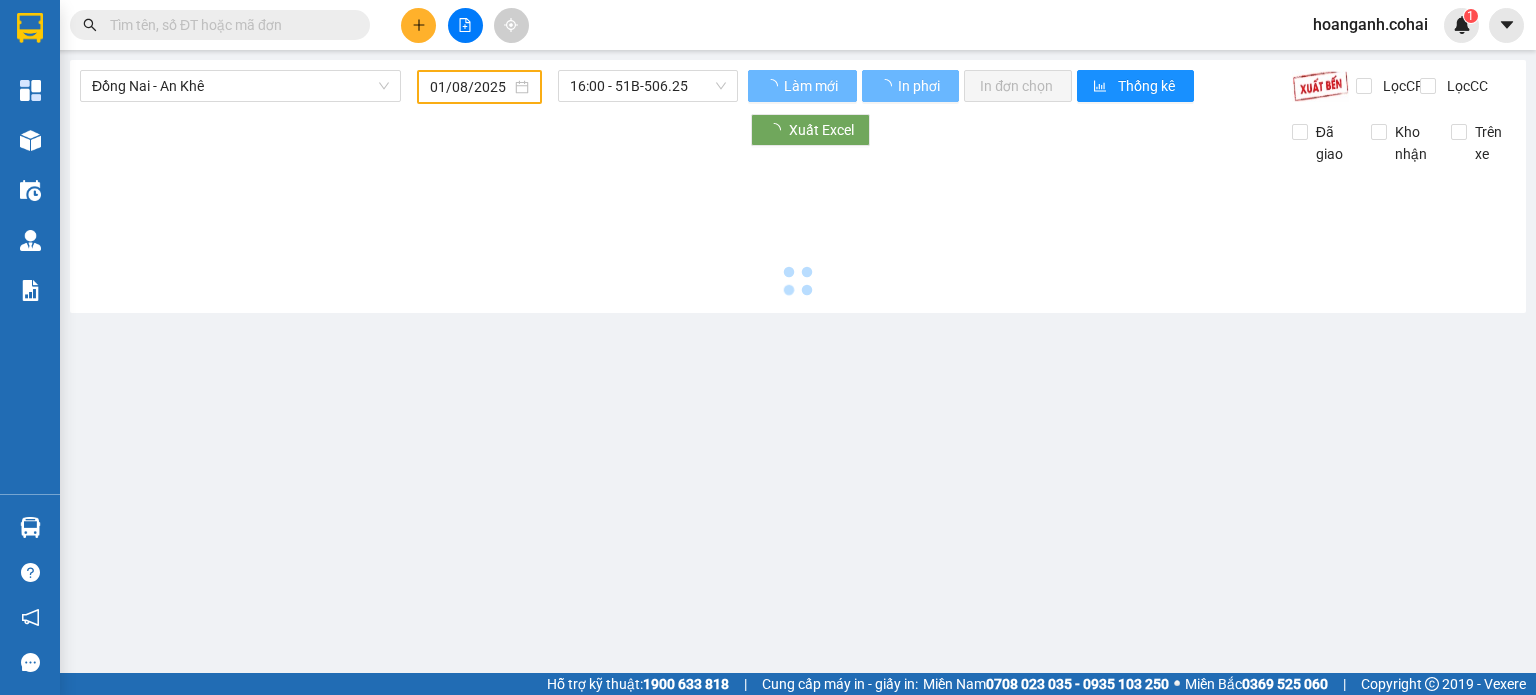 type on "02/08/2025" 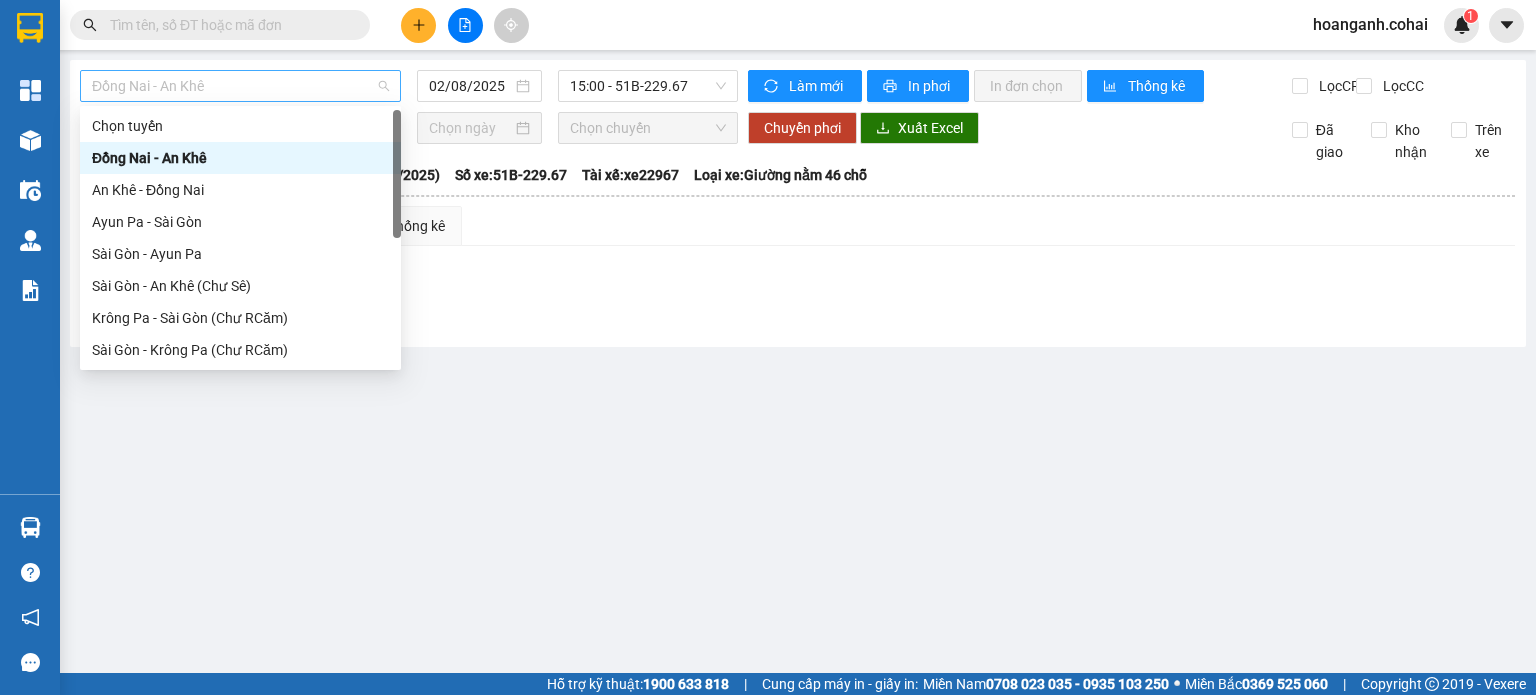 click on "Đồng Nai - An Khê" at bounding box center [240, 86] 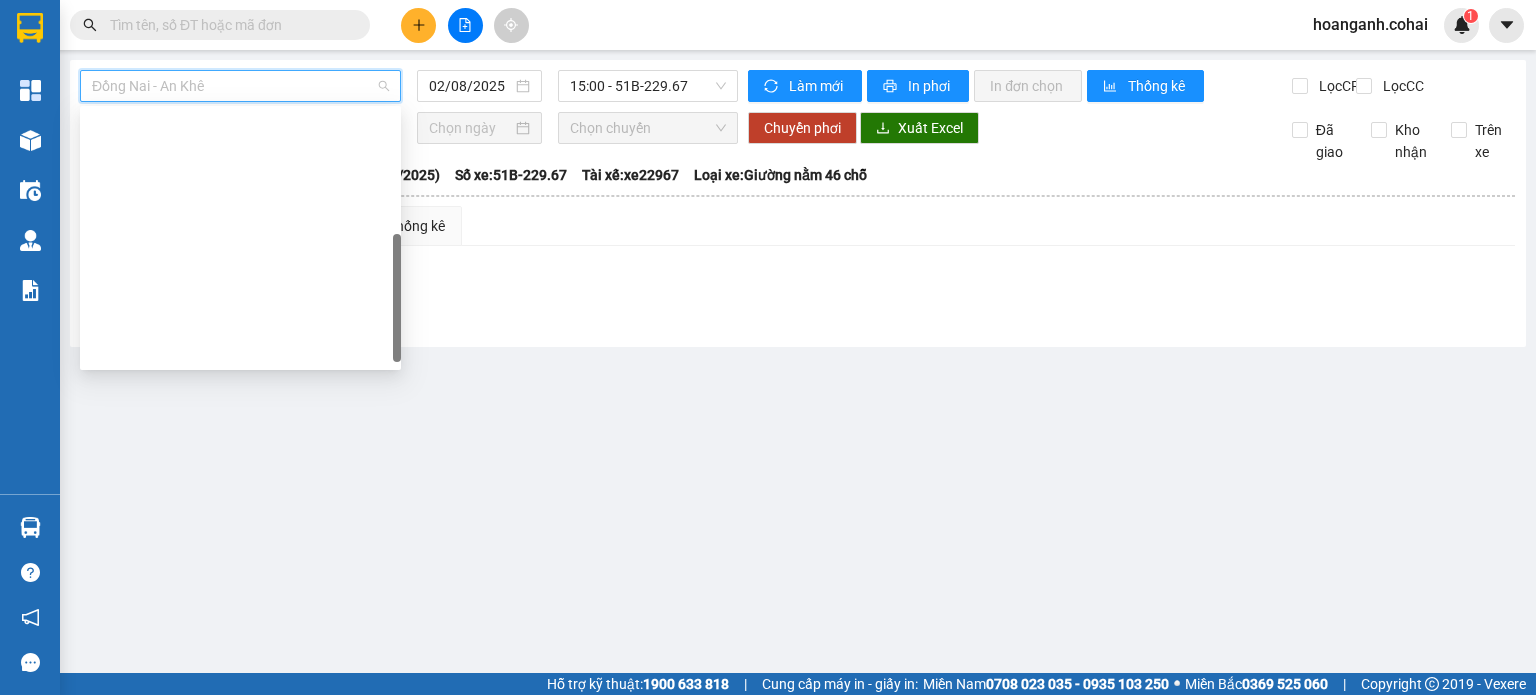 scroll, scrollTop: 288, scrollLeft: 0, axis: vertical 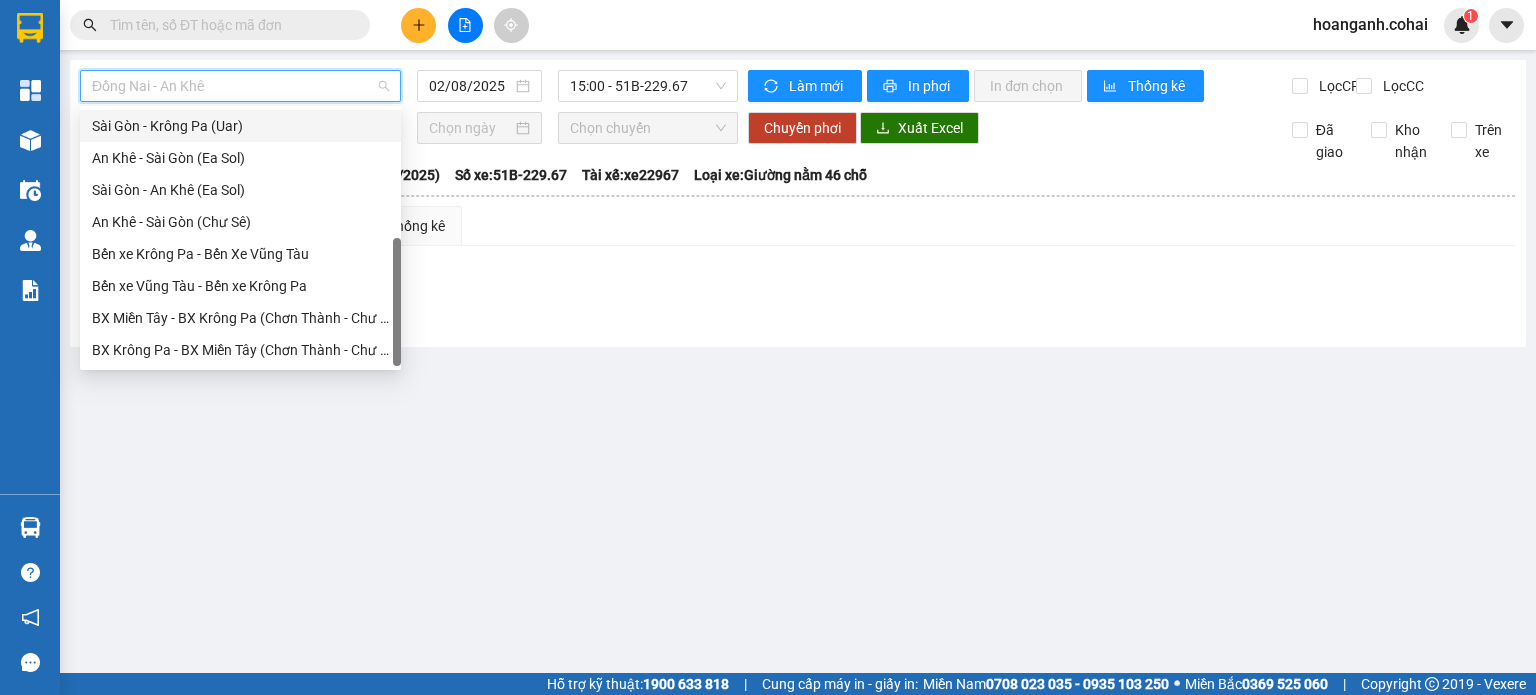 click on "Sài Gòn - Krông Pa (Uar)" at bounding box center (240, 126) 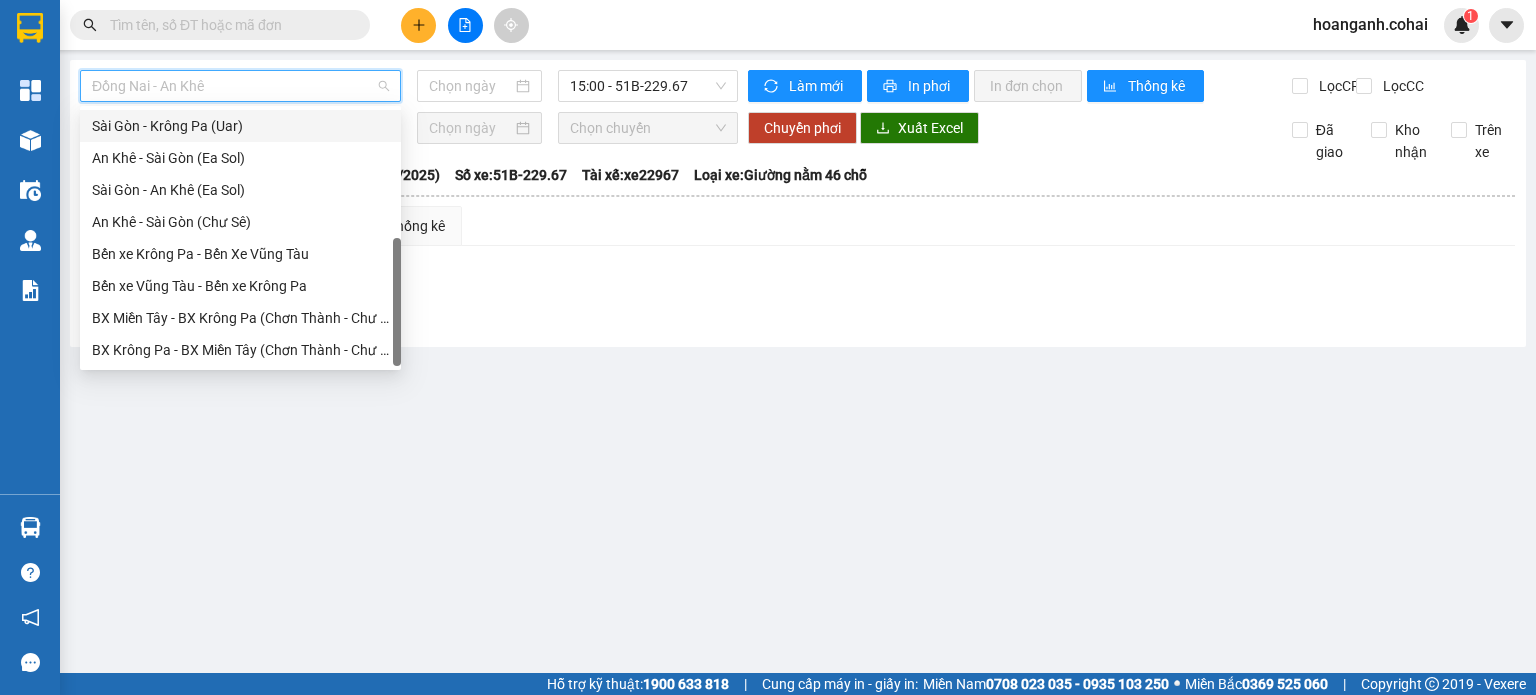 type on "02/08/2025" 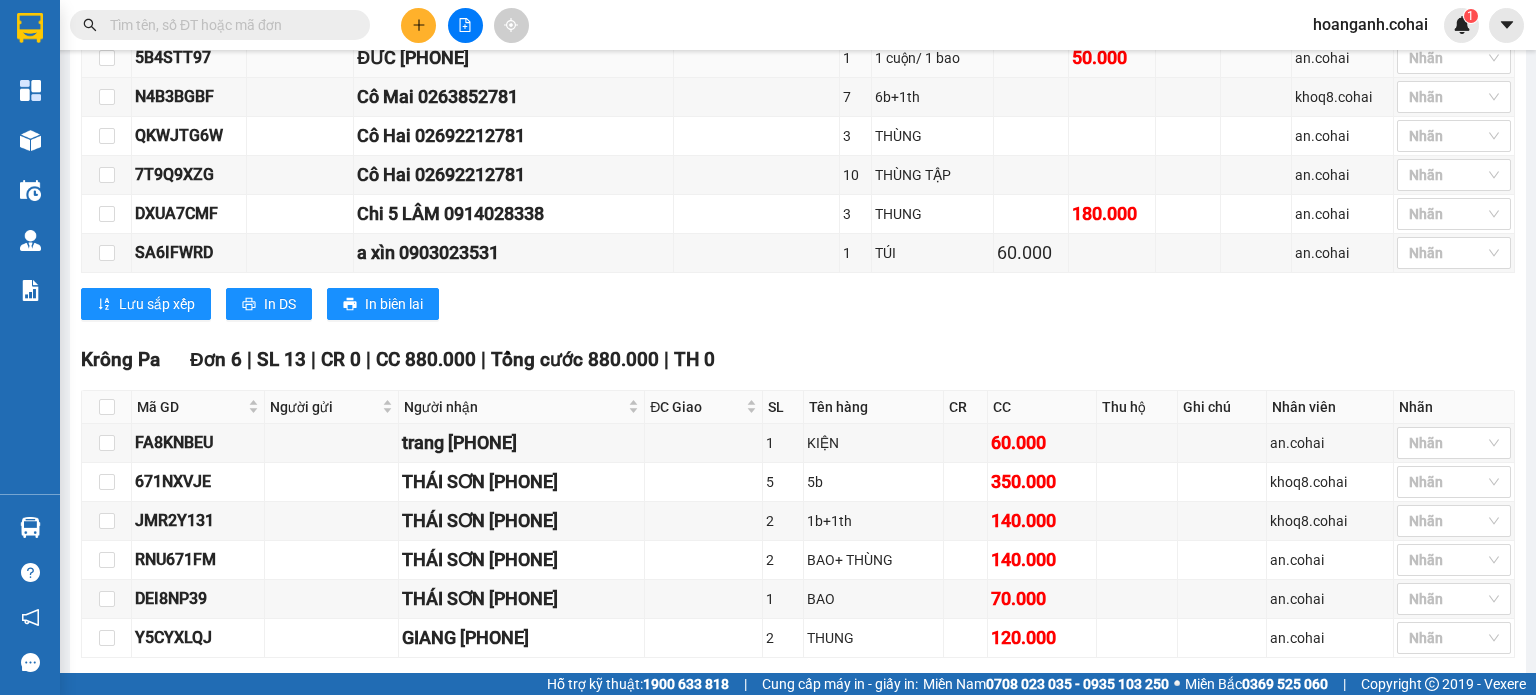 scroll, scrollTop: 1700, scrollLeft: 0, axis: vertical 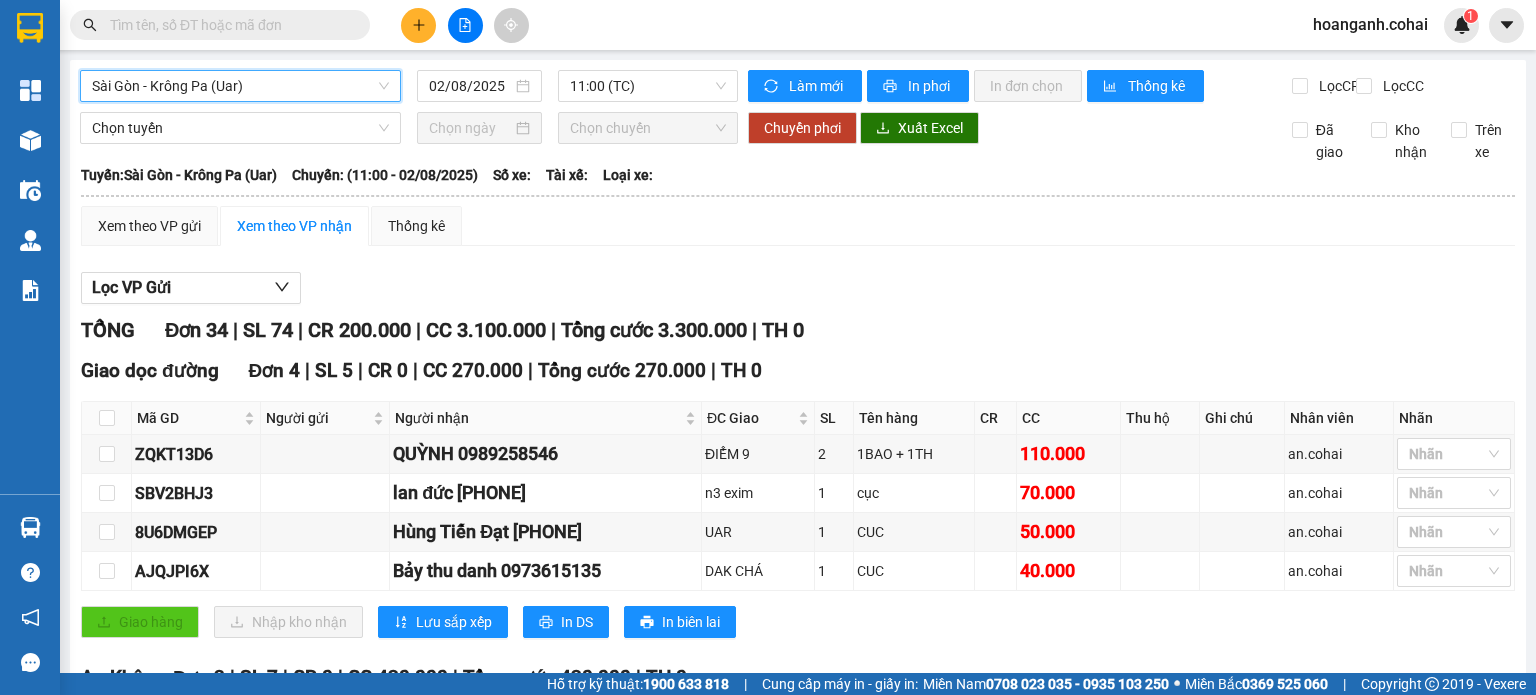 click on "Sài Gòn - Krông Pa (Uar)" at bounding box center [240, 86] 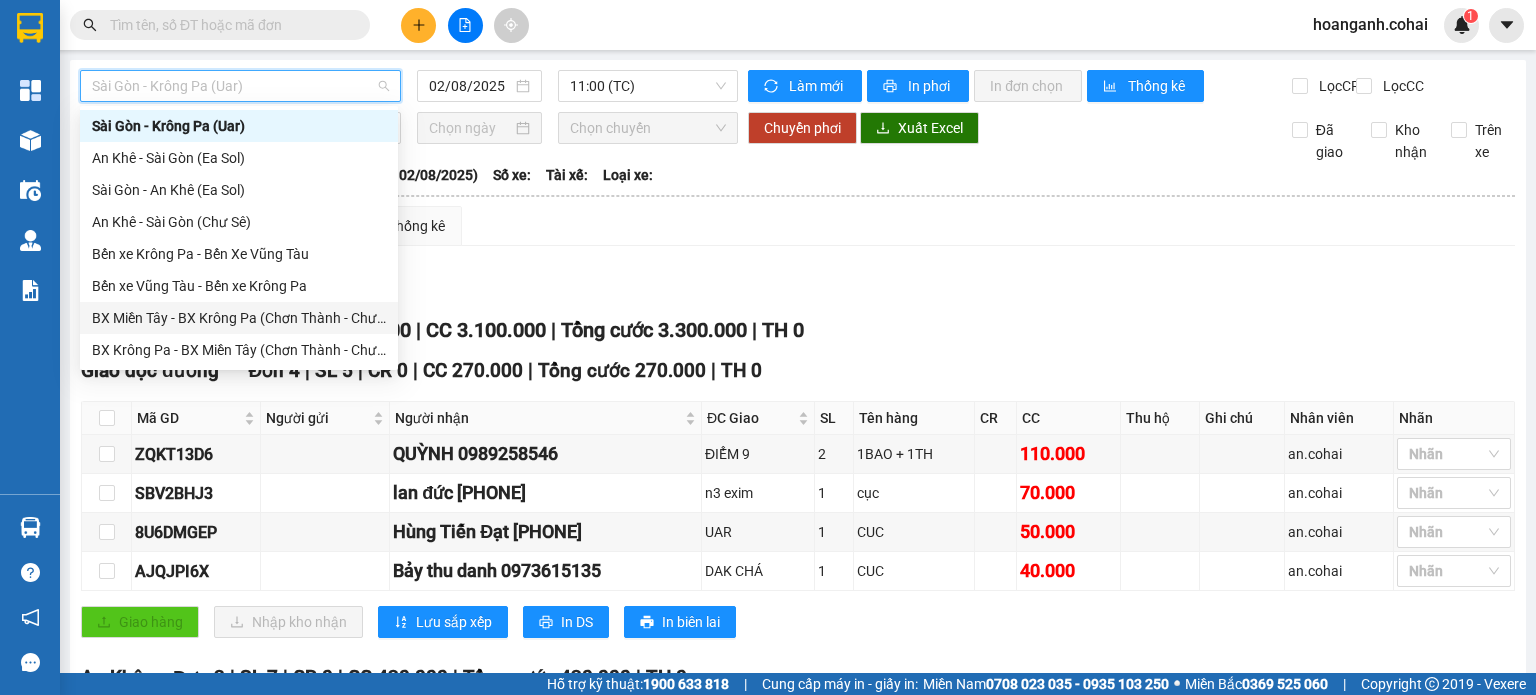 click on "BX Miền Tây - BX Krông Pa (Chơn Thành - Chư Rcăm)" at bounding box center [239, 318] 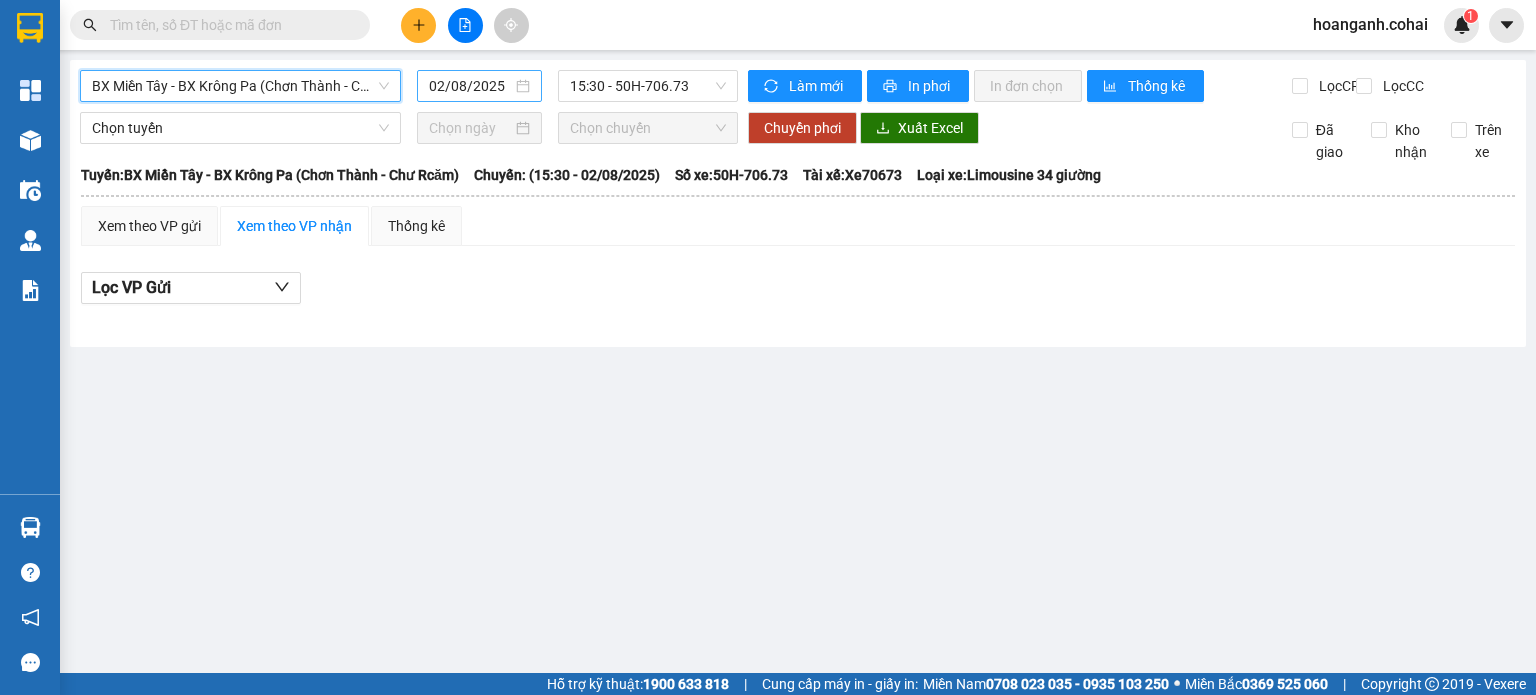 click on "02/08/2025" at bounding box center (470, 86) 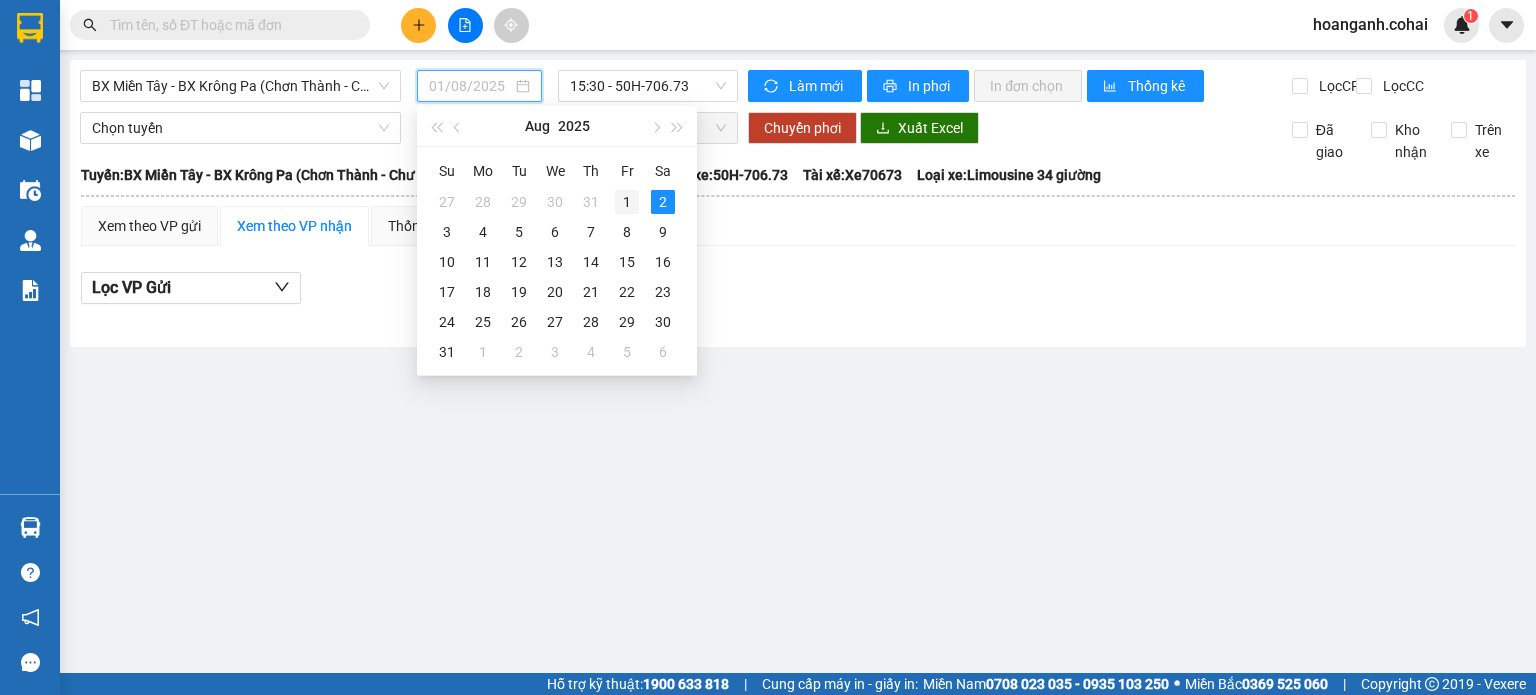 click on "1" at bounding box center (627, 202) 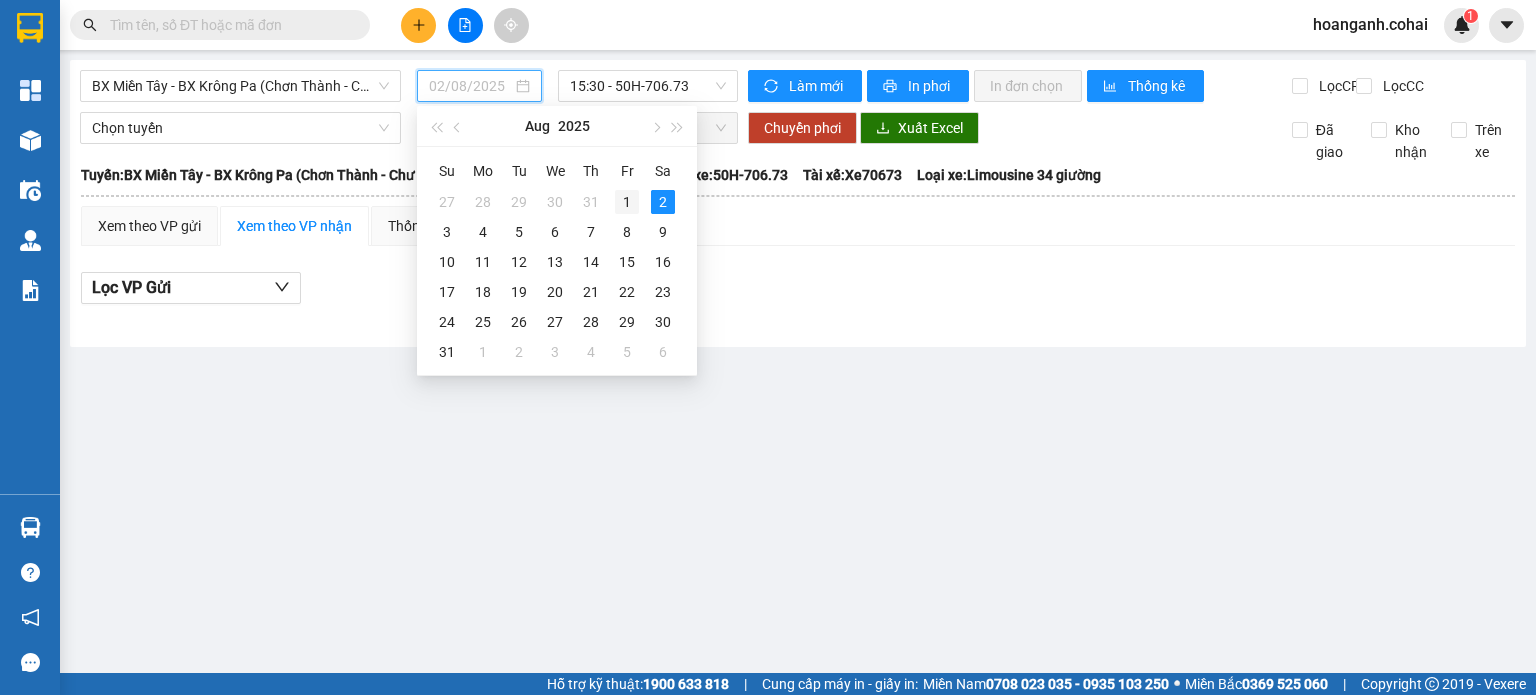 type on "01/08/2025" 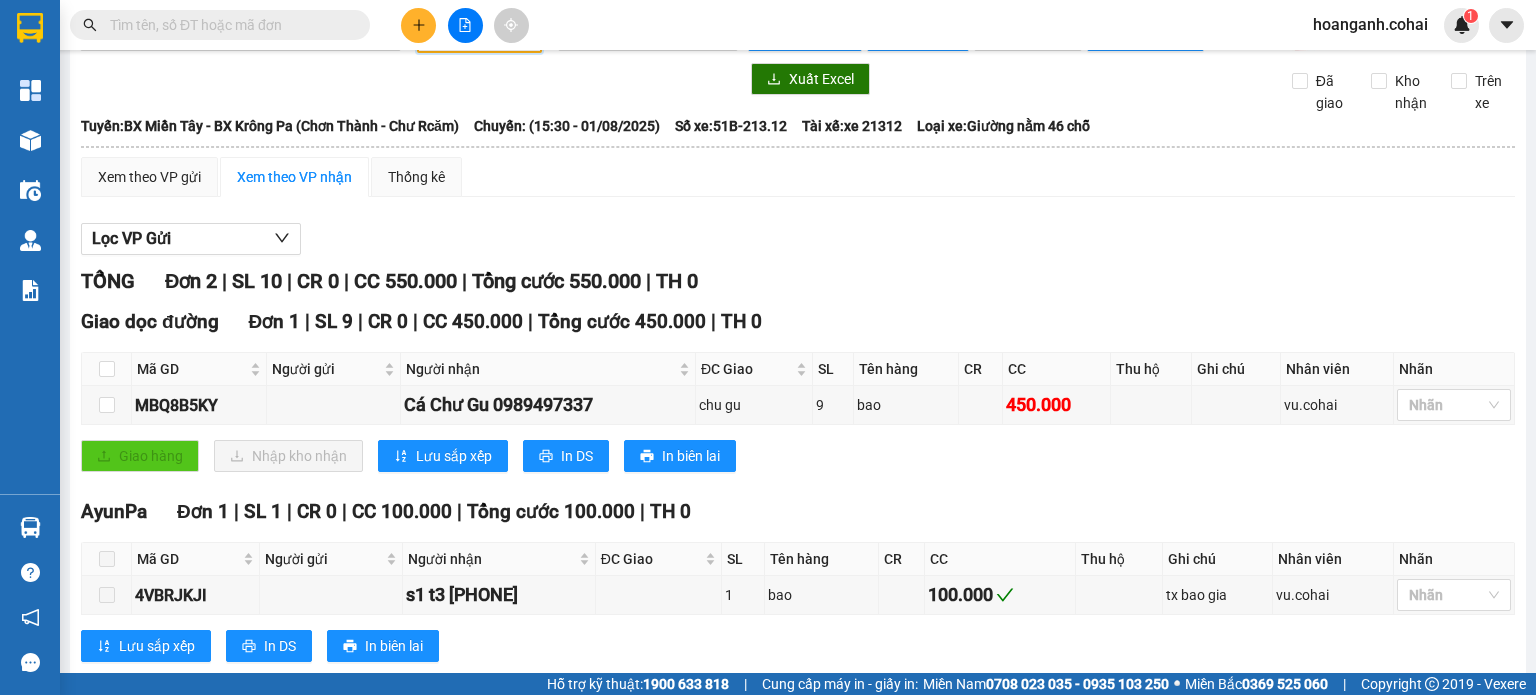 scroll, scrollTop: 0, scrollLeft: 0, axis: both 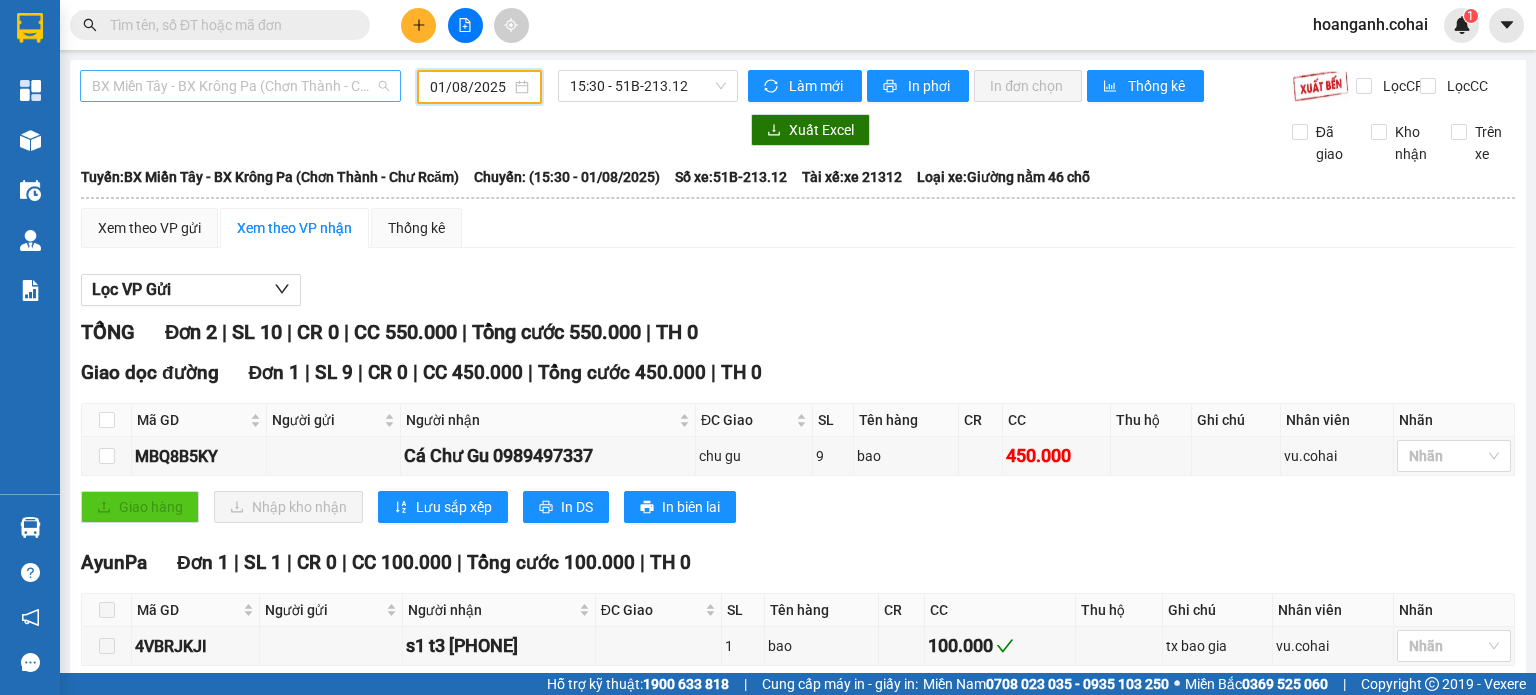 click on "BX Miền Tây - BX Krông Pa (Chơn Thành - Chư Rcăm)" at bounding box center (240, 86) 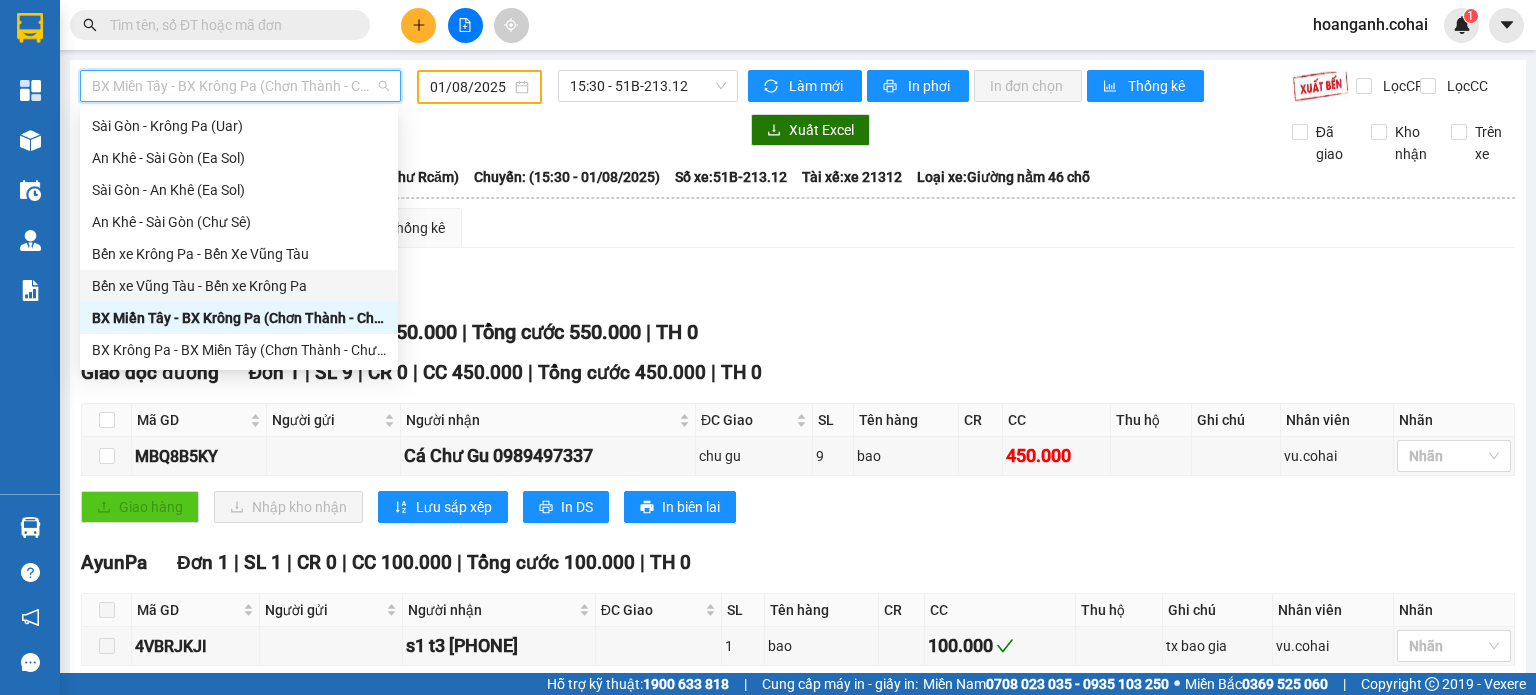 scroll, scrollTop: 0, scrollLeft: 0, axis: both 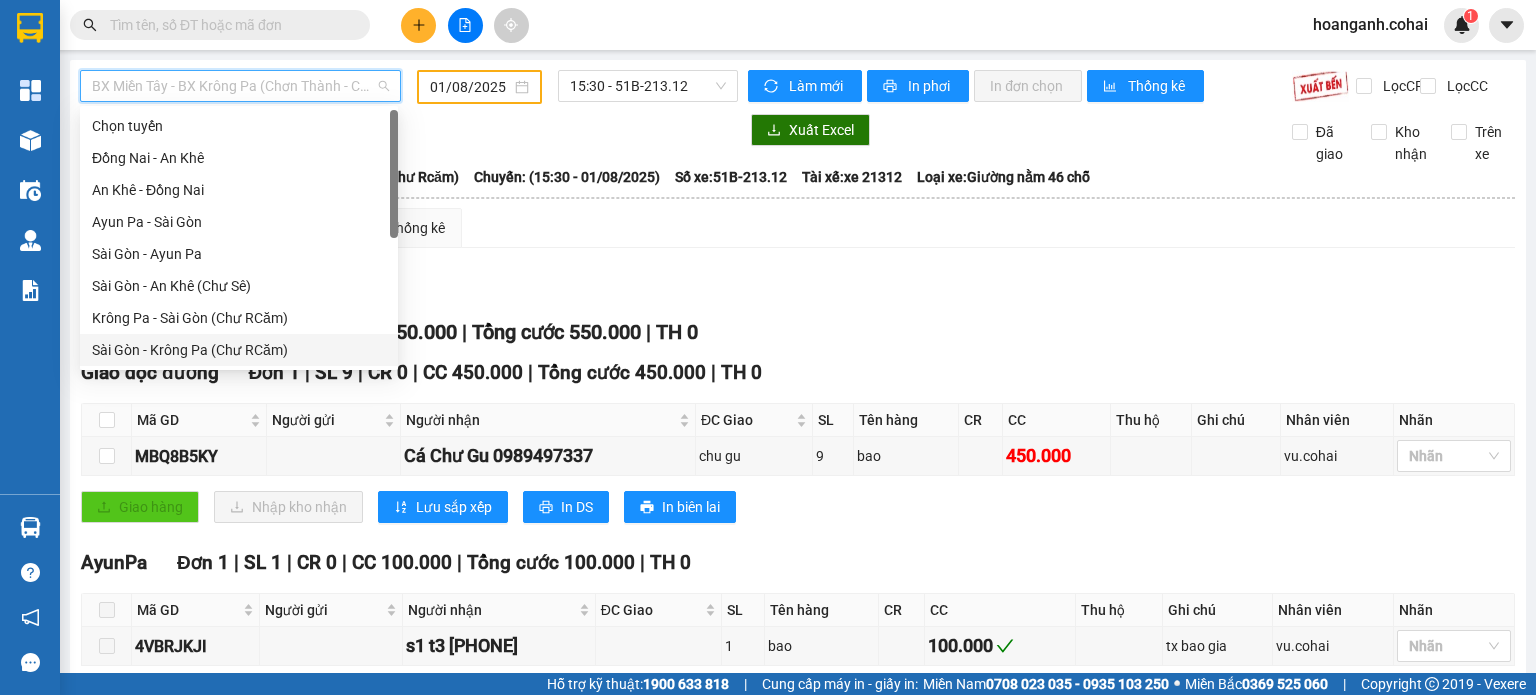 click on "Sài Gòn - Krông Pa (Chư RCăm)" at bounding box center (239, 350) 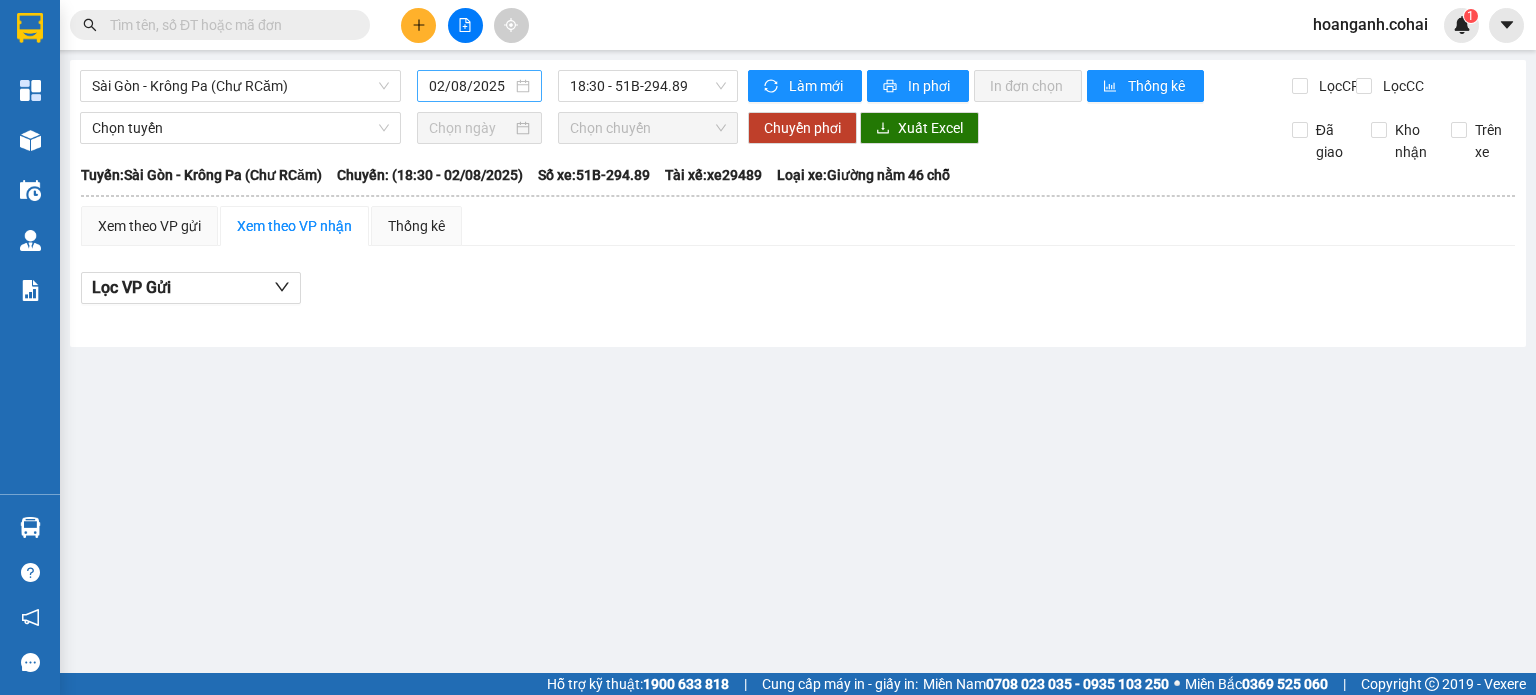 click on "02/08/2025" at bounding box center (479, 86) 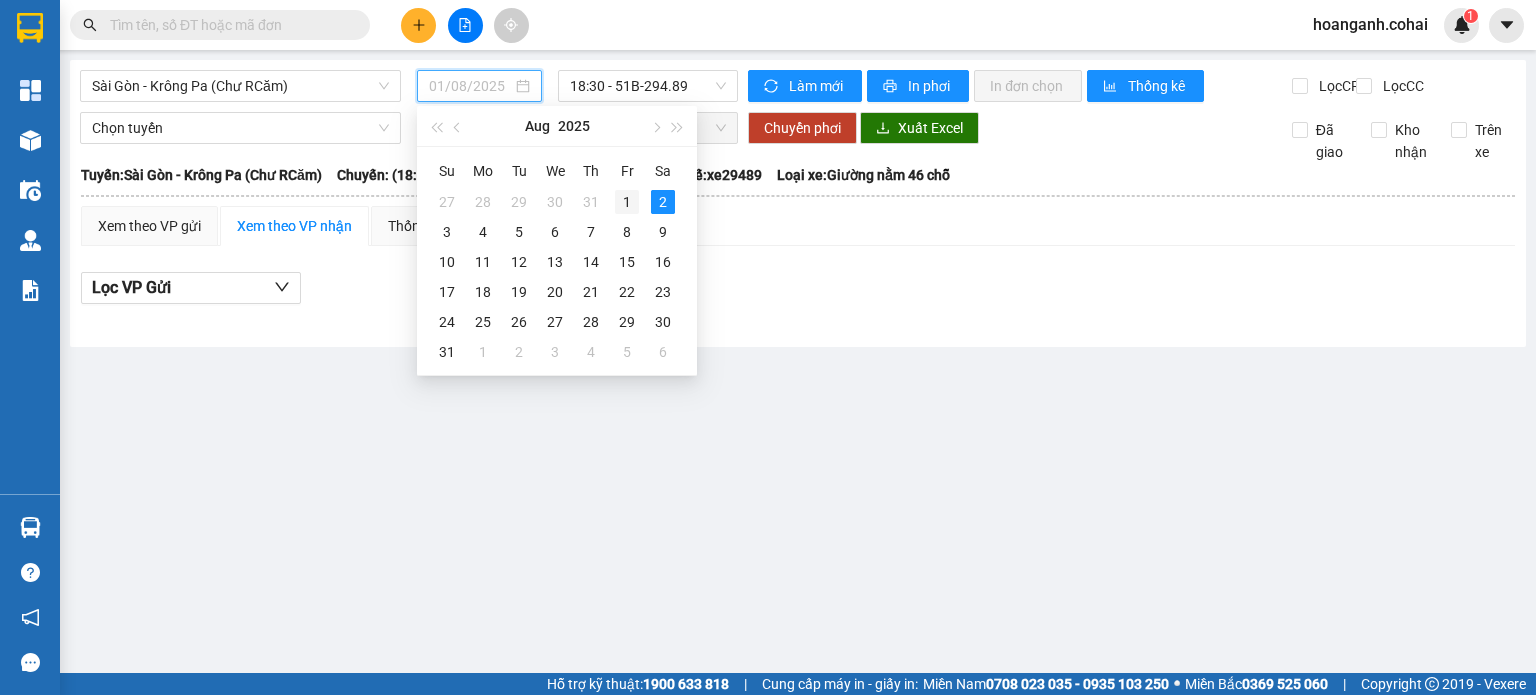 click on "1" at bounding box center (627, 202) 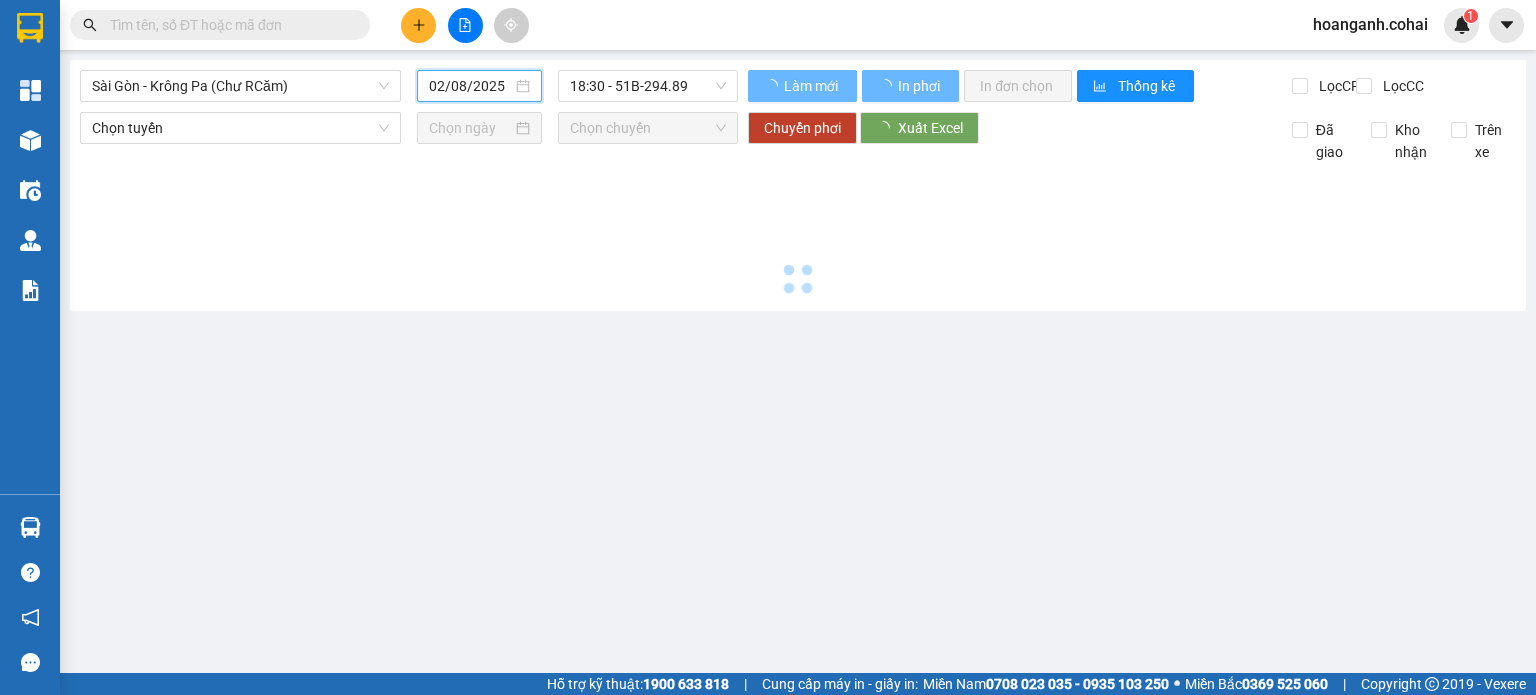 type on "01/08/2025" 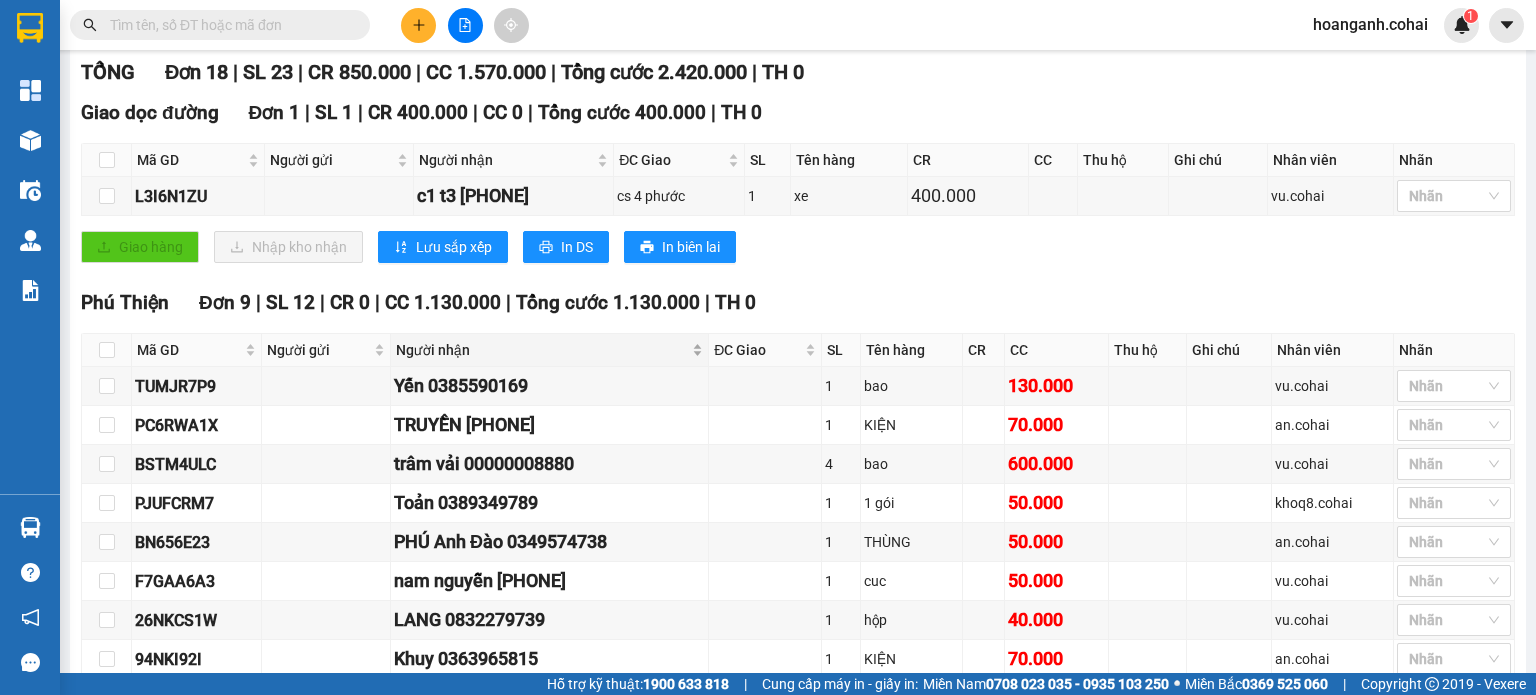 scroll, scrollTop: 0, scrollLeft: 0, axis: both 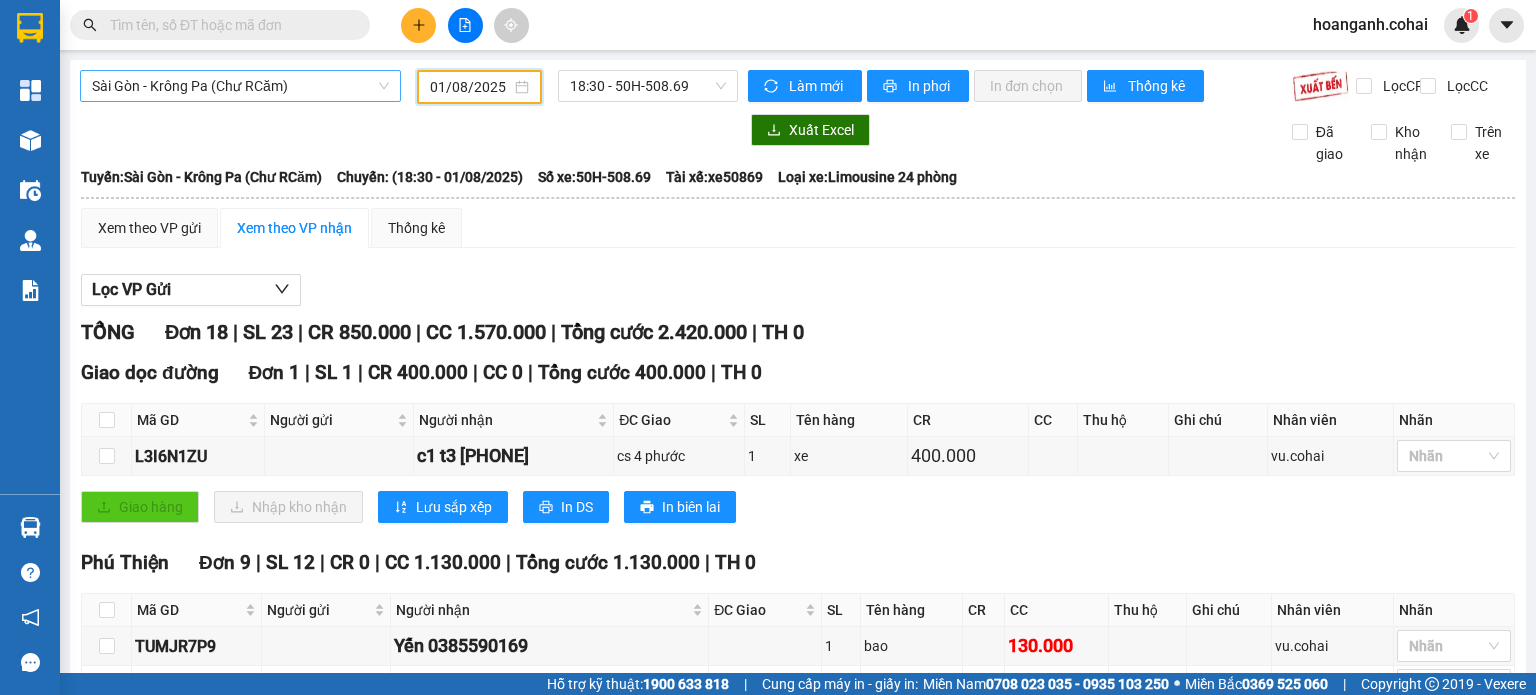 click on "Sài Gòn - Krông Pa (Chư RCăm)" at bounding box center (240, 86) 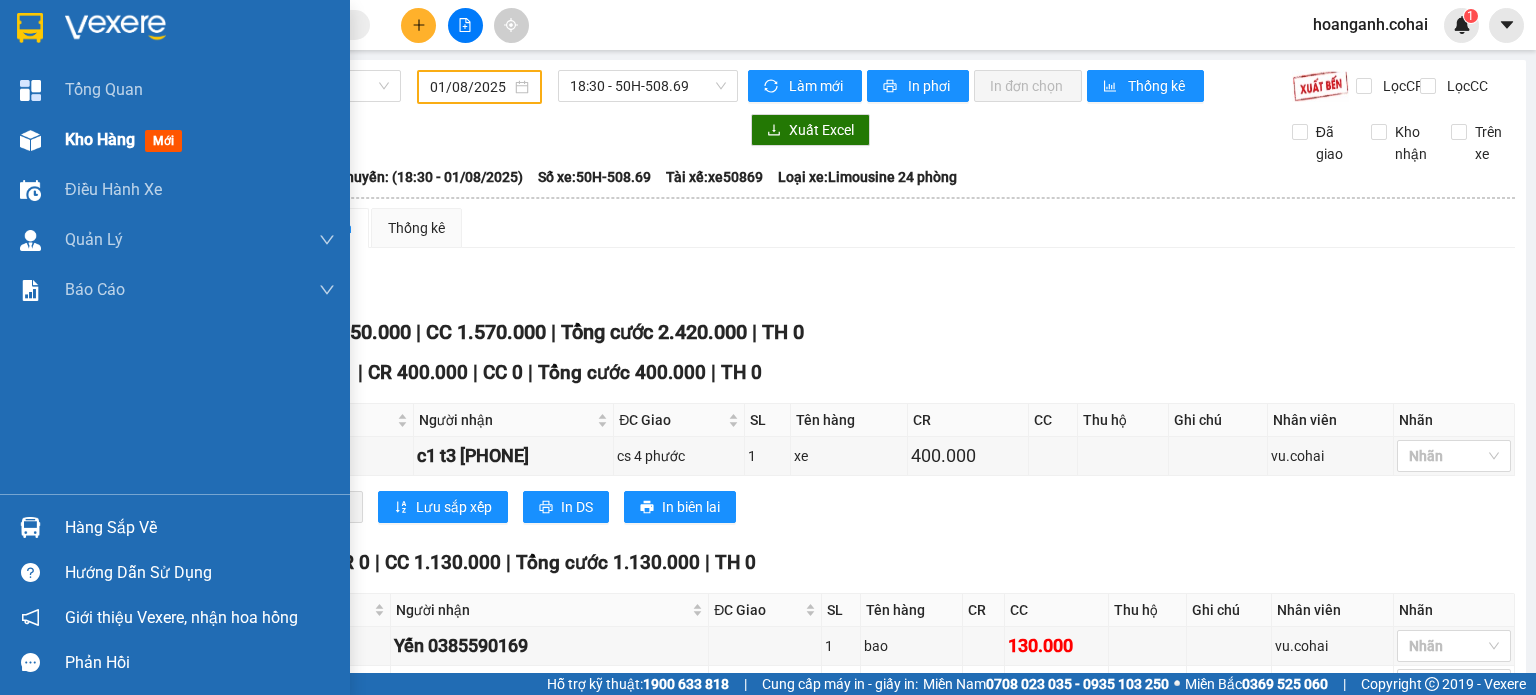click on "Kho hàng mới" at bounding box center [175, 140] 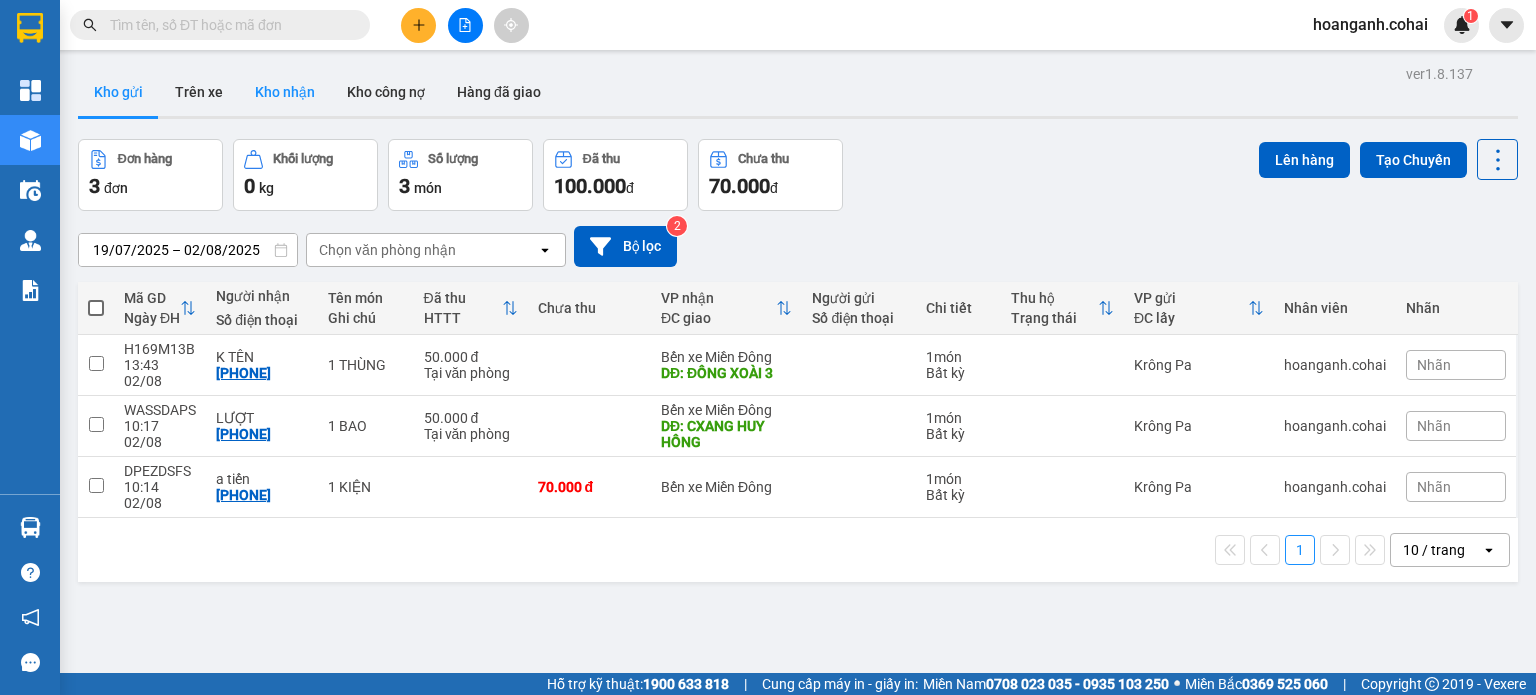 click on "Kho nhận" at bounding box center (285, 92) 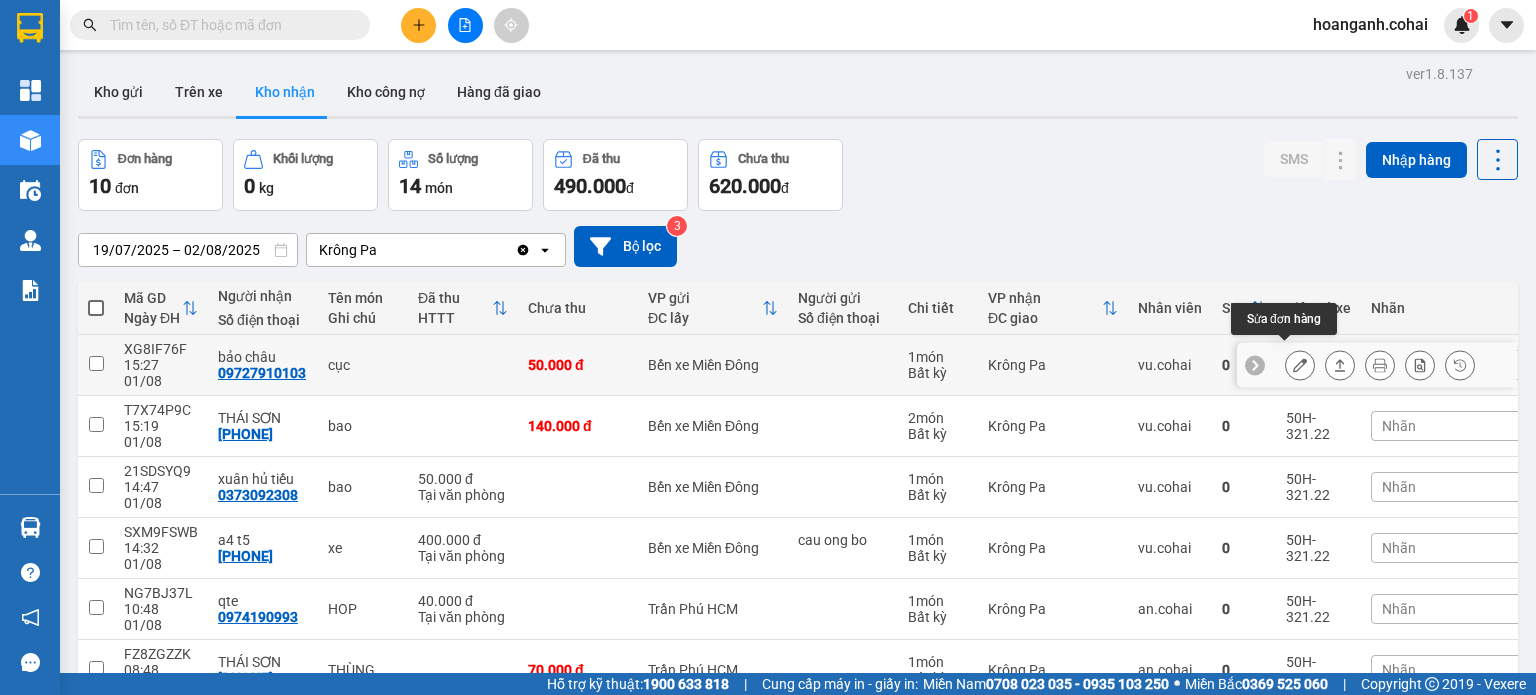 click 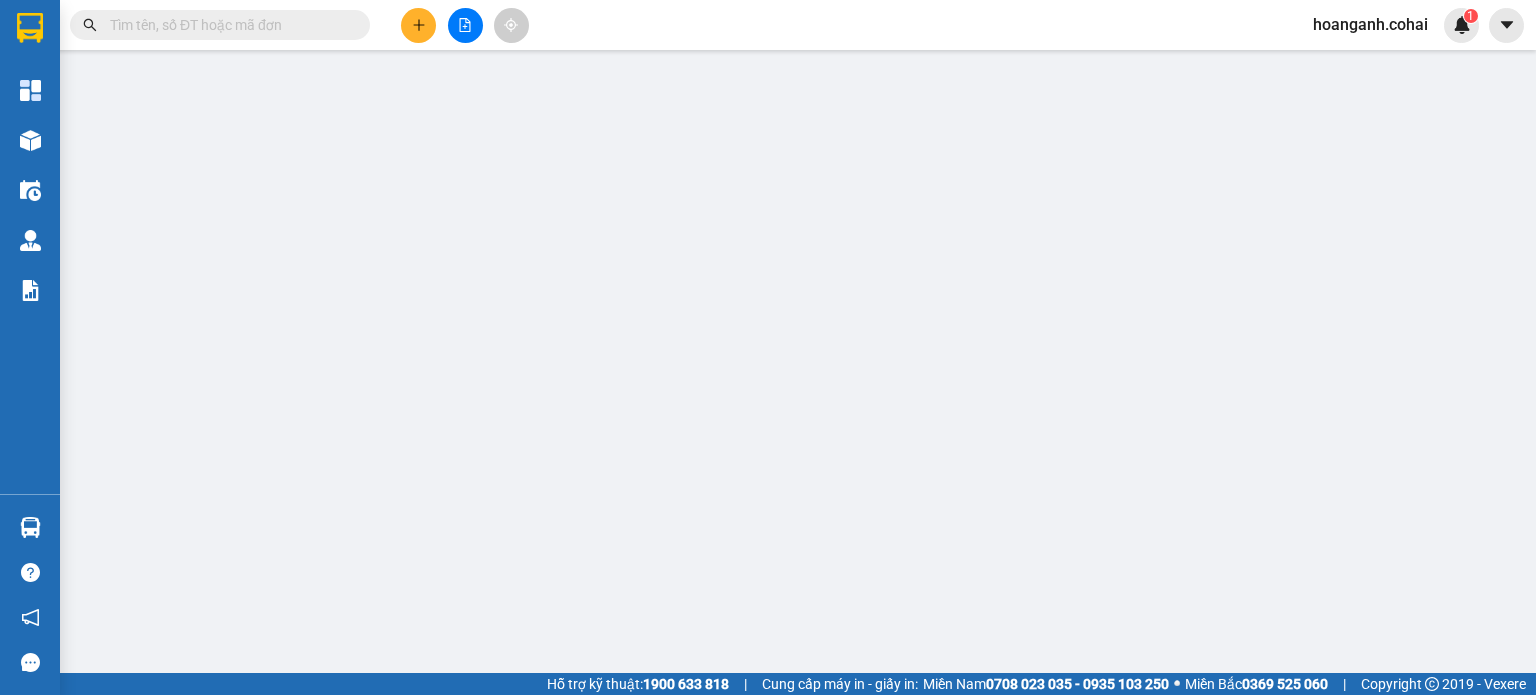 type on "09727910103" 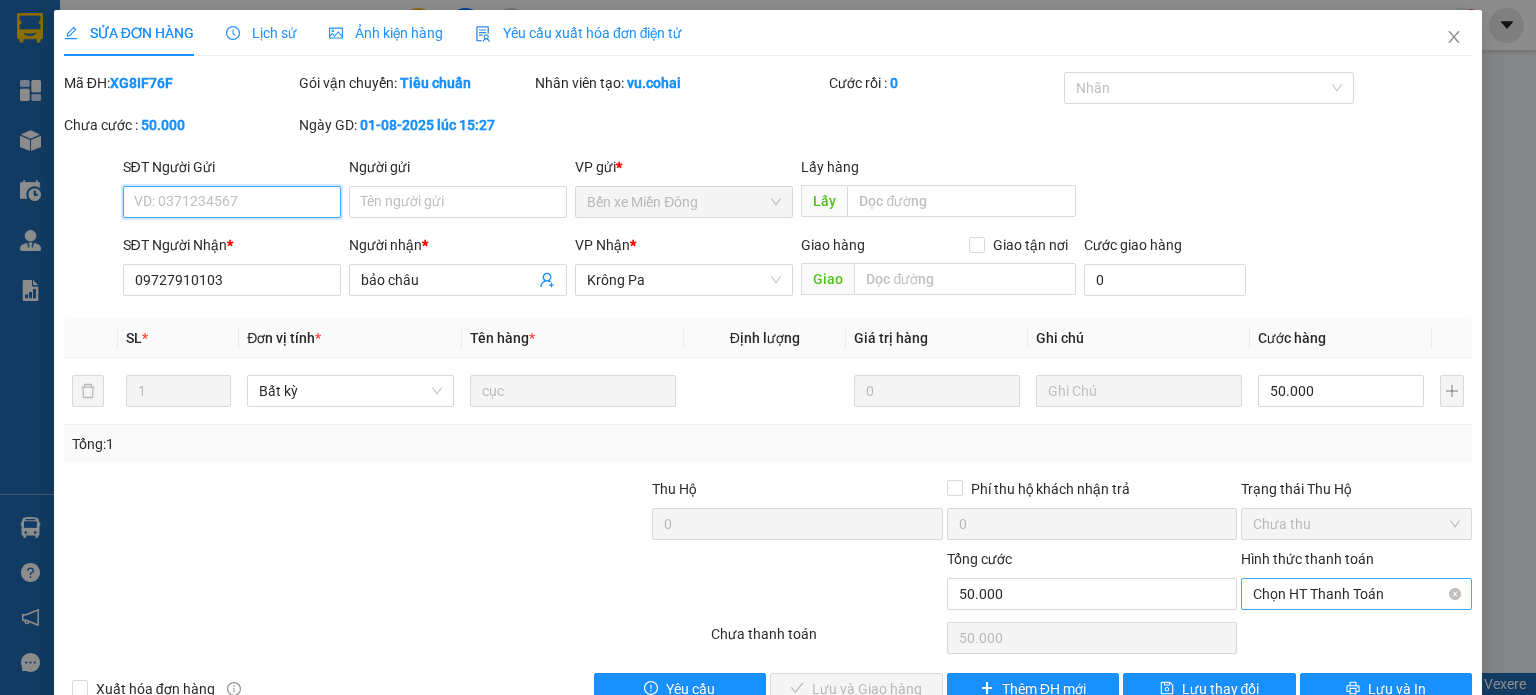 click on "Chọn HT Thanh Toán" at bounding box center (1356, 594) 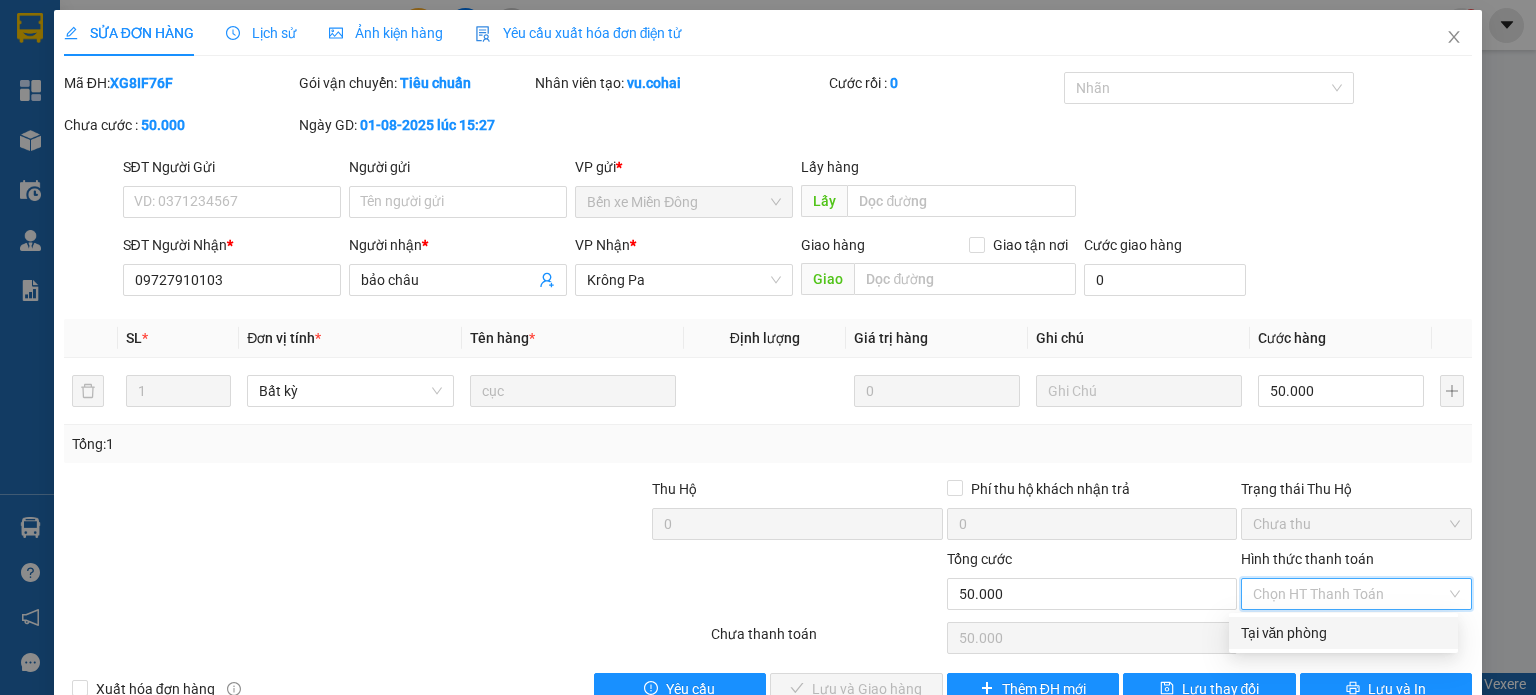 click on "Tại văn phòng" at bounding box center [1343, 633] 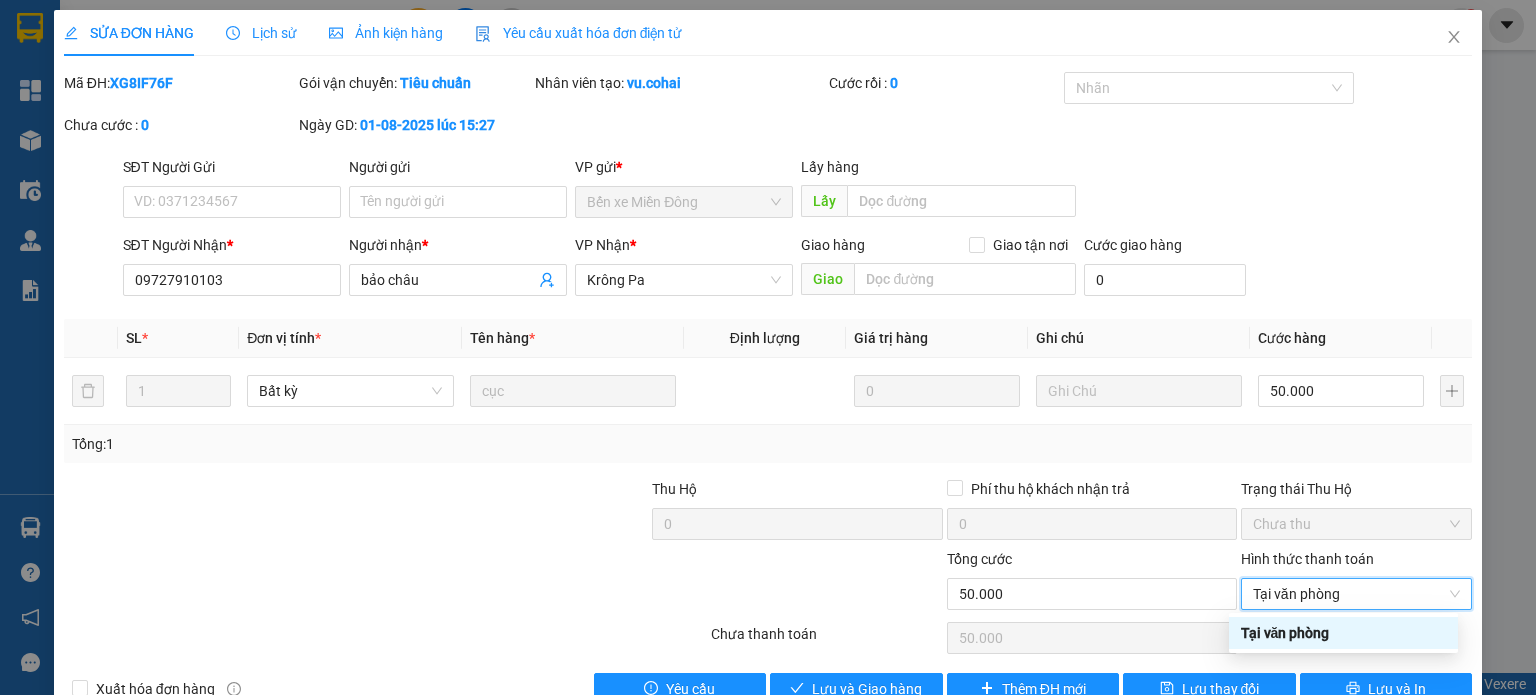 type on "0" 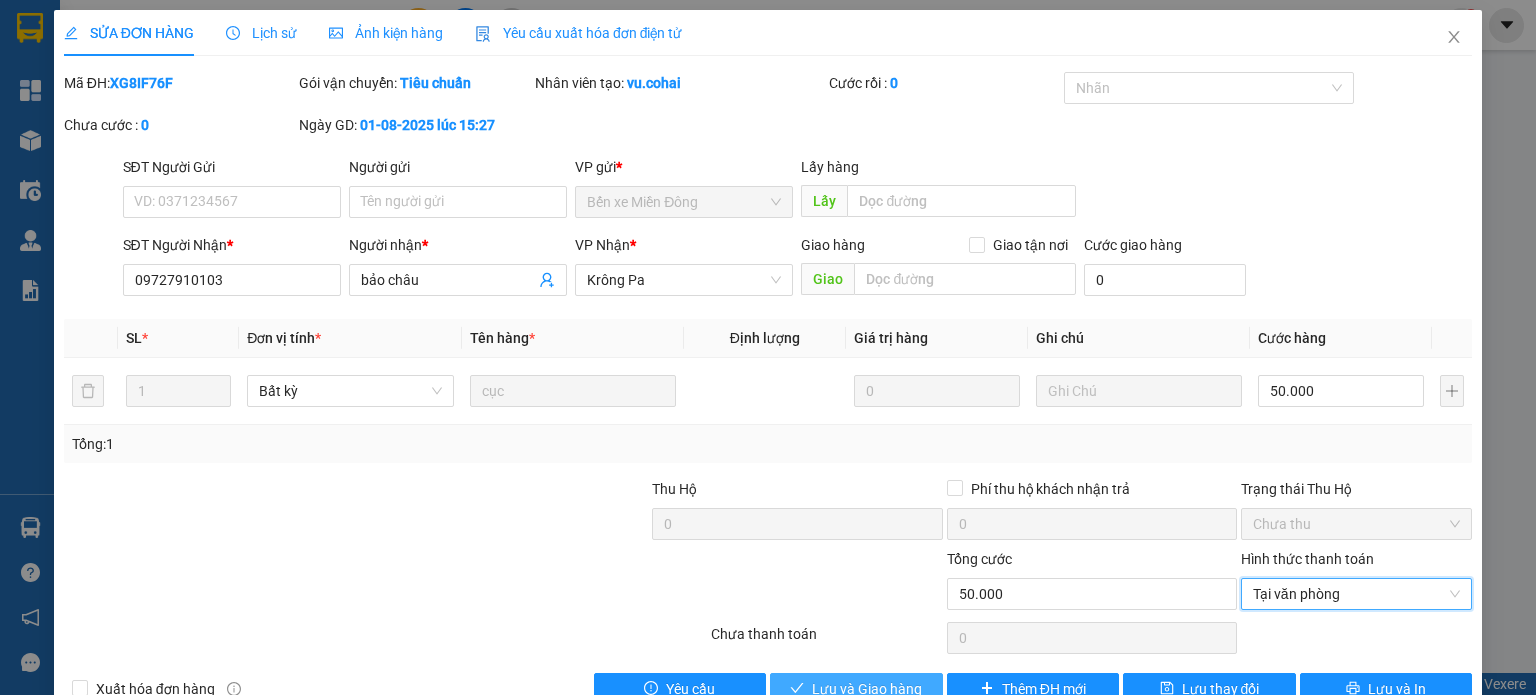click on "Lưu và Giao hàng" at bounding box center (867, 689) 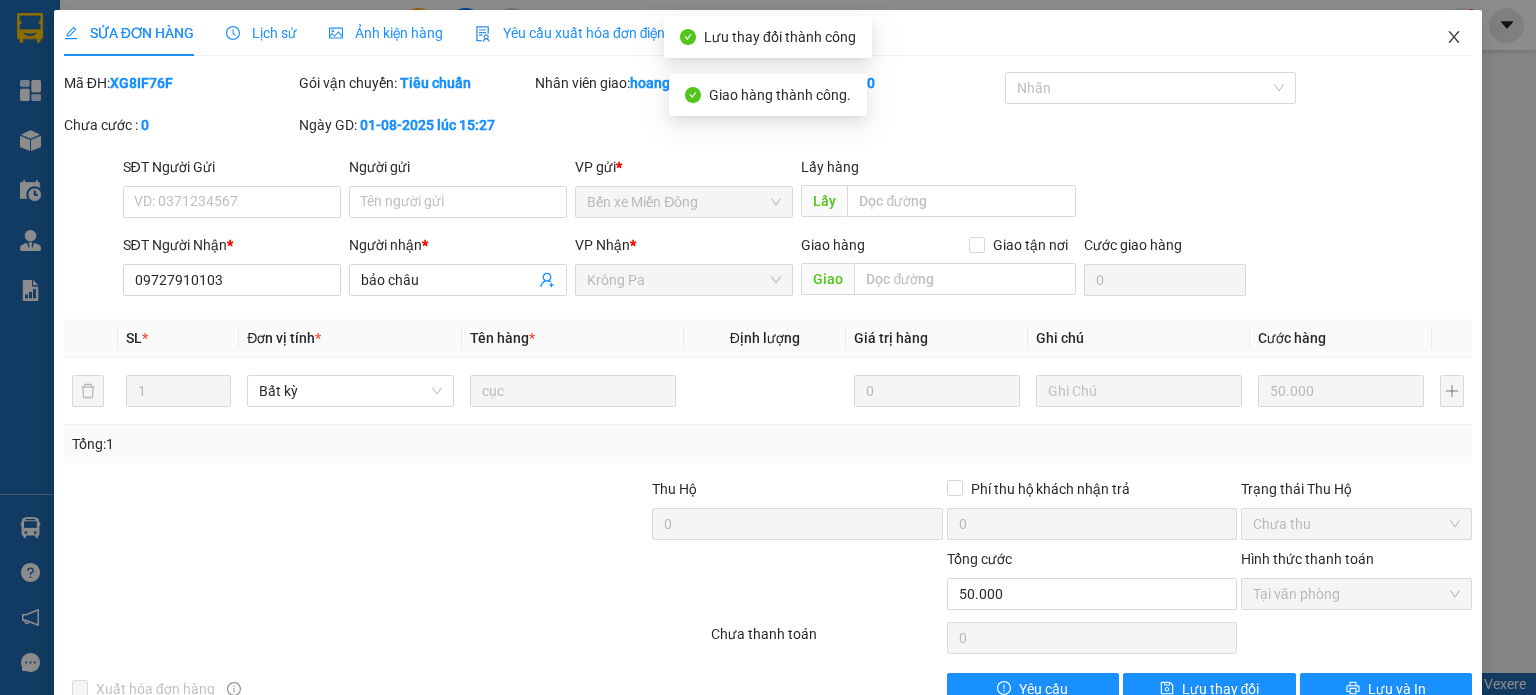 click at bounding box center [1454, 38] 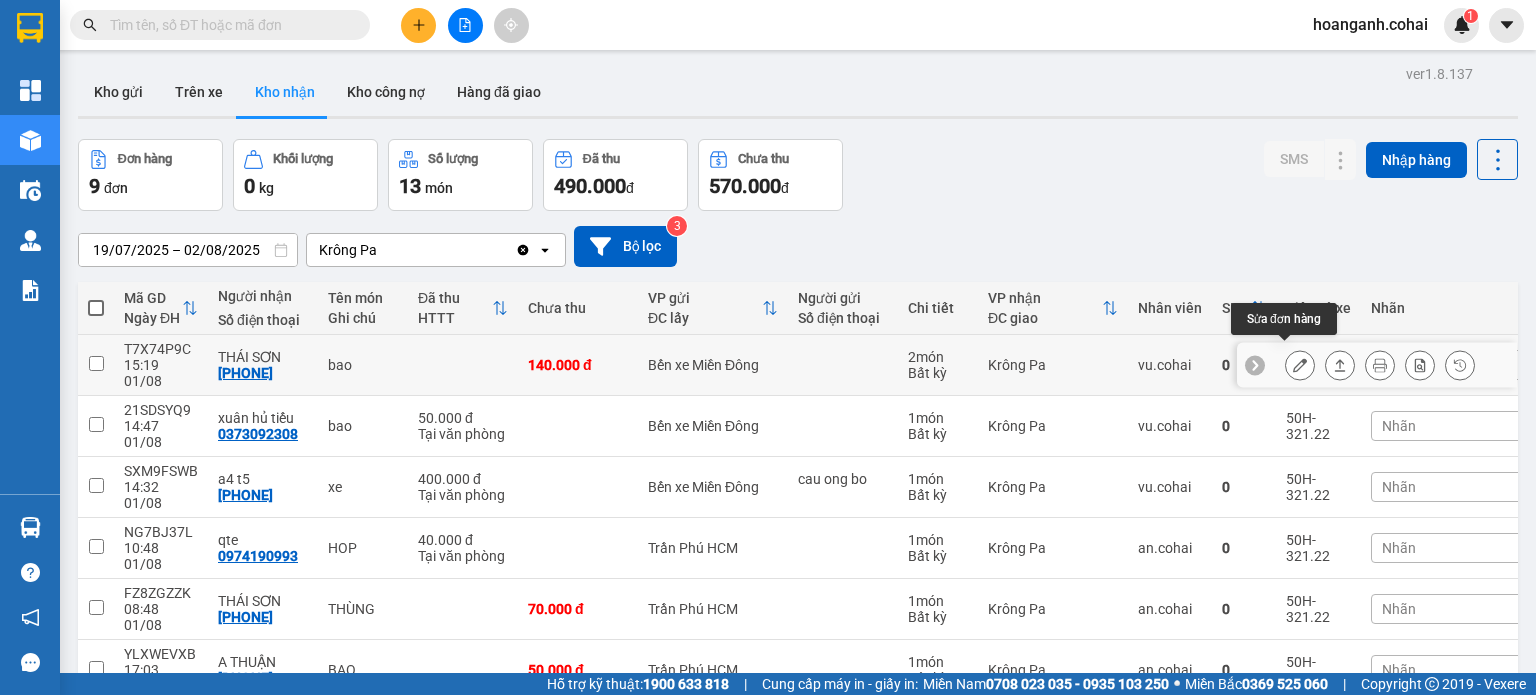 click 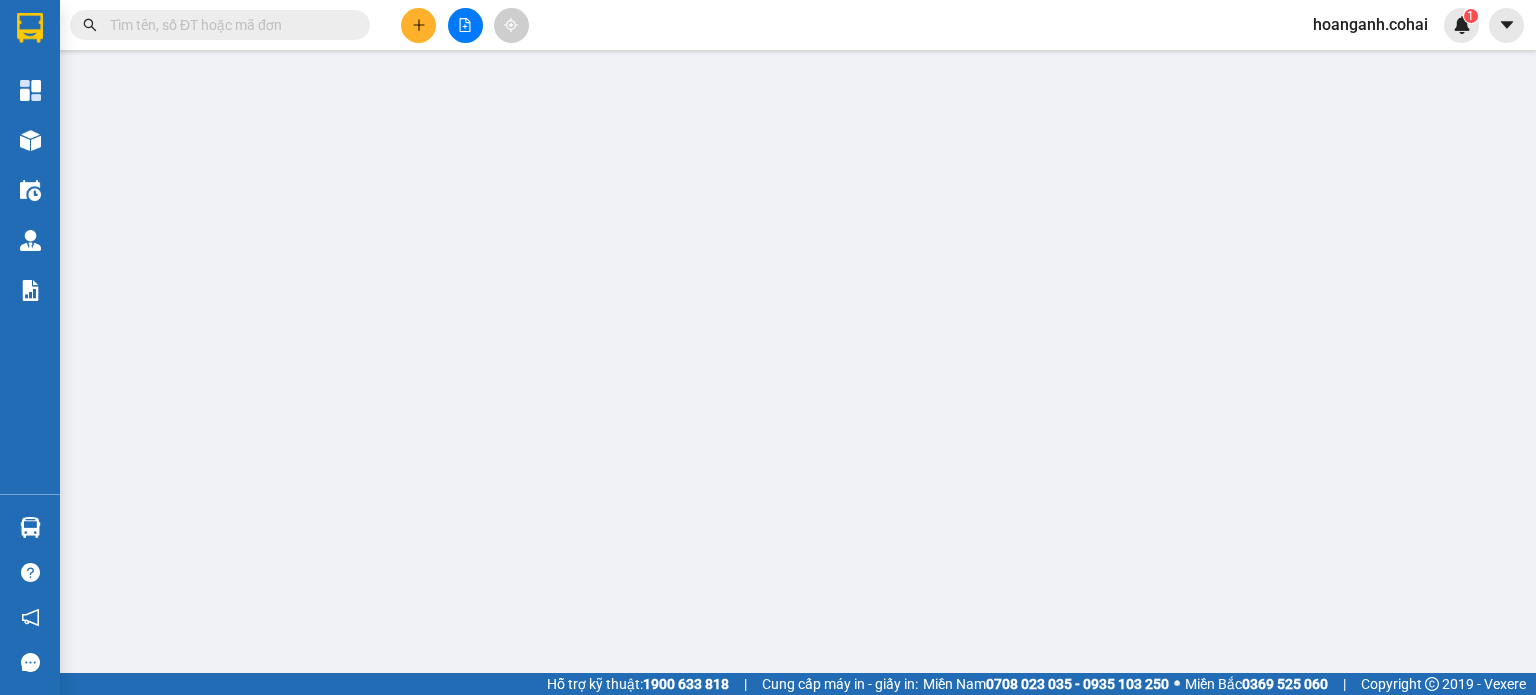 type on "0342376445" 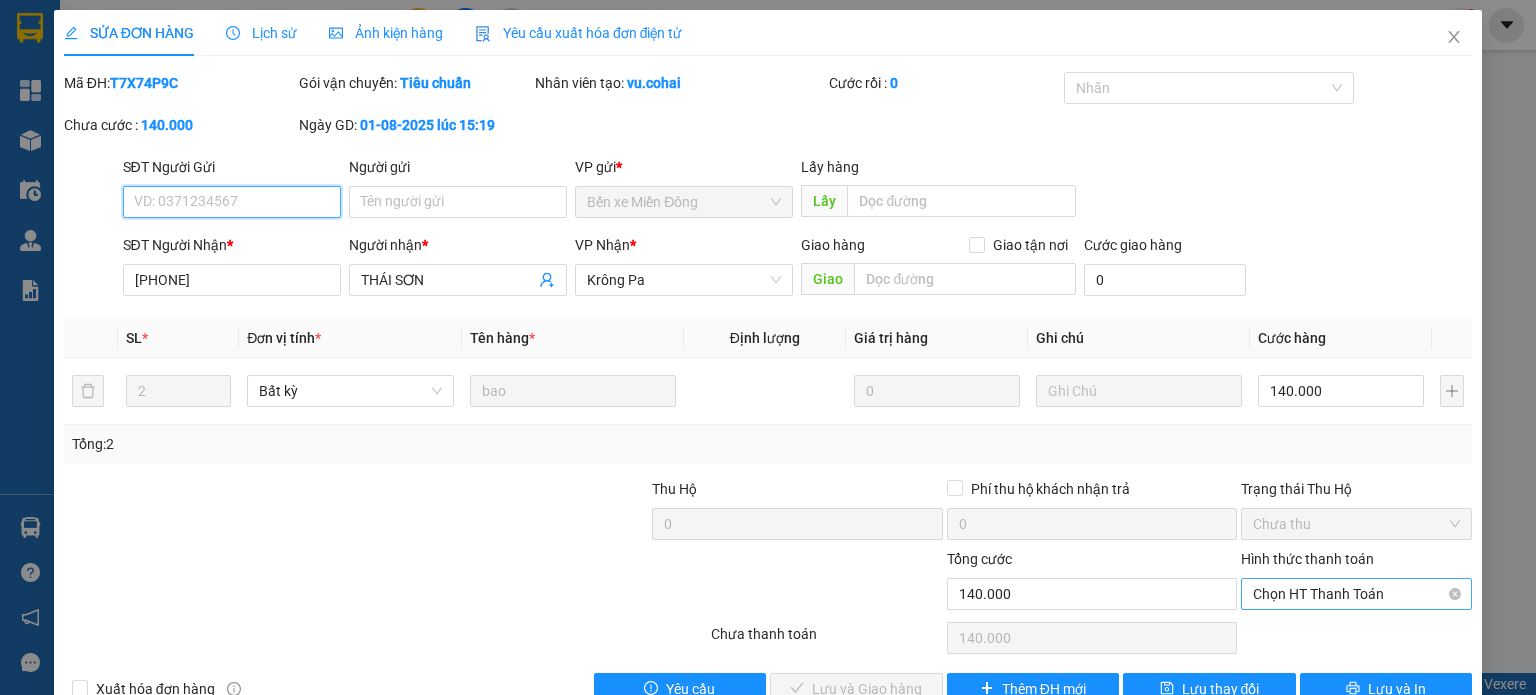 click on "Chọn HT Thanh Toán" at bounding box center (1356, 594) 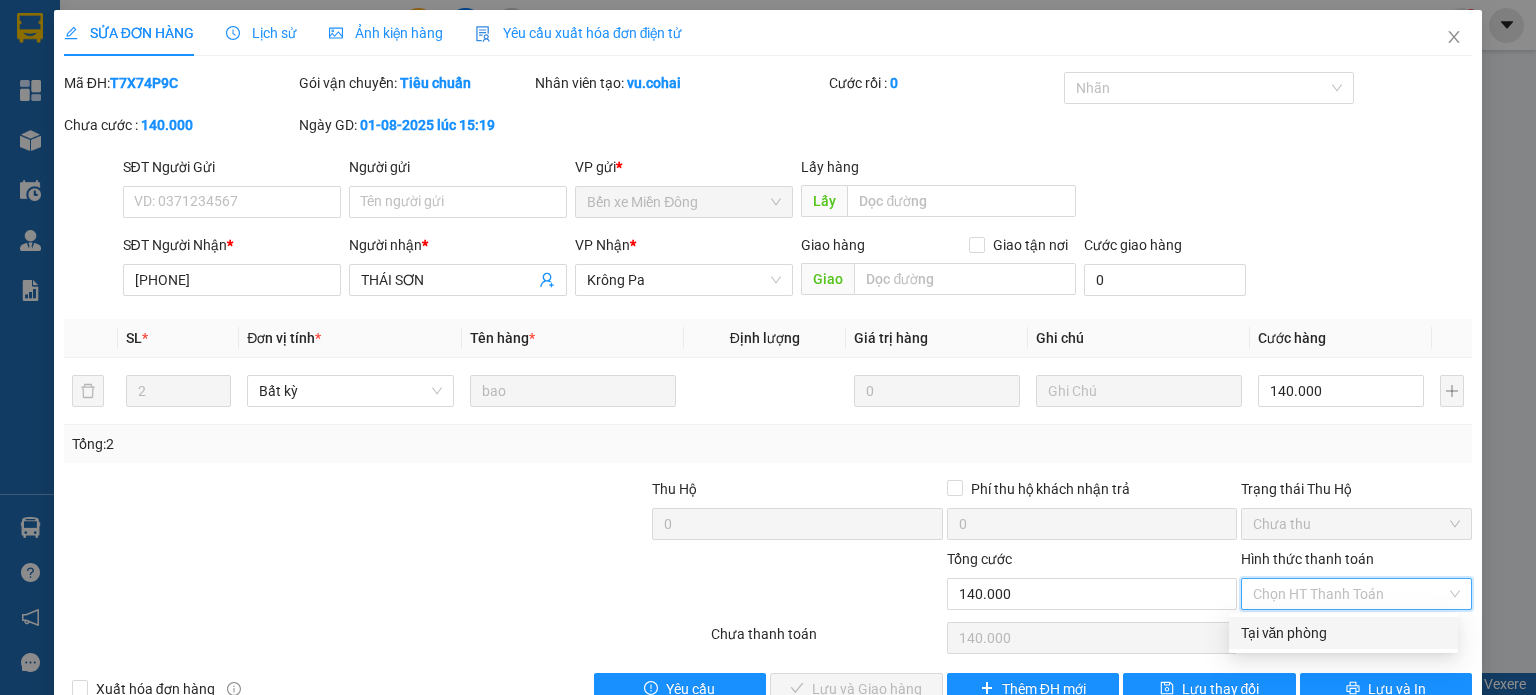 click on "Tại văn phòng" at bounding box center (1343, 633) 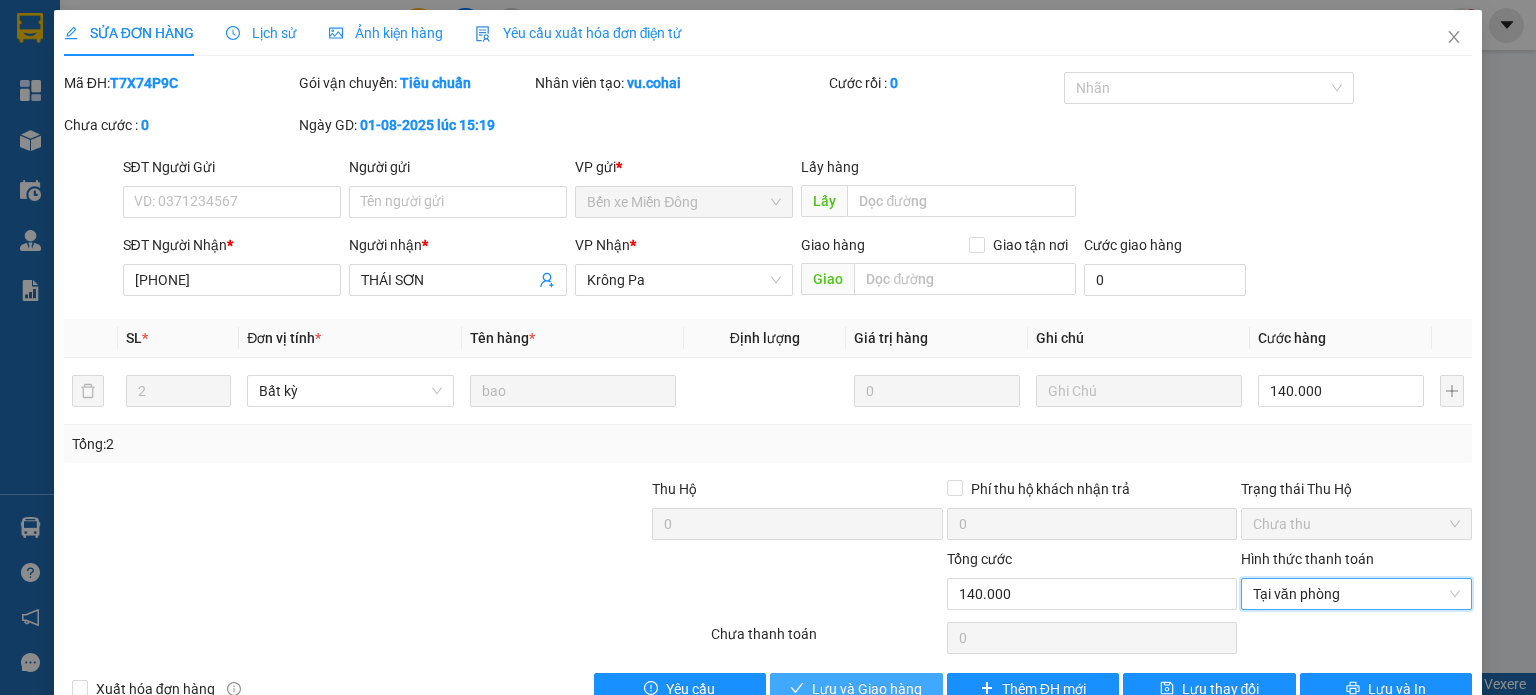 click on "Lưu và Giao hàng" at bounding box center (867, 689) 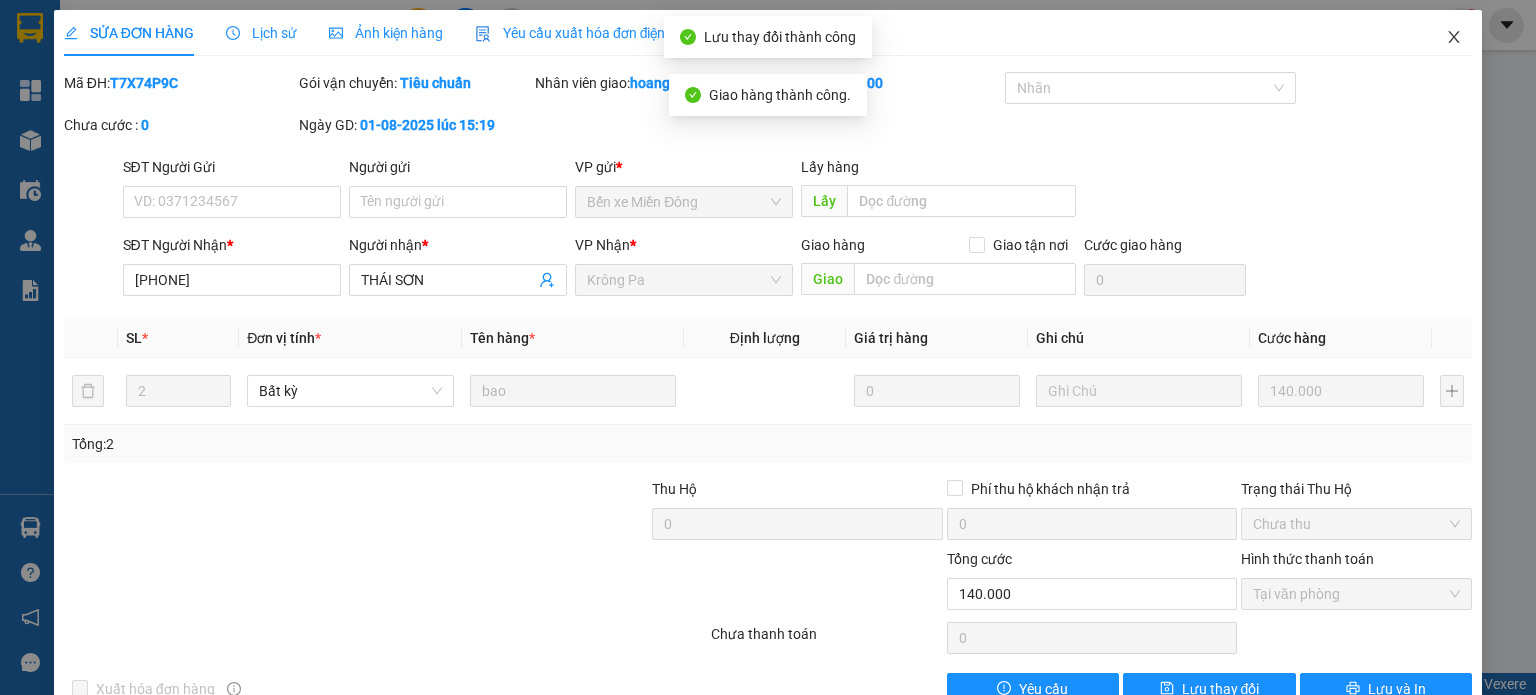 click 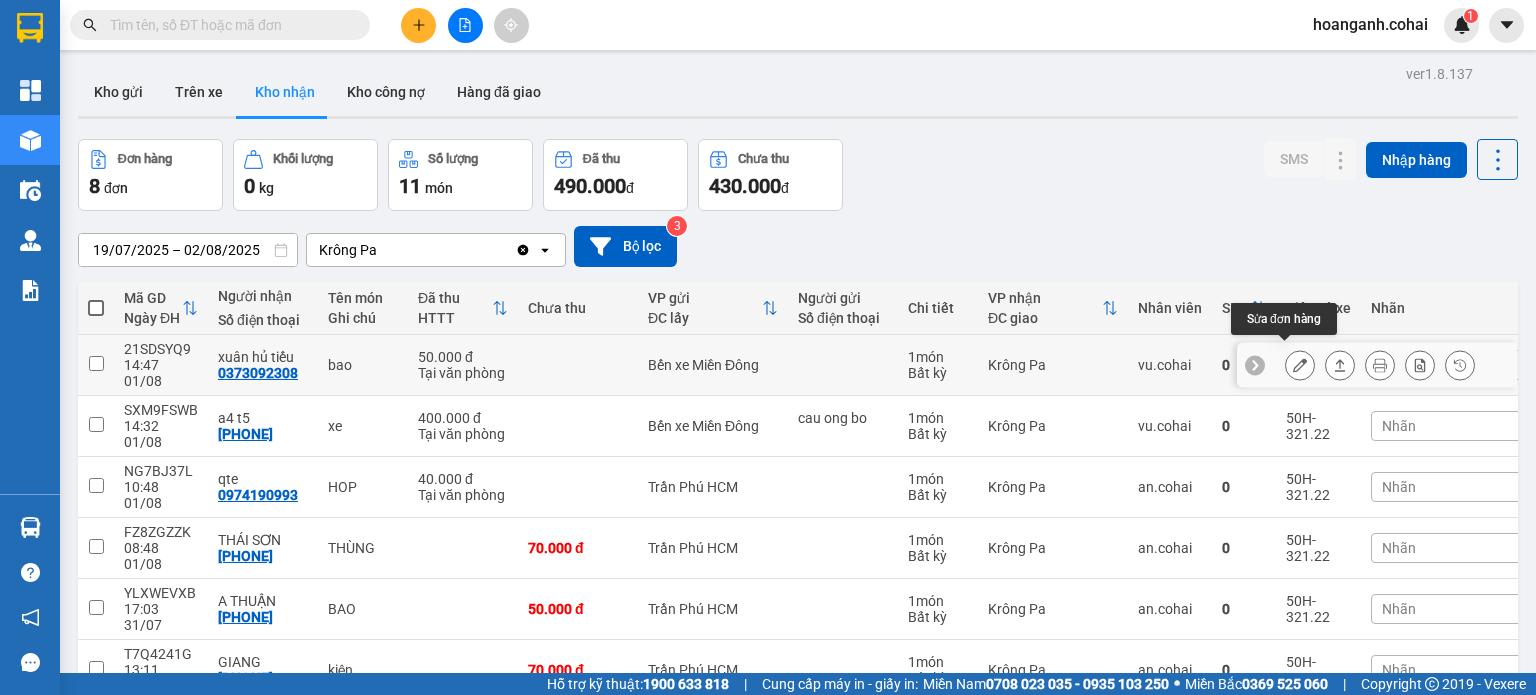 click at bounding box center [1300, 365] 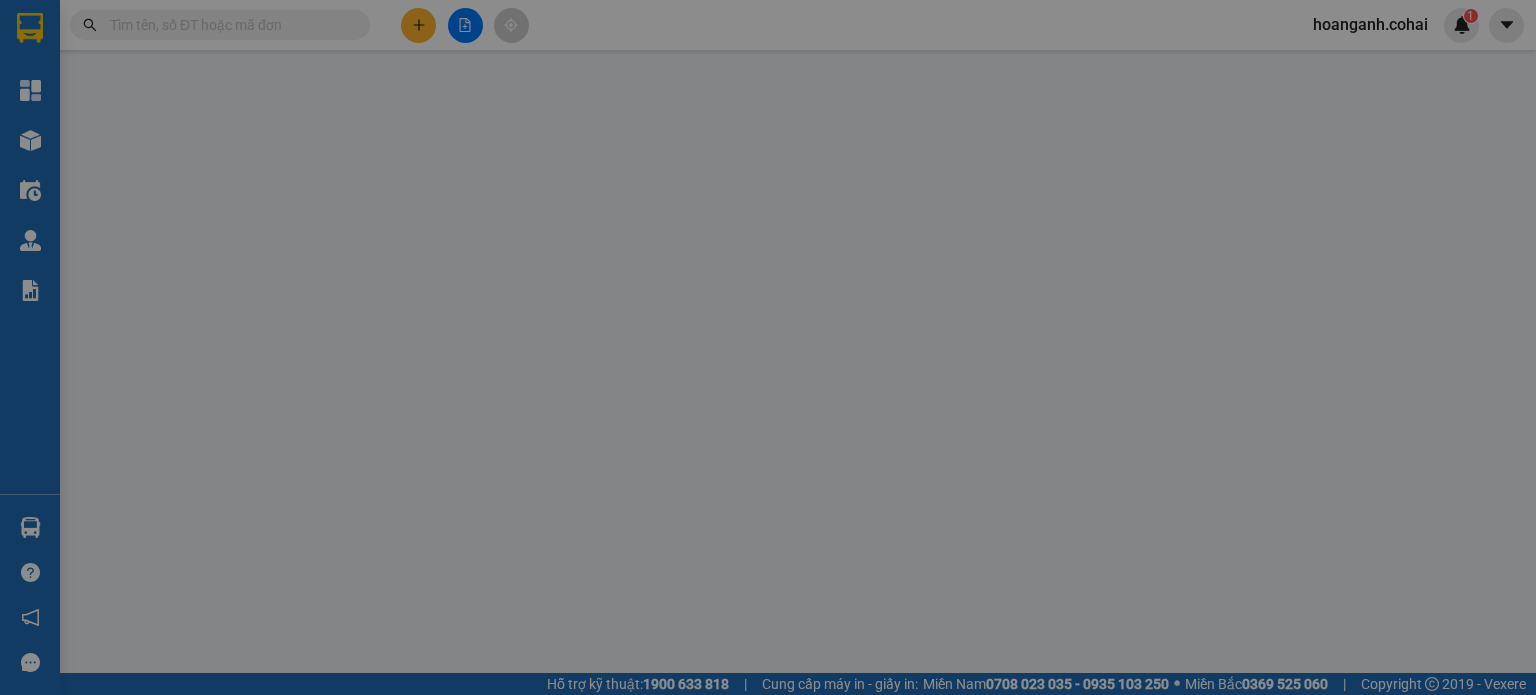 type on "0373092308" 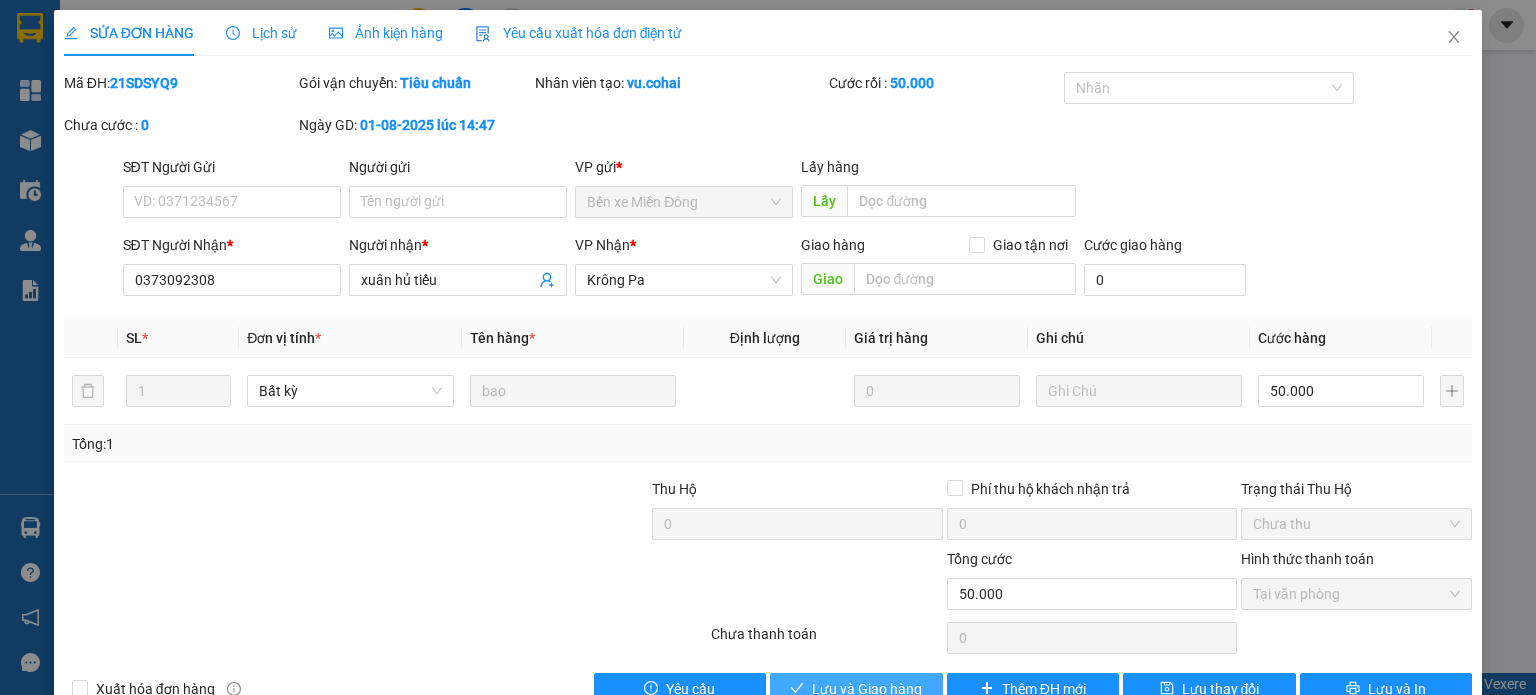 click on "Lưu và Giao hàng" at bounding box center (867, 689) 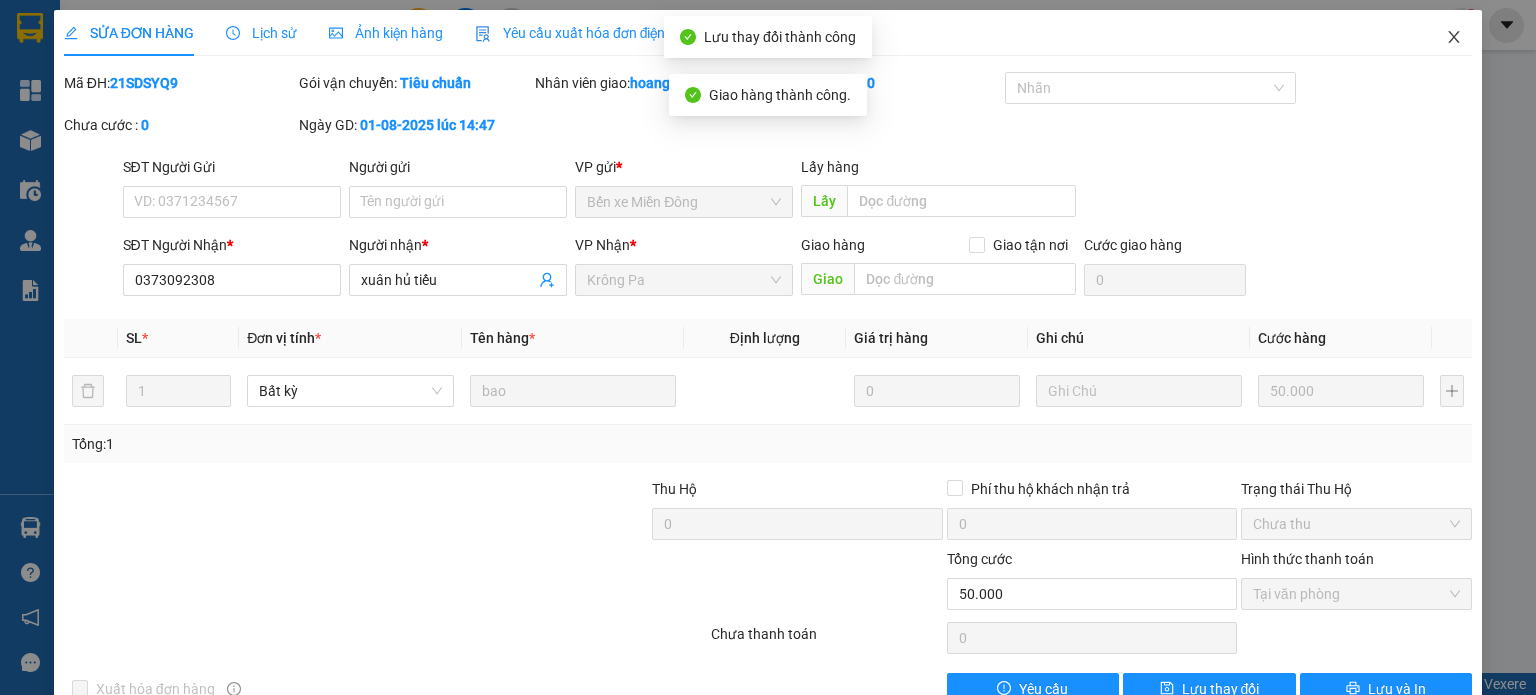 click 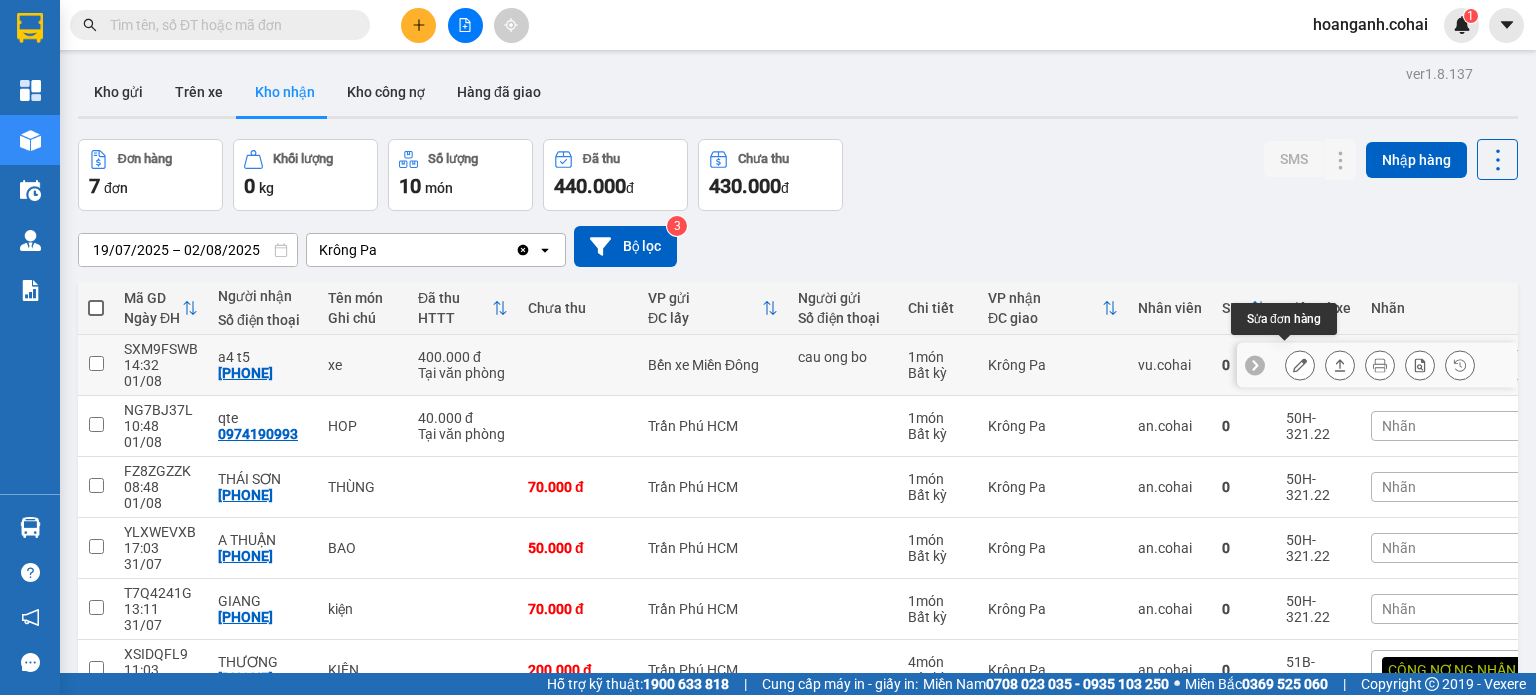 click 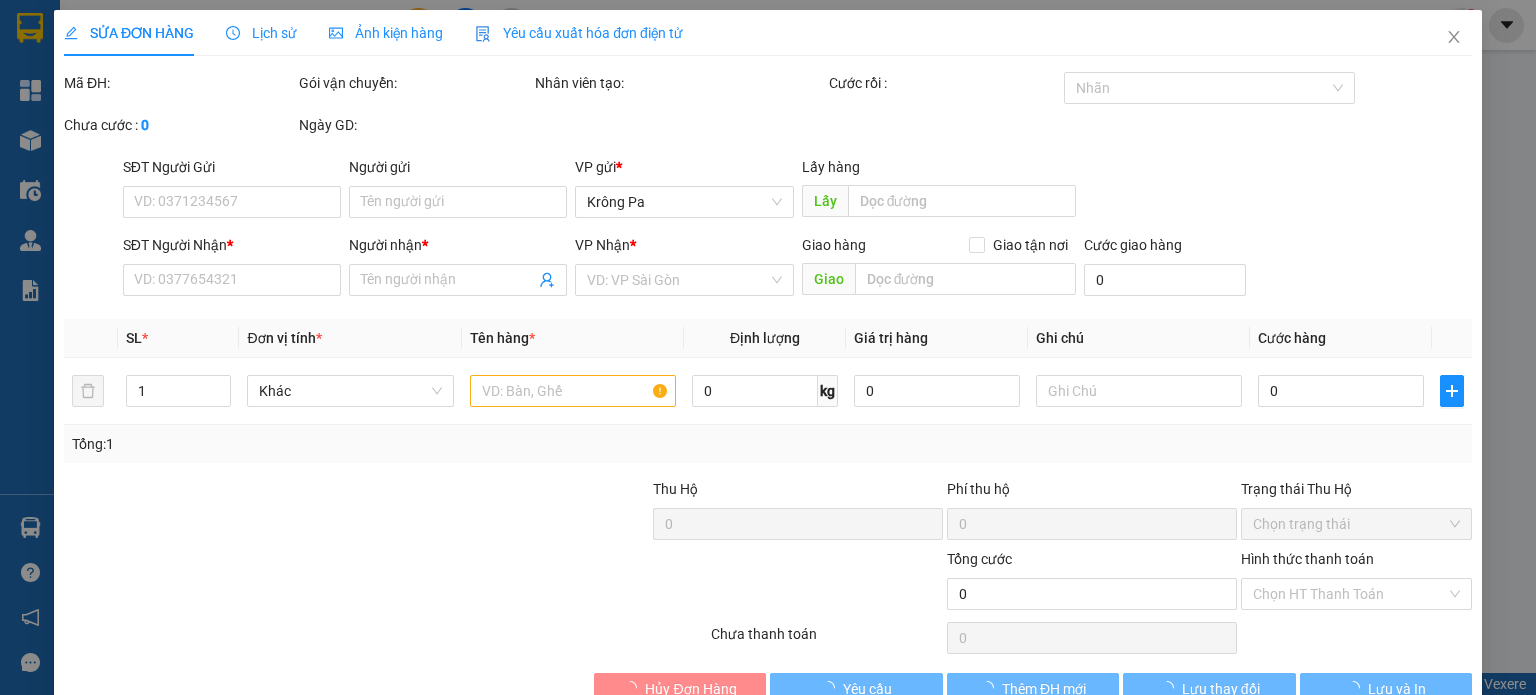 type on "cau ong bo" 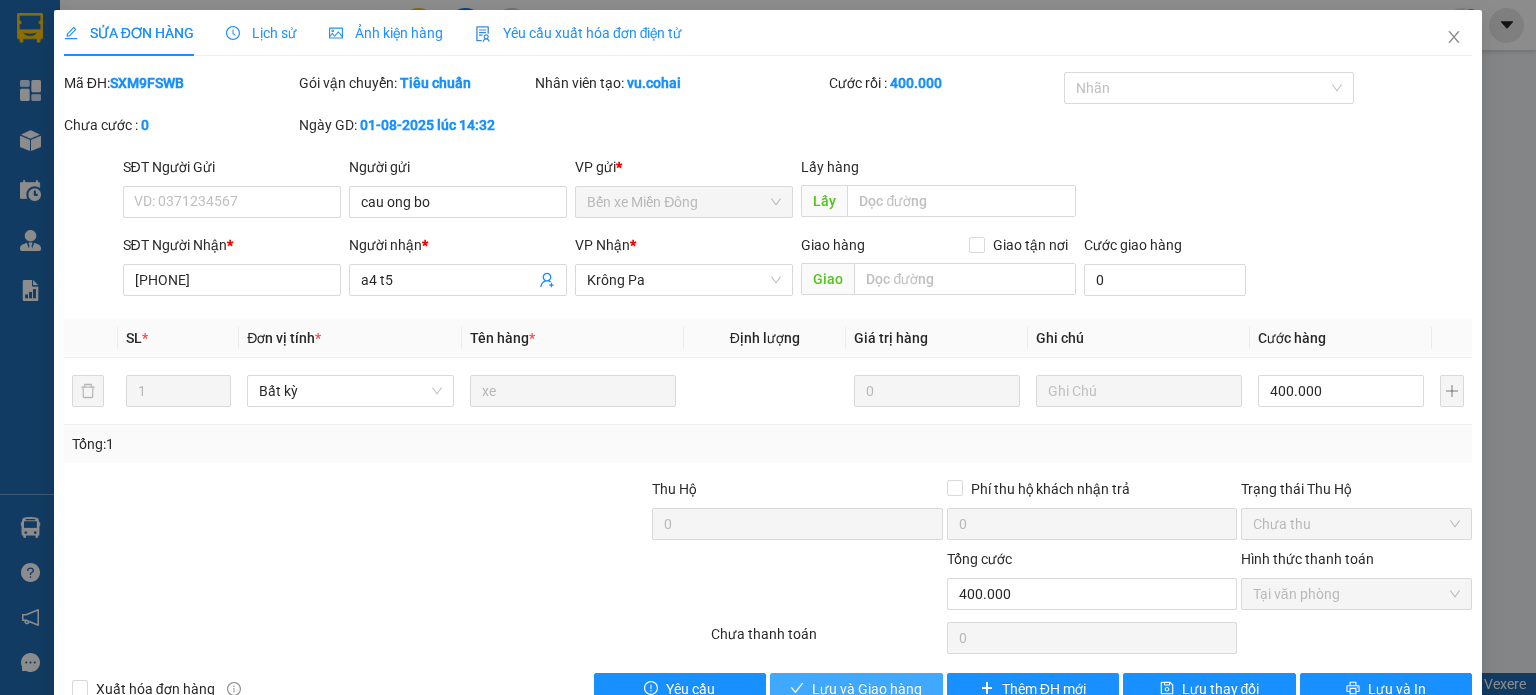 click on "Lưu và Giao hàng" at bounding box center (867, 689) 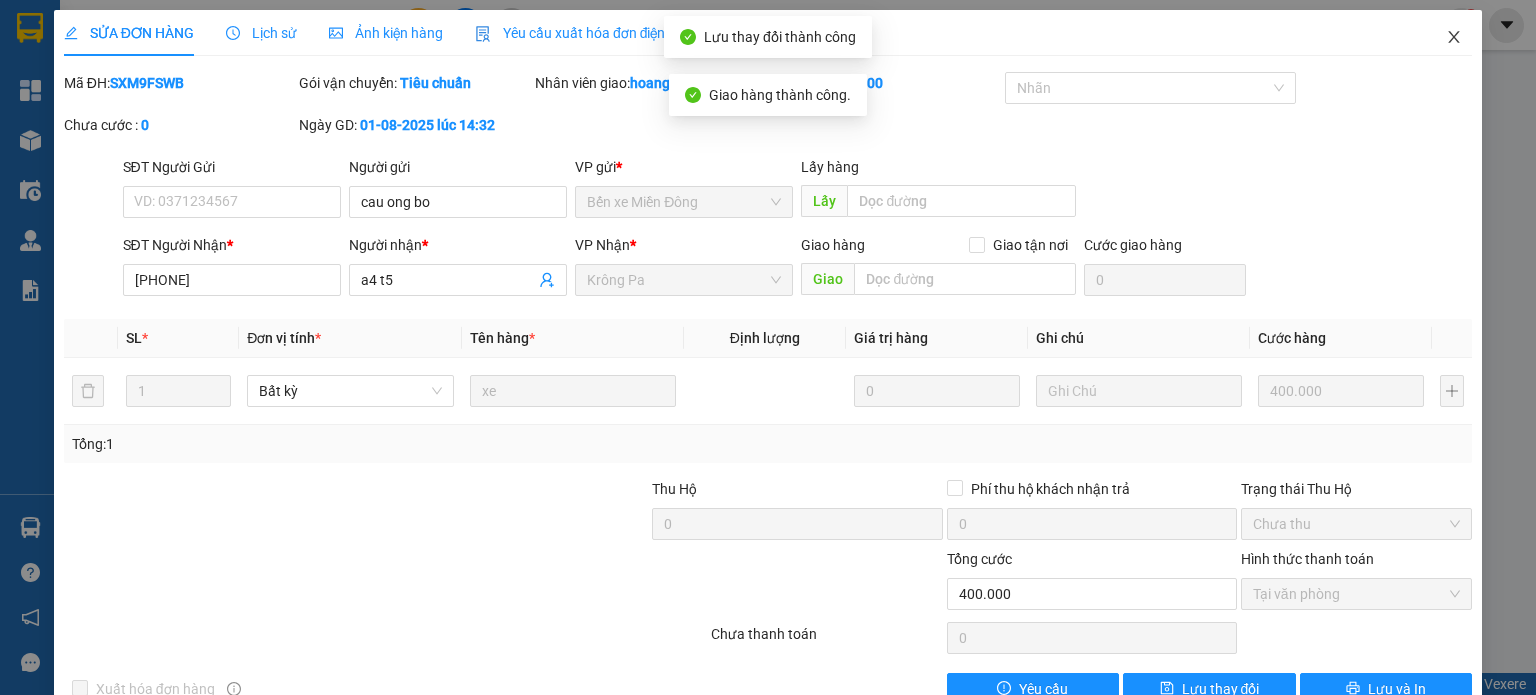 click at bounding box center (1454, 38) 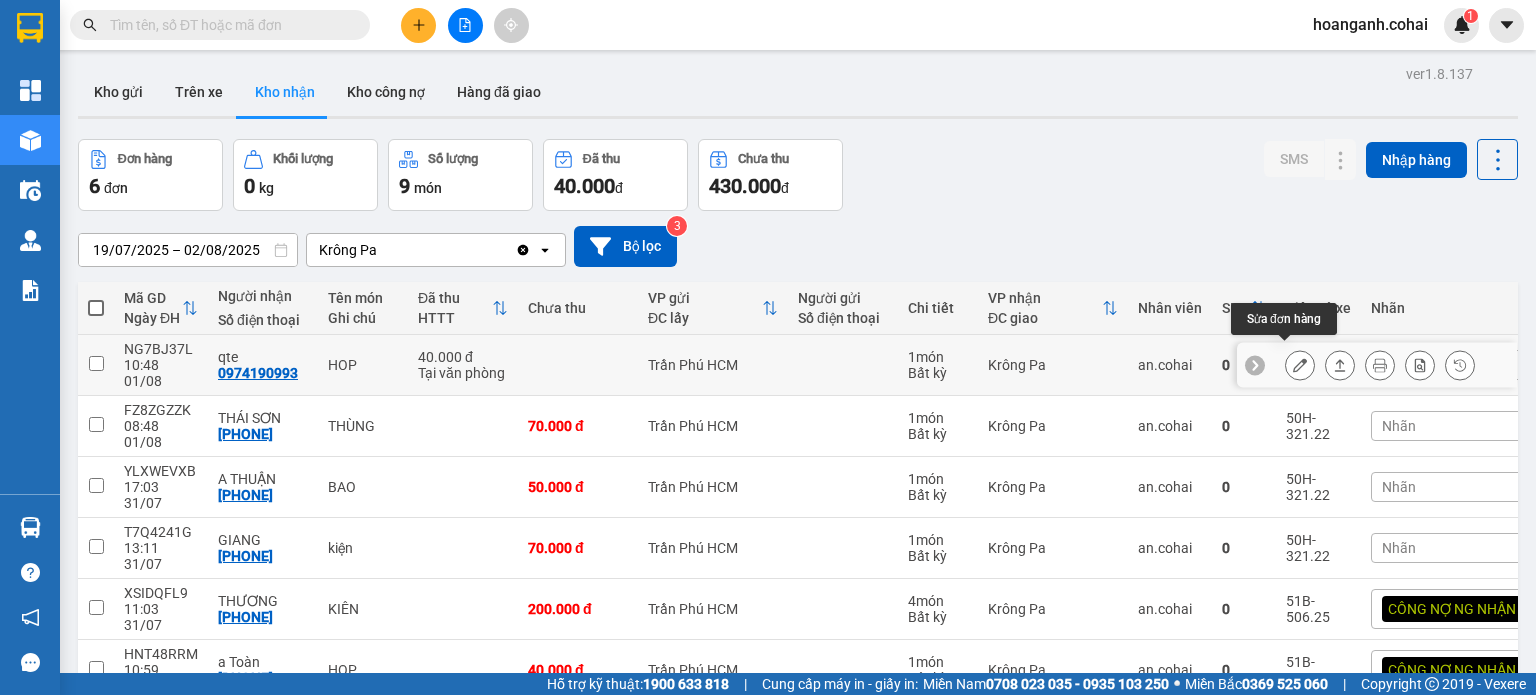 click 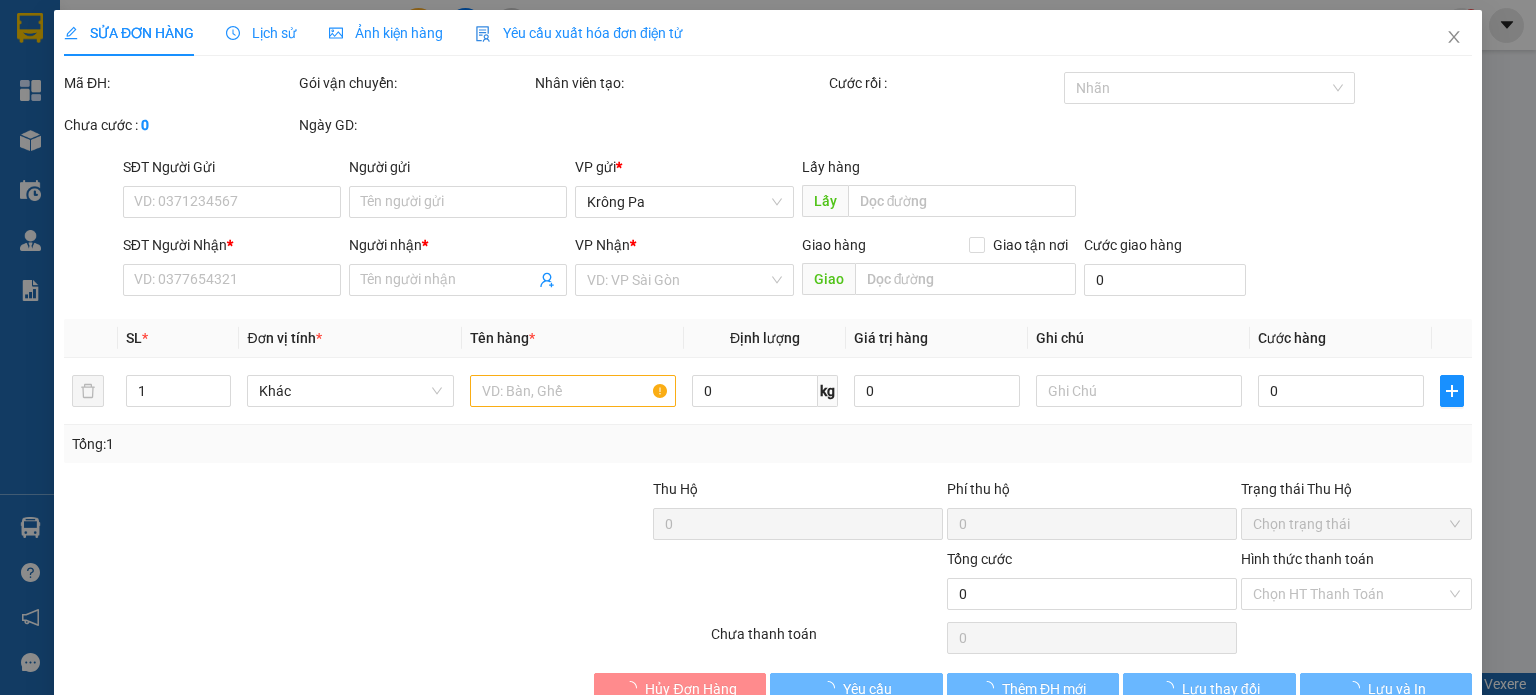 type on "0974190993" 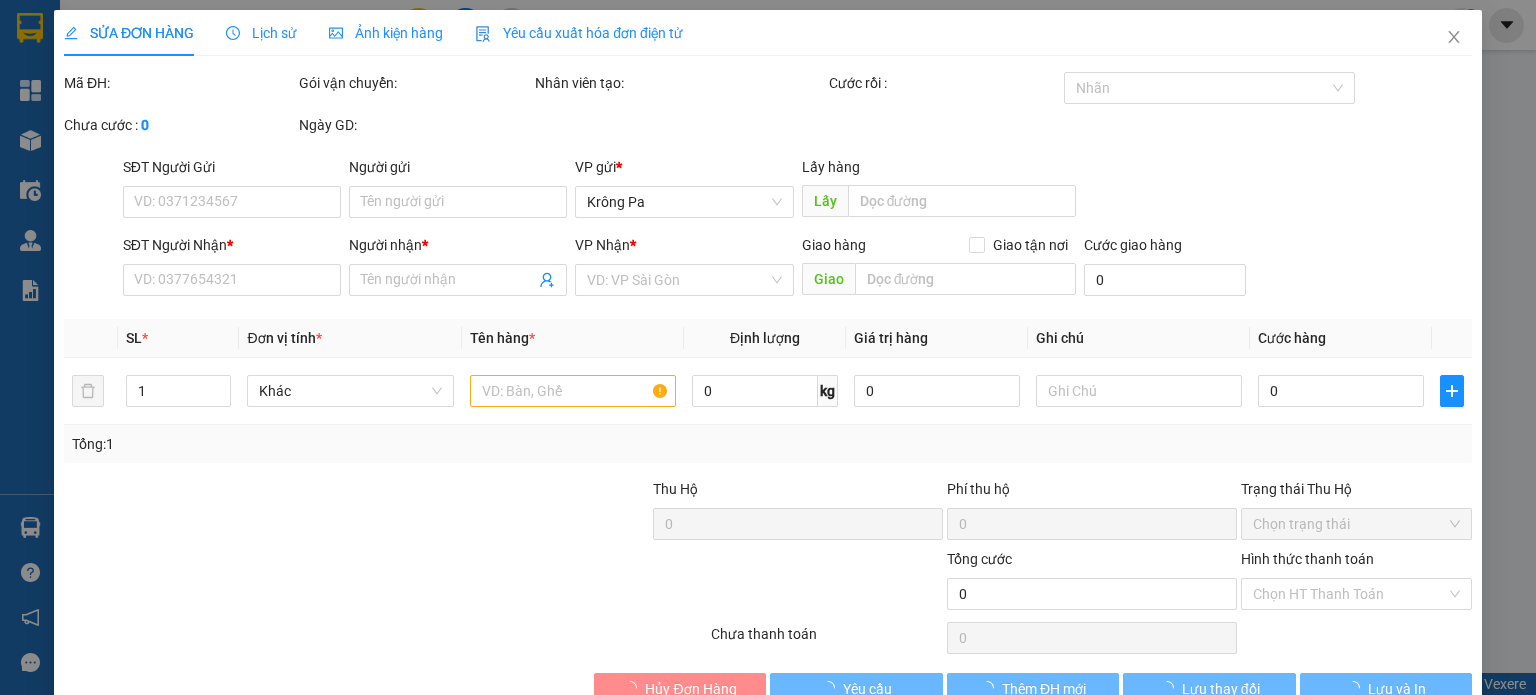 type on "qte" 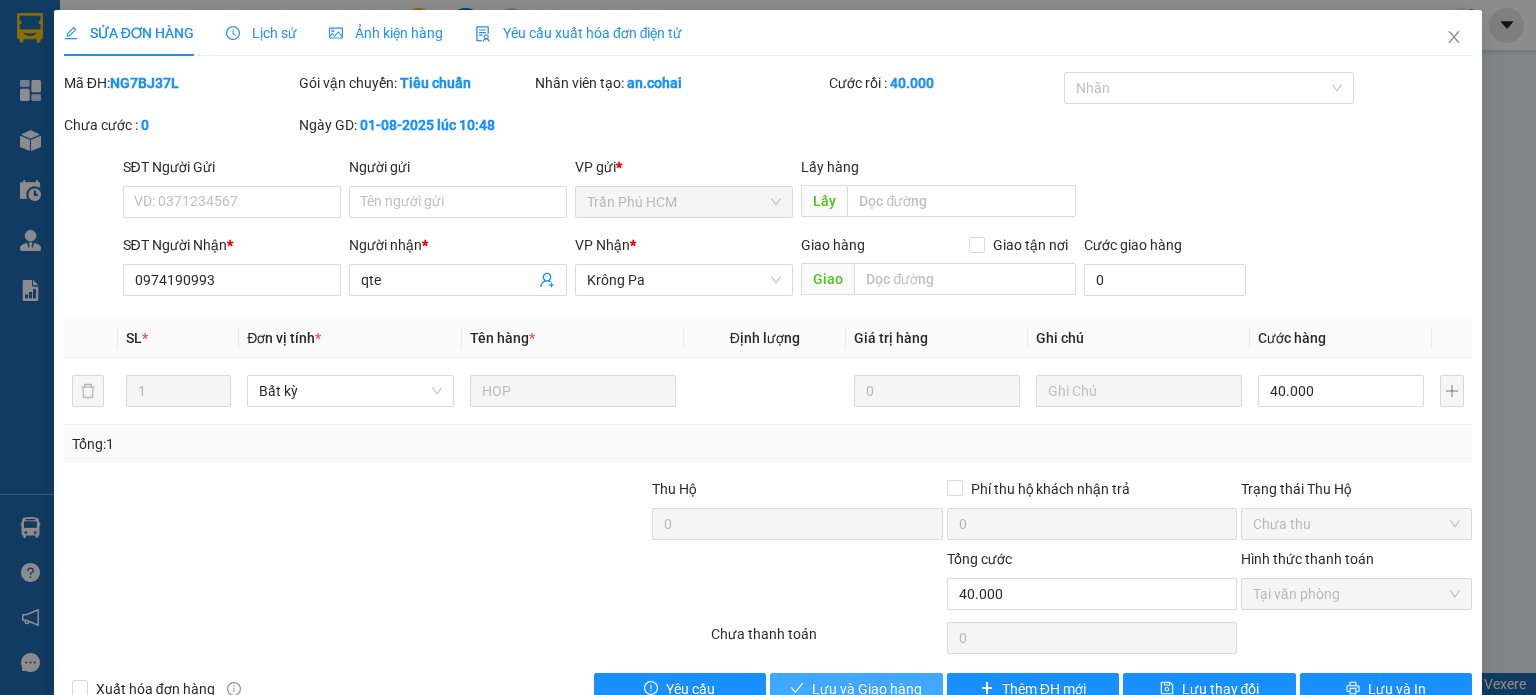 click on "Lưu và Giao hàng" at bounding box center (867, 689) 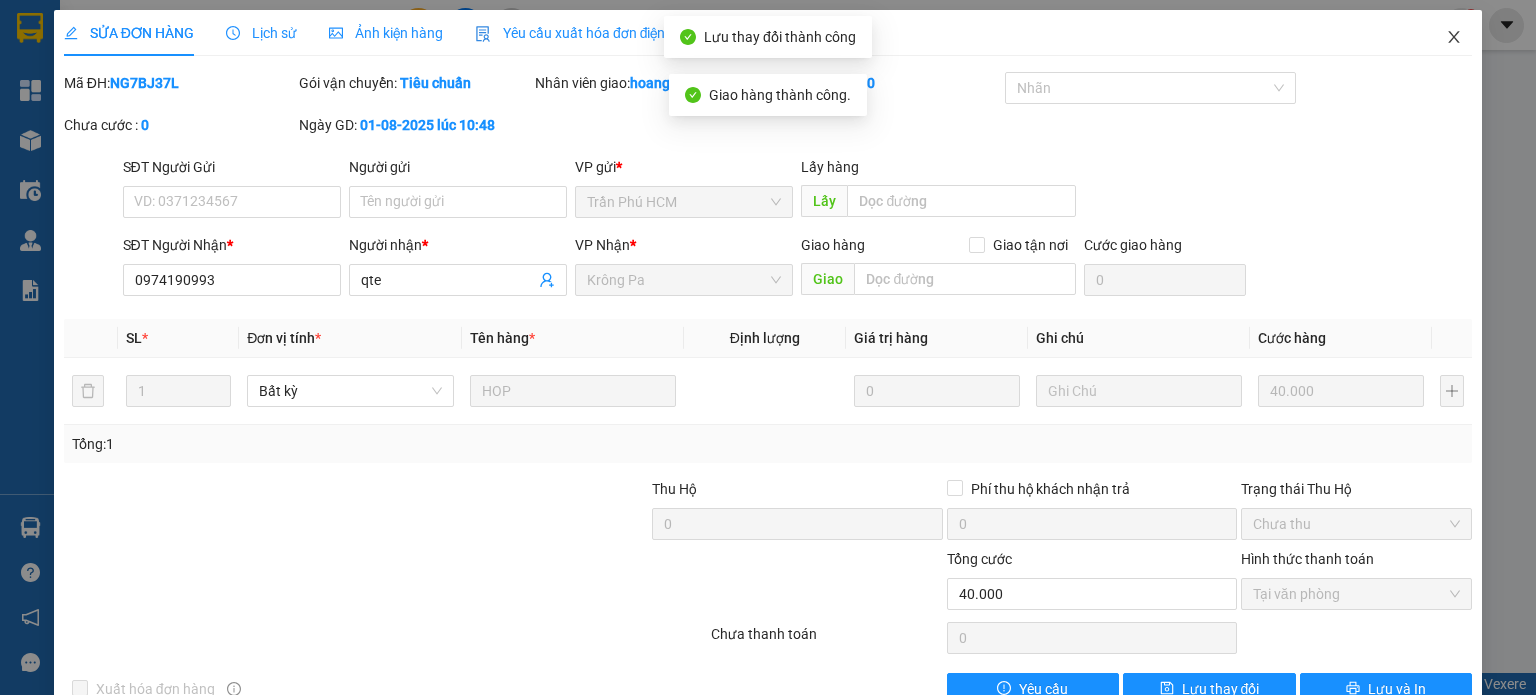 click 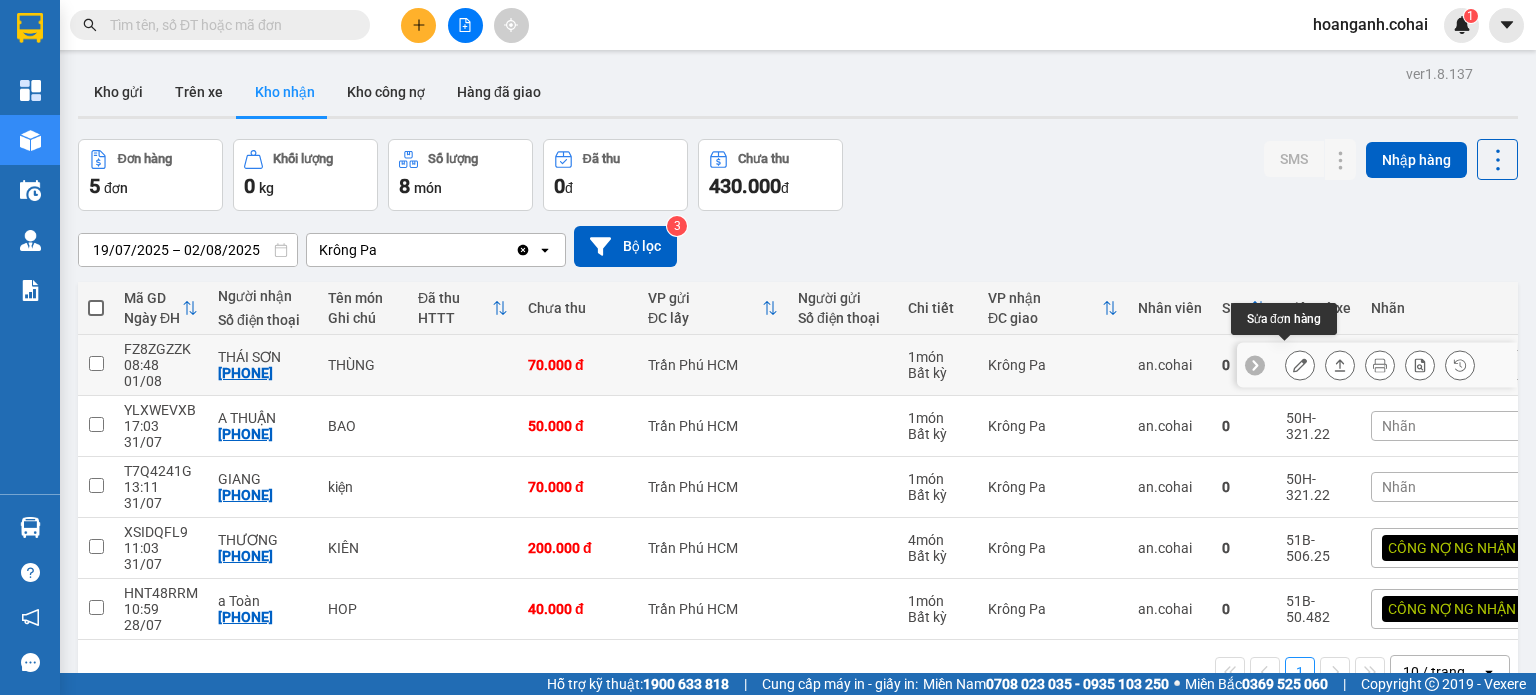 click 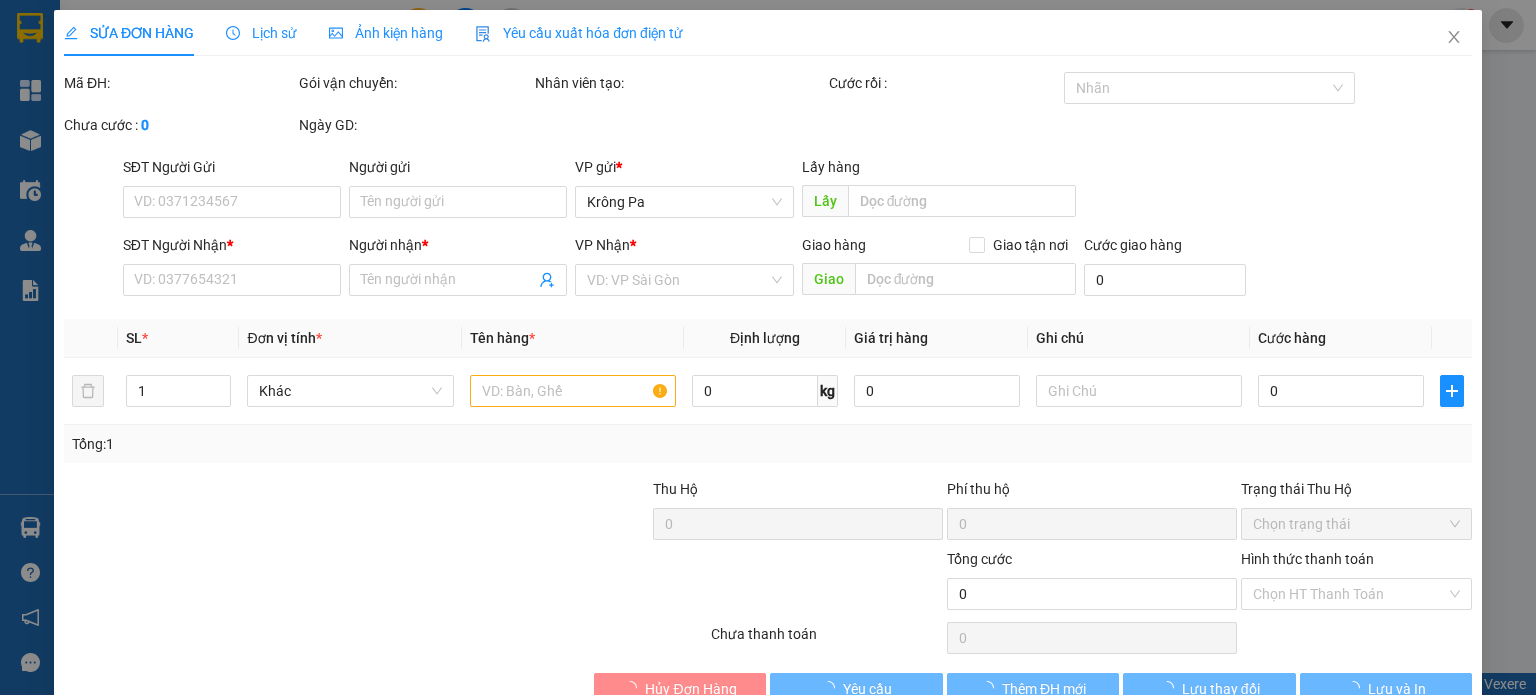 type on "0342376445" 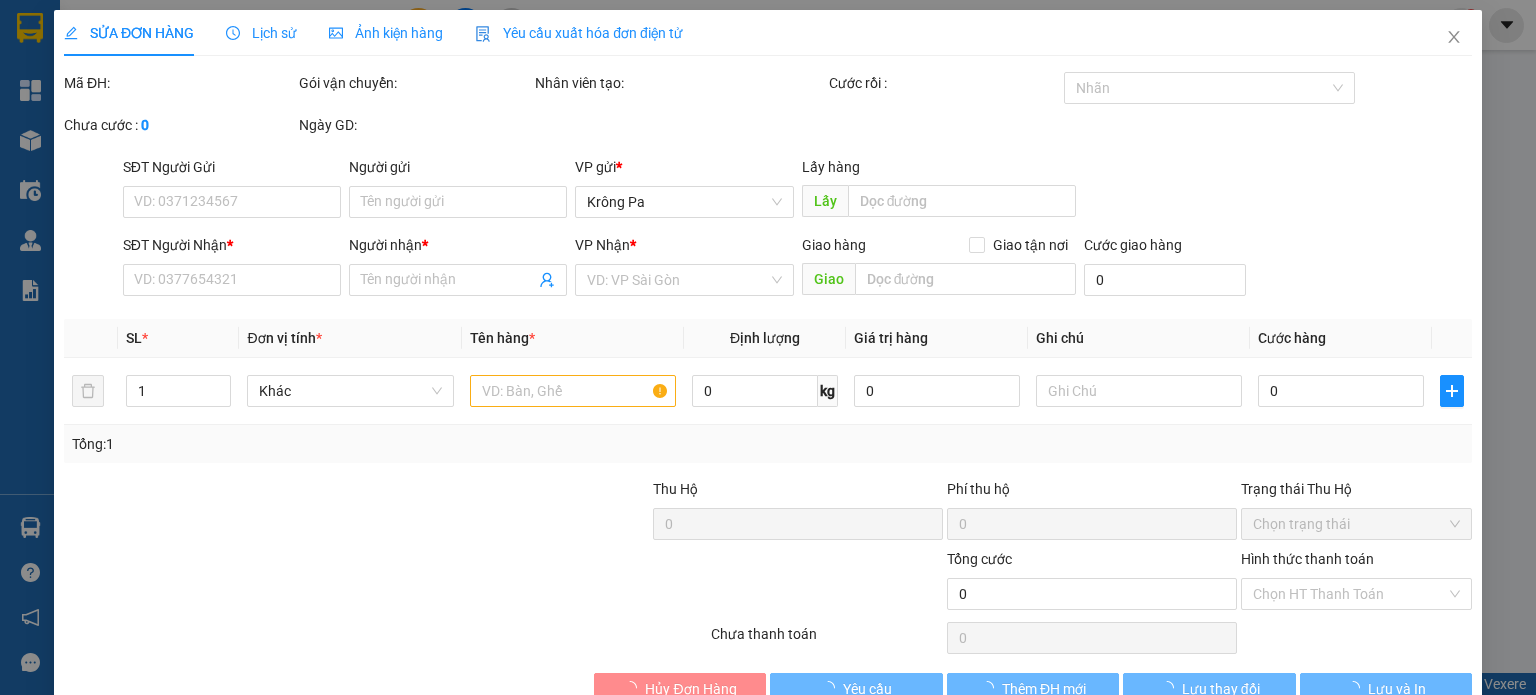 type on "THÁI SƠN" 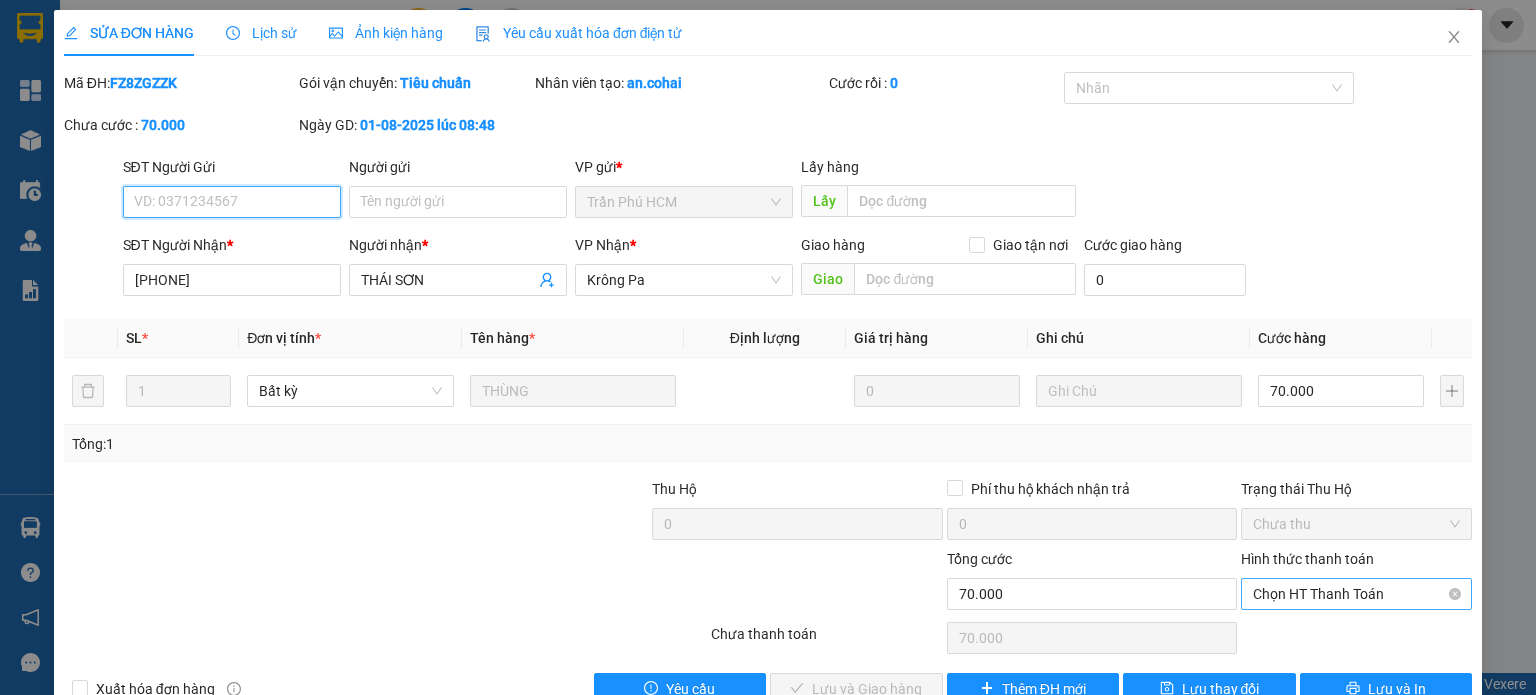 click on "Chọn HT Thanh Toán" at bounding box center [1356, 594] 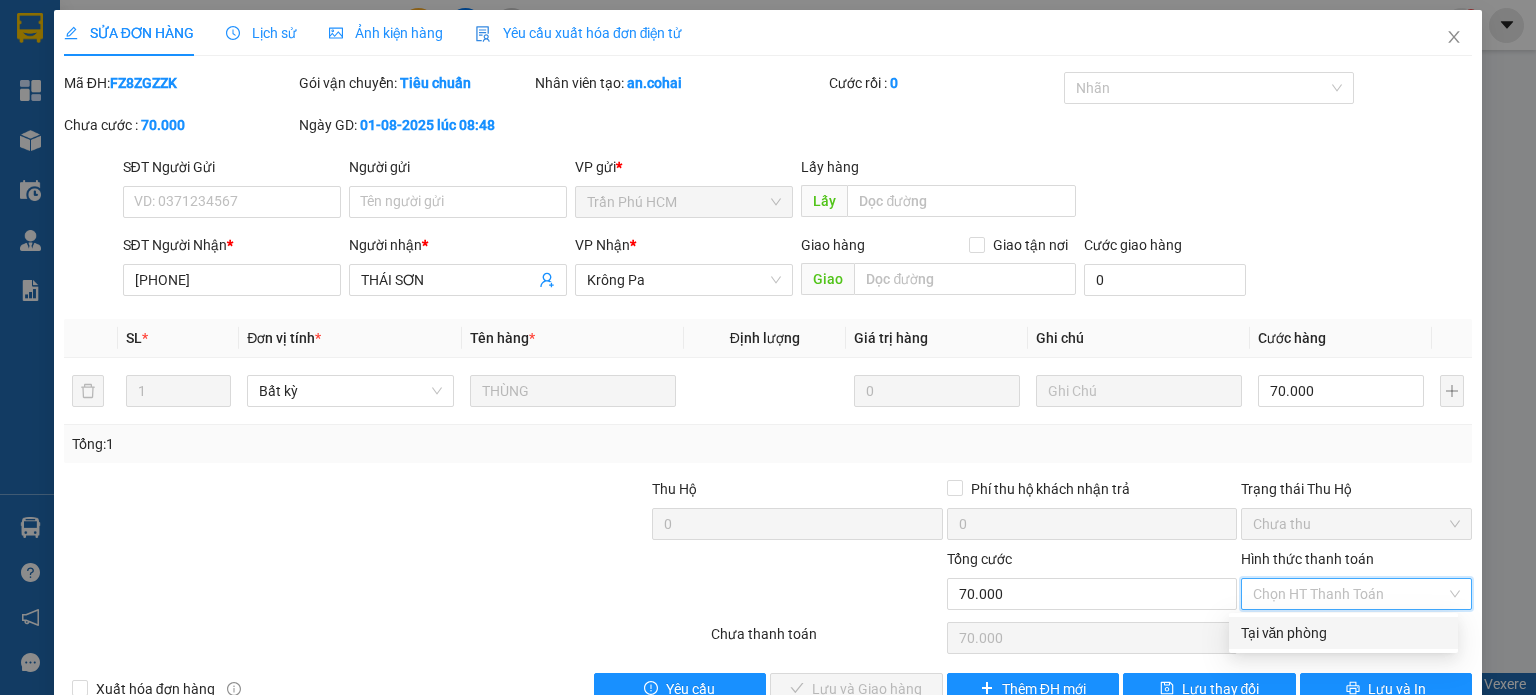 click on "Tại văn phòng" at bounding box center (1343, 633) 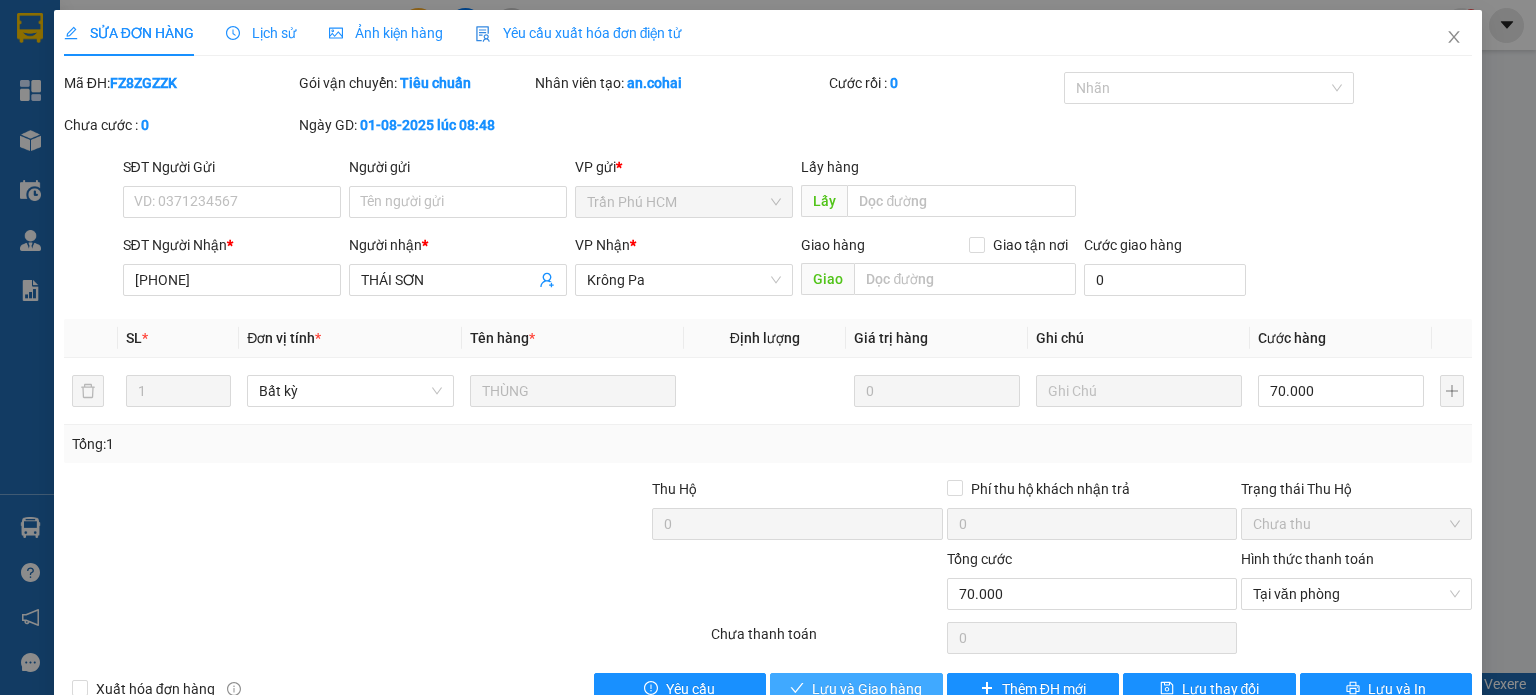 drag, startPoint x: 865, startPoint y: 679, endPoint x: 900, endPoint y: 566, distance: 118.29624 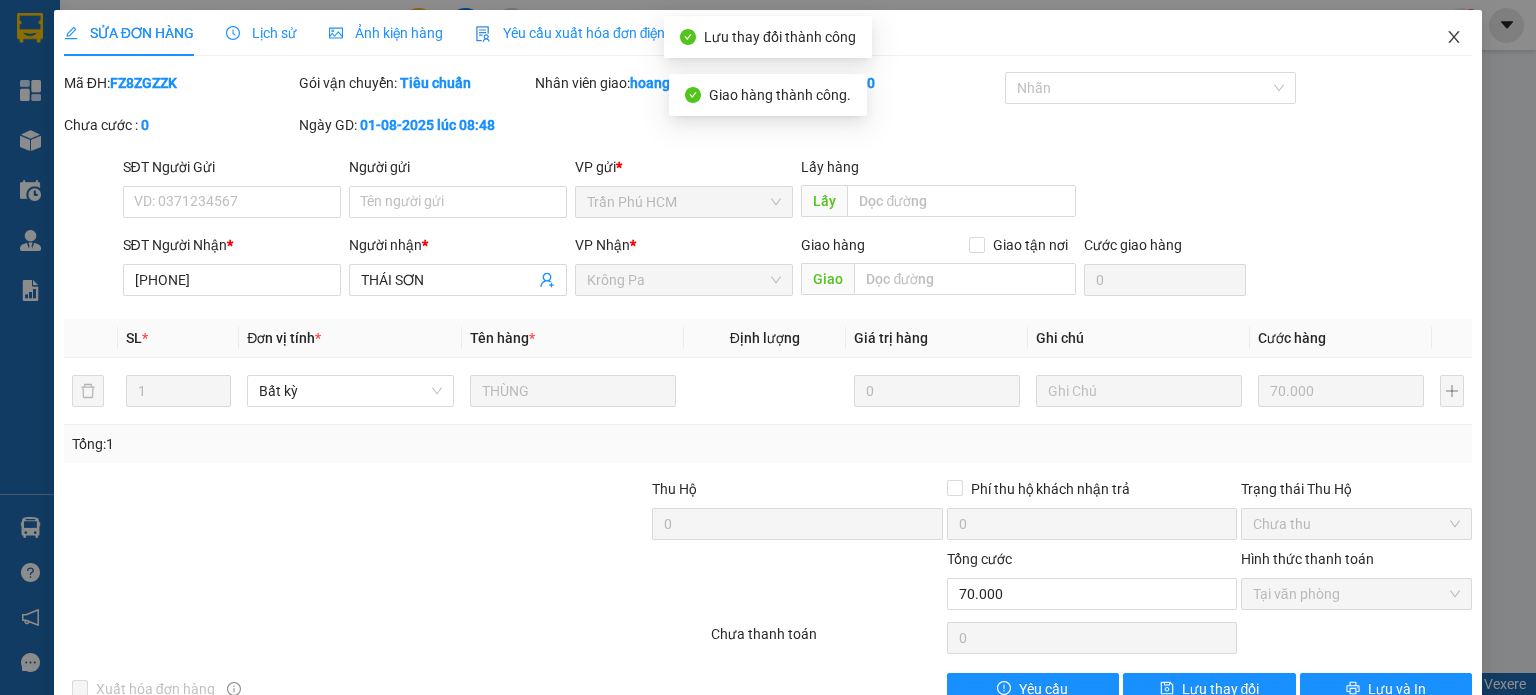 click at bounding box center (1454, 38) 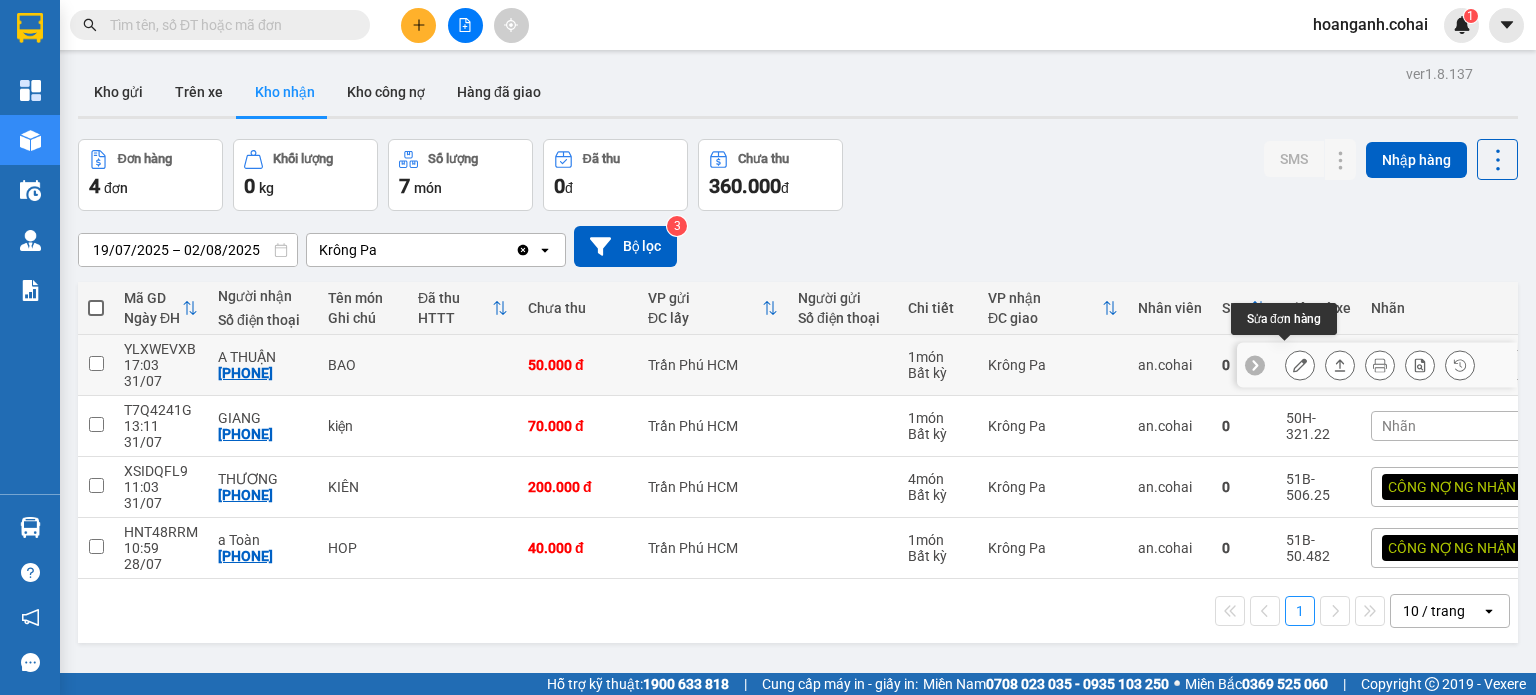 click 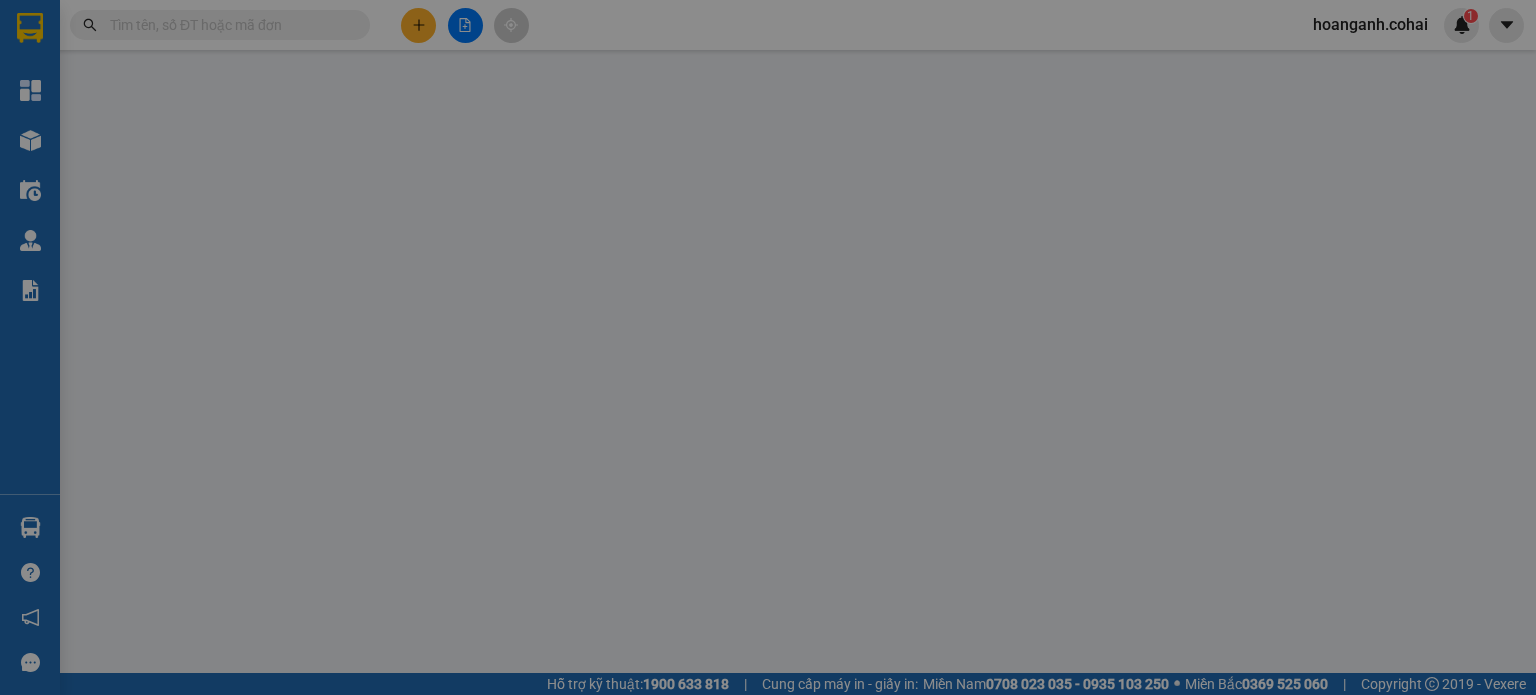 type on "0974854579" 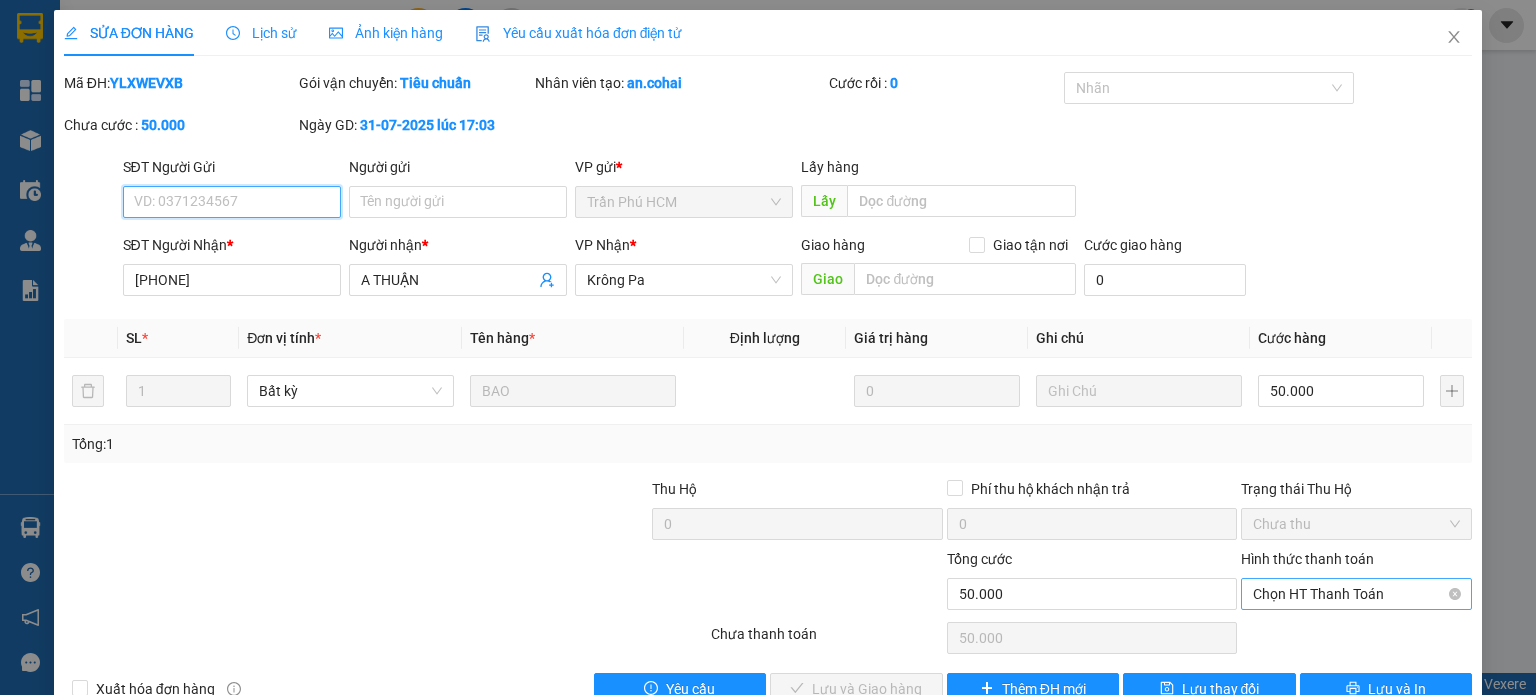 click on "Chọn HT Thanh Toán" at bounding box center [1356, 594] 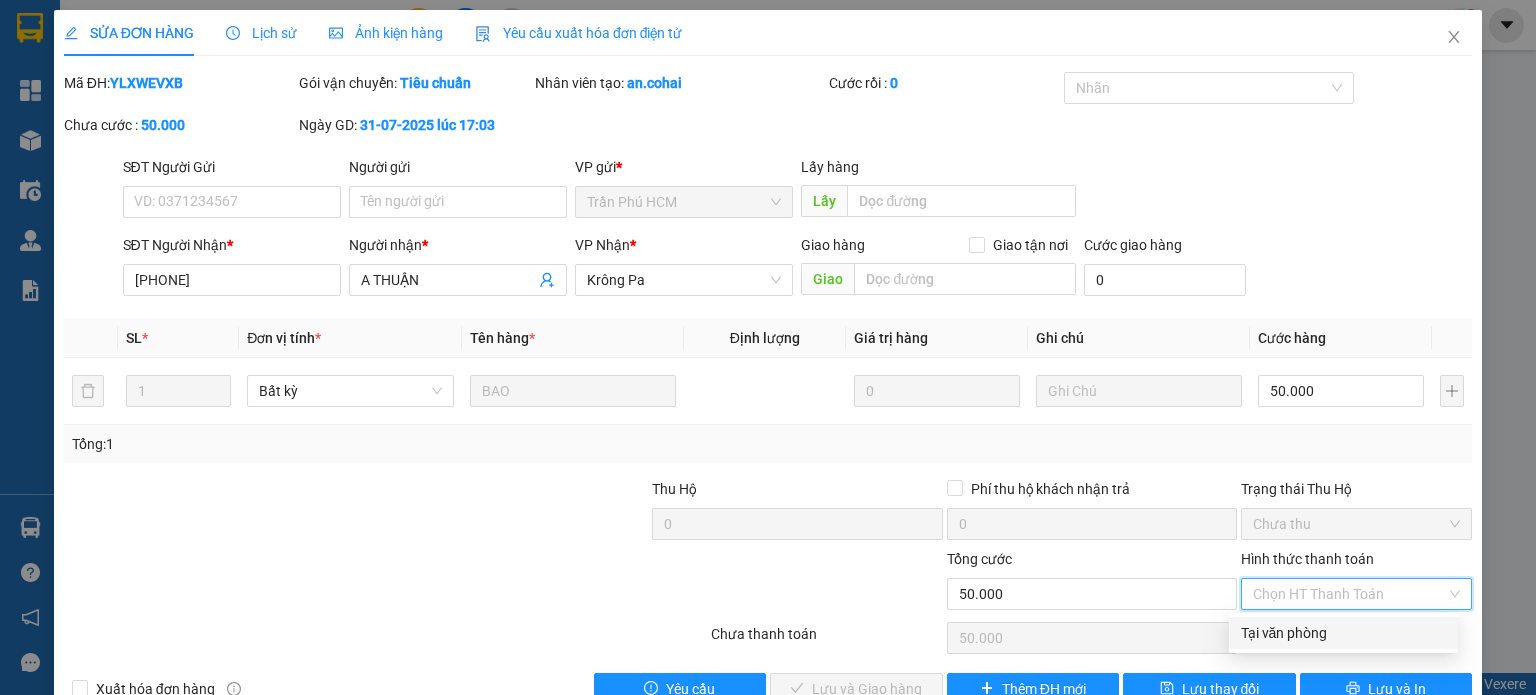 click on "Tại văn phòng" at bounding box center (1343, 633) 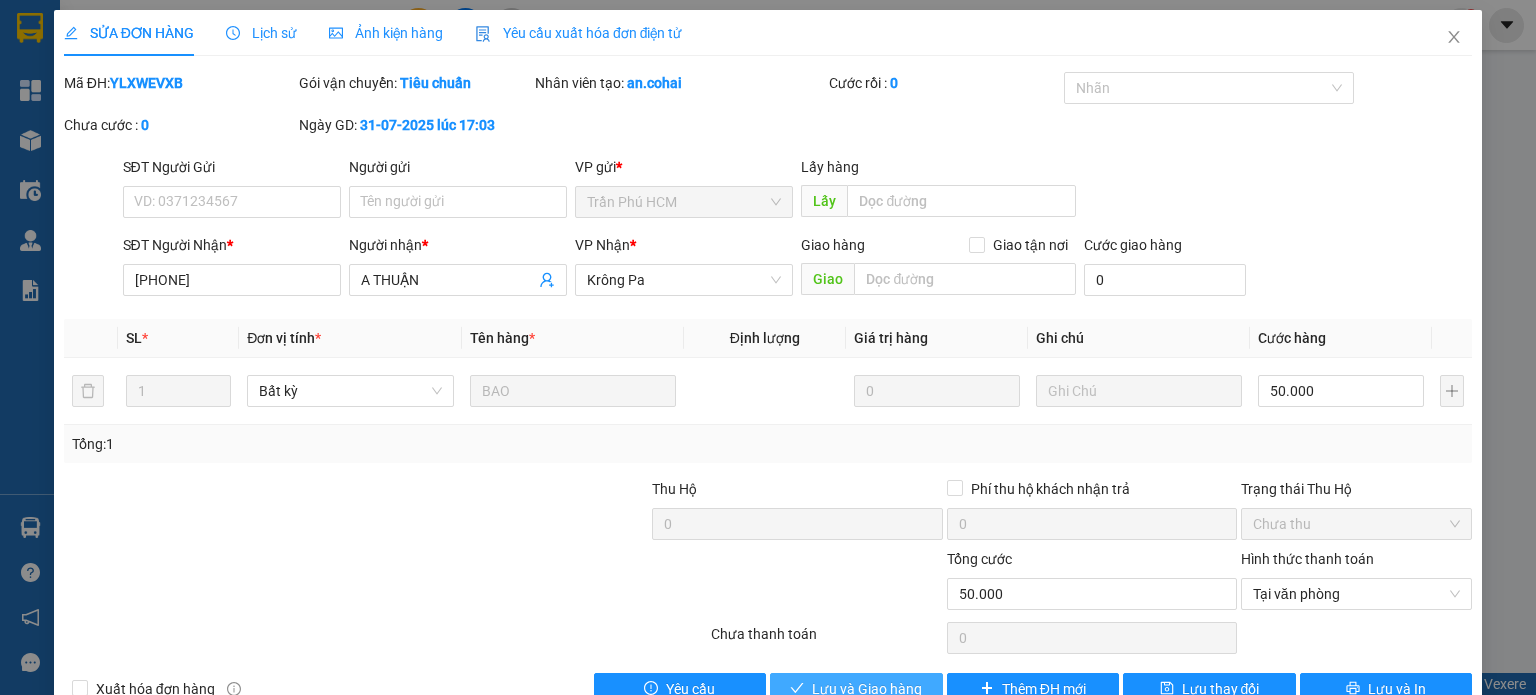 click on "Lưu và Giao hàng" at bounding box center (867, 689) 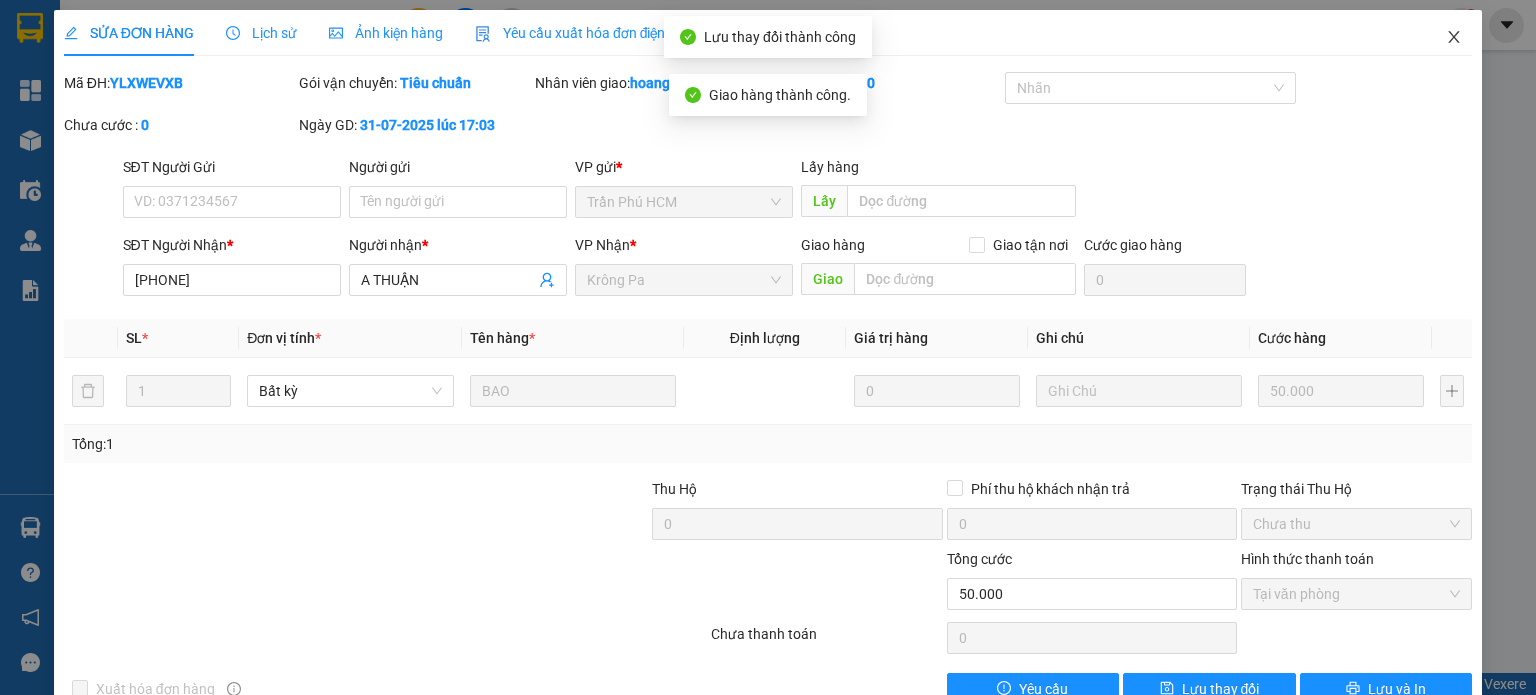 click at bounding box center [1454, 38] 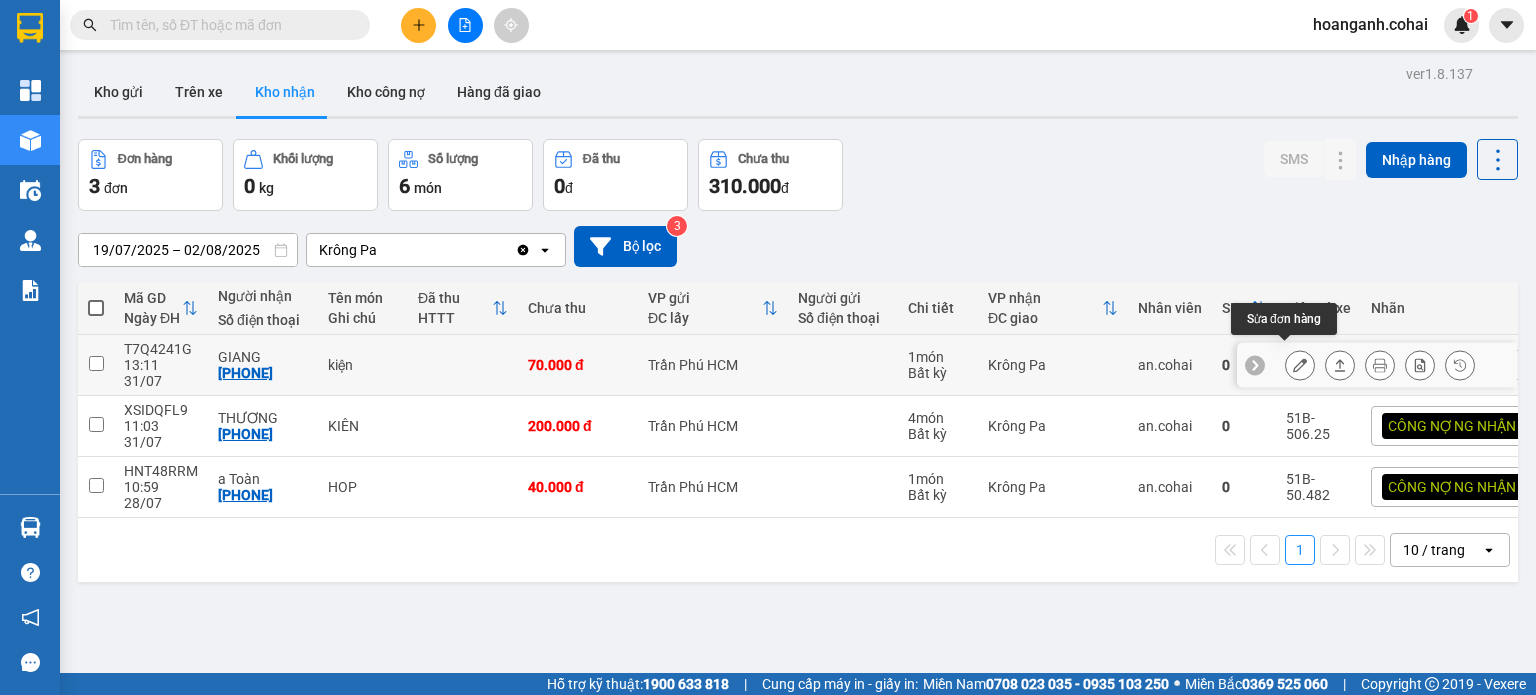 click 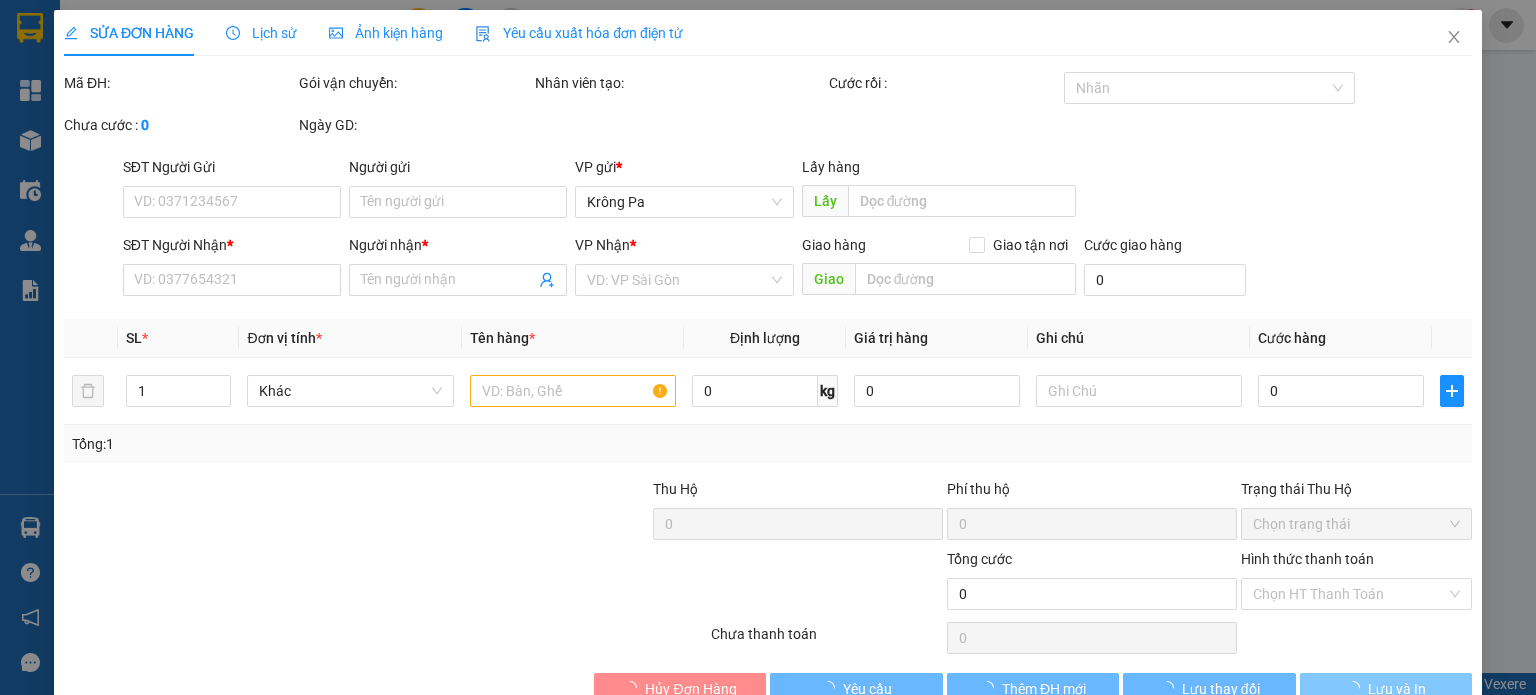 type on "0981101080" 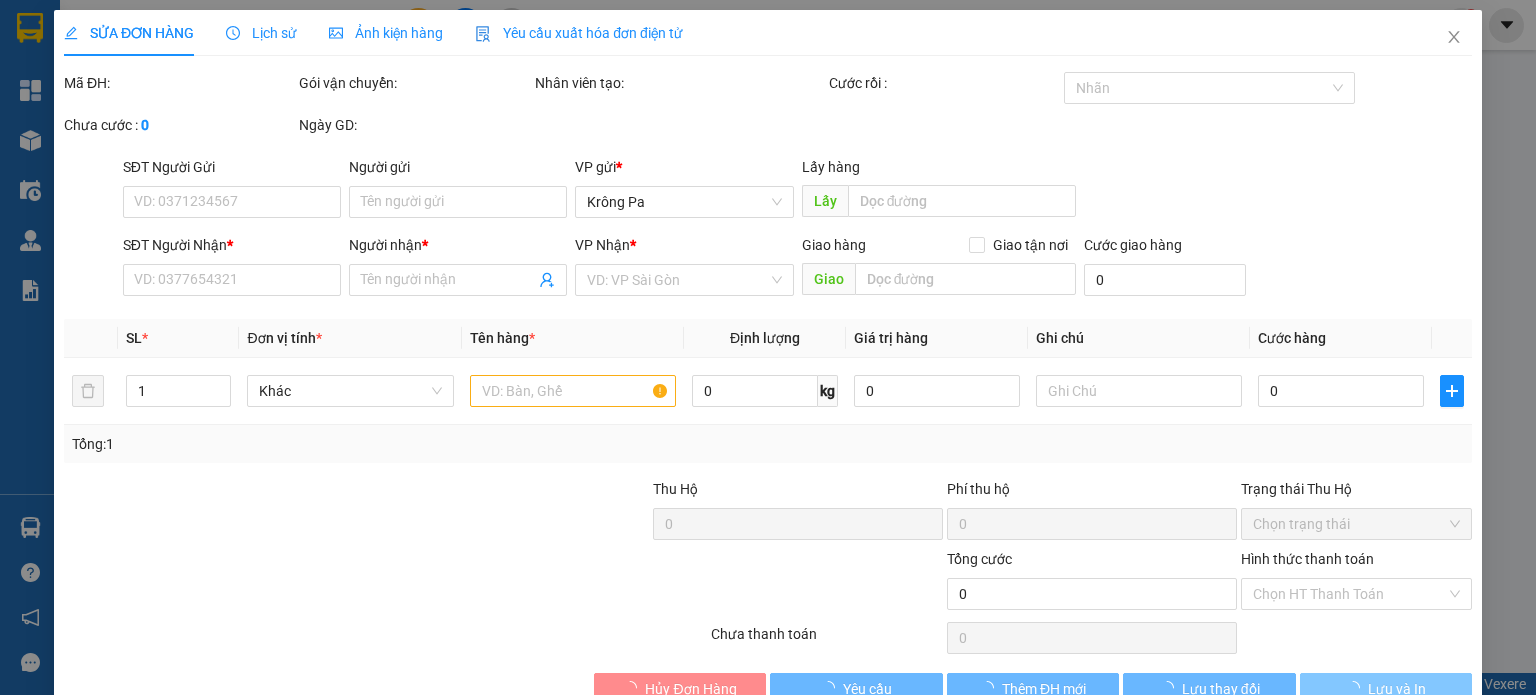 type on "GIANG" 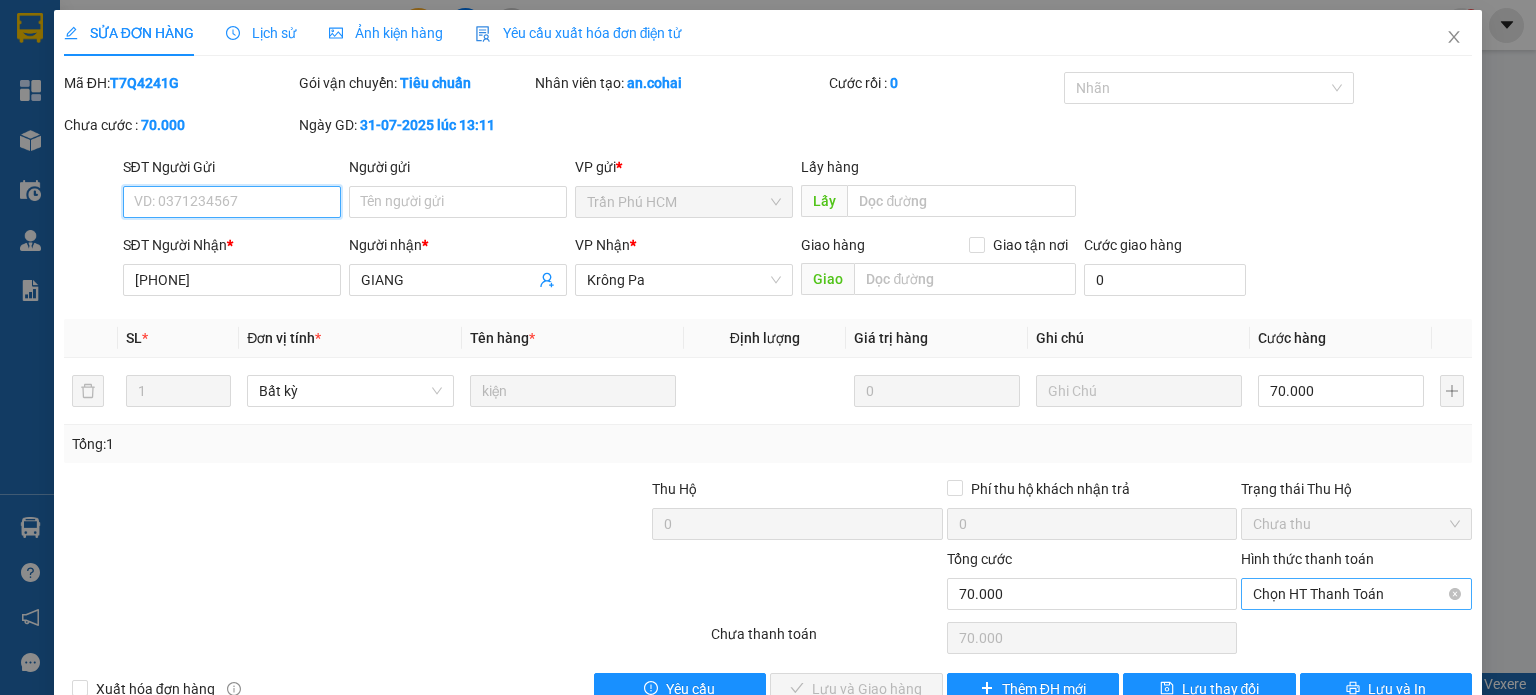 click on "Chọn HT Thanh Toán" at bounding box center (1356, 594) 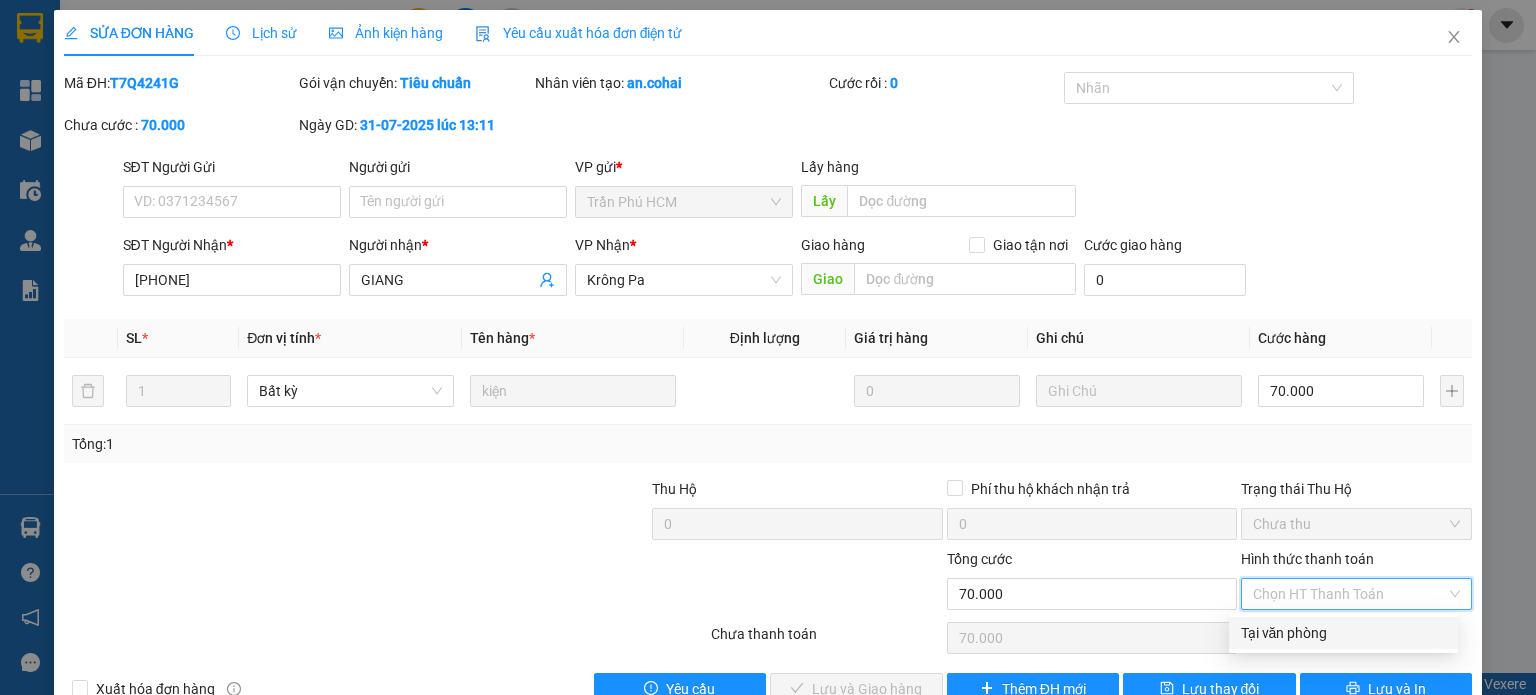 click on "Tại văn phòng" at bounding box center [1343, 633] 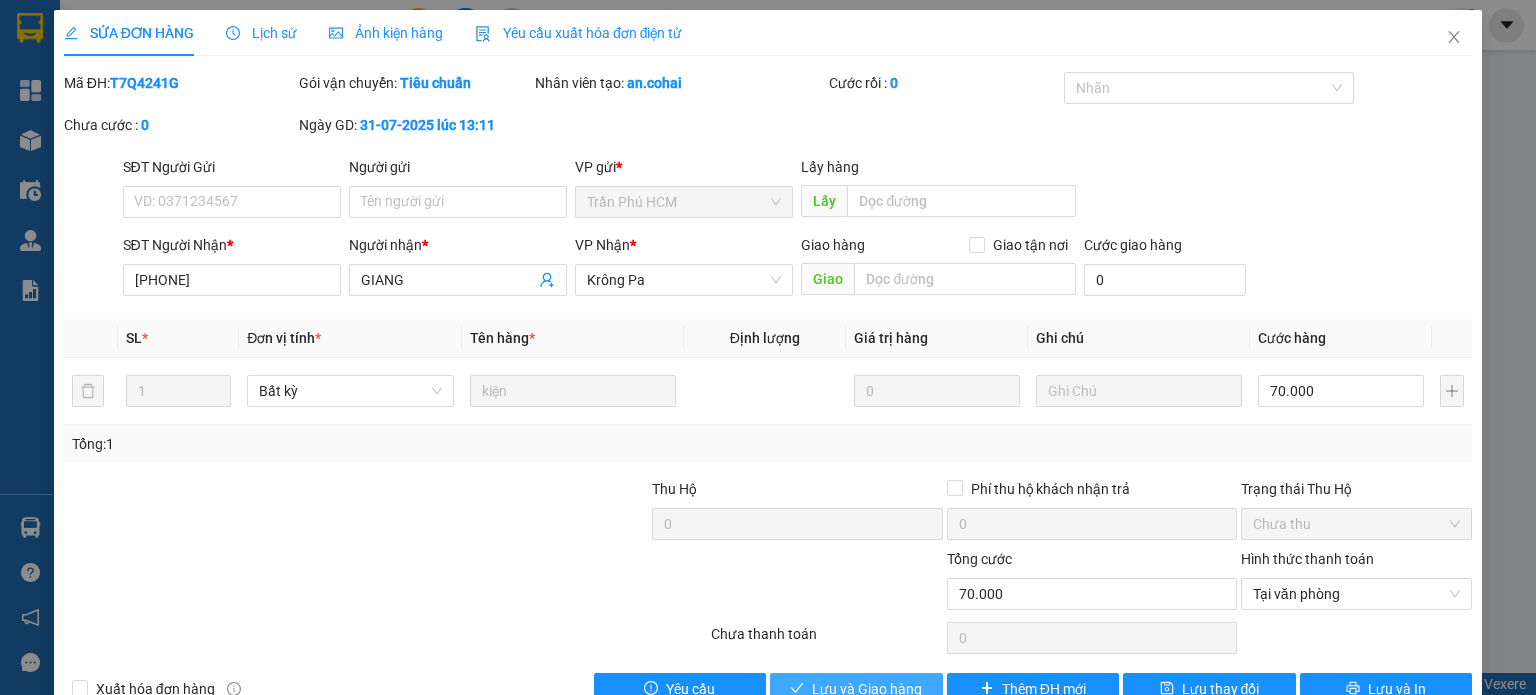click on "Lưu và Giao hàng" at bounding box center (867, 689) 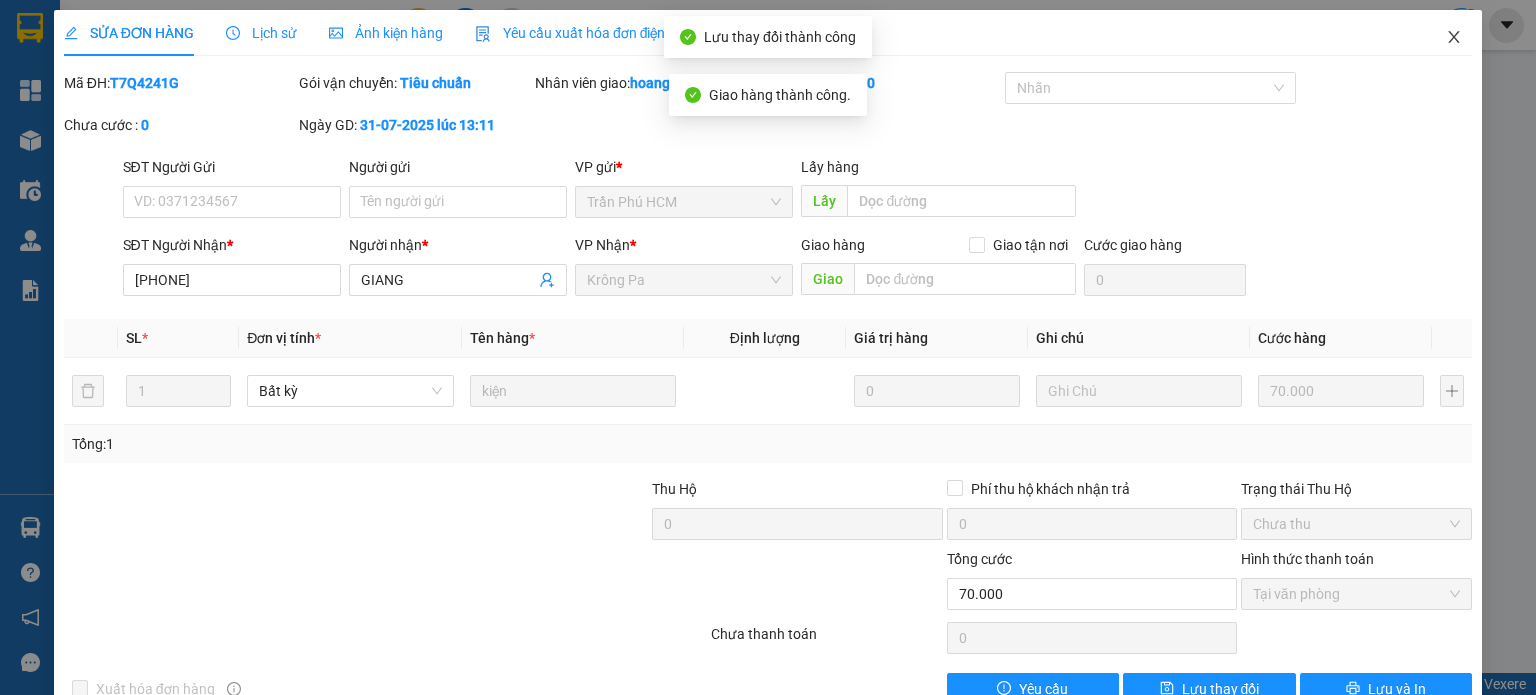 drag, startPoint x: 1440, startPoint y: 42, endPoint x: 1444, endPoint y: 31, distance: 11.7046995 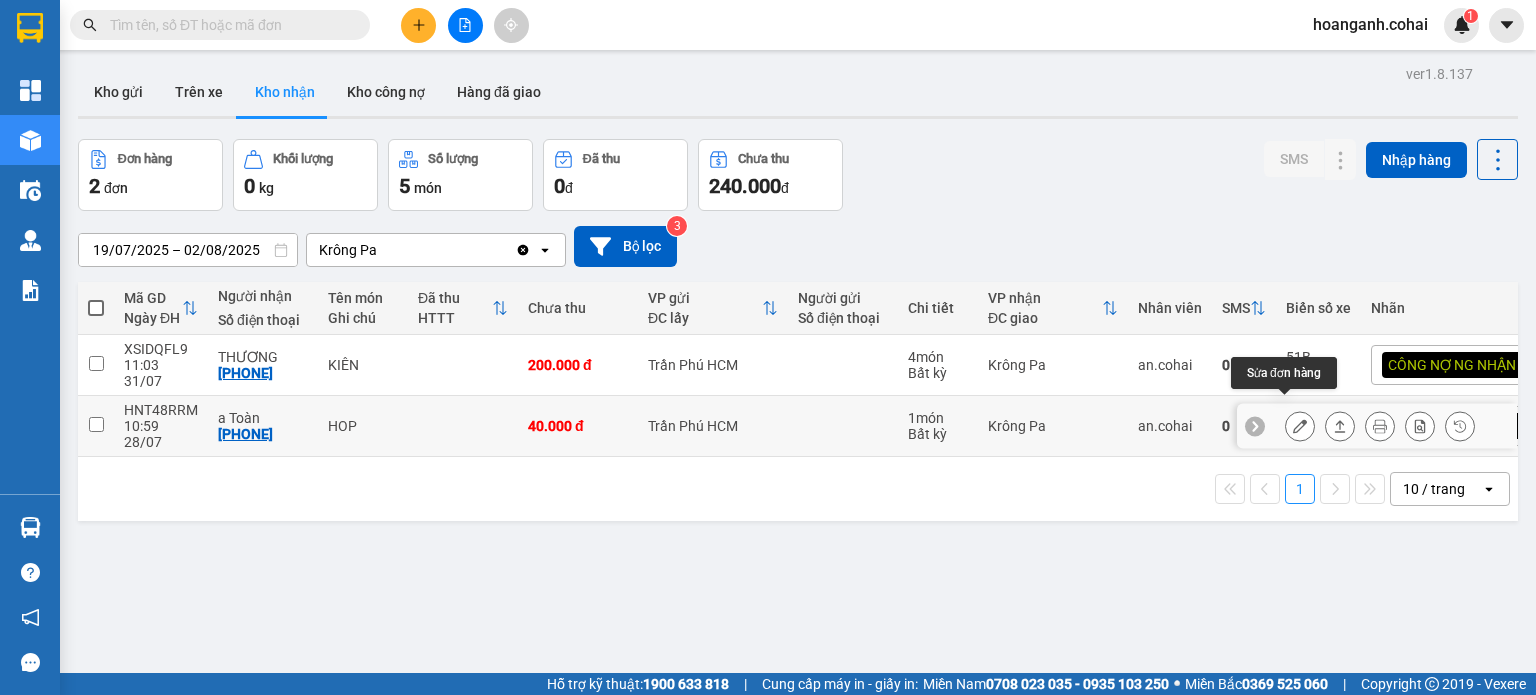 click 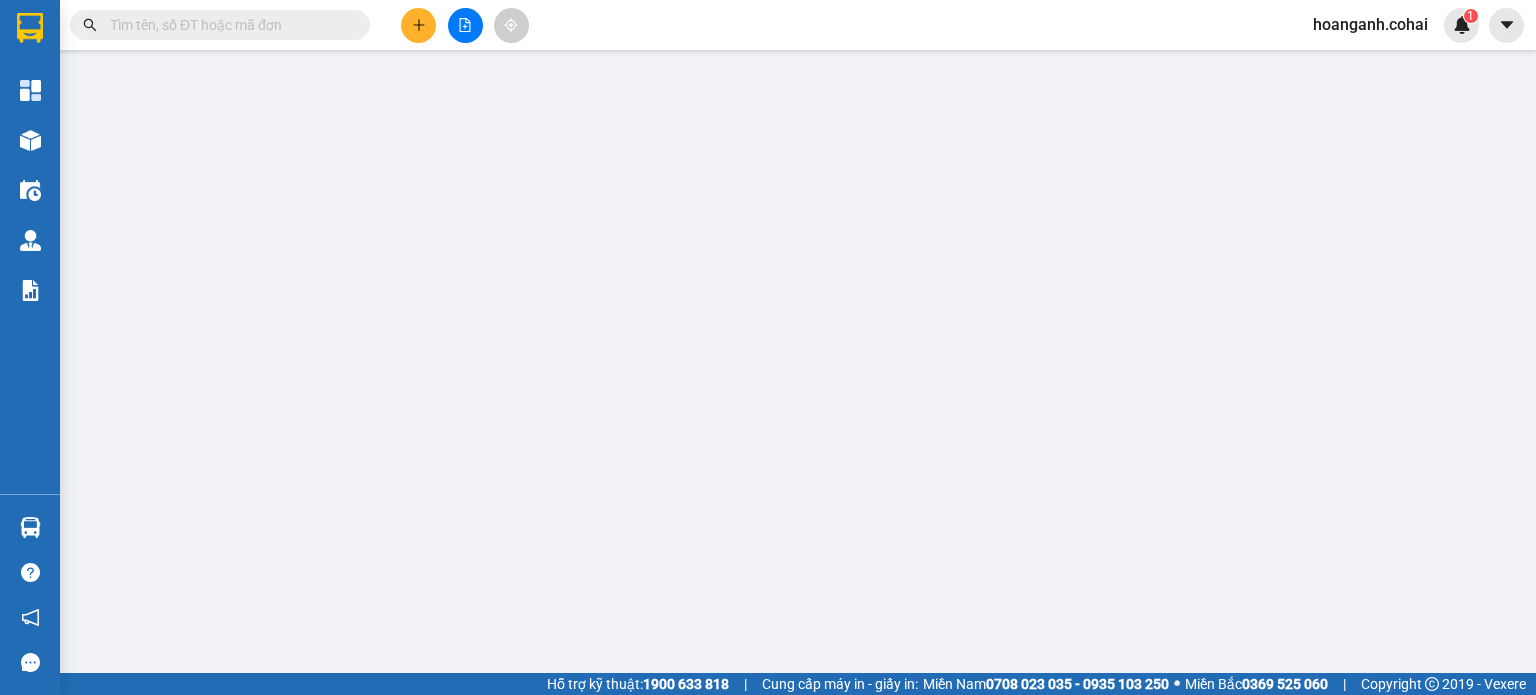 type on "0905152578" 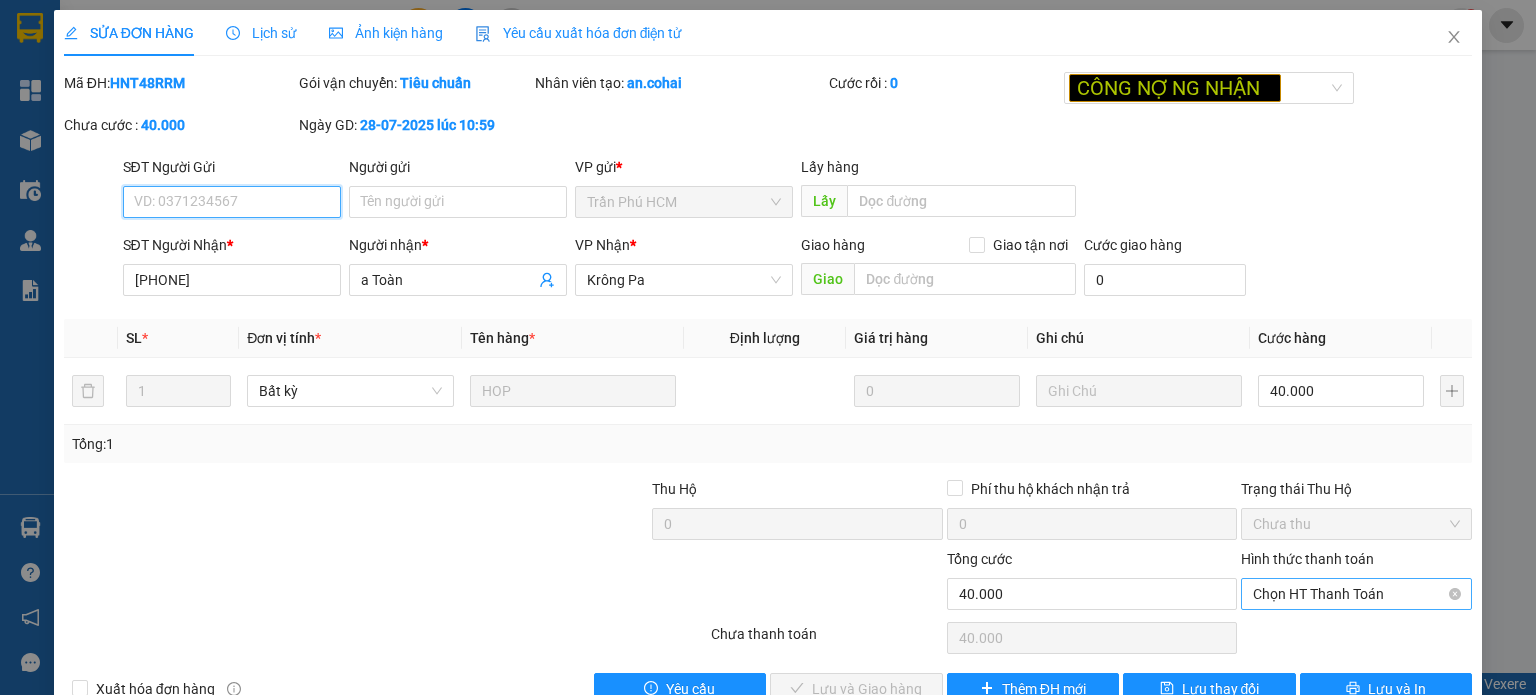 click on "Chọn HT Thanh Toán" at bounding box center (1356, 594) 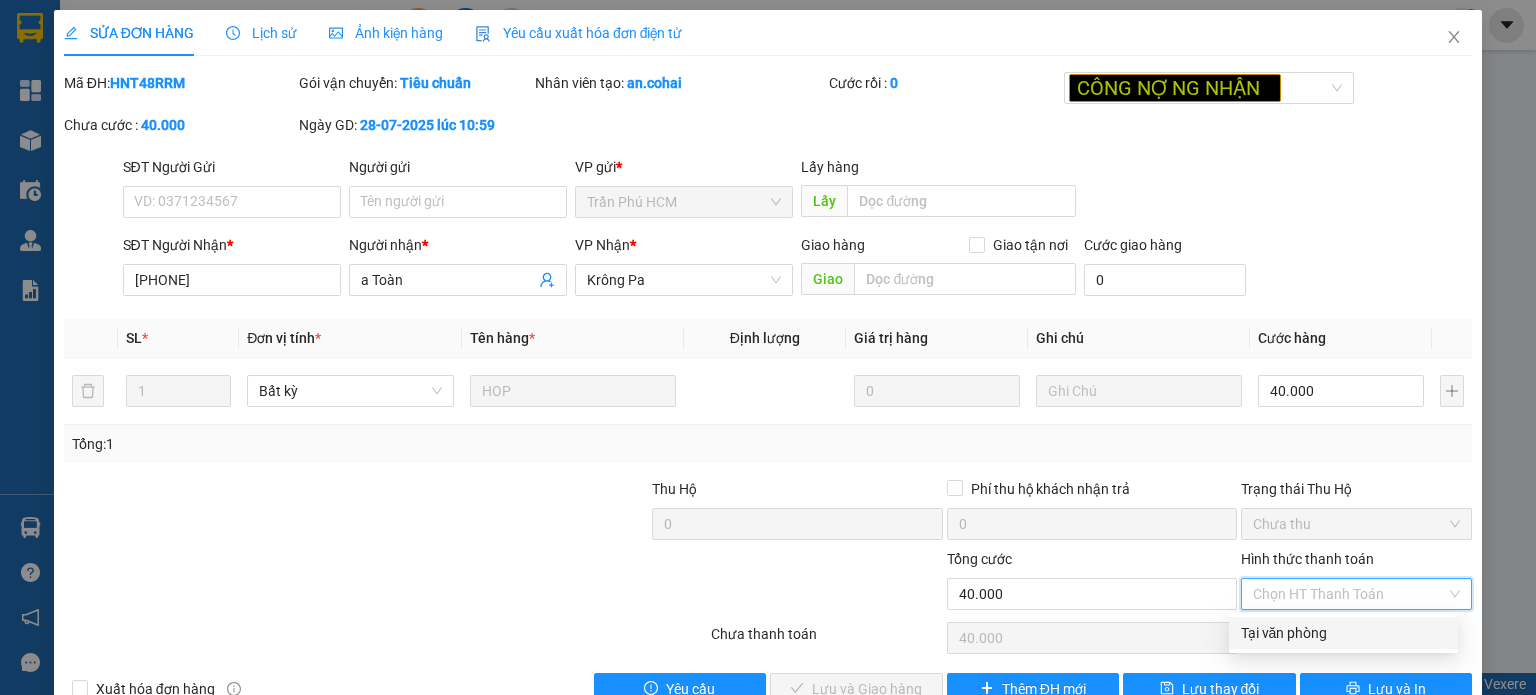 click on "Tại văn phòng" at bounding box center [1343, 633] 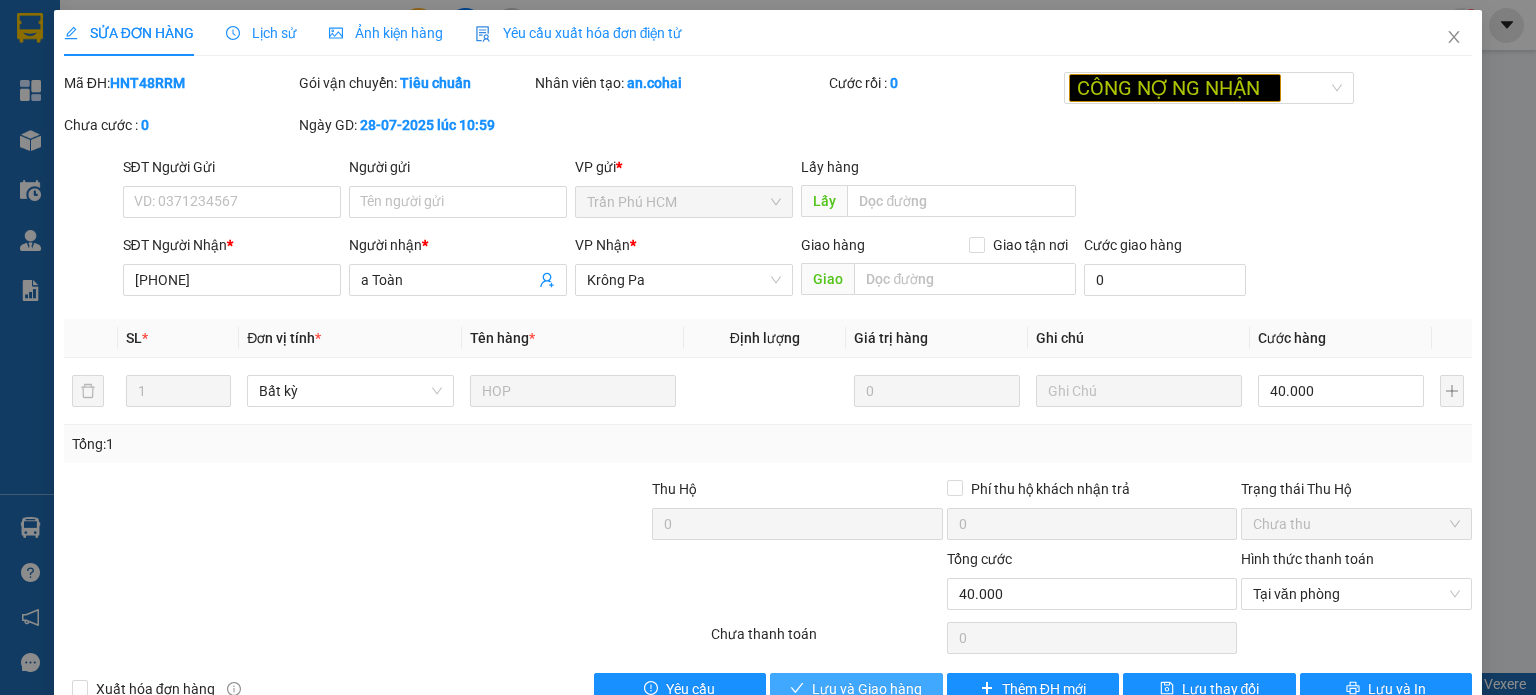 click on "Lưu và Giao hàng" at bounding box center (867, 689) 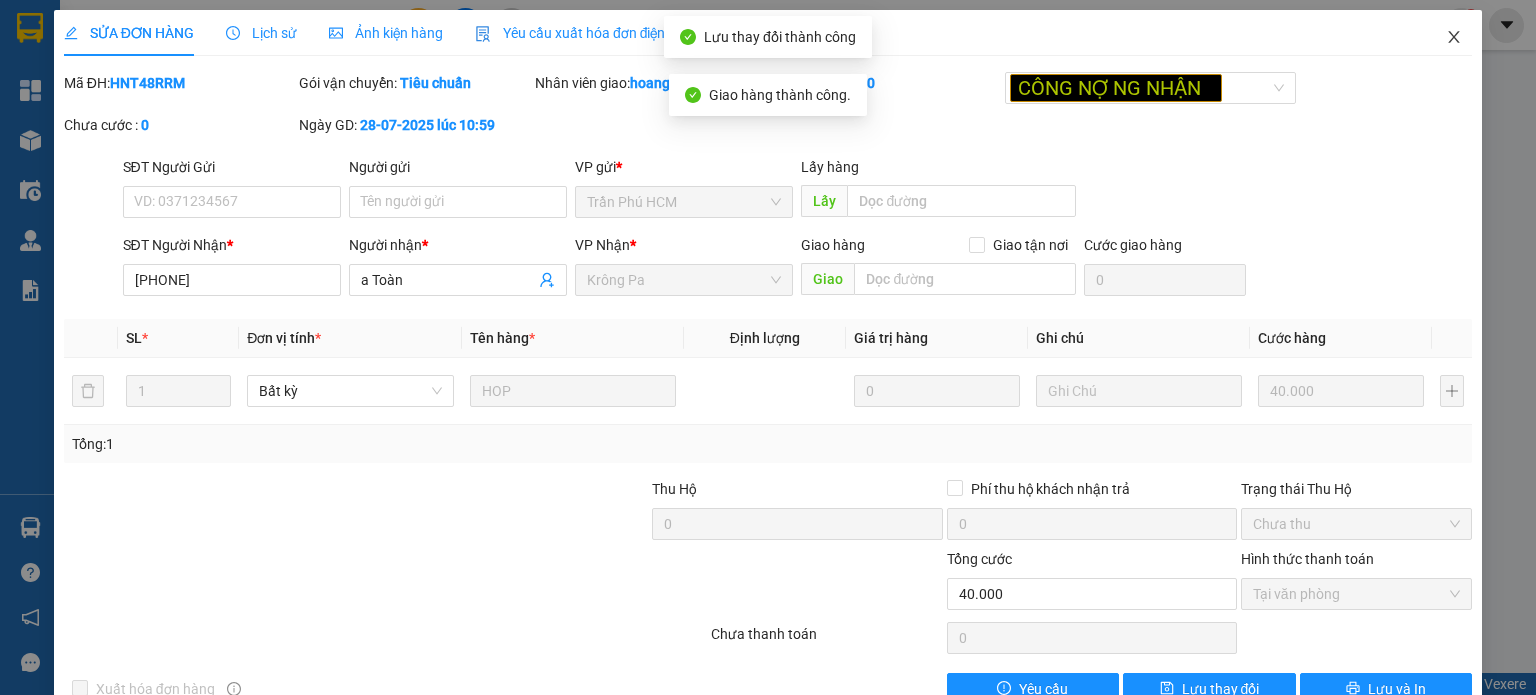click at bounding box center [1454, 38] 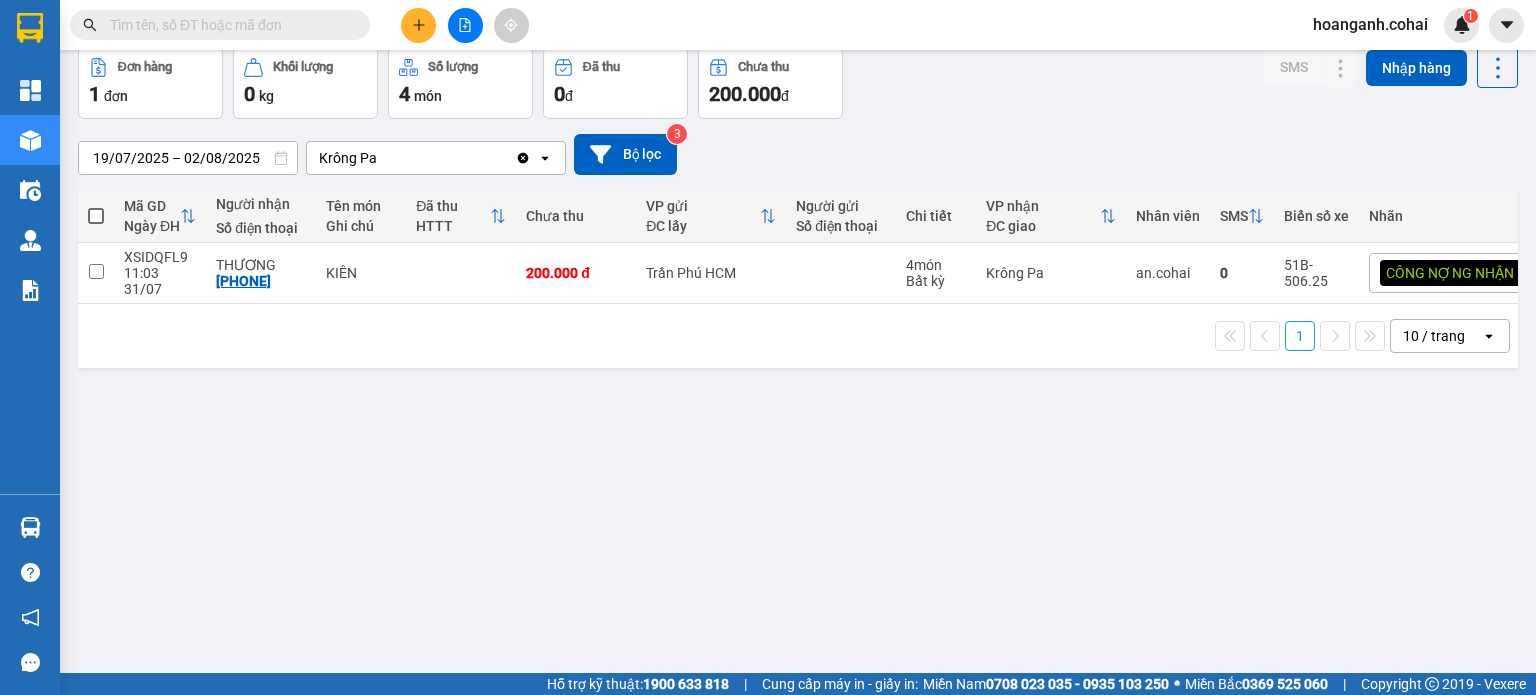 scroll, scrollTop: 0, scrollLeft: 0, axis: both 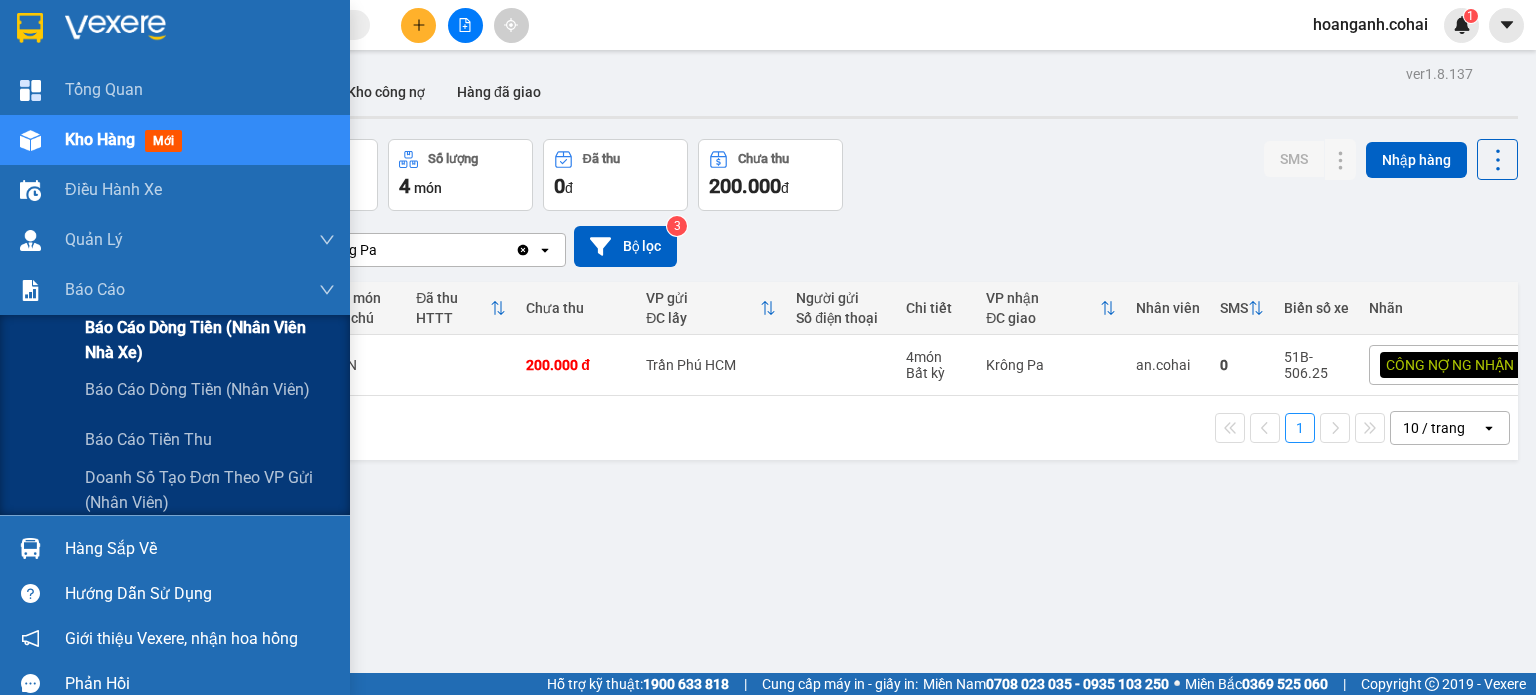 click on "Báo cáo dòng tiền (Nhân viên Nhà xe)" at bounding box center (210, 340) 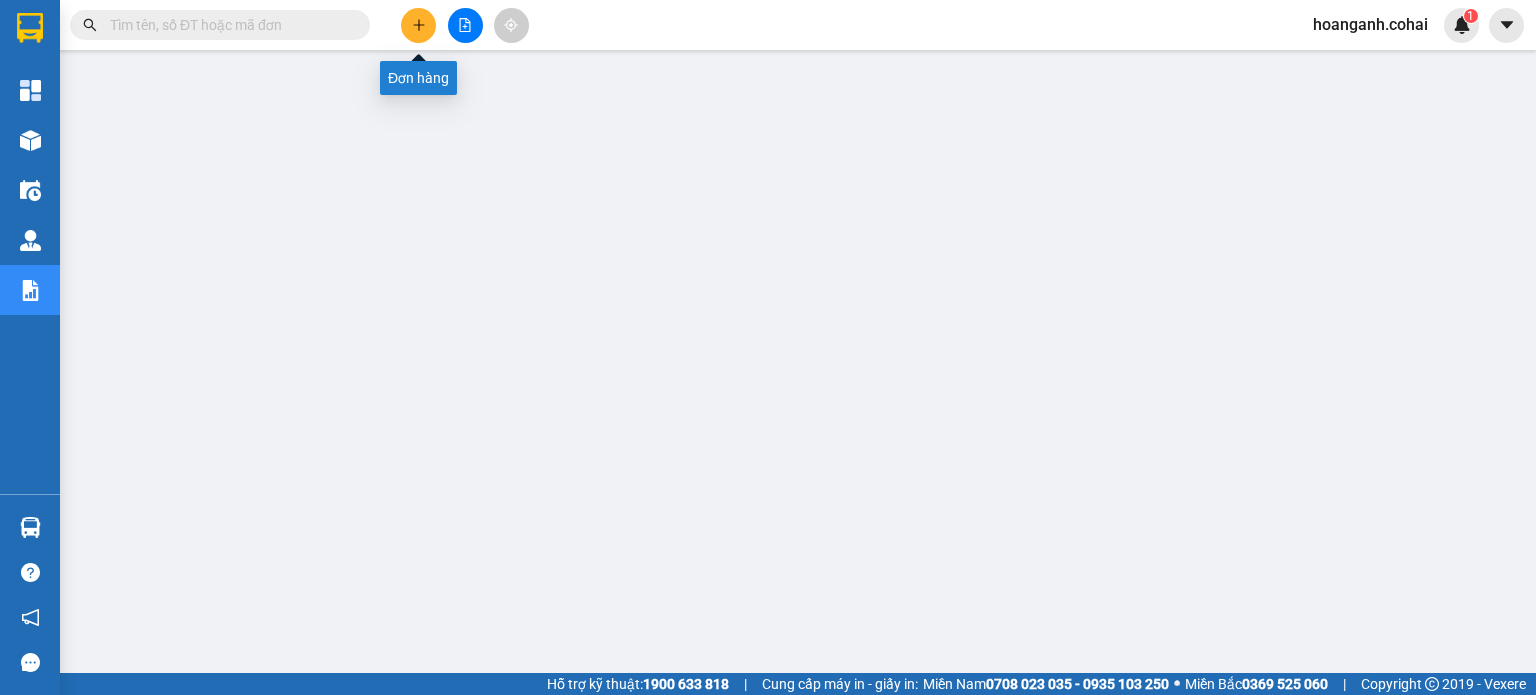 click 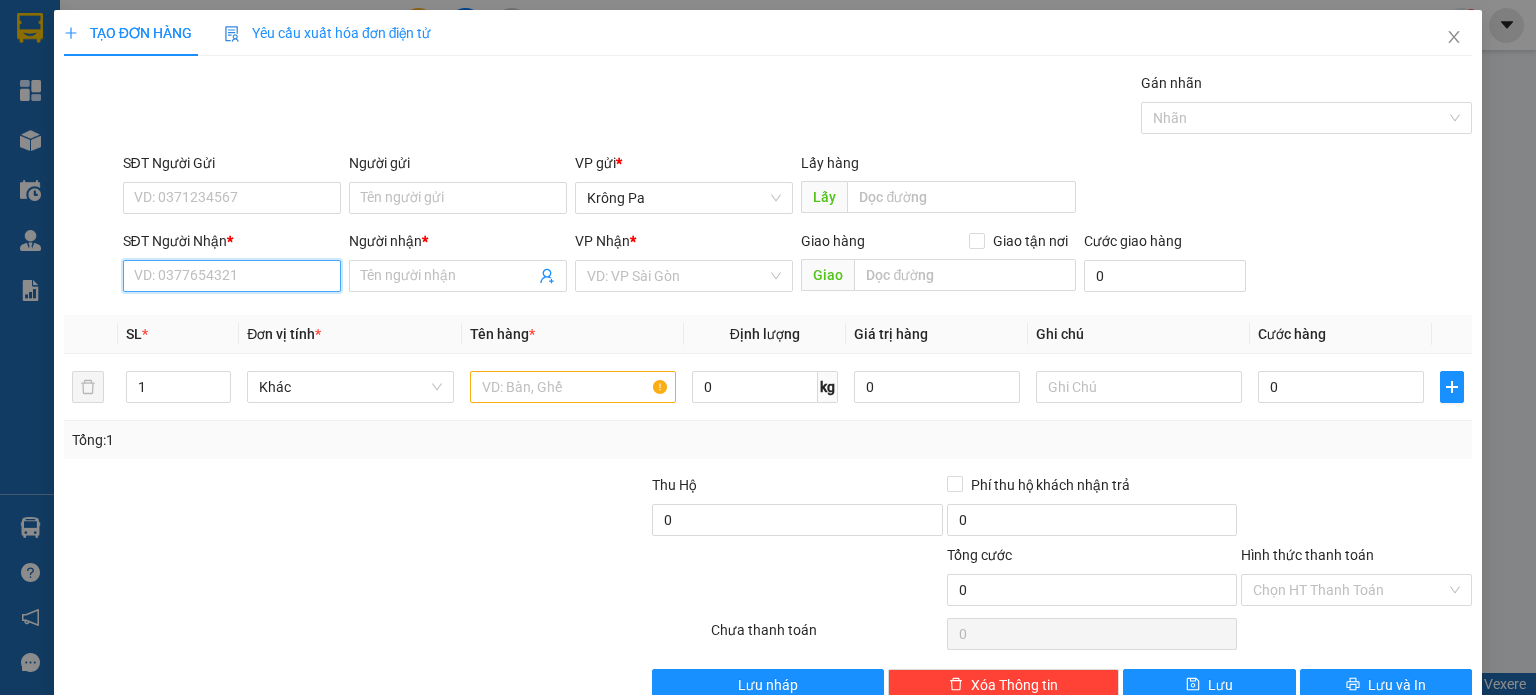 click on "SĐT Người Nhận  *" at bounding box center [232, 276] 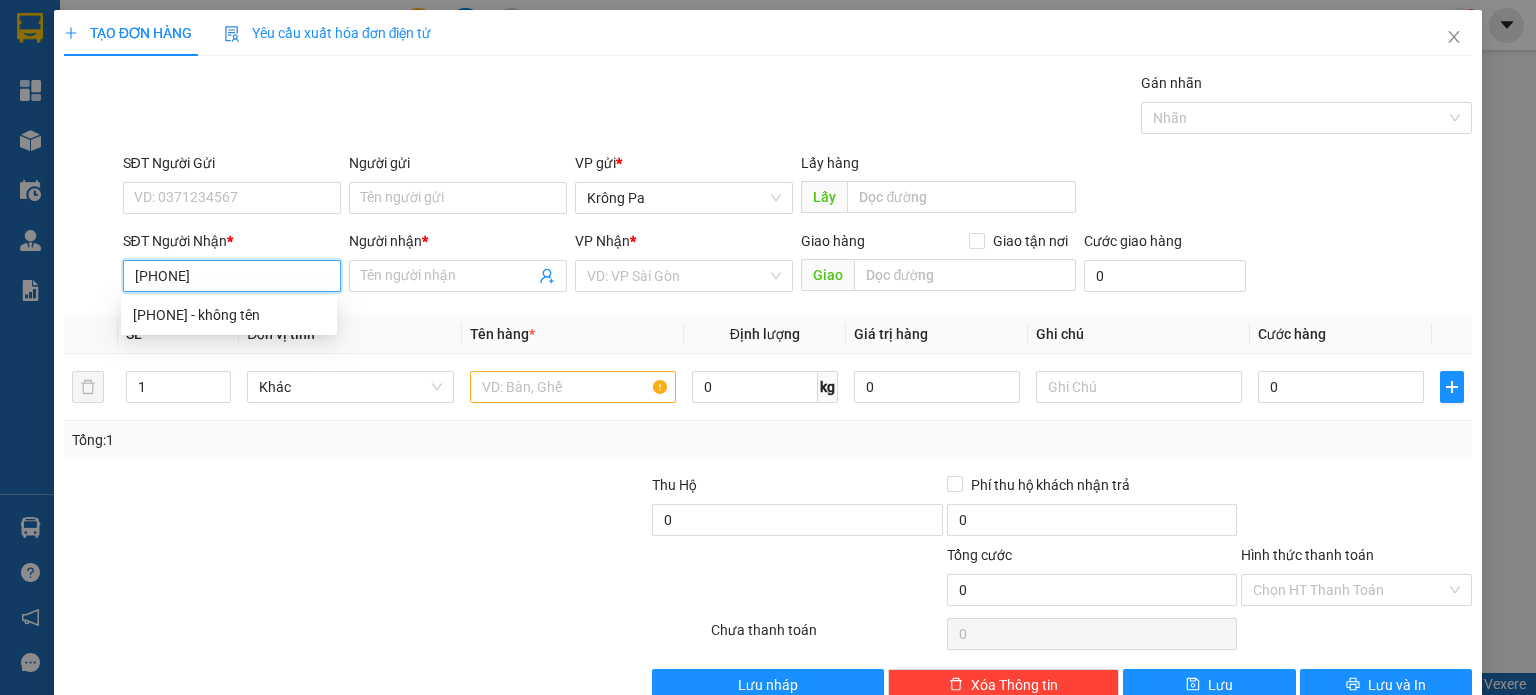 type on "0354908779" 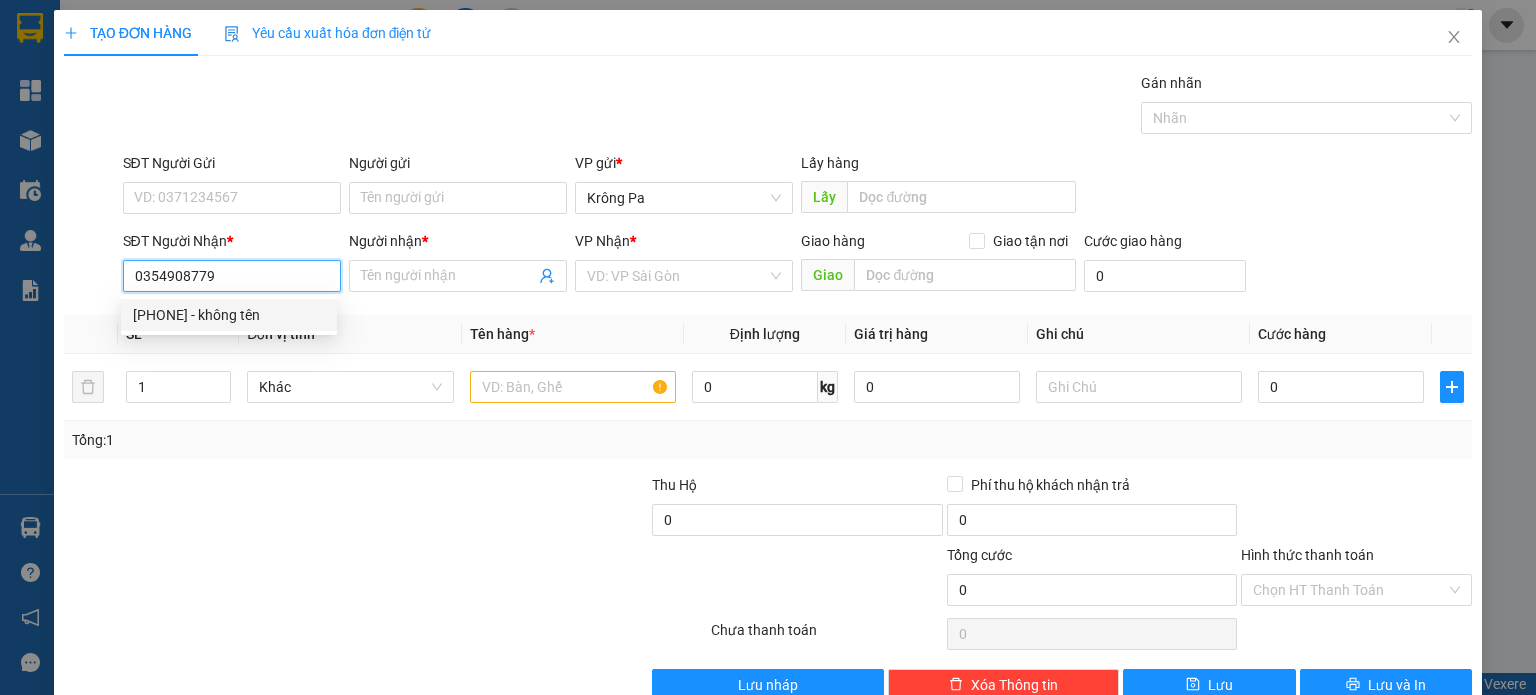 click on "0354908779 - không tên" at bounding box center [229, 315] 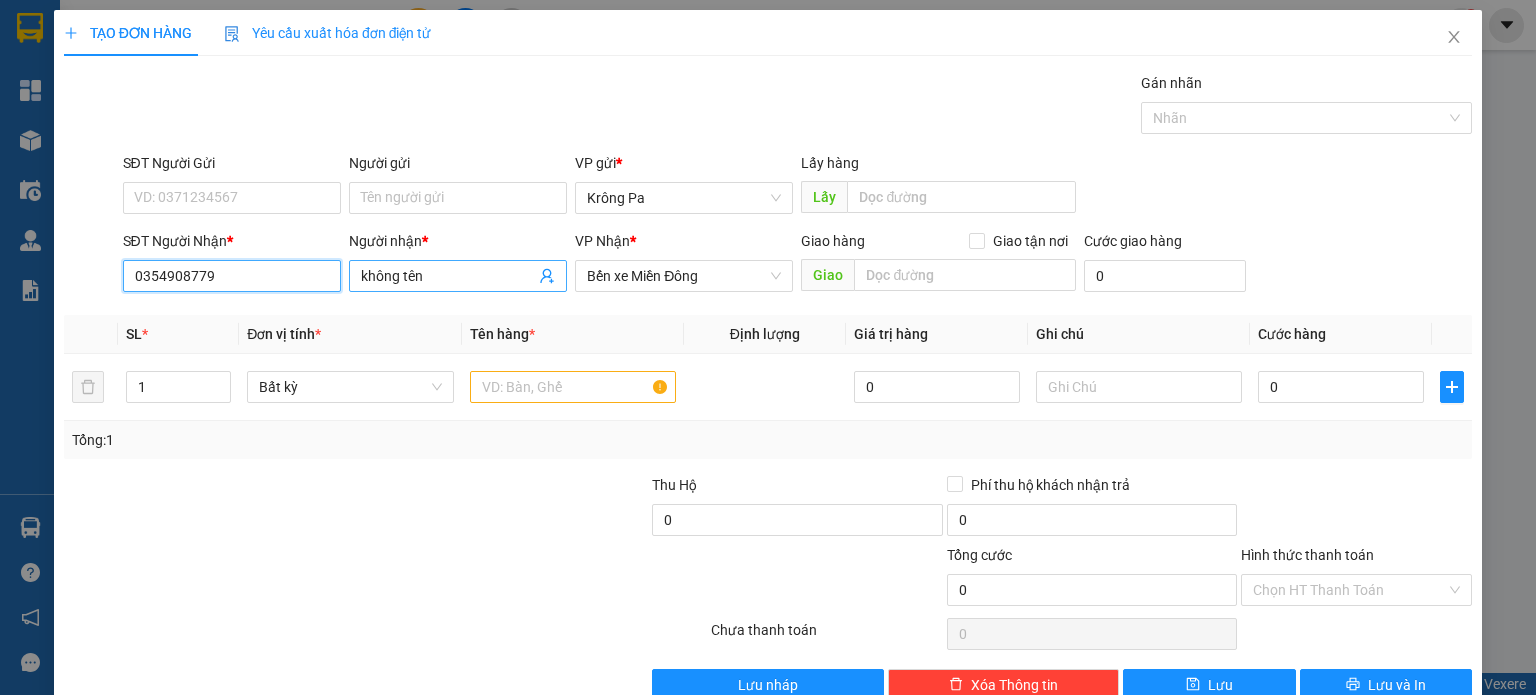 type on "0354908779" 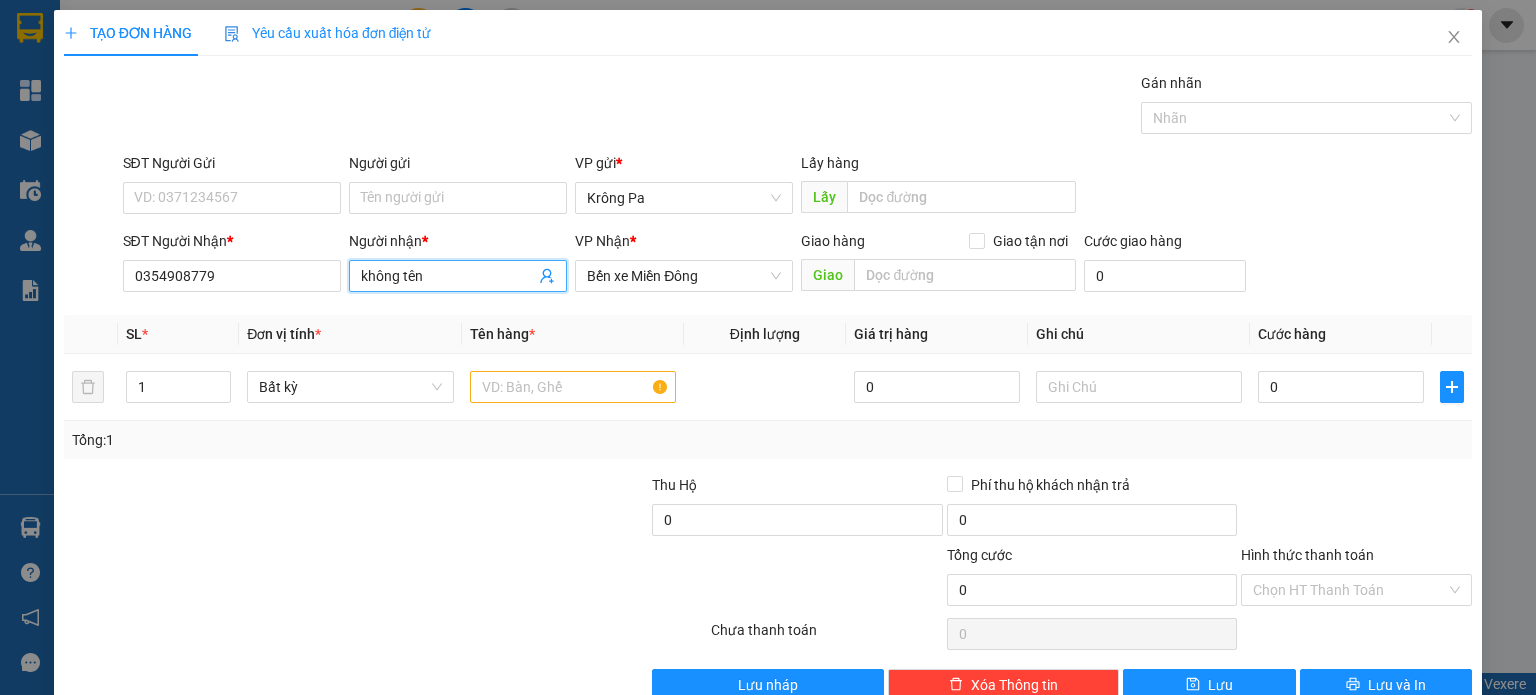 click 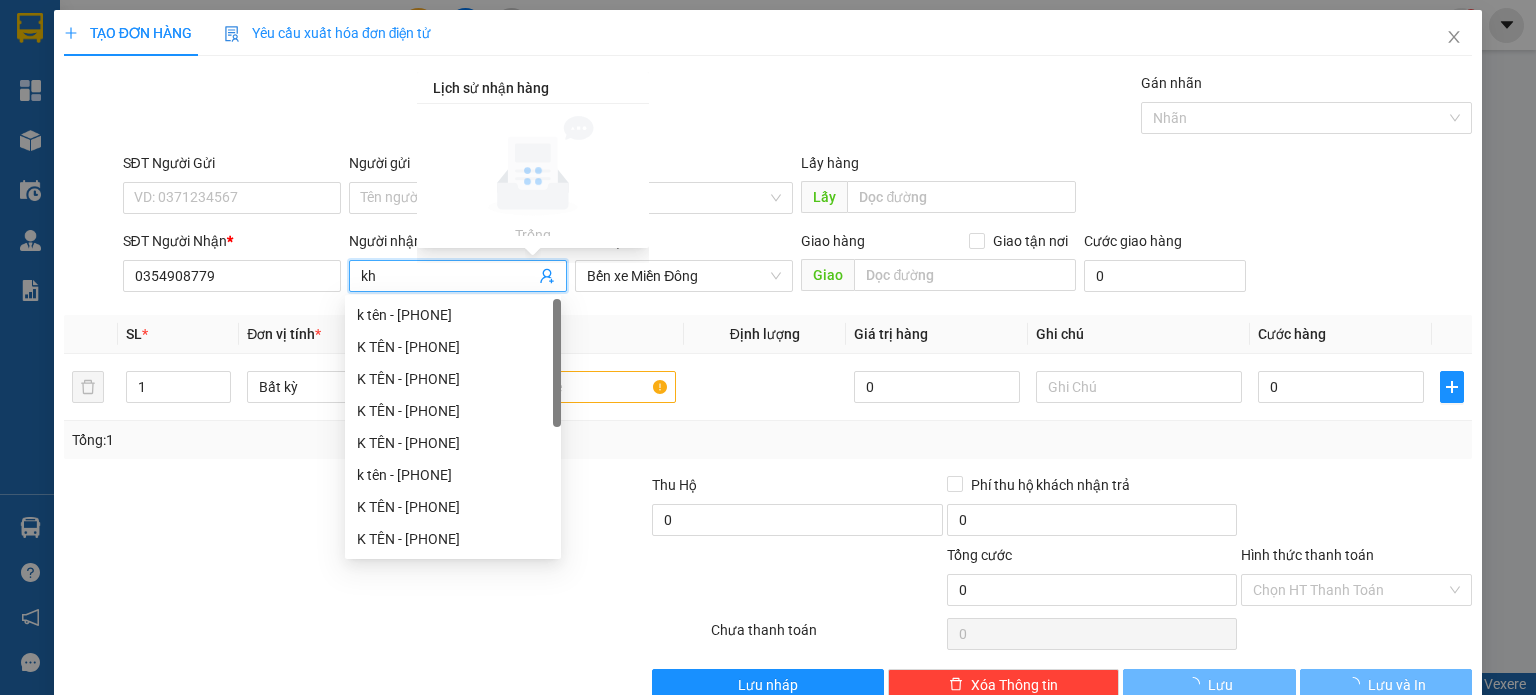 type on "k" 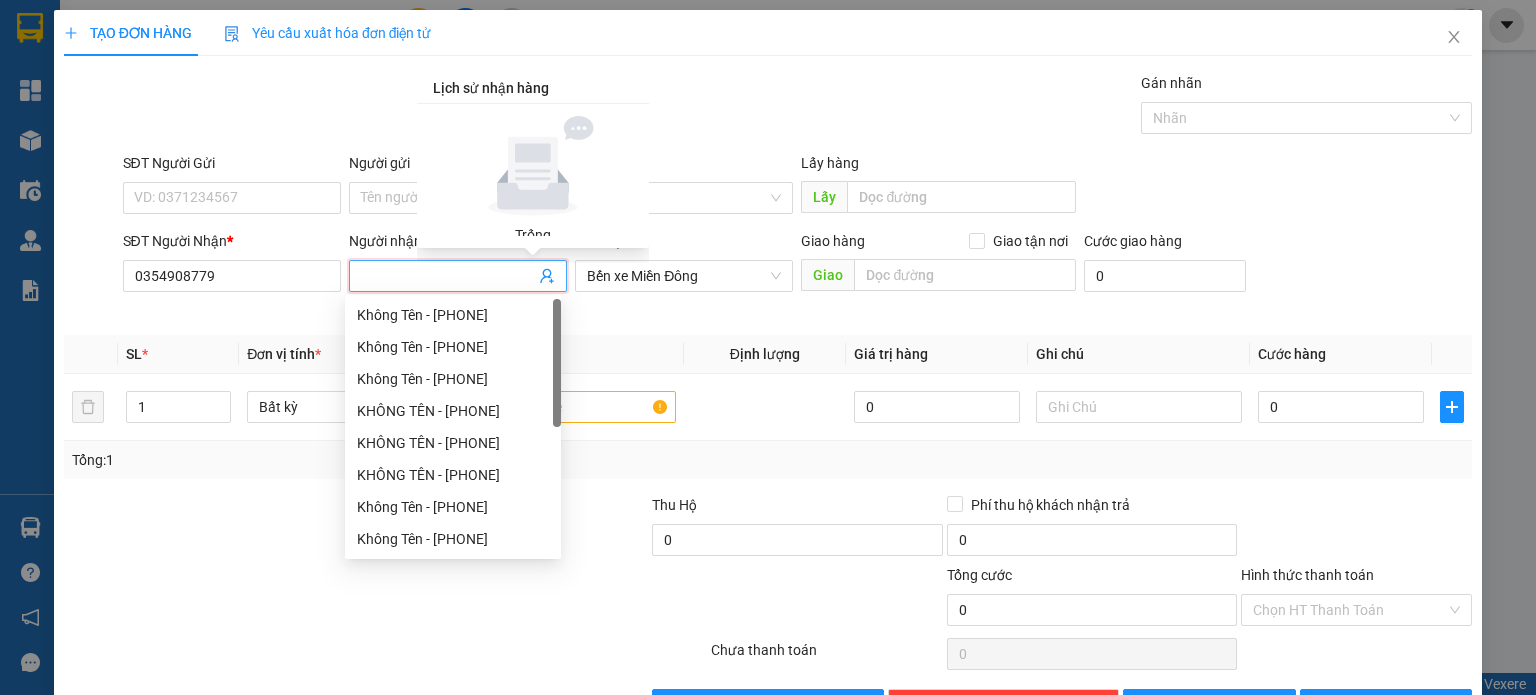 type on "Q" 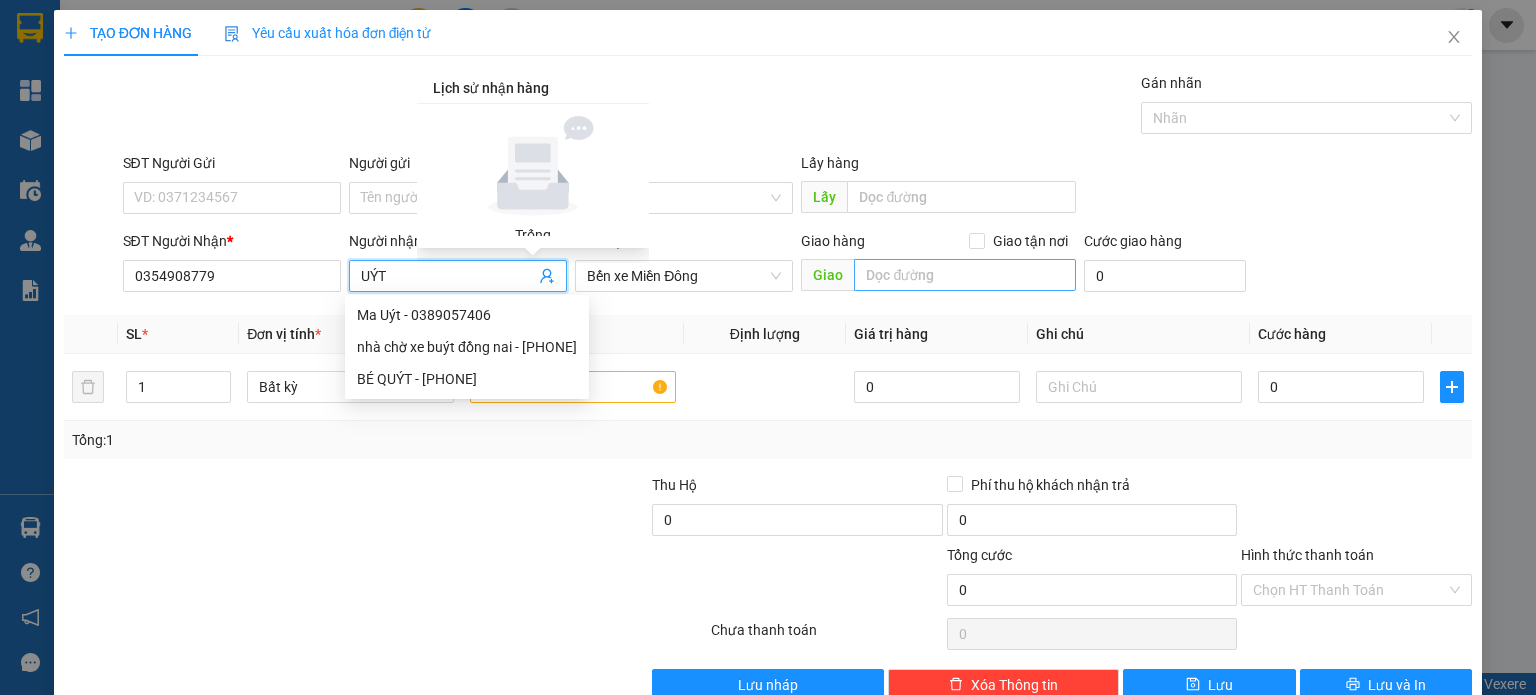 type on "UÝT" 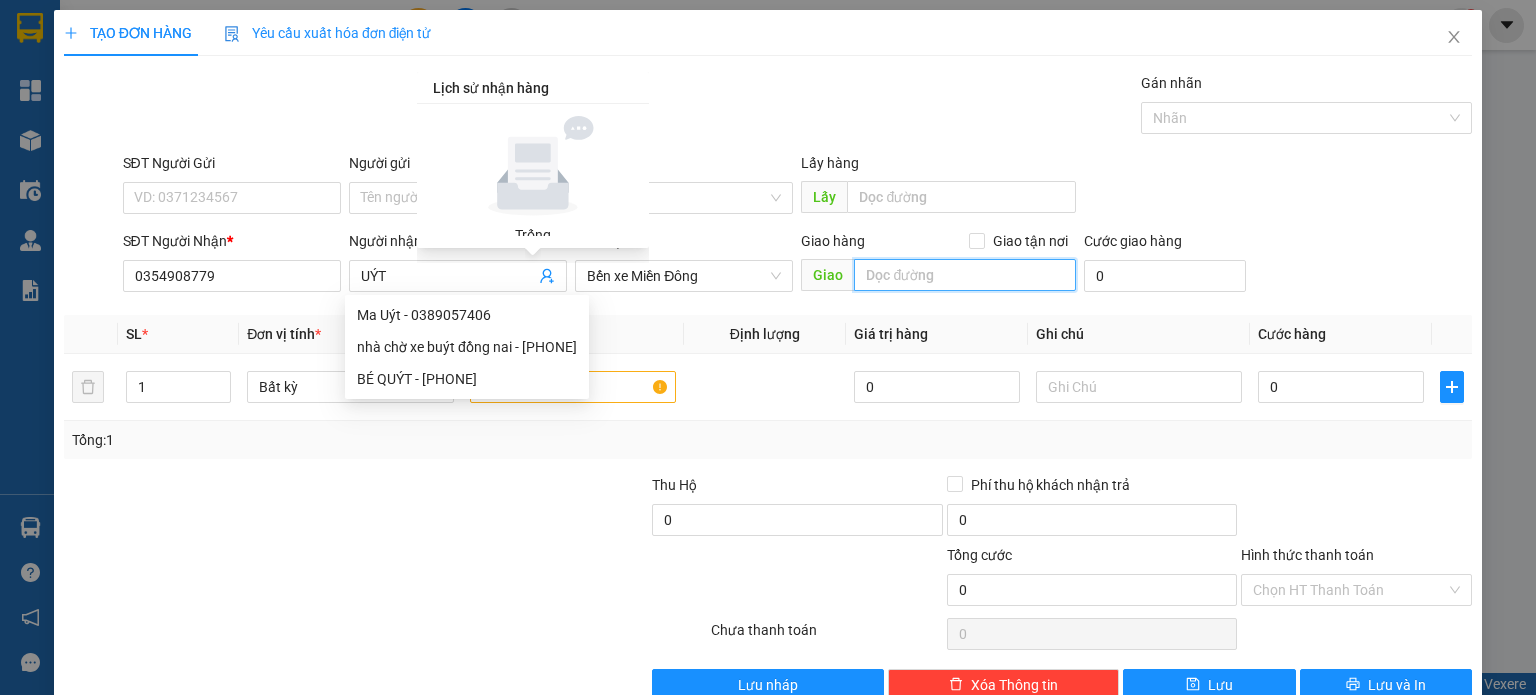 click at bounding box center (965, 275) 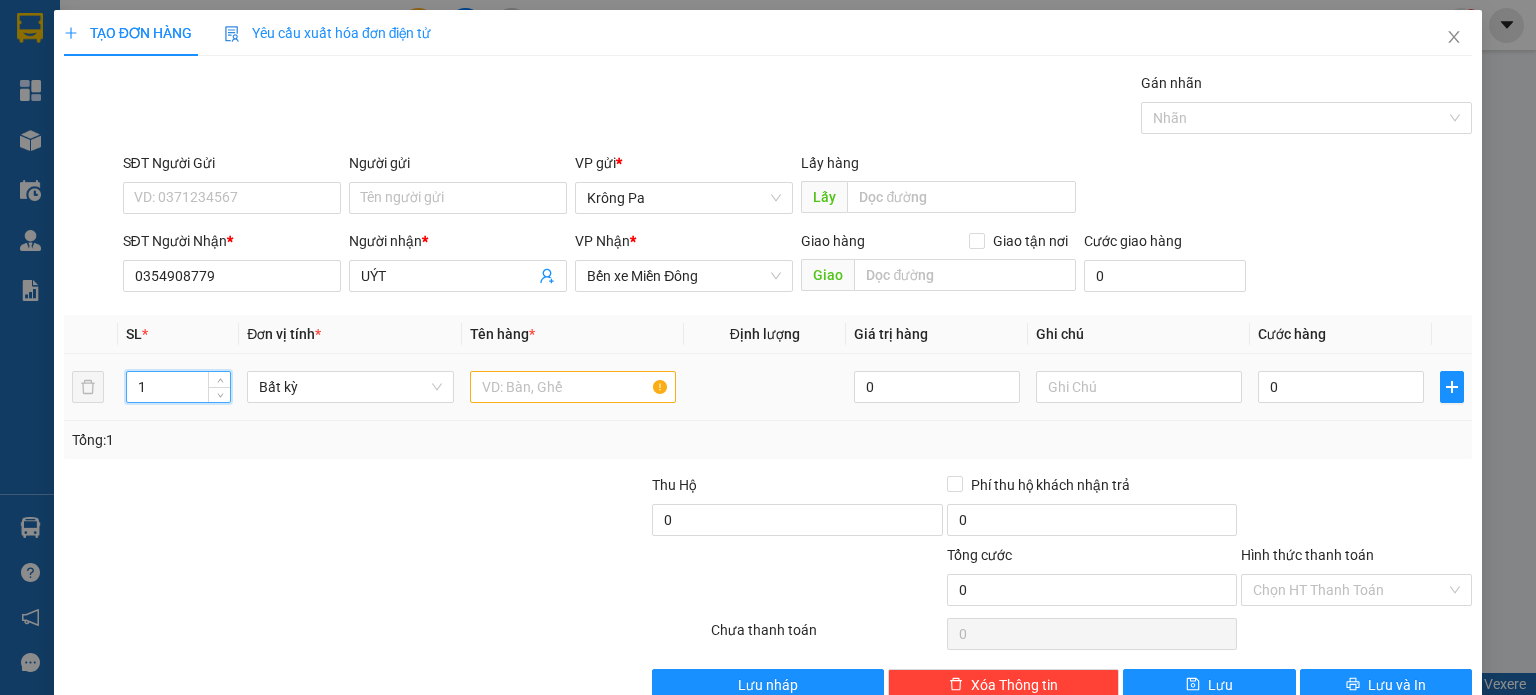 click on "1" at bounding box center [178, 387] 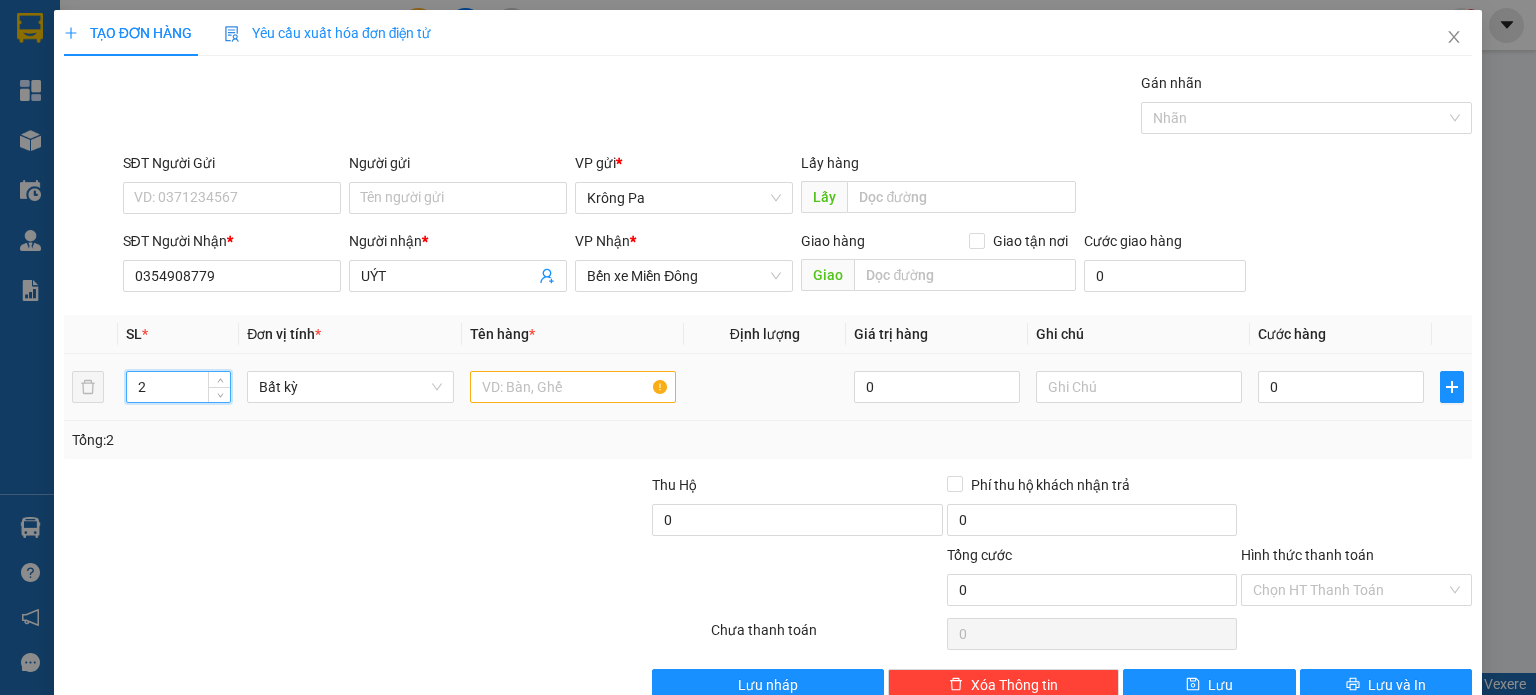 type on "2" 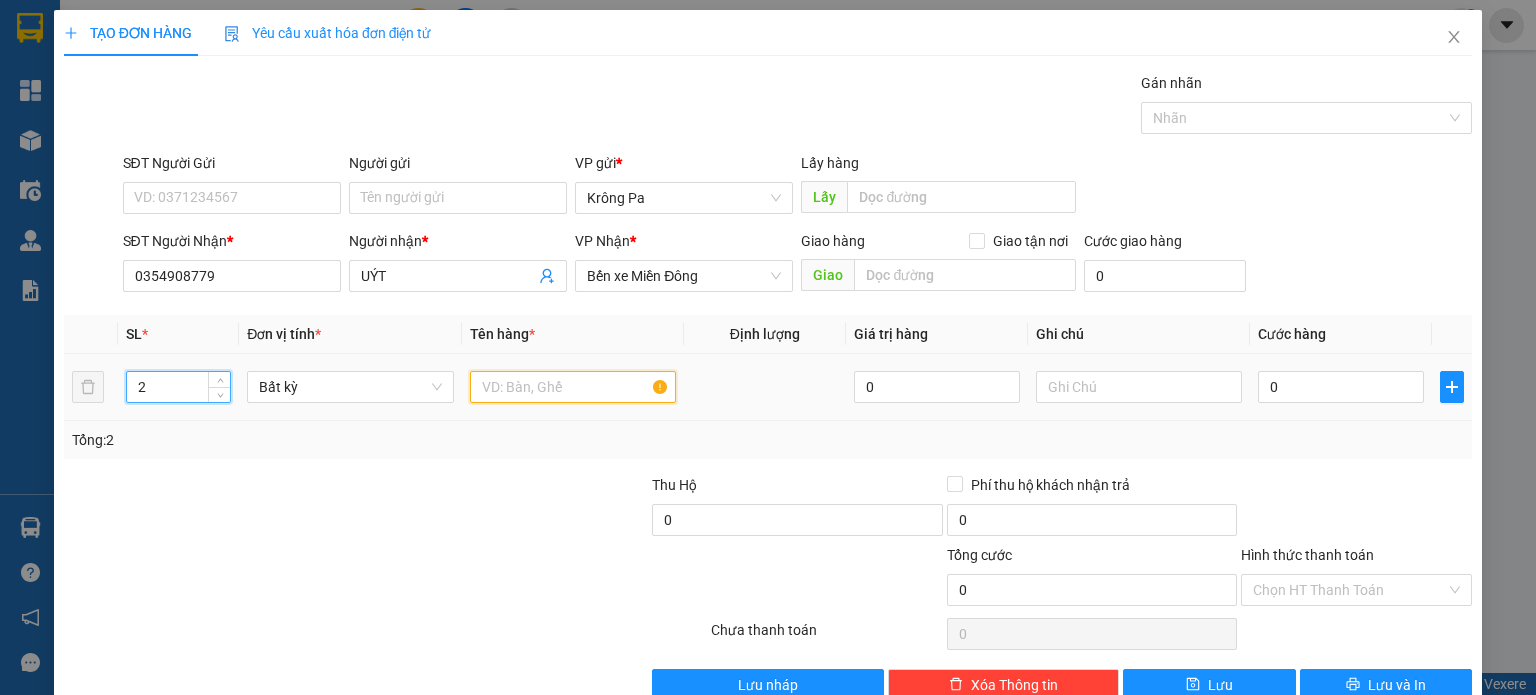 click at bounding box center (573, 387) 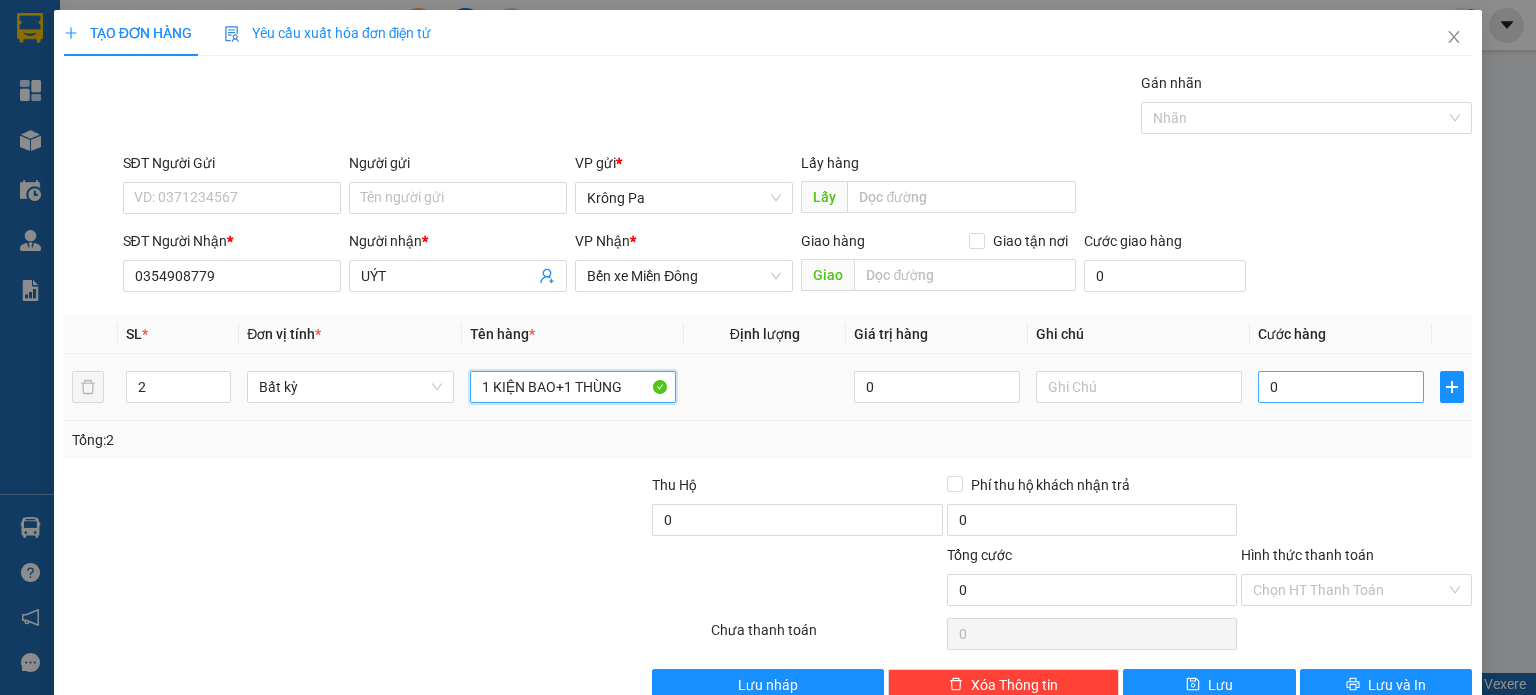 type on "1 KIỆN BAO+1 THÙNG" 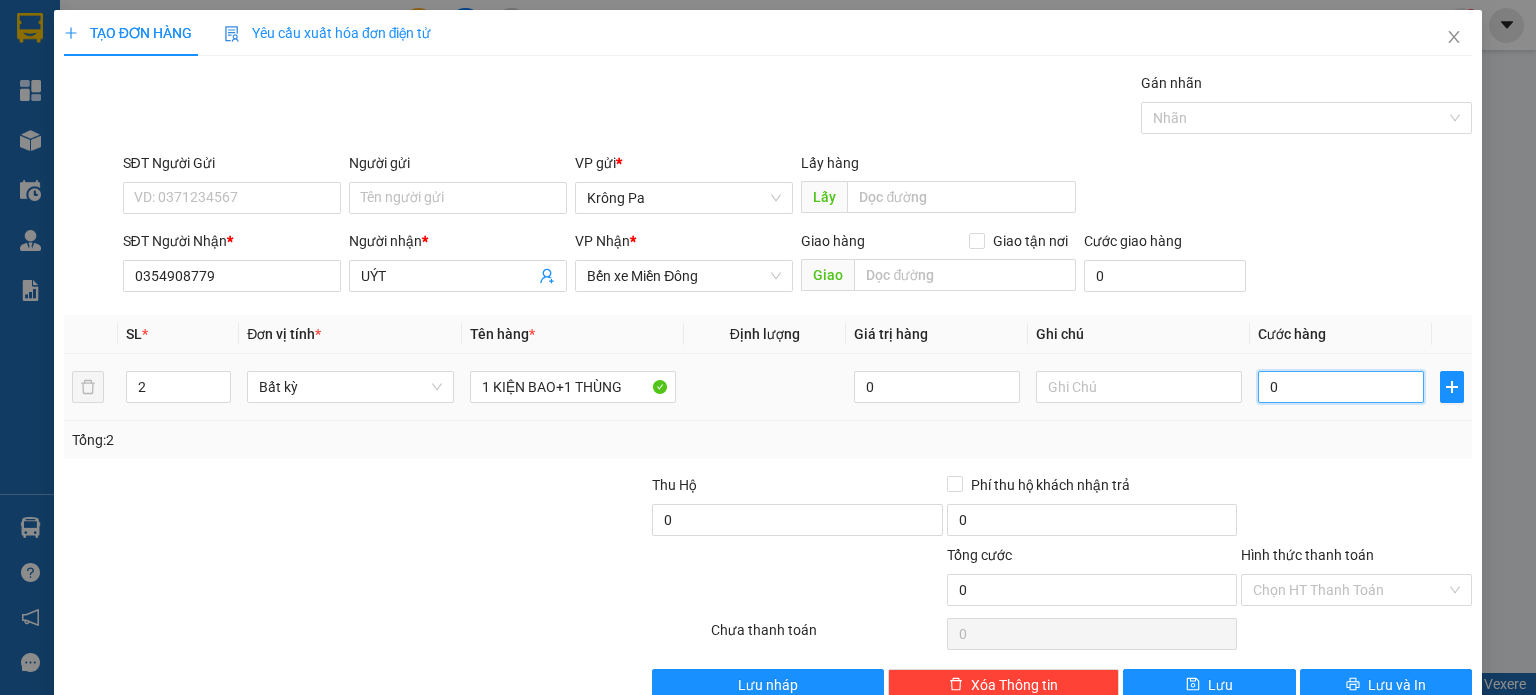 click on "0" at bounding box center (1341, 387) 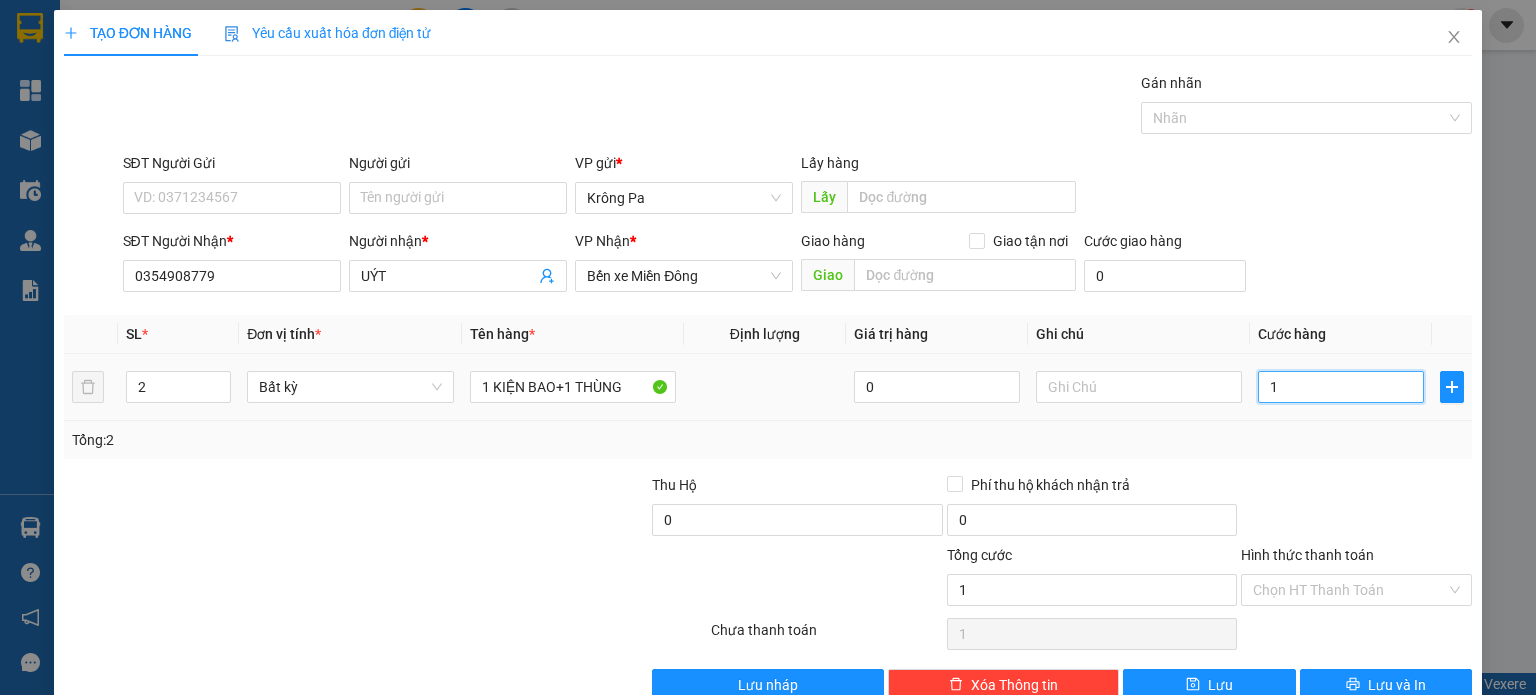 type on "15" 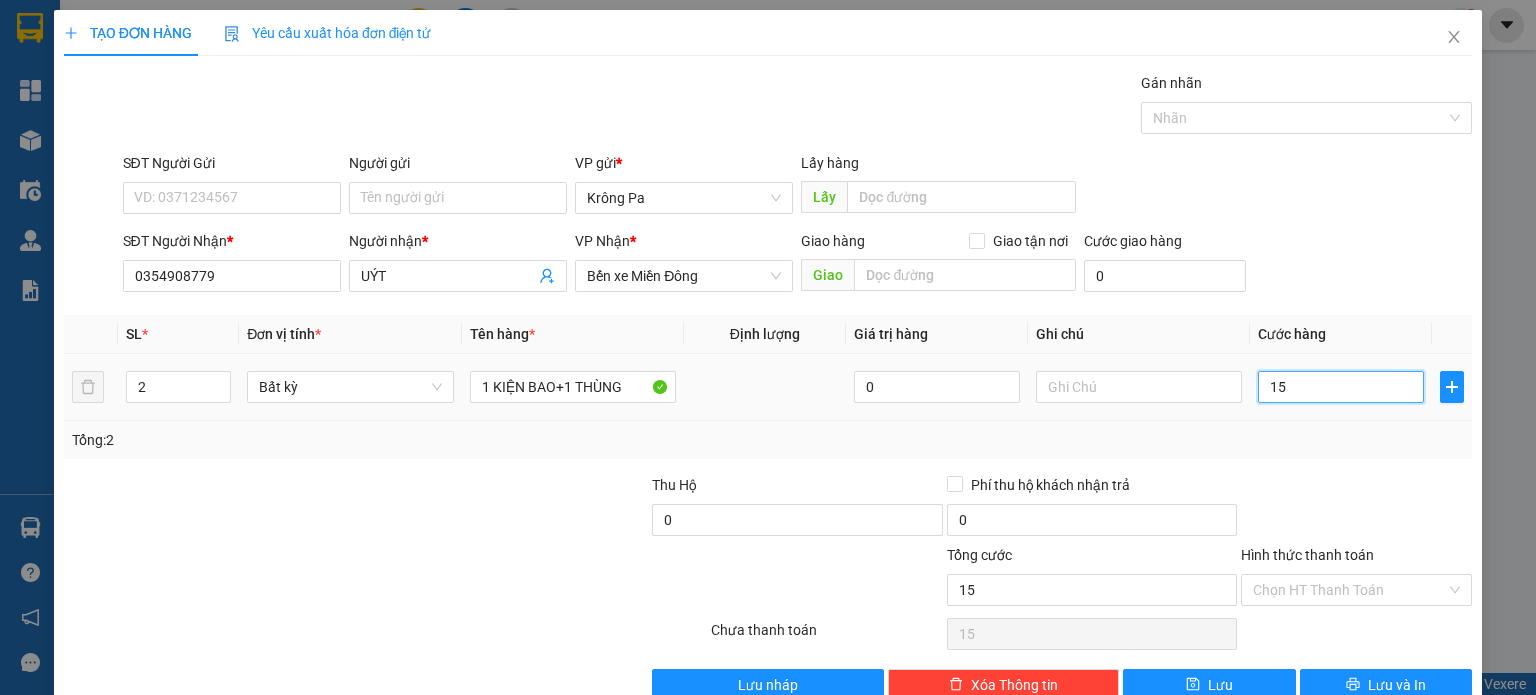 type on "150" 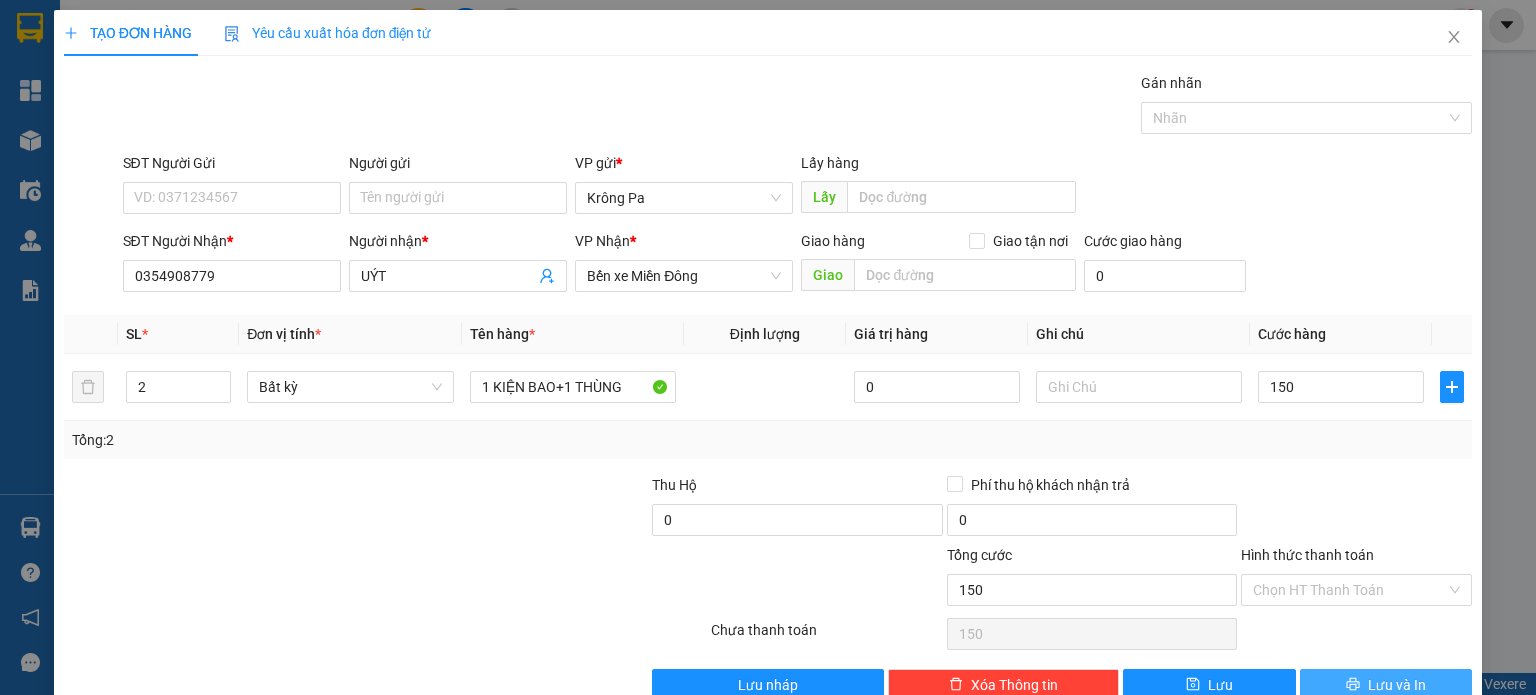 type on "150.000" 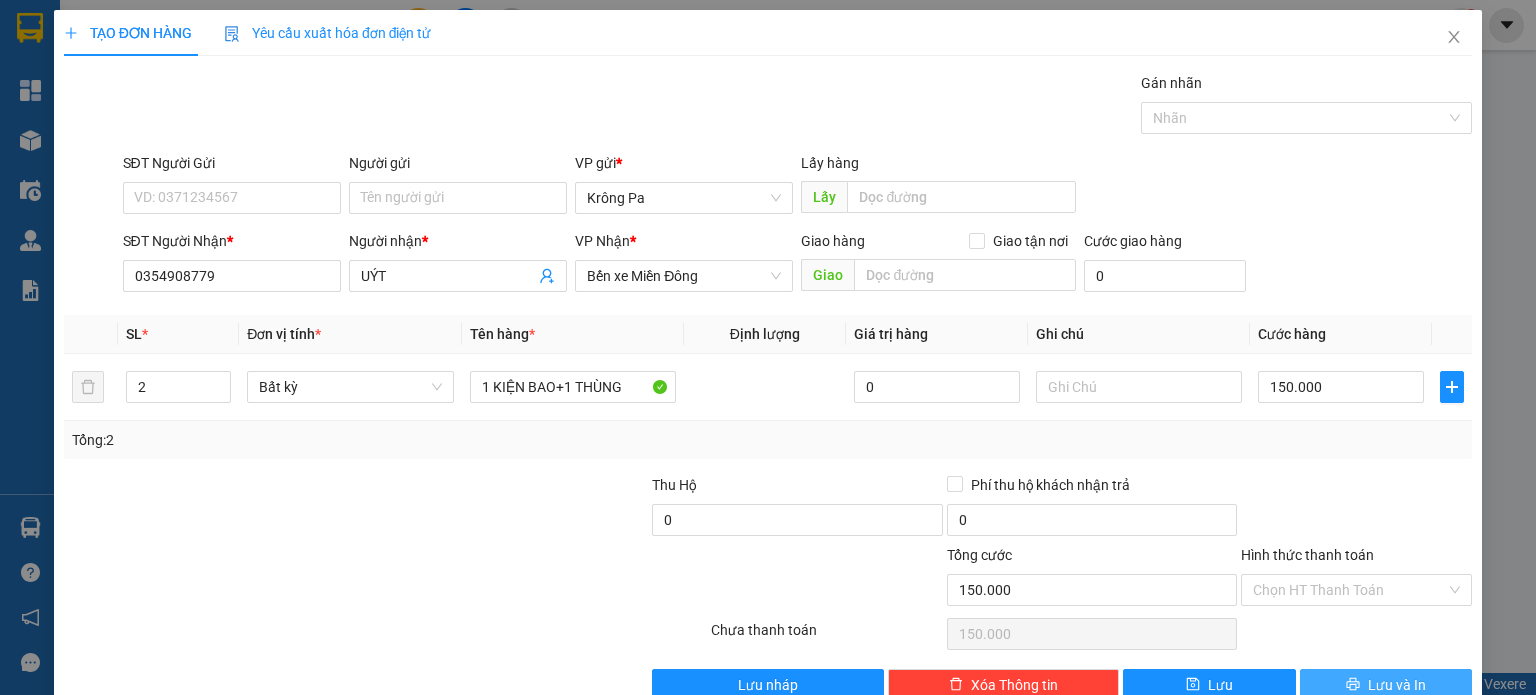 click on "Lưu và In" at bounding box center [1397, 685] 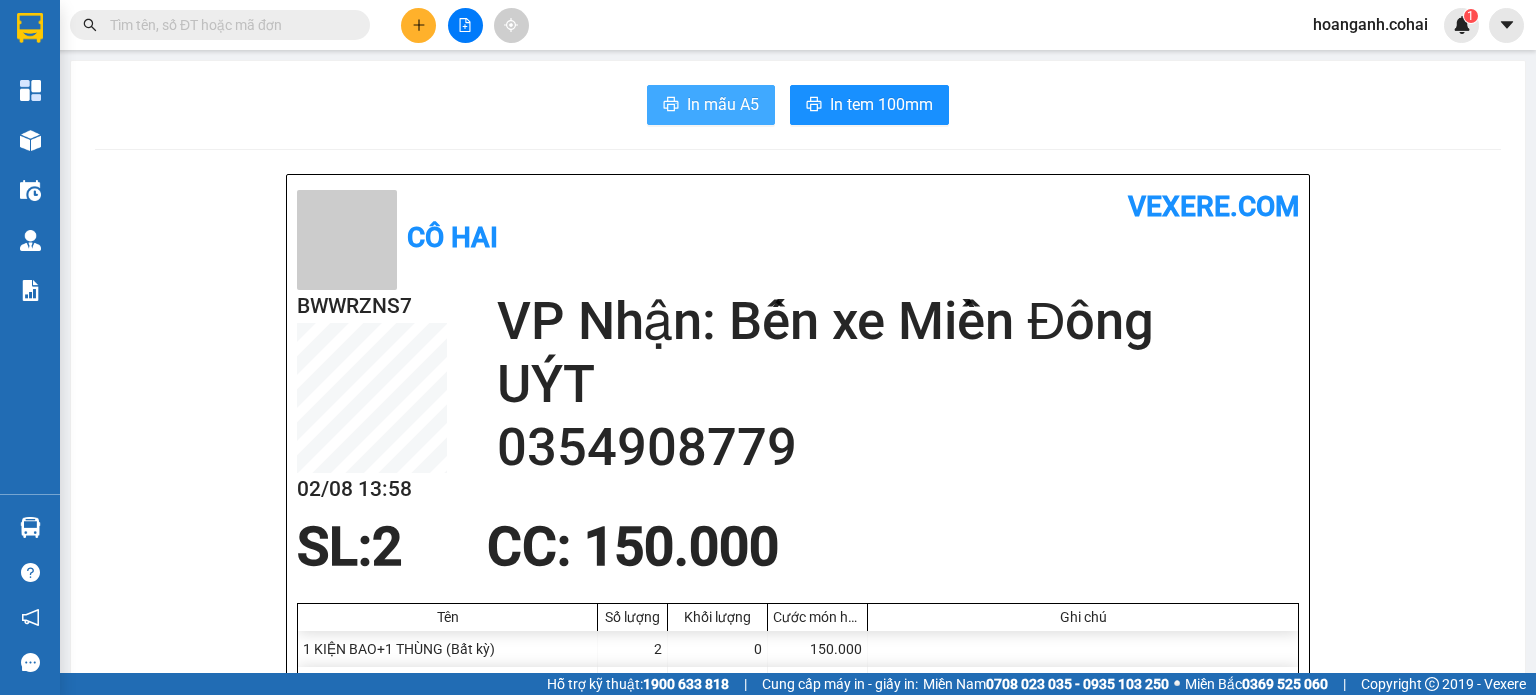 click on "In mẫu A5" at bounding box center [711, 105] 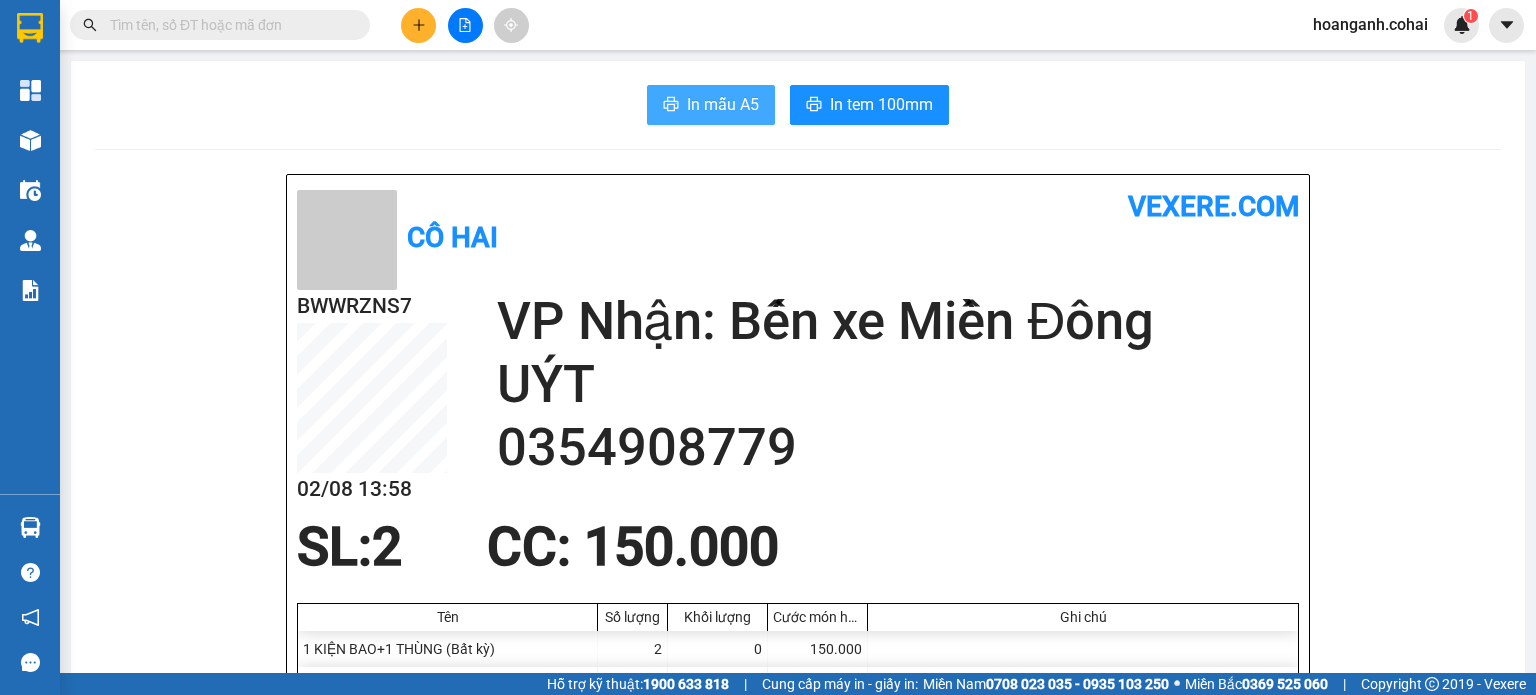 scroll, scrollTop: 0, scrollLeft: 0, axis: both 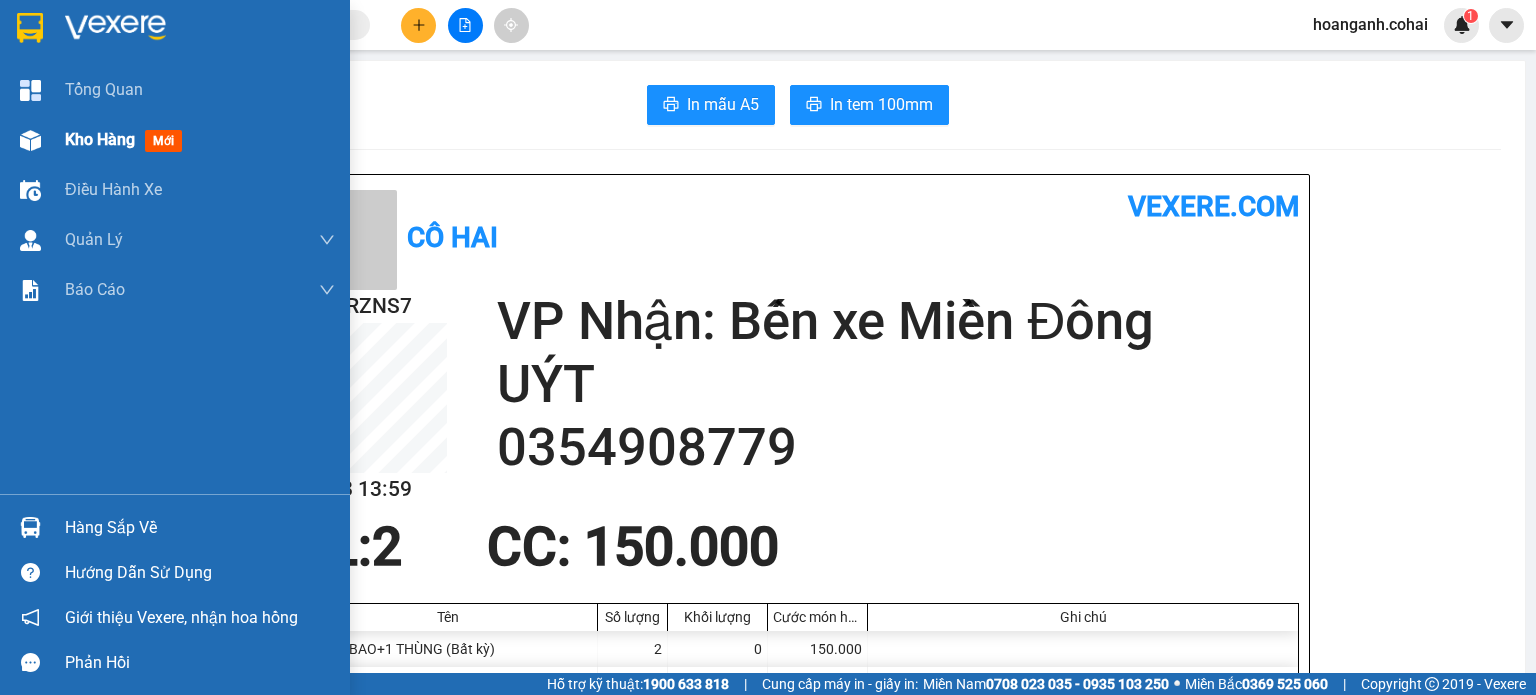 click on "Kho hàng" at bounding box center (100, 139) 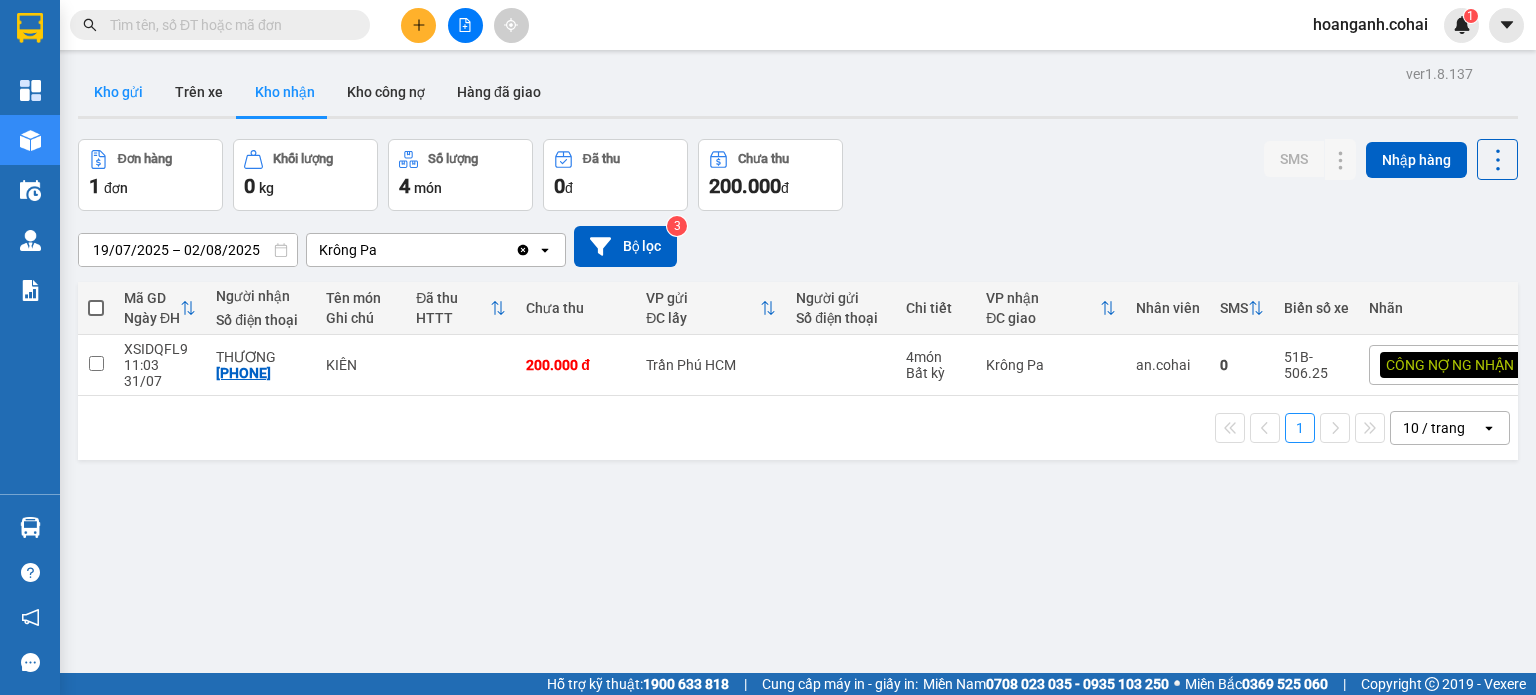 click on "Kho gửi" at bounding box center (118, 92) 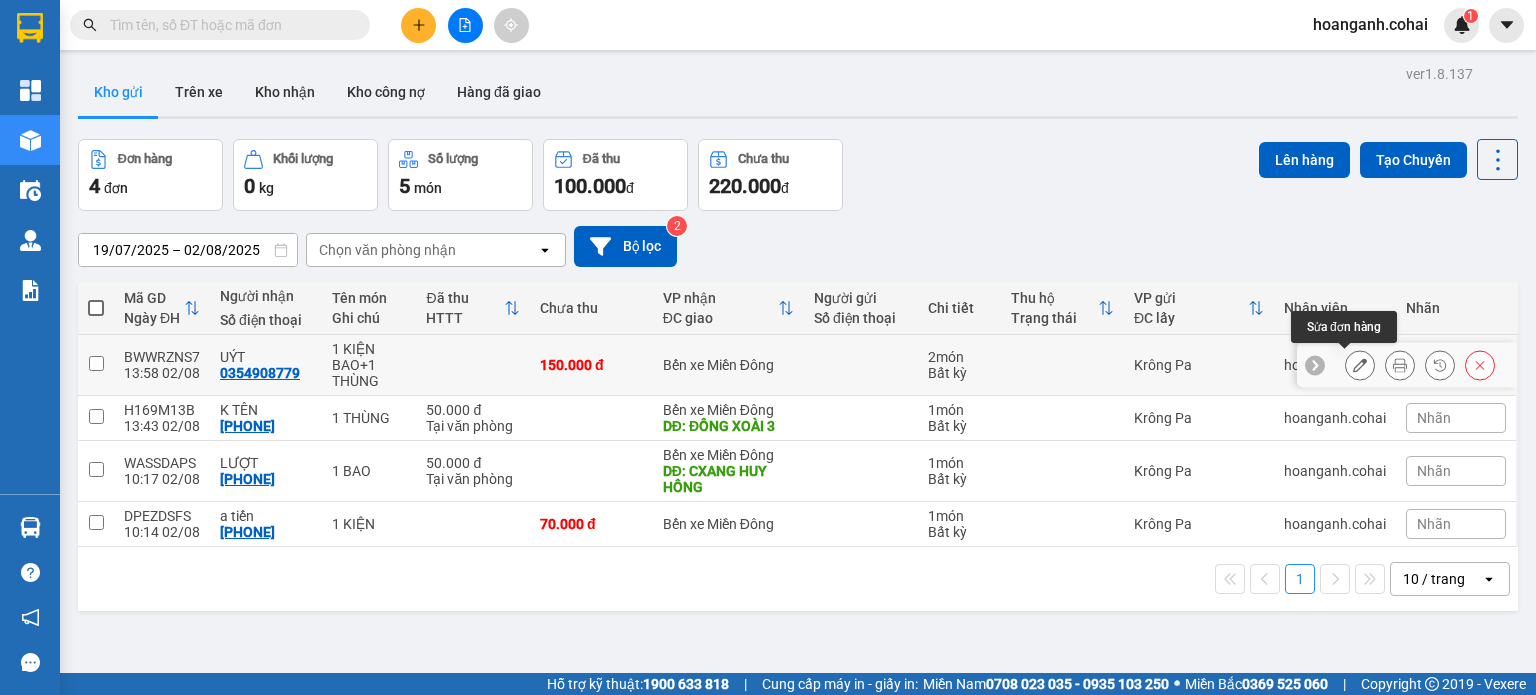 click 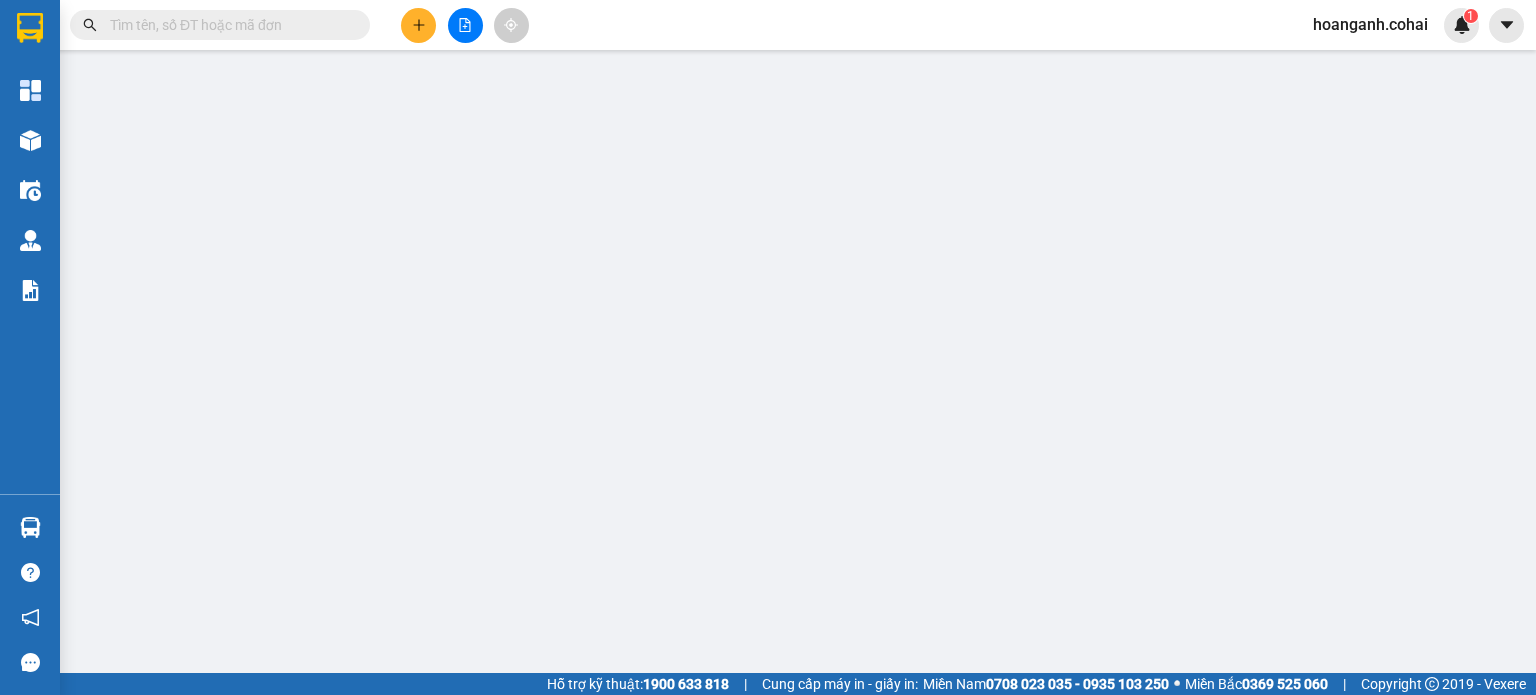 type on "0354908779" 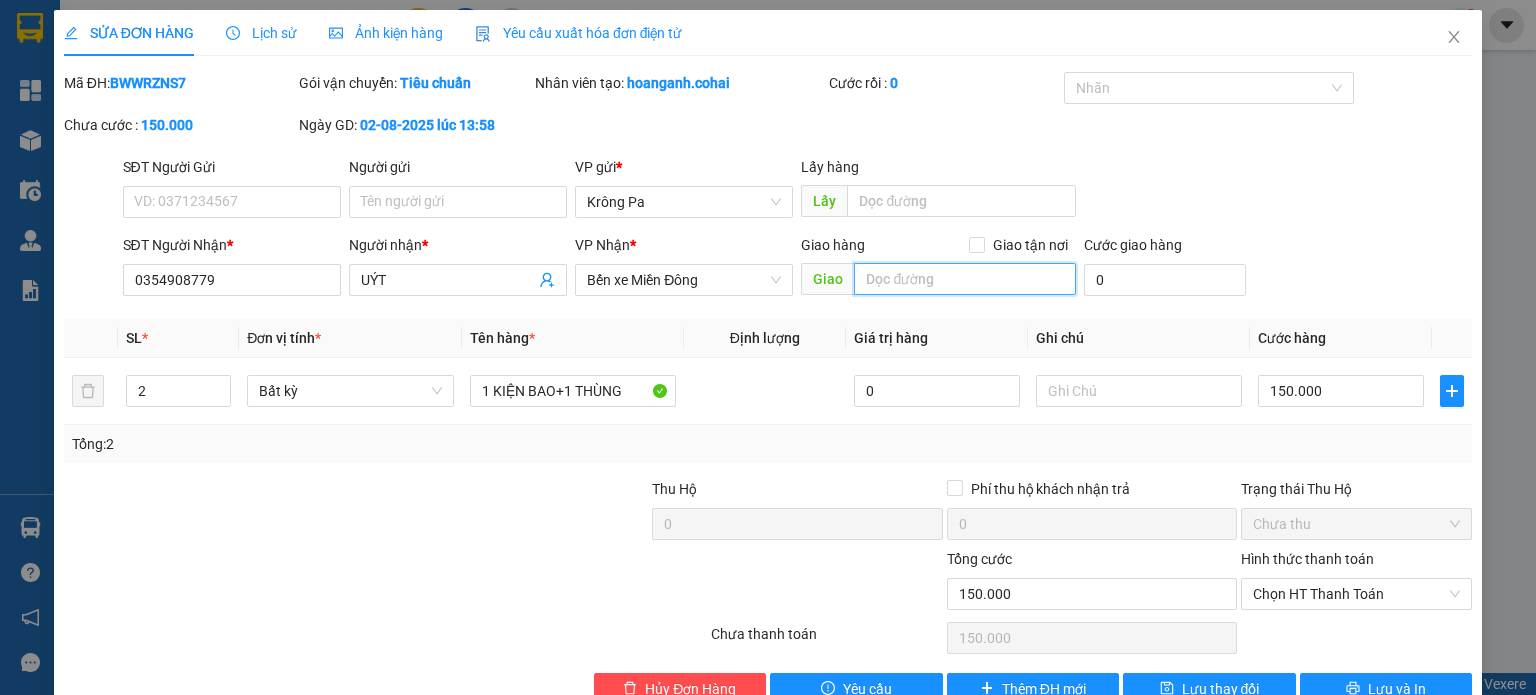 click at bounding box center [965, 279] 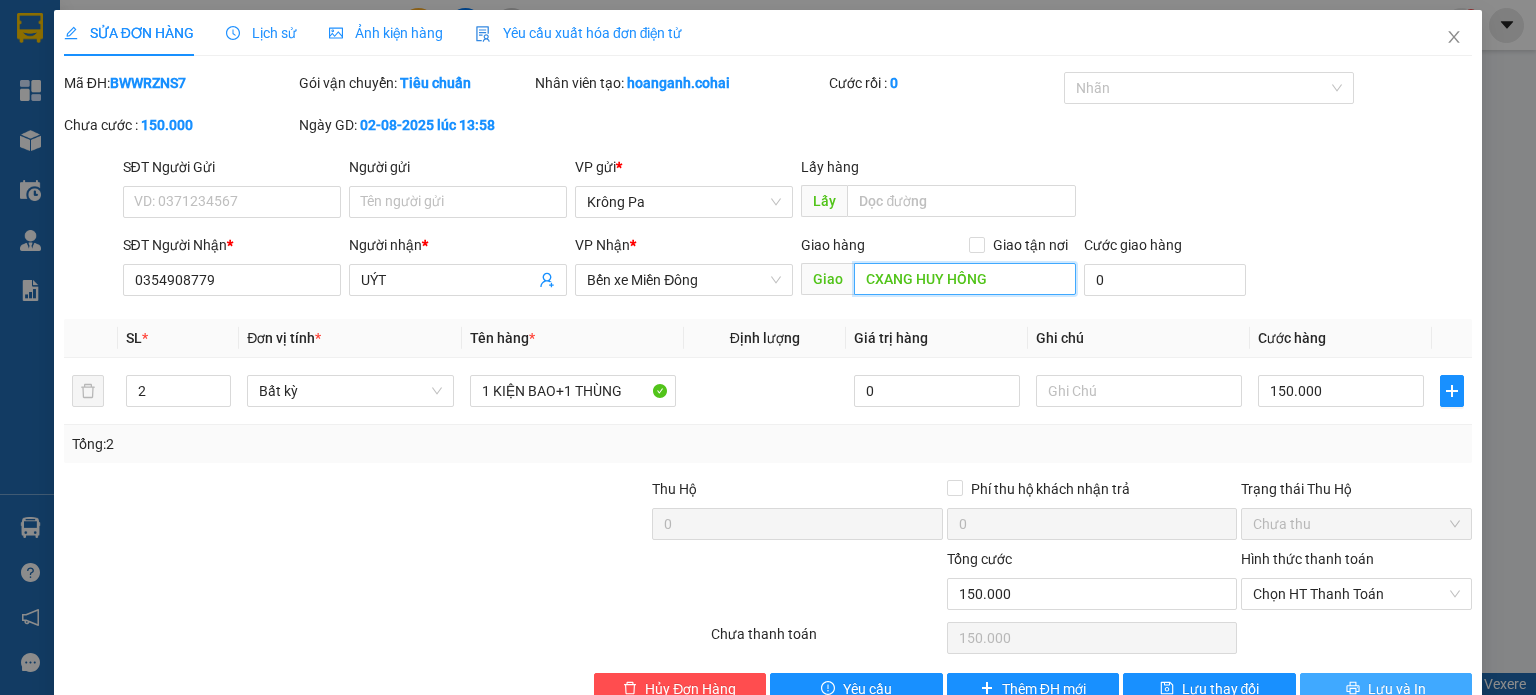type on "CXANG HUY HỒNG" 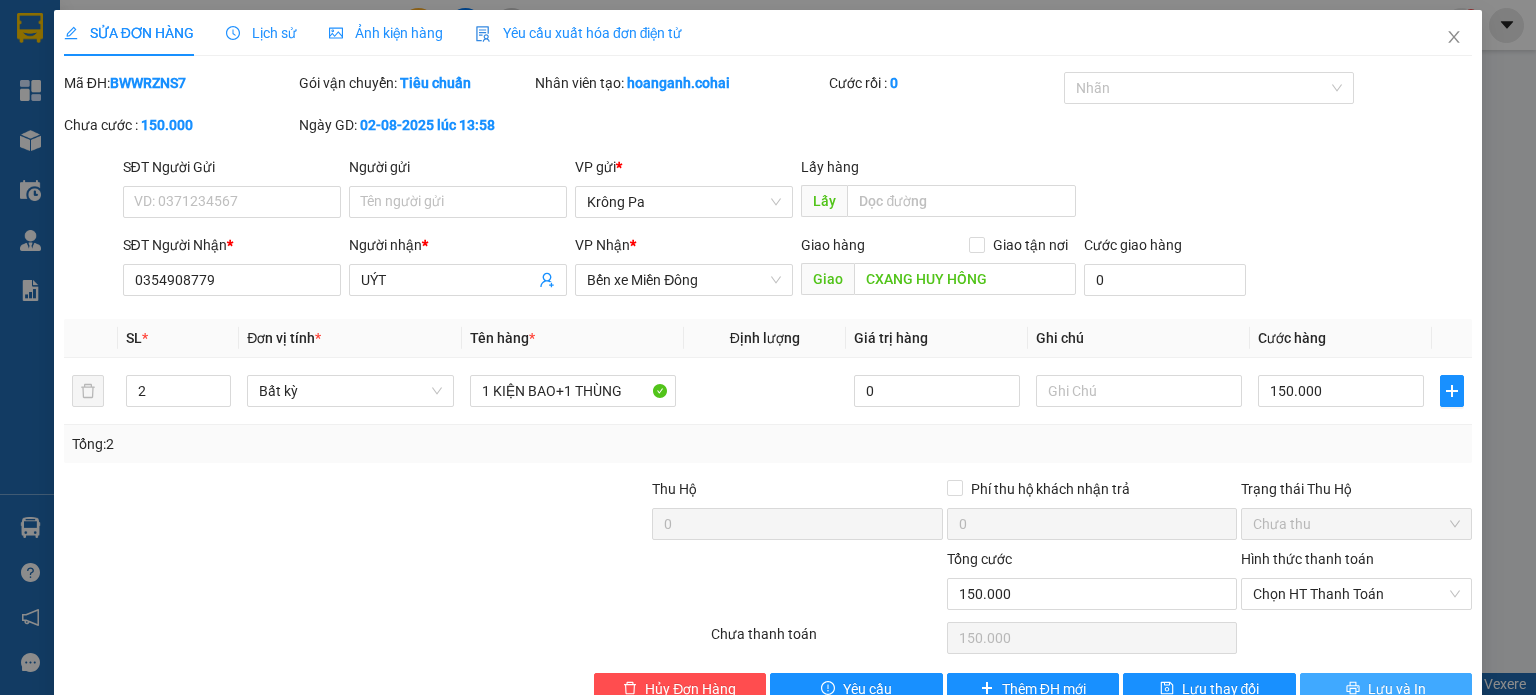 click on "Lưu và In" at bounding box center [1397, 689] 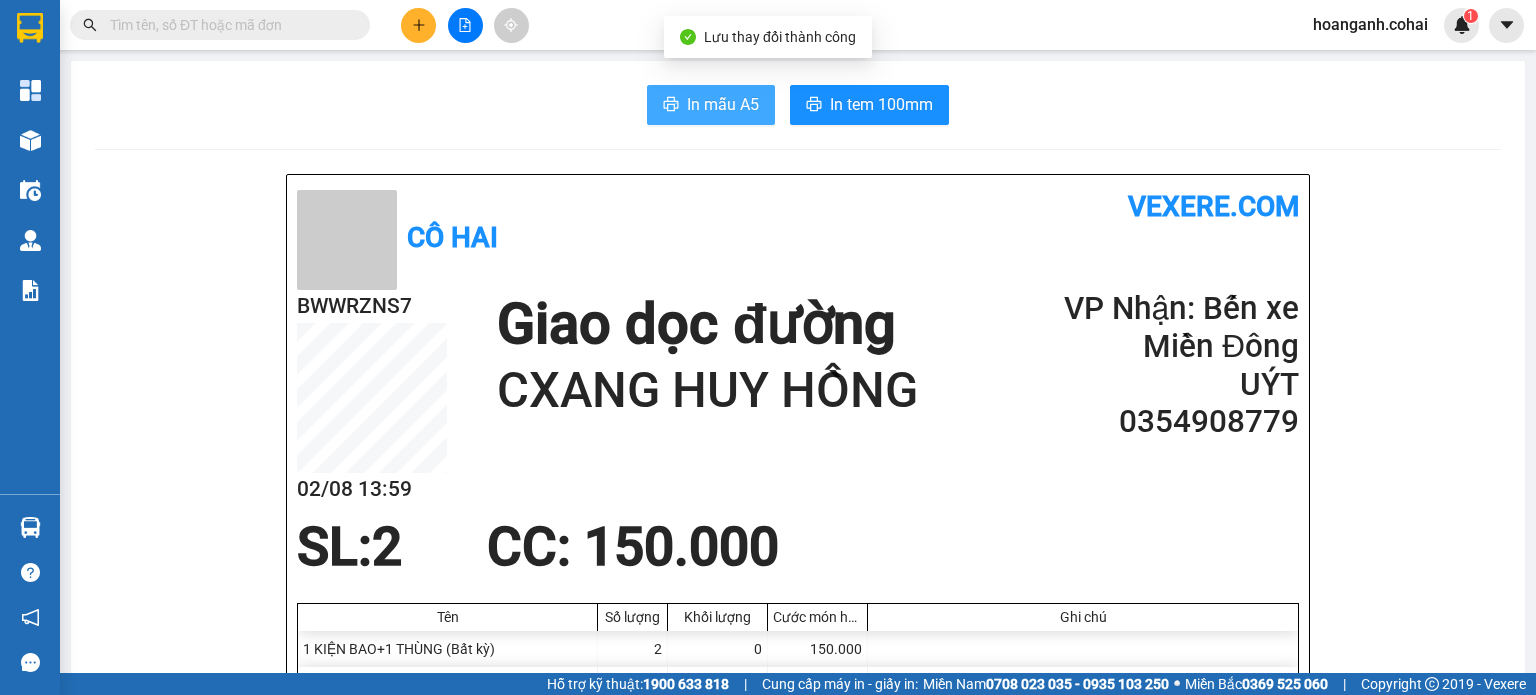 click on "In mẫu A5" at bounding box center [723, 104] 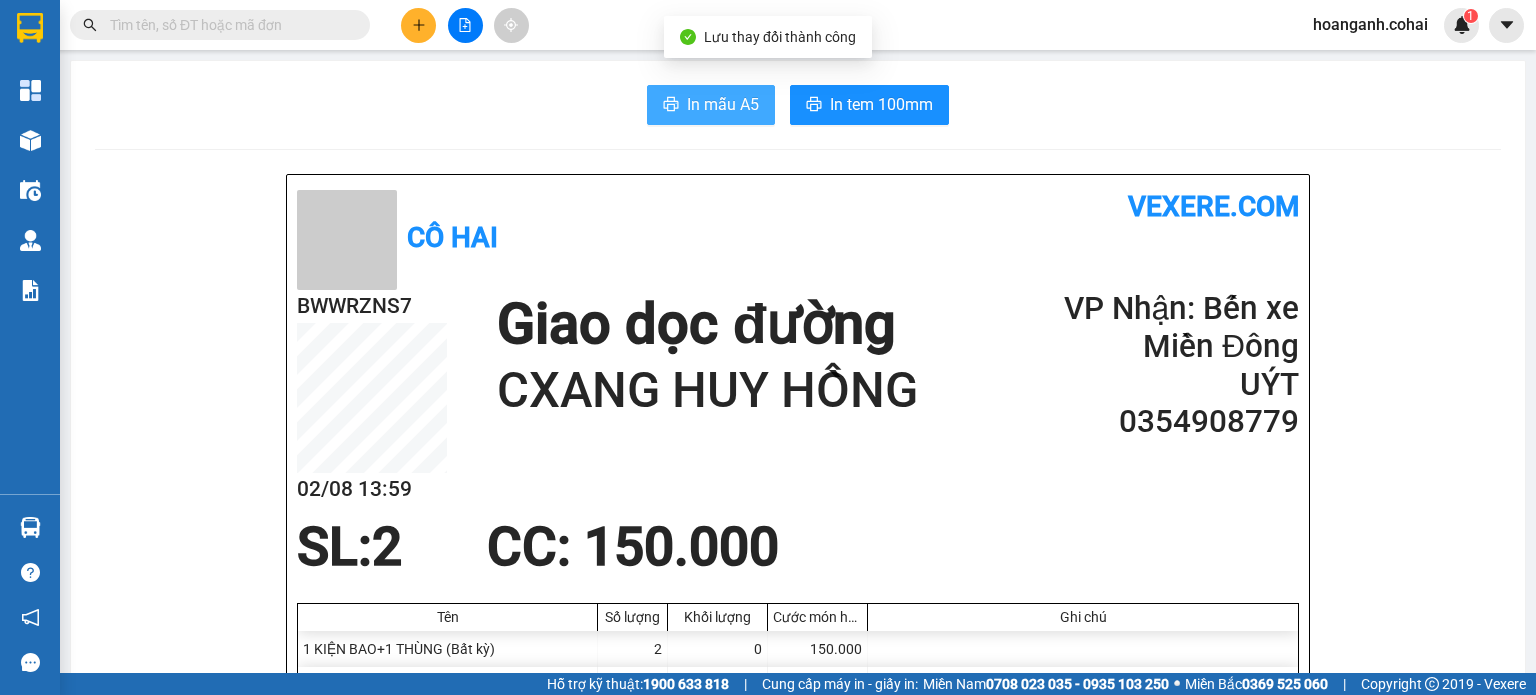 scroll, scrollTop: 0, scrollLeft: 0, axis: both 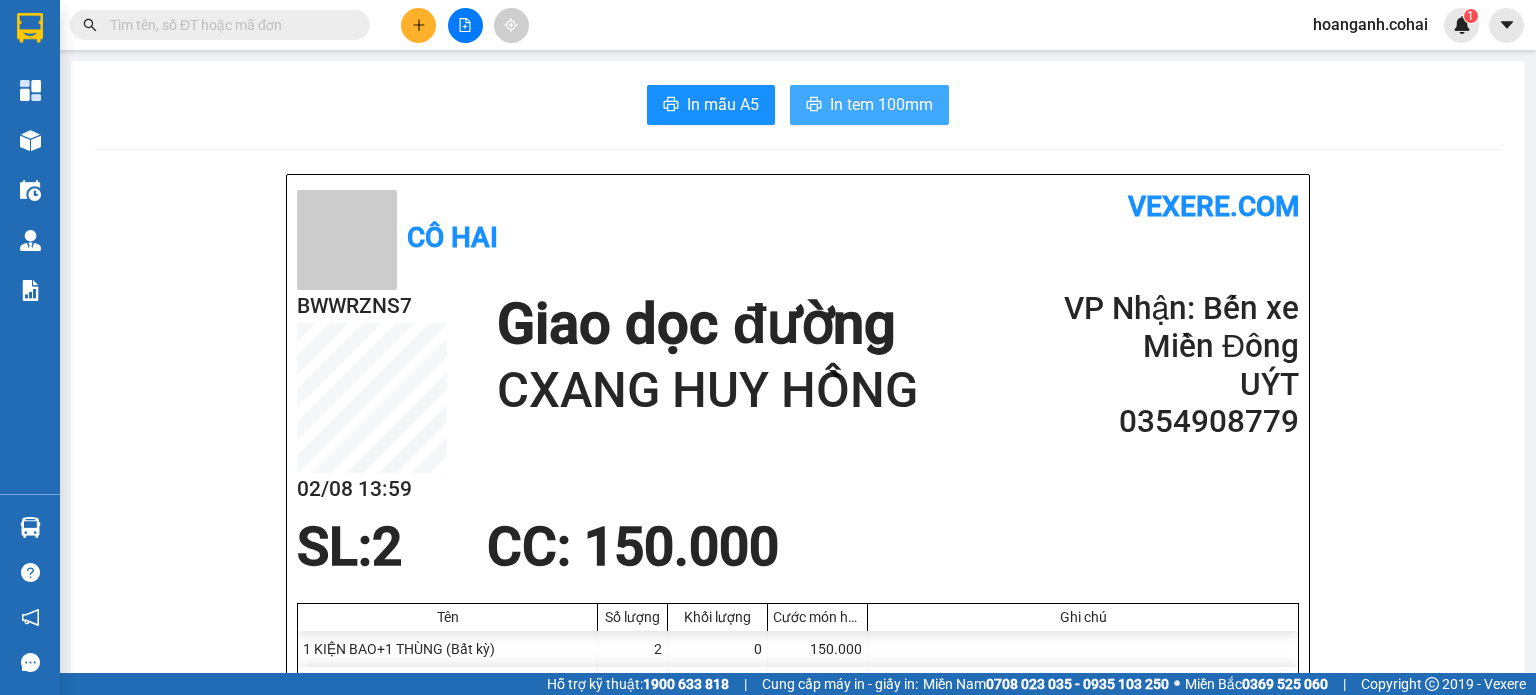 click on "In tem 100mm" at bounding box center [881, 104] 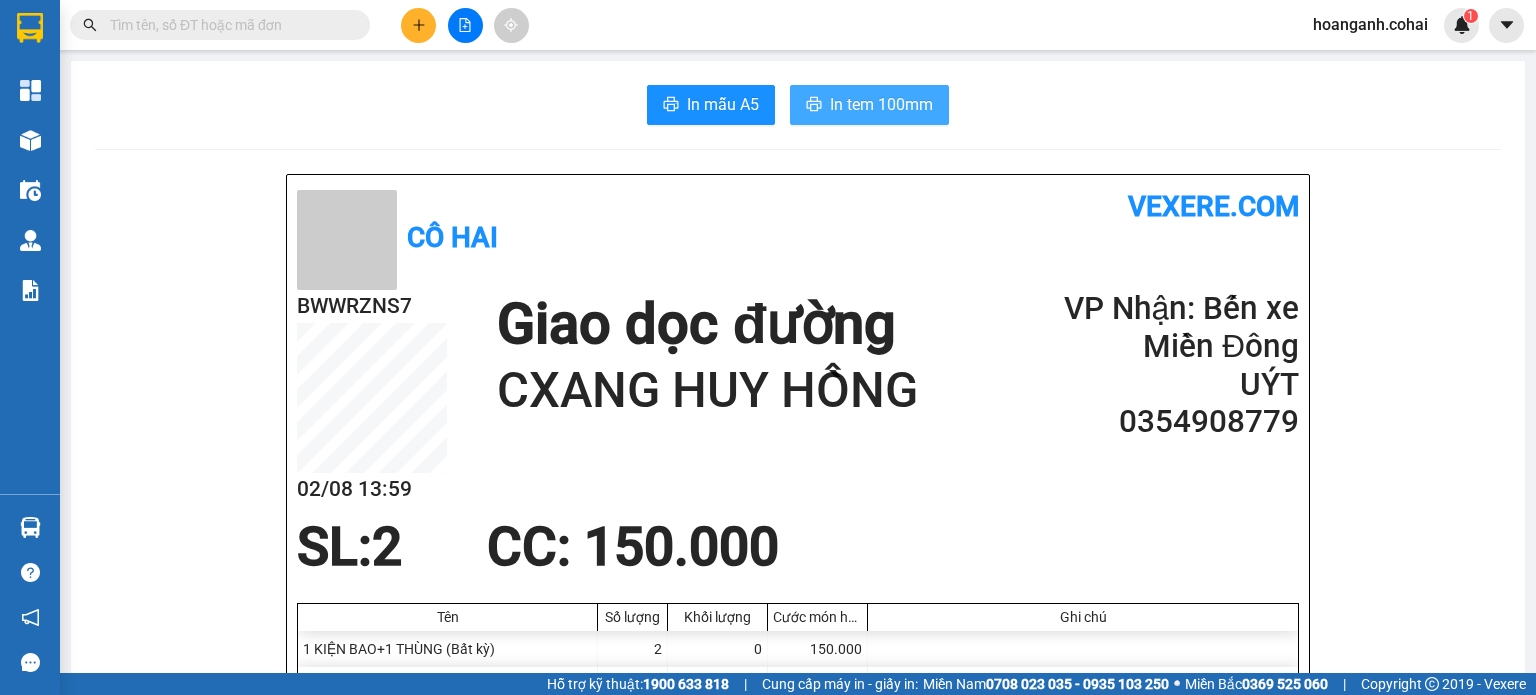 scroll, scrollTop: 0, scrollLeft: 0, axis: both 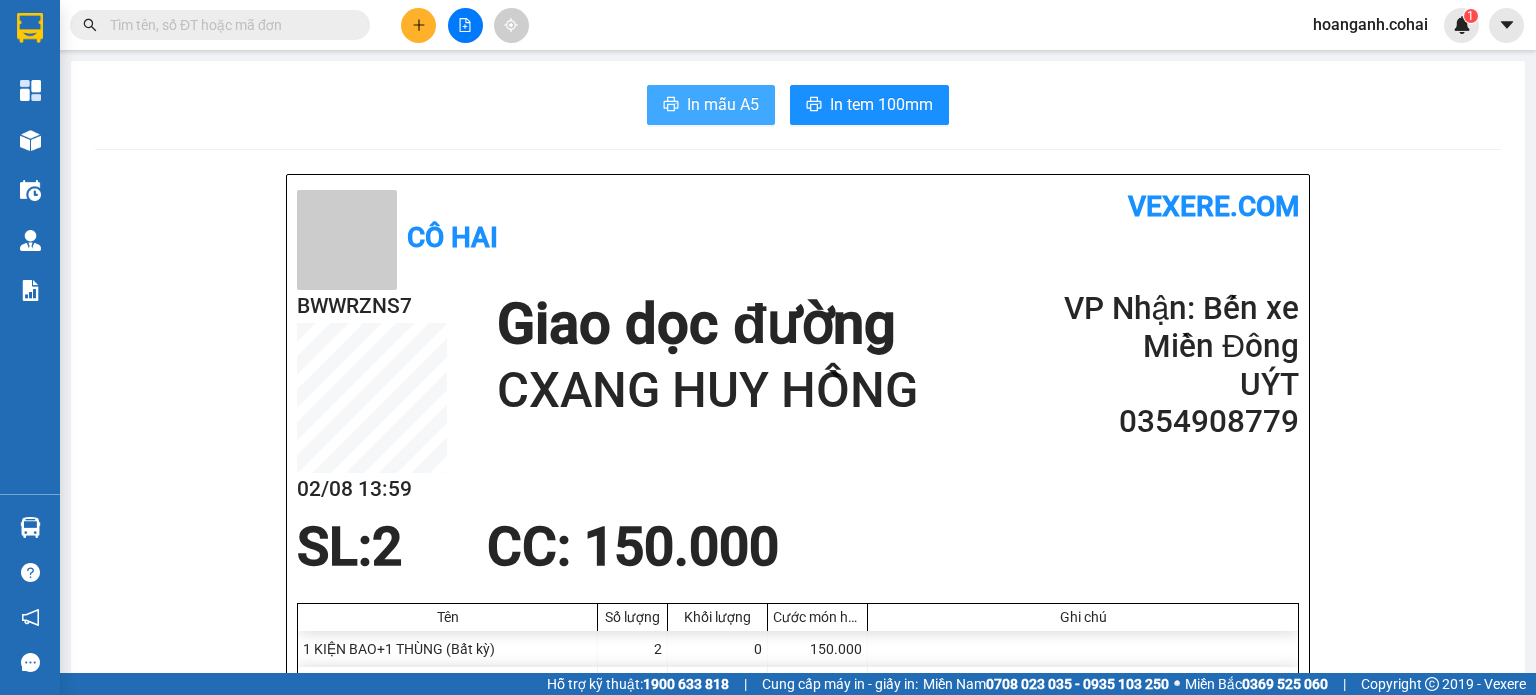 click on "In mẫu A5" at bounding box center [723, 104] 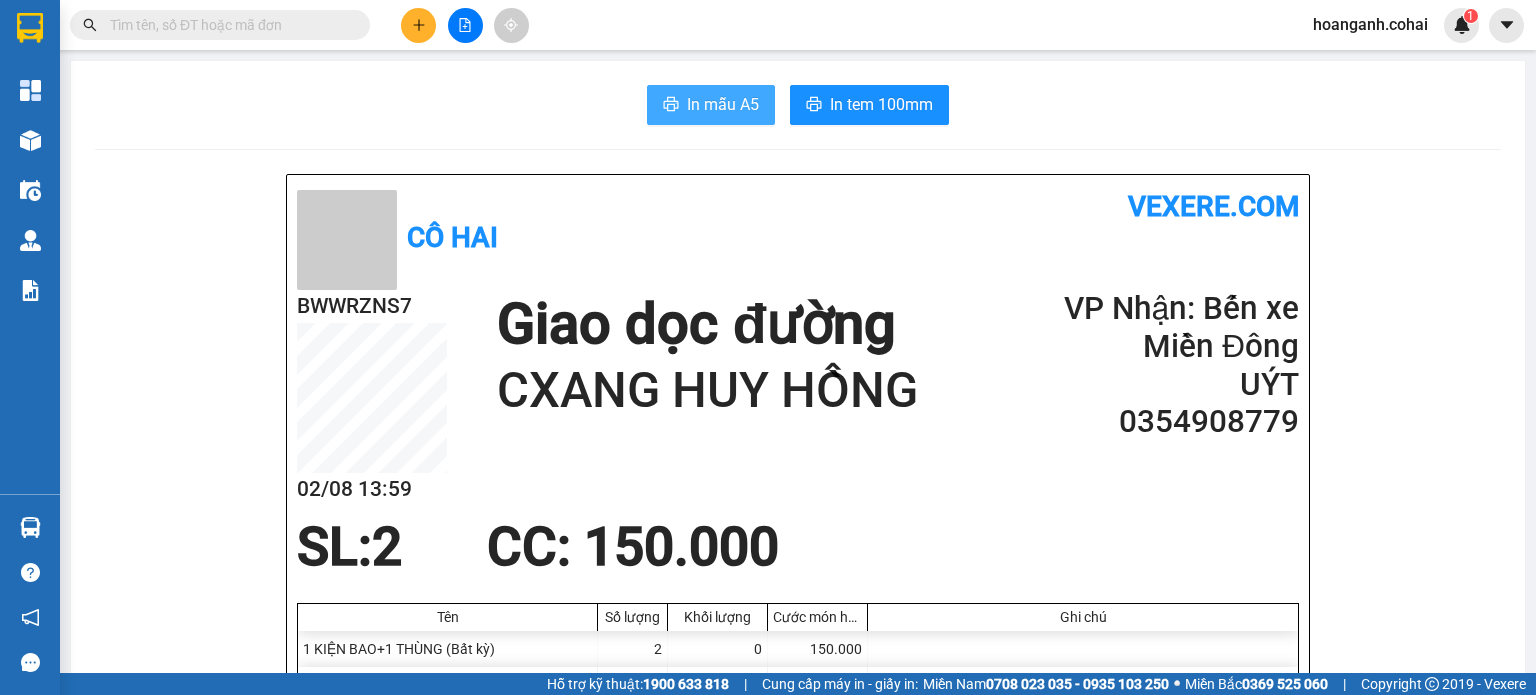 scroll, scrollTop: 0, scrollLeft: 0, axis: both 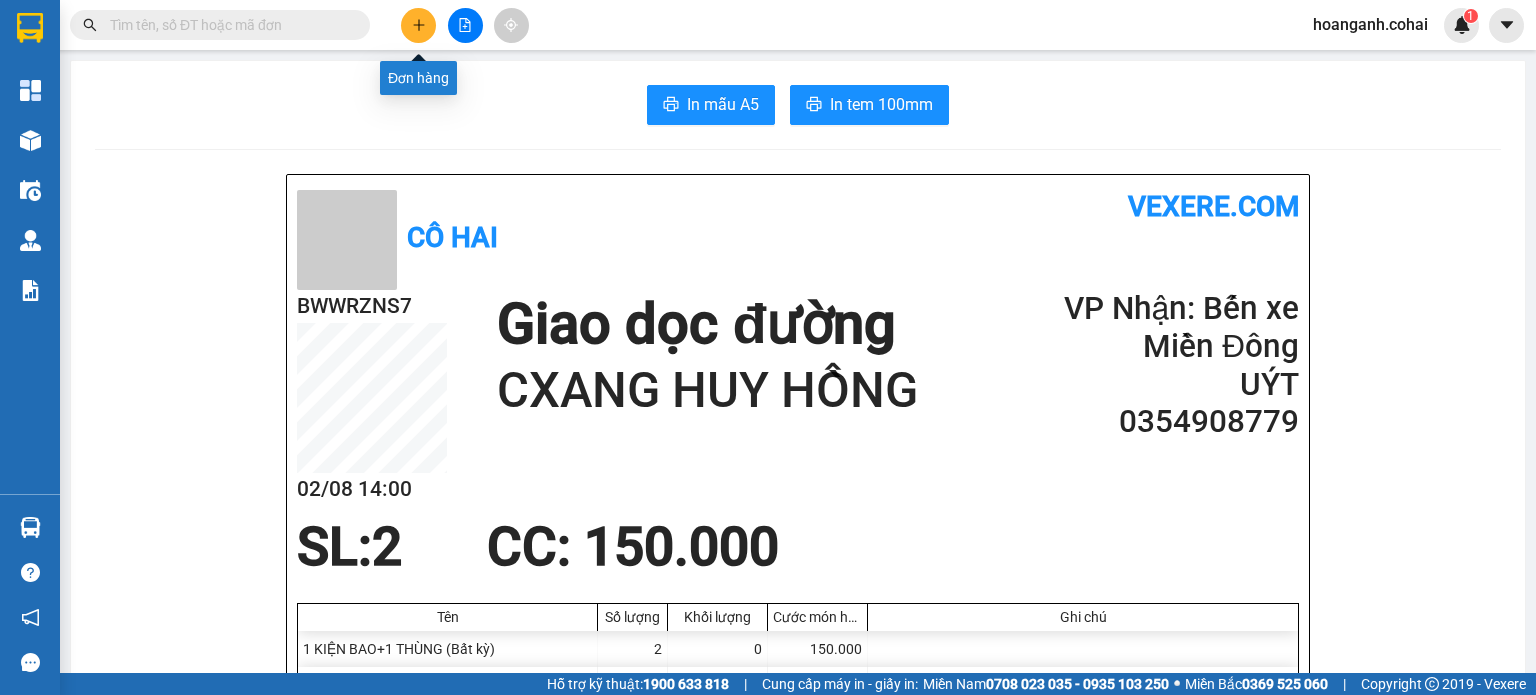 click 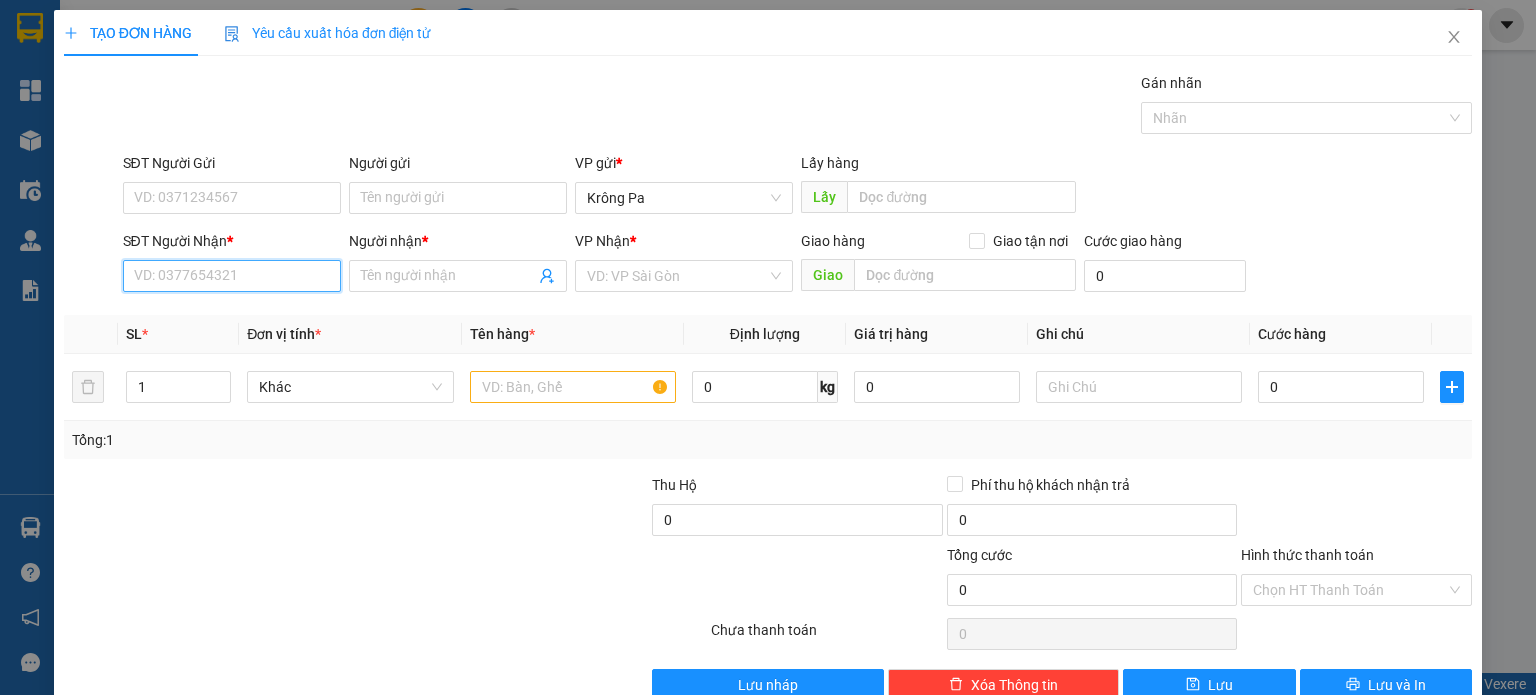 click on "SĐT Người Nhận  *" at bounding box center (232, 276) 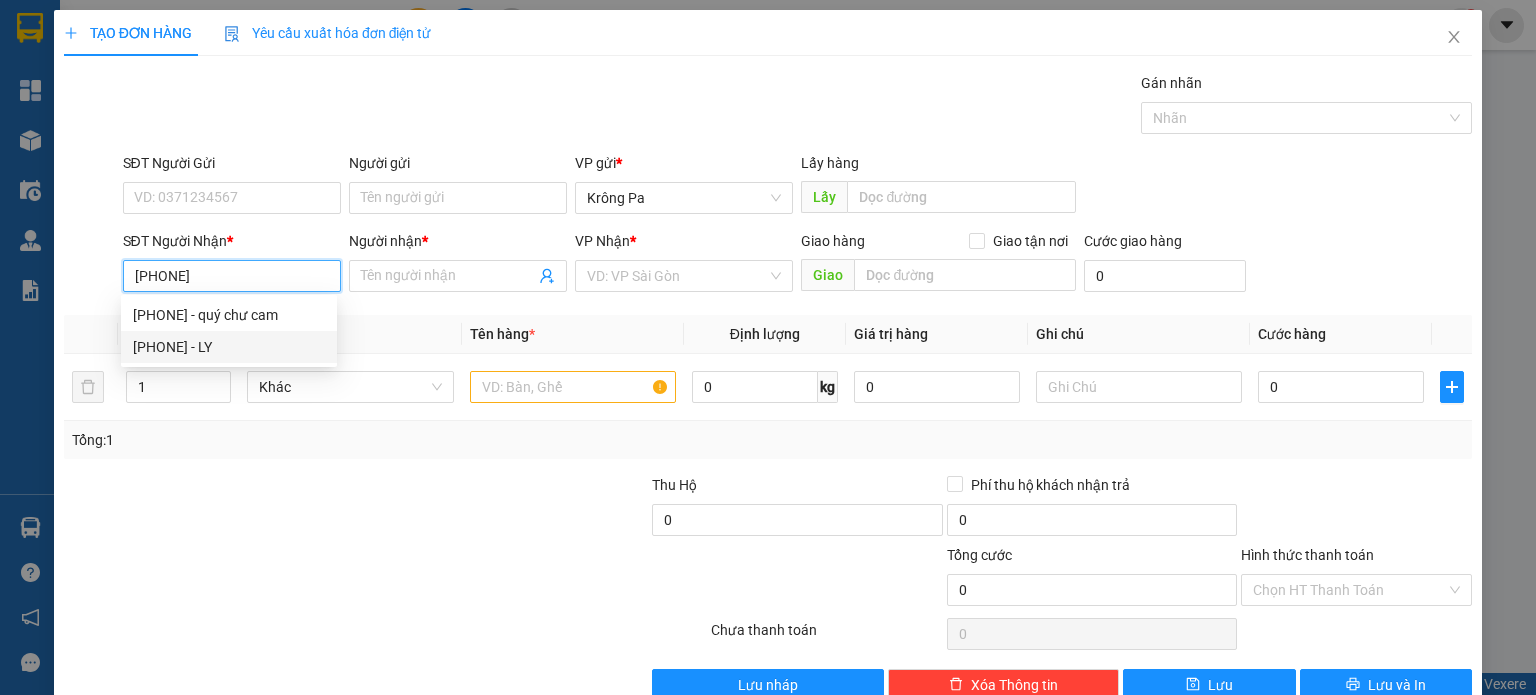 click on "0987648777 - LY" at bounding box center (229, 347) 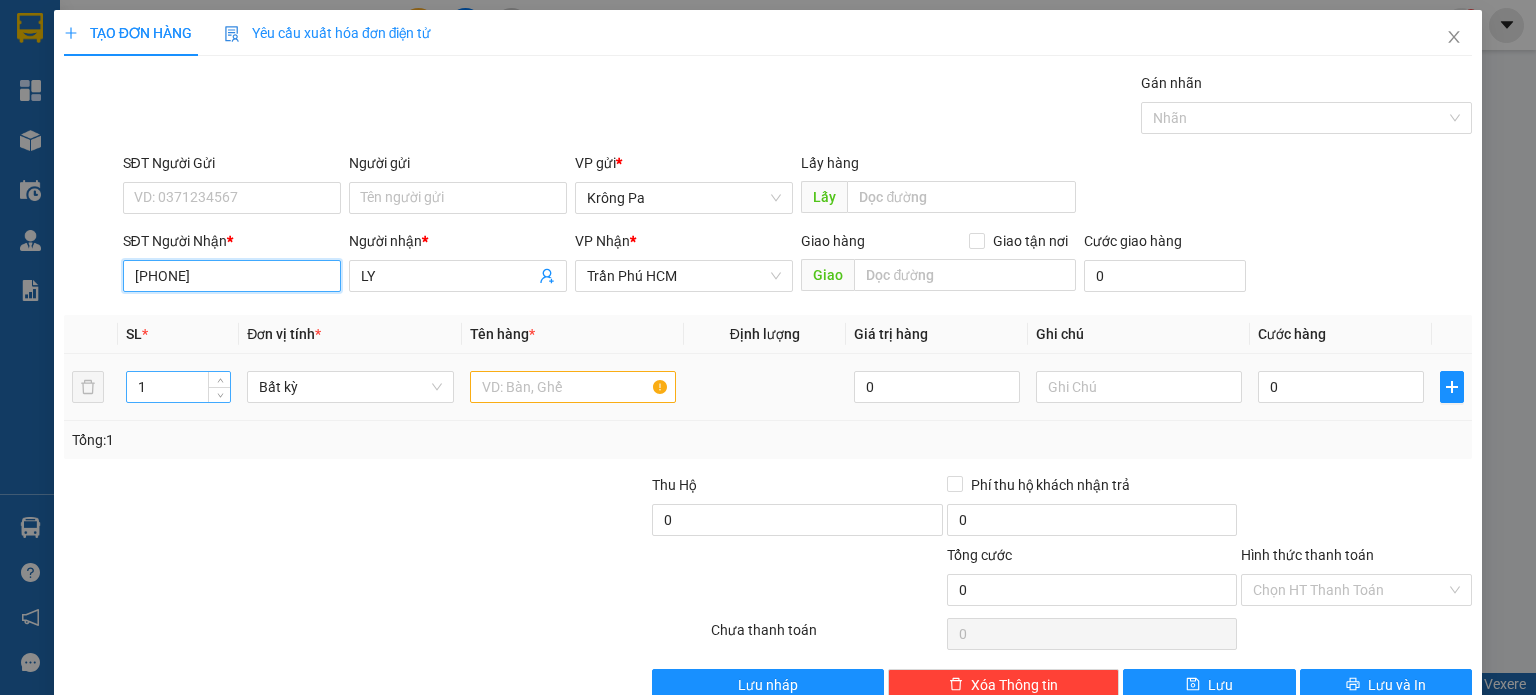 type on "[PHONE]" 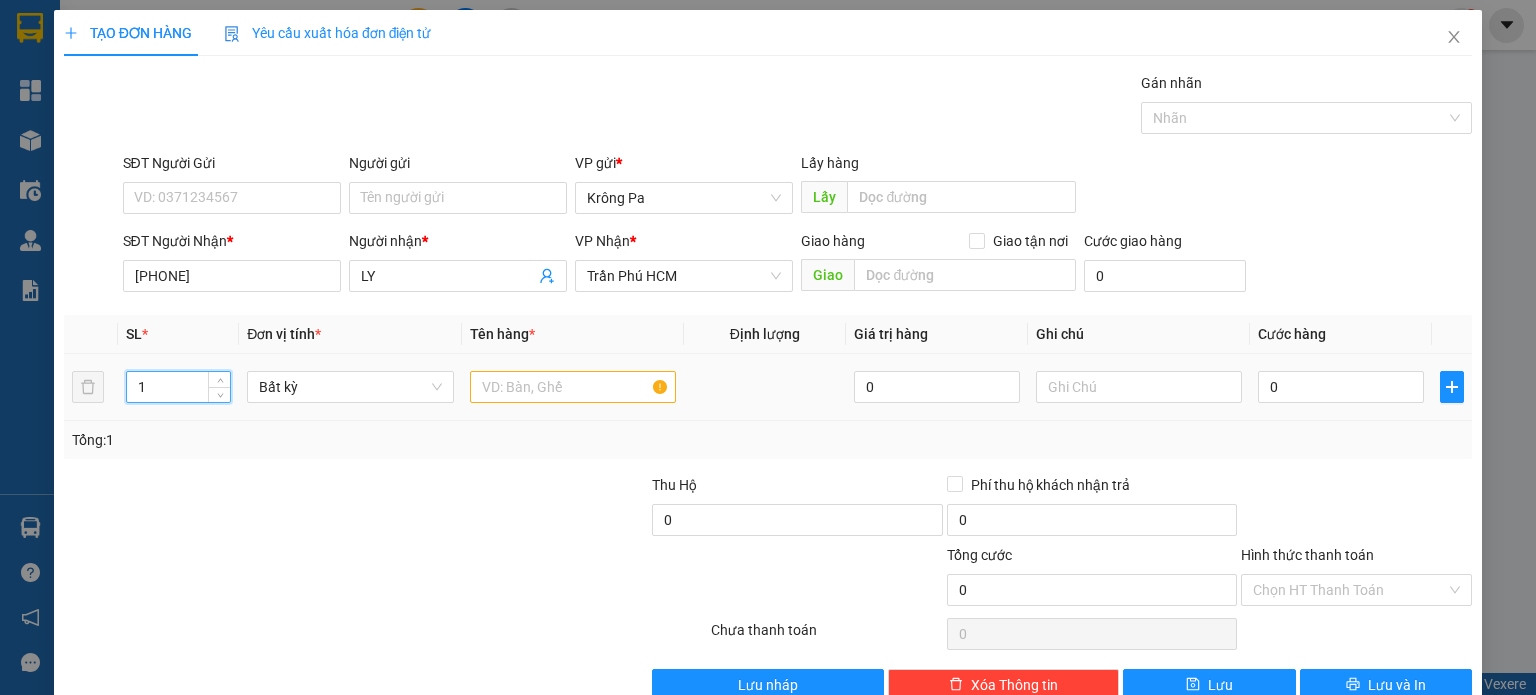 click on "1" at bounding box center [178, 387] 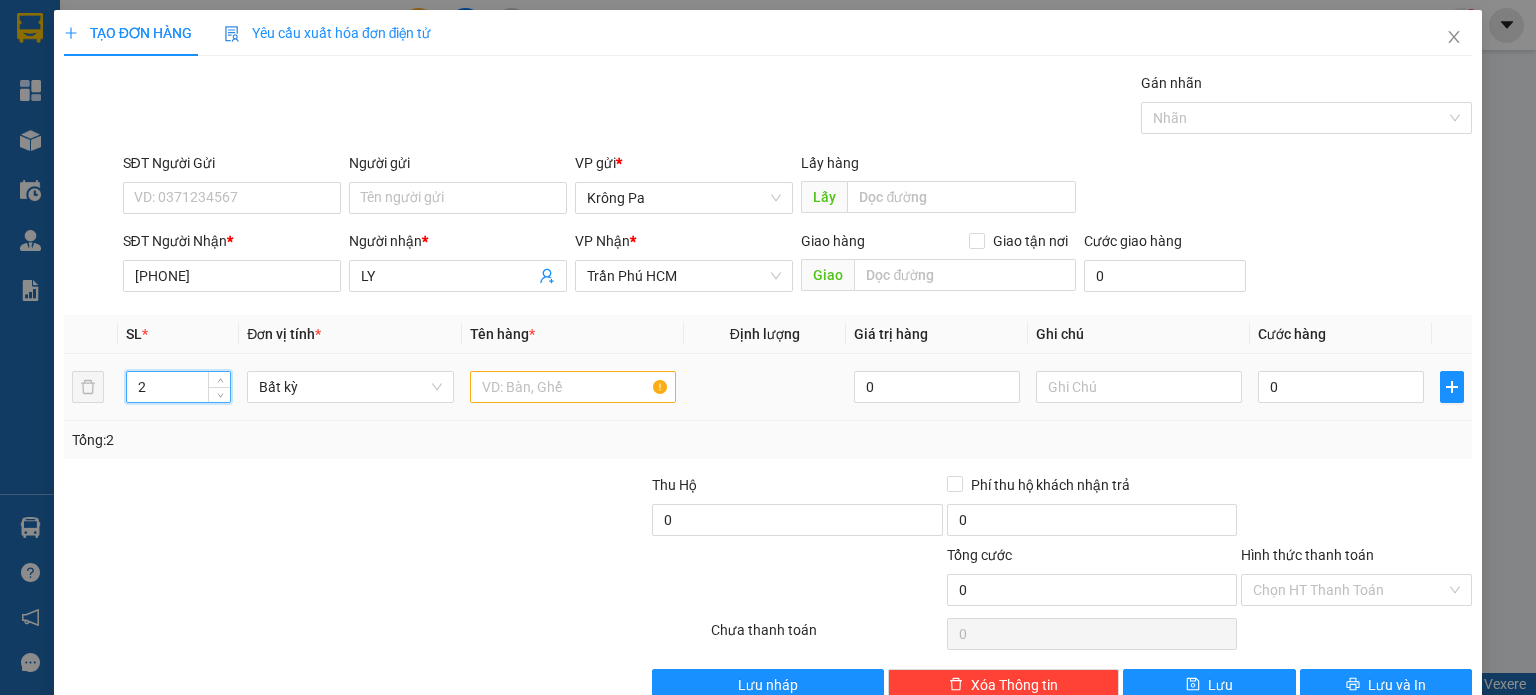 type on "2" 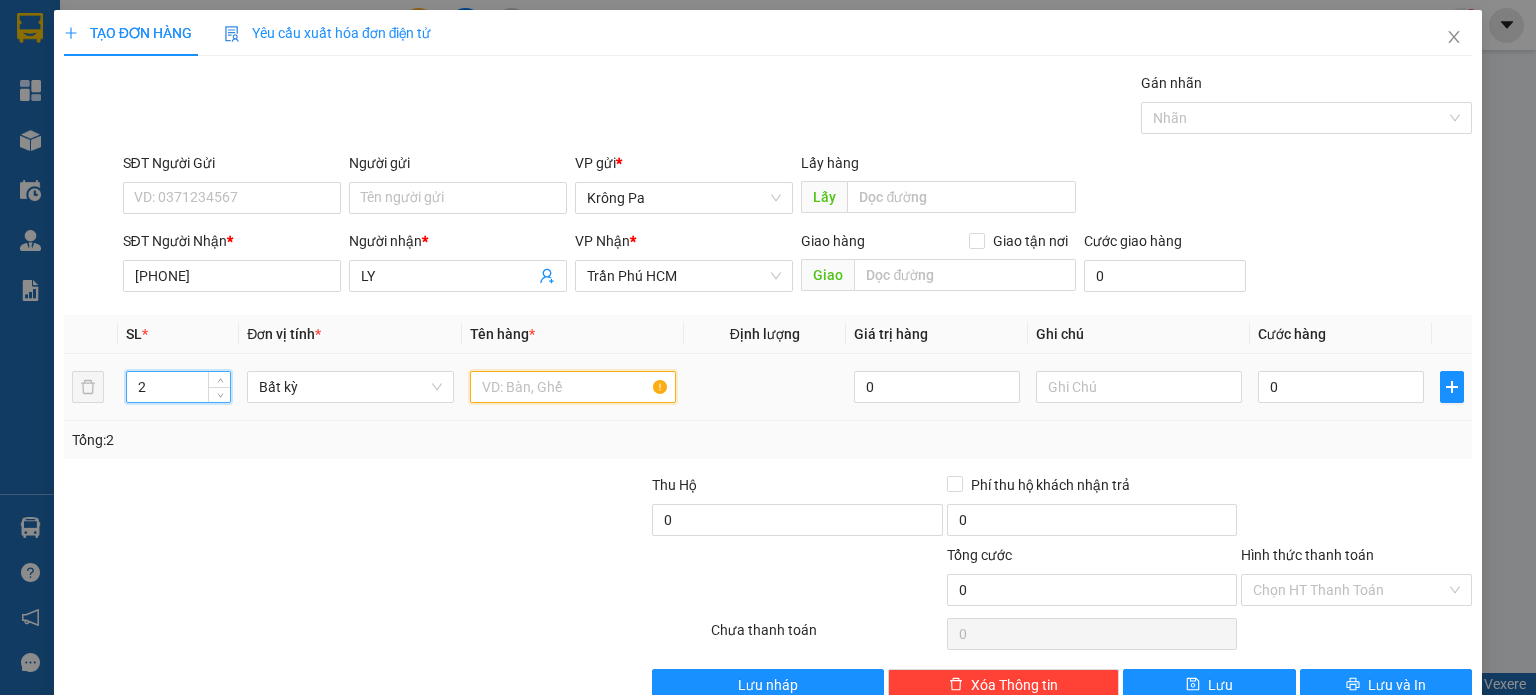 click at bounding box center (573, 387) 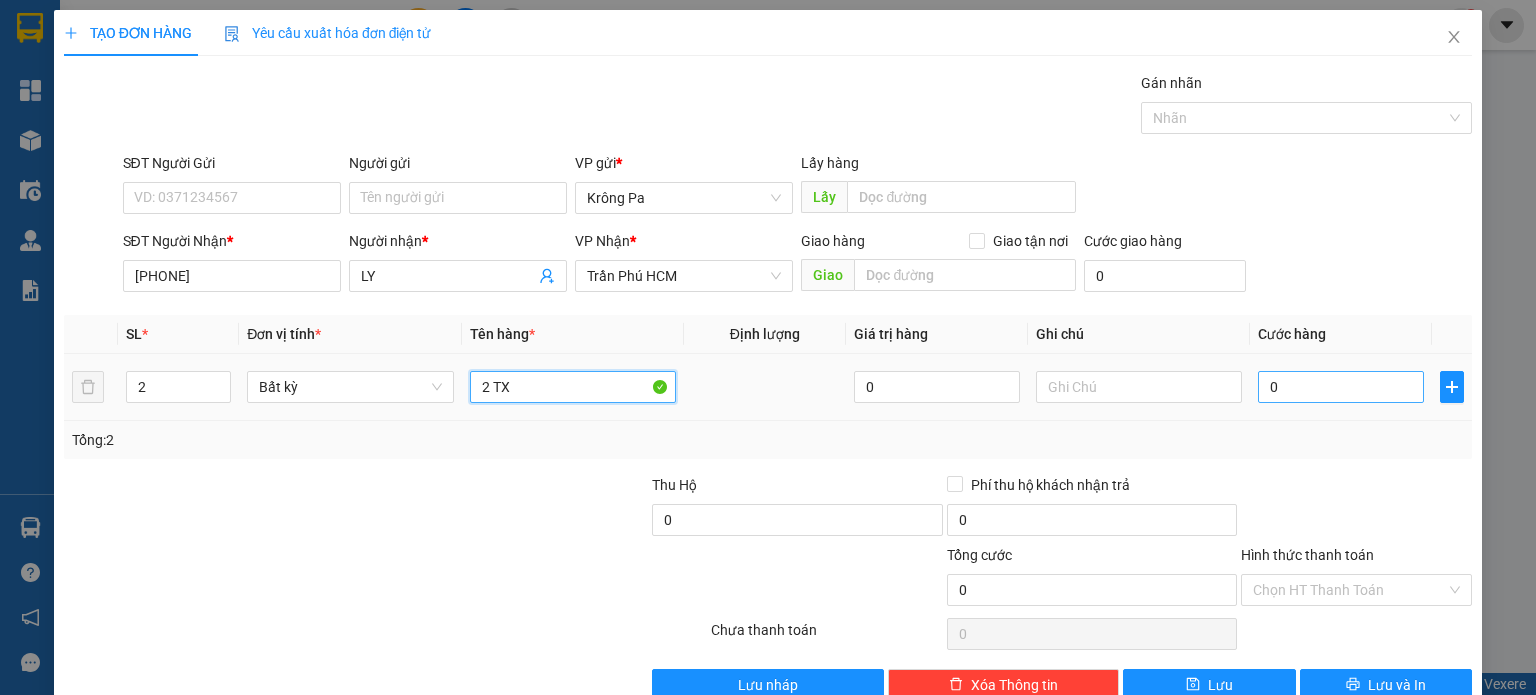 type on "2 TX" 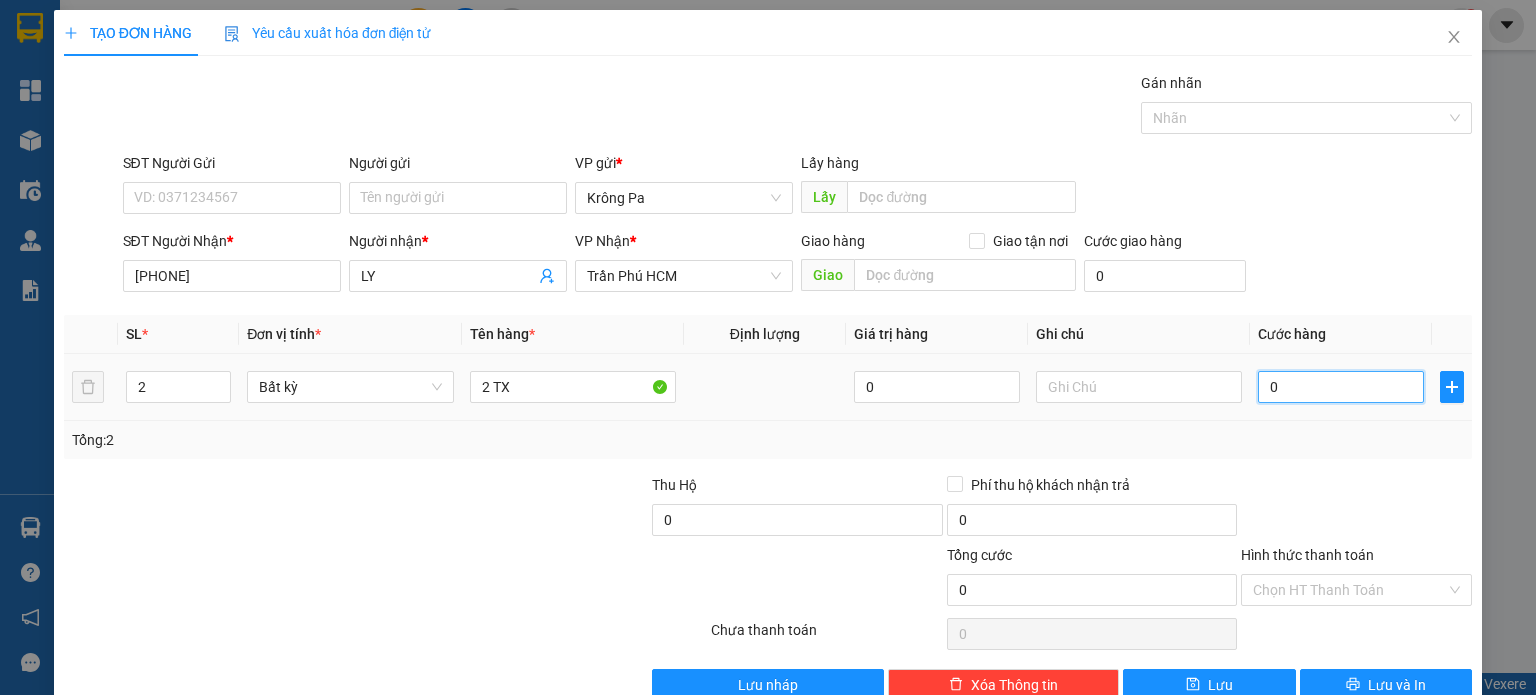type on "1" 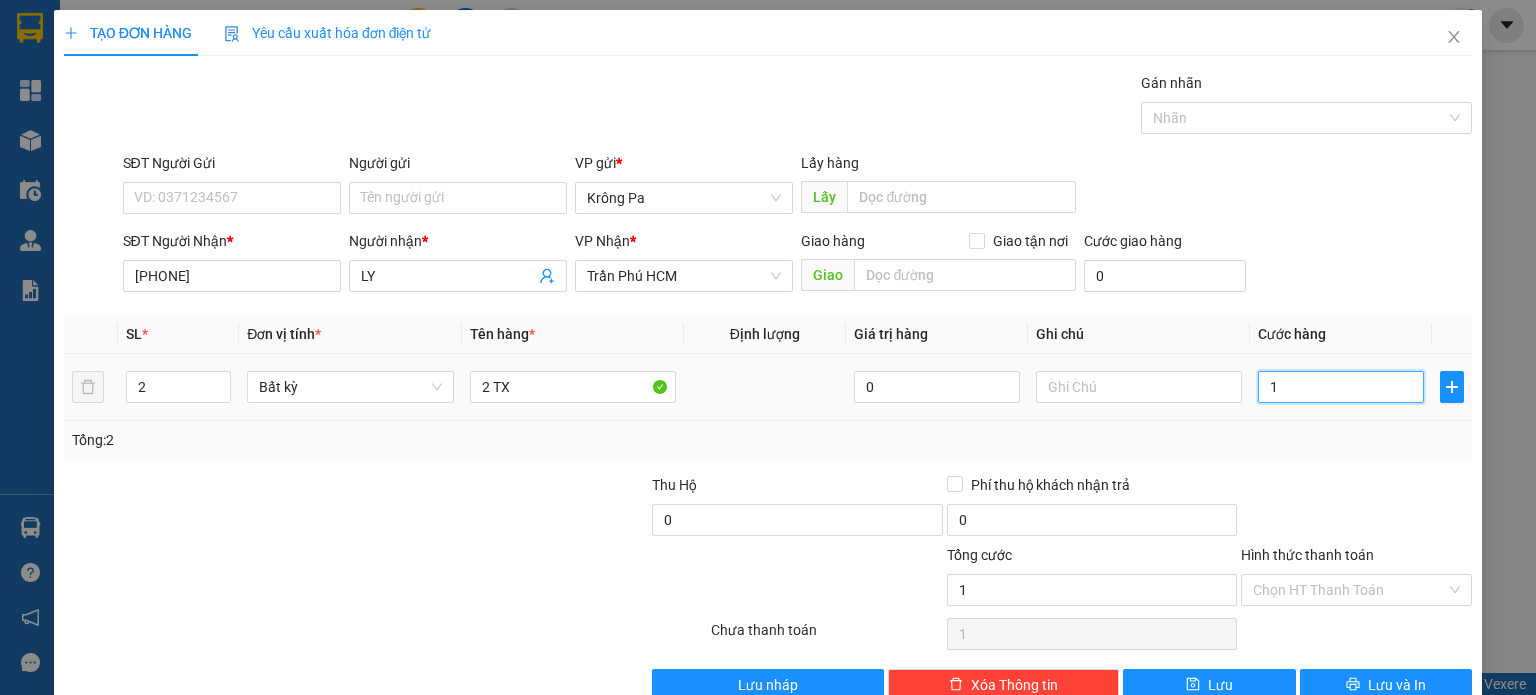 type on "16" 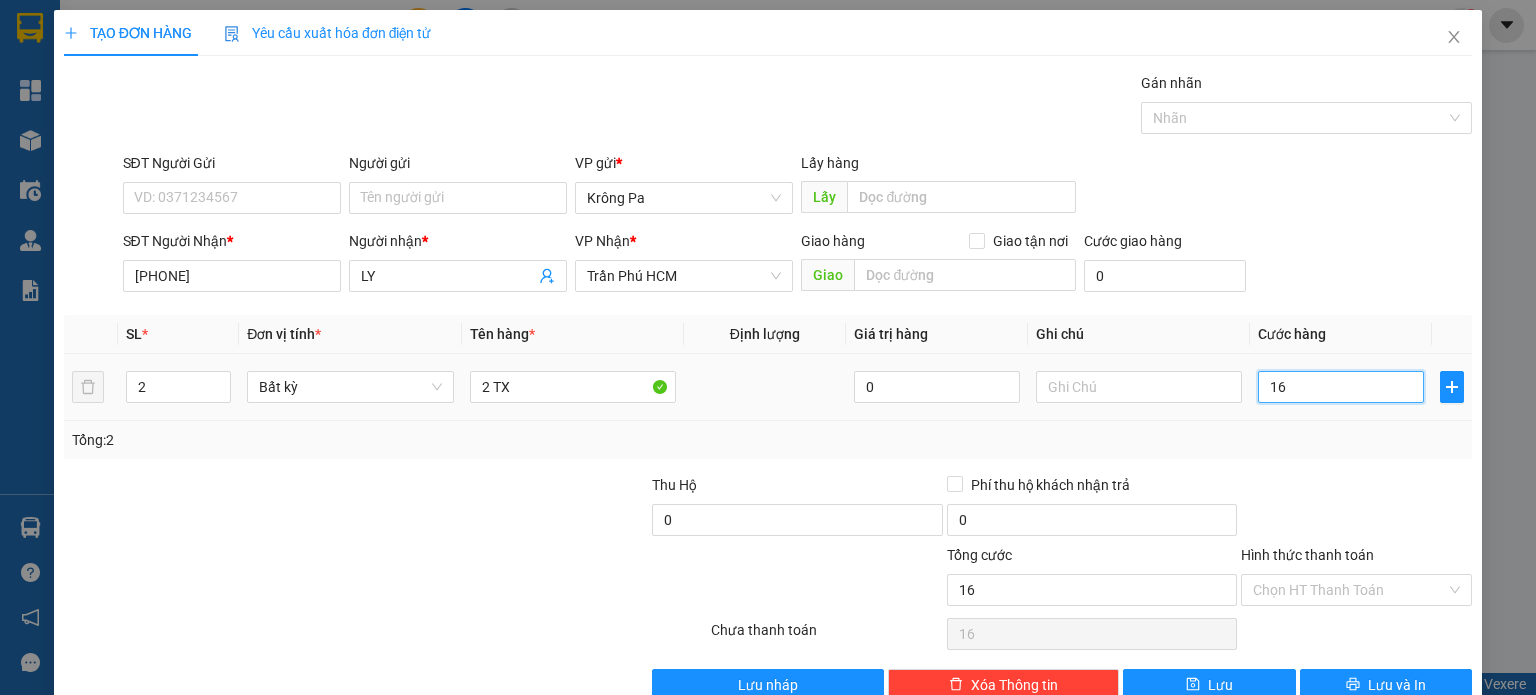 type on "160" 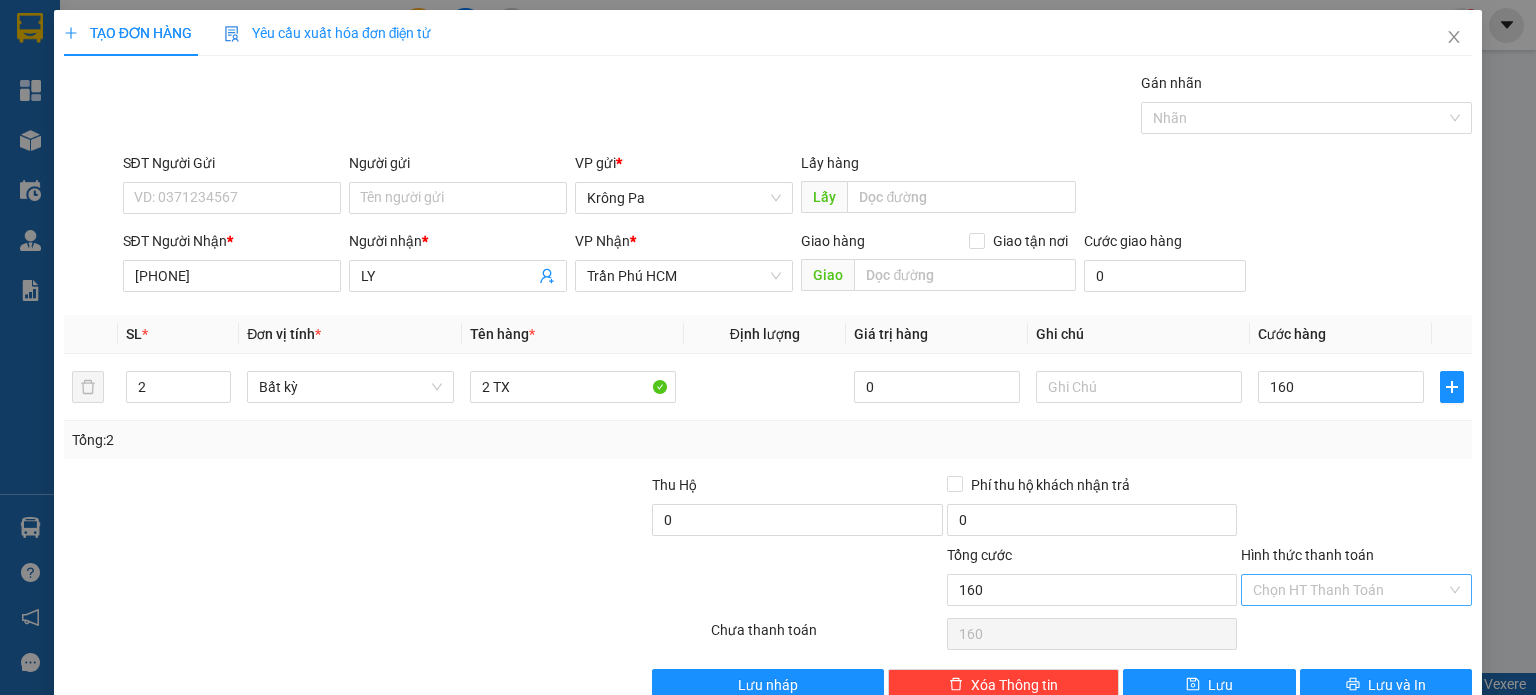 type on "160.000" 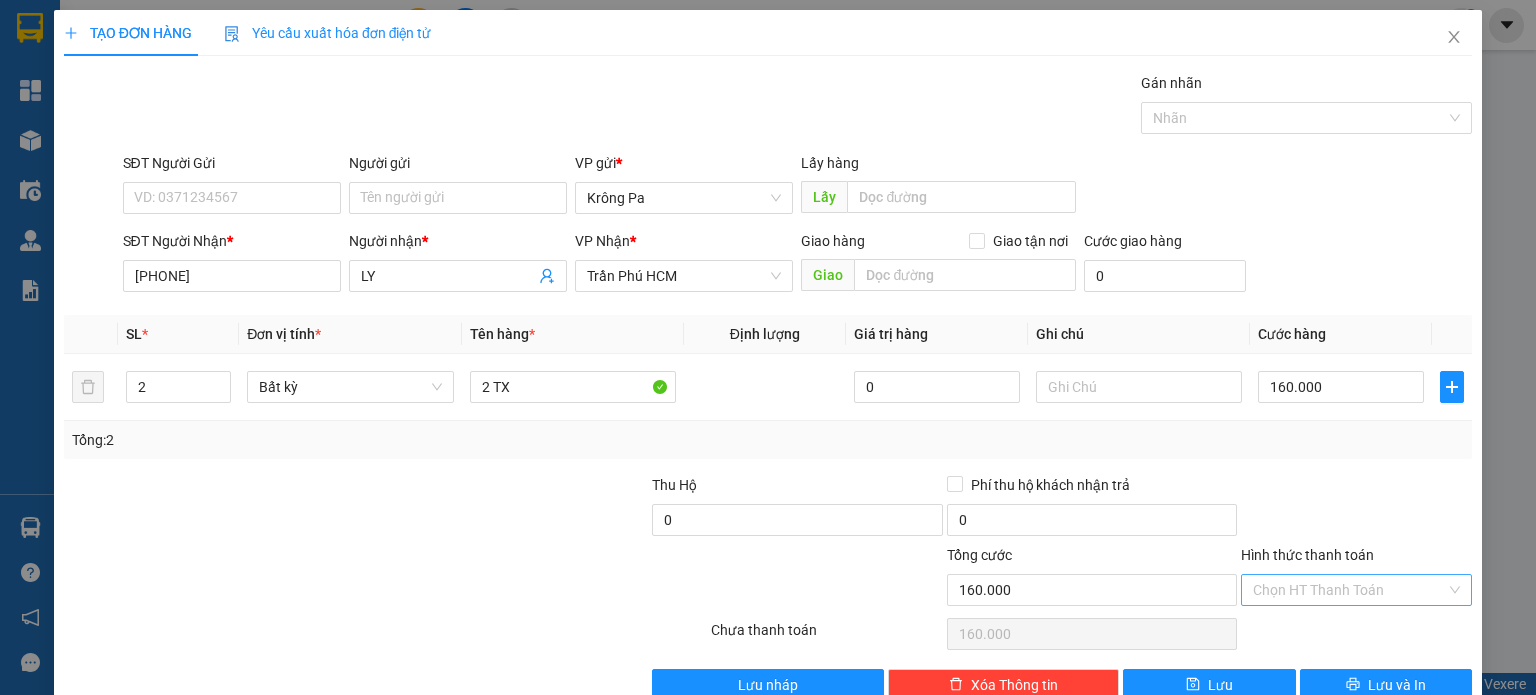click on "Hình thức thanh toán" at bounding box center (1349, 590) 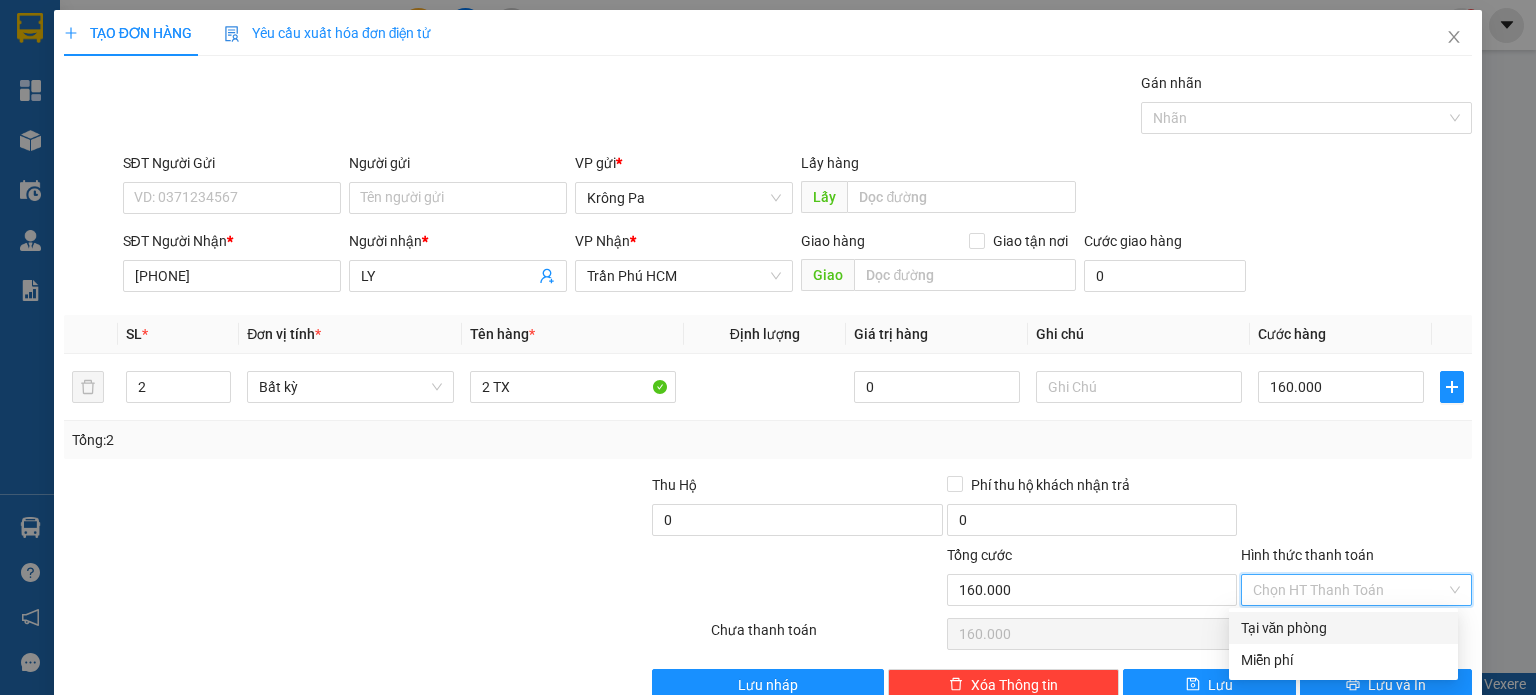 click on "Tại văn phòng" at bounding box center [1343, 628] 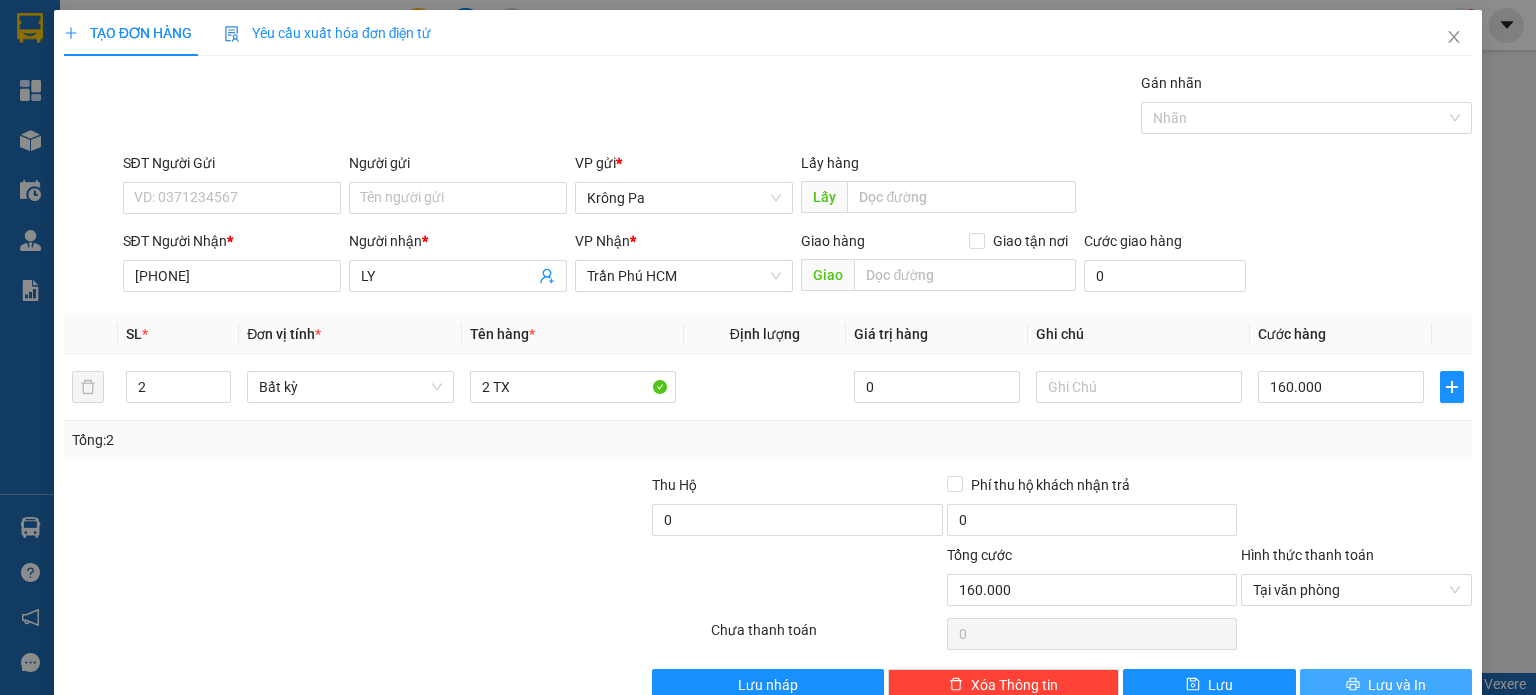 click on "Lưu và In" at bounding box center (1397, 685) 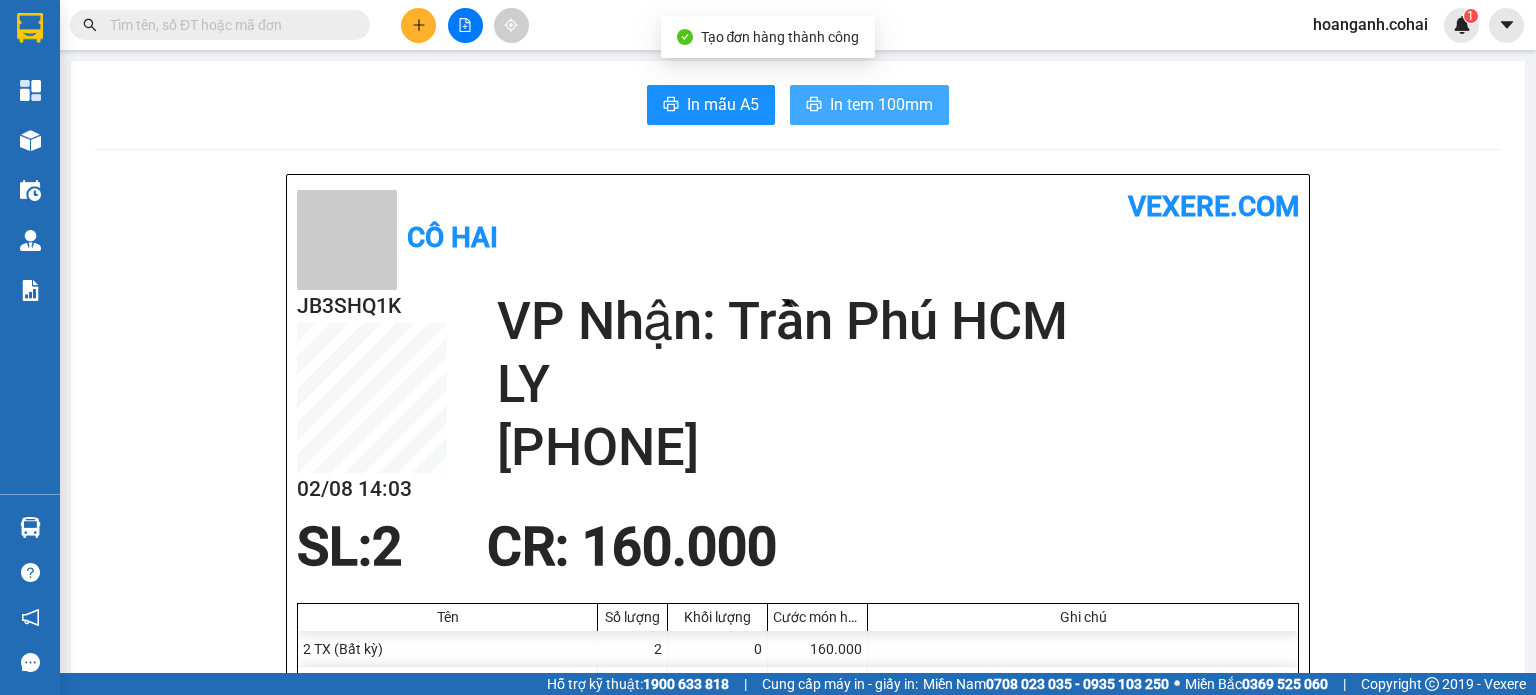 click on "In tem 100mm" at bounding box center (881, 104) 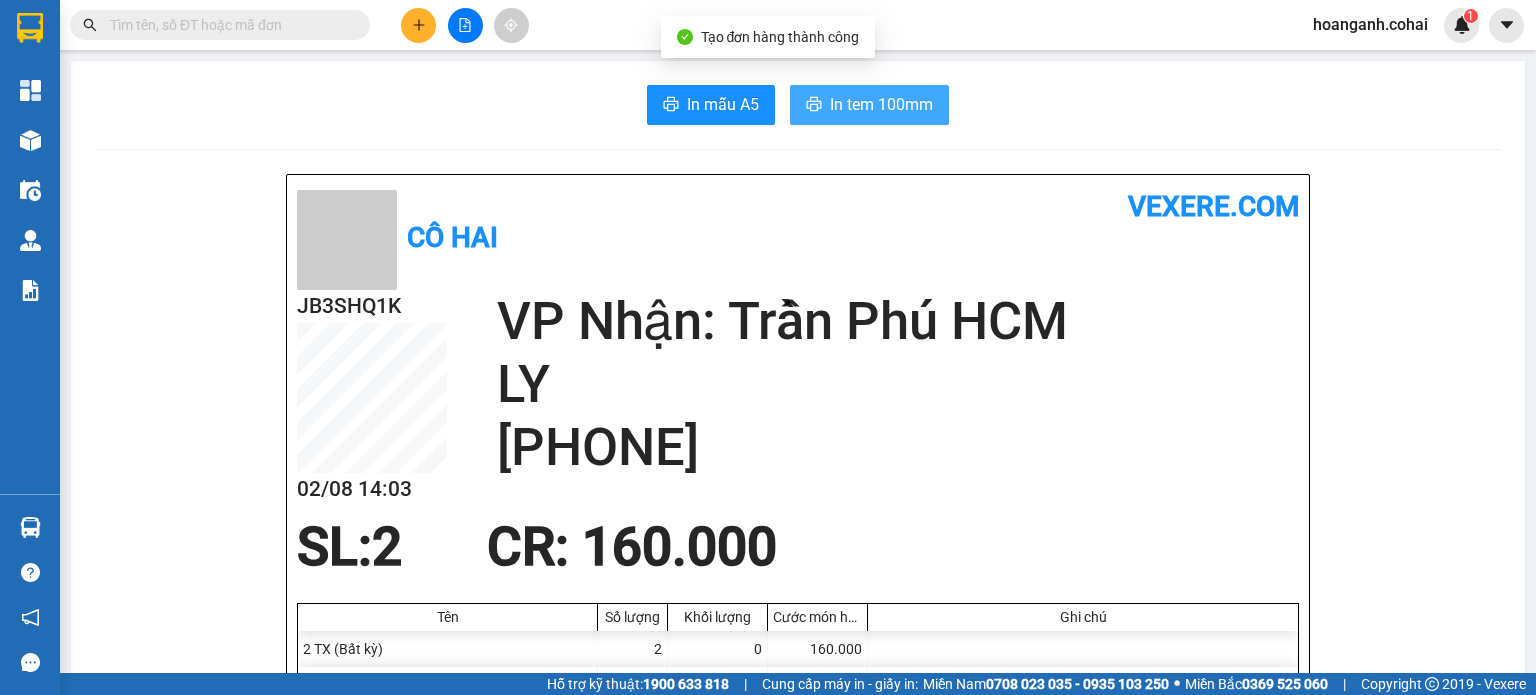 scroll, scrollTop: 0, scrollLeft: 0, axis: both 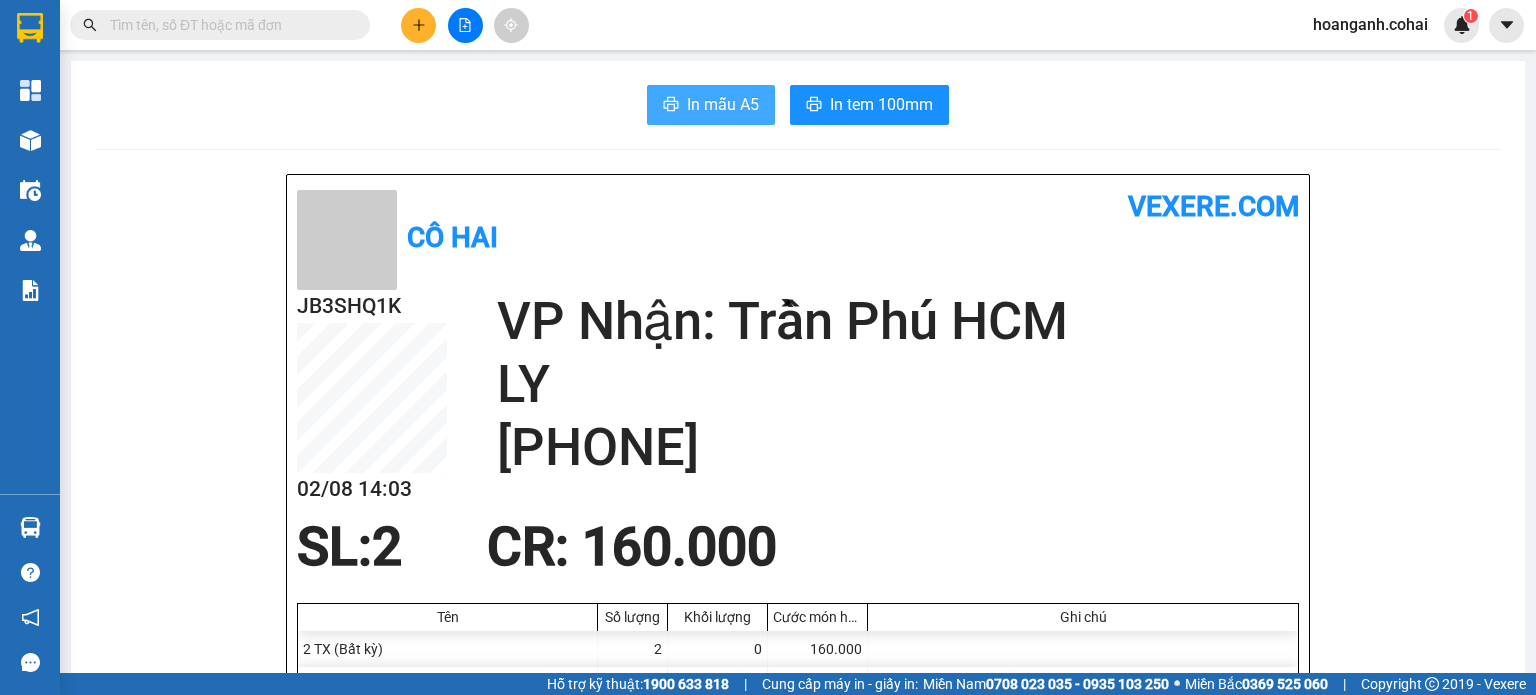 click on "In mẫu A5" at bounding box center (723, 104) 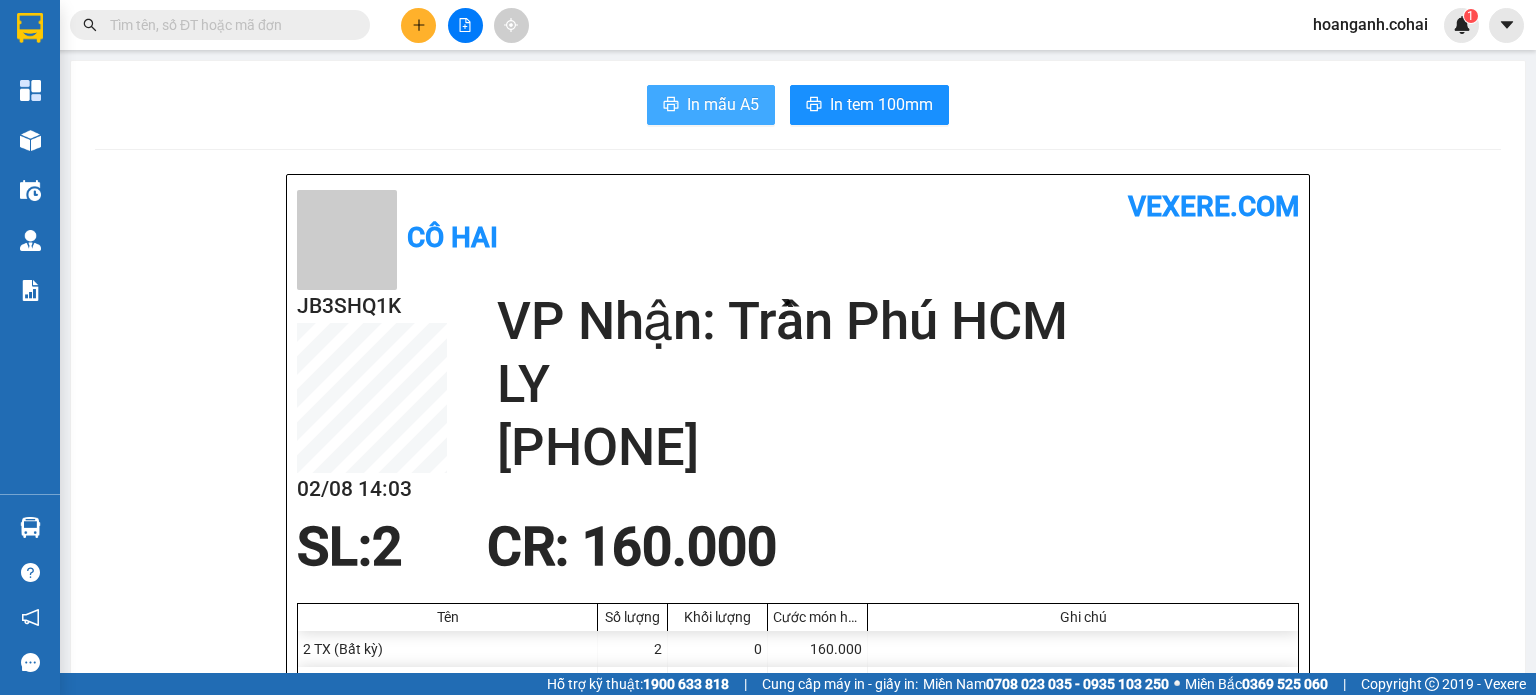 scroll, scrollTop: 0, scrollLeft: 0, axis: both 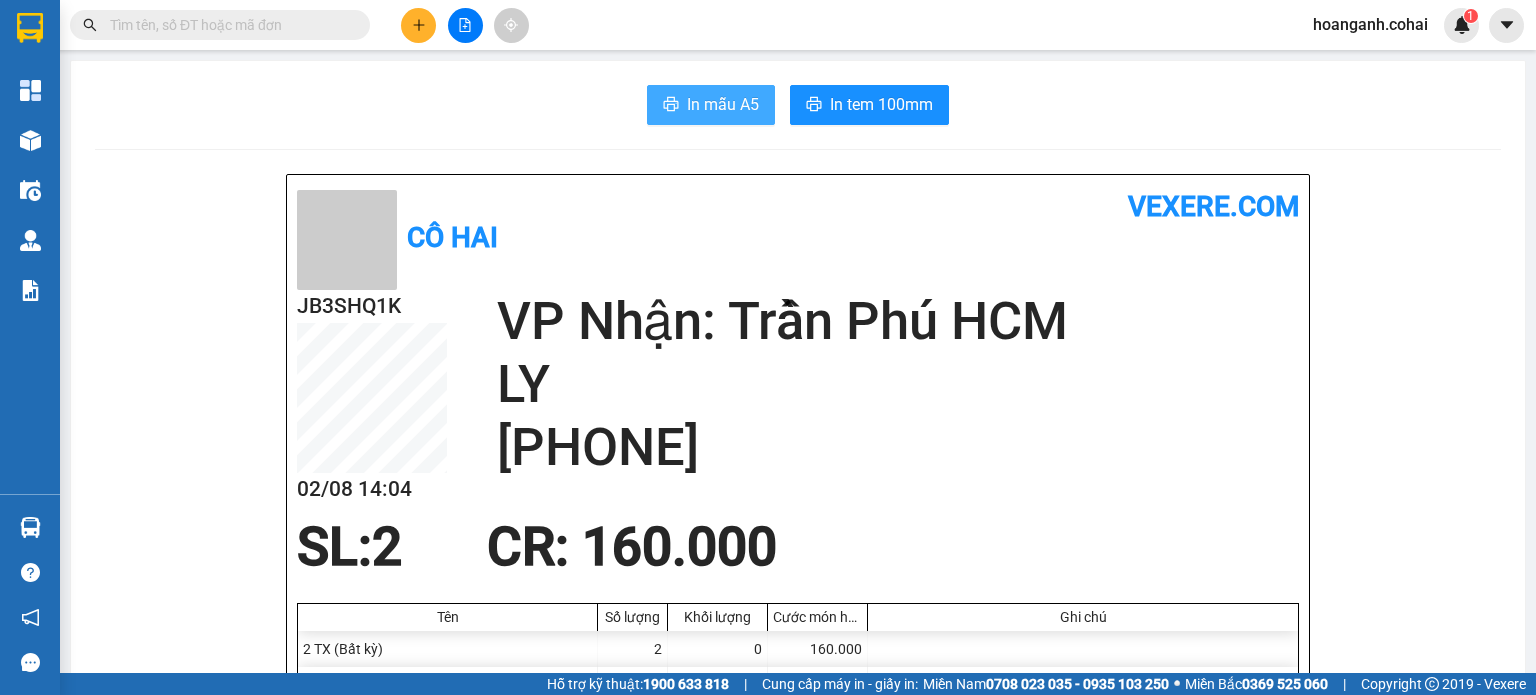 click on "In mẫu A5" at bounding box center [723, 104] 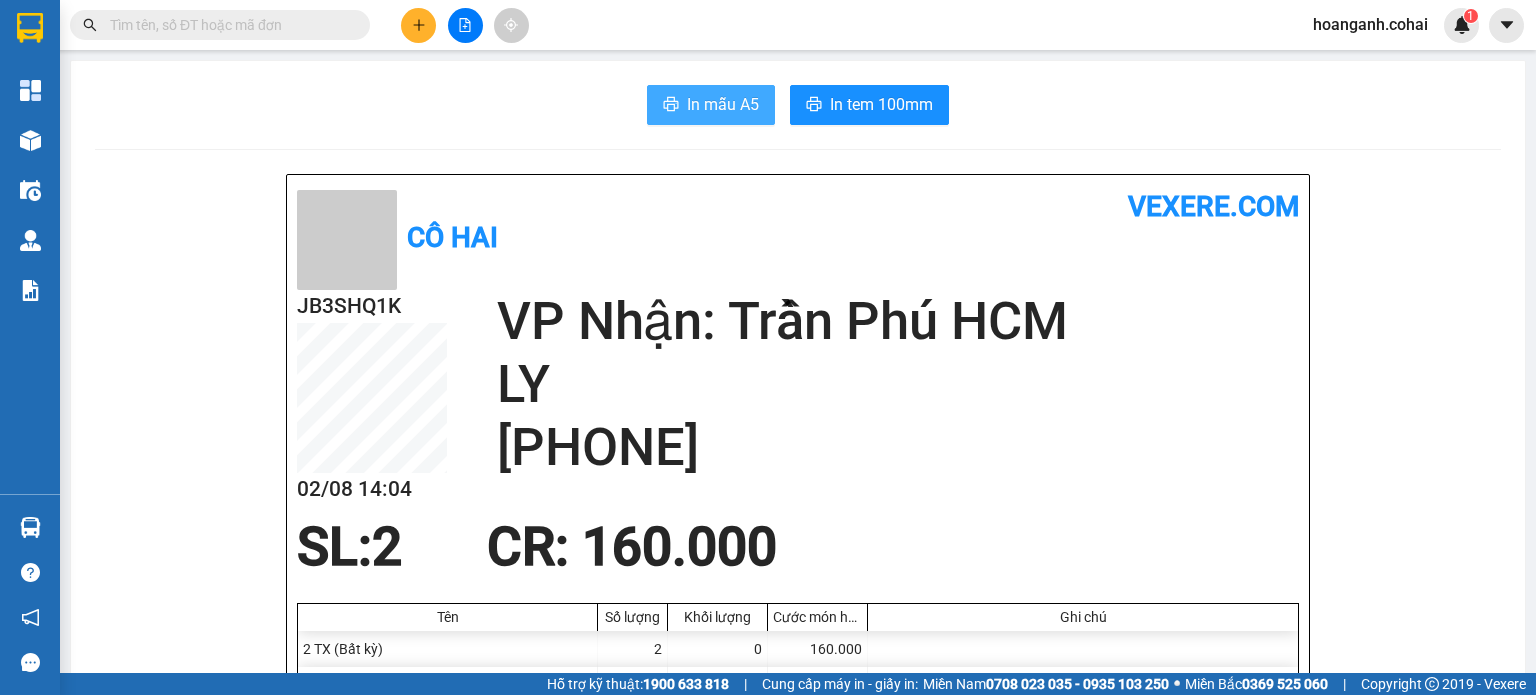 scroll, scrollTop: 0, scrollLeft: 0, axis: both 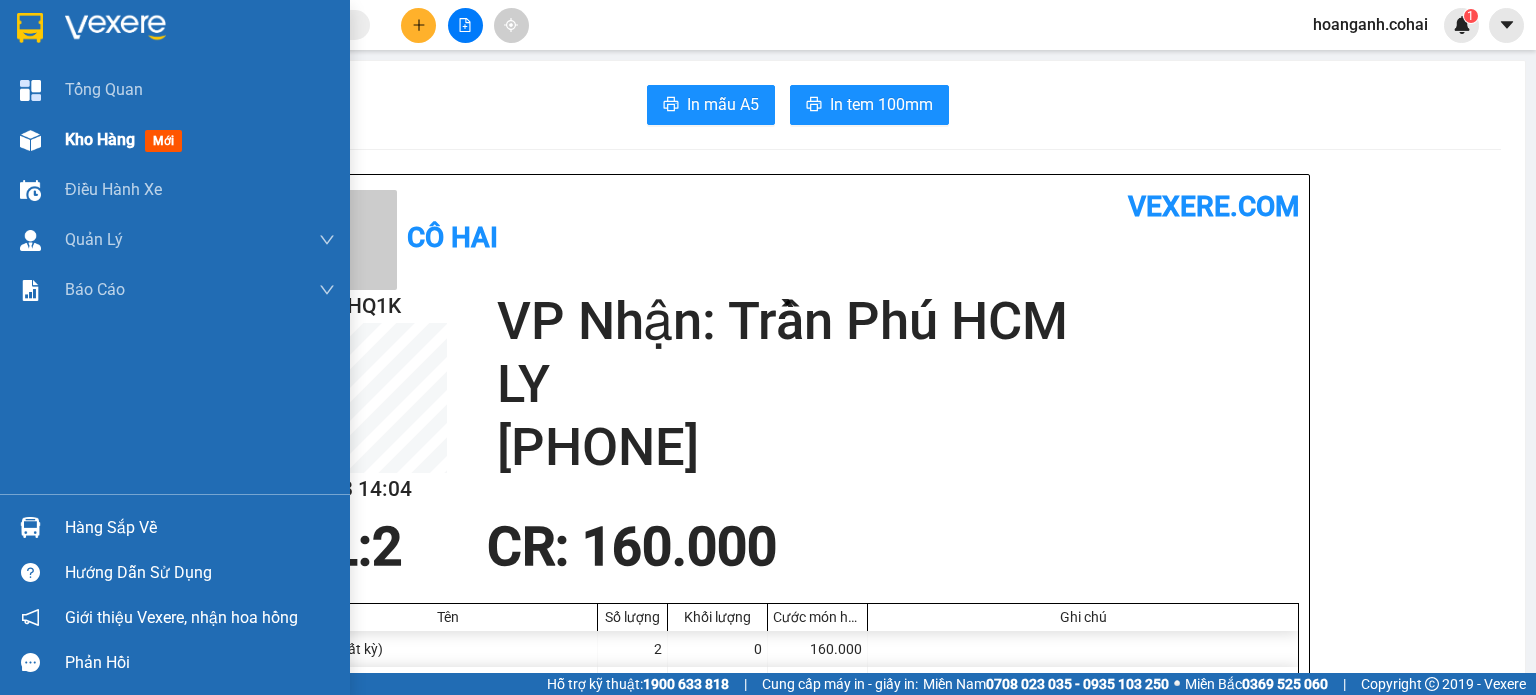 click on "Kho hàng" at bounding box center (100, 139) 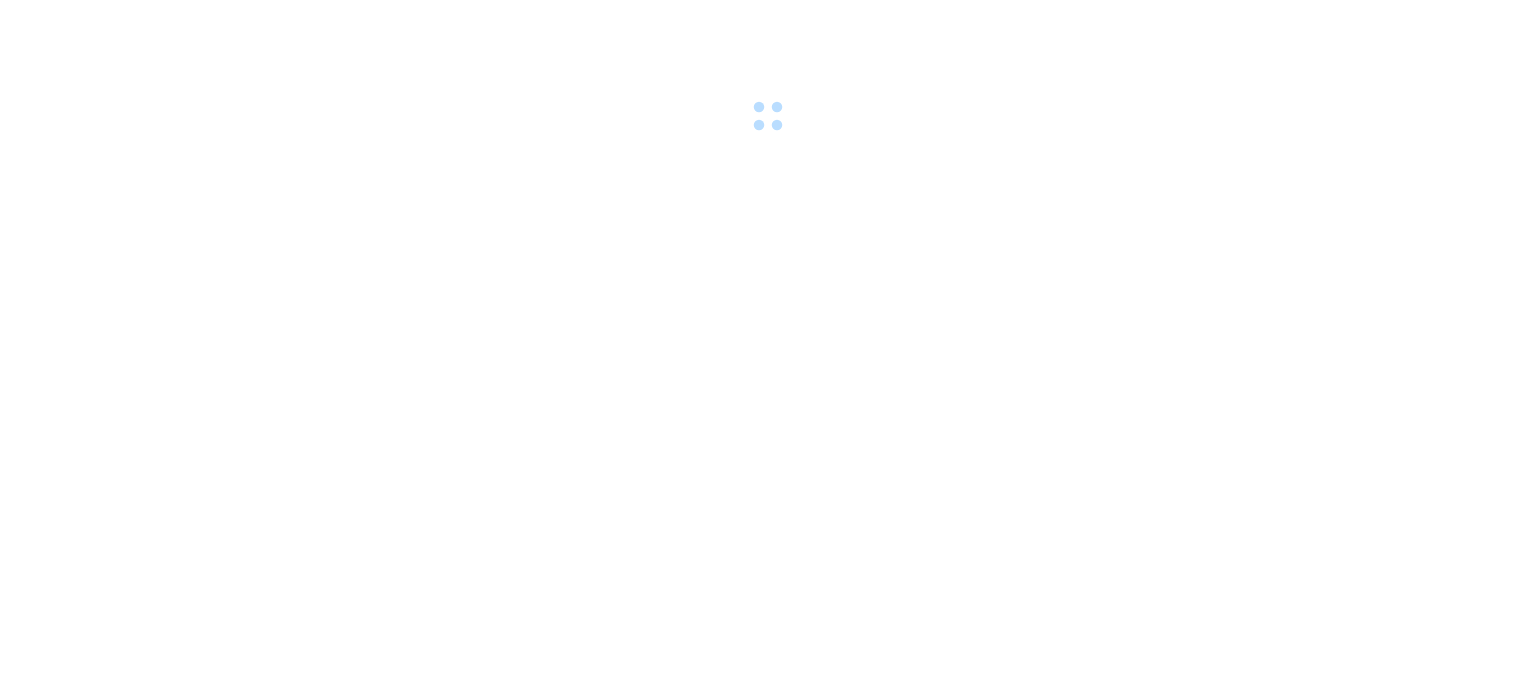 scroll, scrollTop: 0, scrollLeft: 0, axis: both 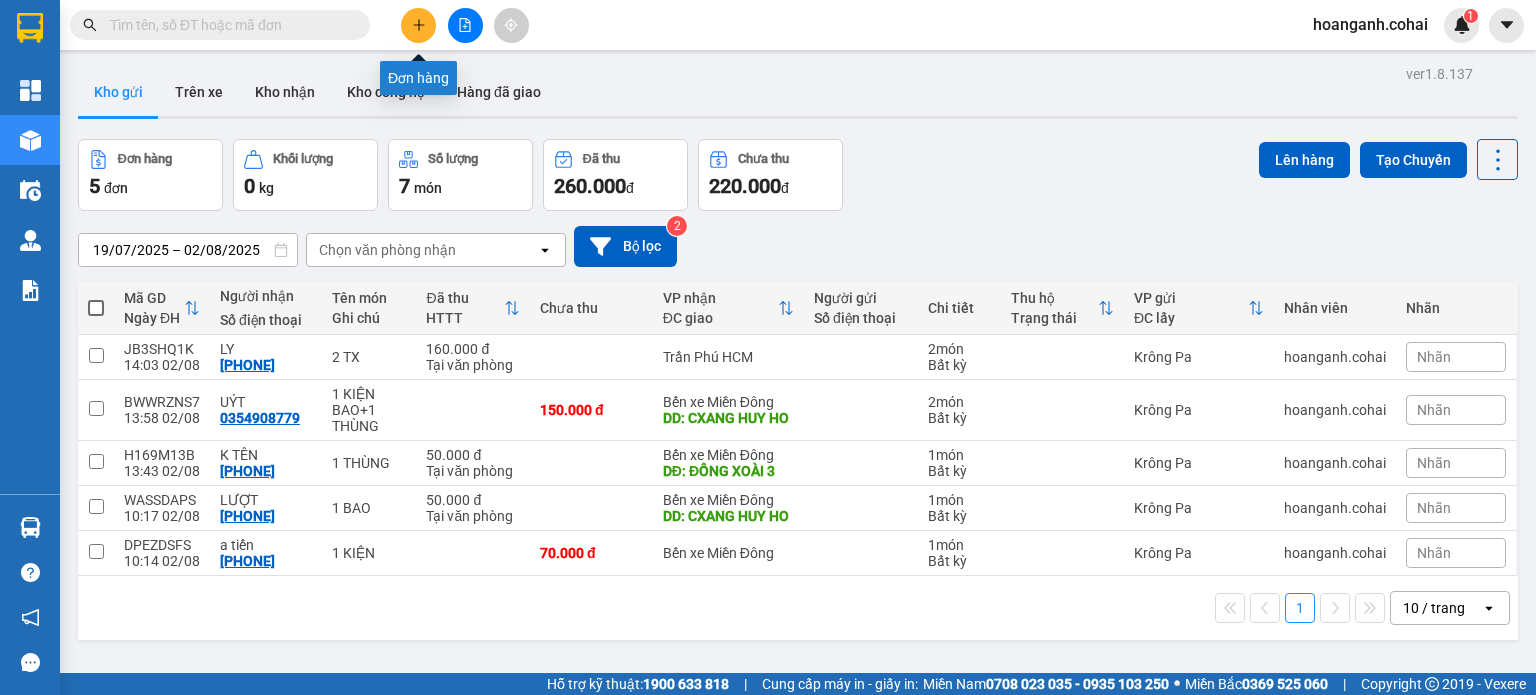 click at bounding box center (418, 25) 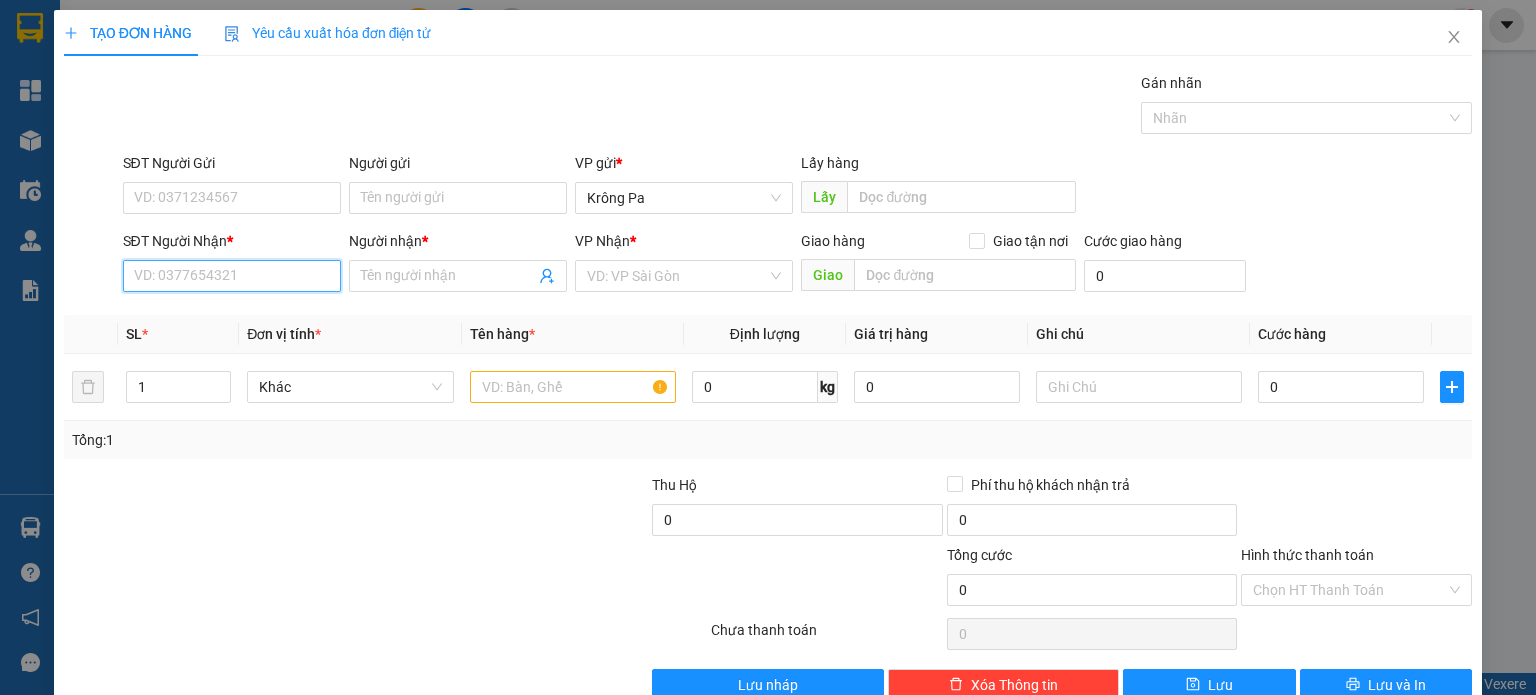 click on "SĐT Người Nhận  *" at bounding box center [232, 276] 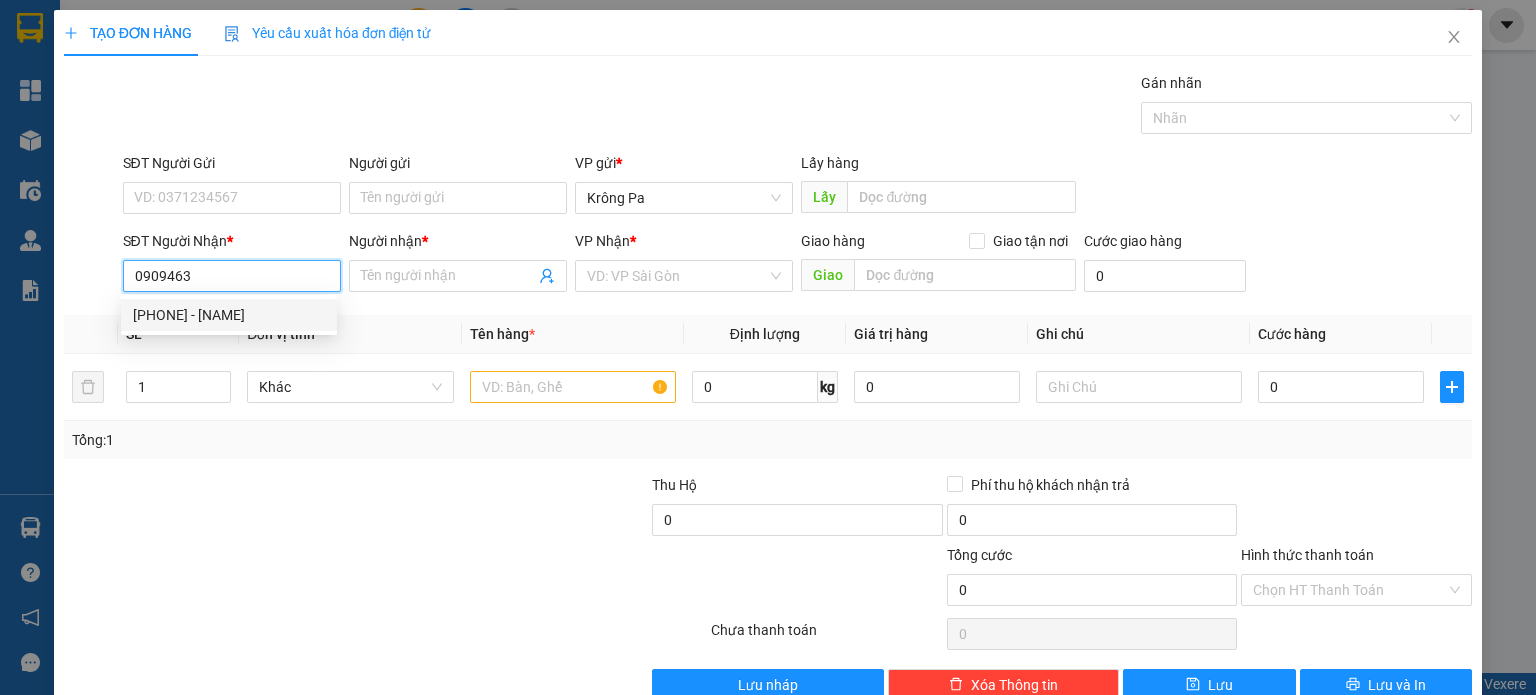 click on "[PHONE] - [NAME]" at bounding box center (229, 315) 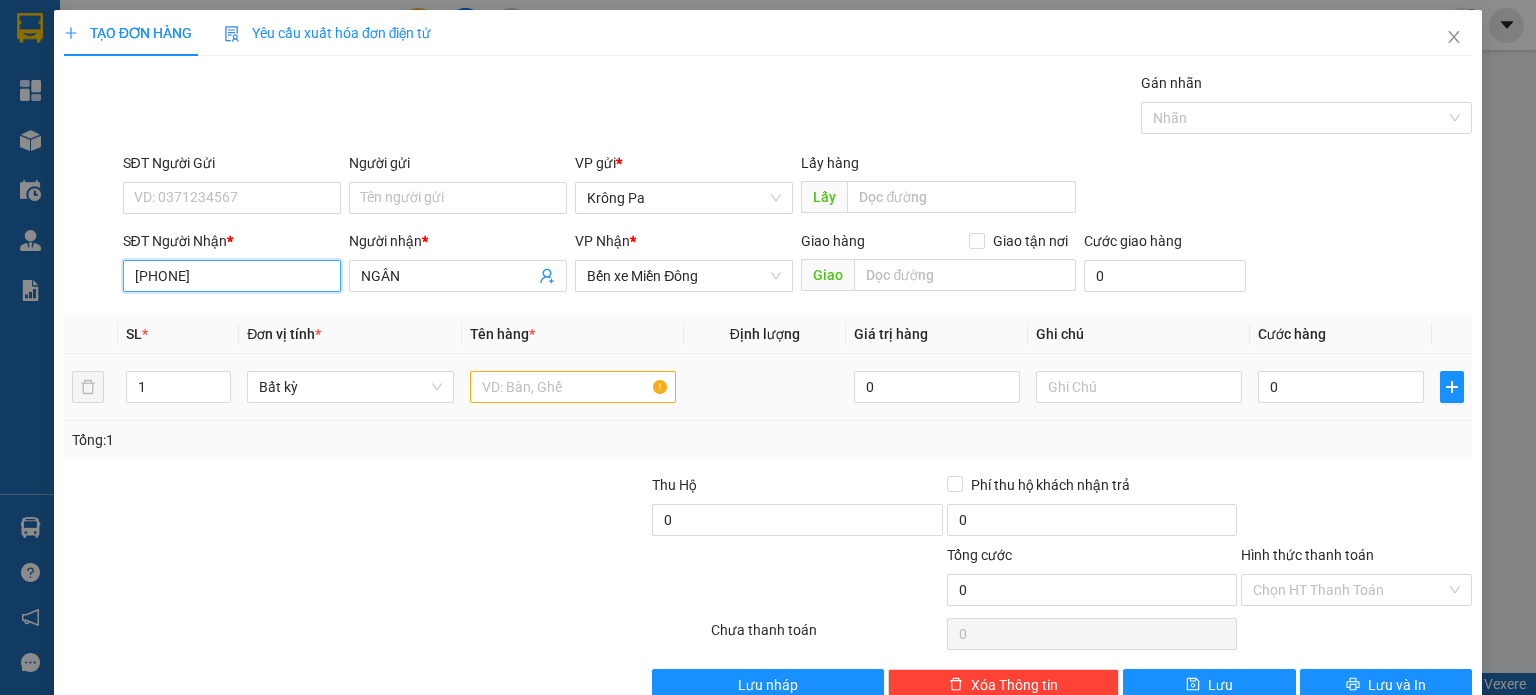 type on "[PHONE]" 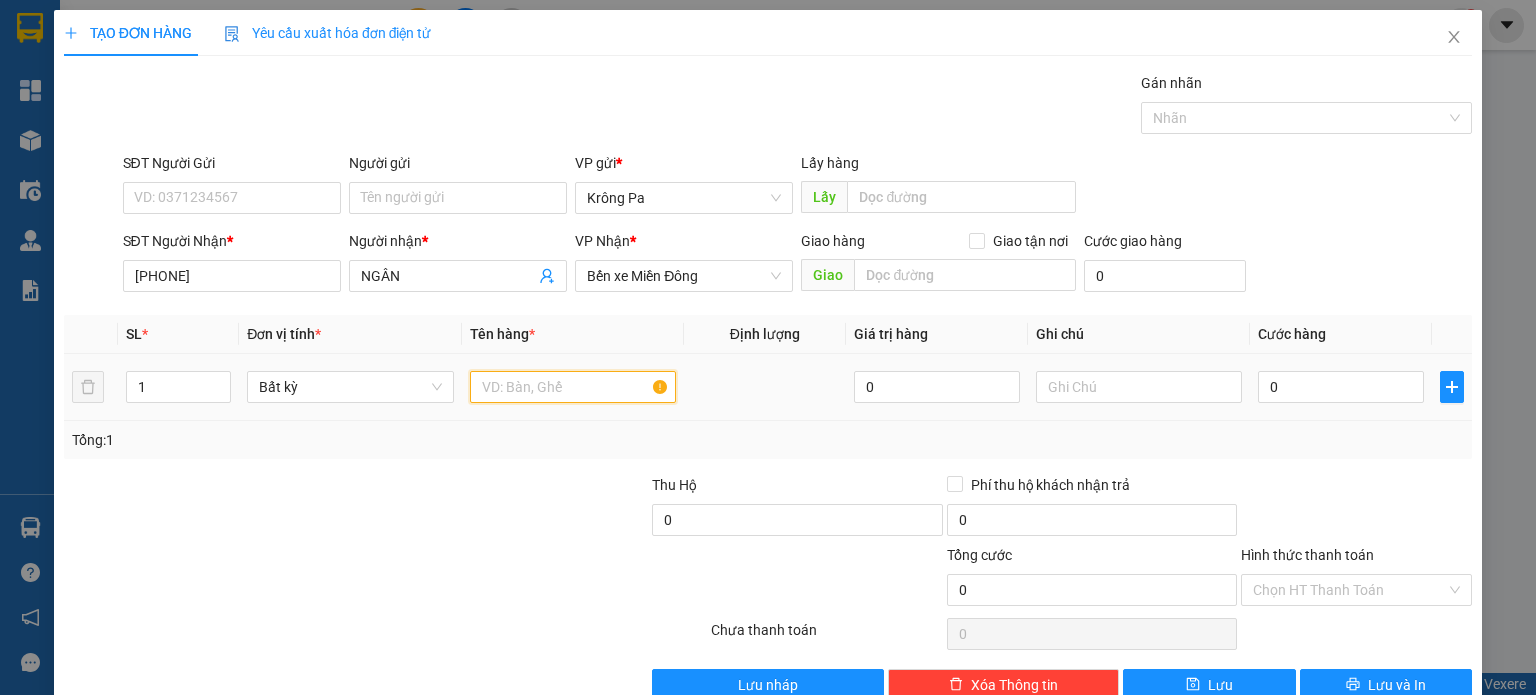 click at bounding box center (573, 387) 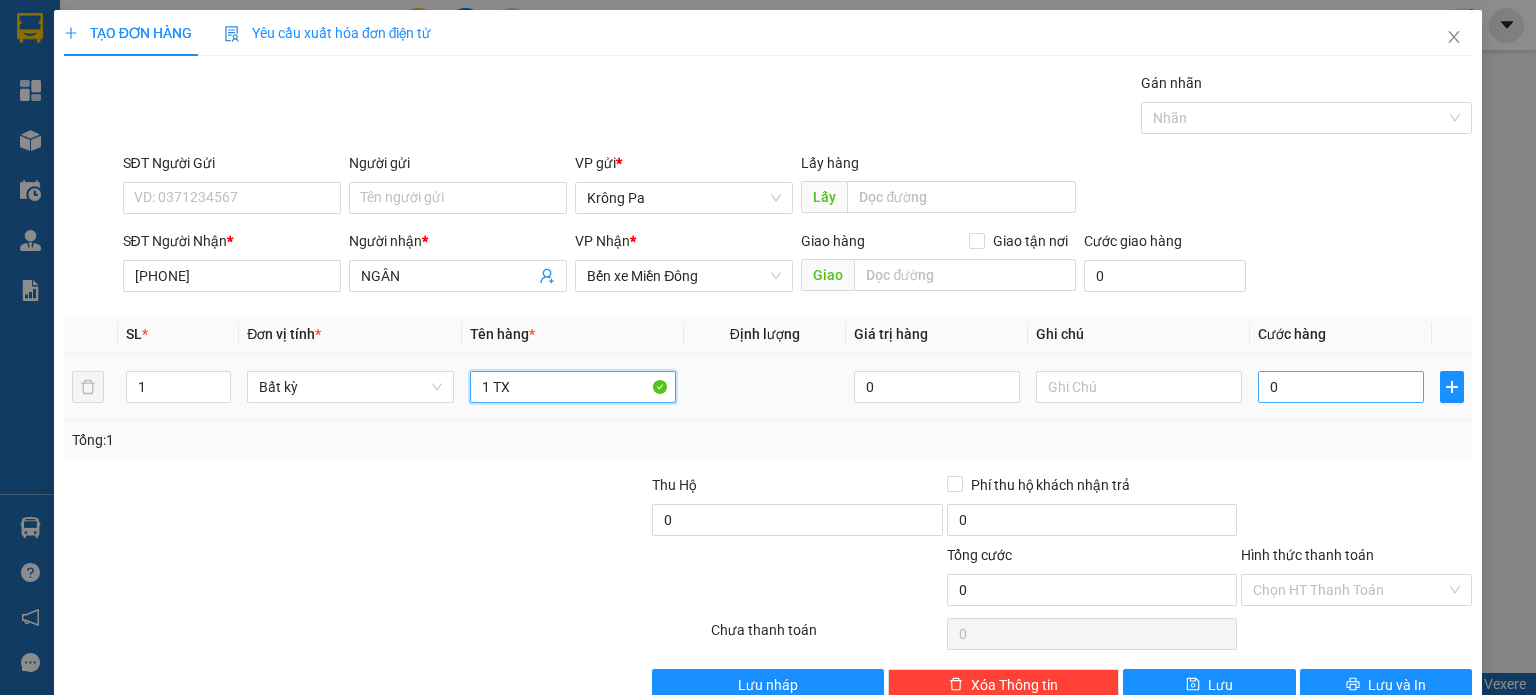 type on "1 TX" 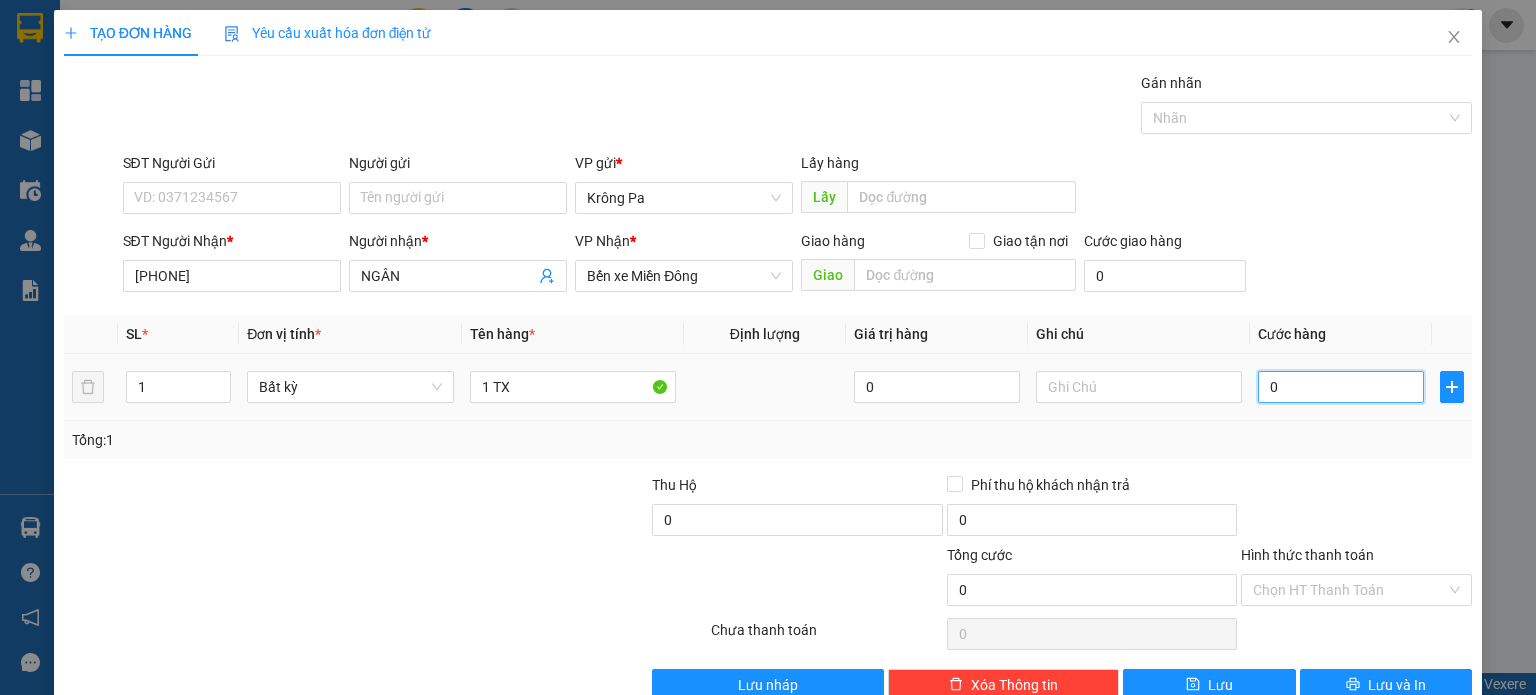 click on "0" at bounding box center (1341, 387) 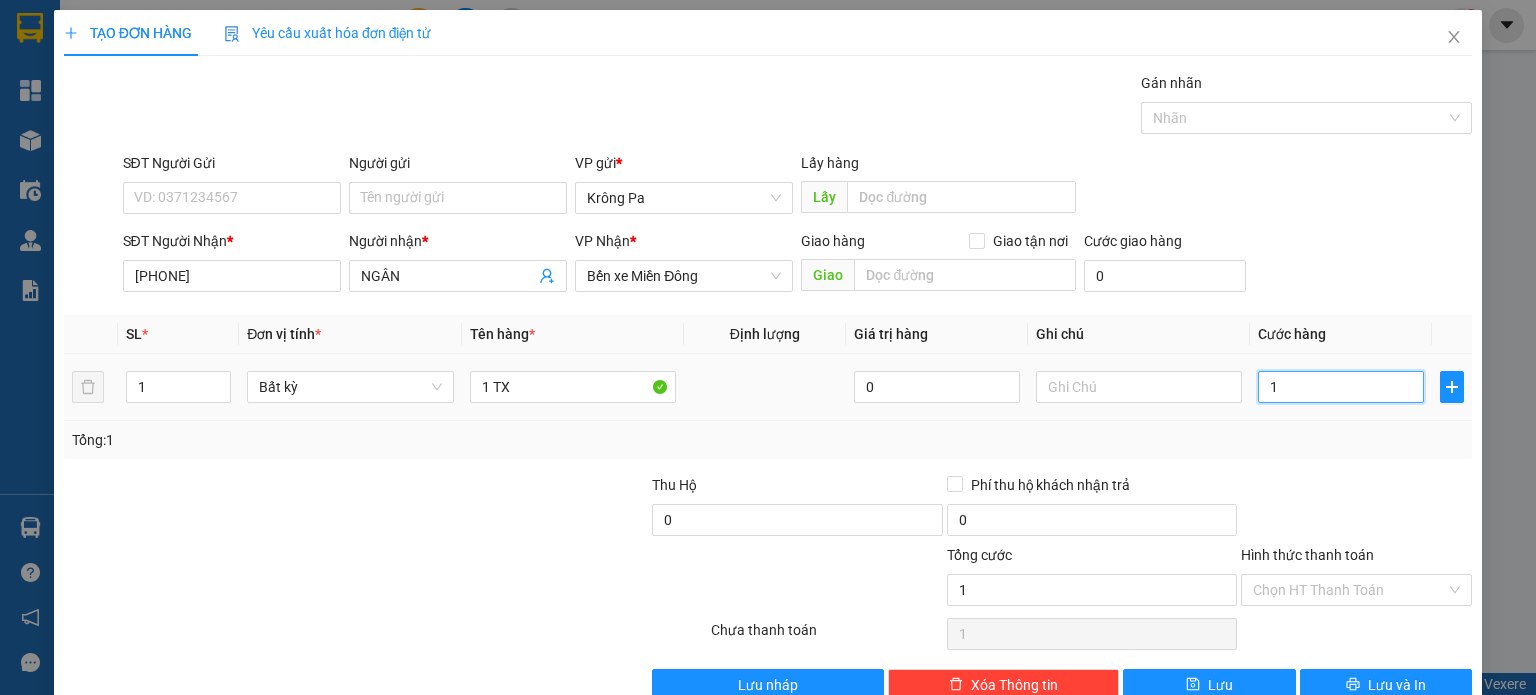 type on "10" 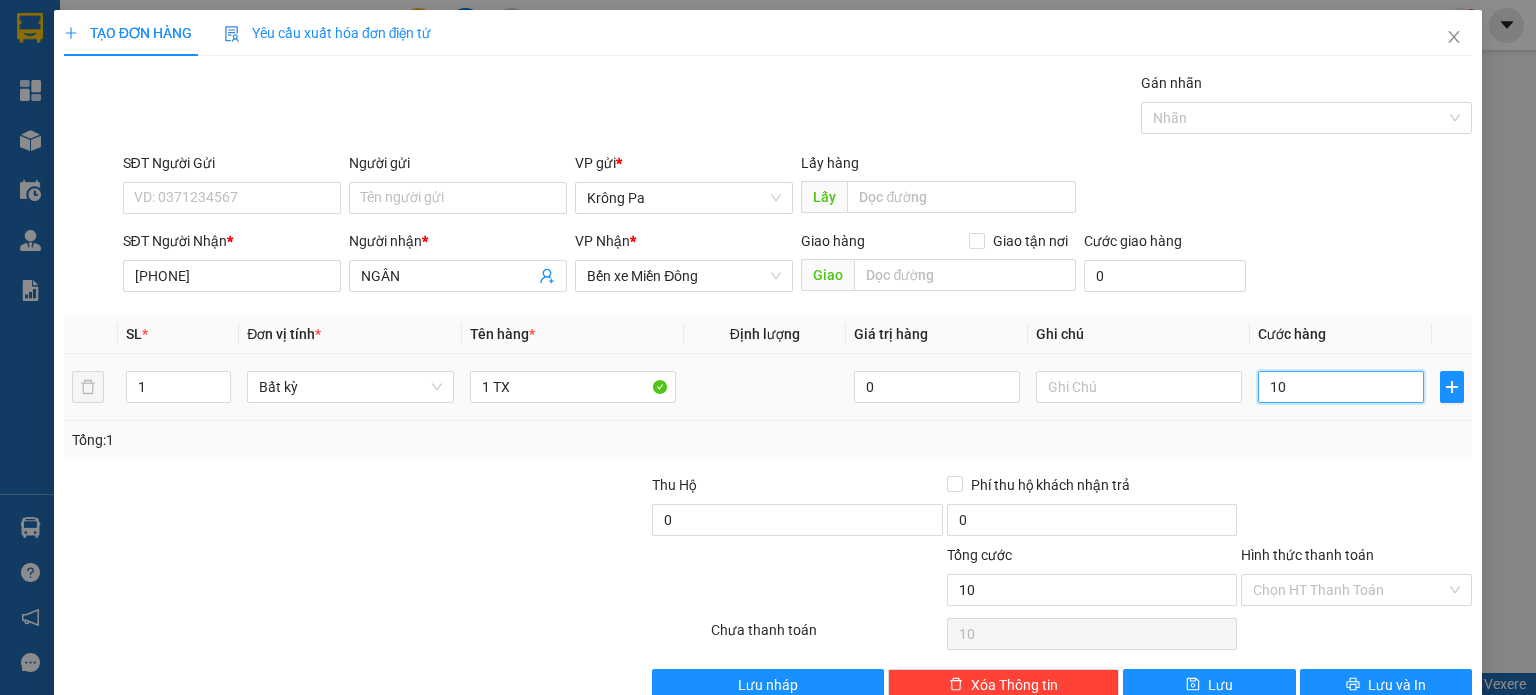 type on "100" 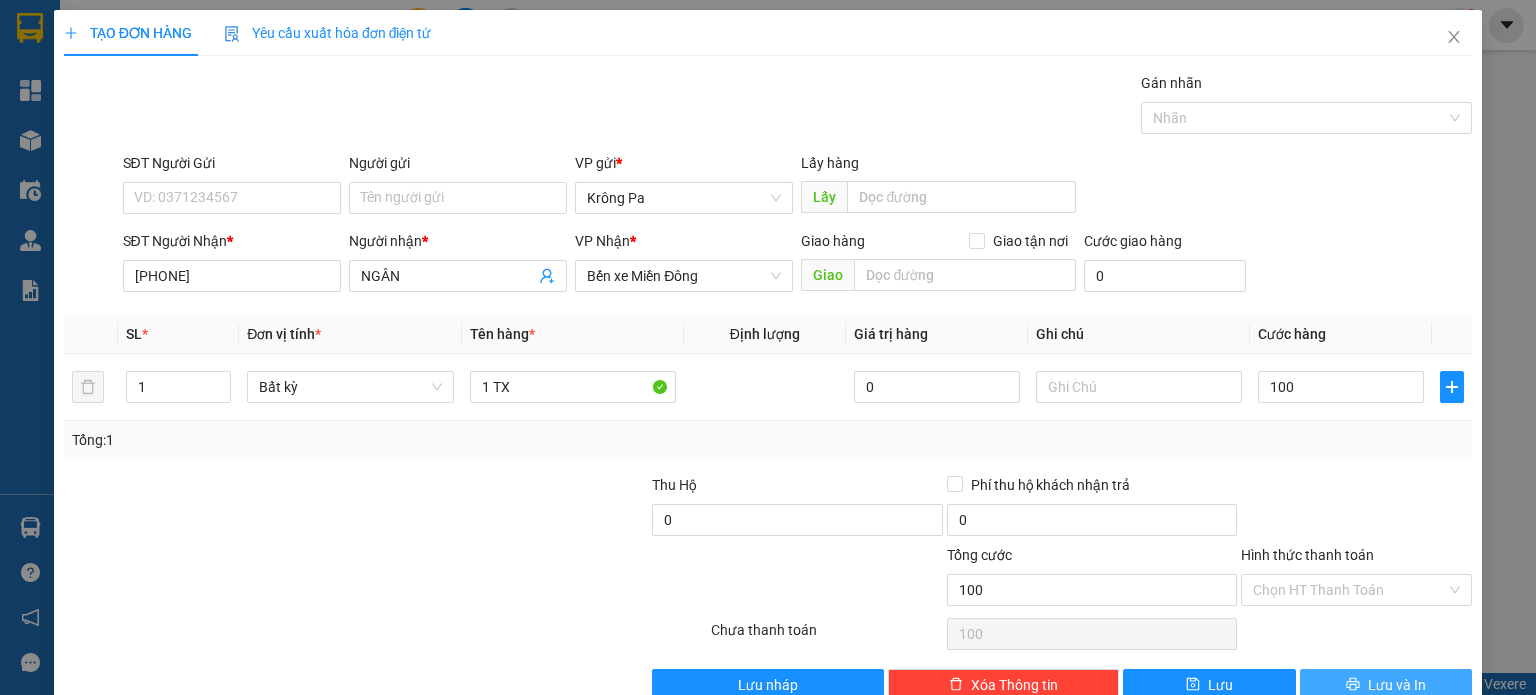 type on "100.000" 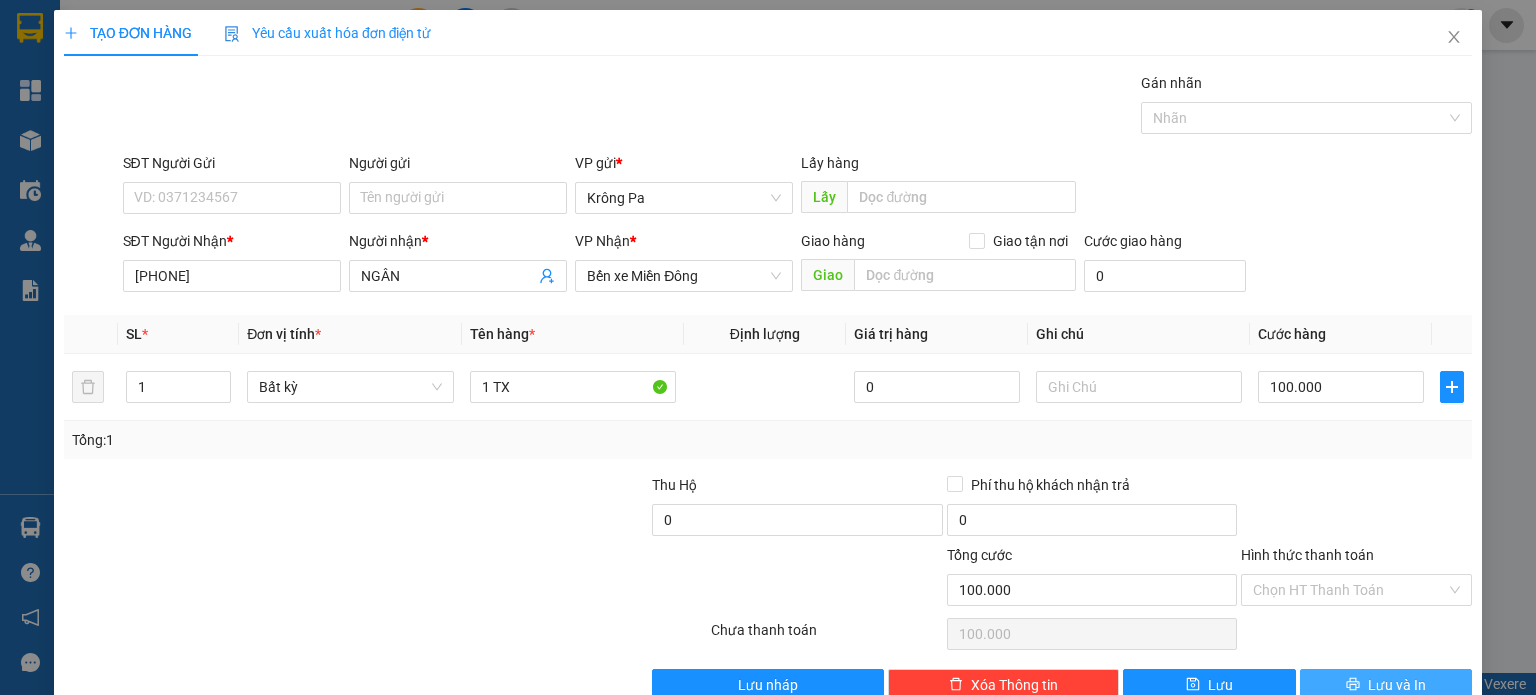click on "Lưu và In" at bounding box center (1397, 685) 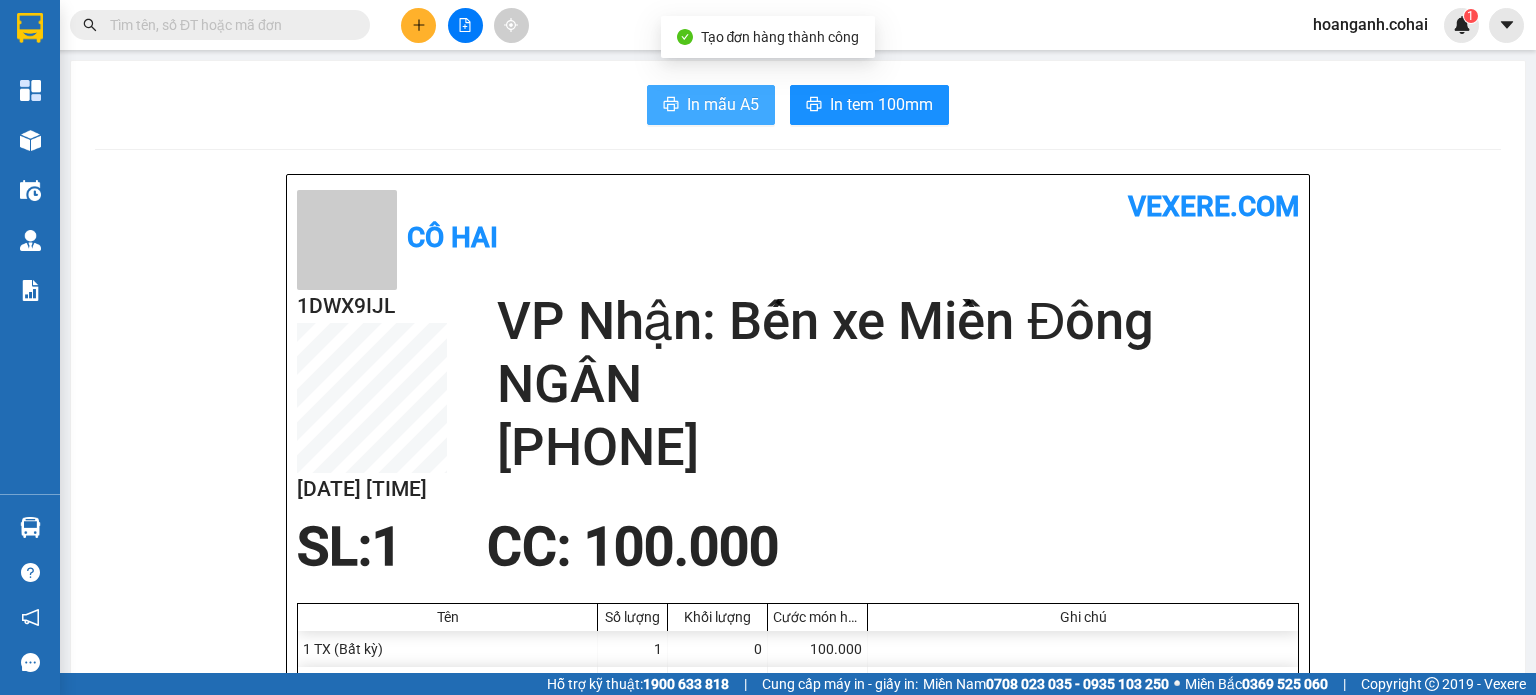 click 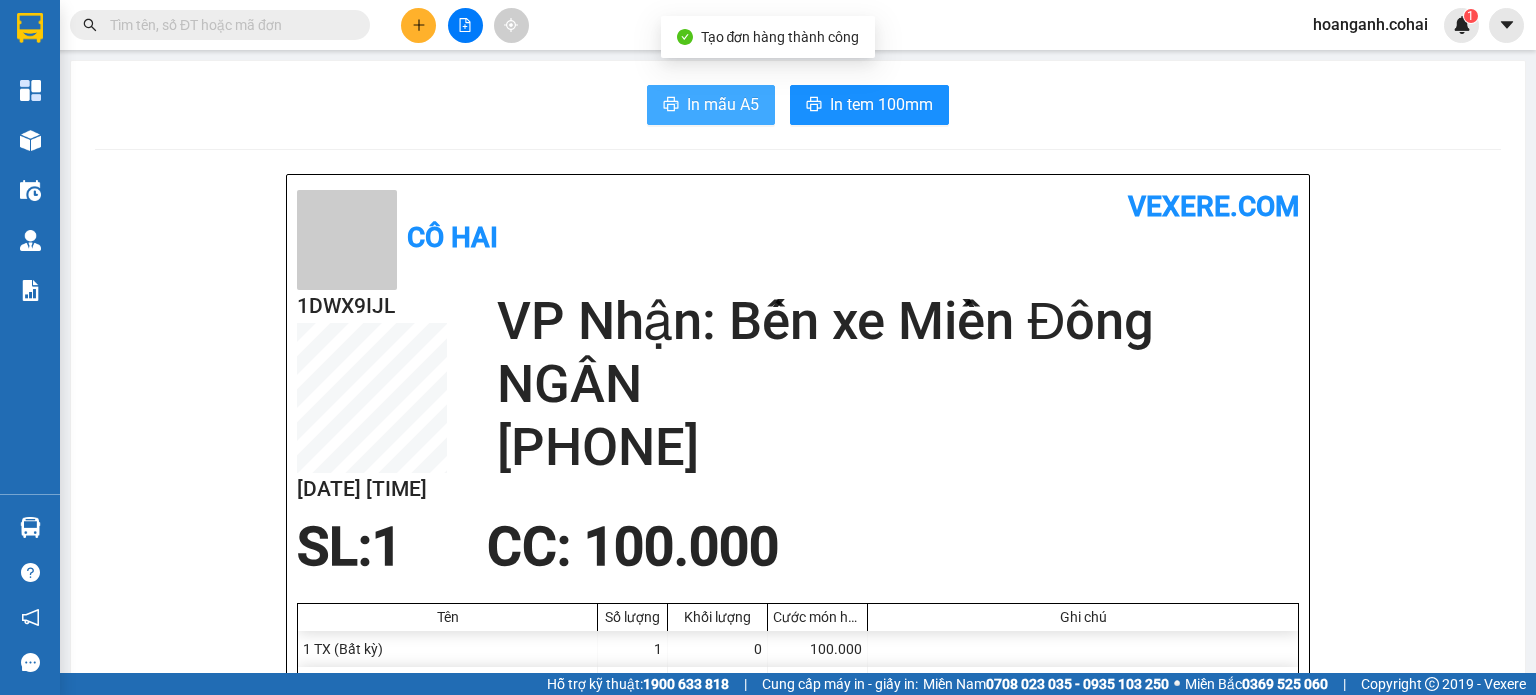scroll, scrollTop: 0, scrollLeft: 0, axis: both 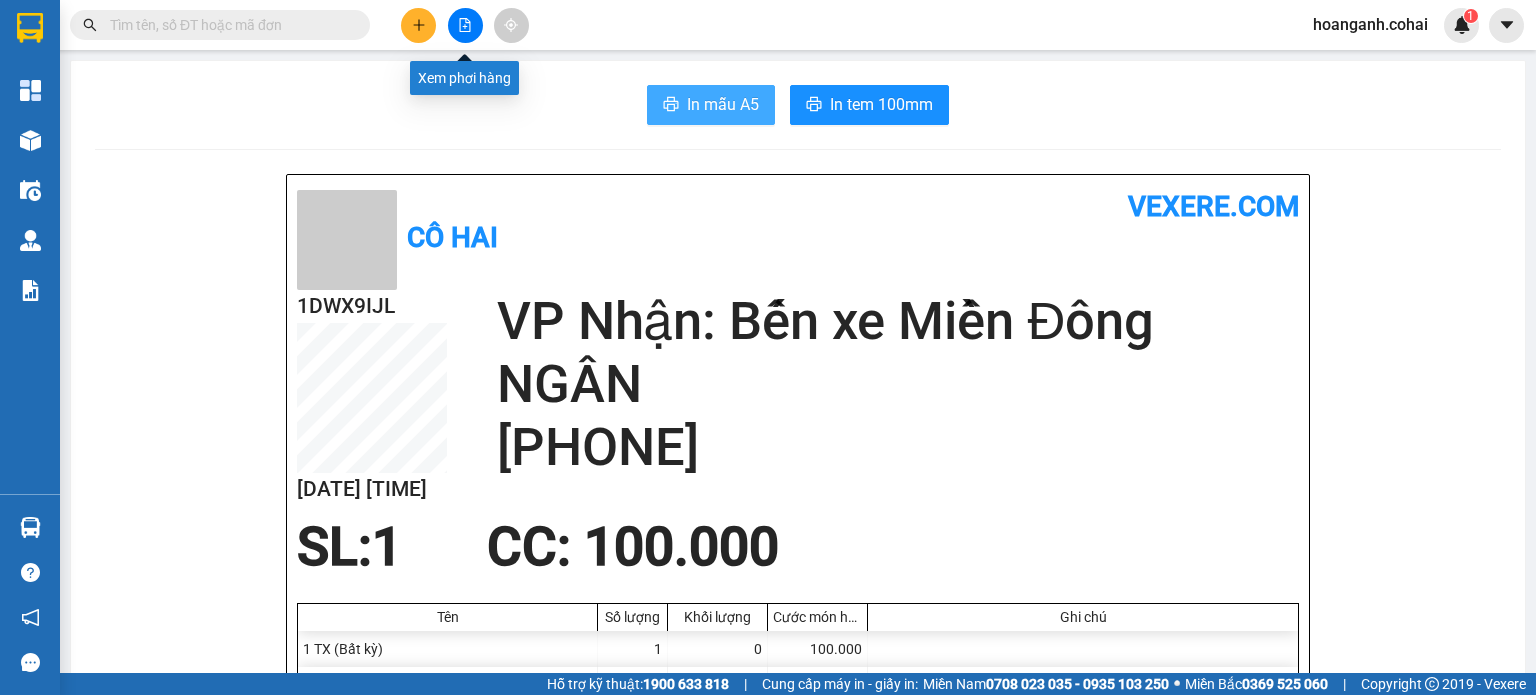 click 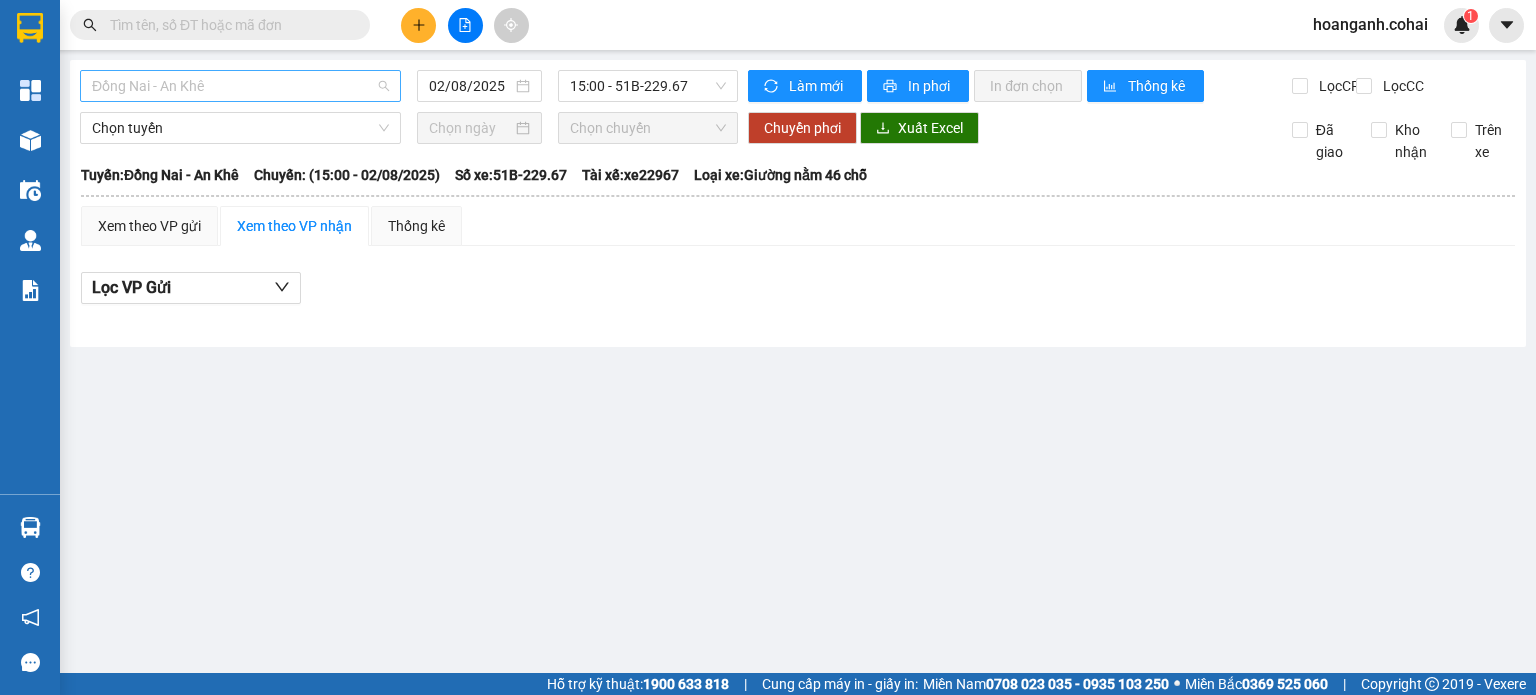 click on "Đồng Nai - An Khê" at bounding box center (240, 86) 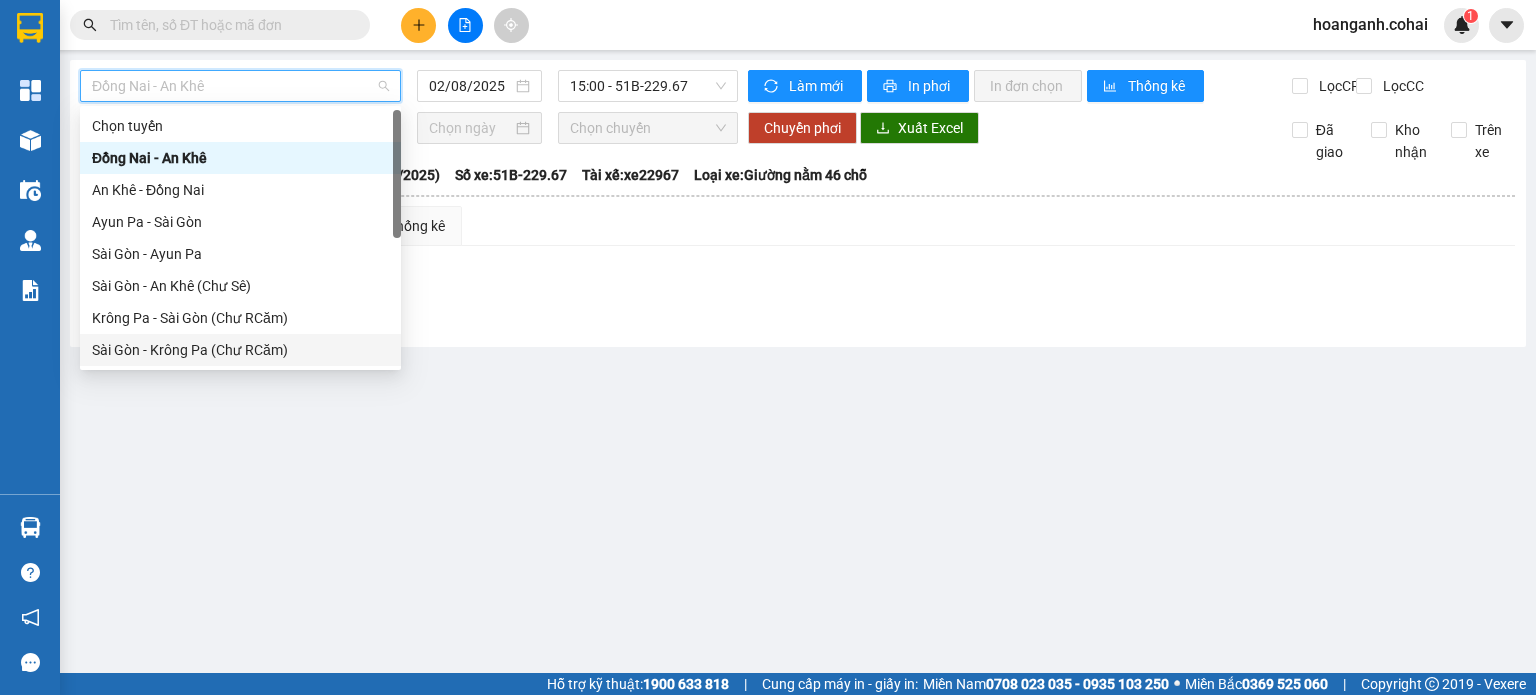 scroll, scrollTop: 280, scrollLeft: 0, axis: vertical 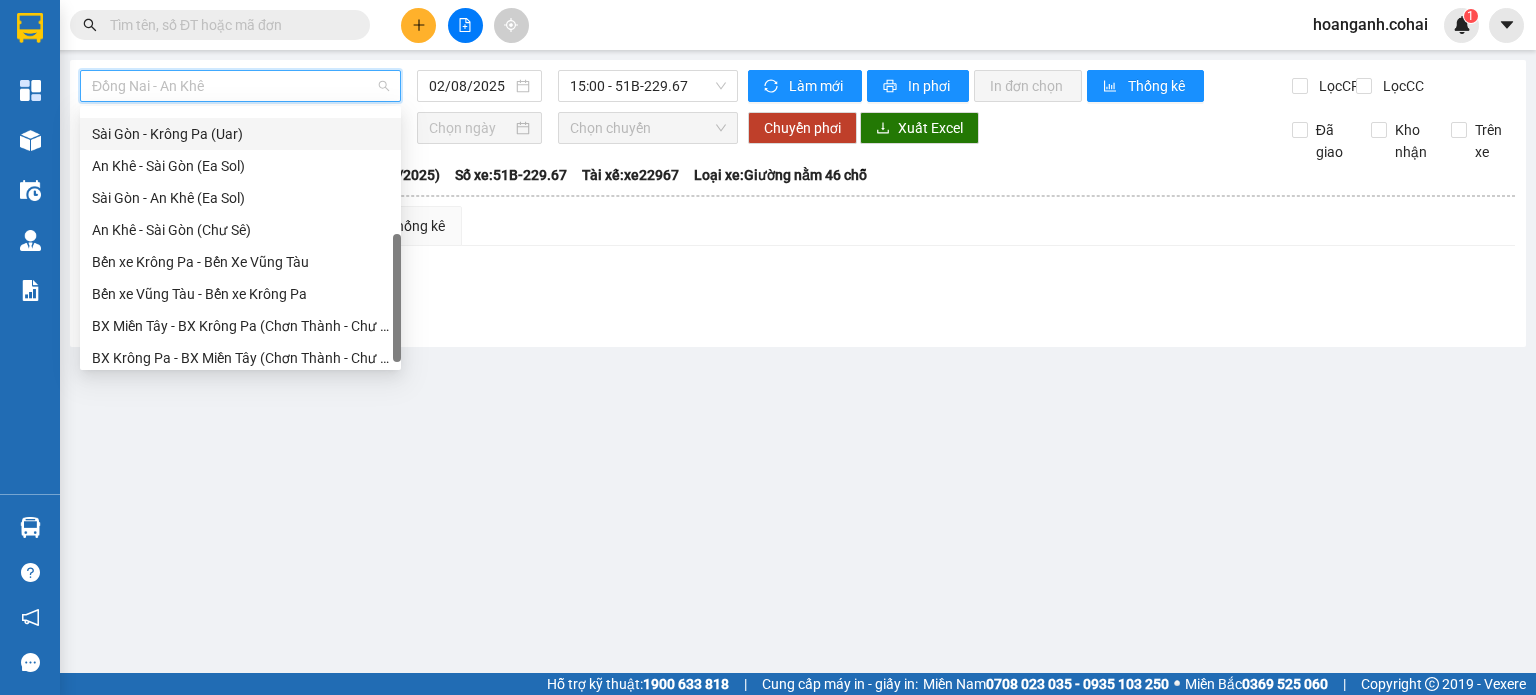 click on "Sài Gòn - Krông Pa (Uar)" at bounding box center [240, 134] 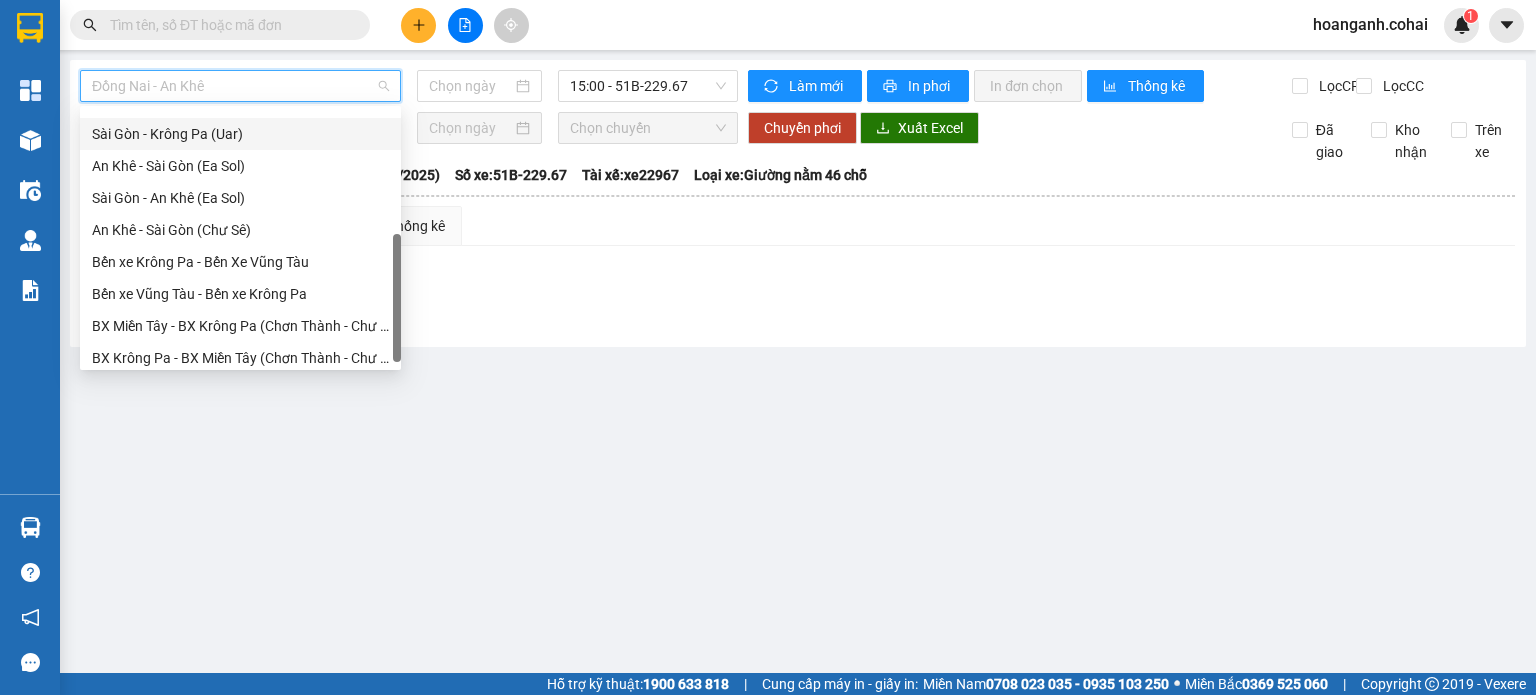type on "02/08/2025" 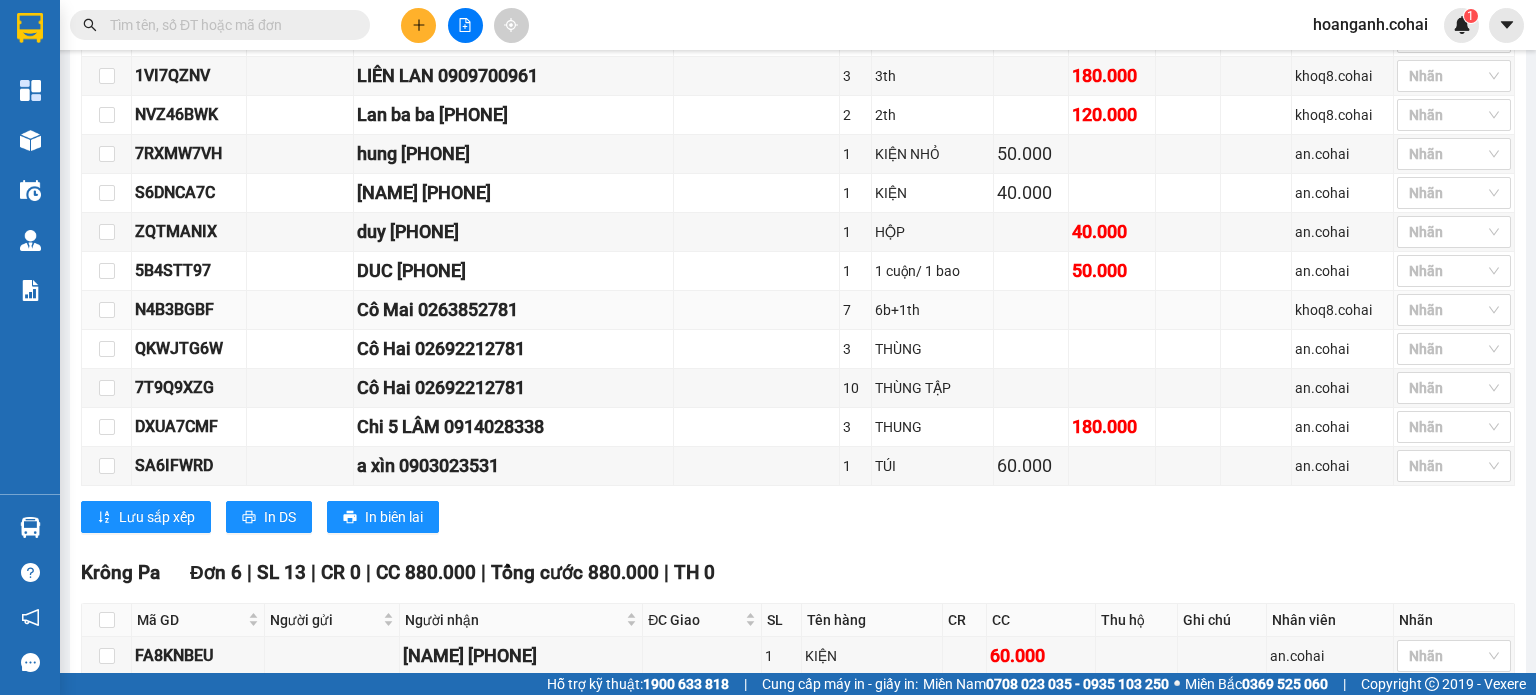 scroll, scrollTop: 1100, scrollLeft: 0, axis: vertical 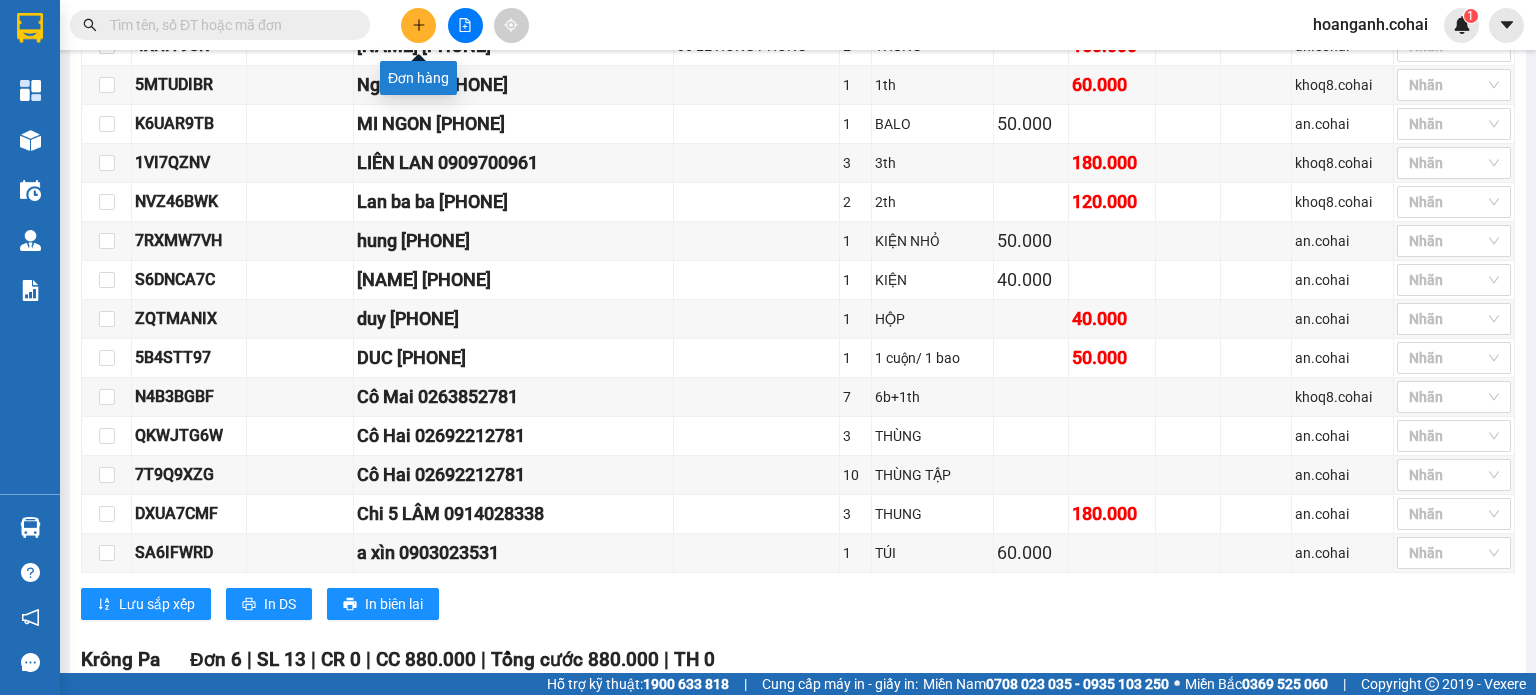 click 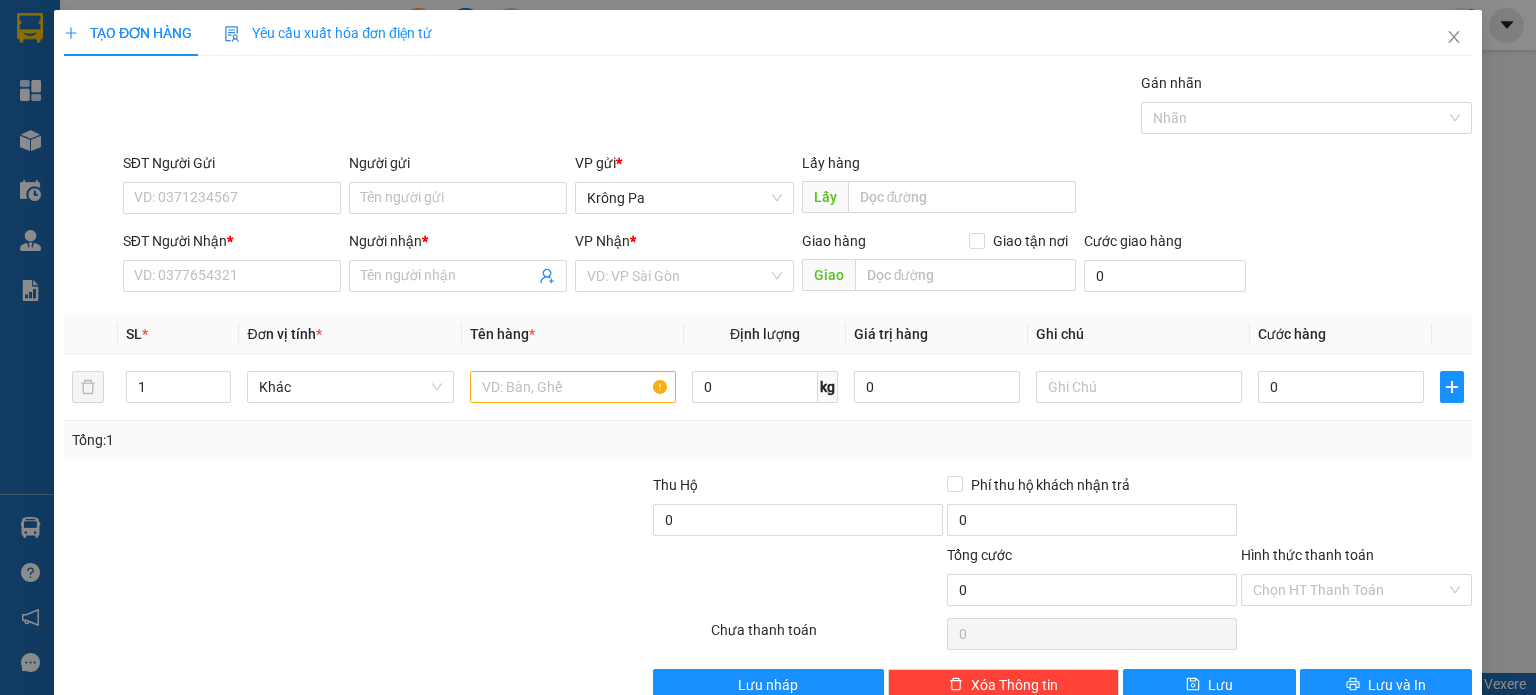 scroll, scrollTop: 0, scrollLeft: 0, axis: both 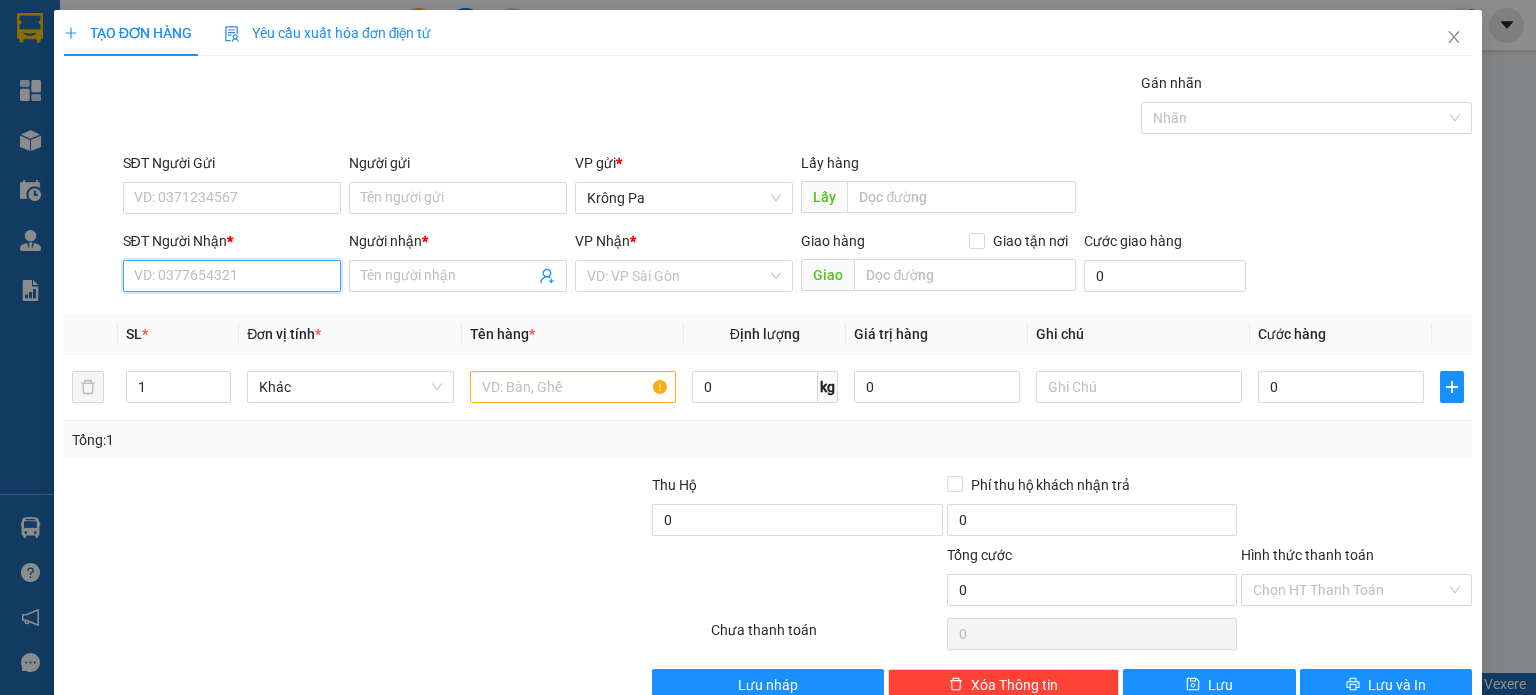click on "SĐT Người Nhận  *" at bounding box center [232, 276] 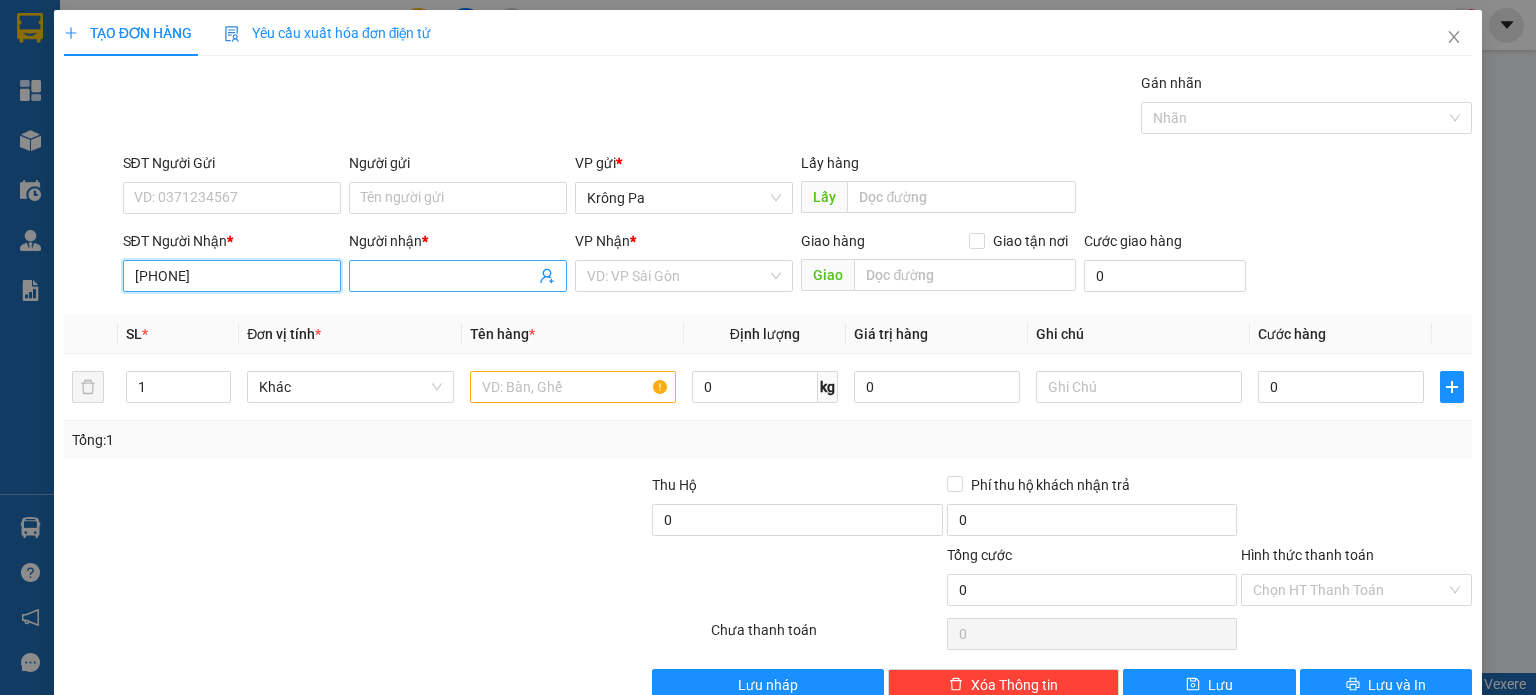 type on "[PHONE]" 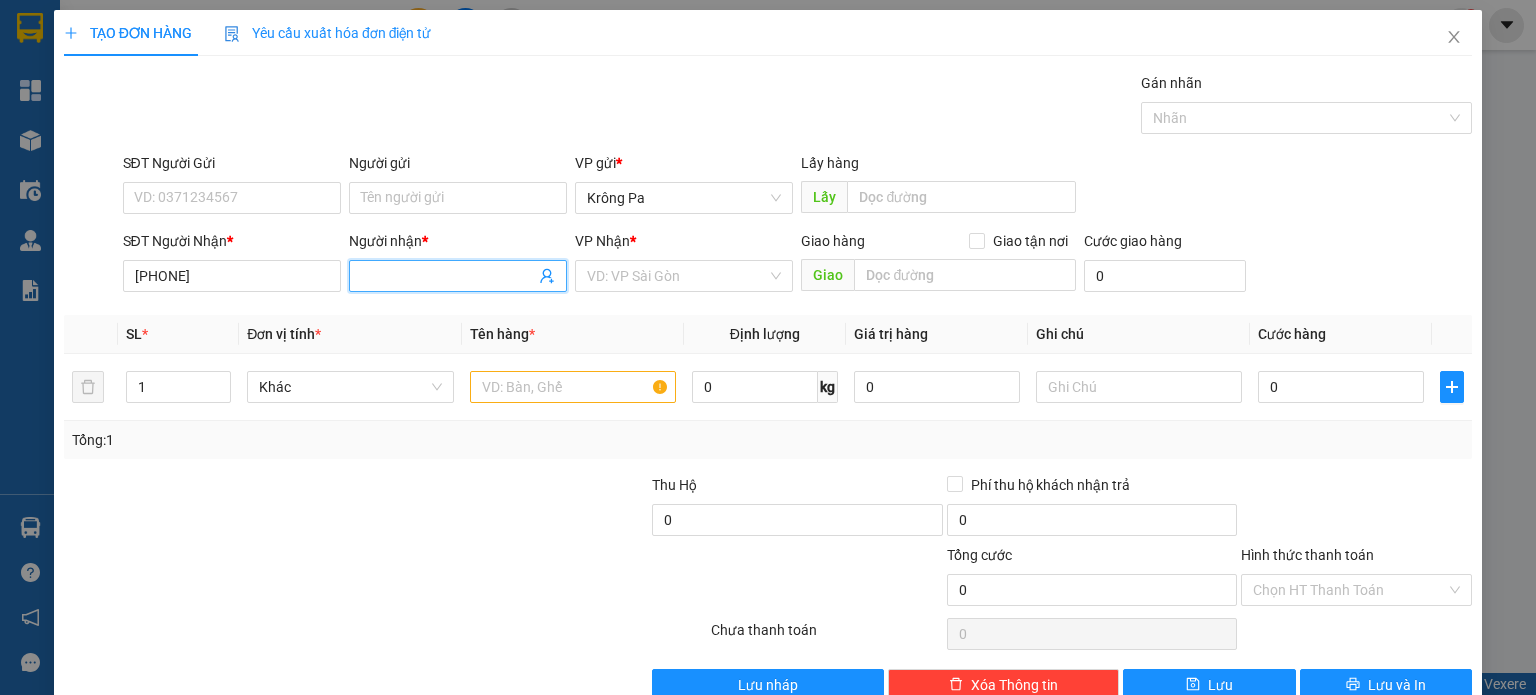 click on "Người nhận  *" at bounding box center [448, 276] 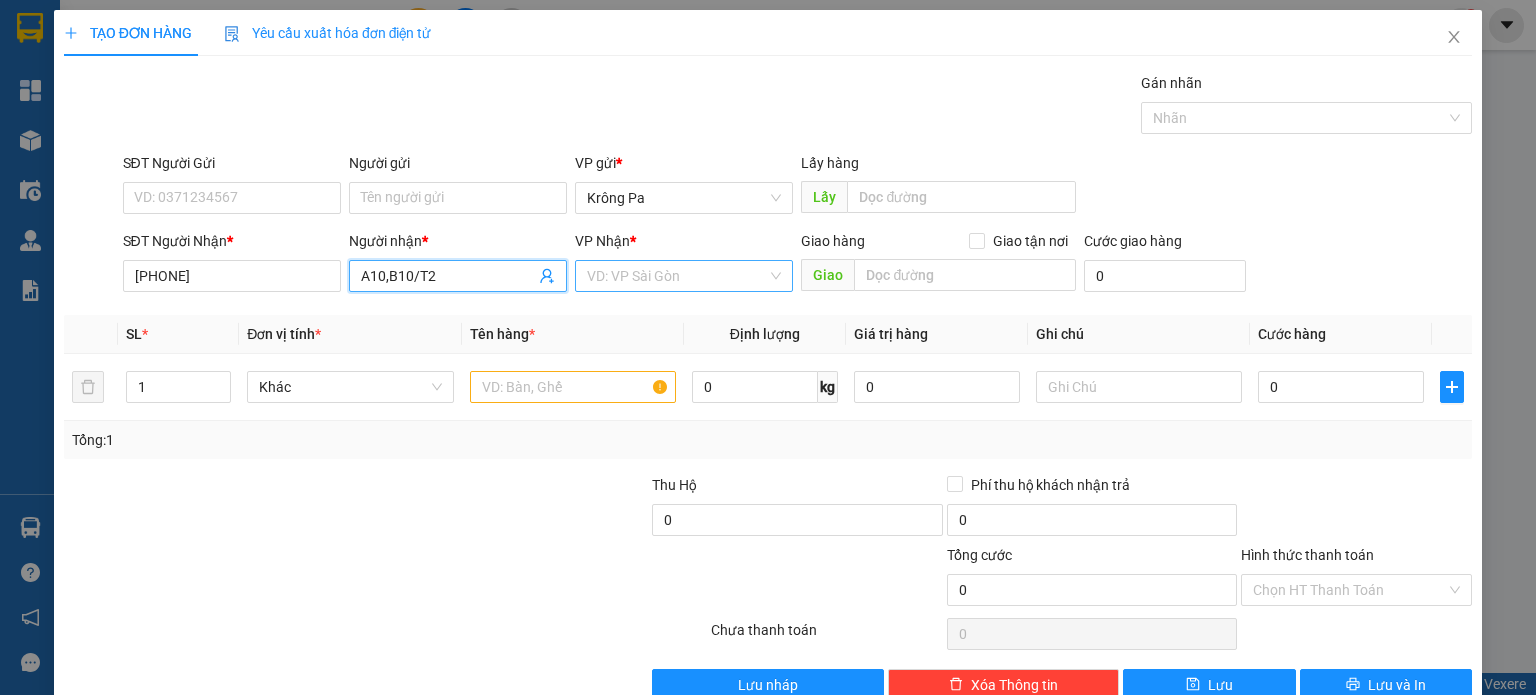 type on "A10,B10/T2" 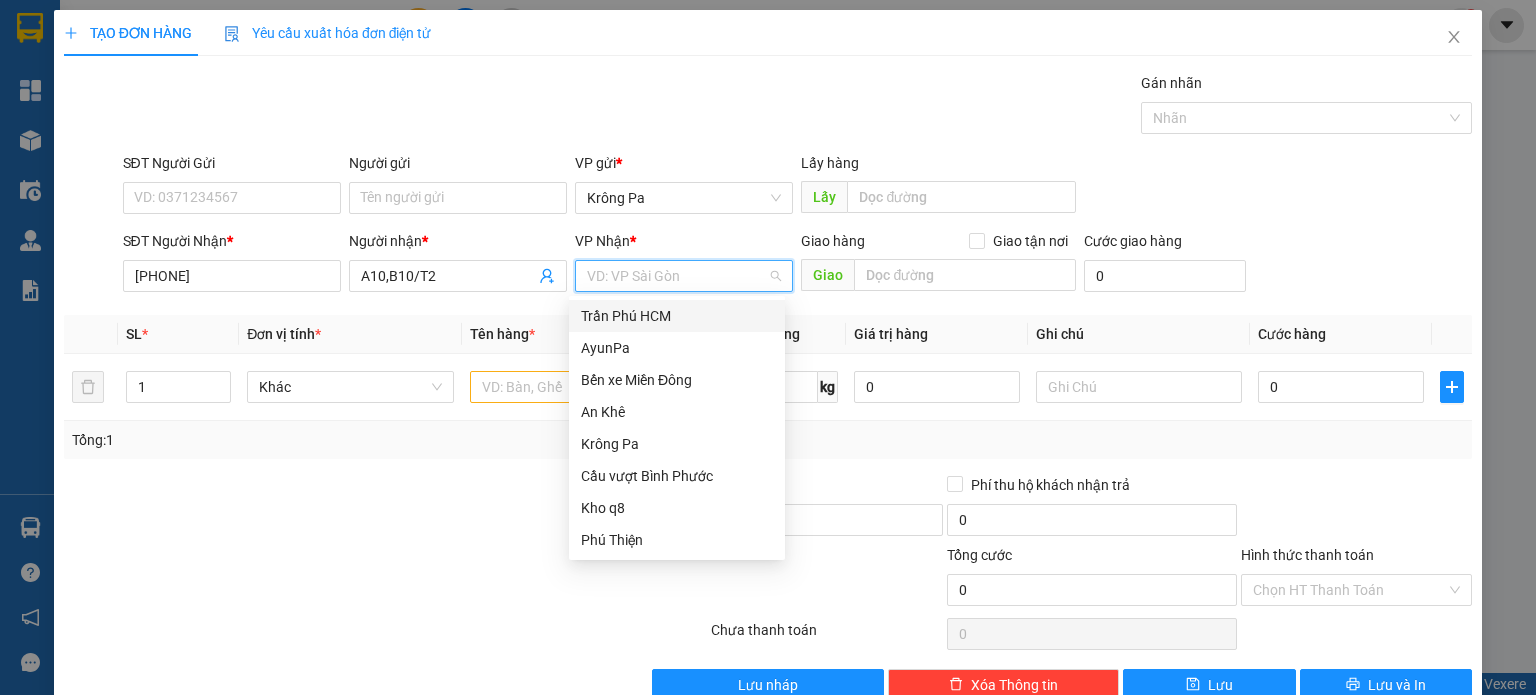 click at bounding box center (677, 276) 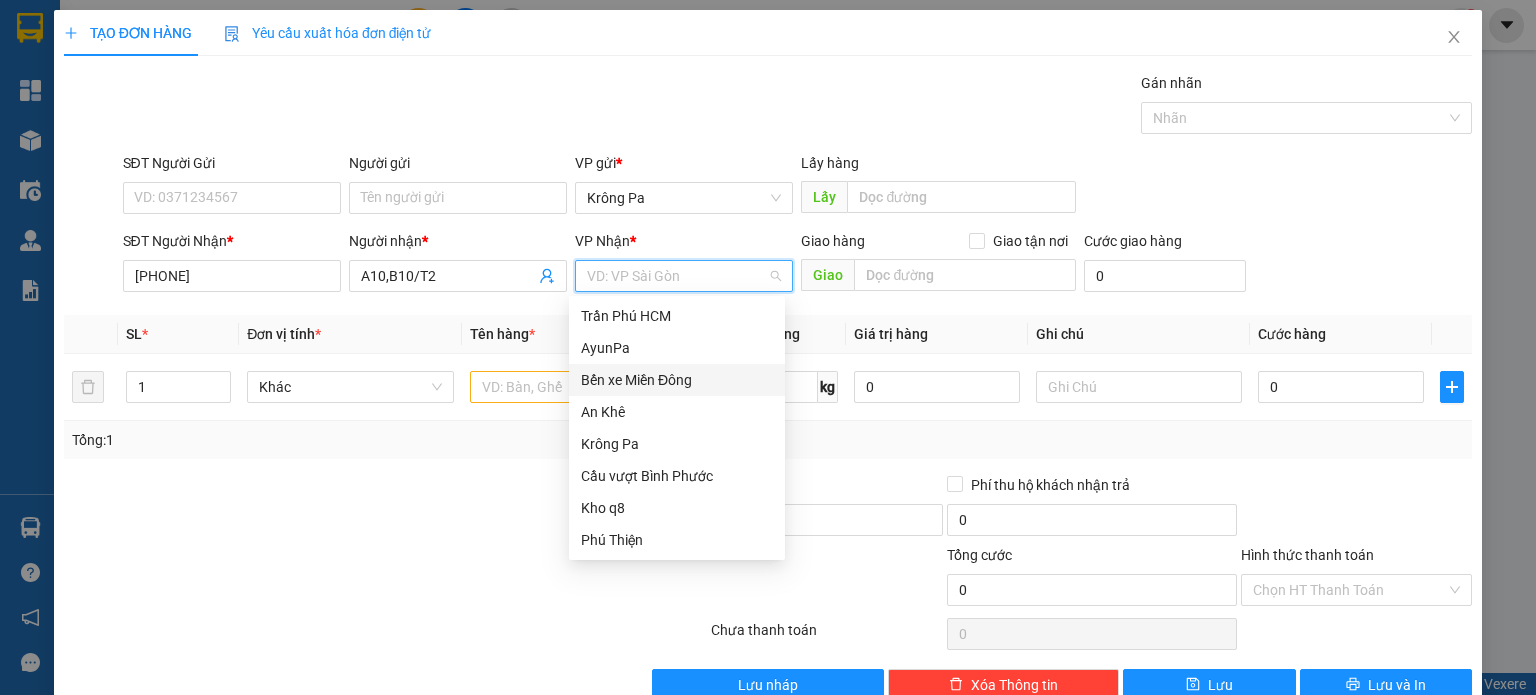 drag, startPoint x: 638, startPoint y: 378, endPoint x: 808, endPoint y: 323, distance: 178.67569 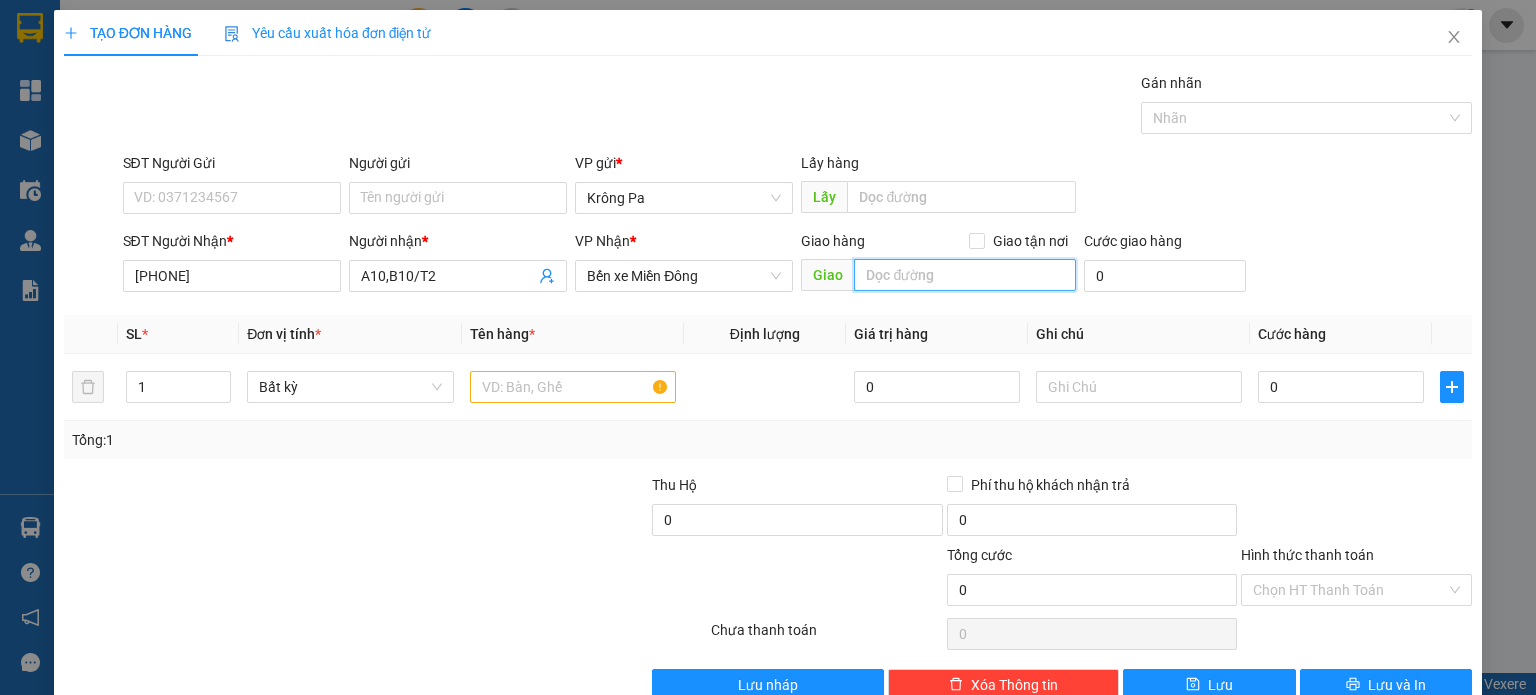 click at bounding box center (965, 275) 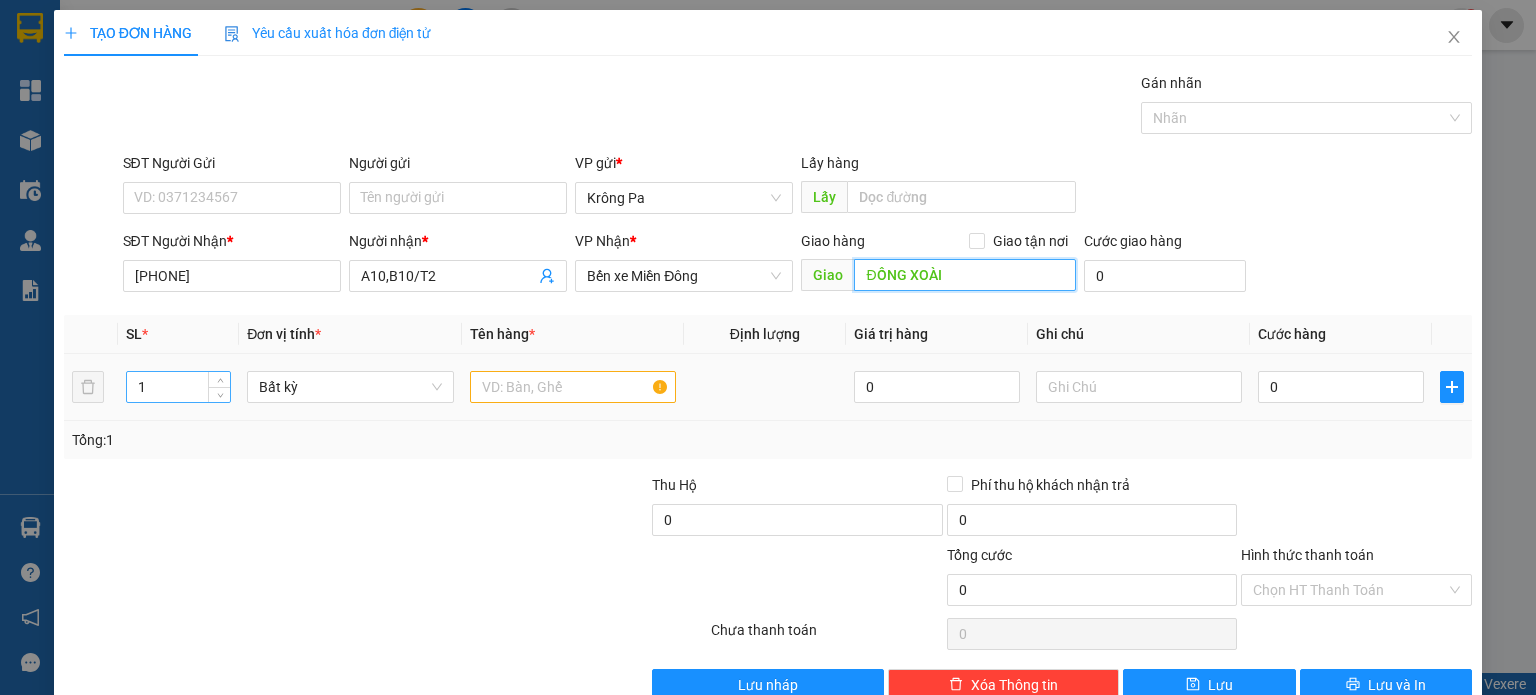 type on "ĐỒNG XOÀI" 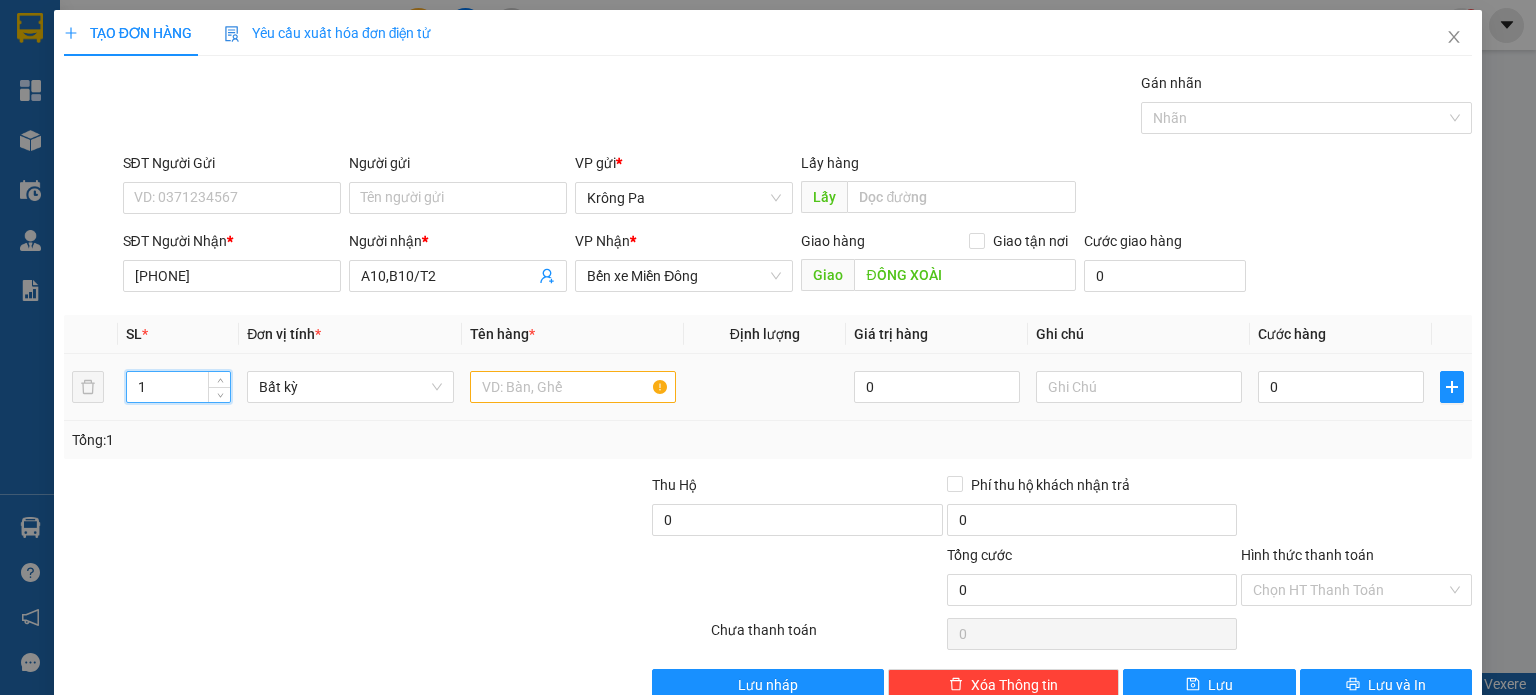 click on "1" at bounding box center (178, 387) 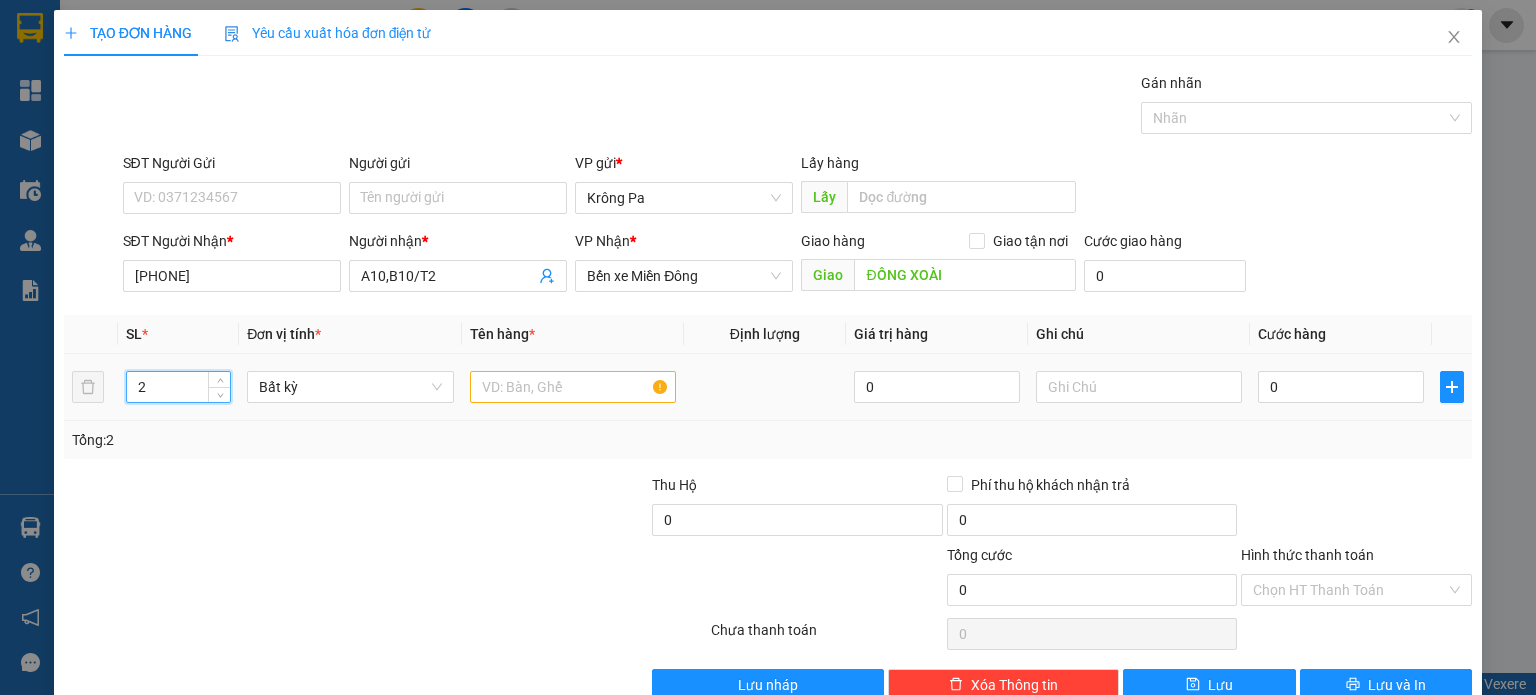 type on "2" 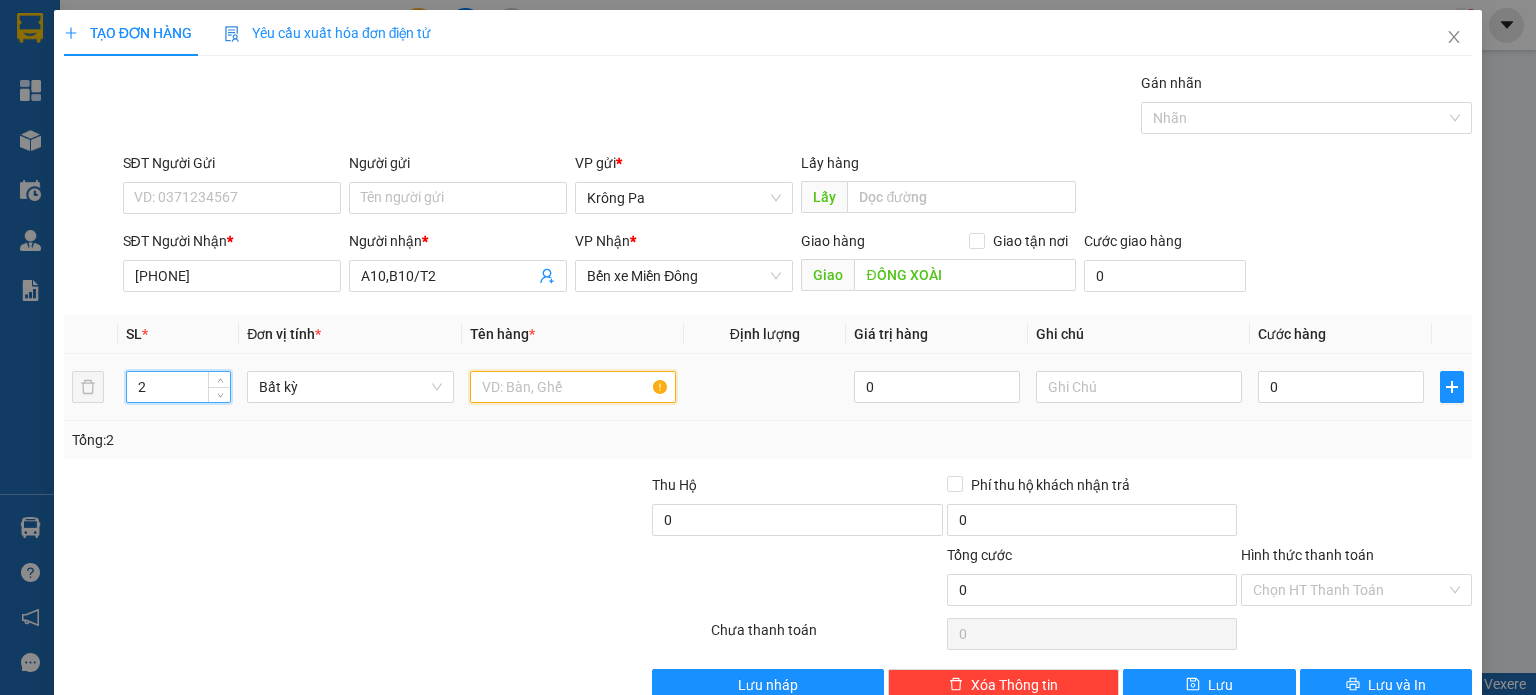 click at bounding box center [573, 387] 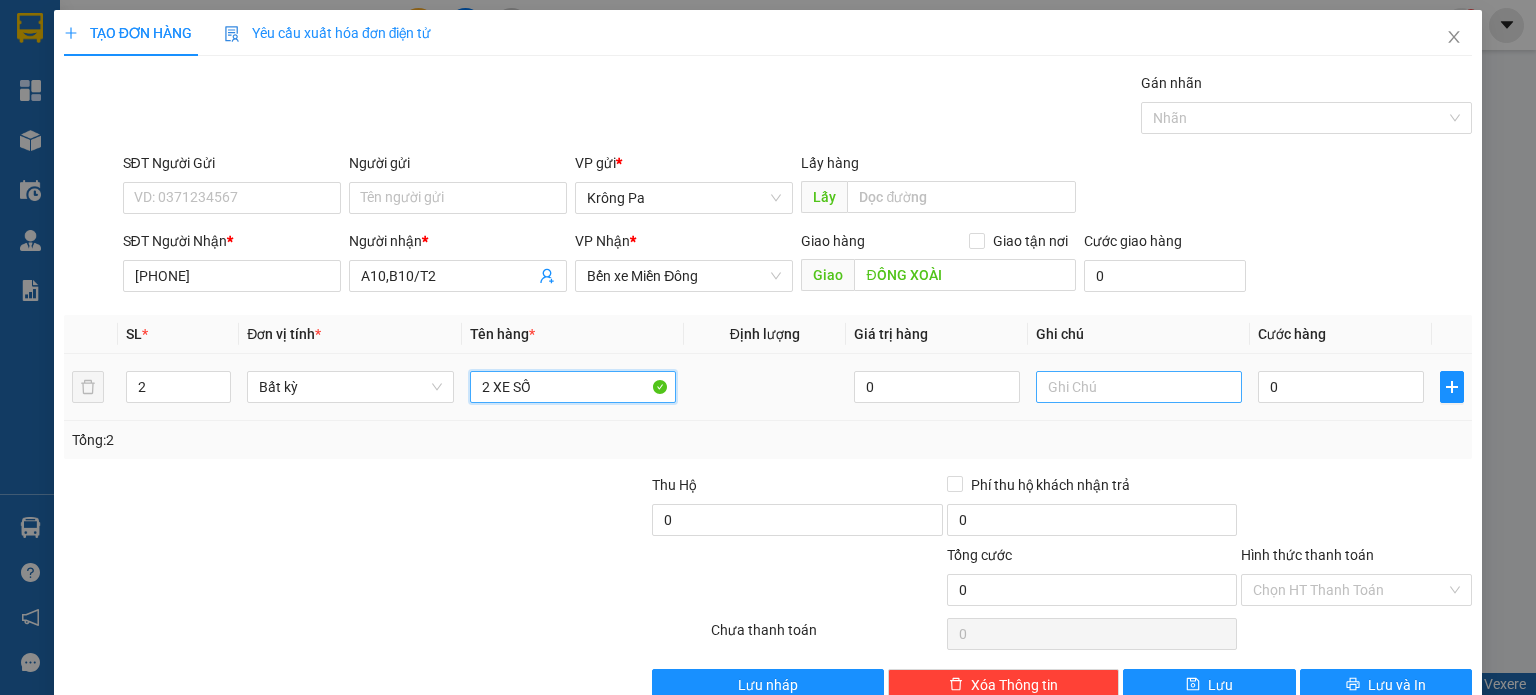 type on "2 XE SỐ" 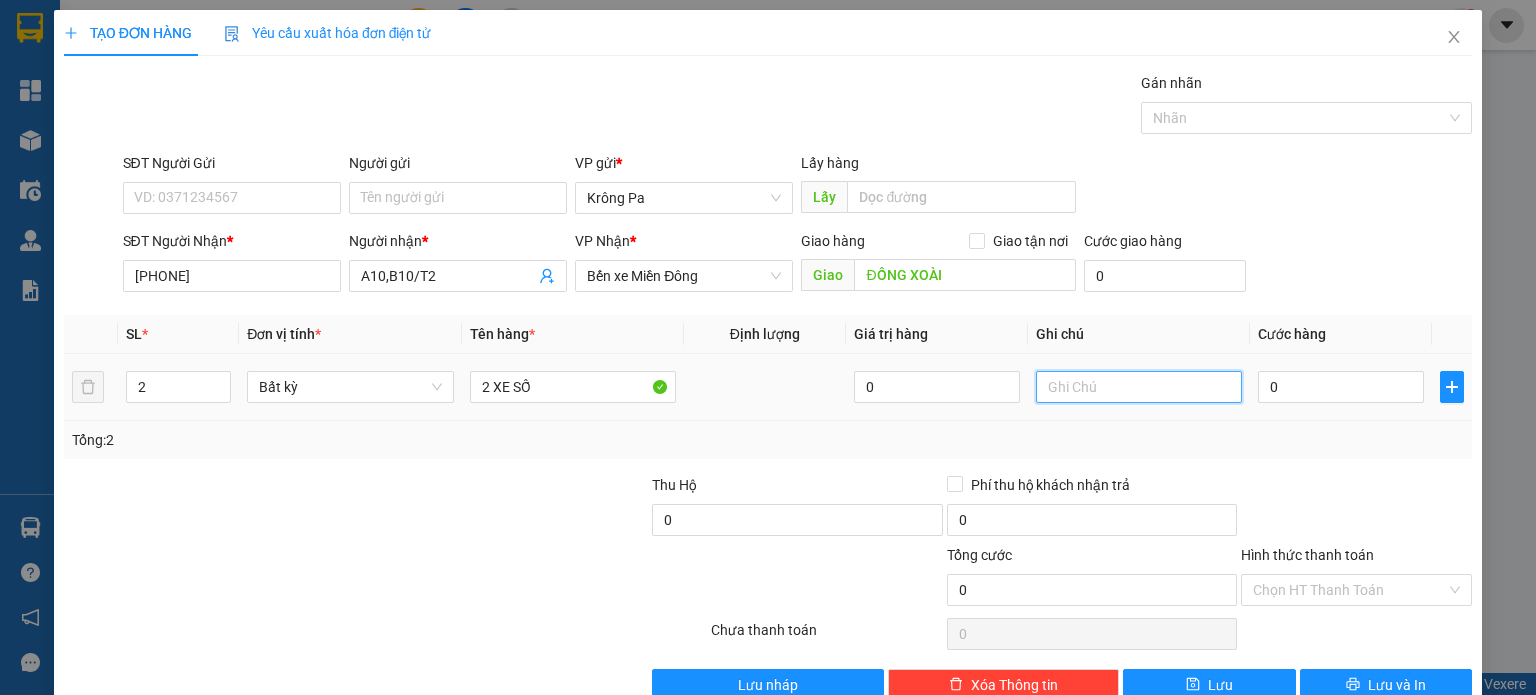 click at bounding box center (1139, 387) 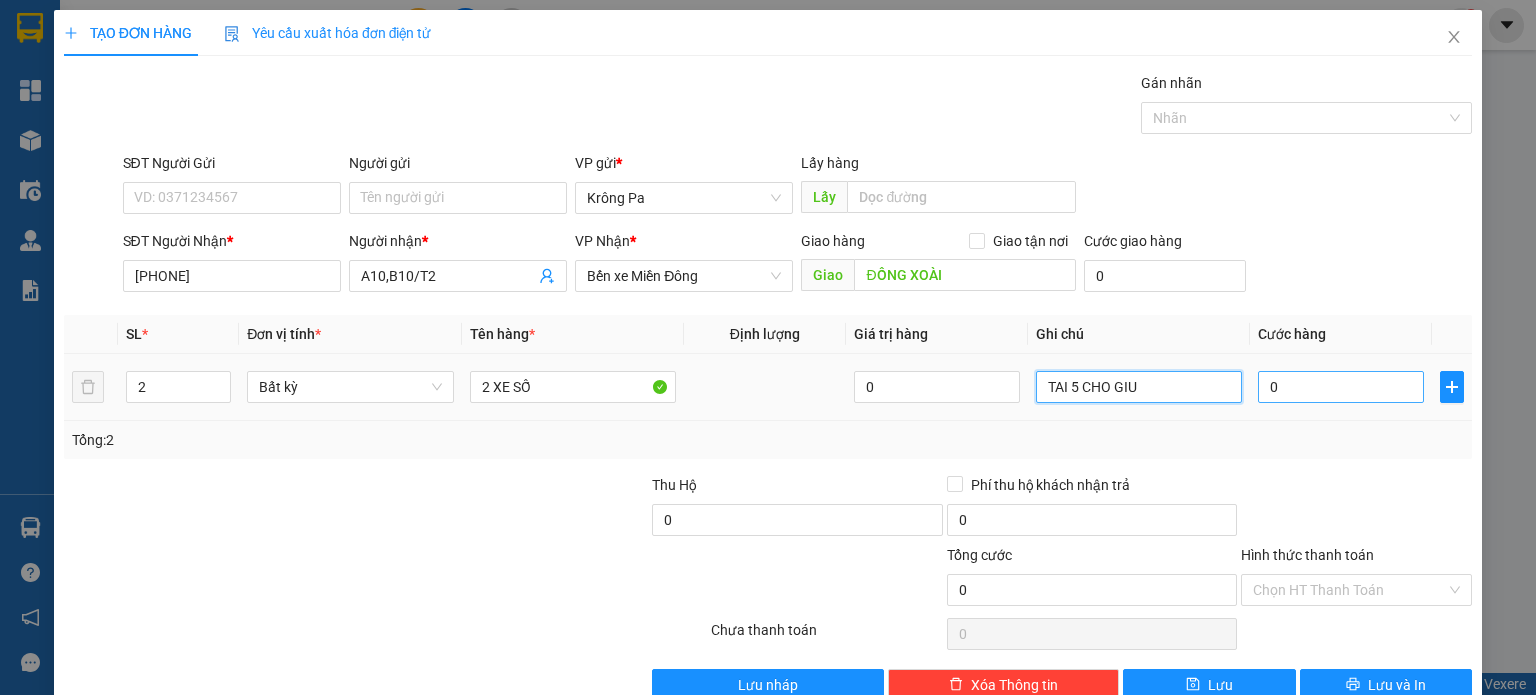 type on "TAI 5 CHO GIU" 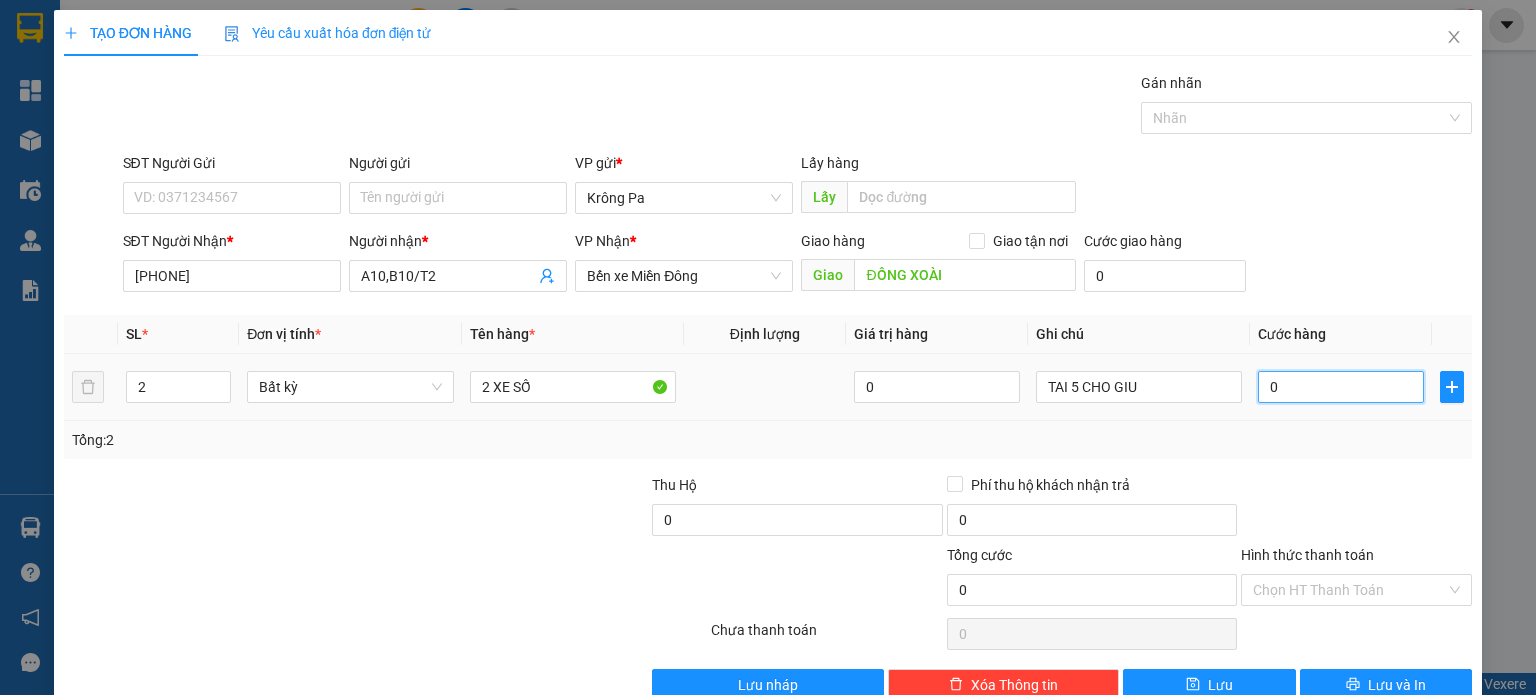 click on "0" at bounding box center [1341, 387] 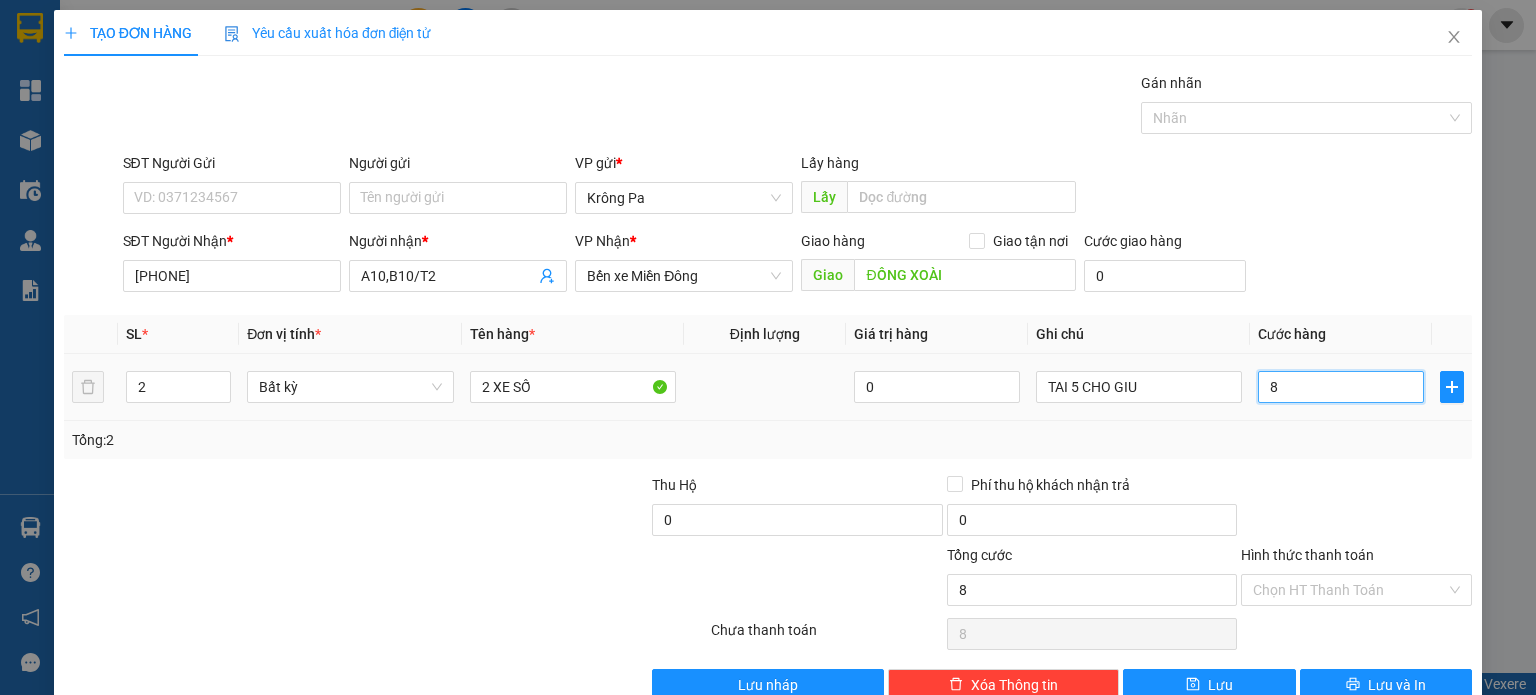 type on "80" 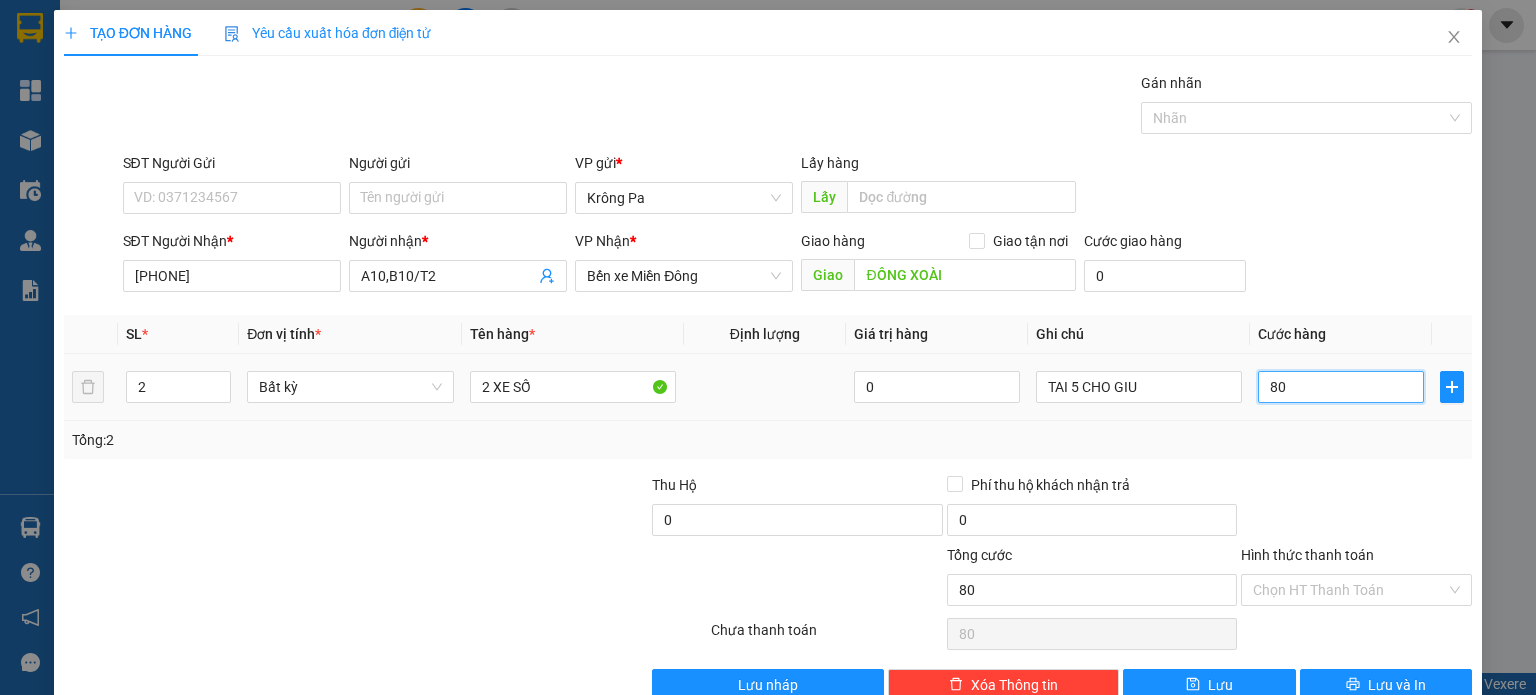 type on "800" 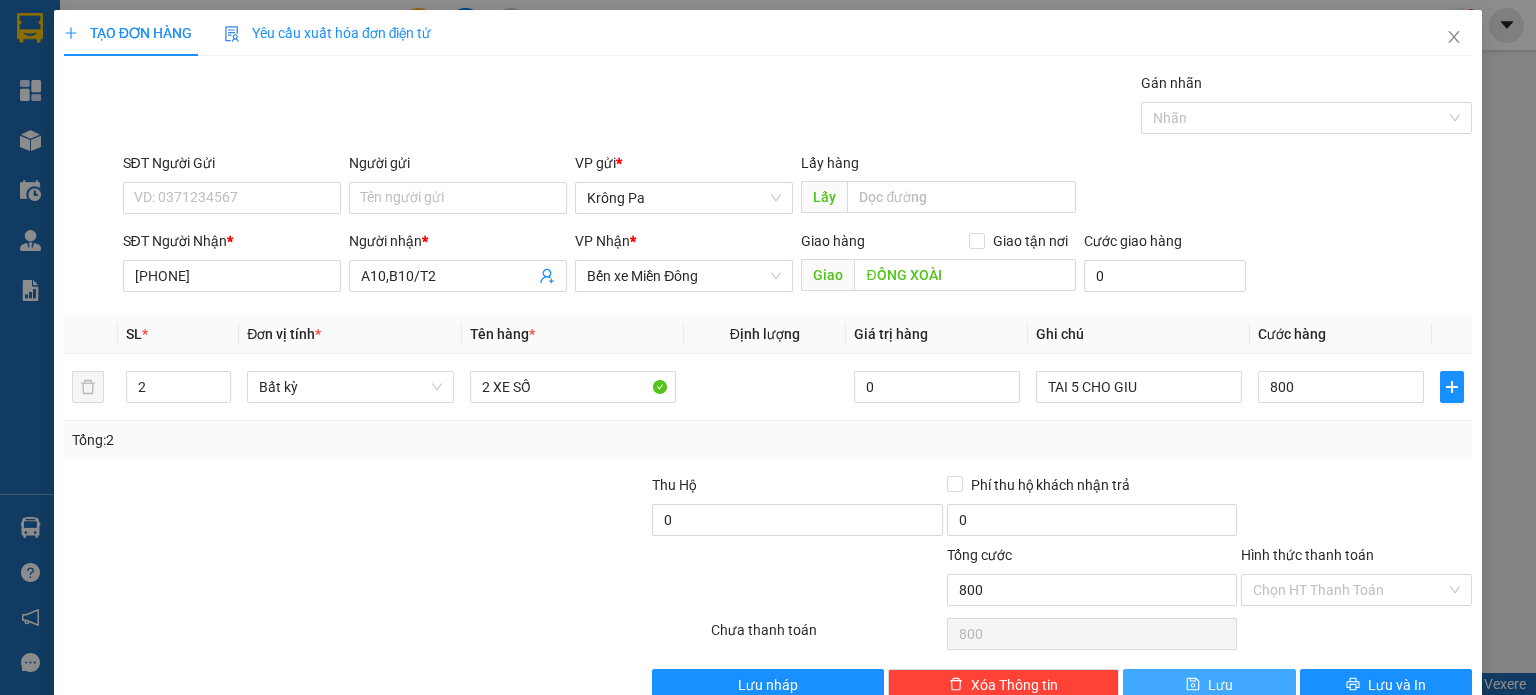type on "800.000" 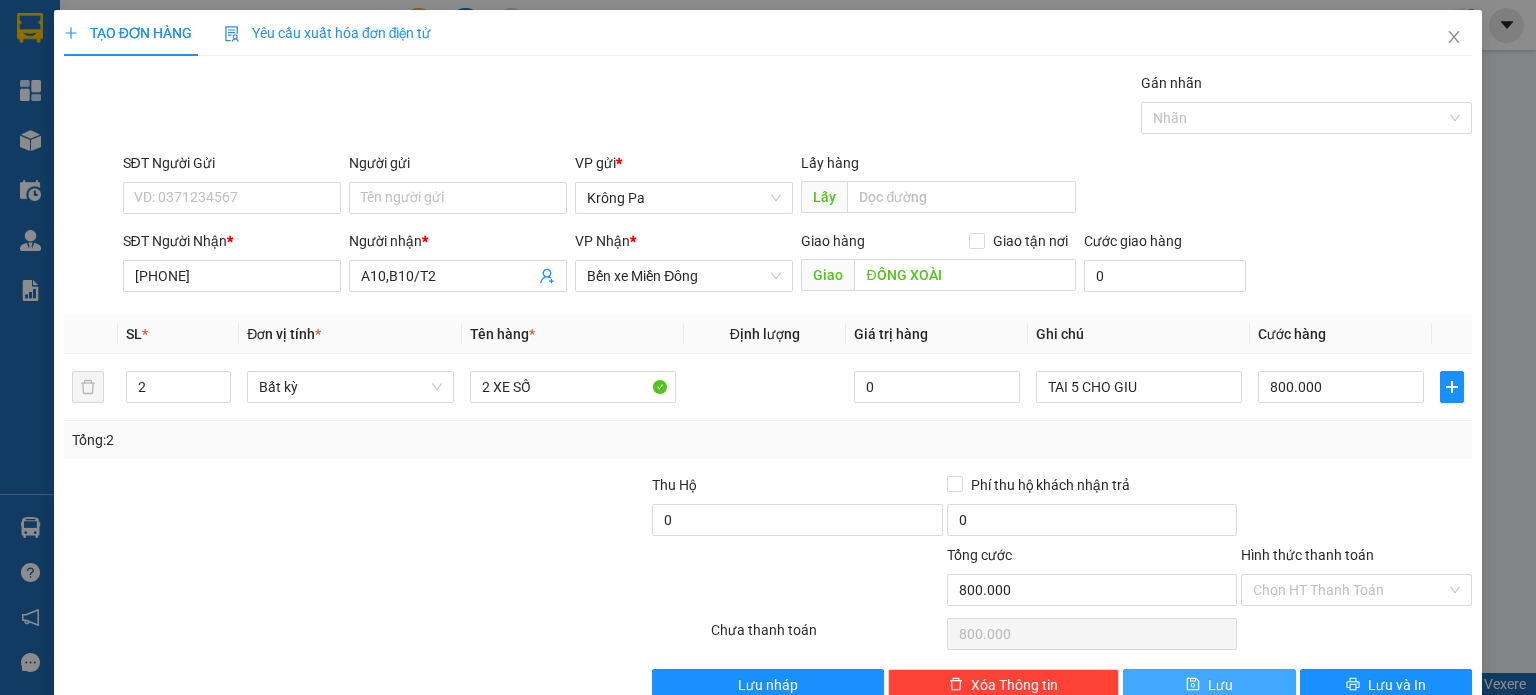 click 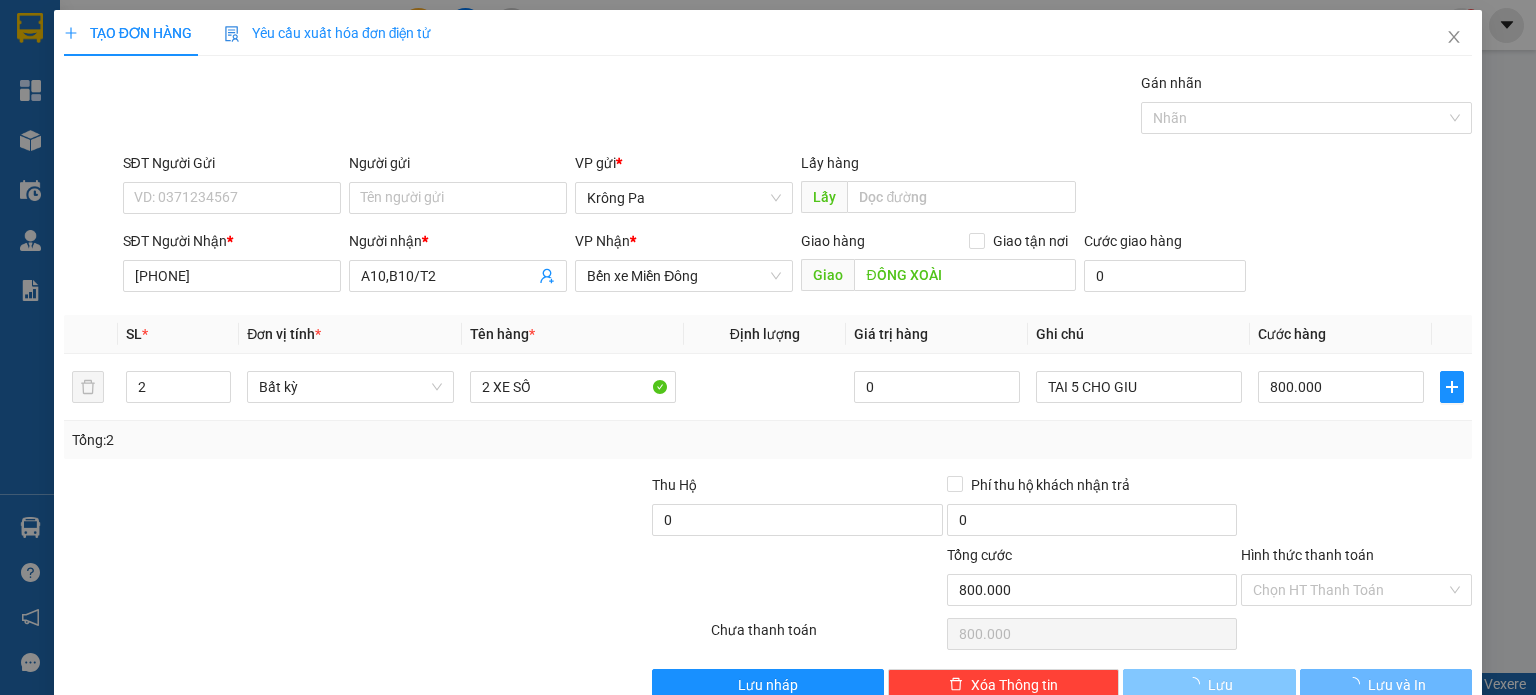 type 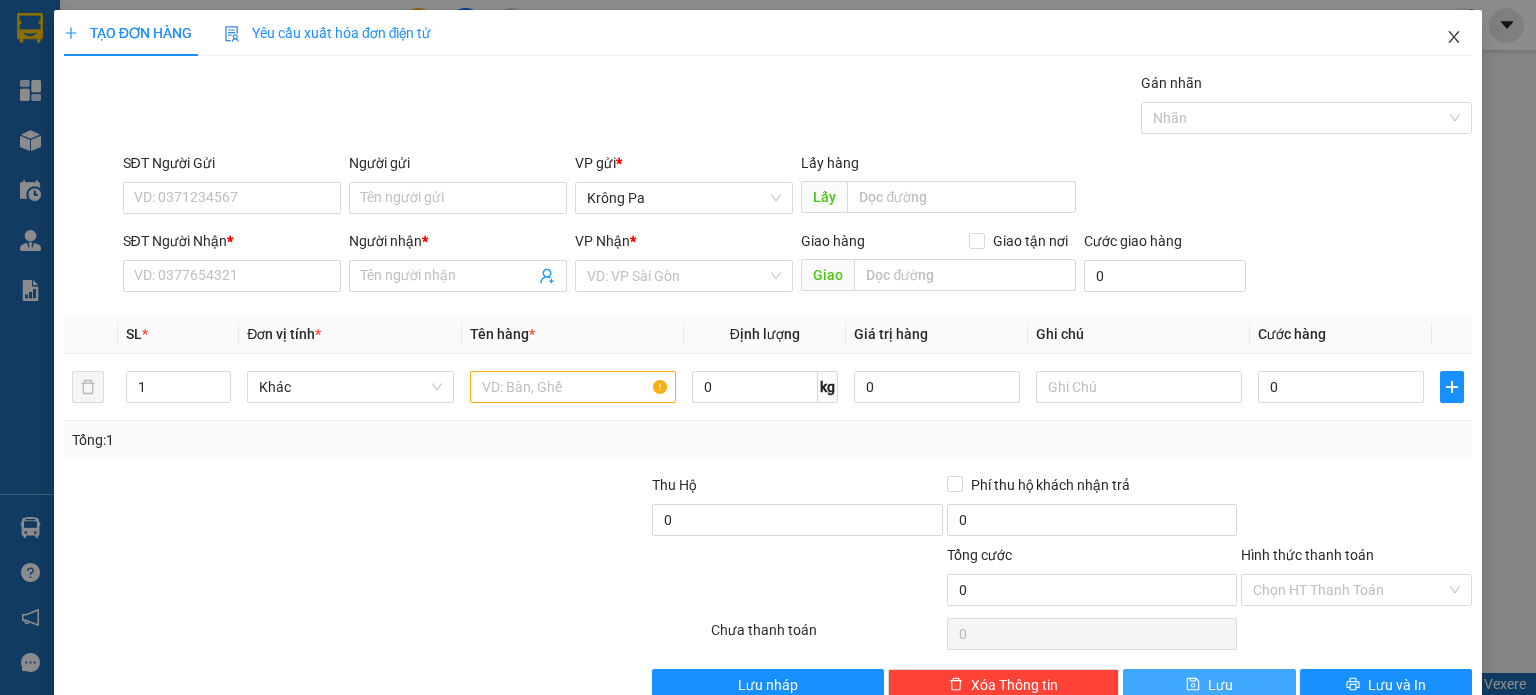 click 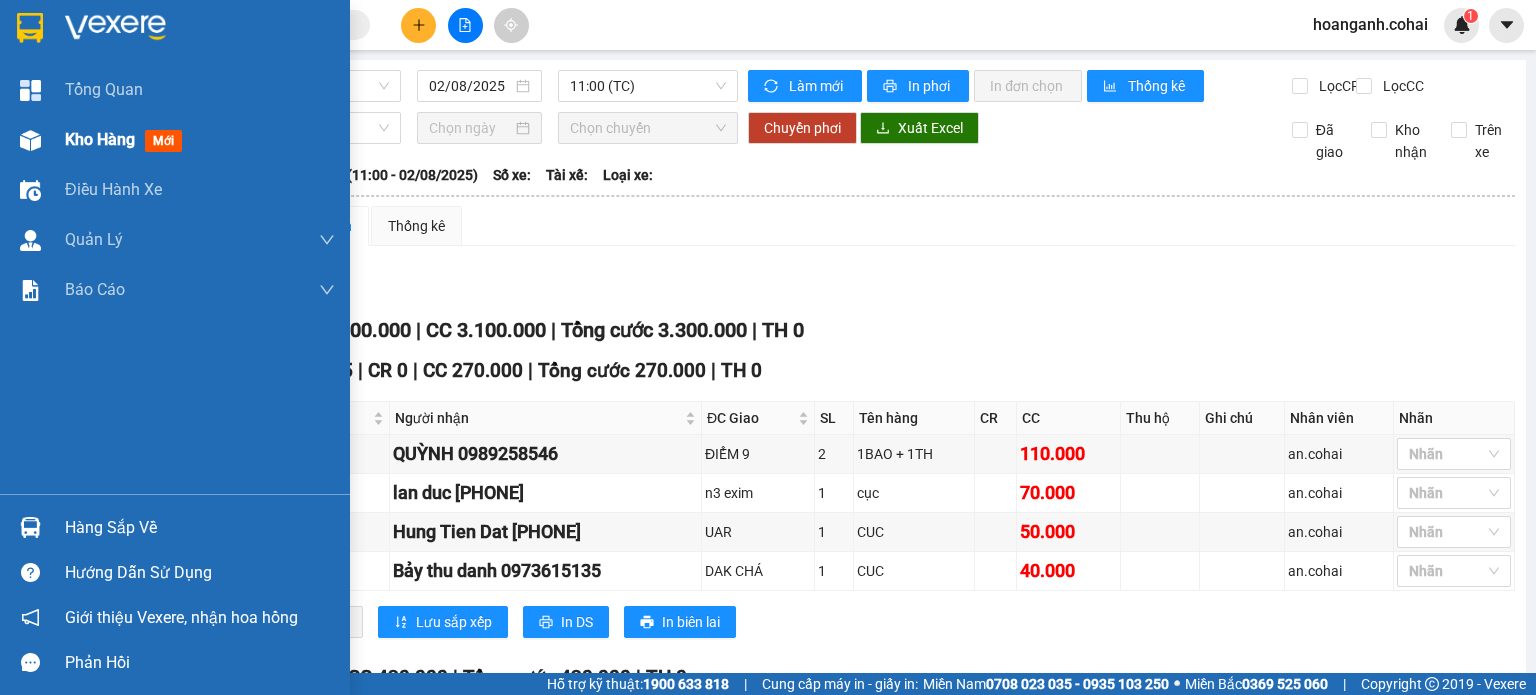click on "Kho hàng" at bounding box center [100, 139] 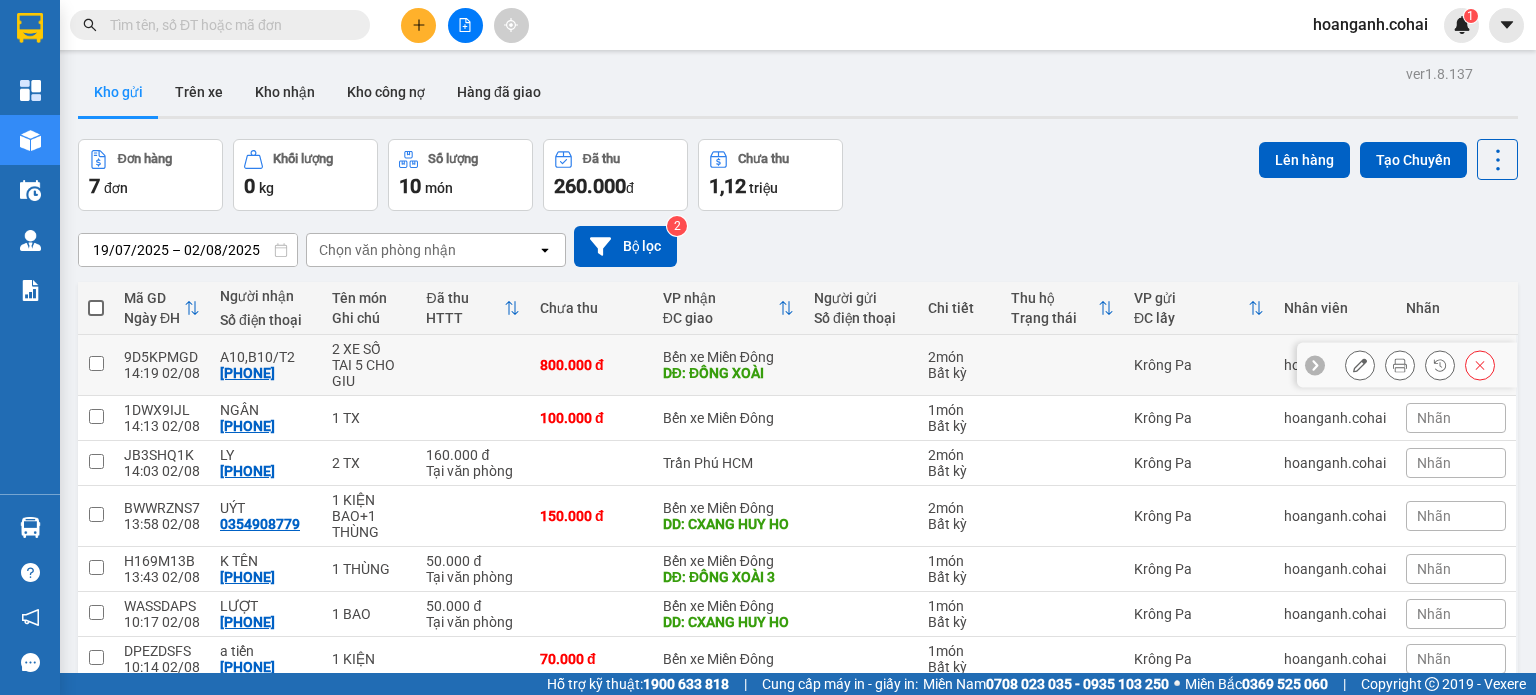 click at bounding box center [96, 363] 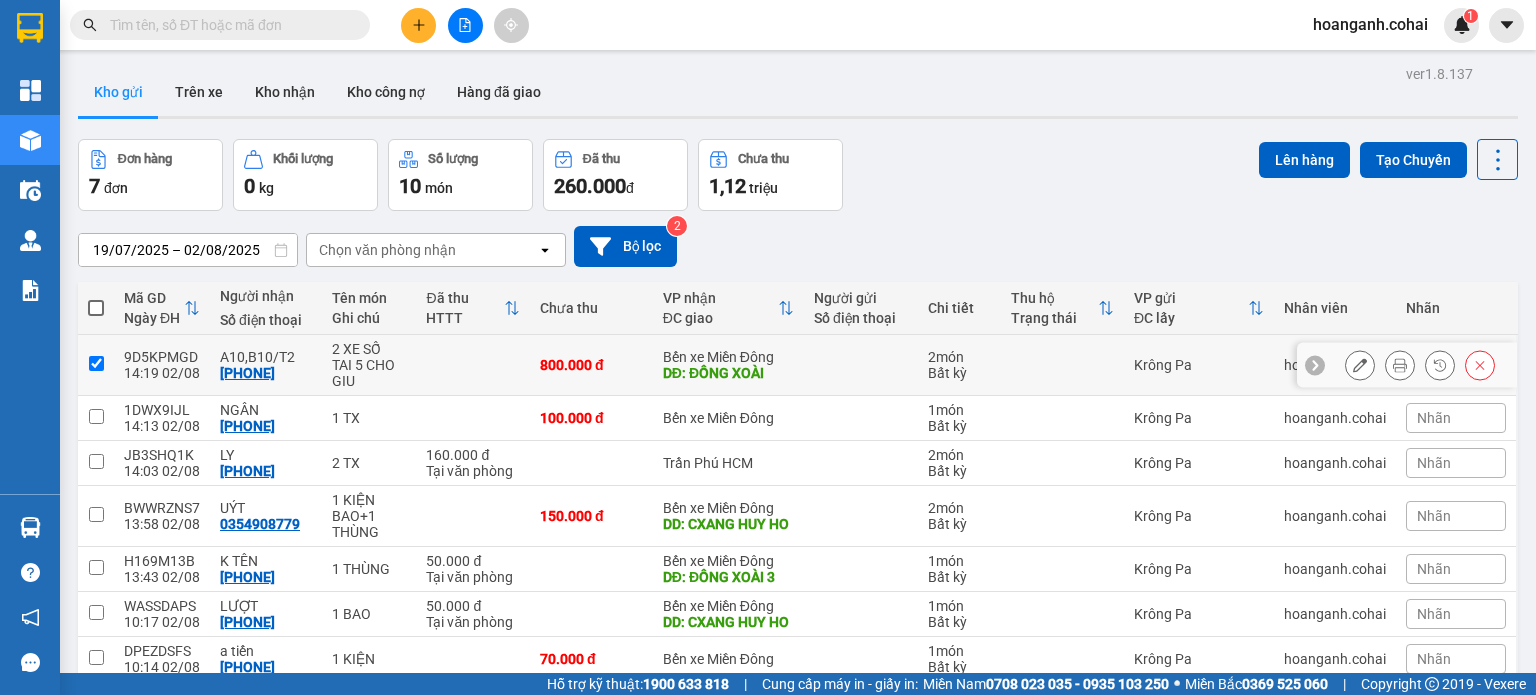 checkbox on "true" 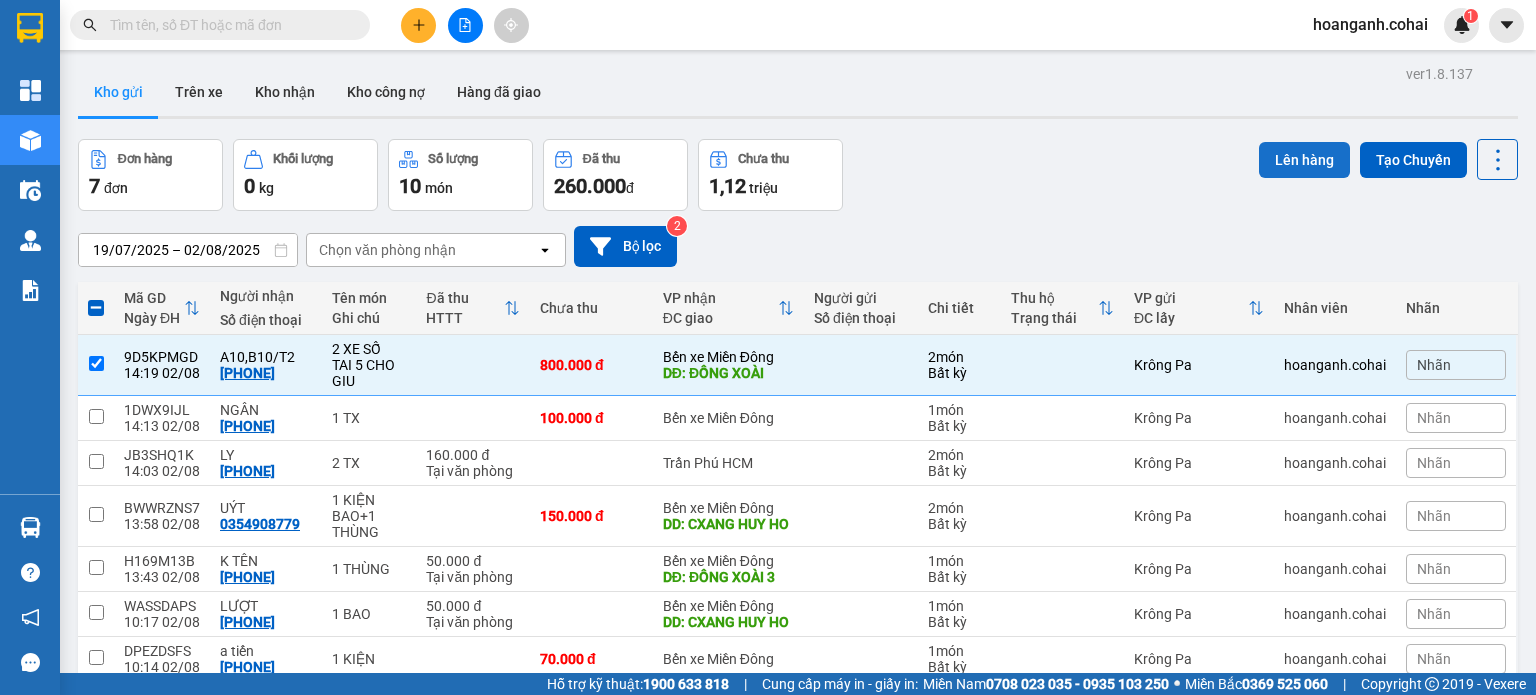 click on "Lên hàng" at bounding box center (1304, 160) 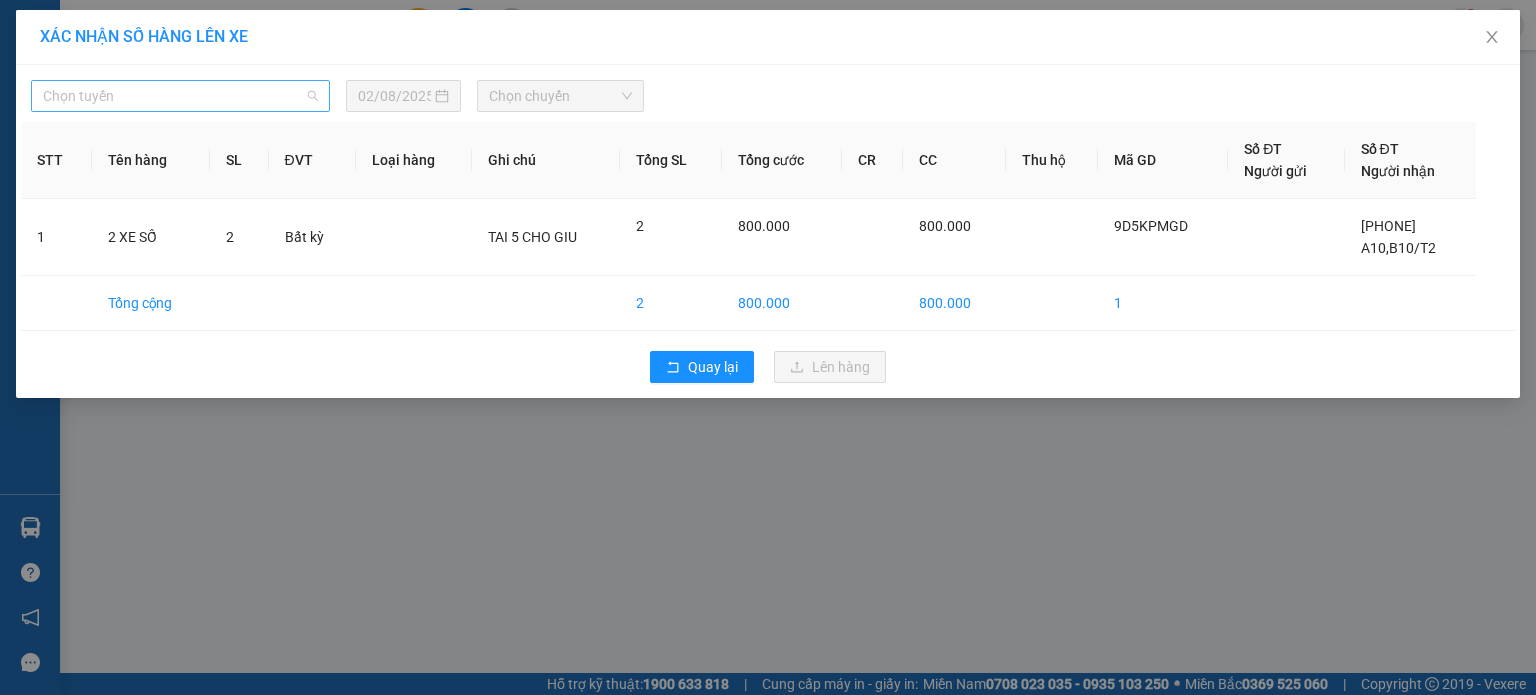 click on "Chọn tuyến" at bounding box center (180, 96) 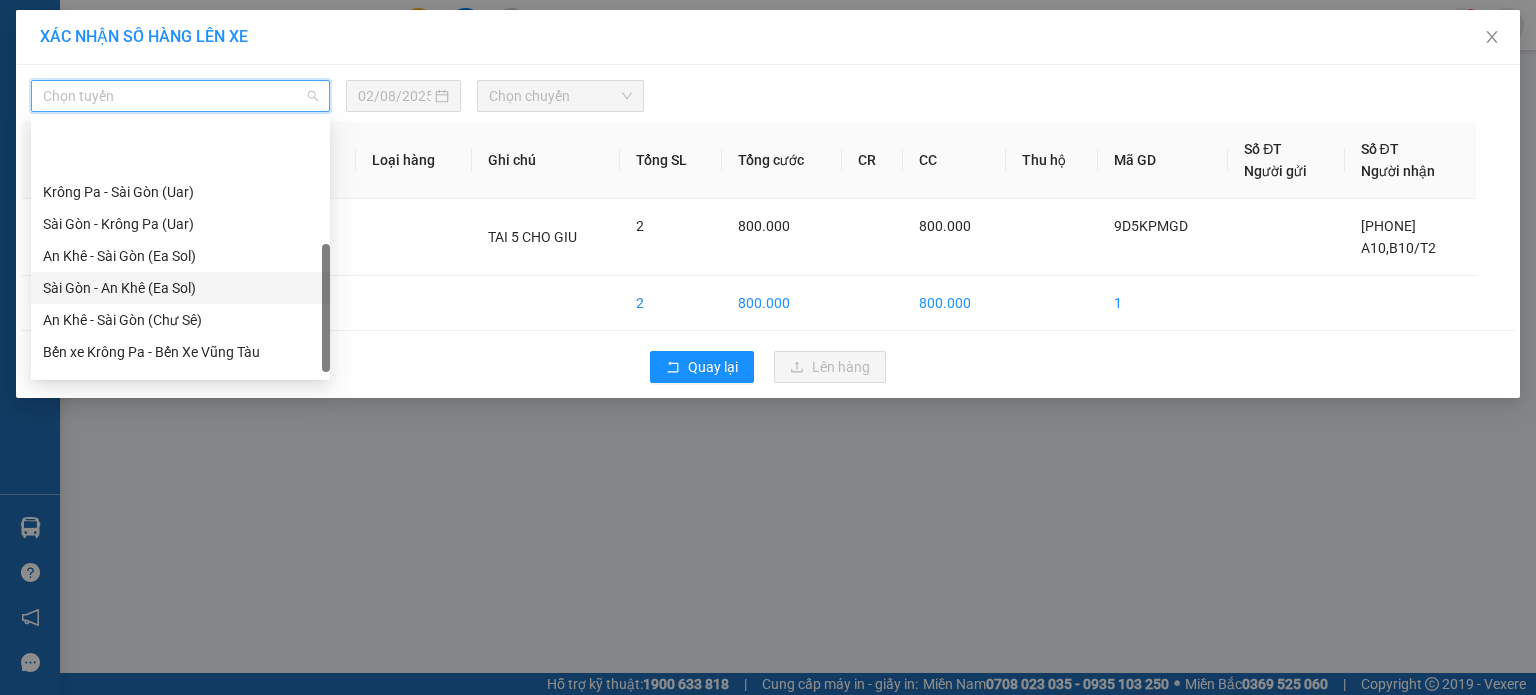 scroll, scrollTop: 280, scrollLeft: 0, axis: vertical 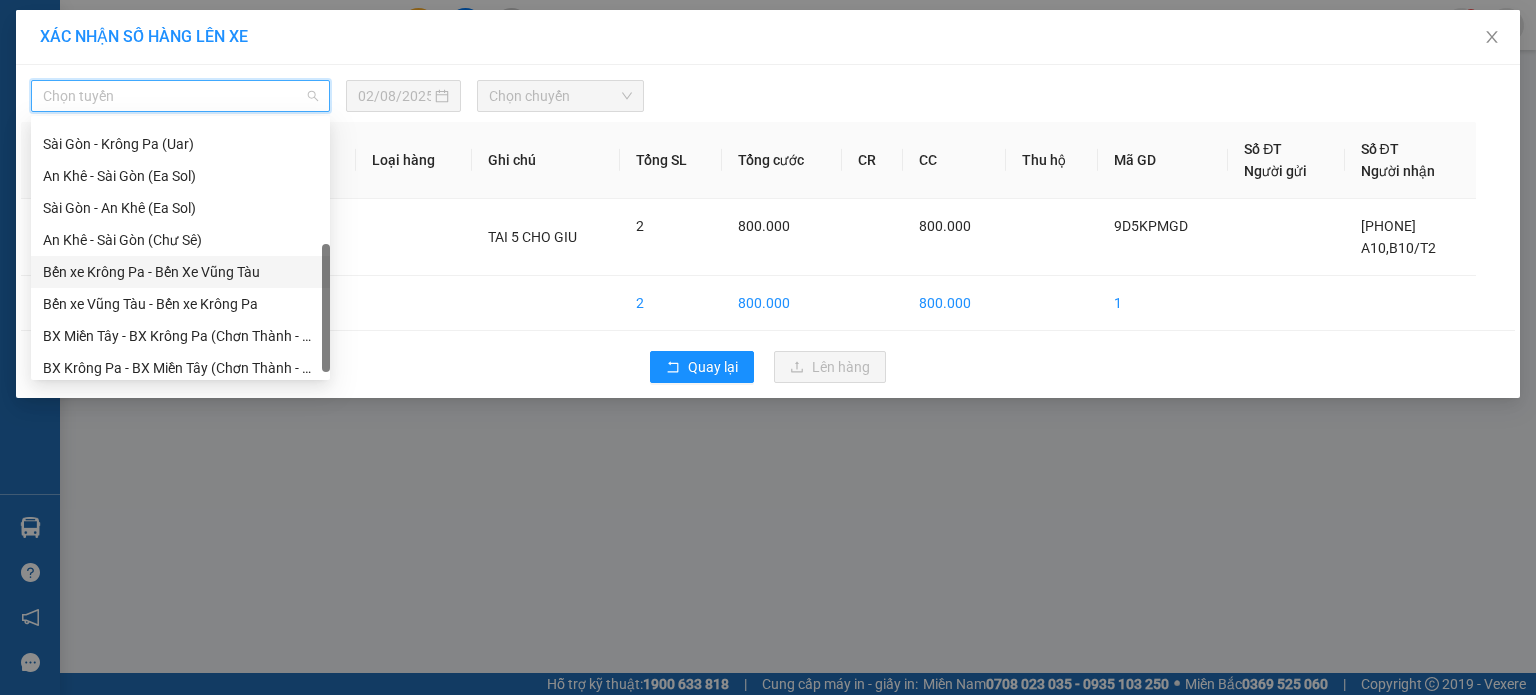 click on "Bến xe Krông Pa - Bến Xe Vũng Tàu" at bounding box center (180, 272) 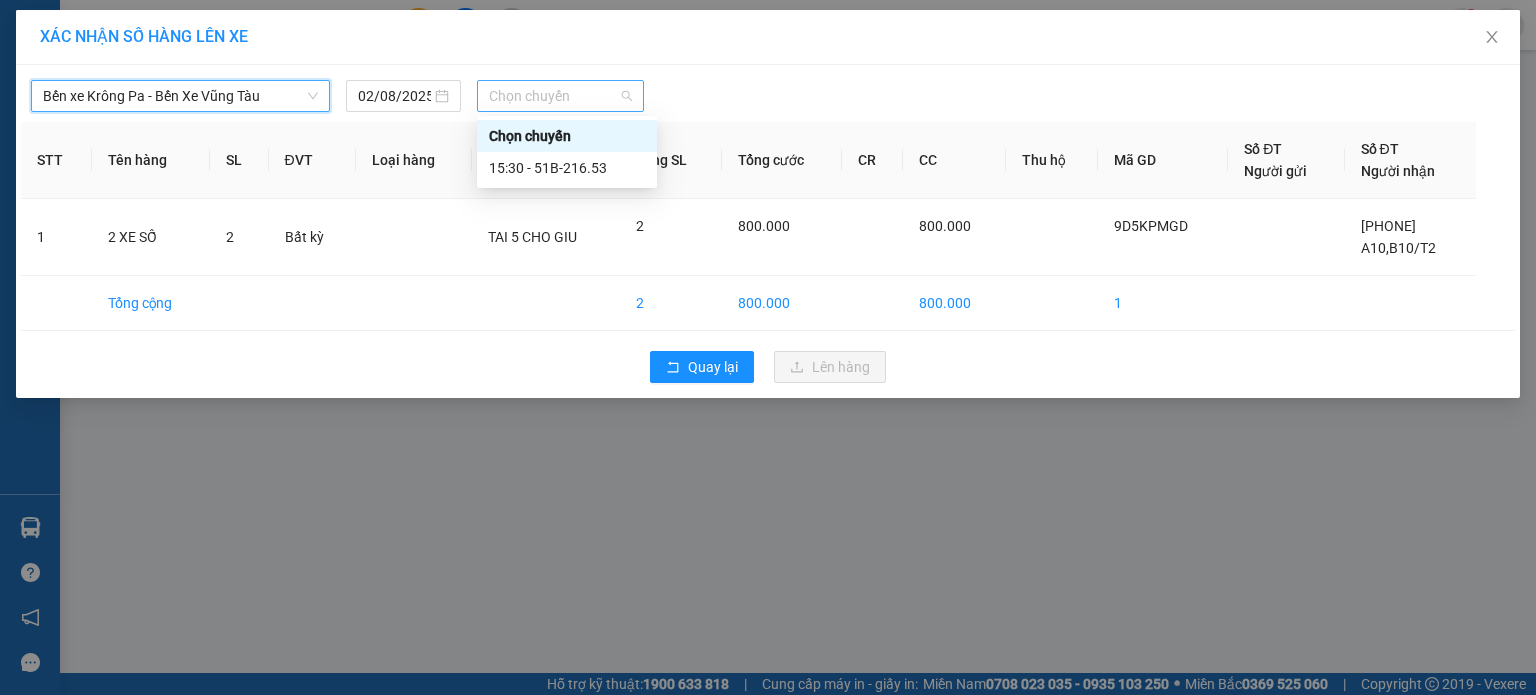 click on "Chọn chuyến" at bounding box center (561, 96) 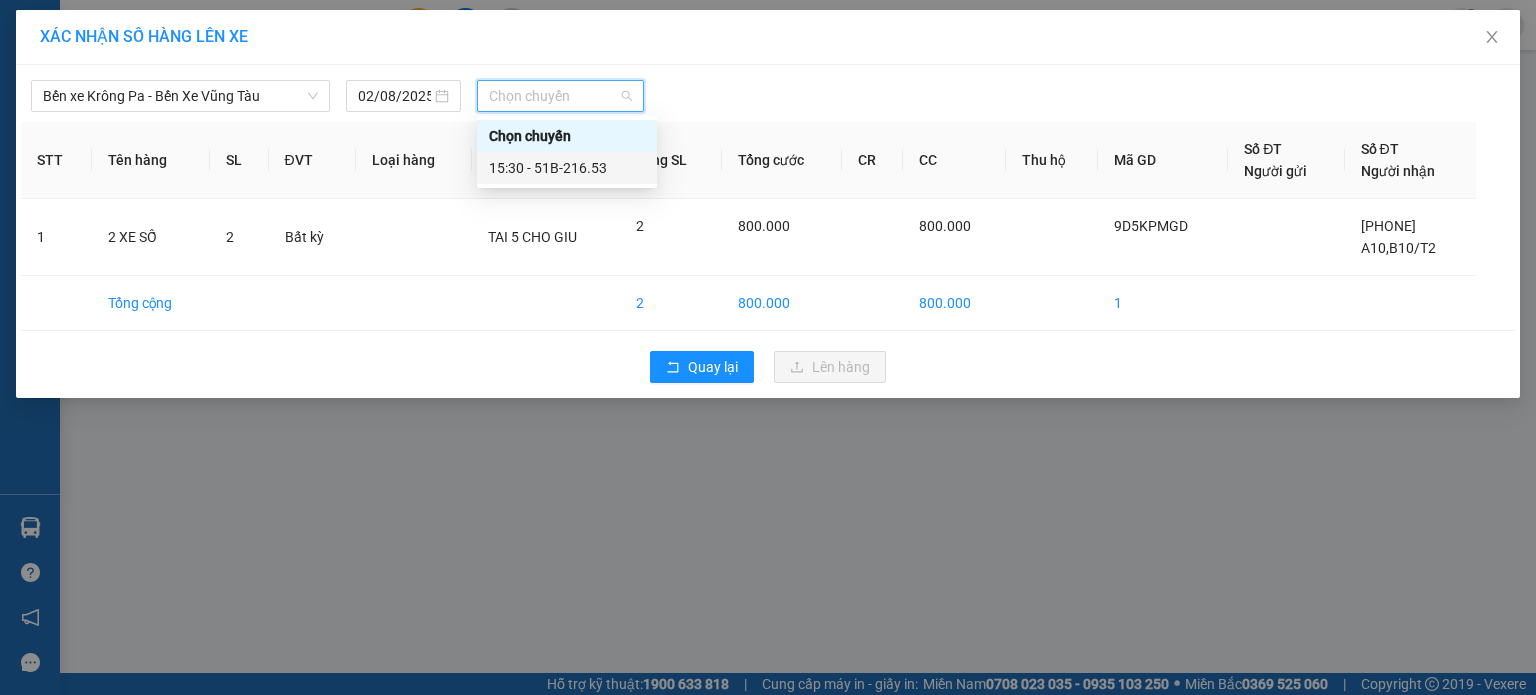 click on "[TIME]     - 51B-216.53" at bounding box center (567, 168) 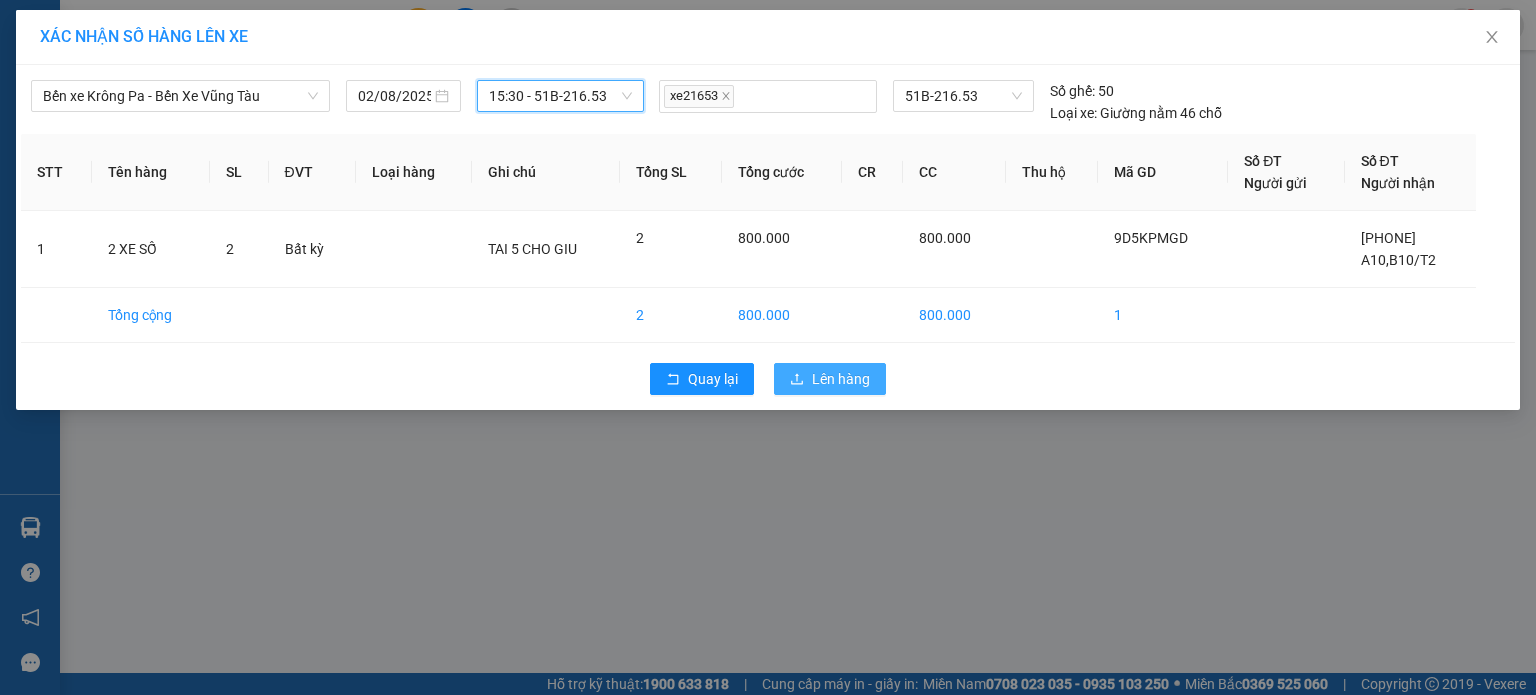 click on "Lên hàng" at bounding box center (841, 379) 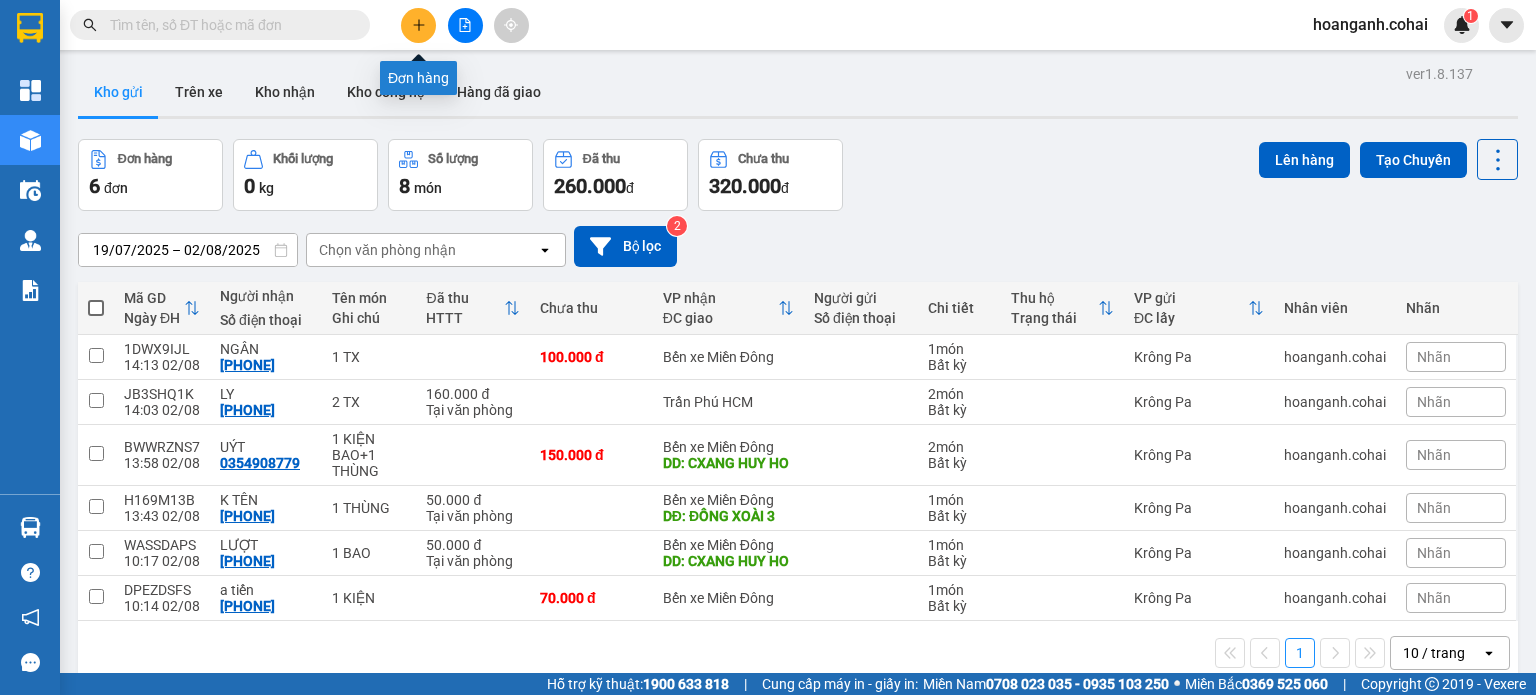click at bounding box center (418, 25) 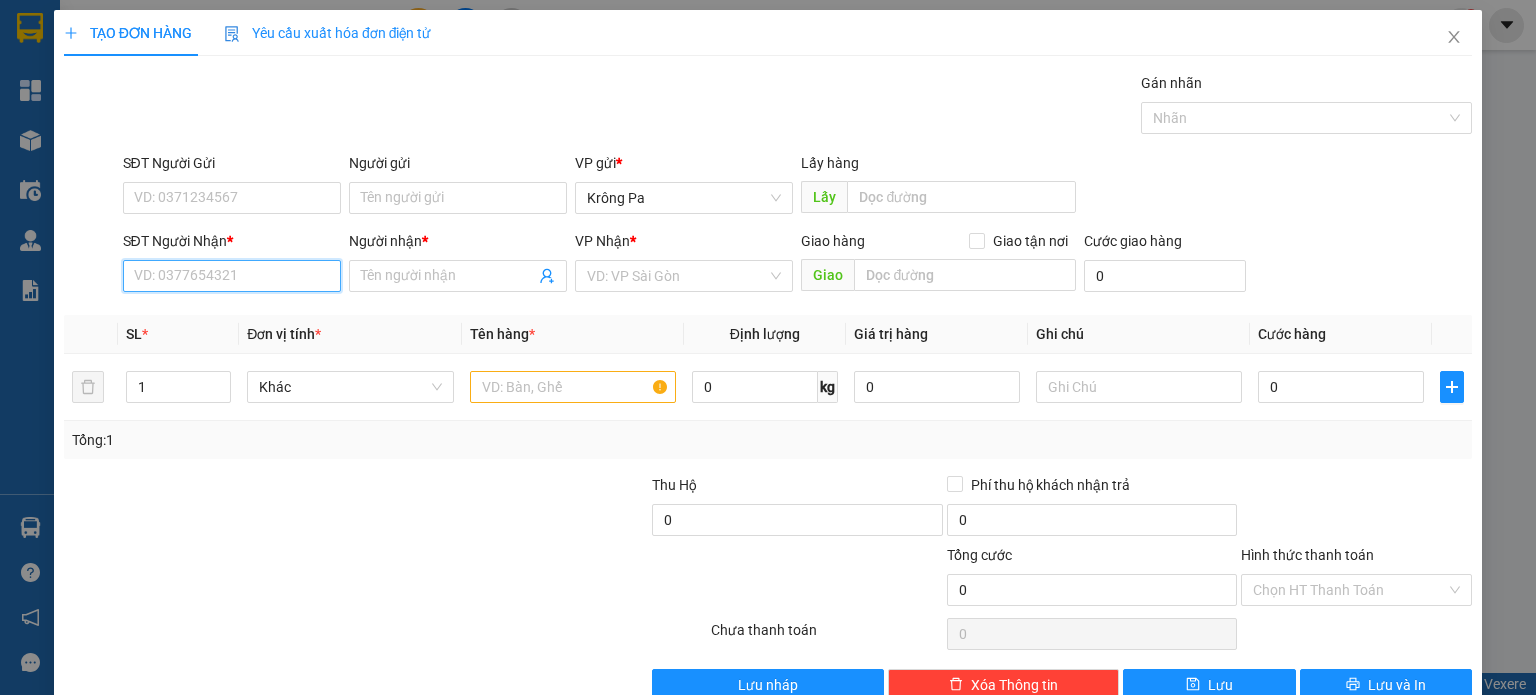 click on "SĐT Người Nhận  *" at bounding box center (232, 276) 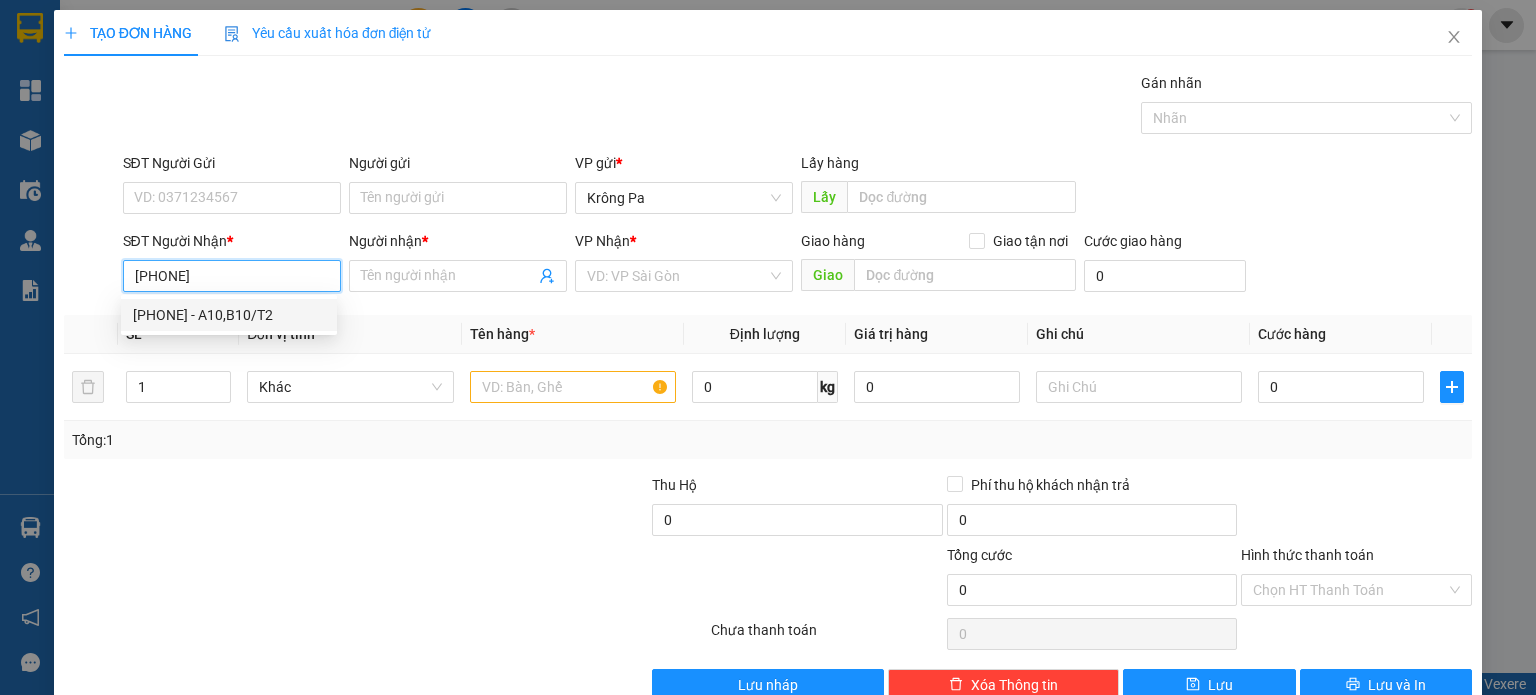 click on "[PHONE] - A10,B10/T2" at bounding box center (229, 315) 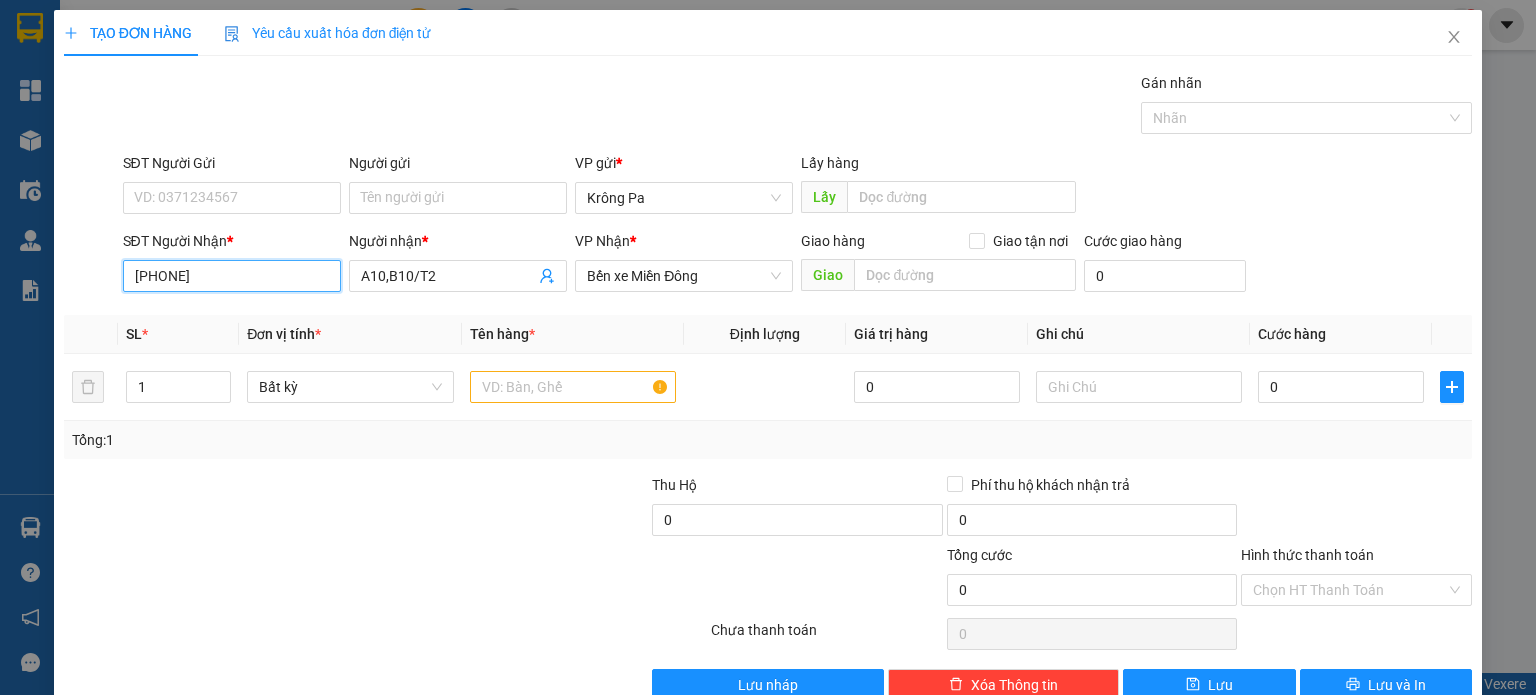 type on "[PHONE]" 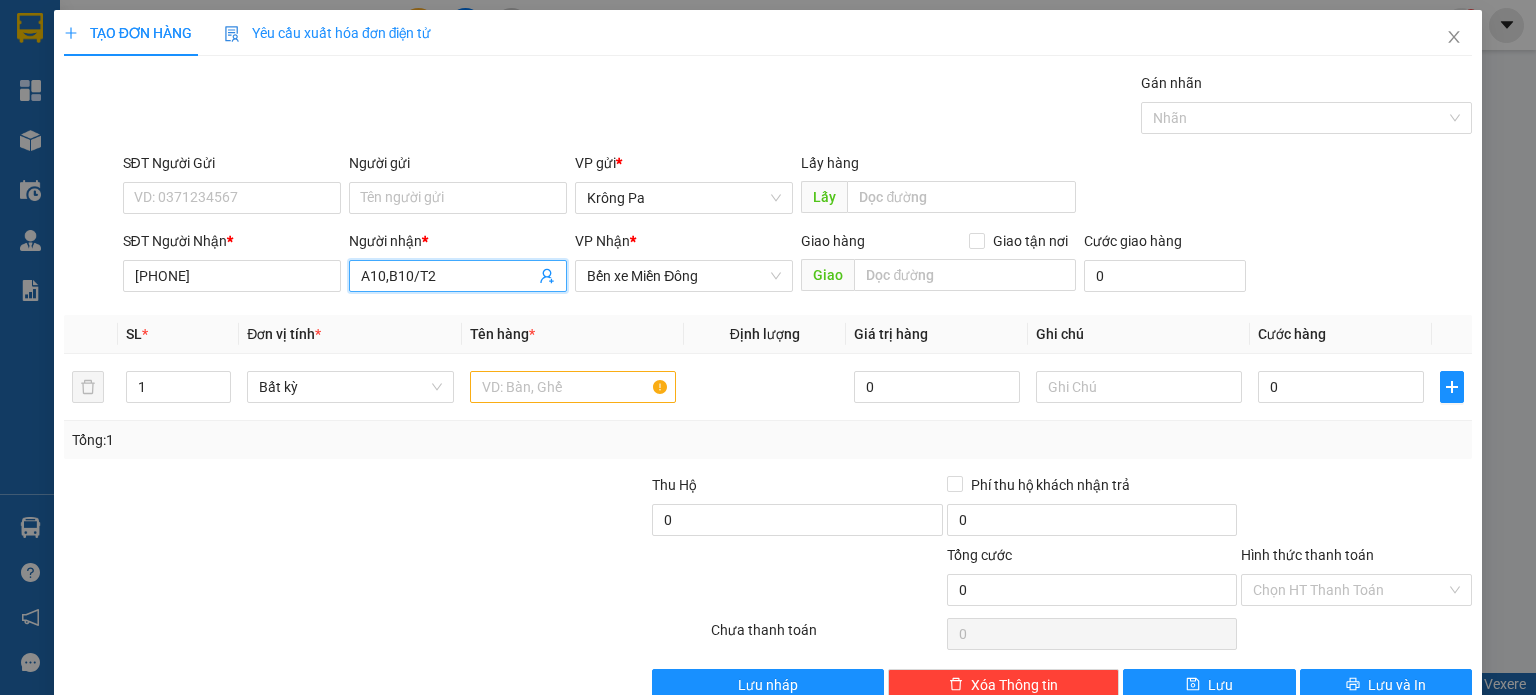 click on "A10,B10/T2" at bounding box center (448, 276) 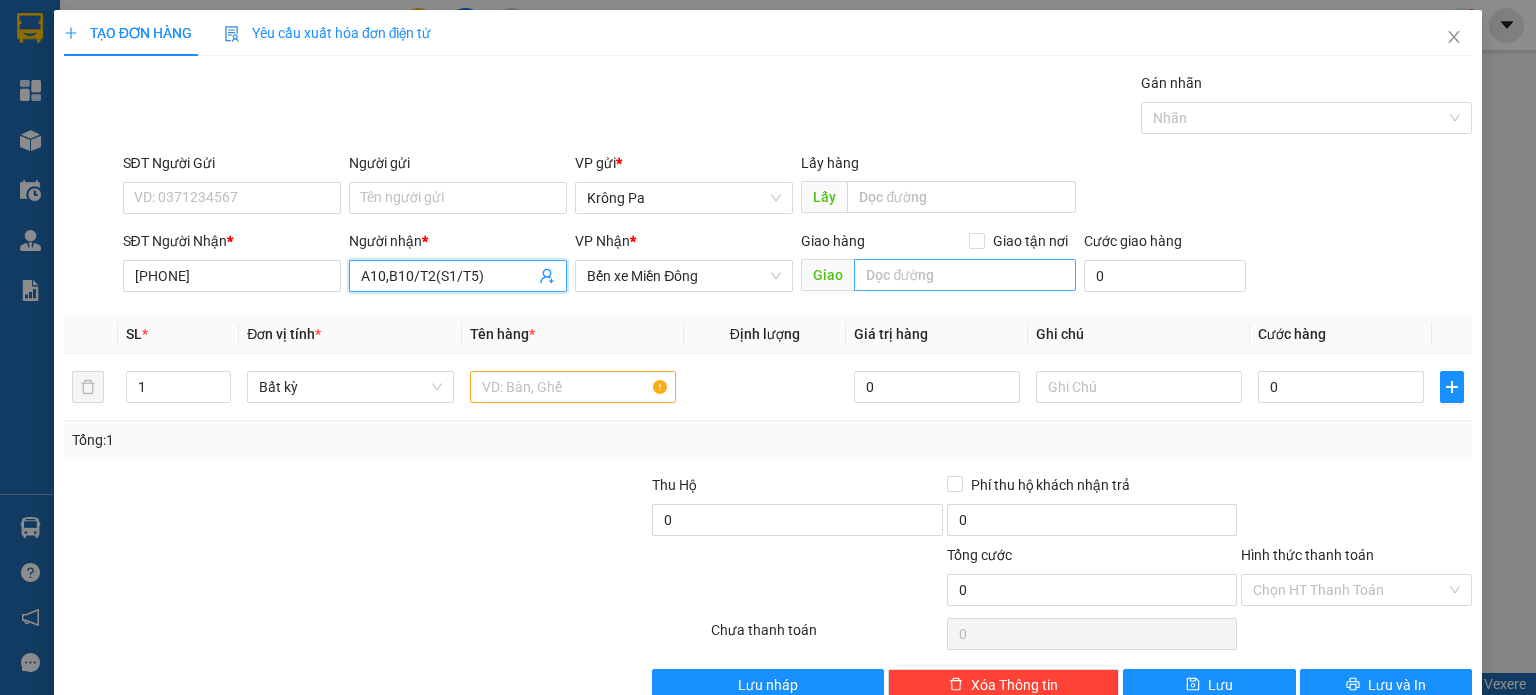 type on "A10,B10/T2(S1/T5)" 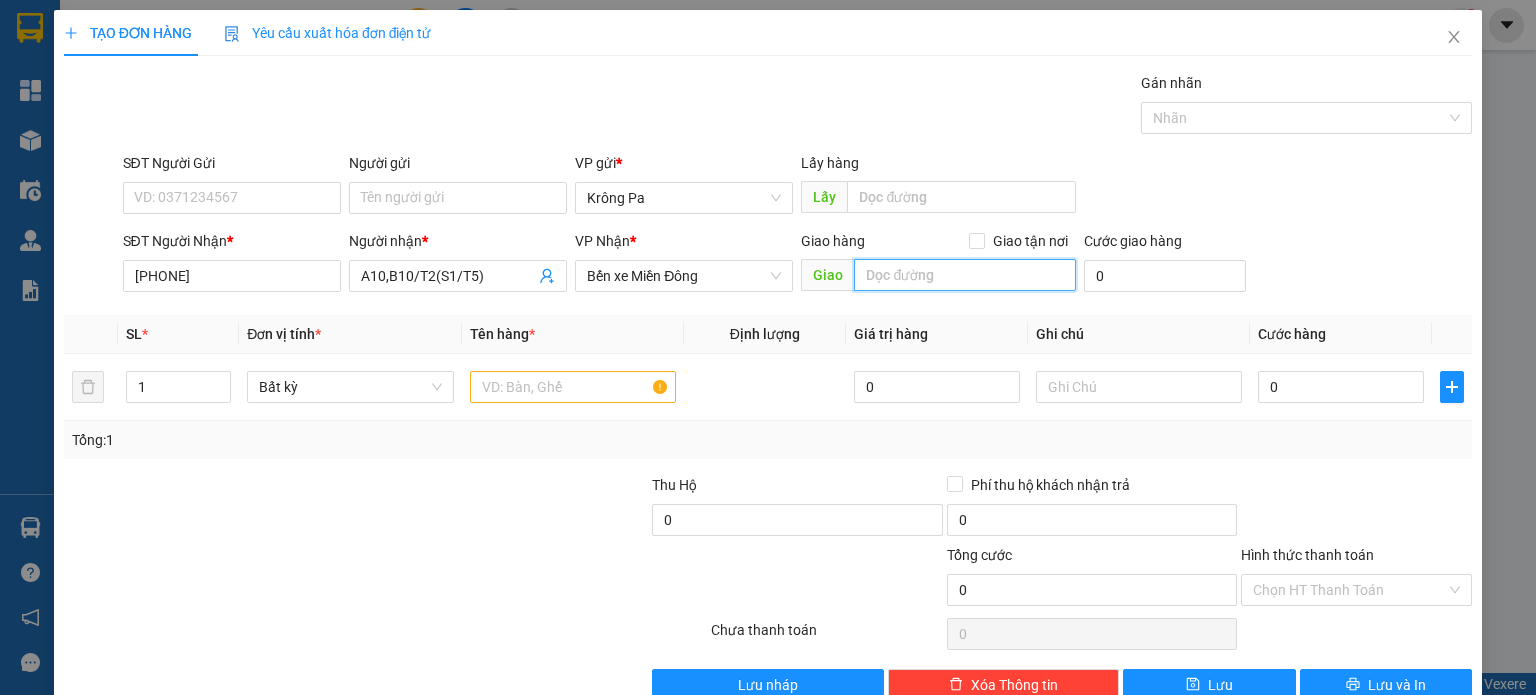 click at bounding box center (965, 275) 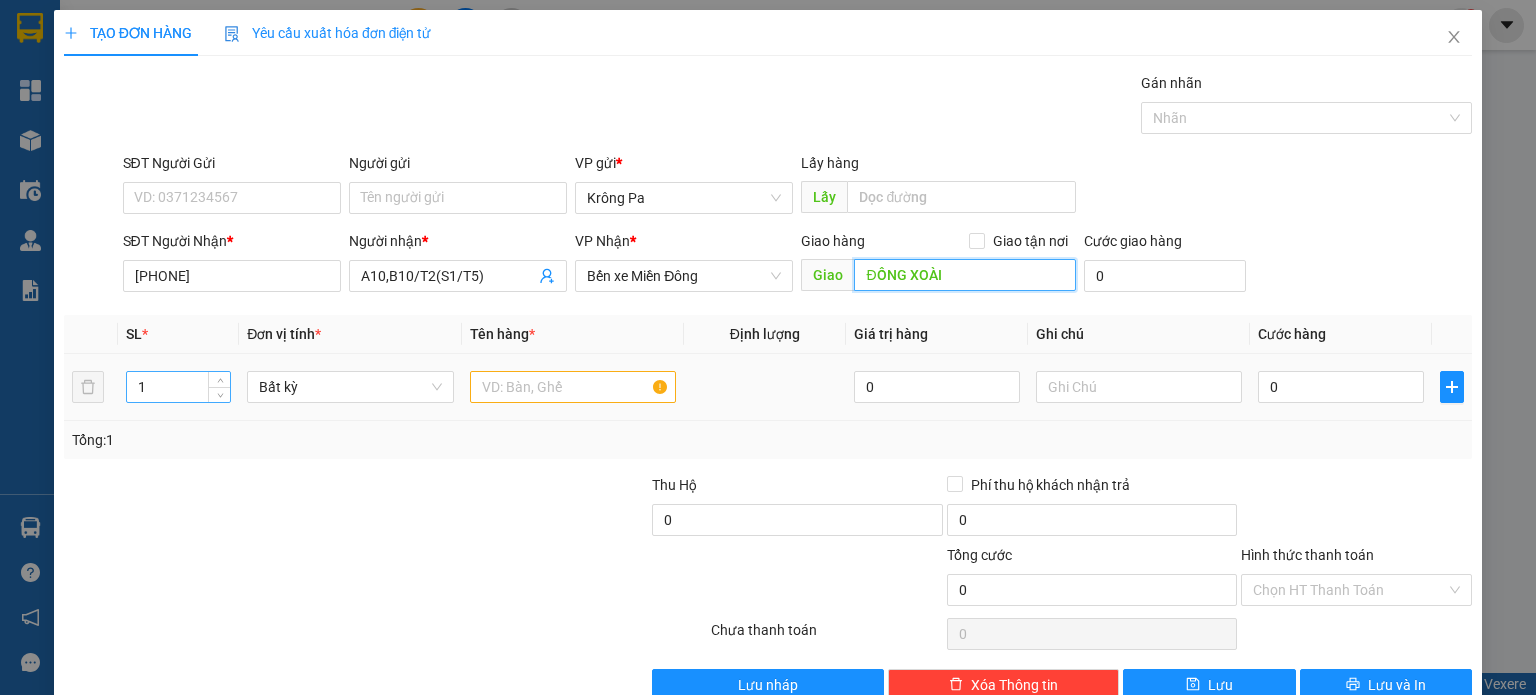 type on "ĐỒNG XOÀI" 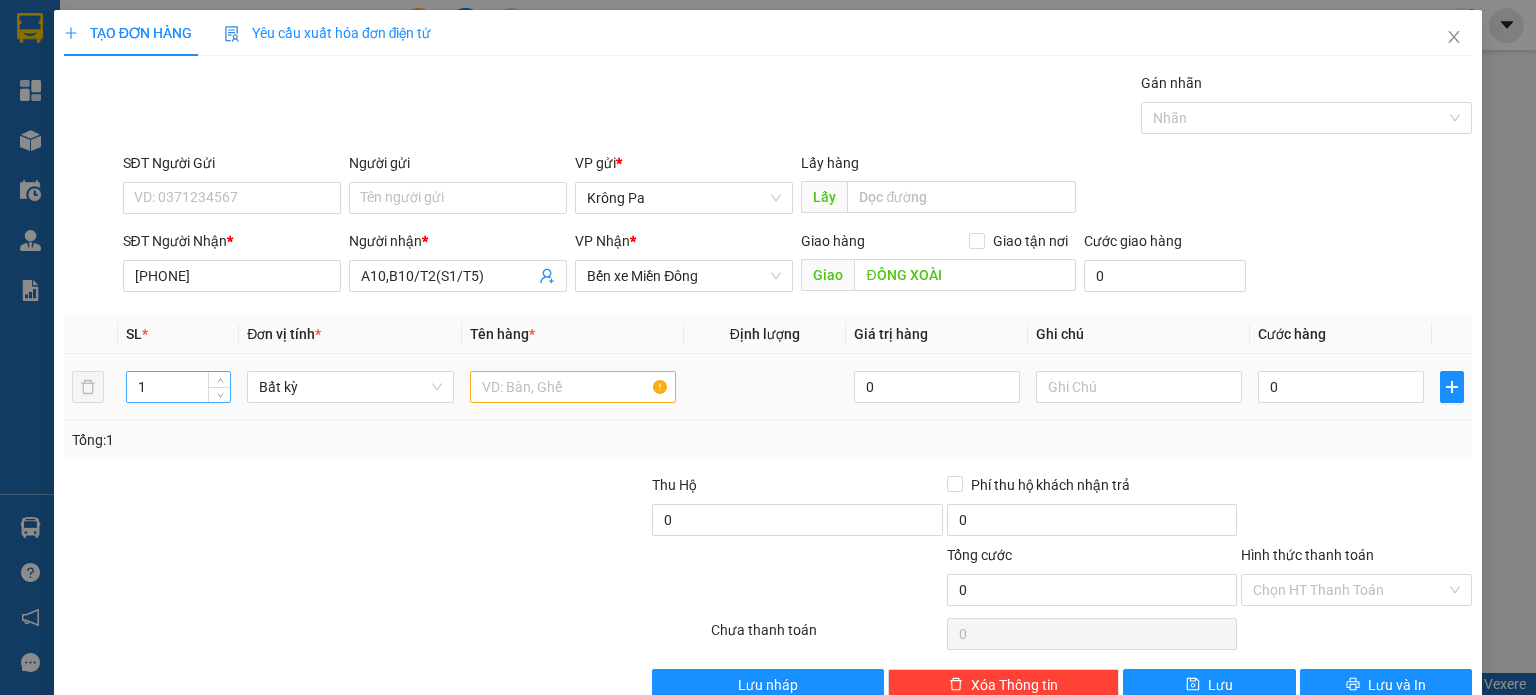 click on "1" at bounding box center (178, 387) 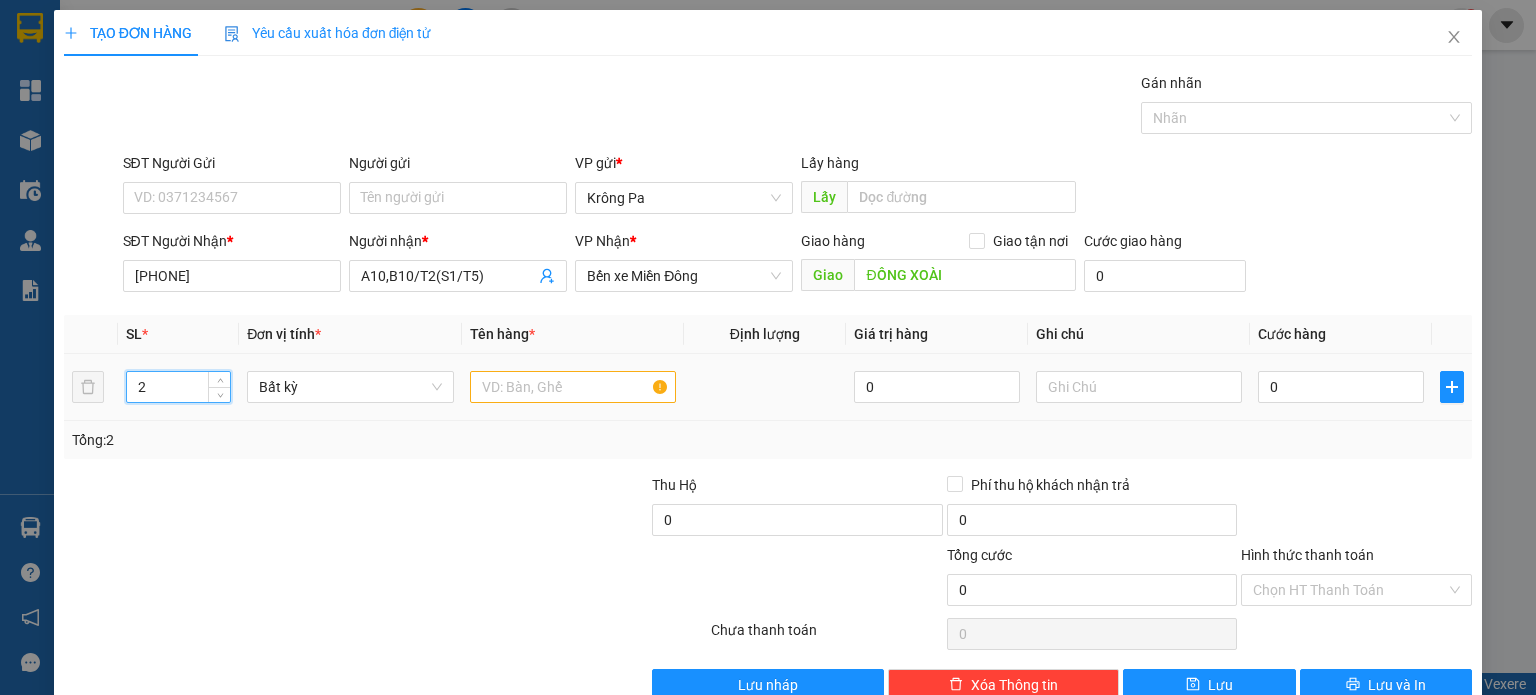 type on "2" 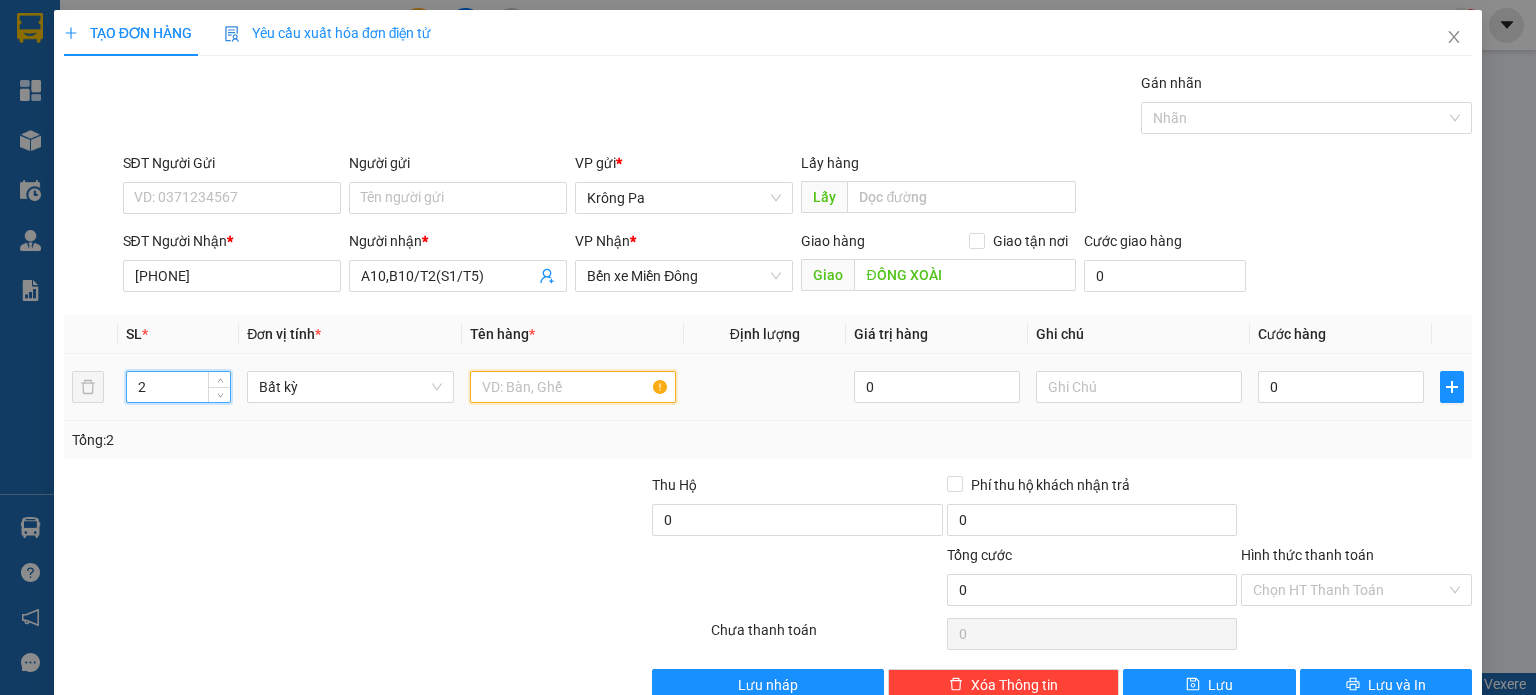 click at bounding box center (573, 387) 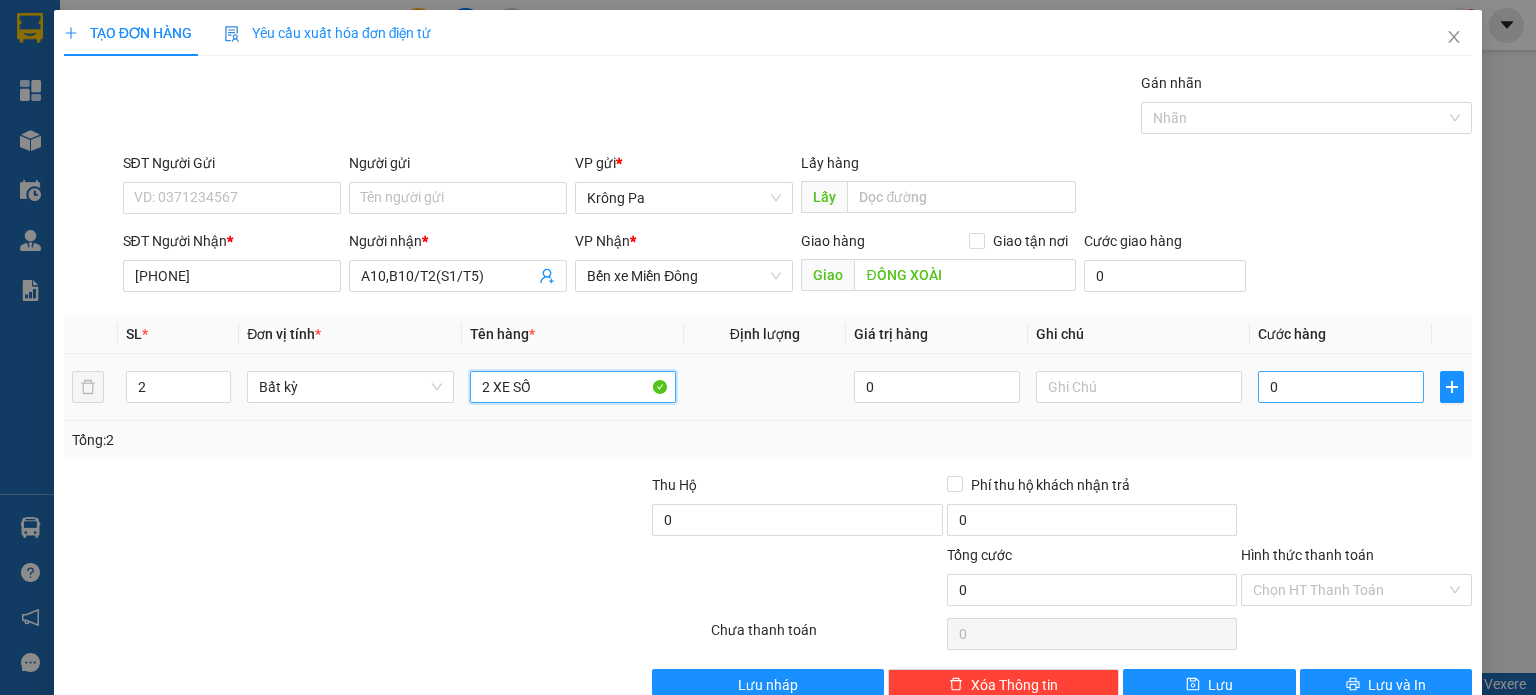 type on "2 XE SỐ" 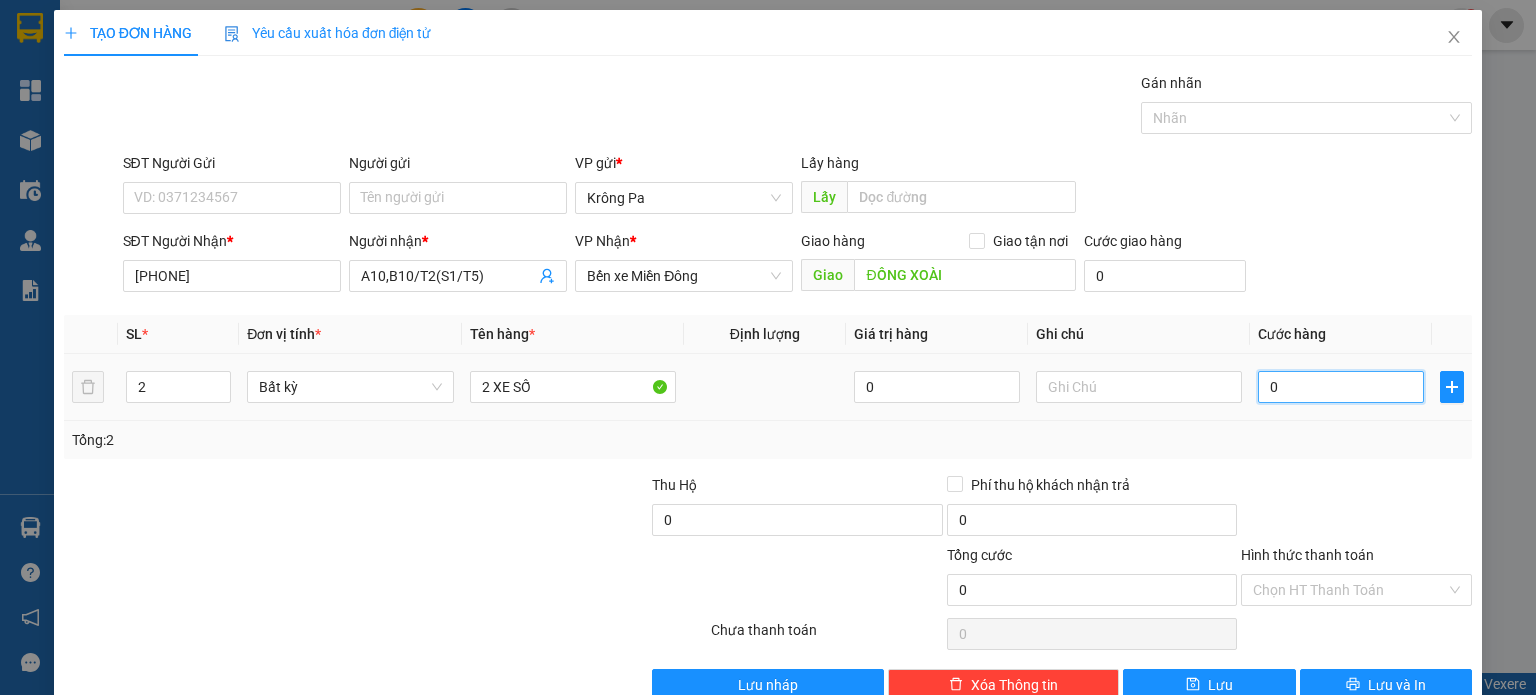 click on "0" at bounding box center [1341, 387] 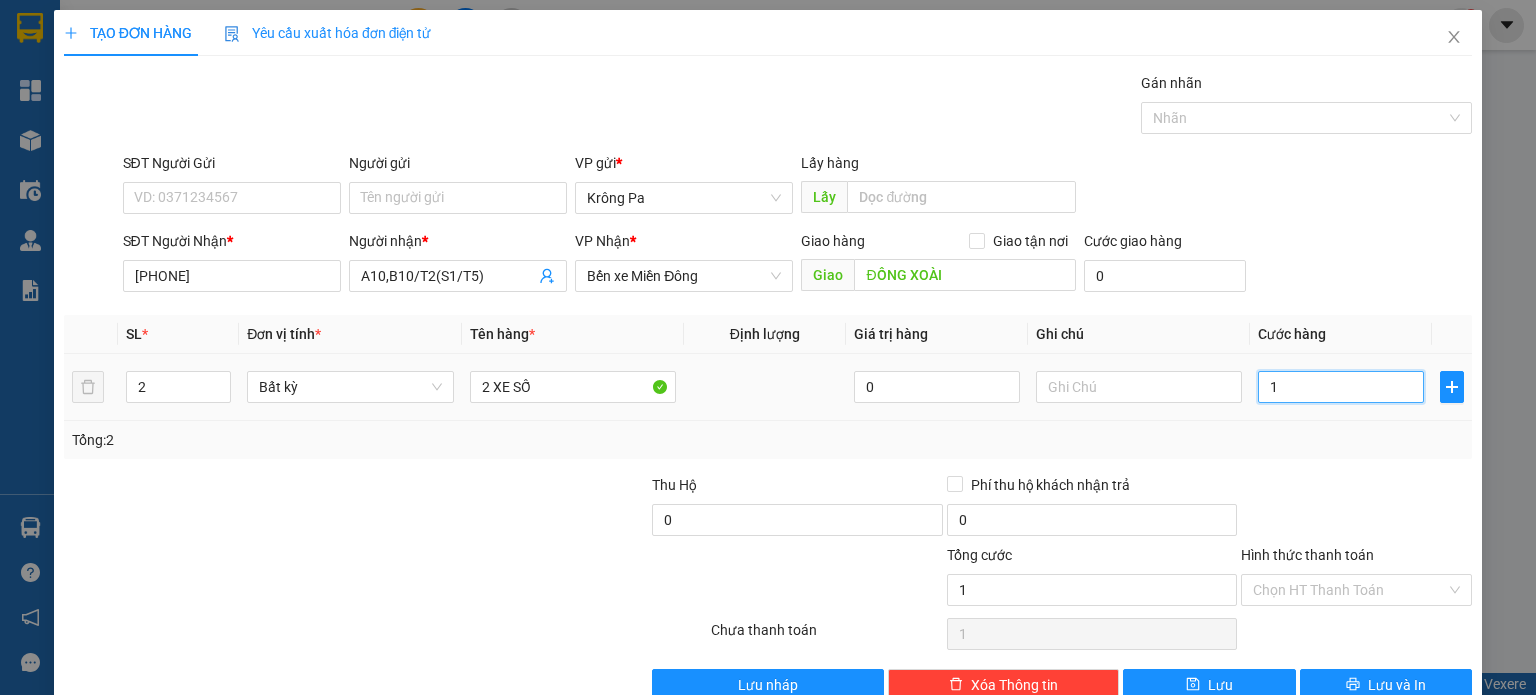 type on "10" 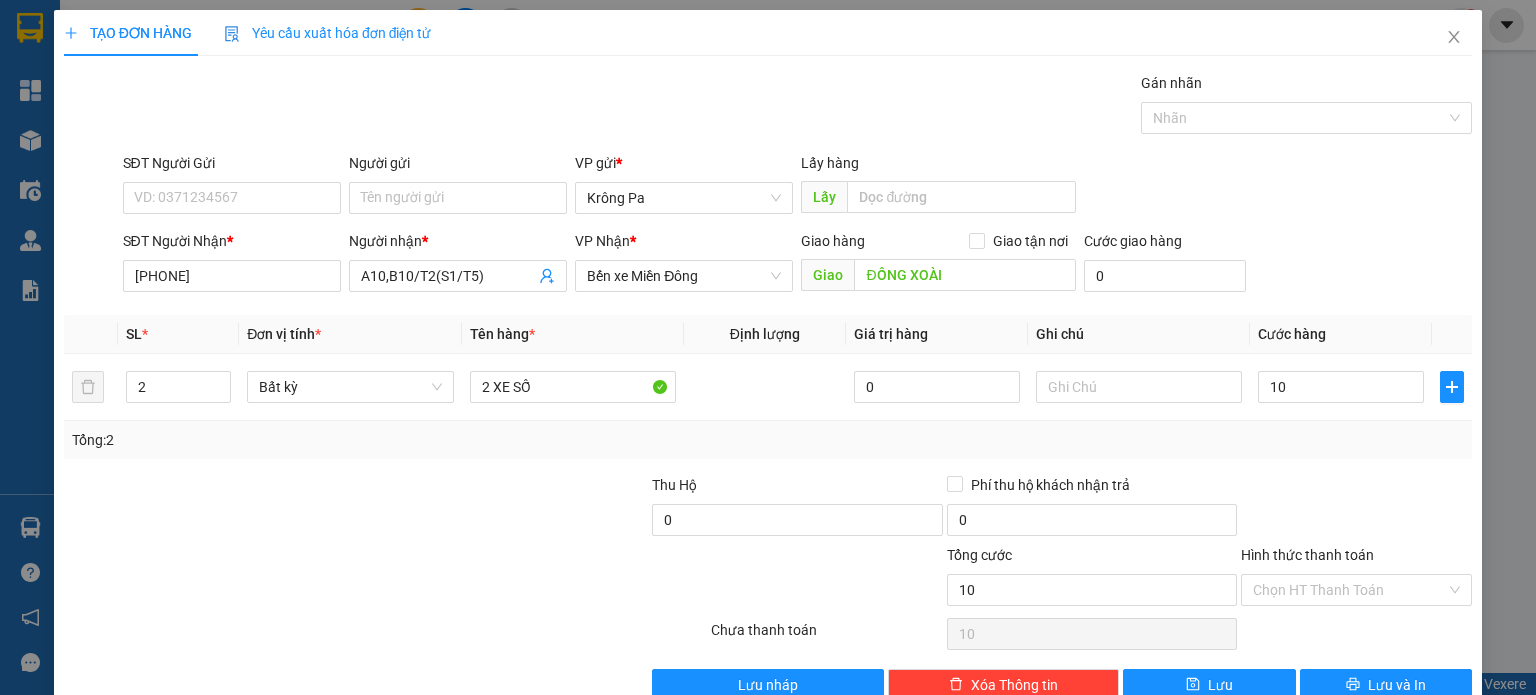 type on "10.000" 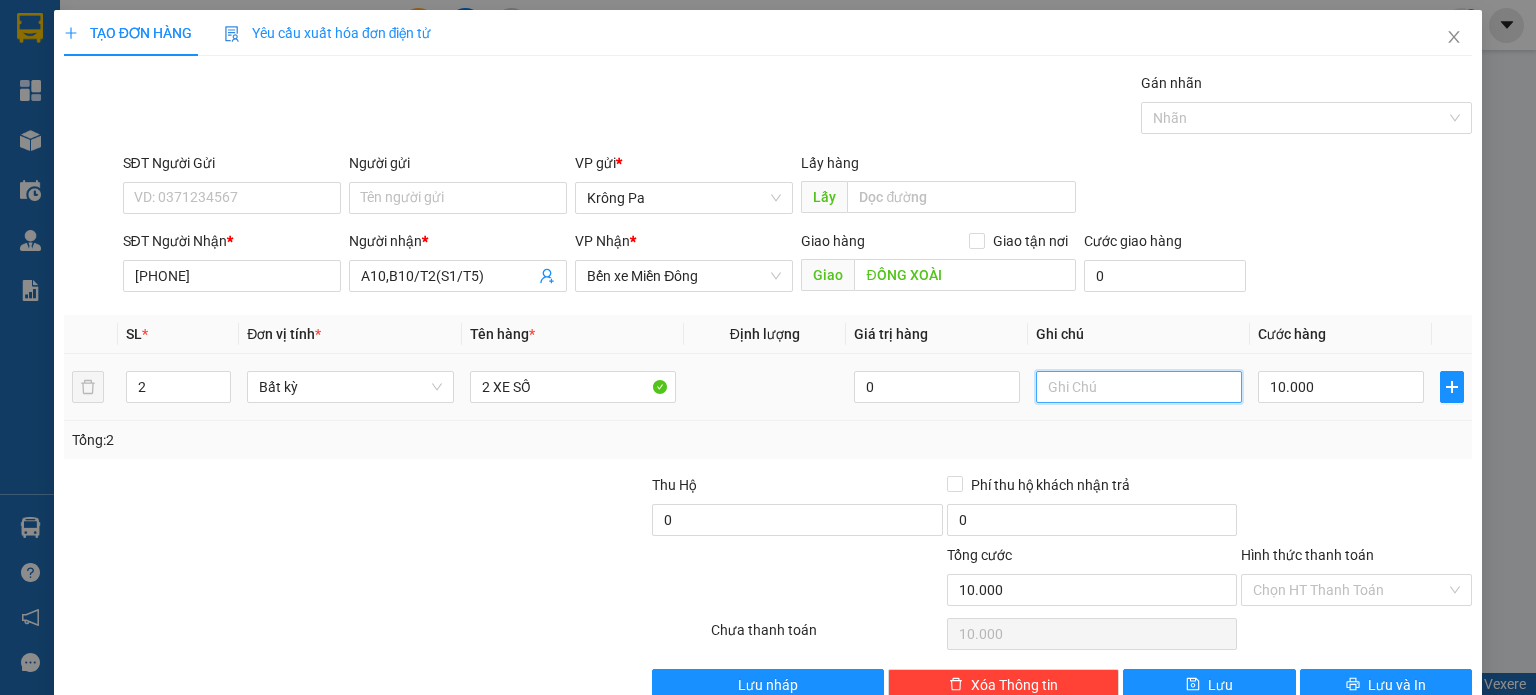 click at bounding box center (1139, 387) 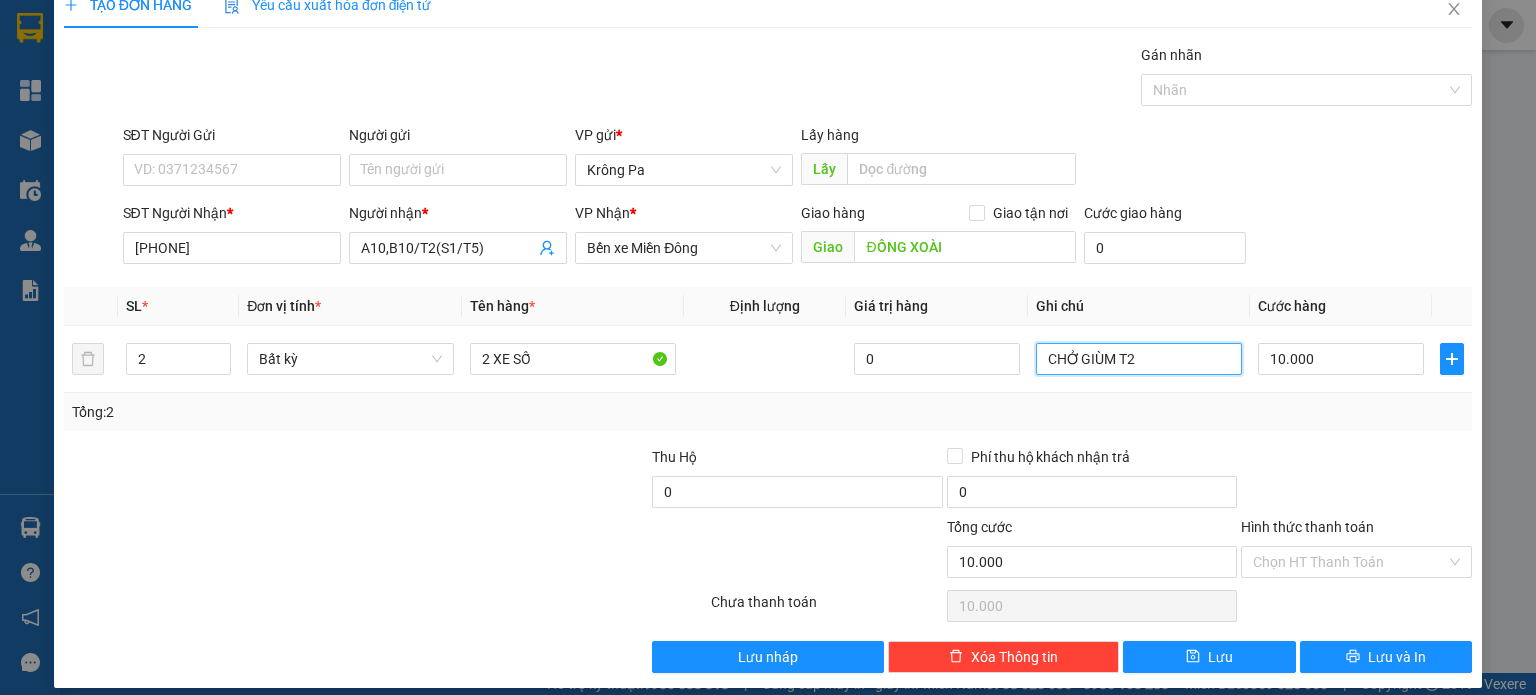 scroll, scrollTop: 43, scrollLeft: 0, axis: vertical 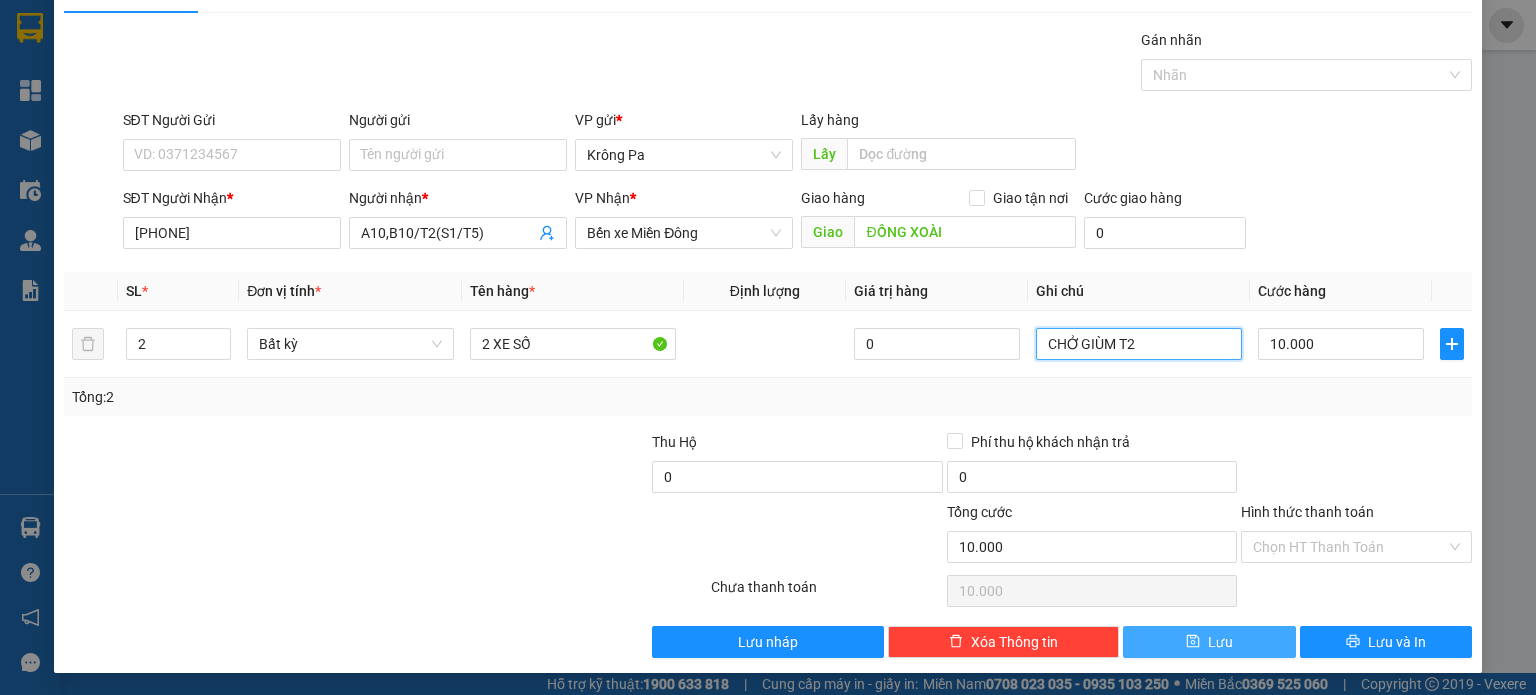 type on "CHỞ GIÙM T2" 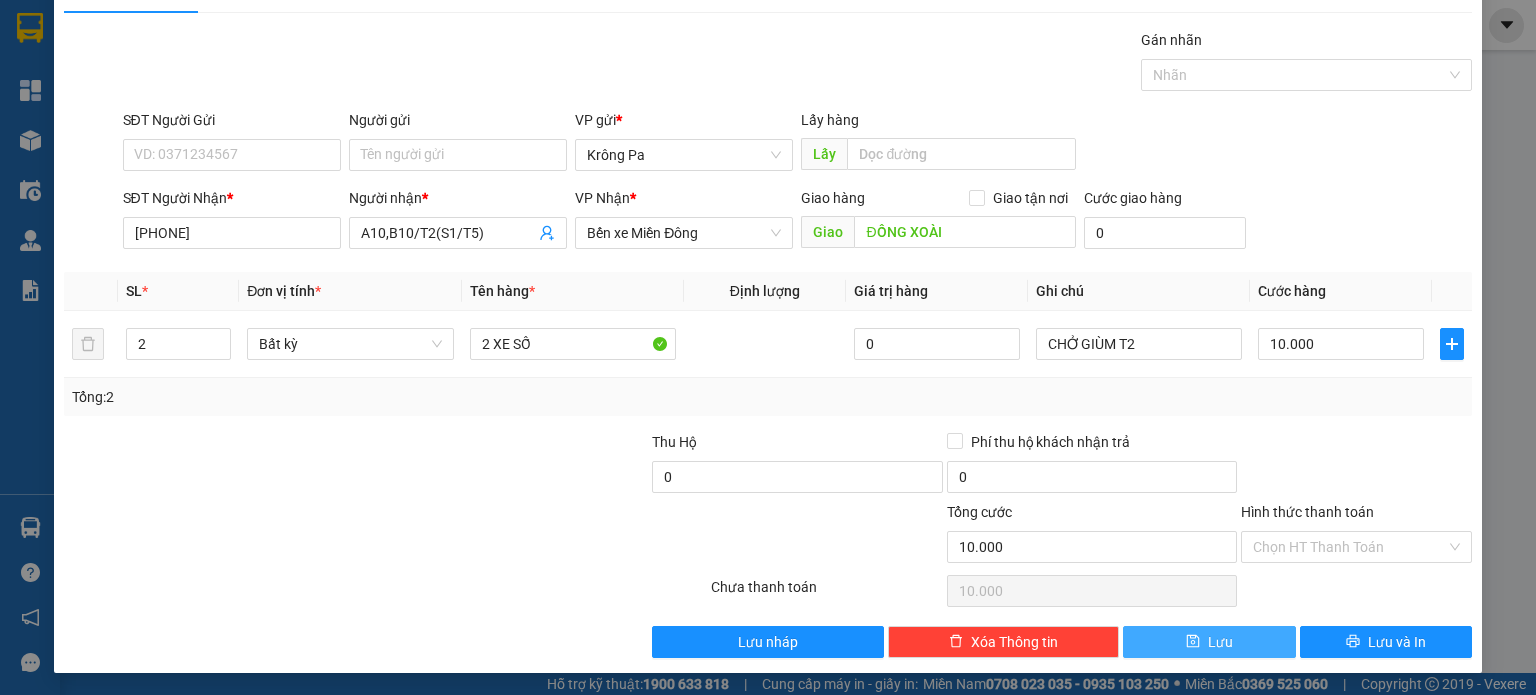 click on "Lưu" at bounding box center [1220, 642] 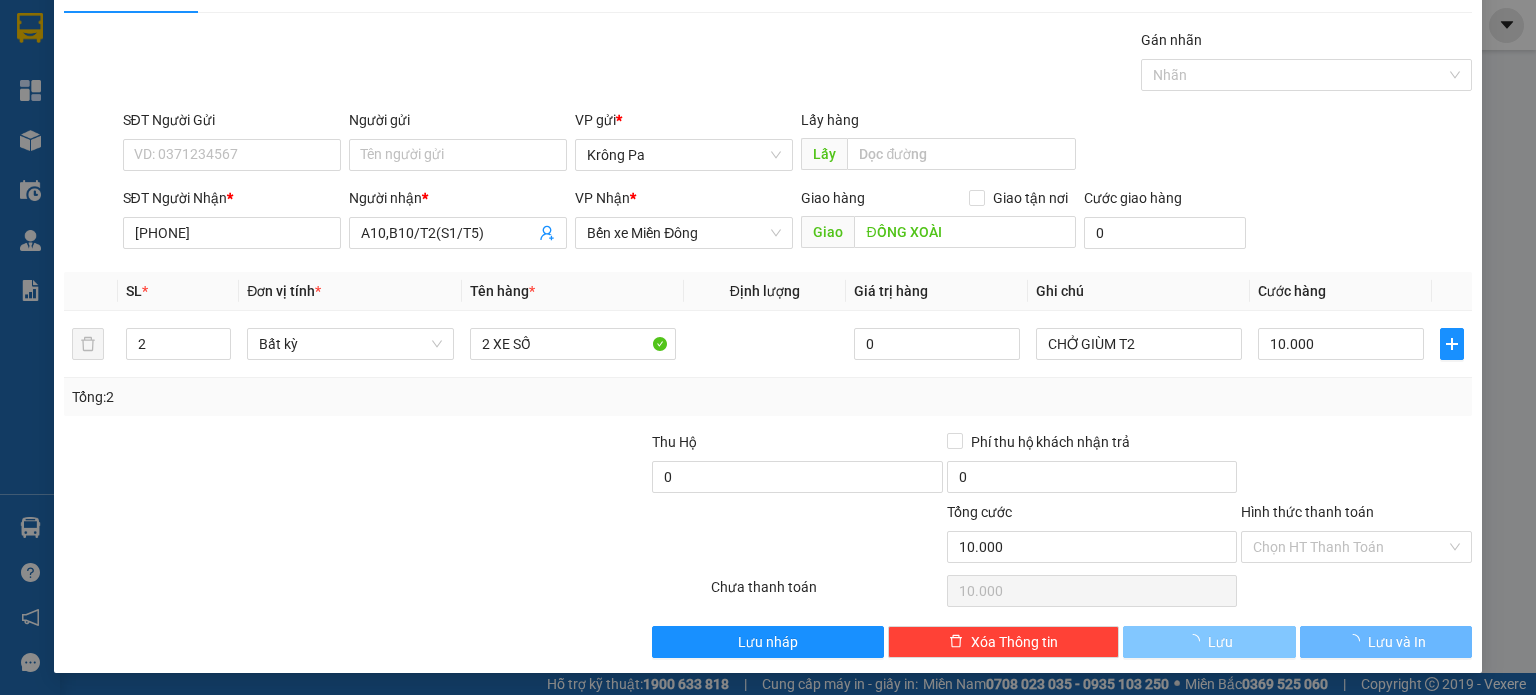 type 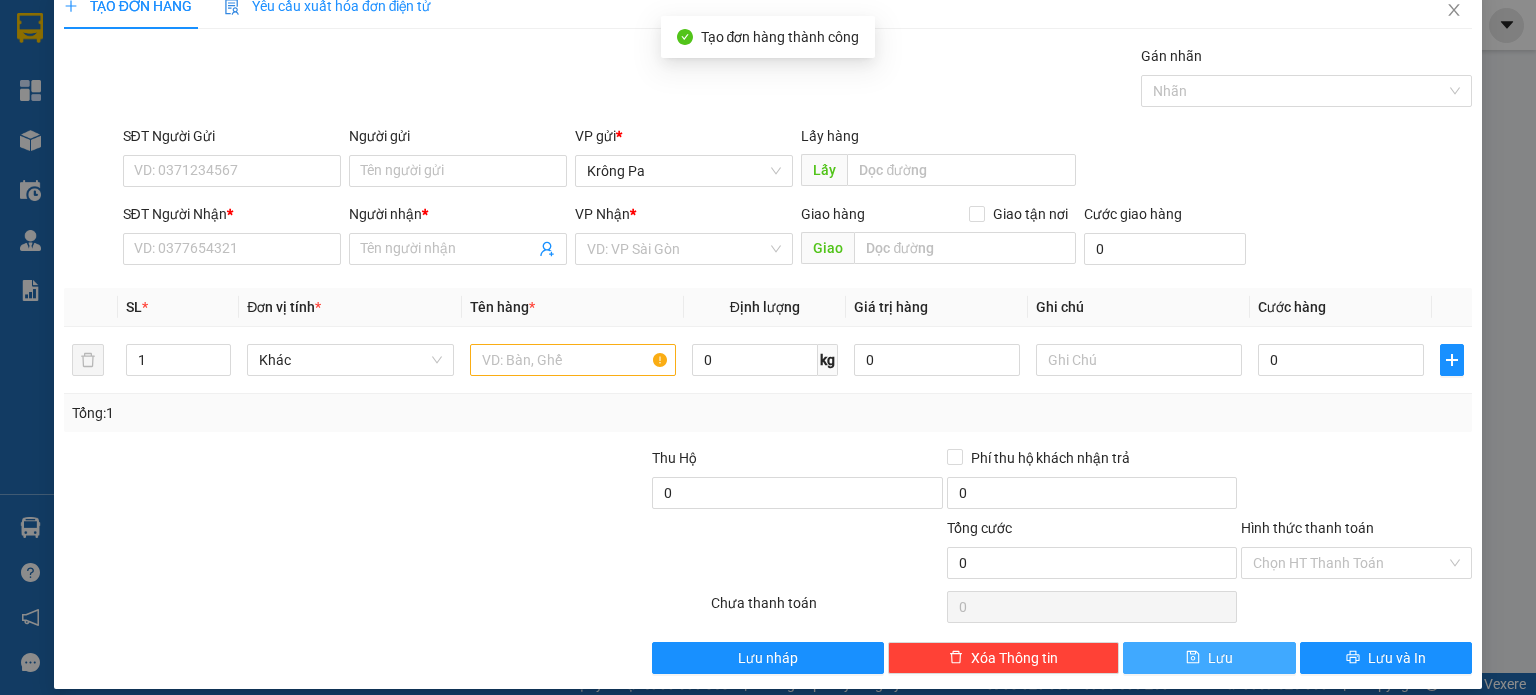 scroll, scrollTop: 0, scrollLeft: 0, axis: both 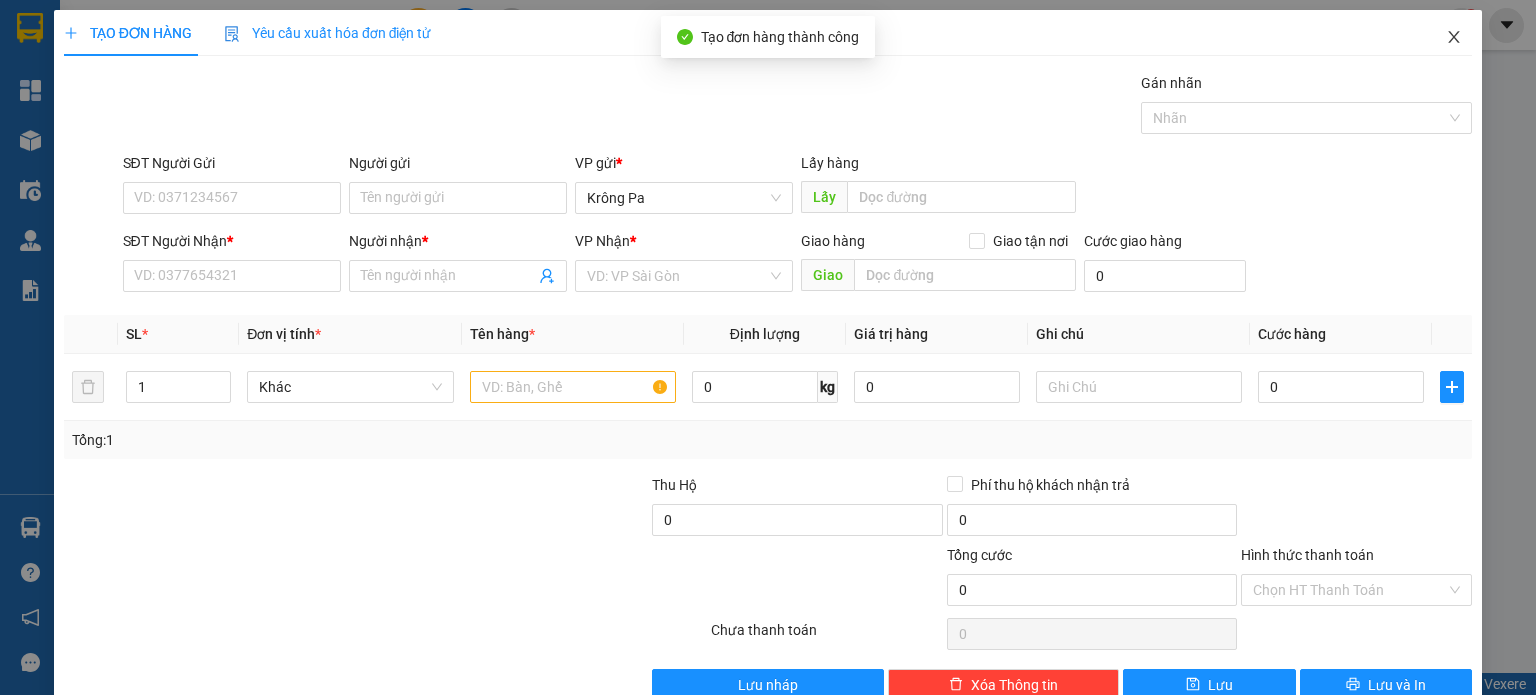 click 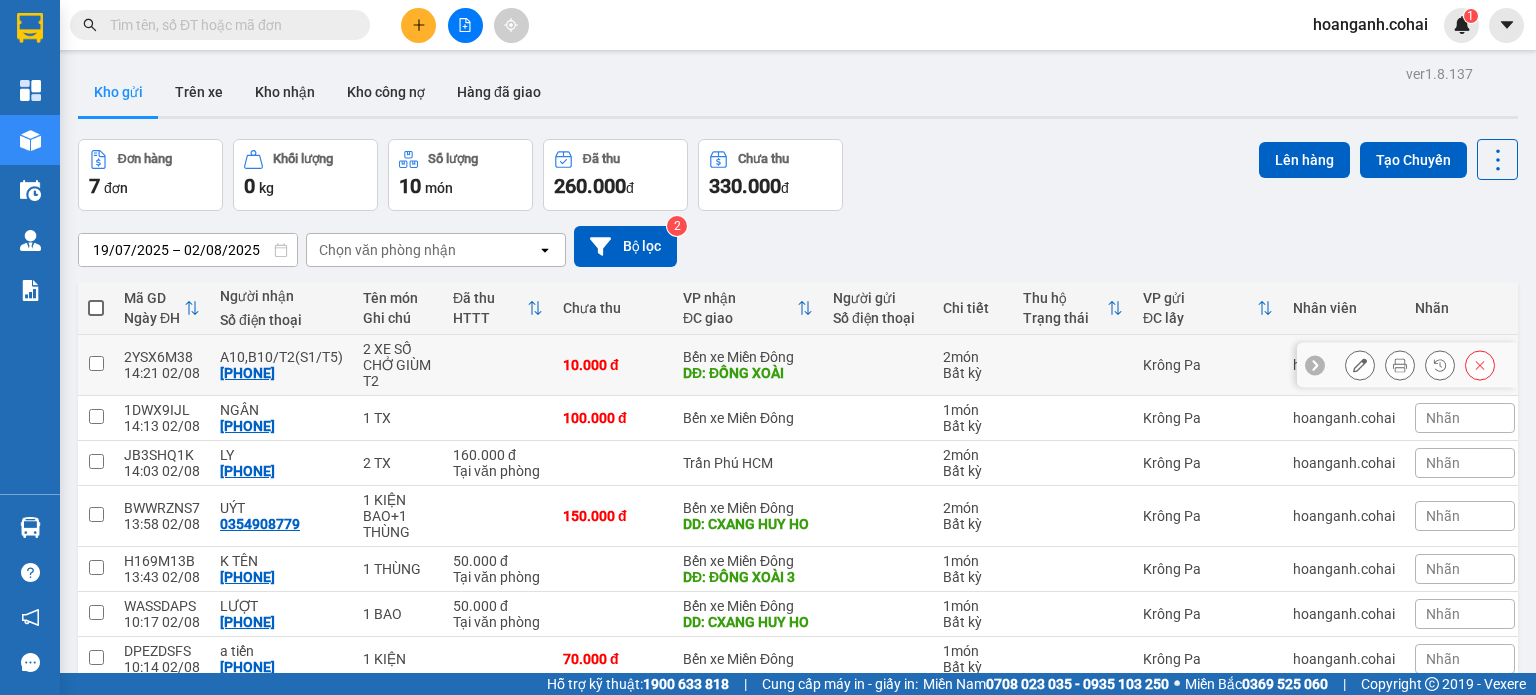 click at bounding box center (96, 363) 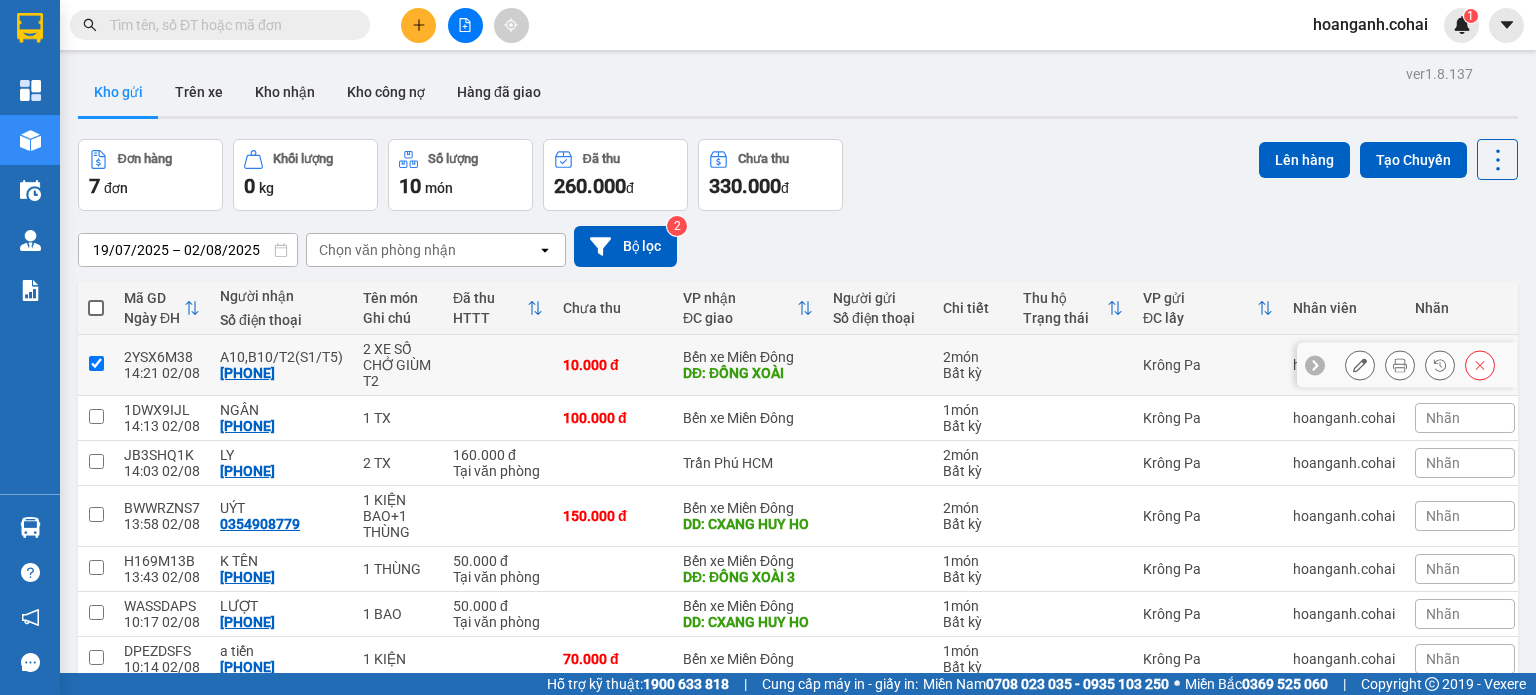 checkbox on "true" 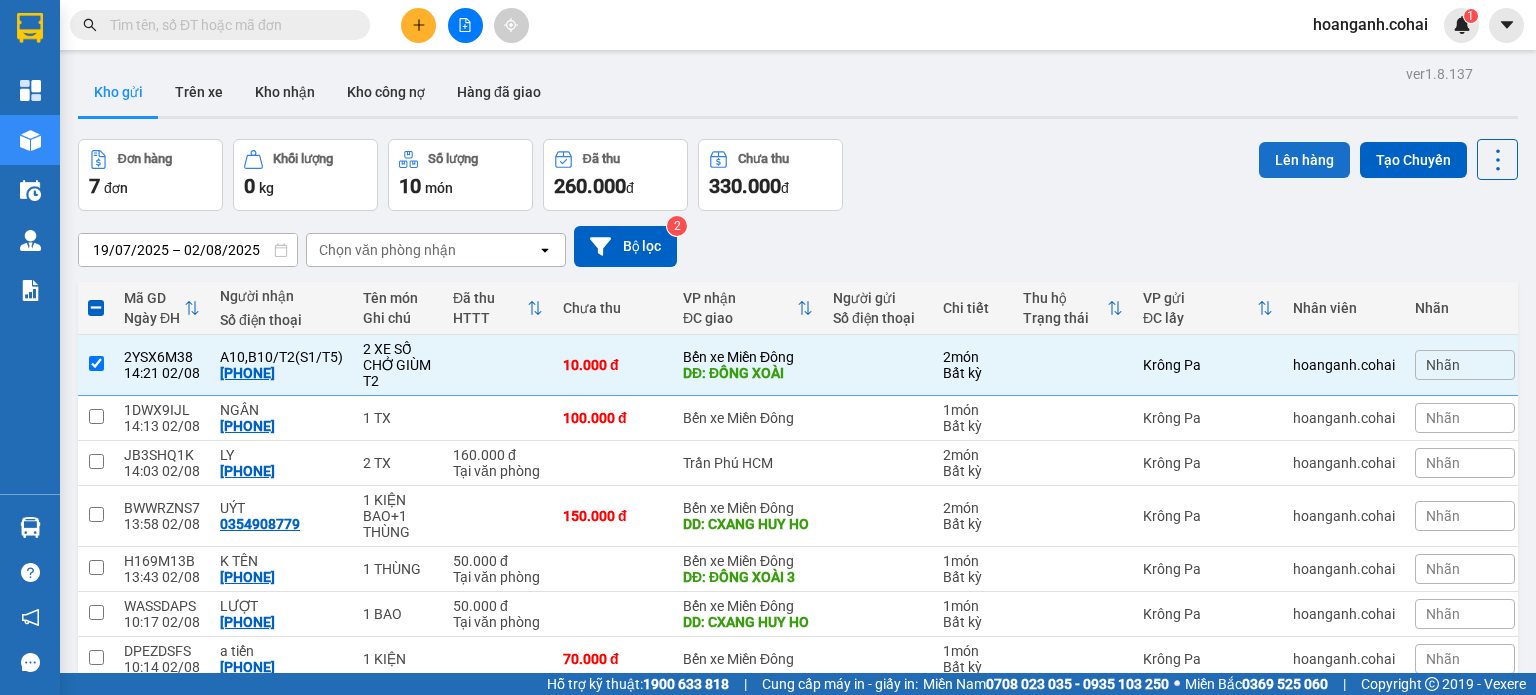 drag, startPoint x: 1305, startPoint y: 158, endPoint x: 1292, endPoint y: 158, distance: 13 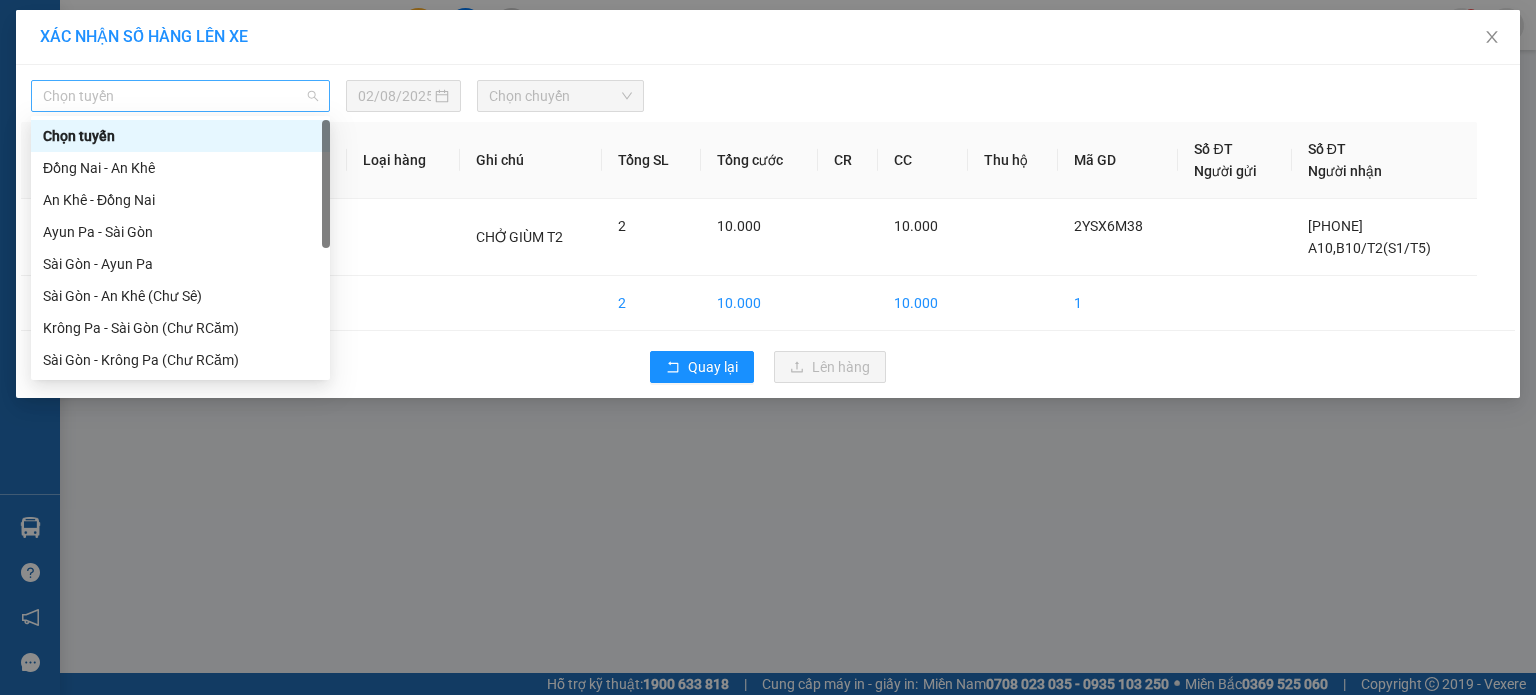 click on "Chọn tuyến" at bounding box center [180, 96] 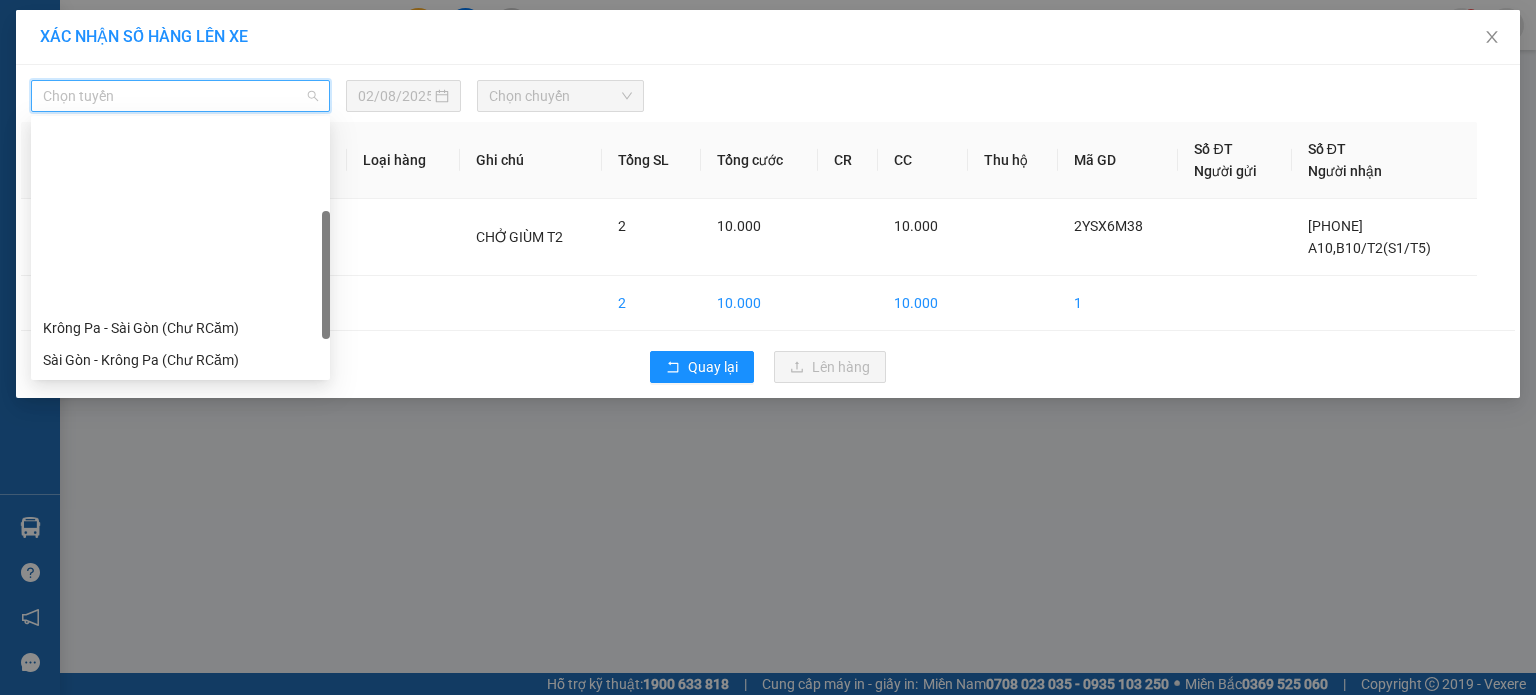 scroll, scrollTop: 200, scrollLeft: 0, axis: vertical 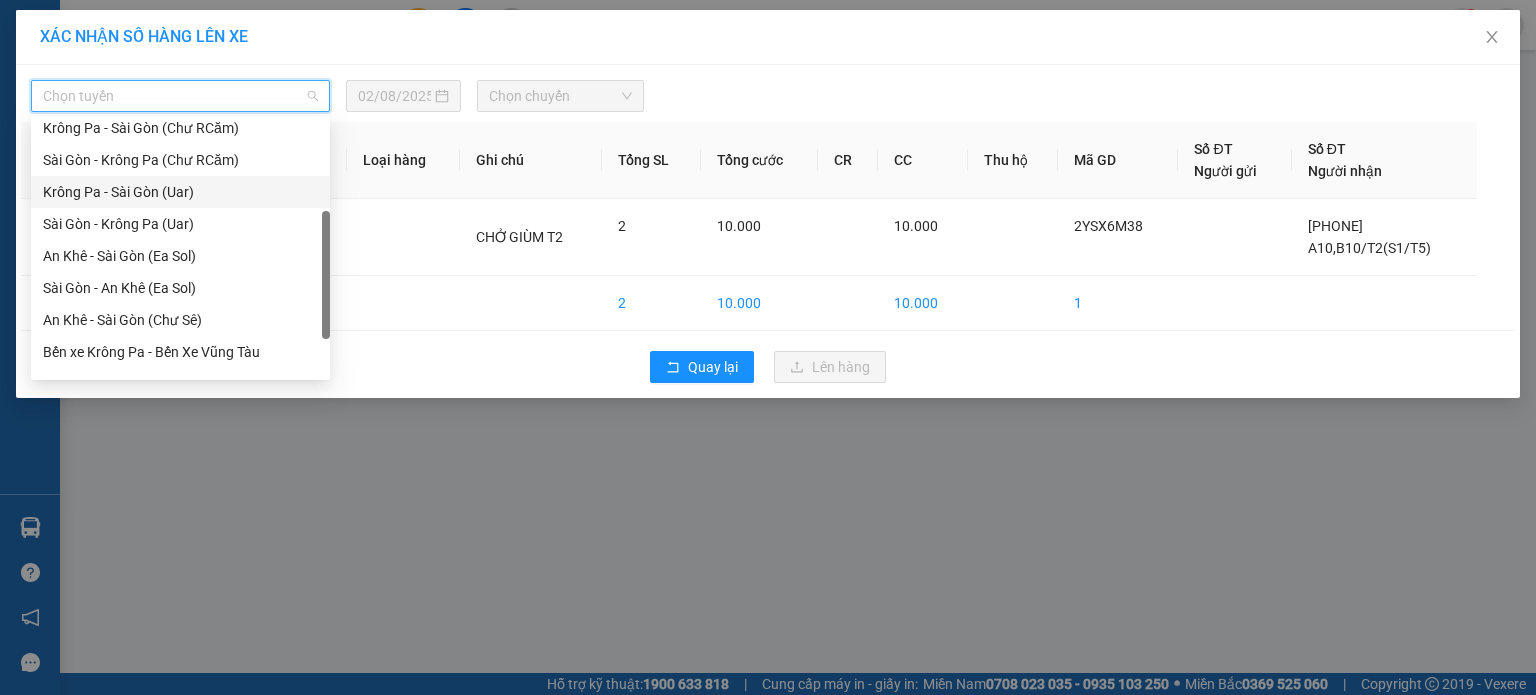 click on "Krông Pa - Sài Gòn (Uar)" at bounding box center [180, 192] 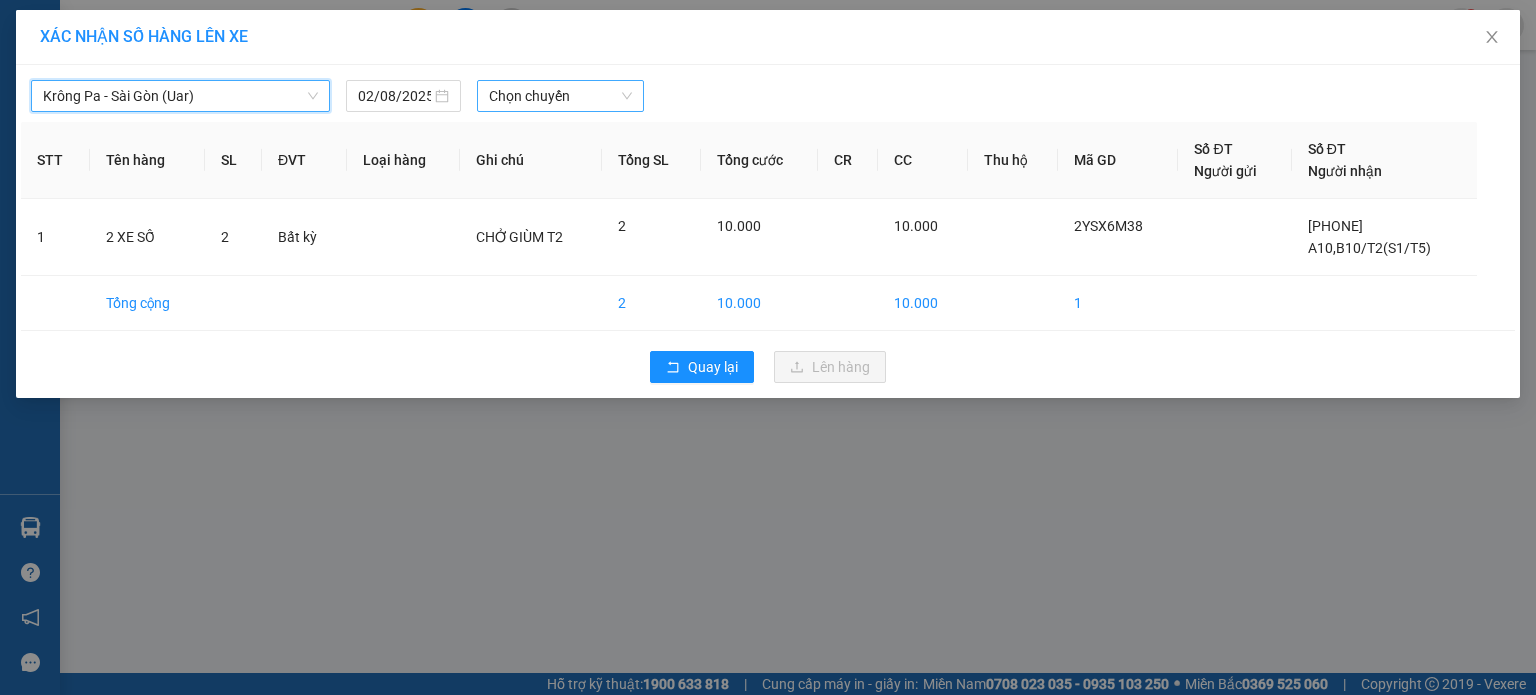 click on "Chọn chuyến" at bounding box center [561, 96] 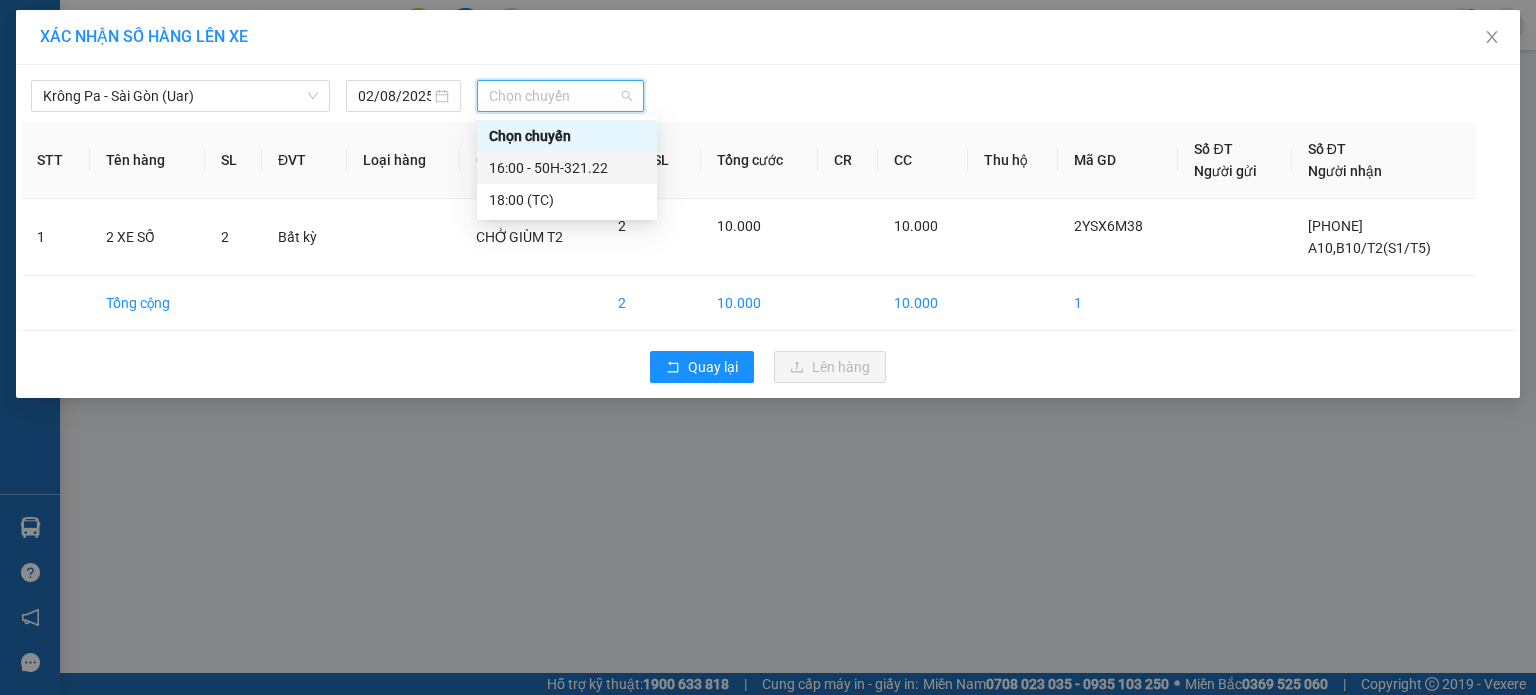 click on "16:00     - 50H-321.22" at bounding box center (567, 168) 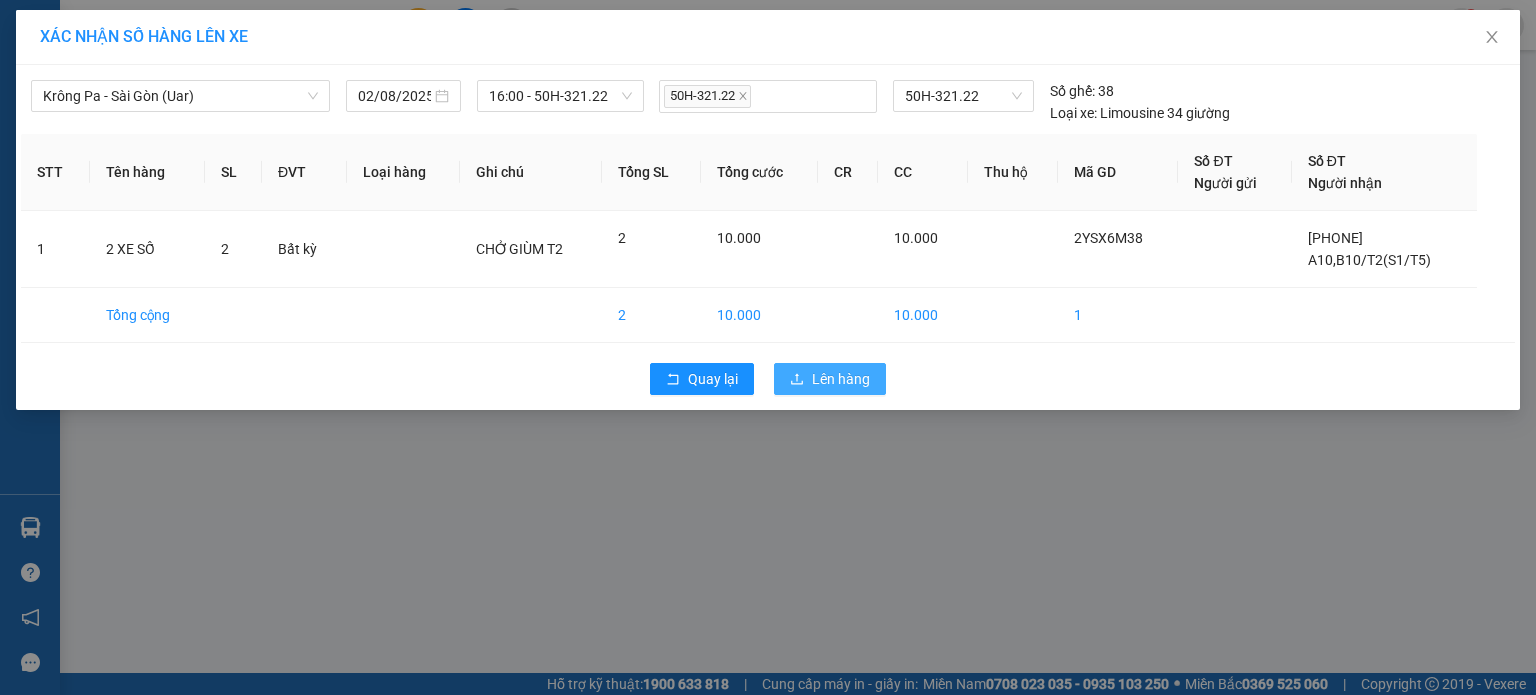 click on "Lên hàng" at bounding box center (841, 379) 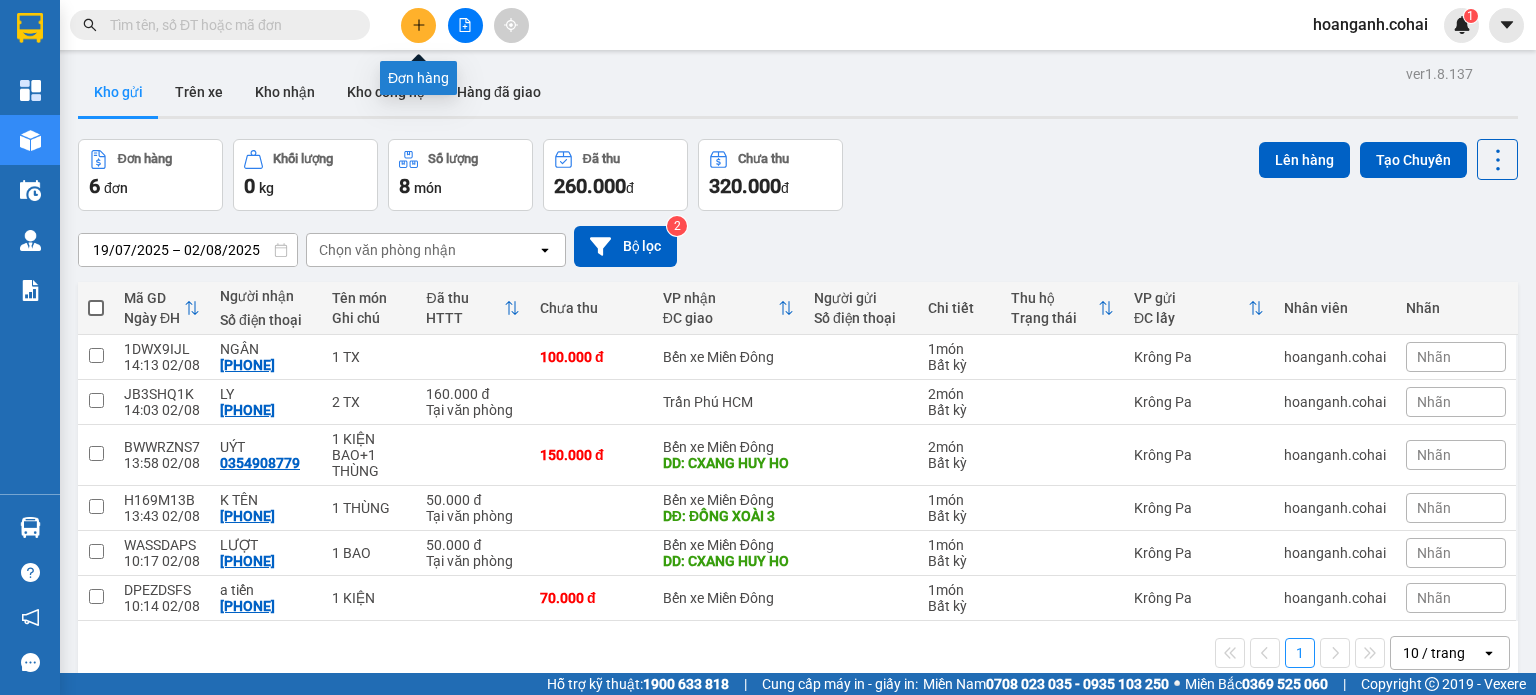 click at bounding box center [418, 25] 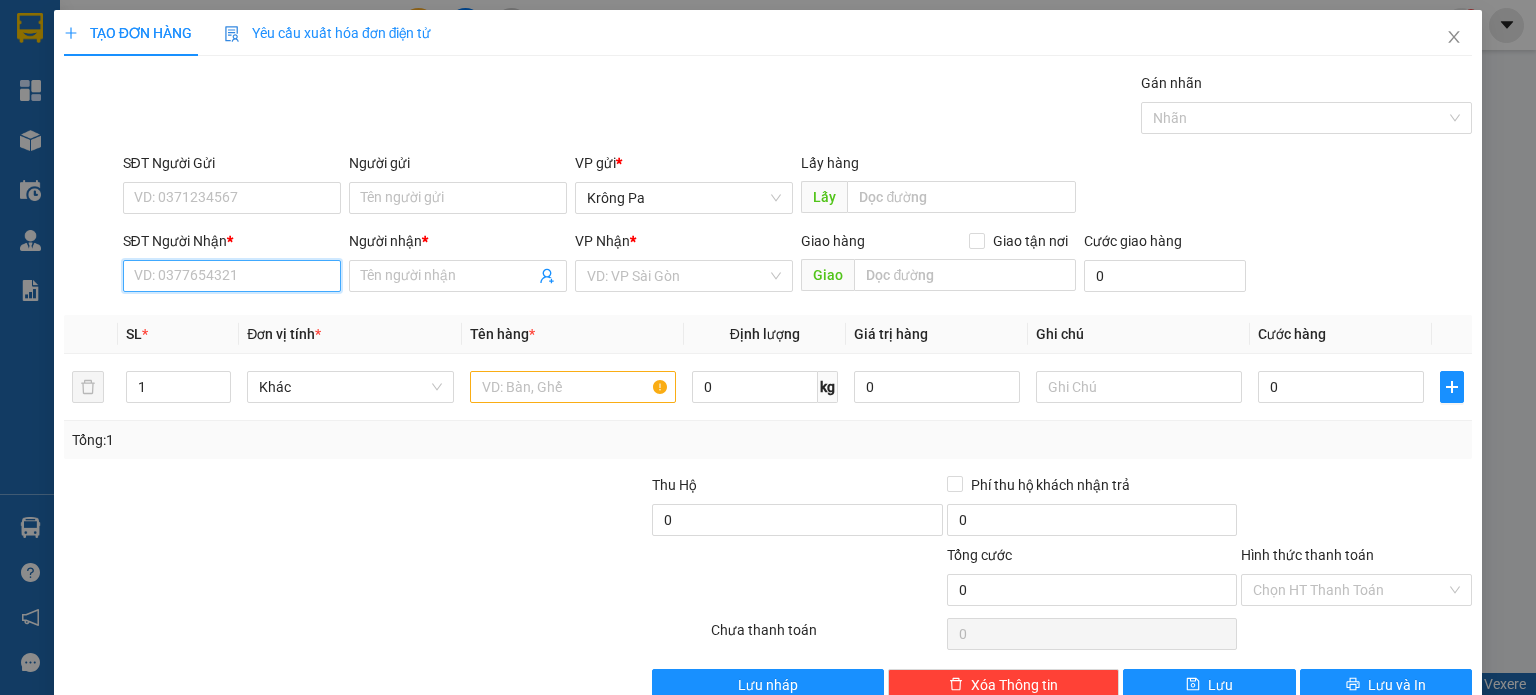 click on "SĐT Người Nhận  *" at bounding box center (232, 276) 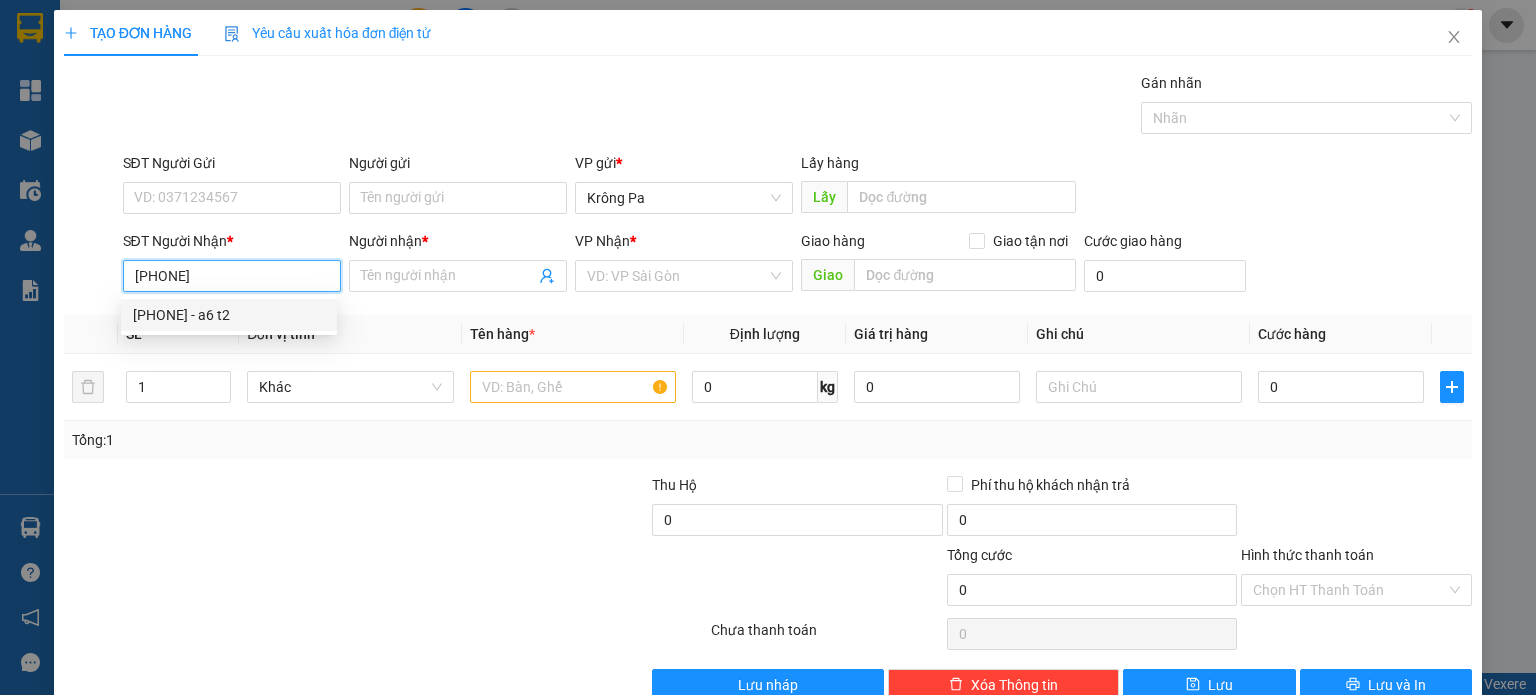 click on "[PHONE] - a6 t2" at bounding box center (229, 315) 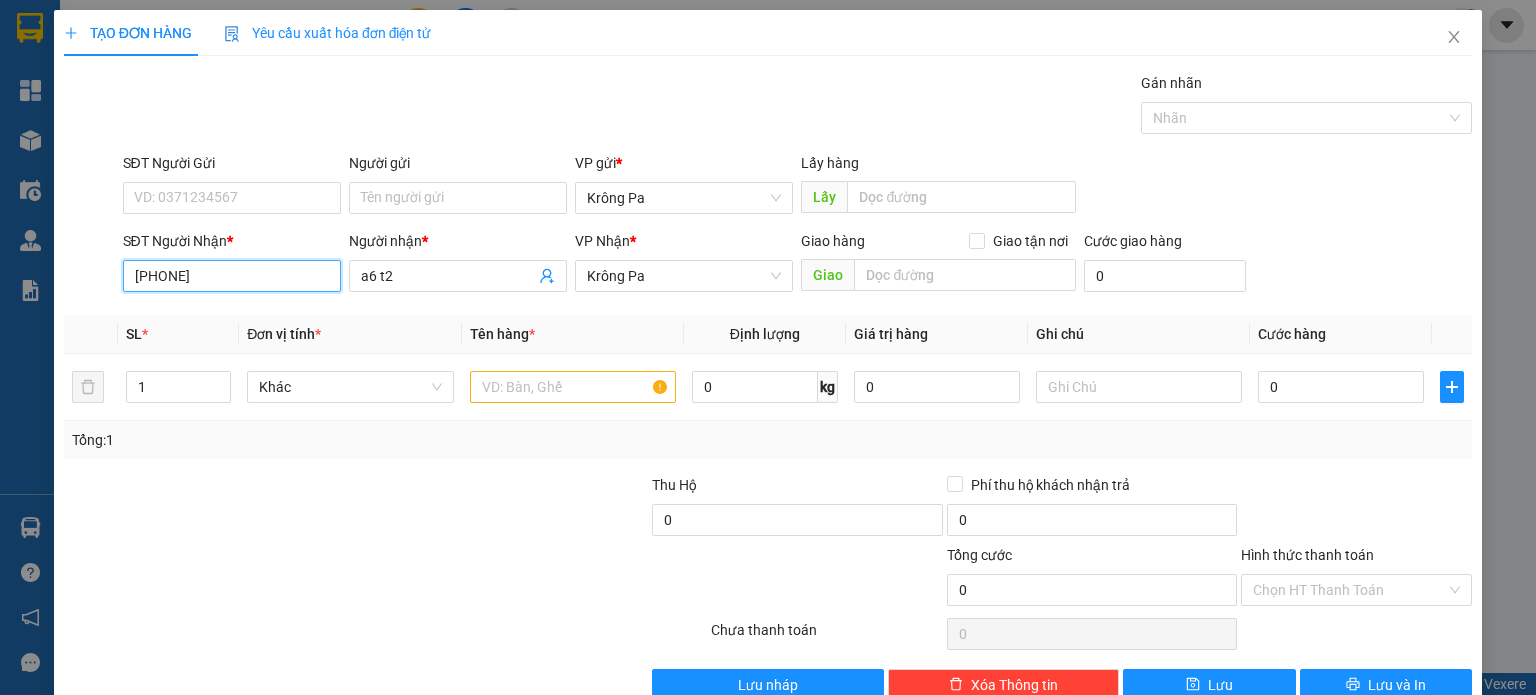 type on "[PHONE]" 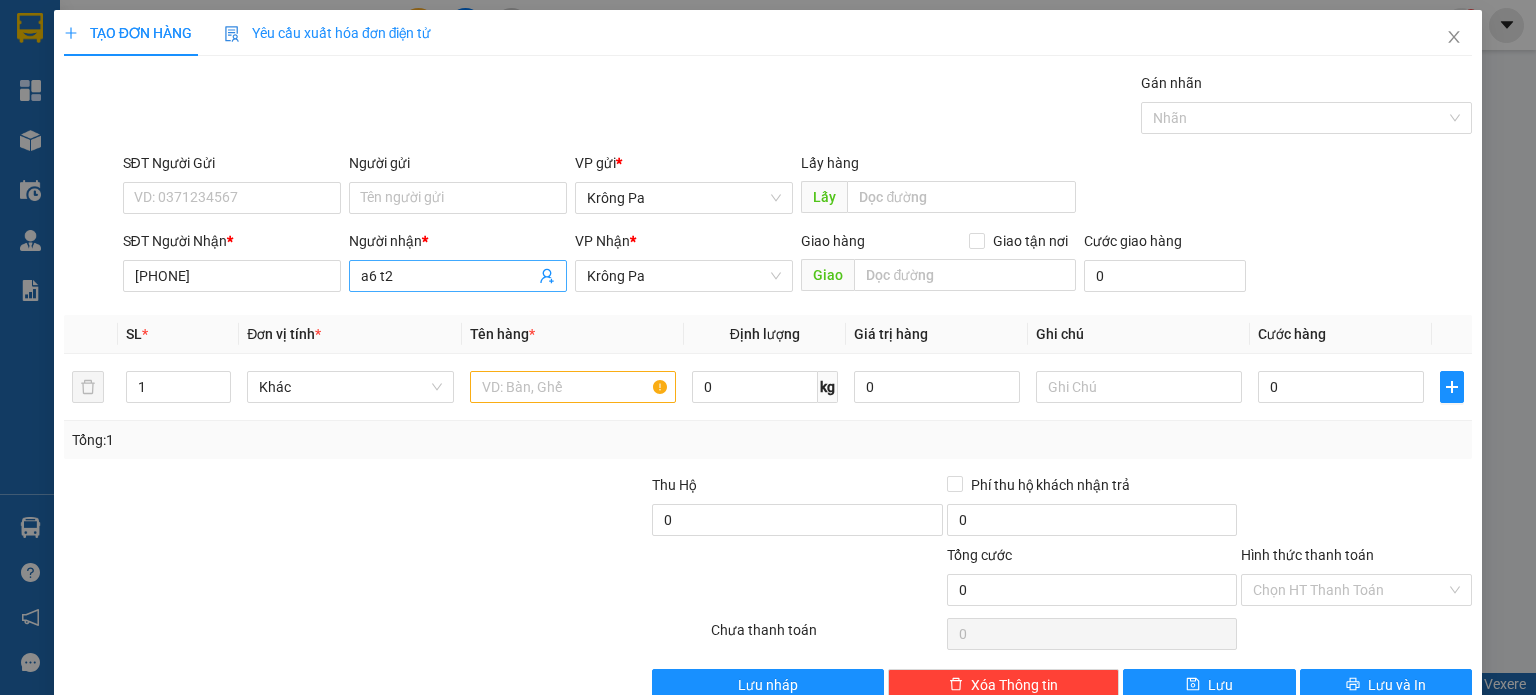 click on "a6 t2" at bounding box center (448, 276) 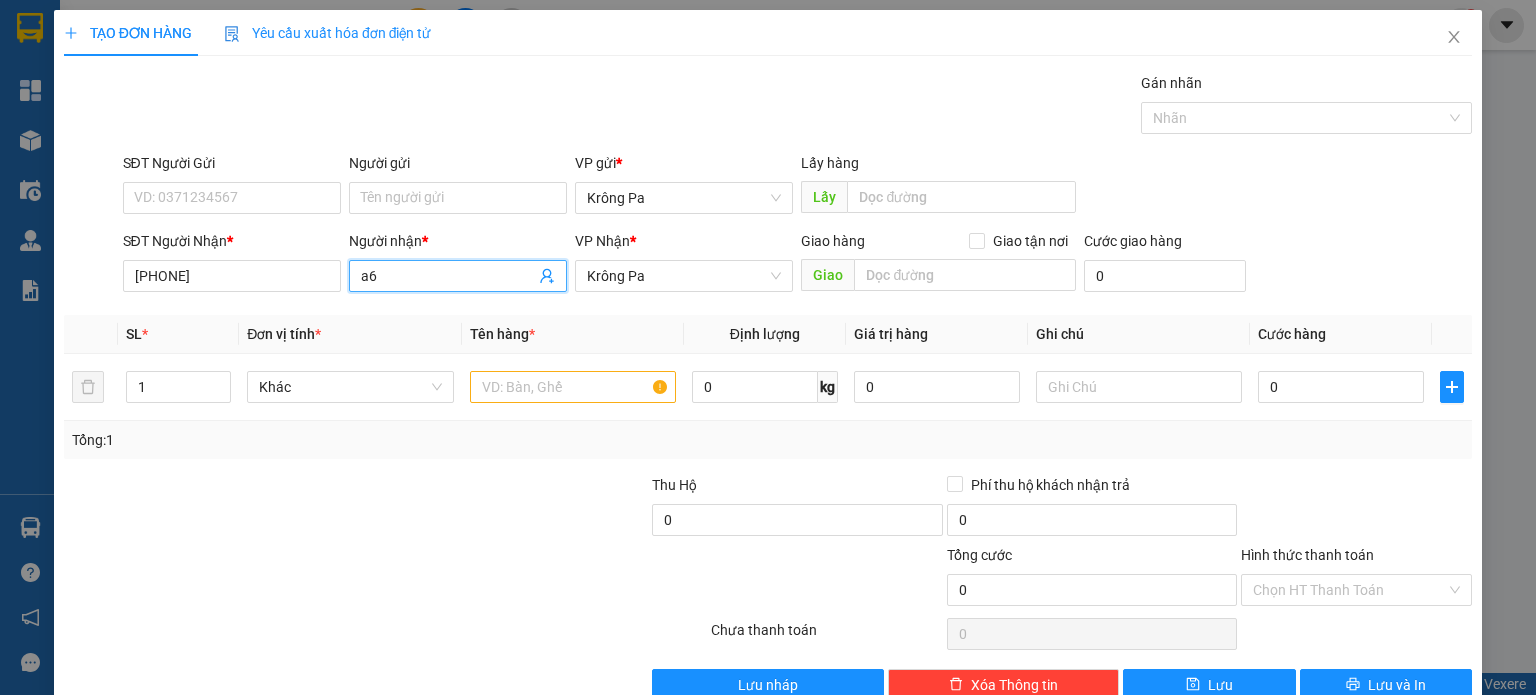 type on "a" 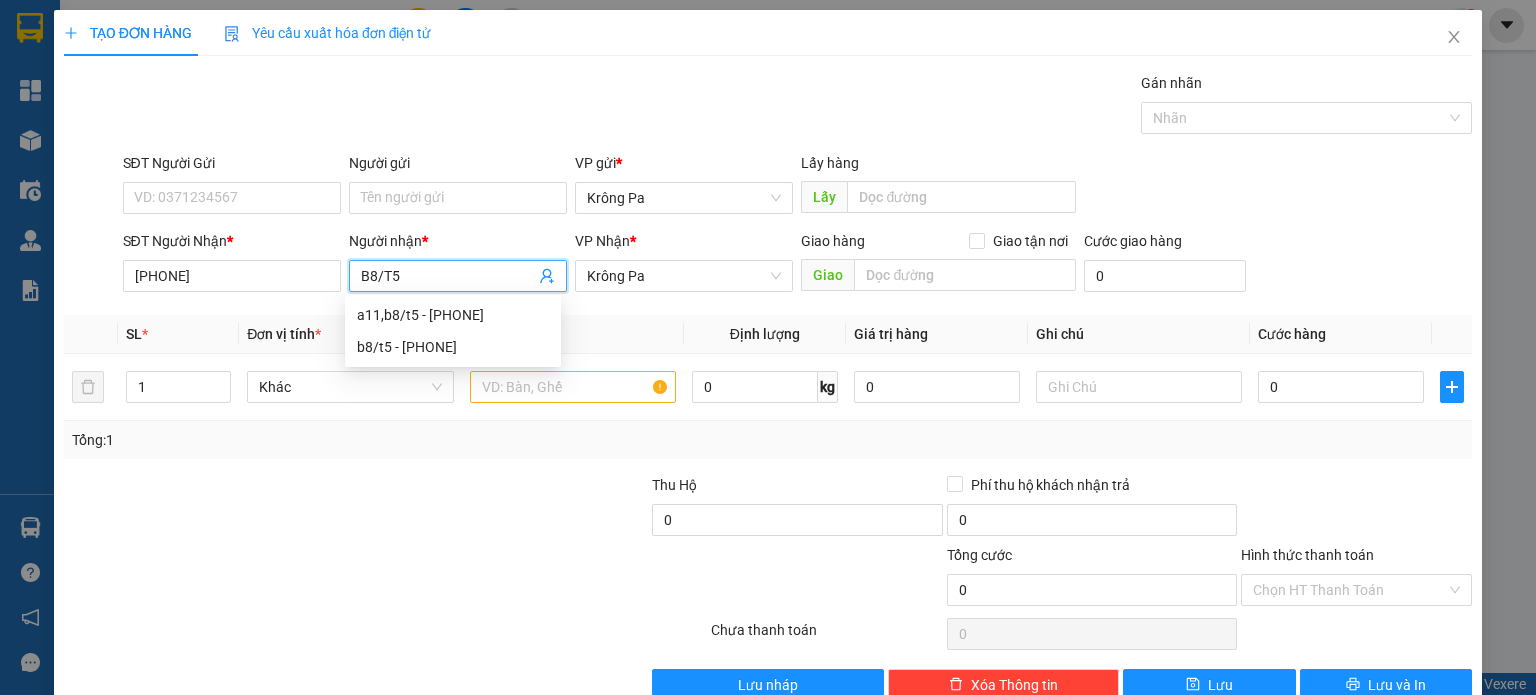 drag, startPoint x: 728, startPoint y: 273, endPoint x: 727, endPoint y: 302, distance: 29.017237 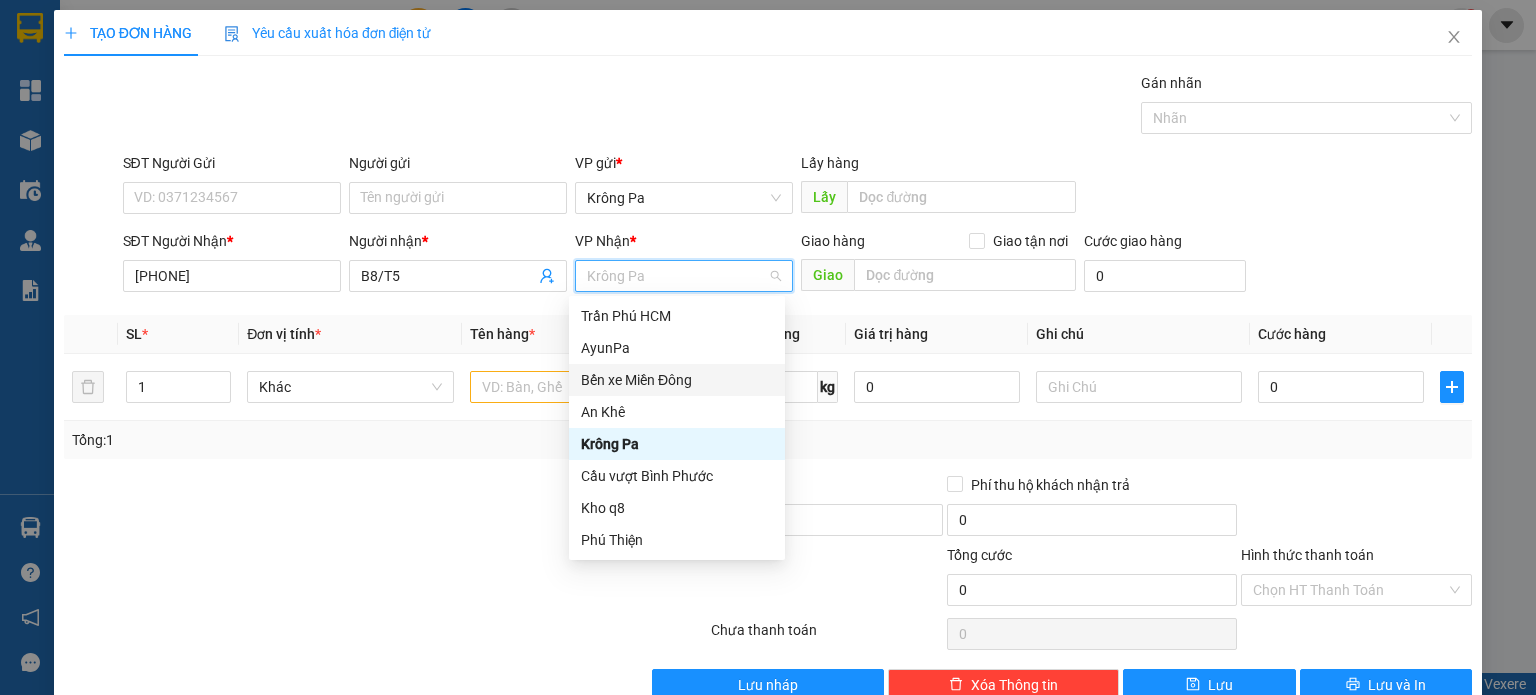 click on "Bến xe Miền Đông" at bounding box center (677, 380) 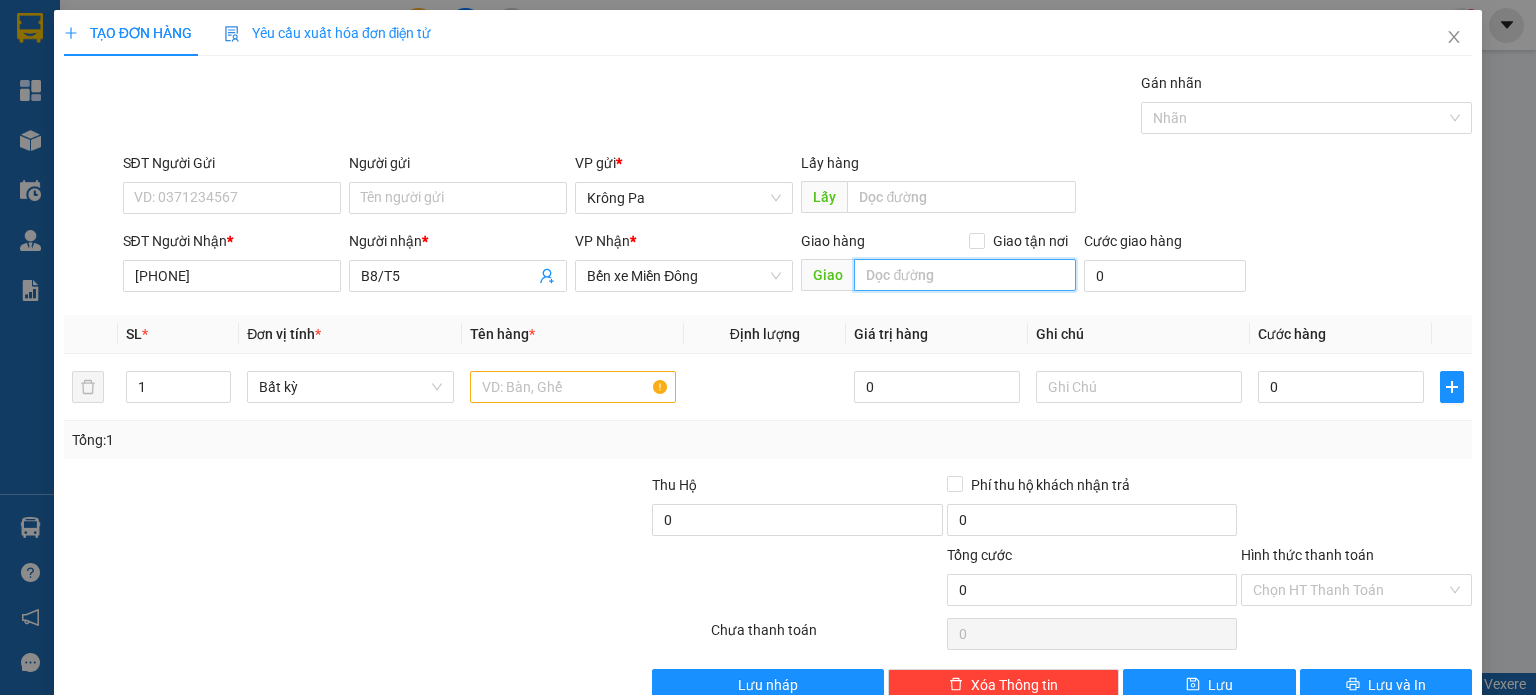 click at bounding box center [965, 275] 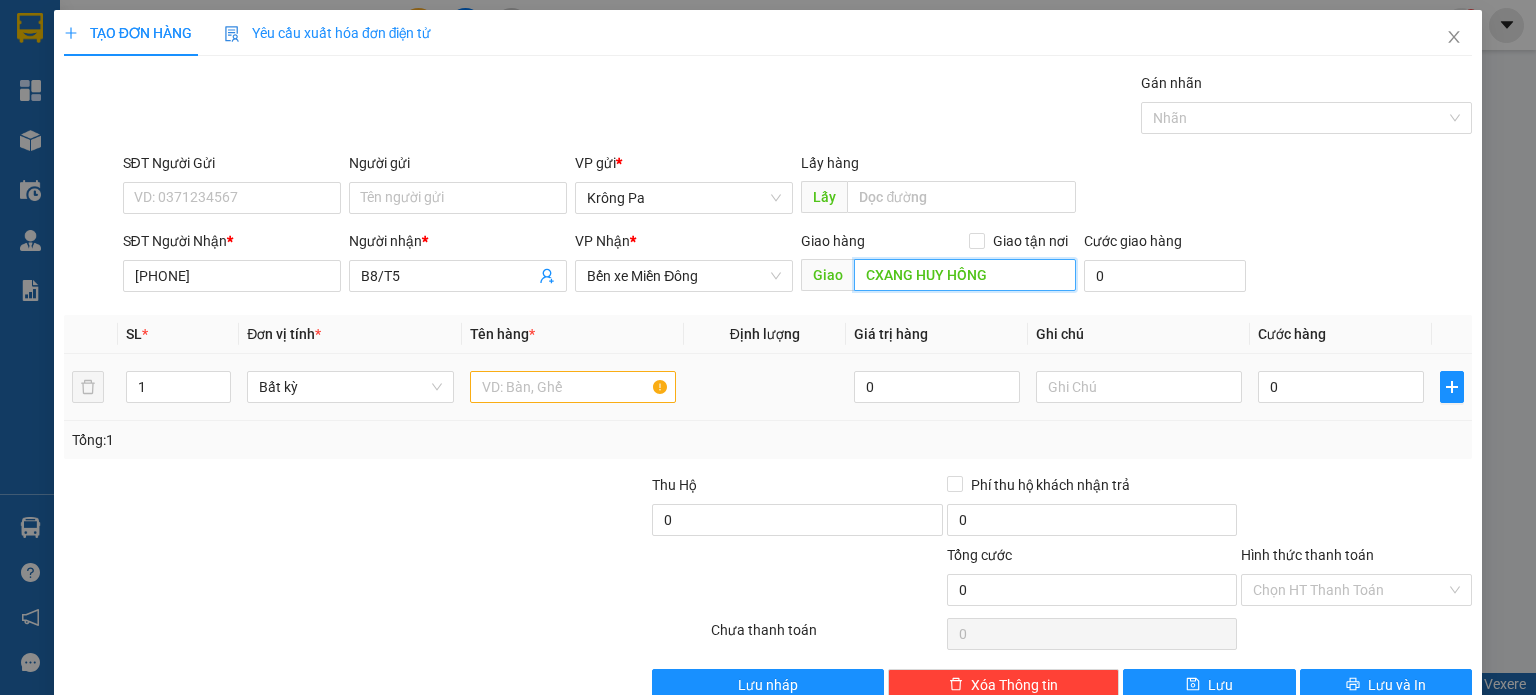 type on "CXANG HUY HỒNG" 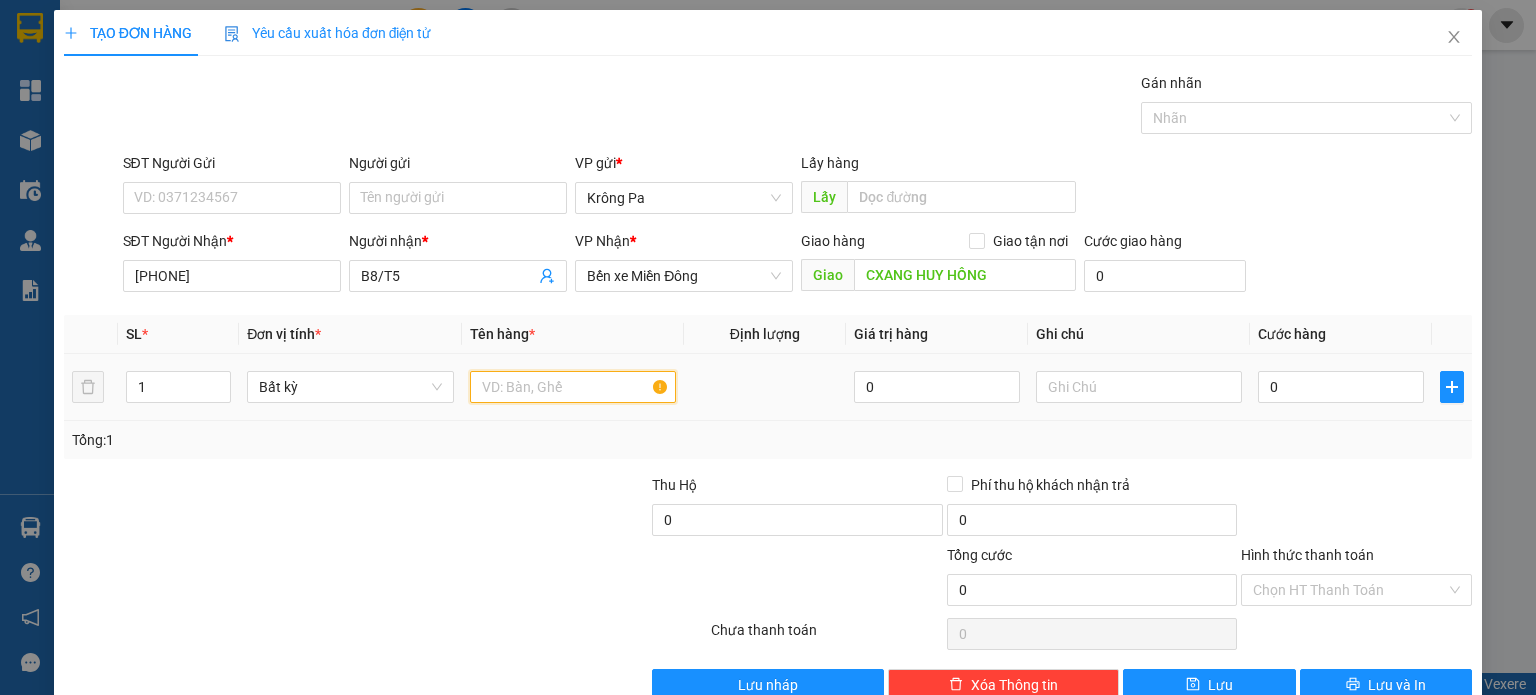 click at bounding box center [573, 387] 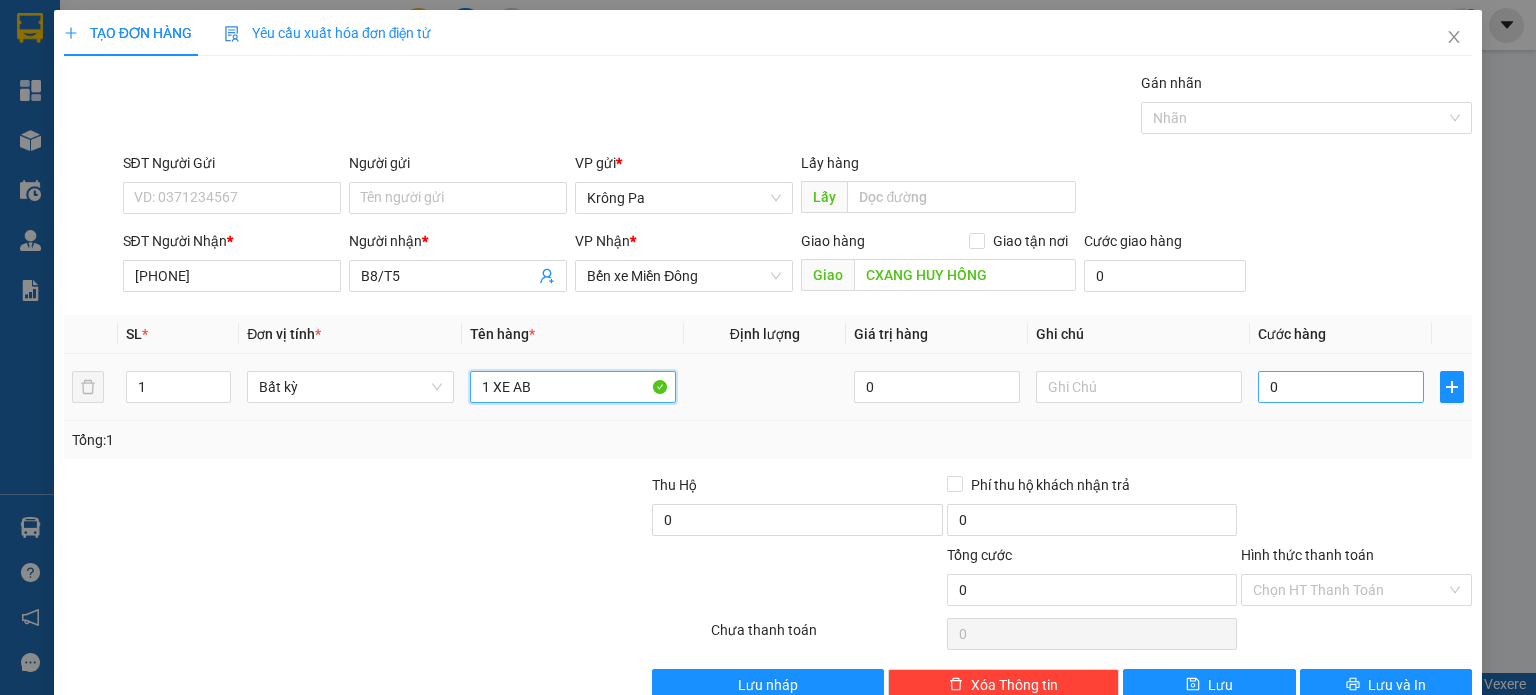 type on "1 XE AB" 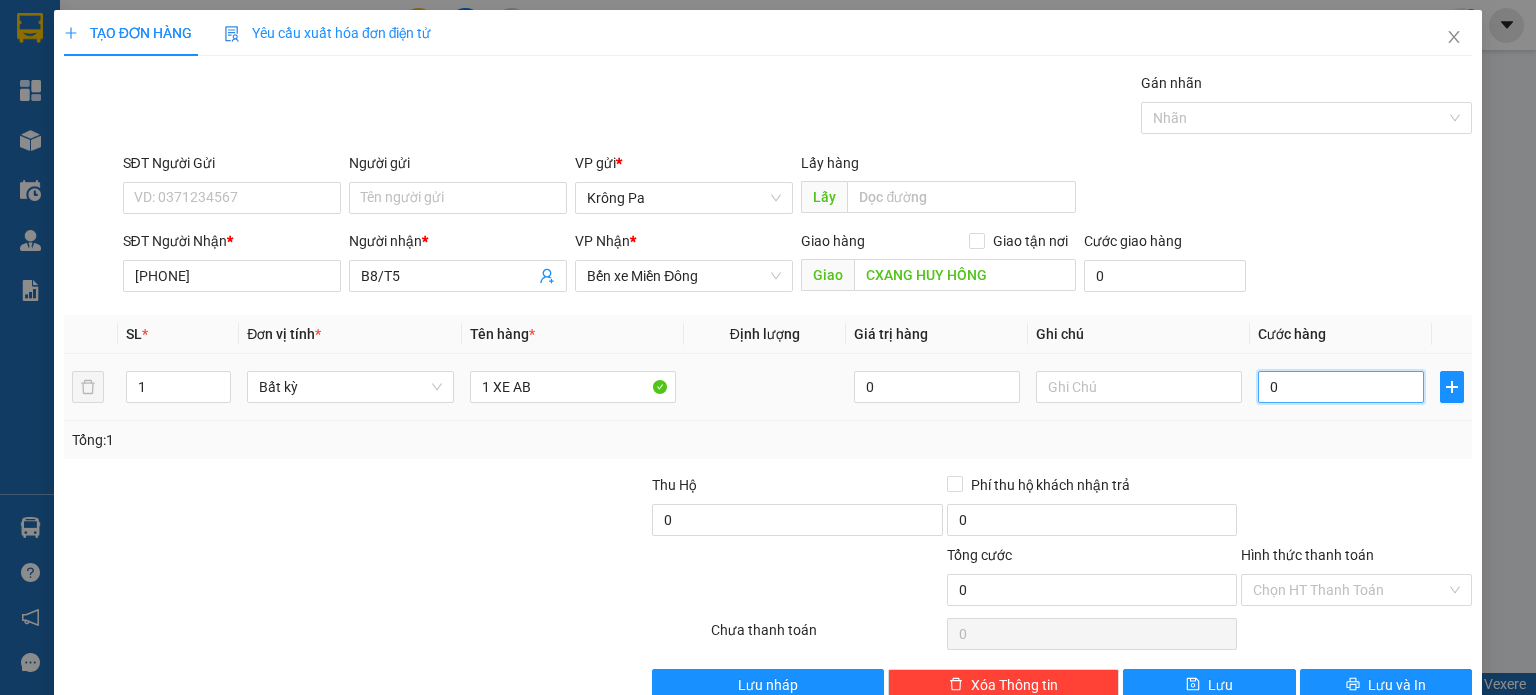 click on "0" at bounding box center [1341, 387] 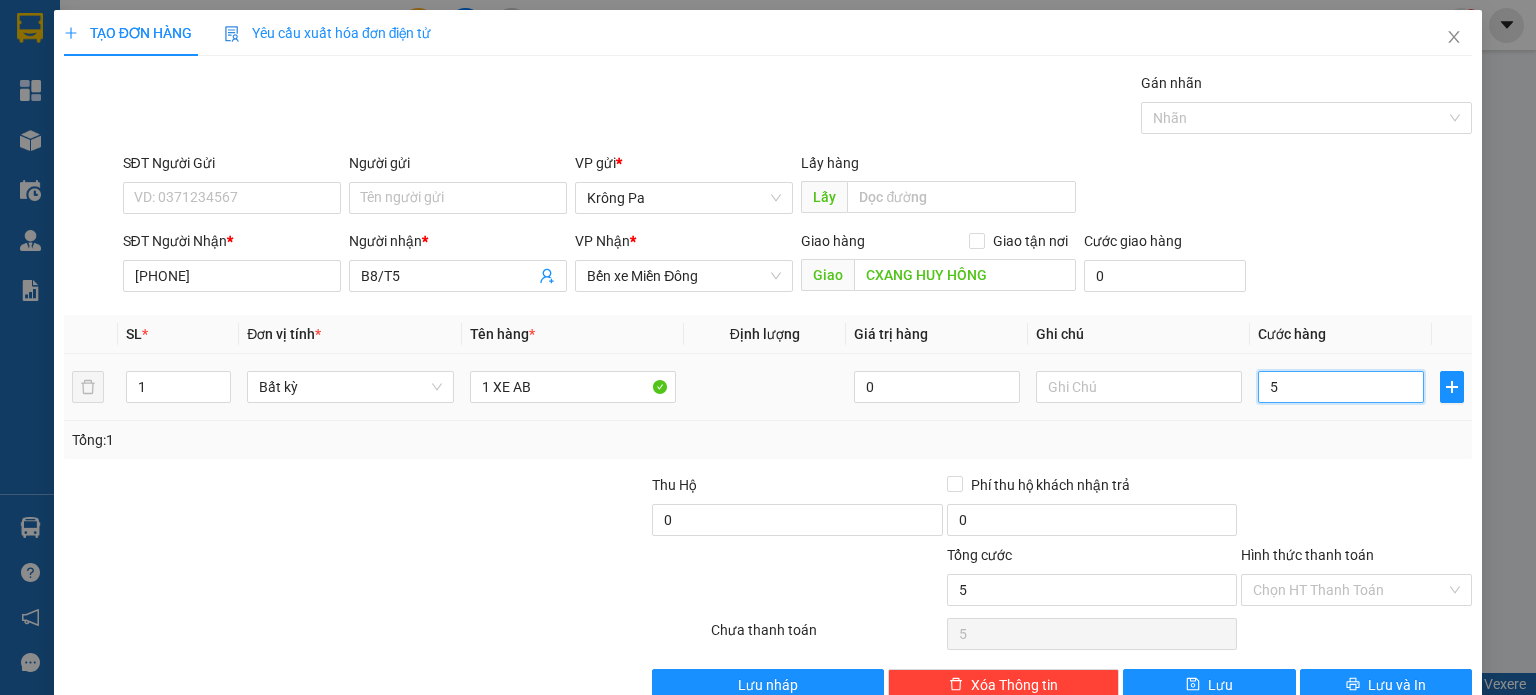 type on "5" 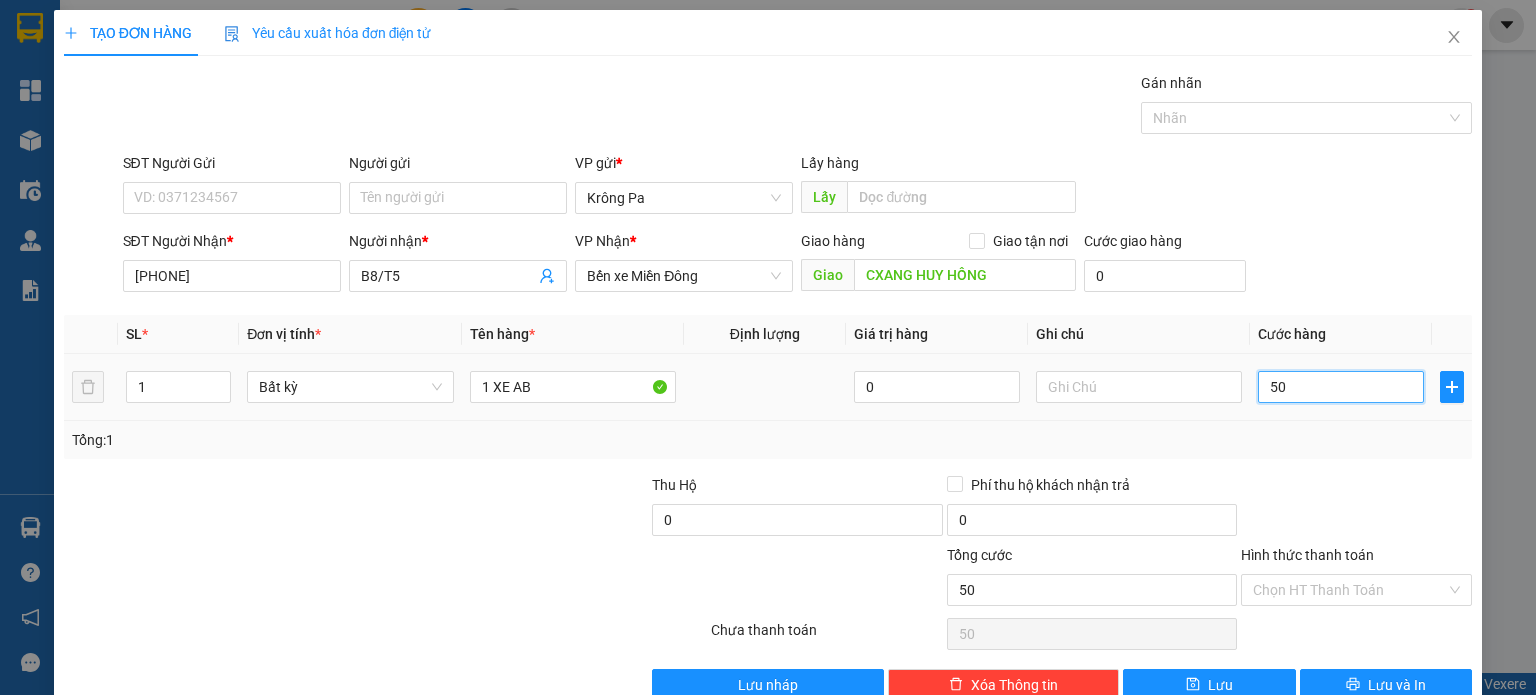 type on "500" 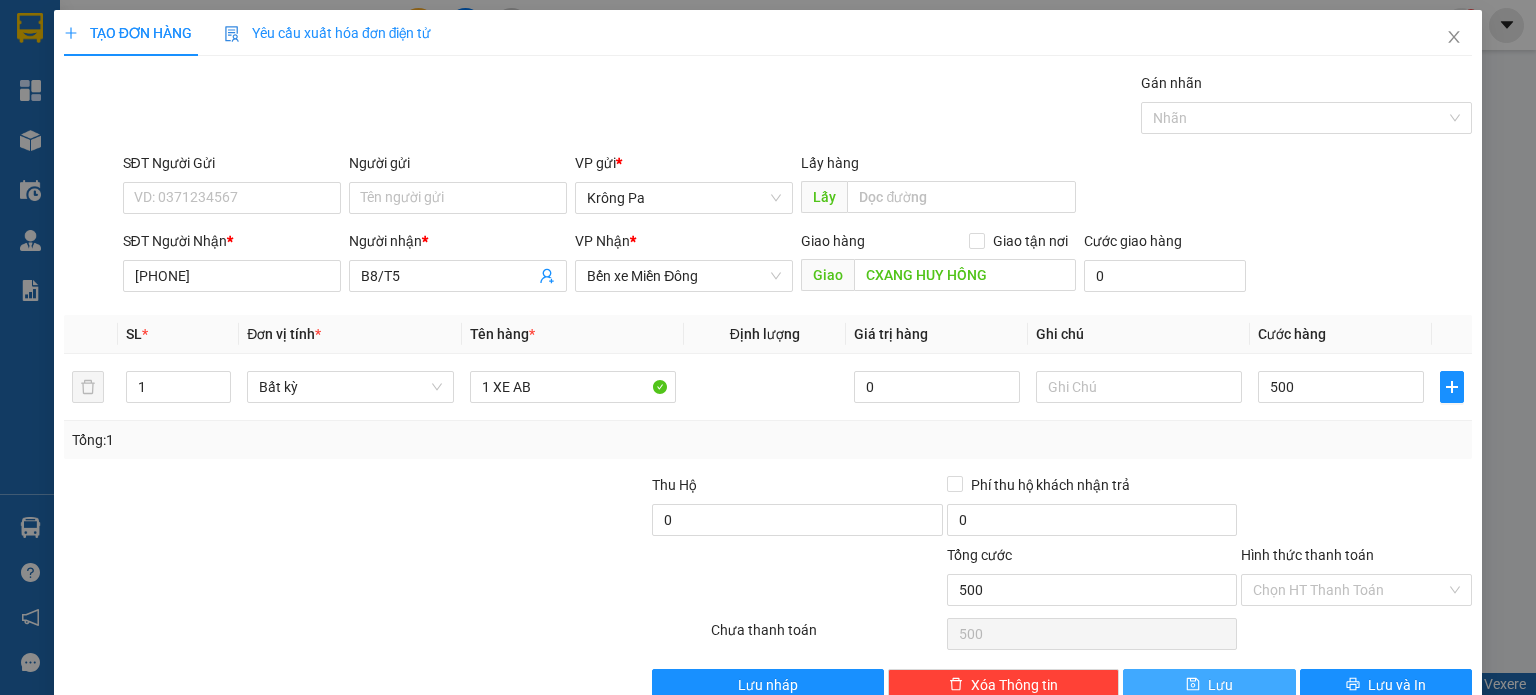 type on "500.000" 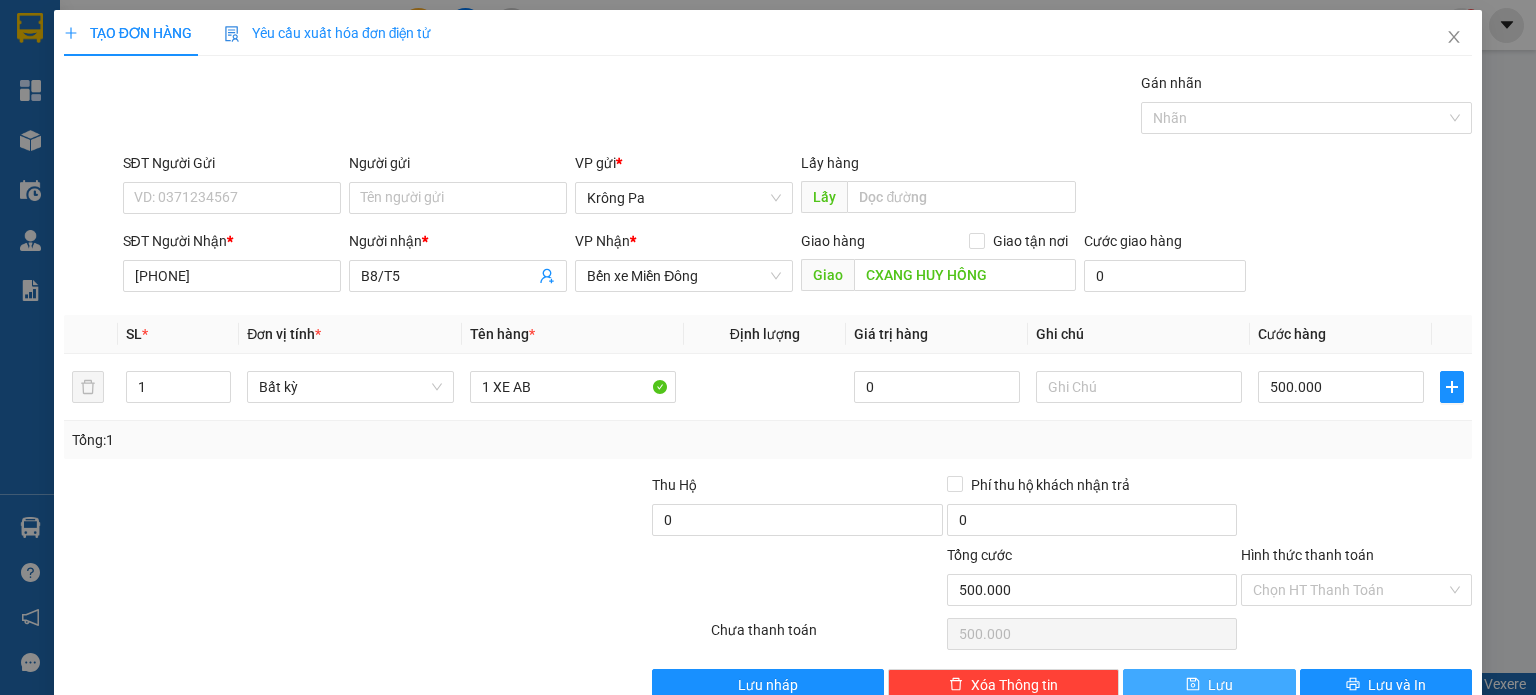 click on "Lưu" at bounding box center [1209, 685] 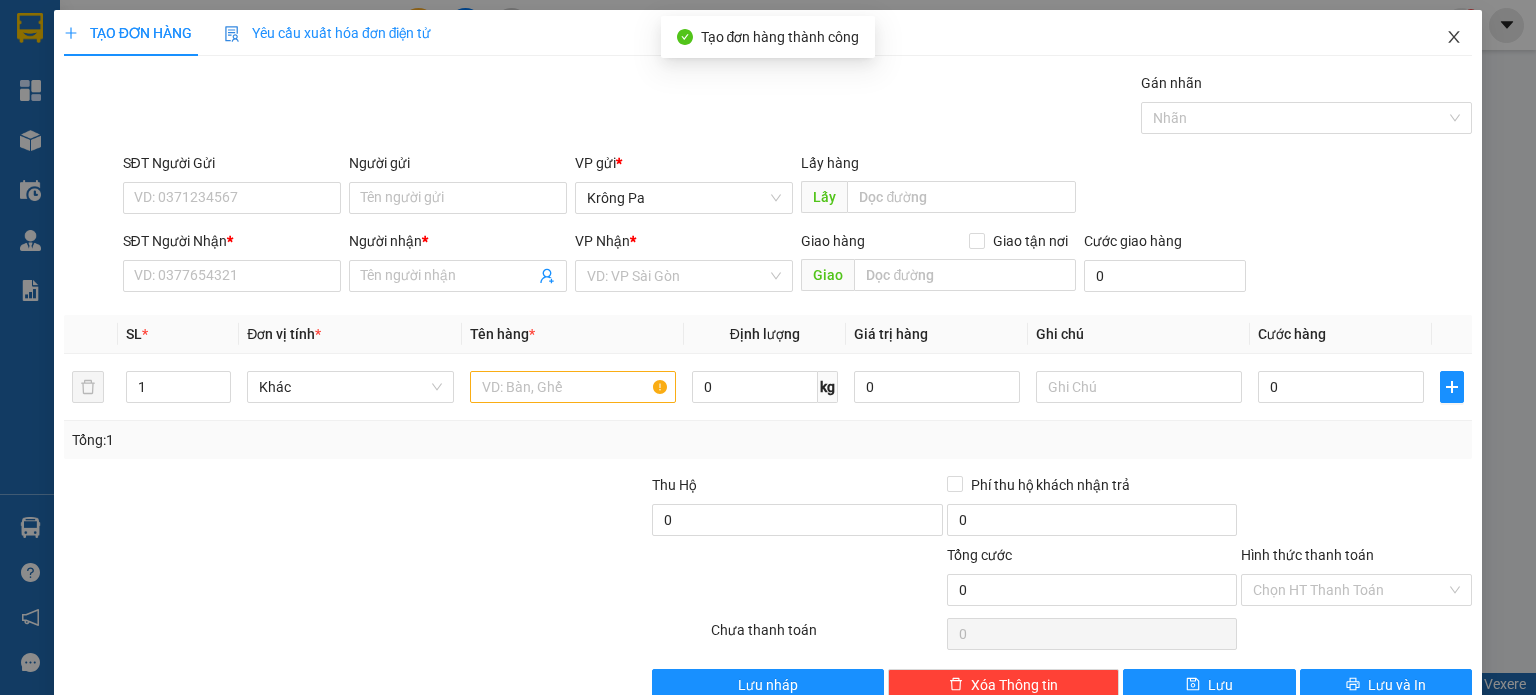 click 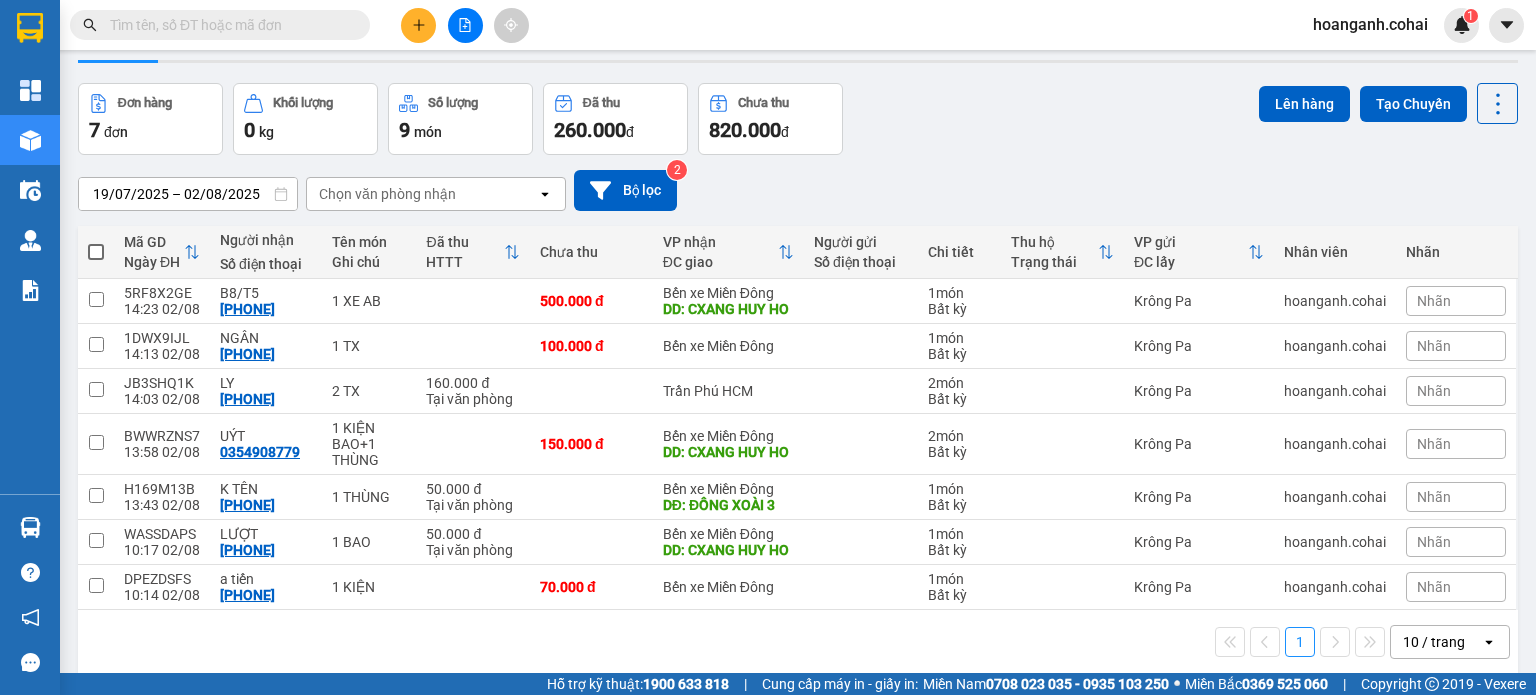 scroll, scrollTop: 104, scrollLeft: 0, axis: vertical 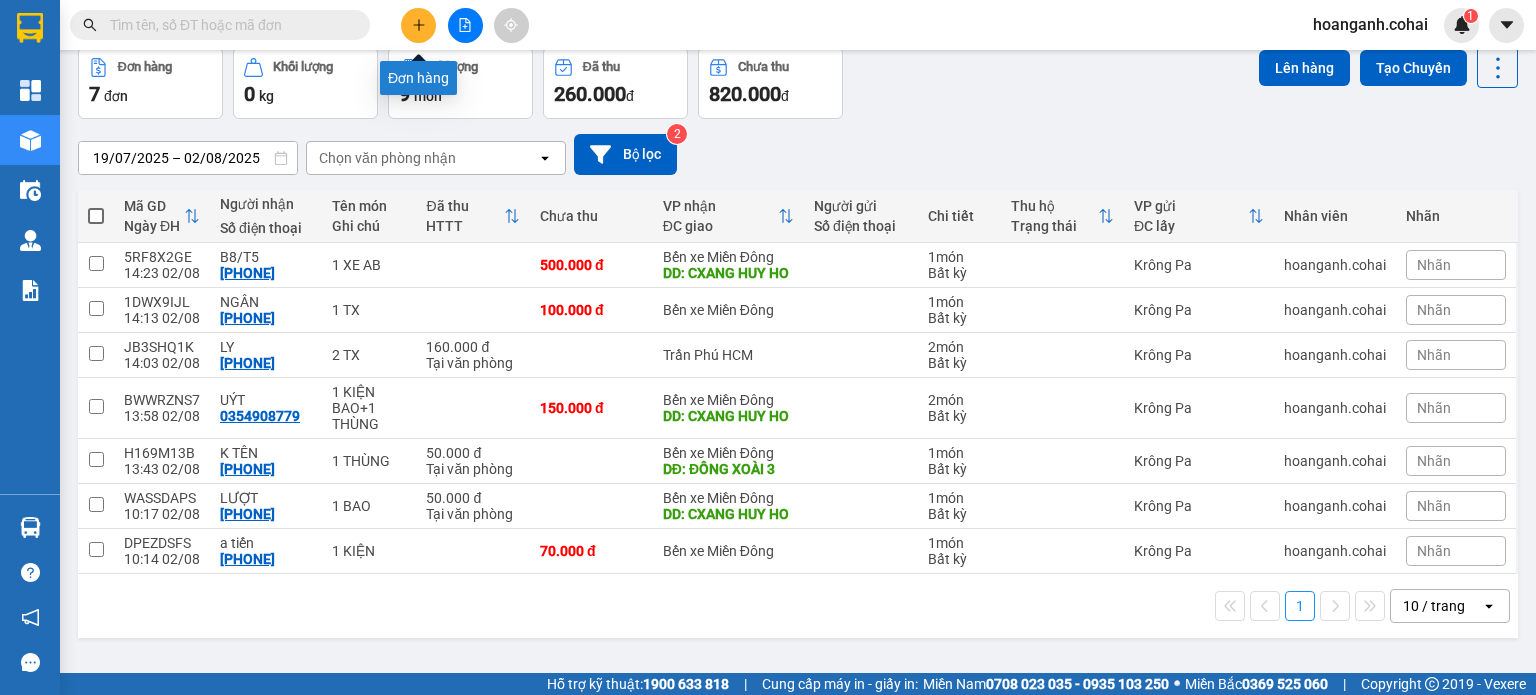 click at bounding box center [418, 25] 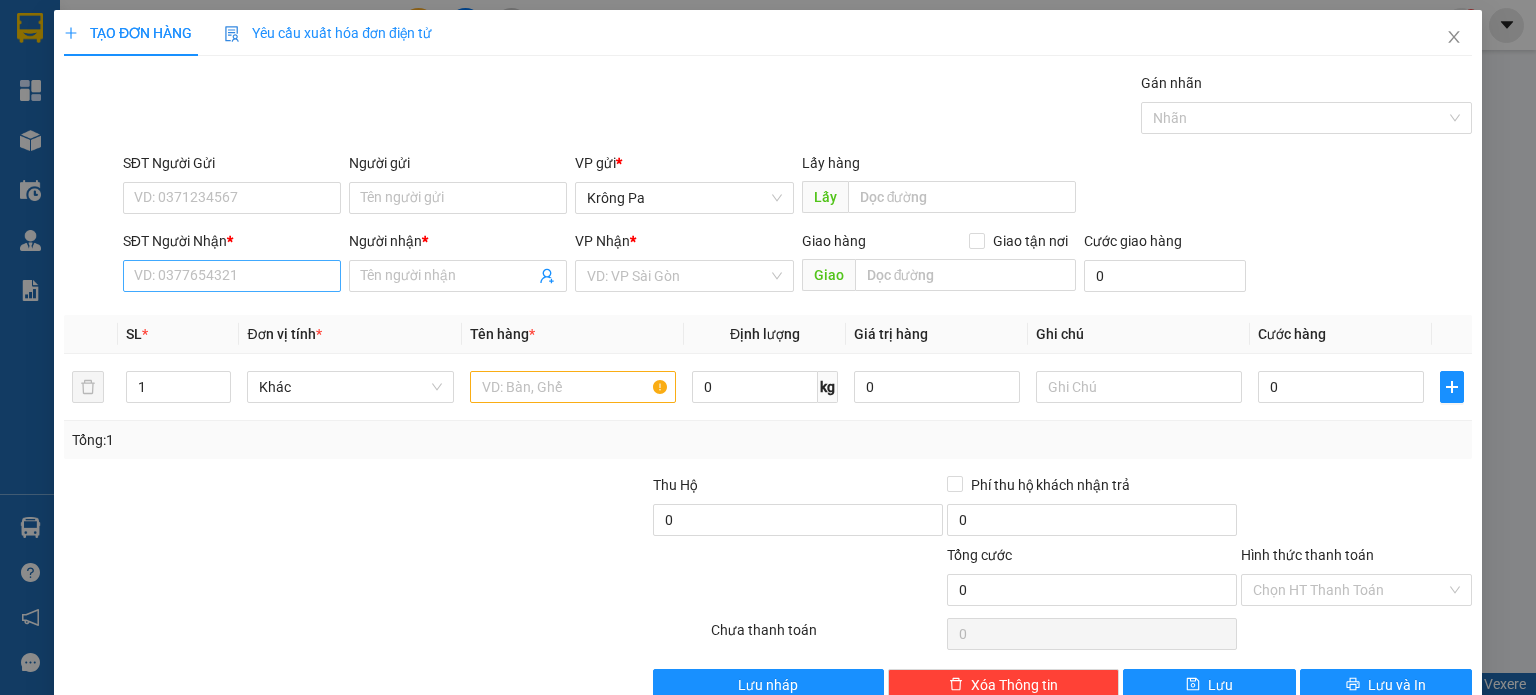 scroll, scrollTop: 0, scrollLeft: 0, axis: both 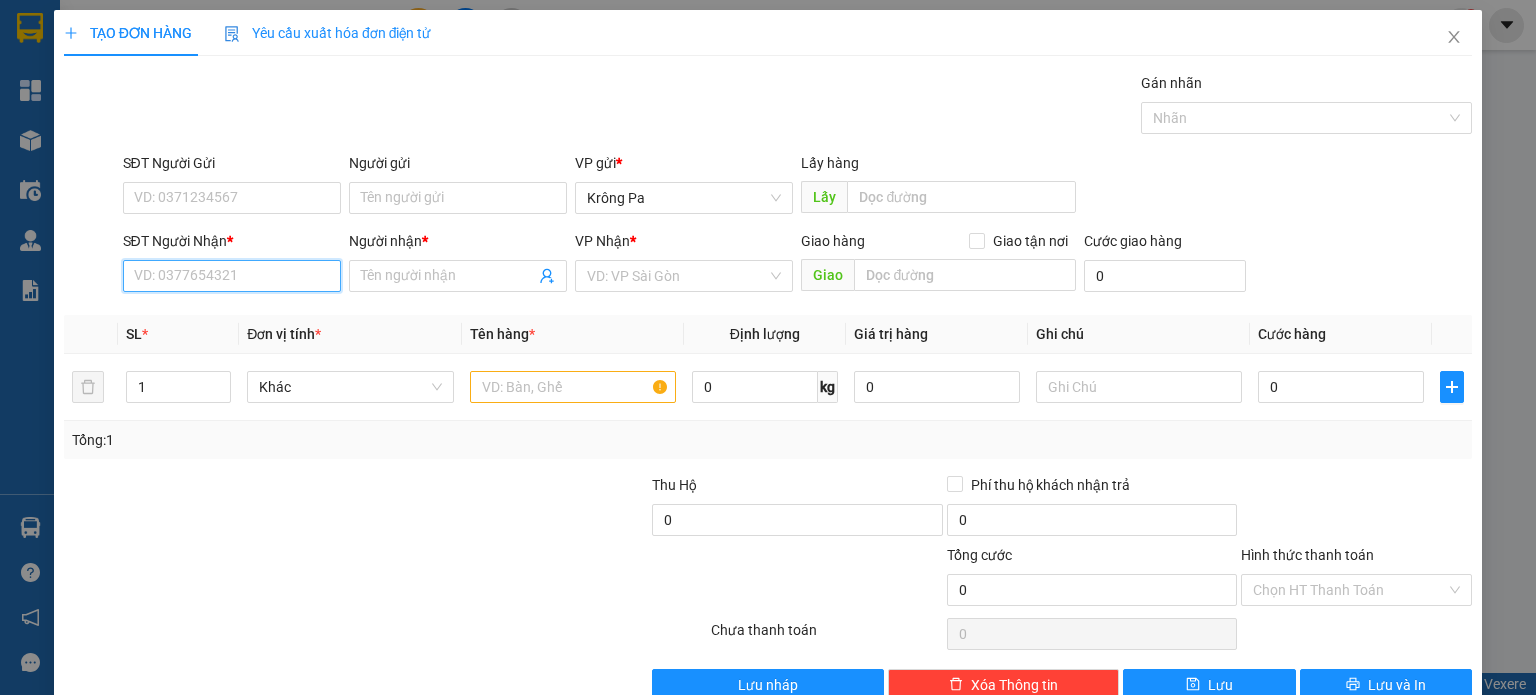 click on "SĐT Người Nhận  *" at bounding box center [232, 276] 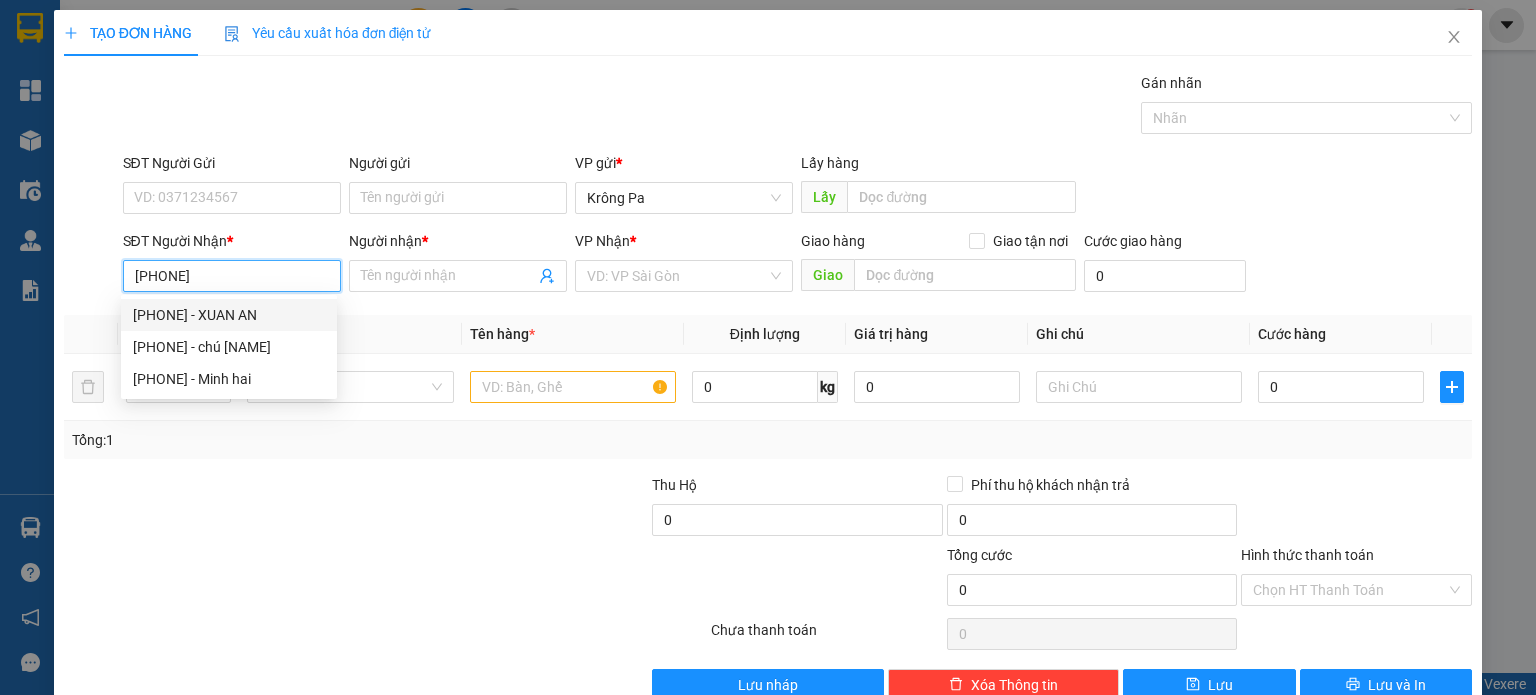 click on "[PHONE] - XUAN AN" at bounding box center [229, 315] 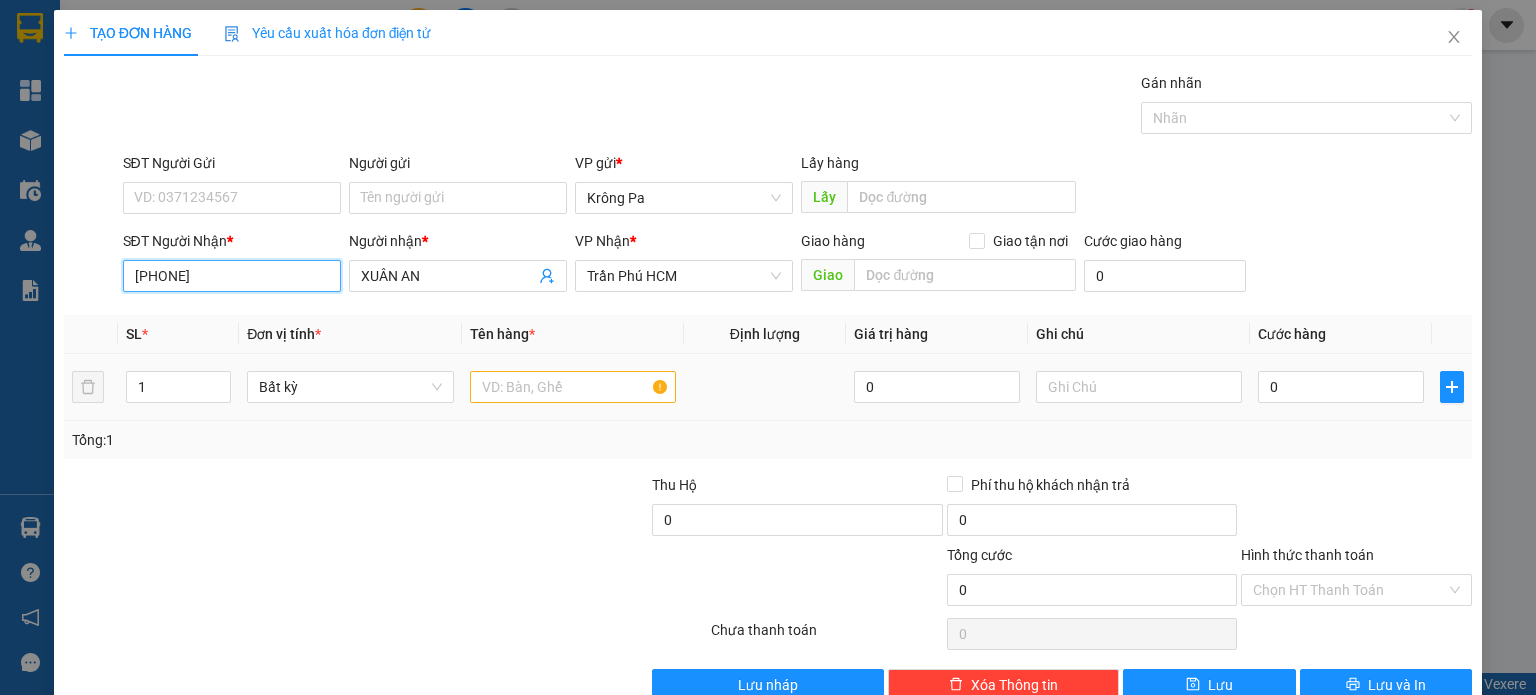 type on "[PHONE]" 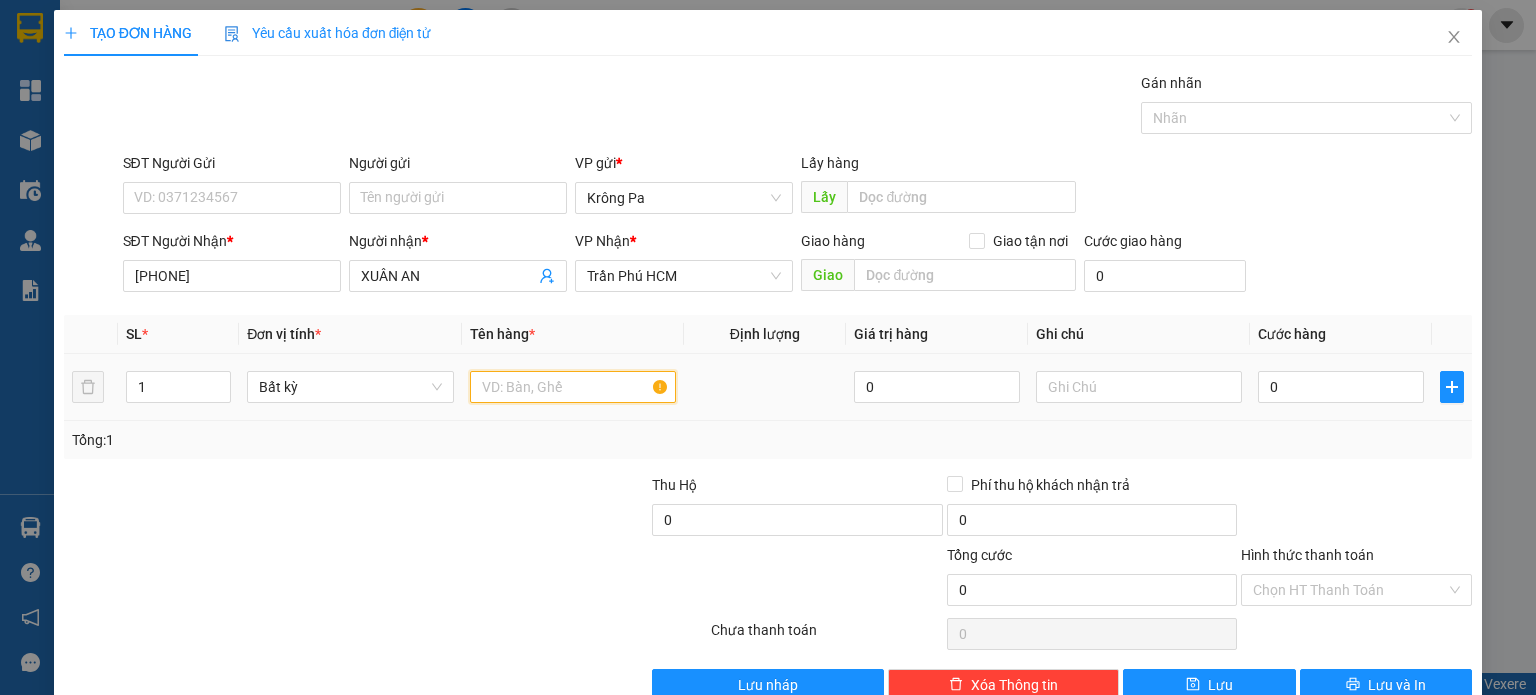 click at bounding box center [573, 387] 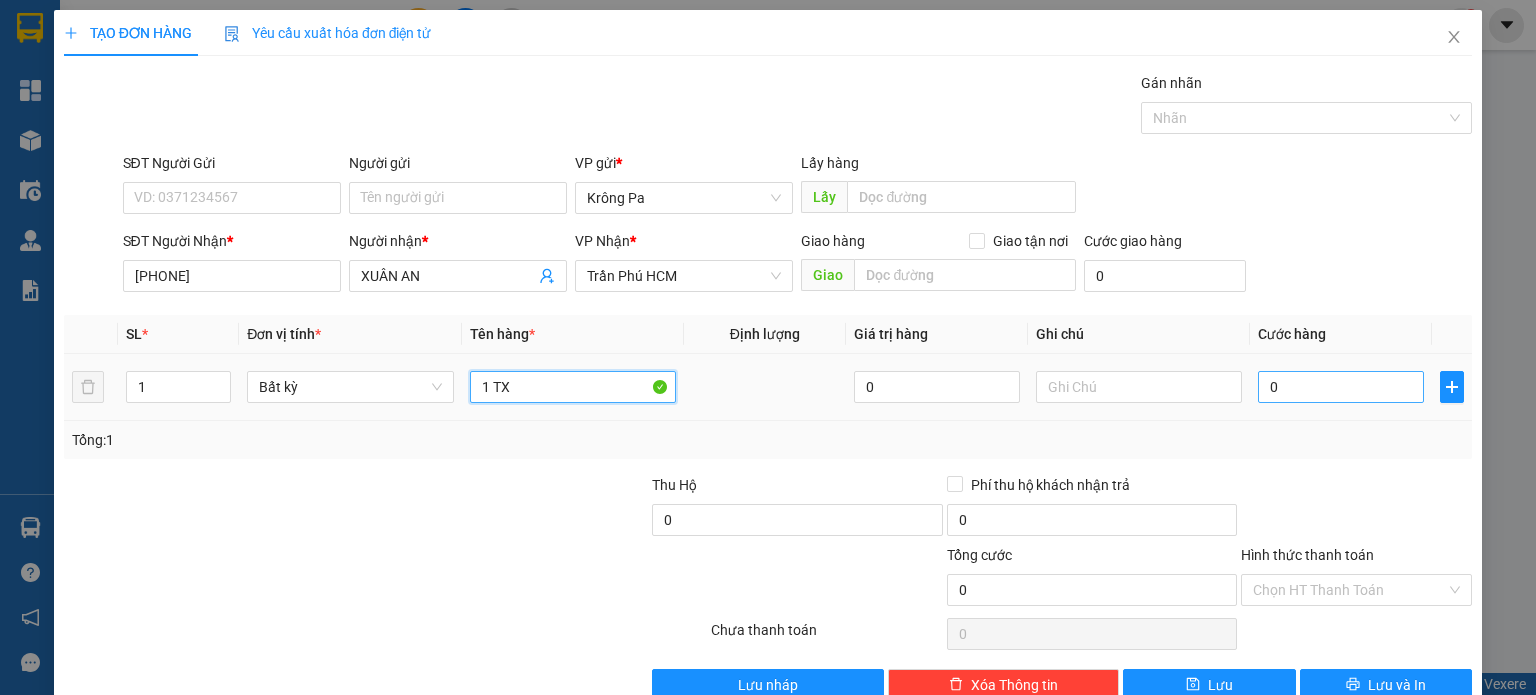 type on "1 TX" 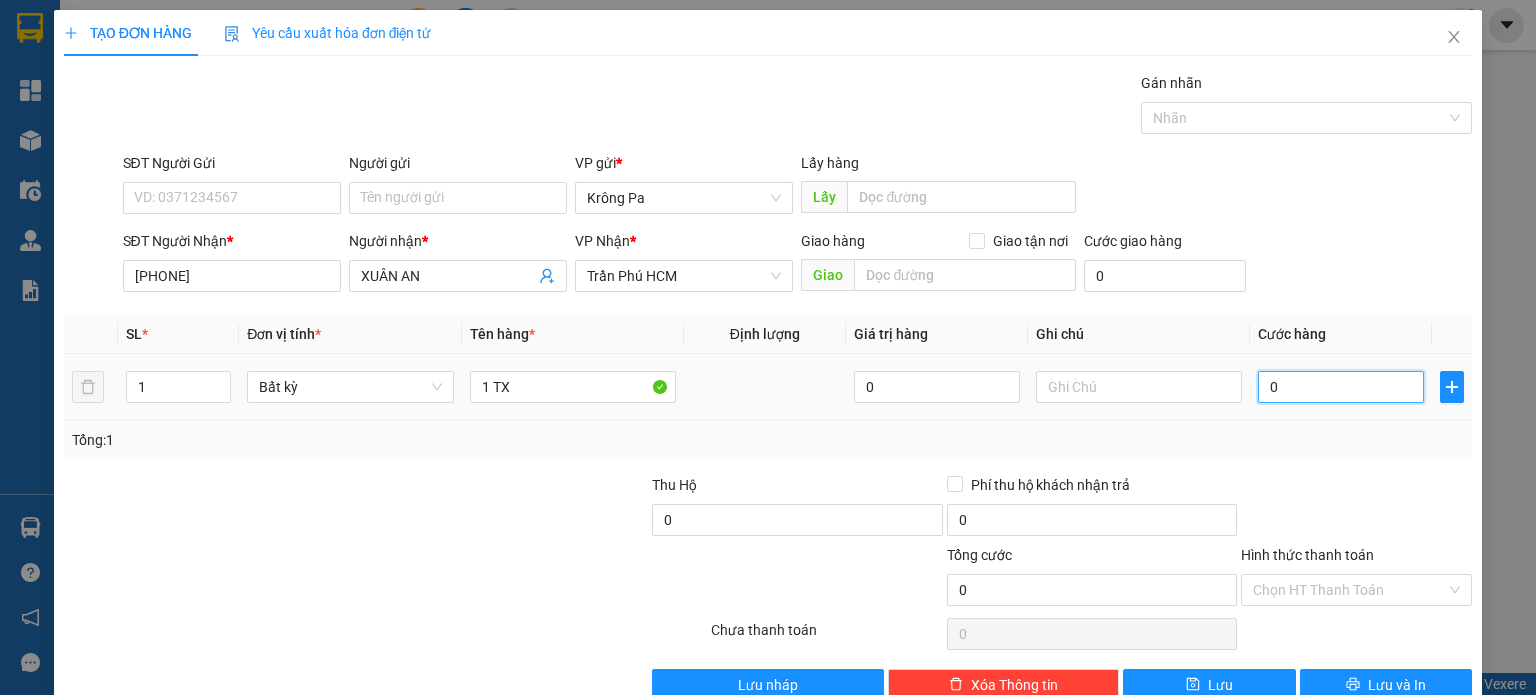 click on "0" at bounding box center (1341, 387) 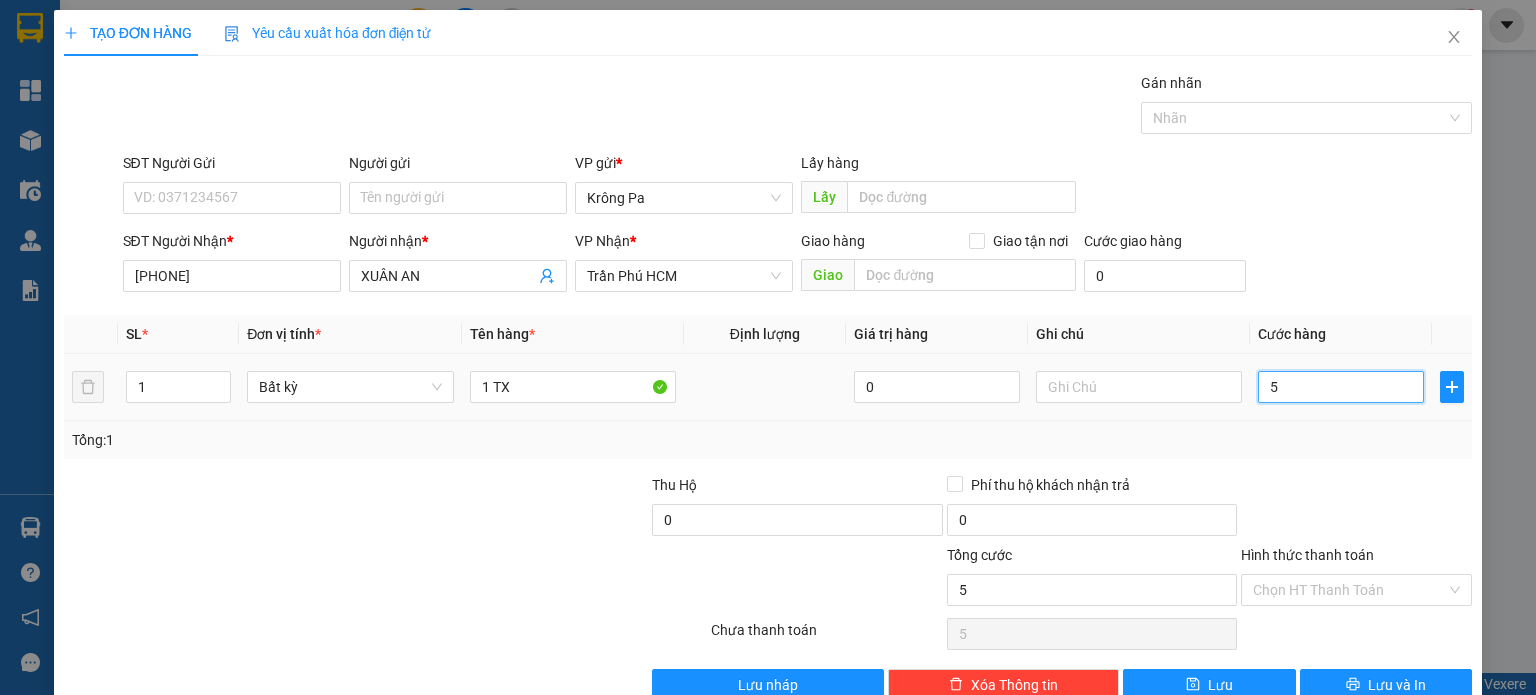 type on "0" 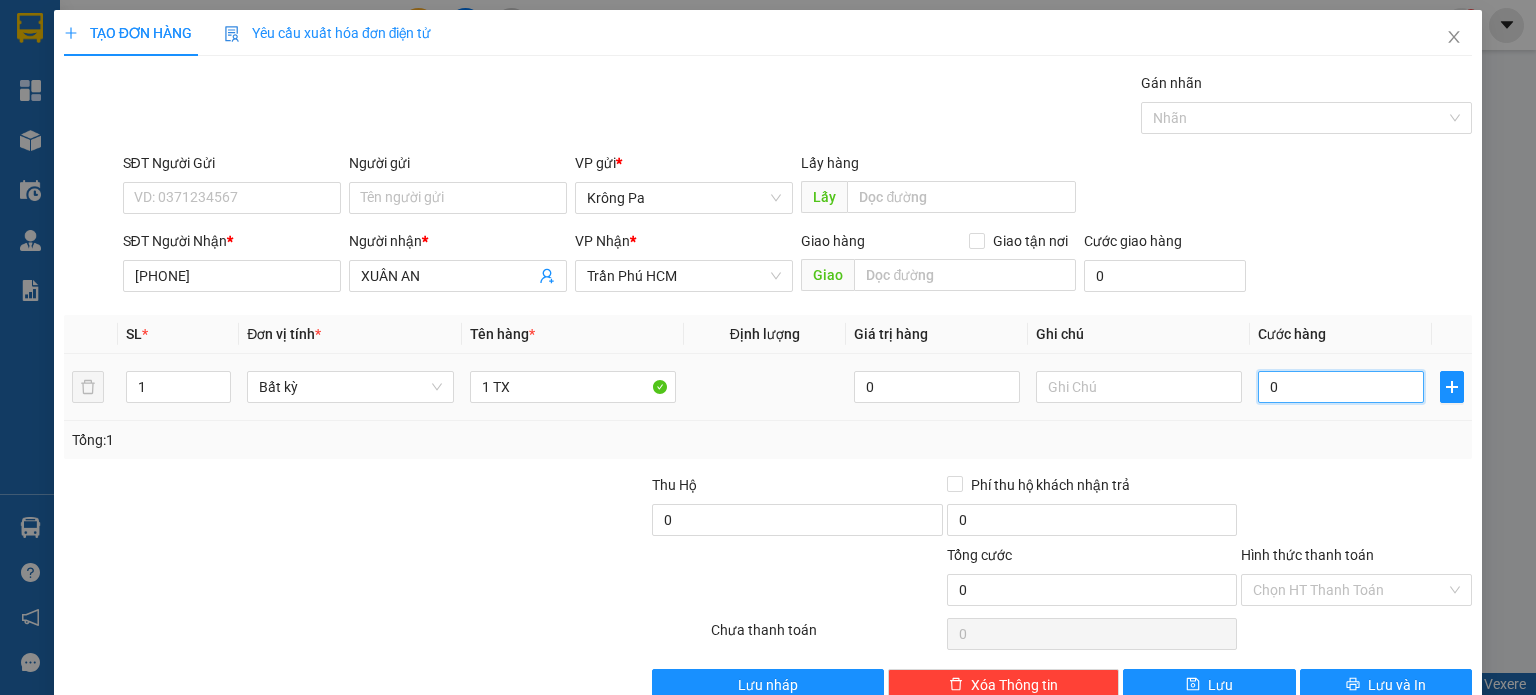 type on "04" 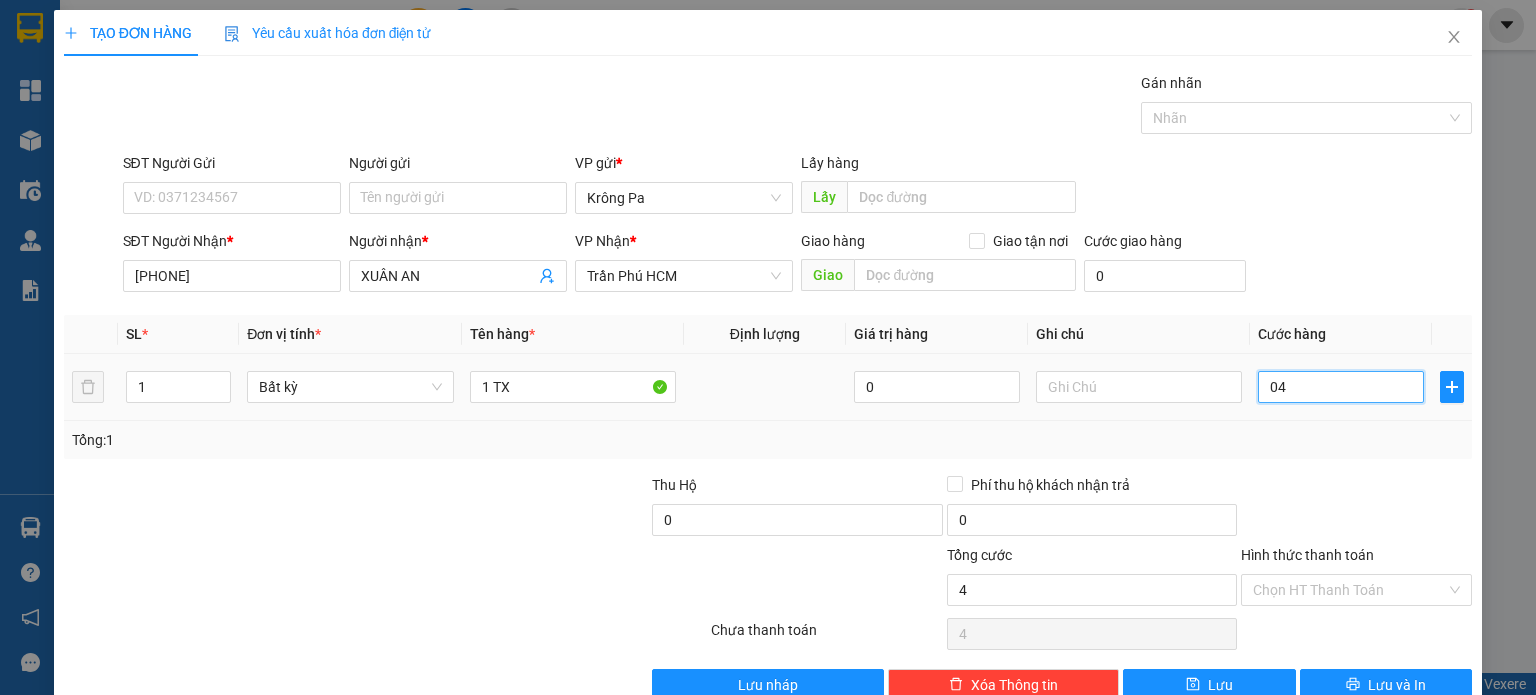 type on "040" 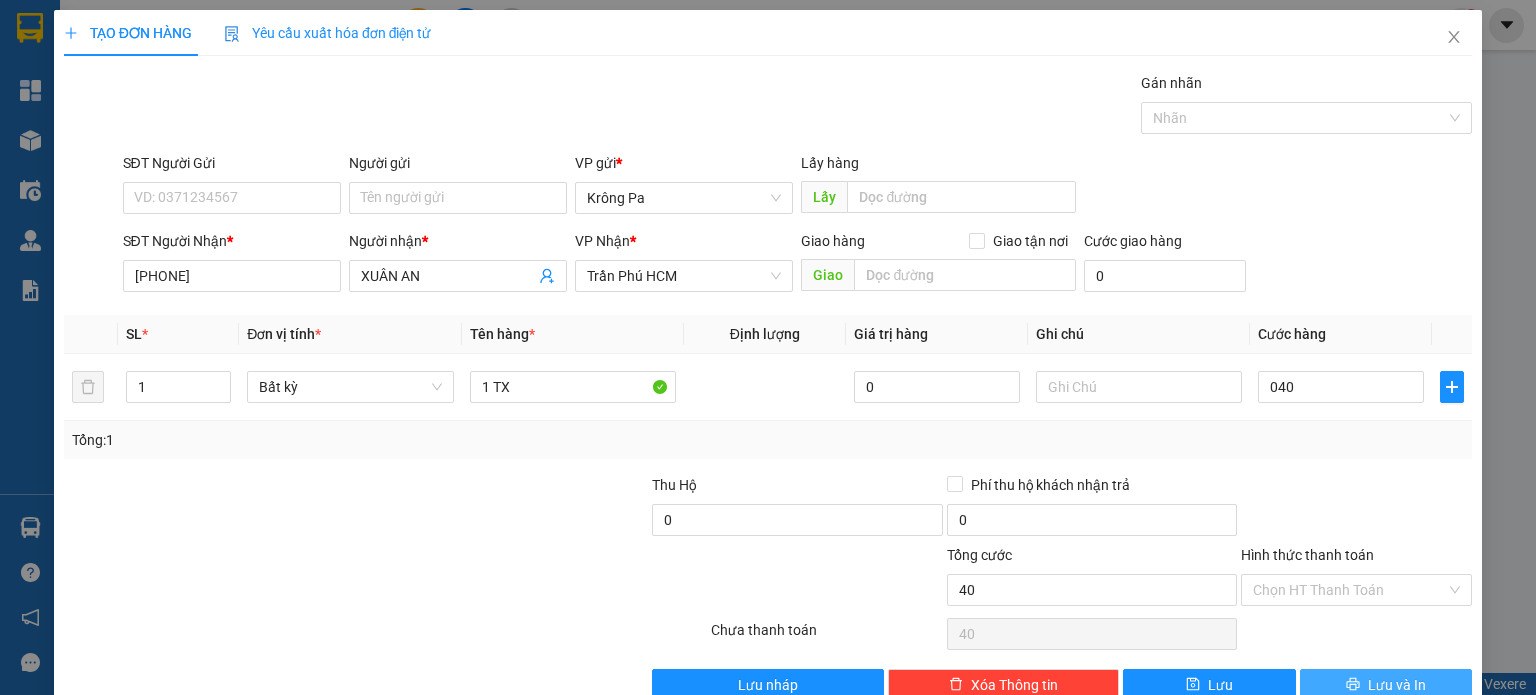 type on "40.000" 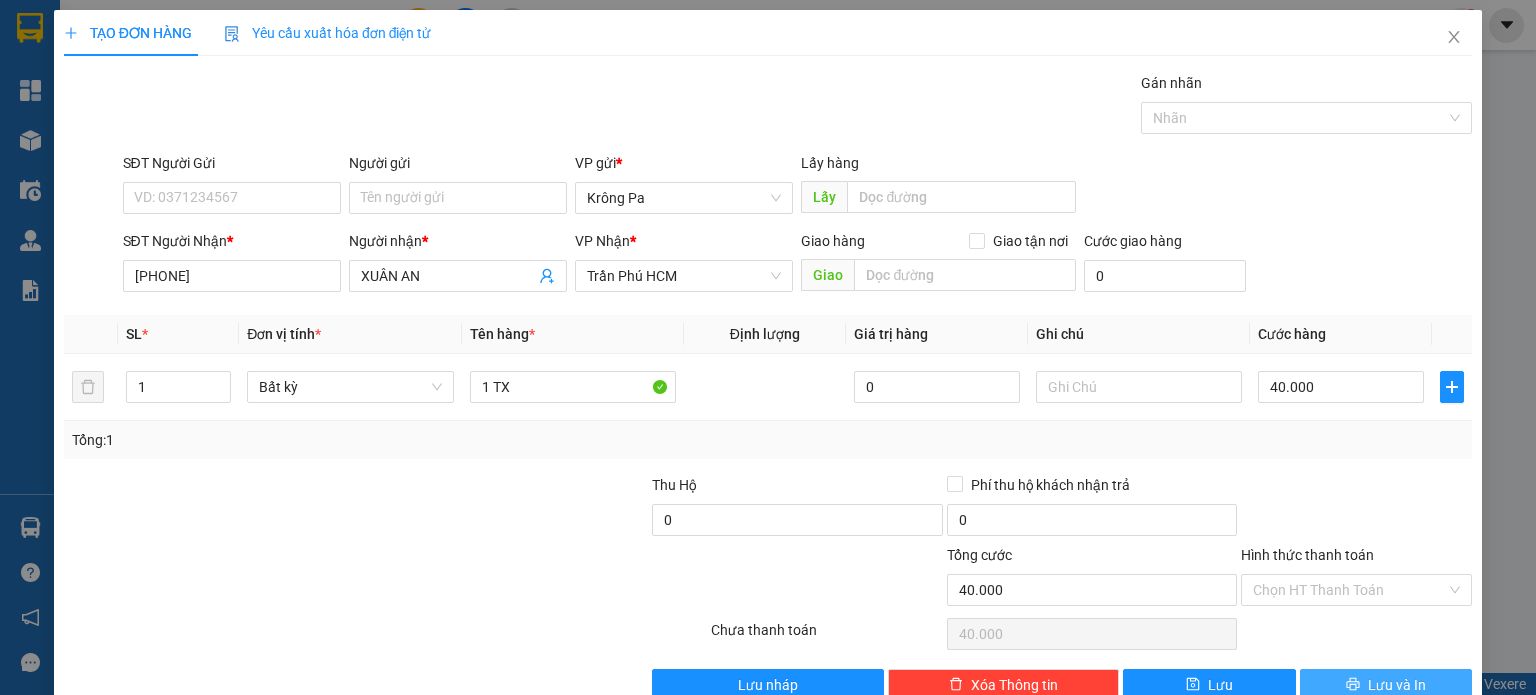 click 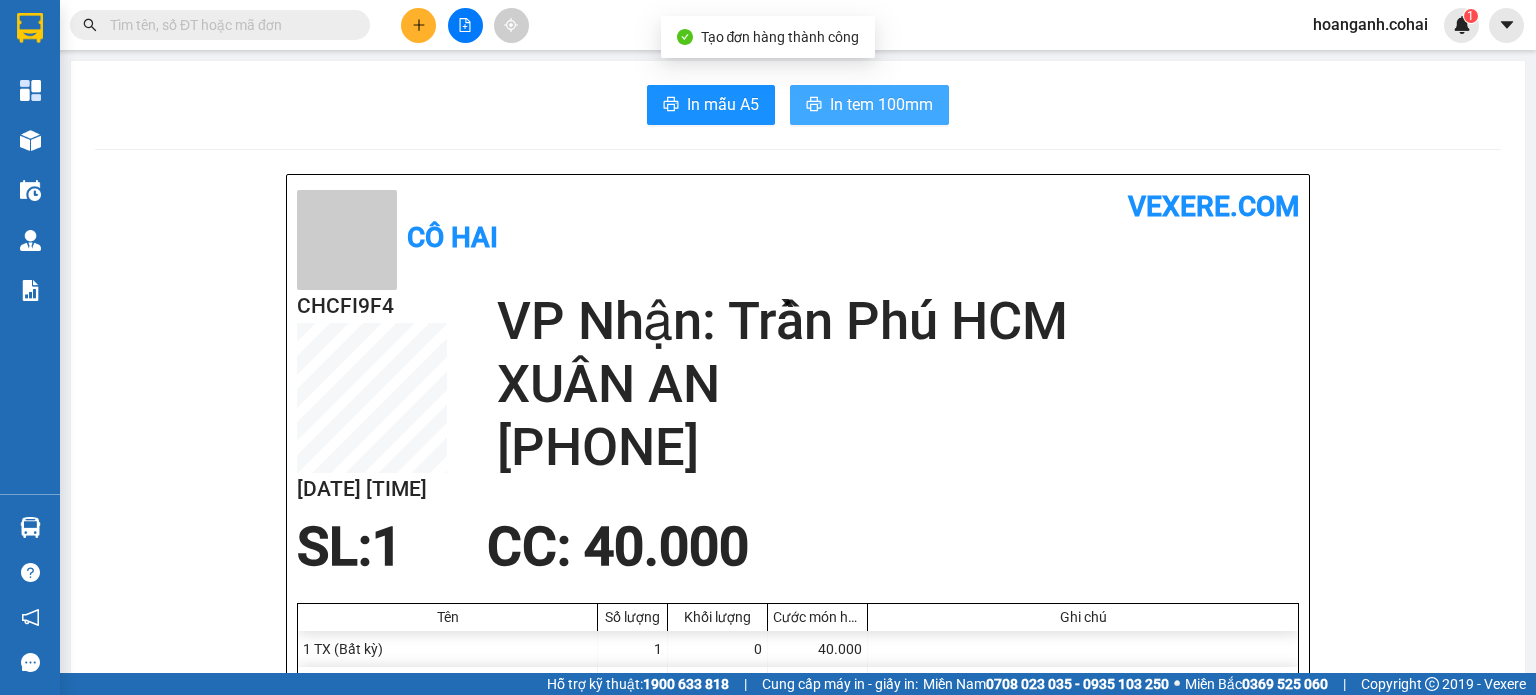 click on "In tem 100mm" at bounding box center [881, 104] 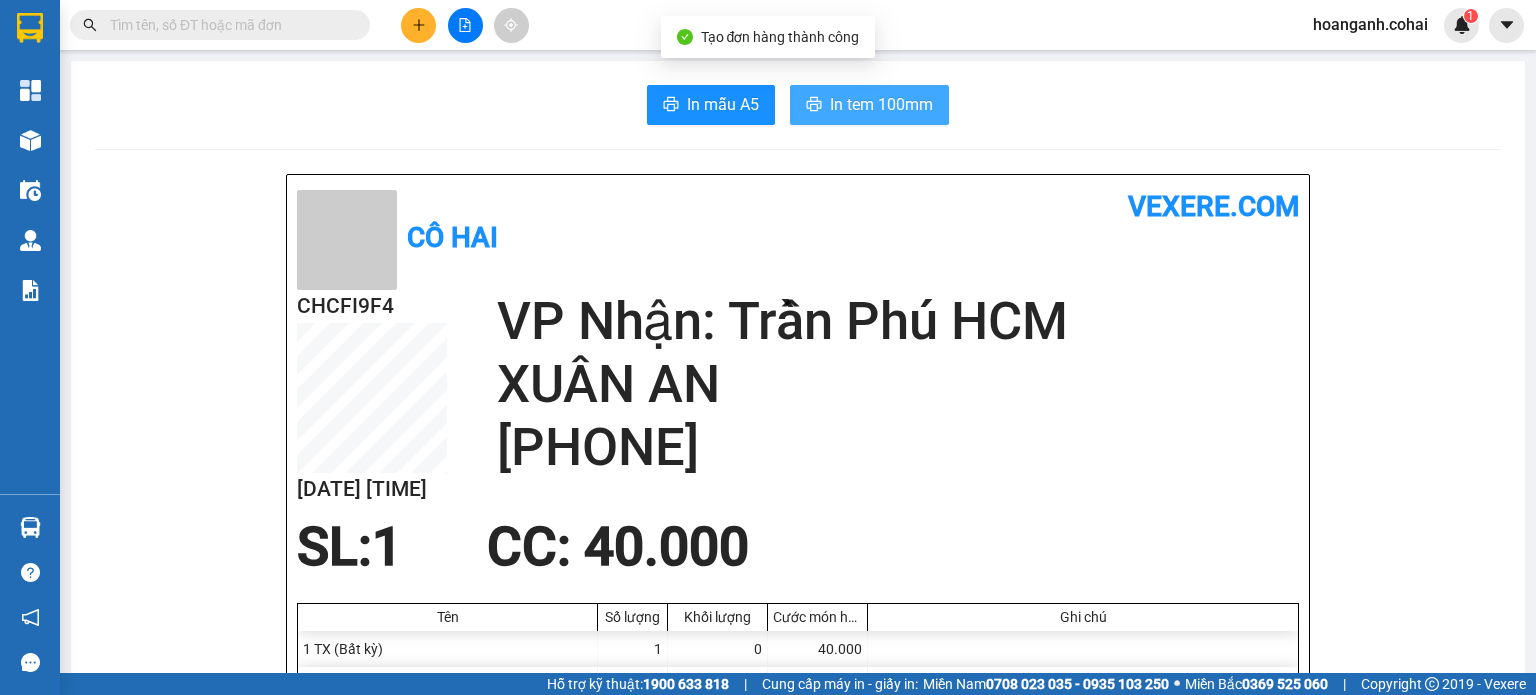 scroll, scrollTop: 0, scrollLeft: 0, axis: both 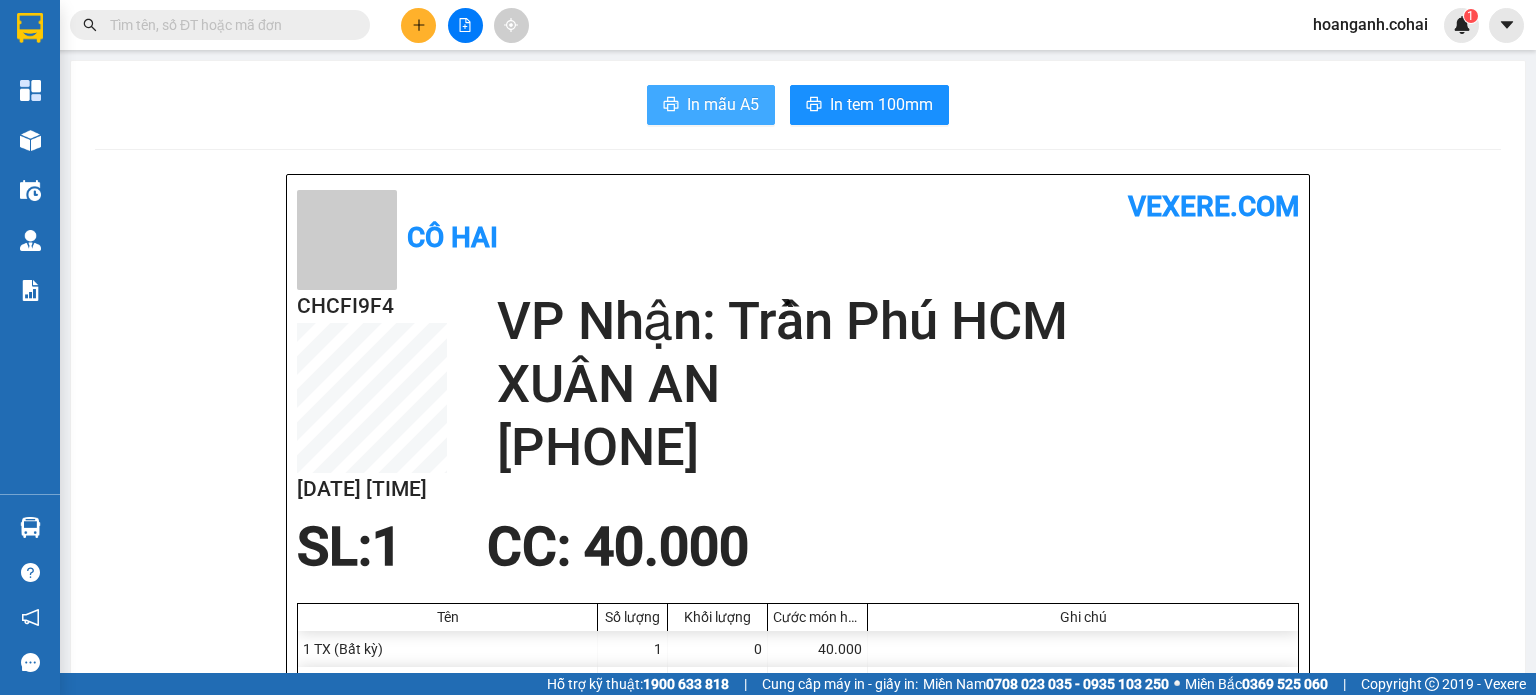 click on "In mẫu A5" at bounding box center [711, 105] 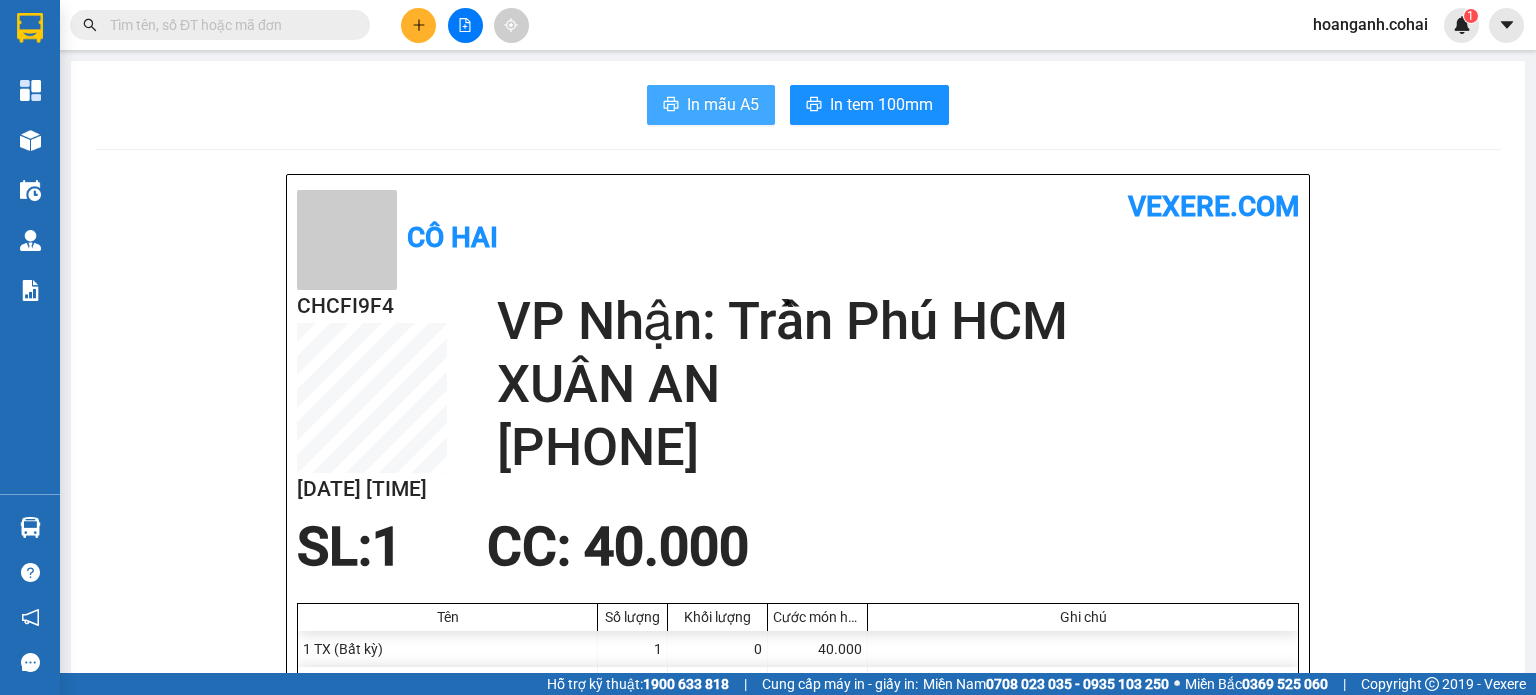 scroll, scrollTop: 0, scrollLeft: 0, axis: both 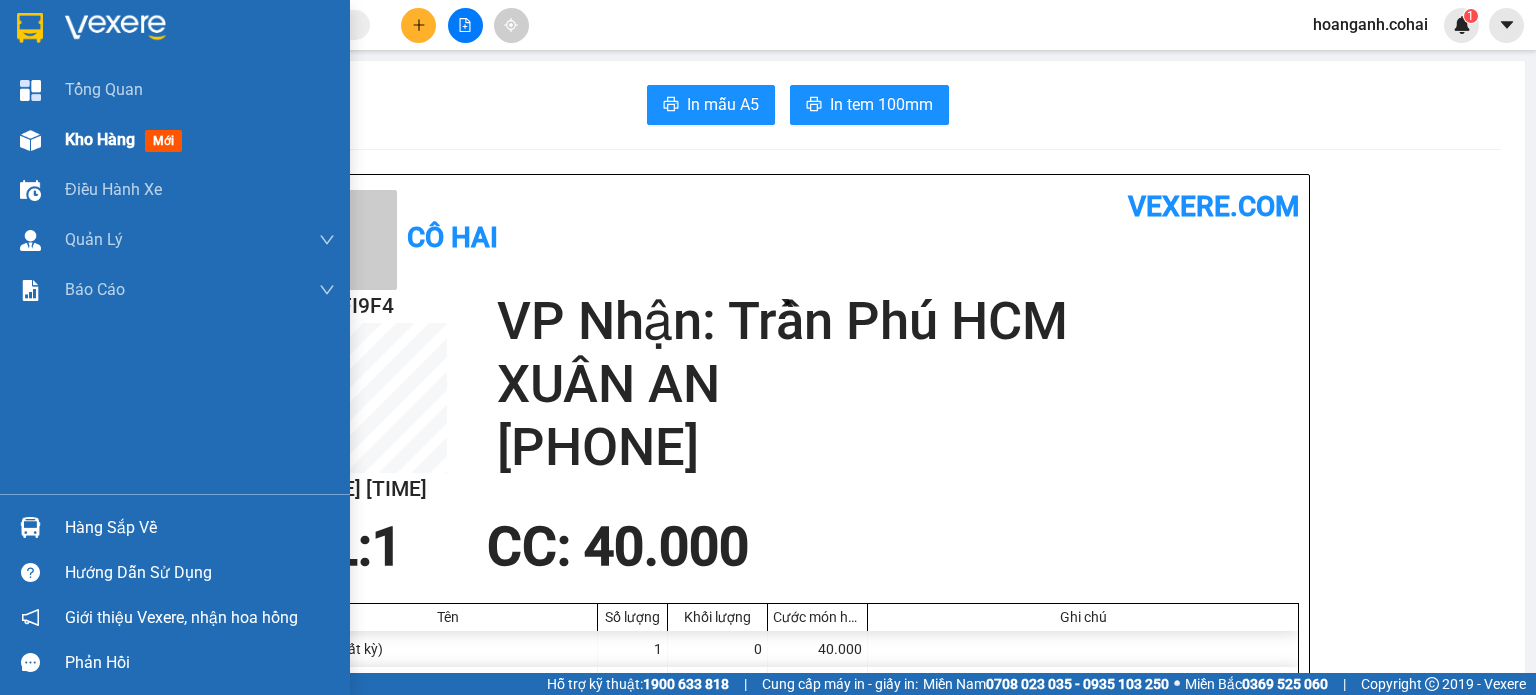 click on "Kho hàng mới" at bounding box center (200, 140) 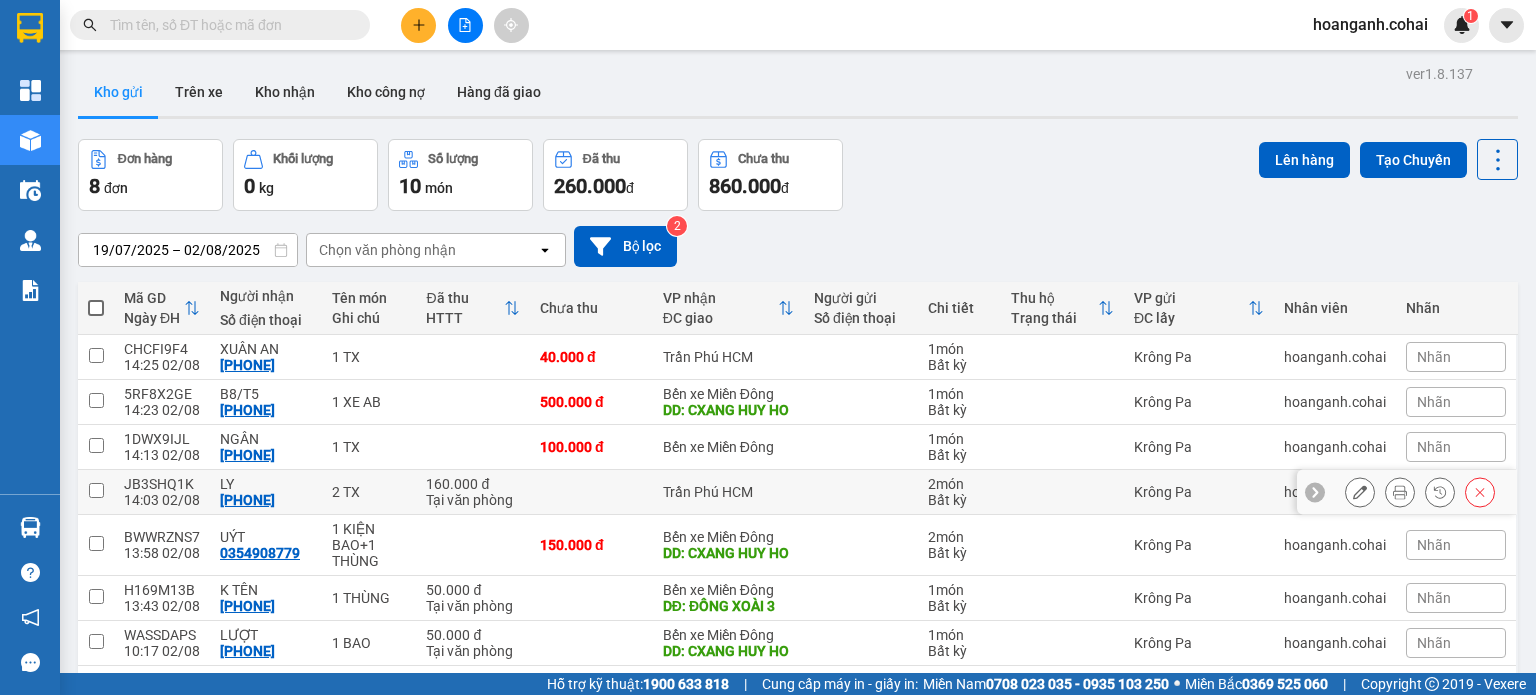click at bounding box center [96, 490] 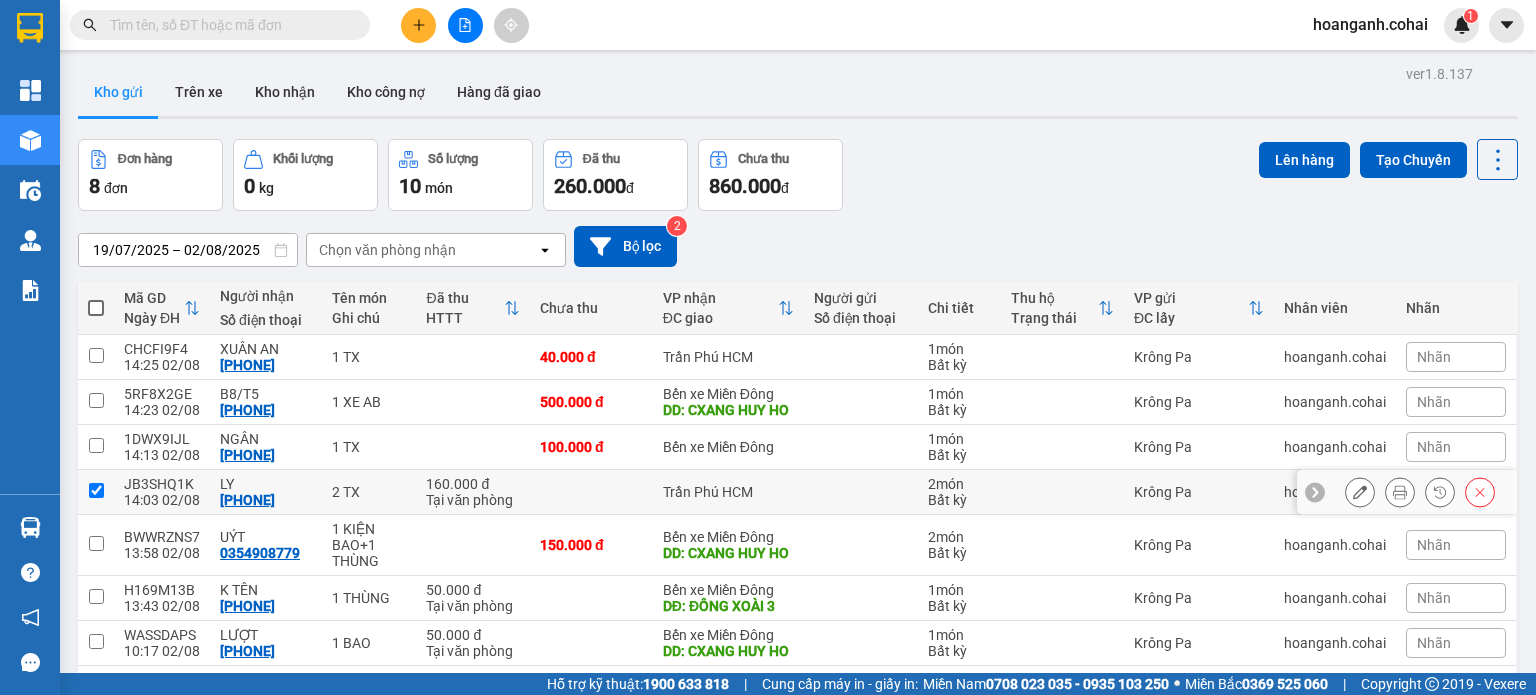 checkbox on "true" 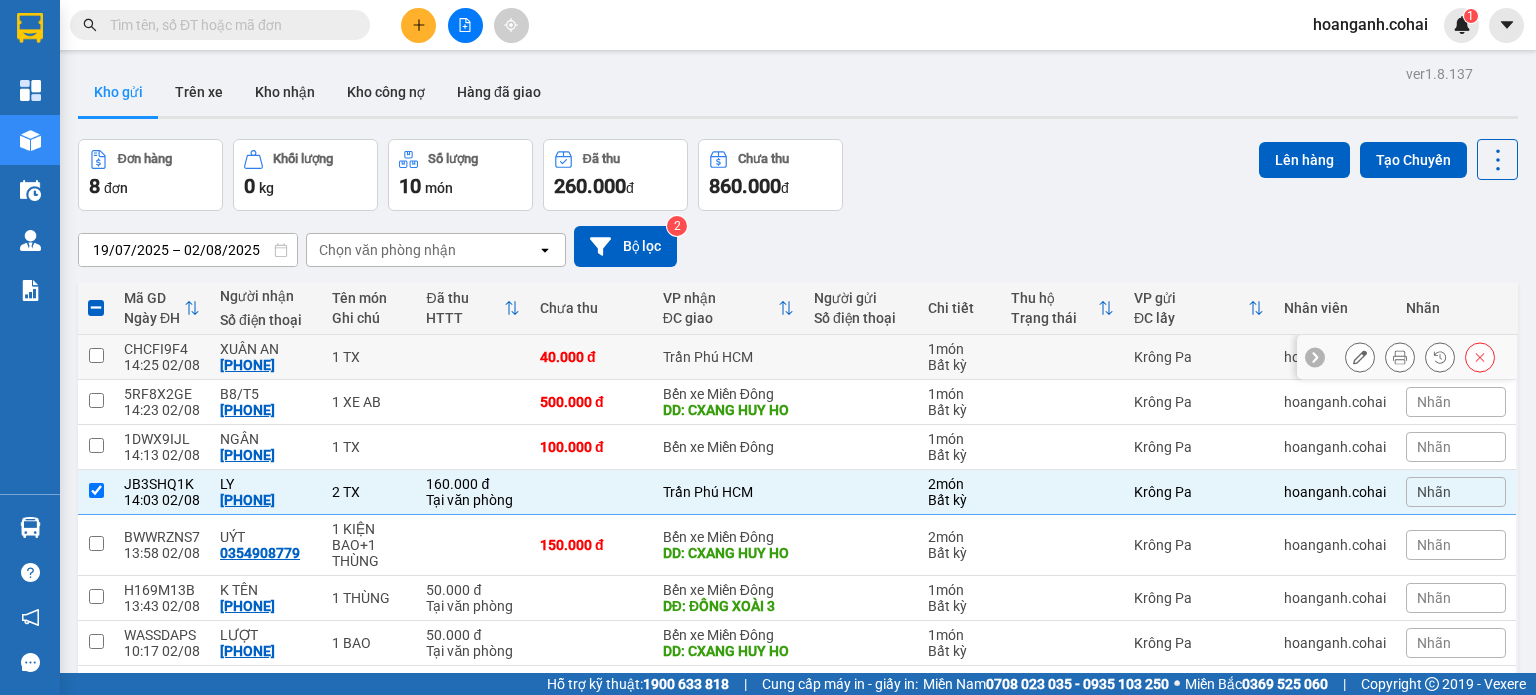 click at bounding box center (96, 355) 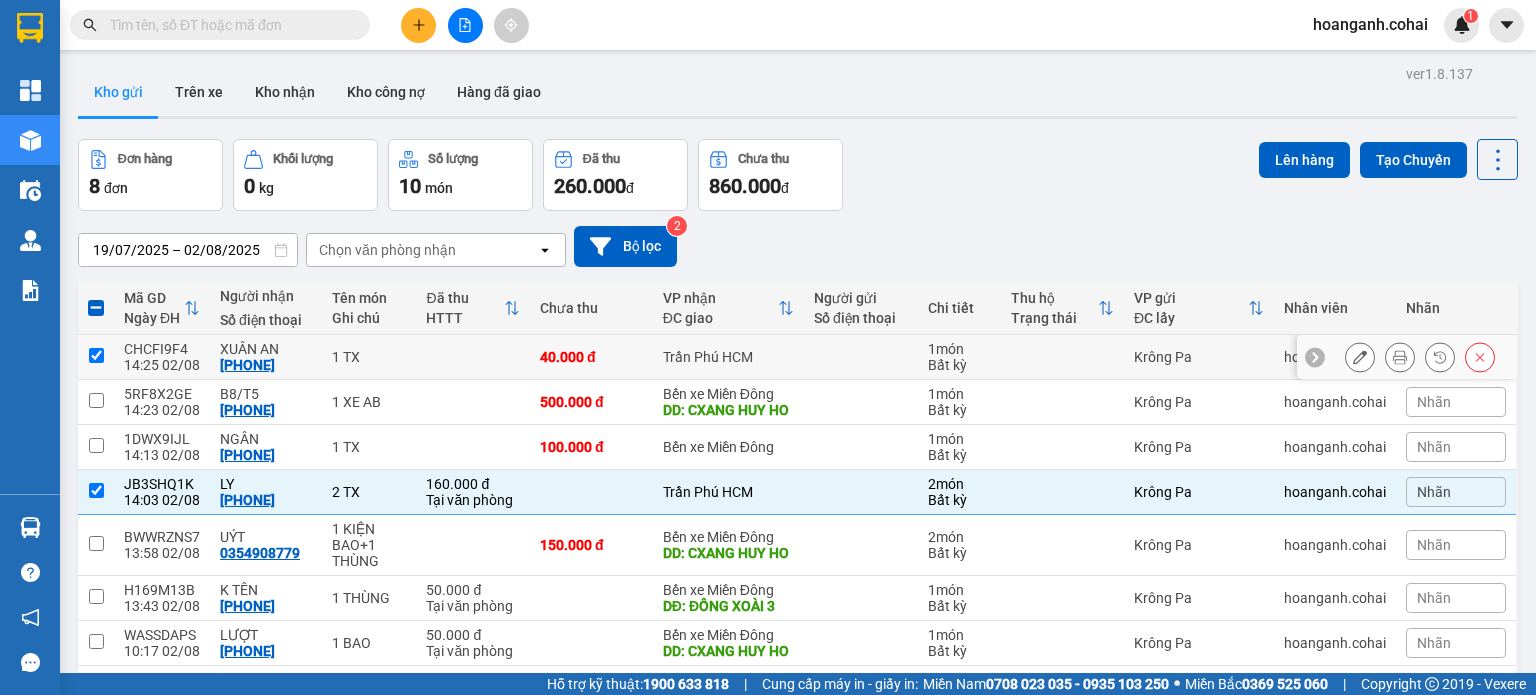 checkbox on "true" 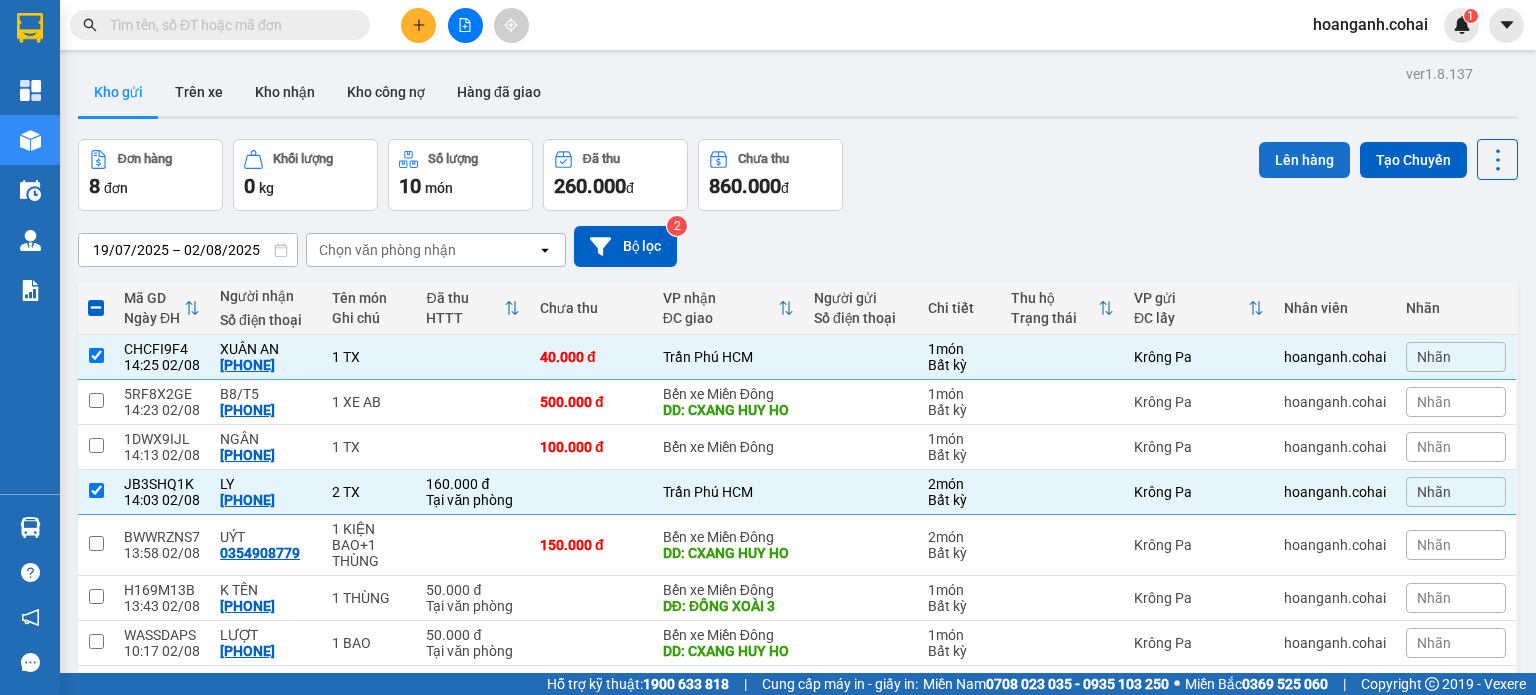 click on "Lên hàng" at bounding box center (1304, 160) 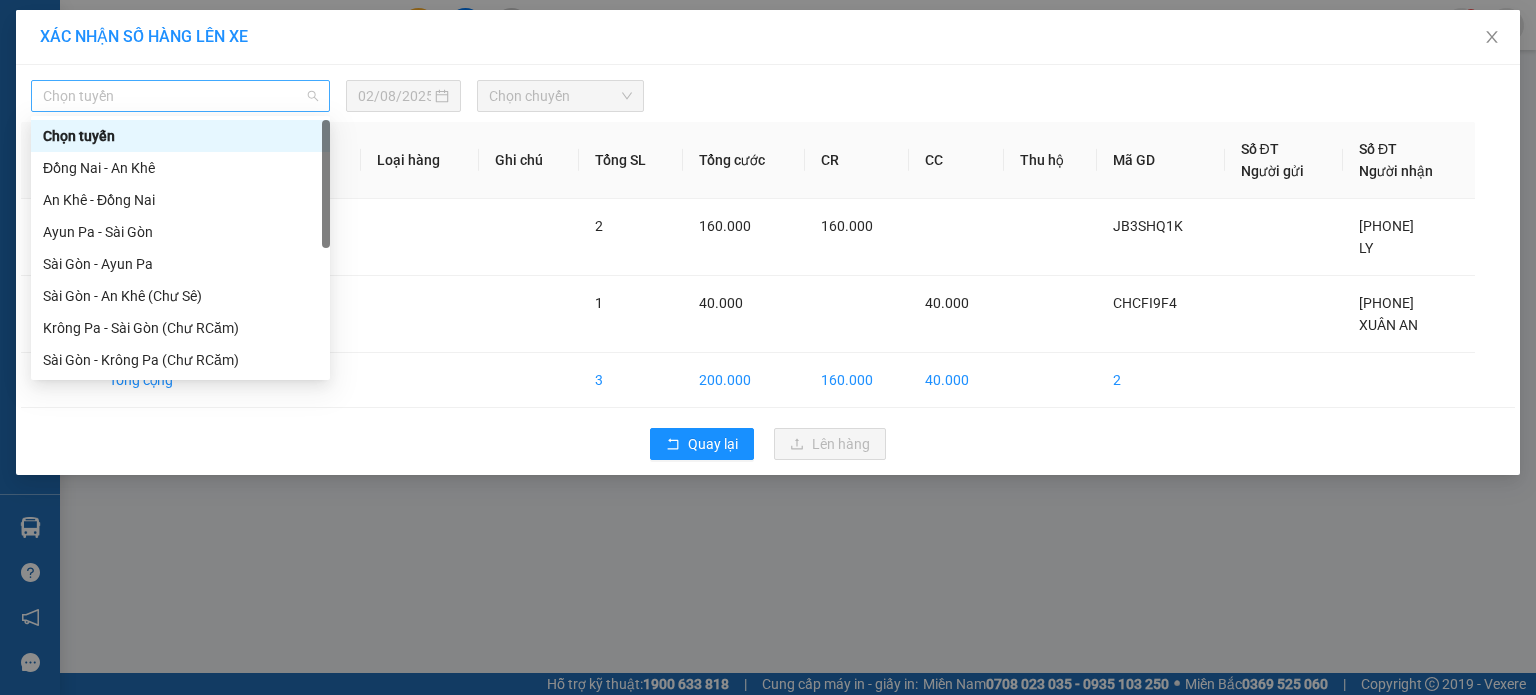 click on "Chọn tuyến" at bounding box center [180, 96] 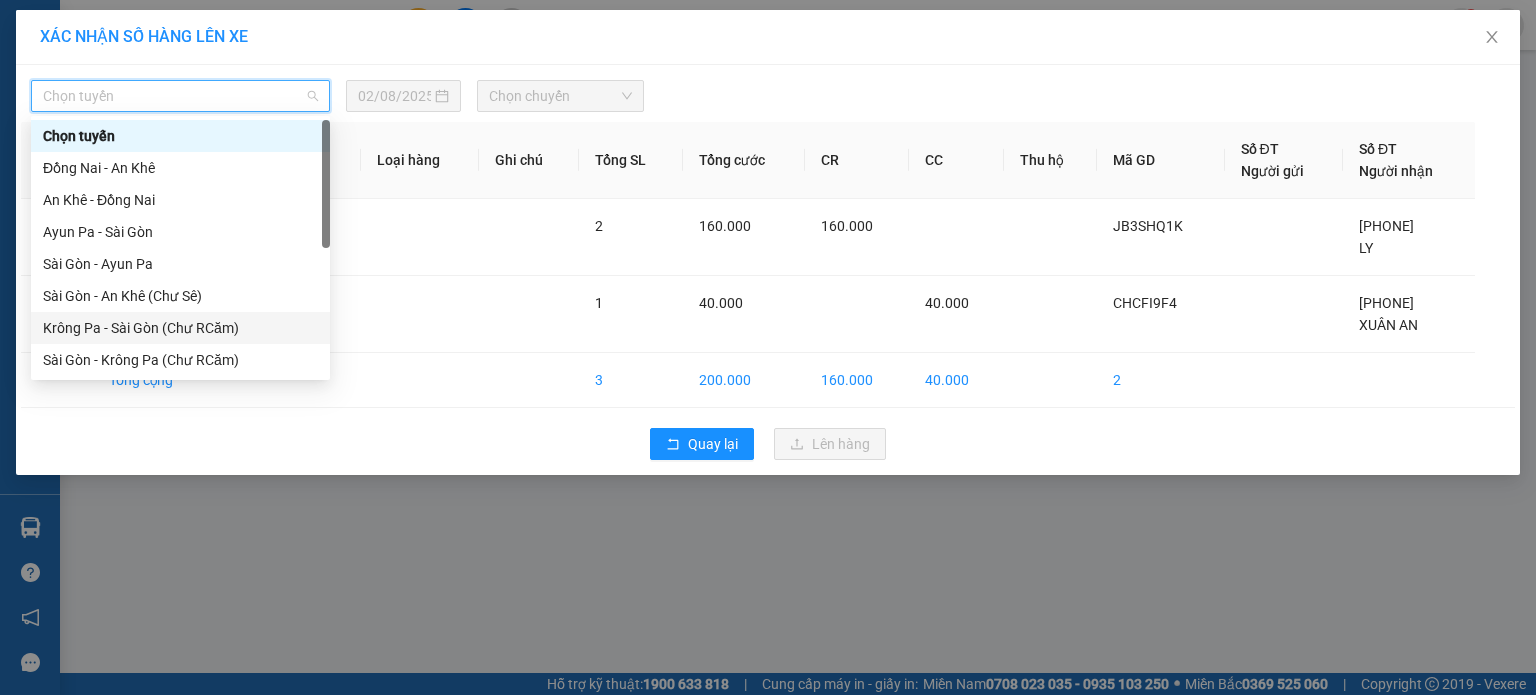 click on "Krông Pa - Sài Gòn (Chư RCăm)" at bounding box center [180, 328] 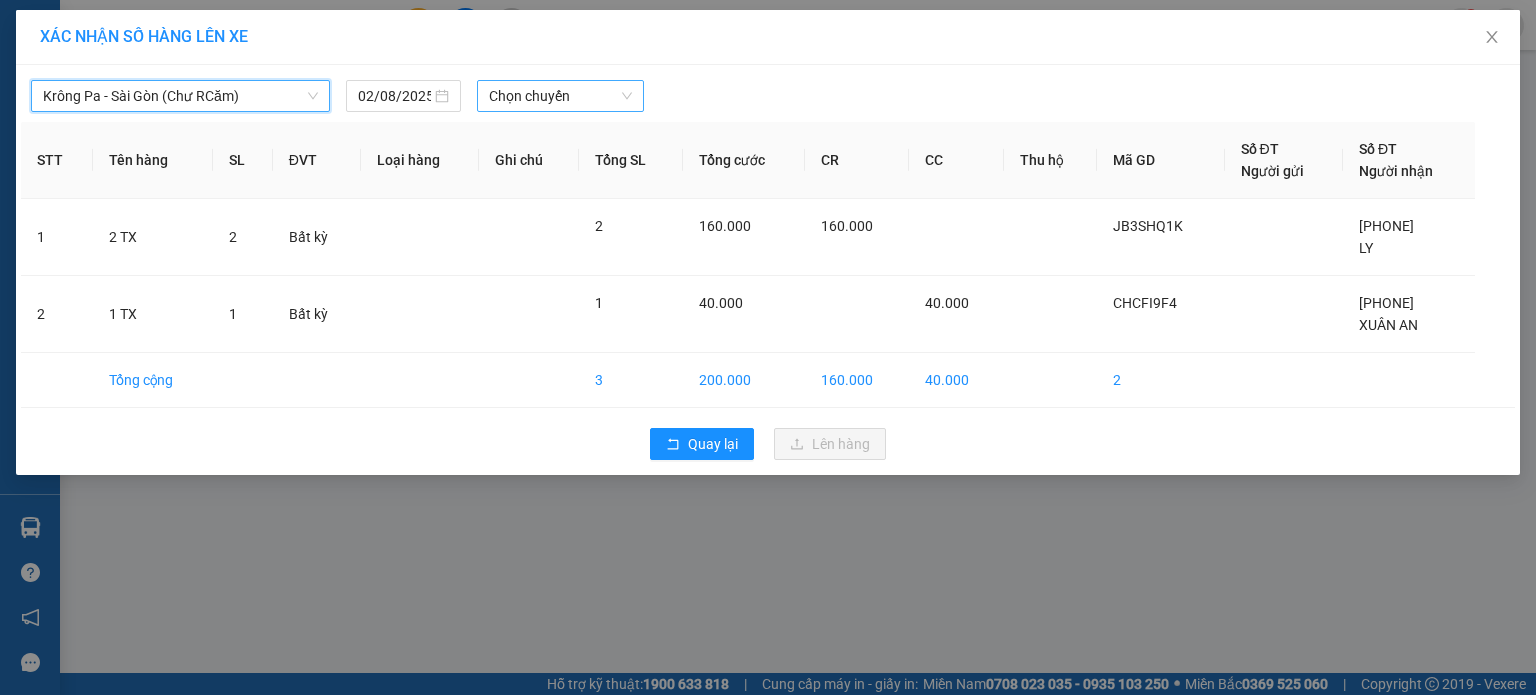 click on "Chọn chuyến" at bounding box center (561, 96) 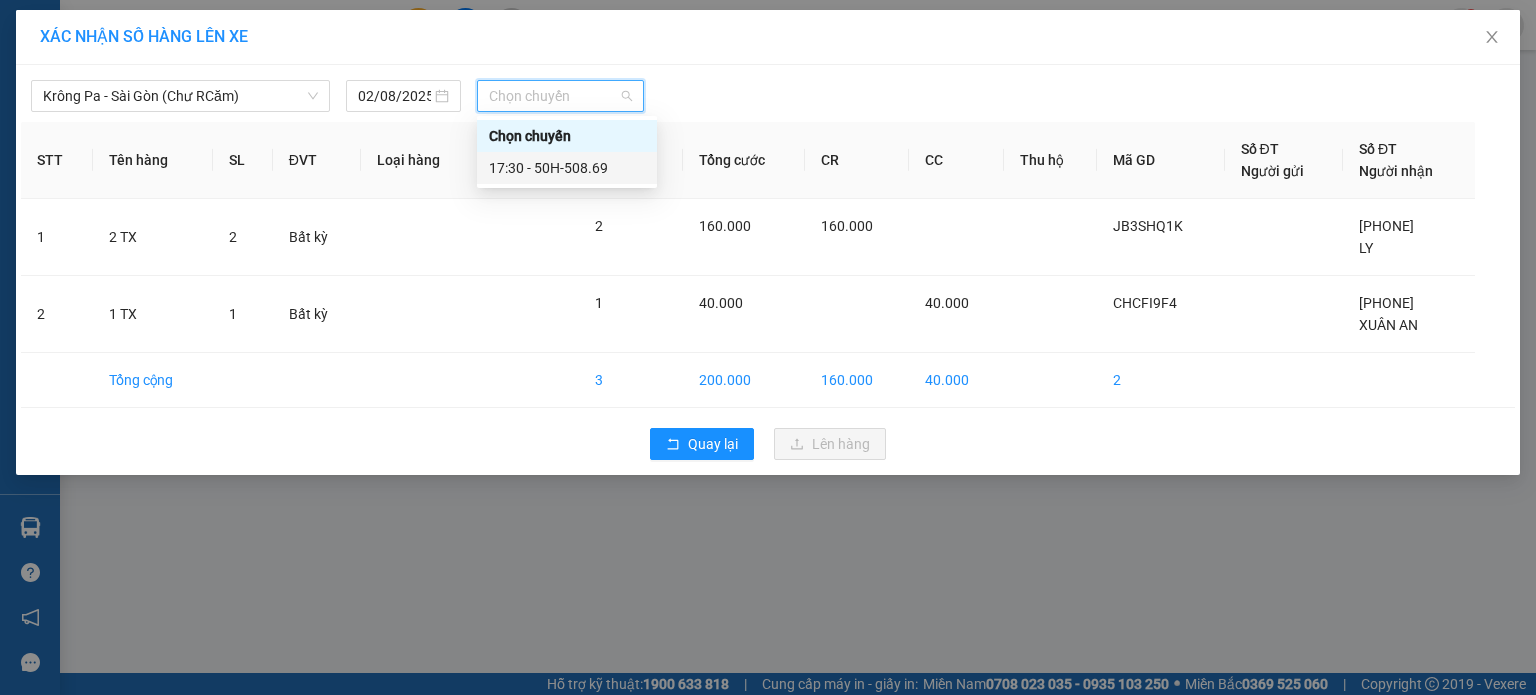 click on "17:30     - 50H-508.69" at bounding box center [567, 168] 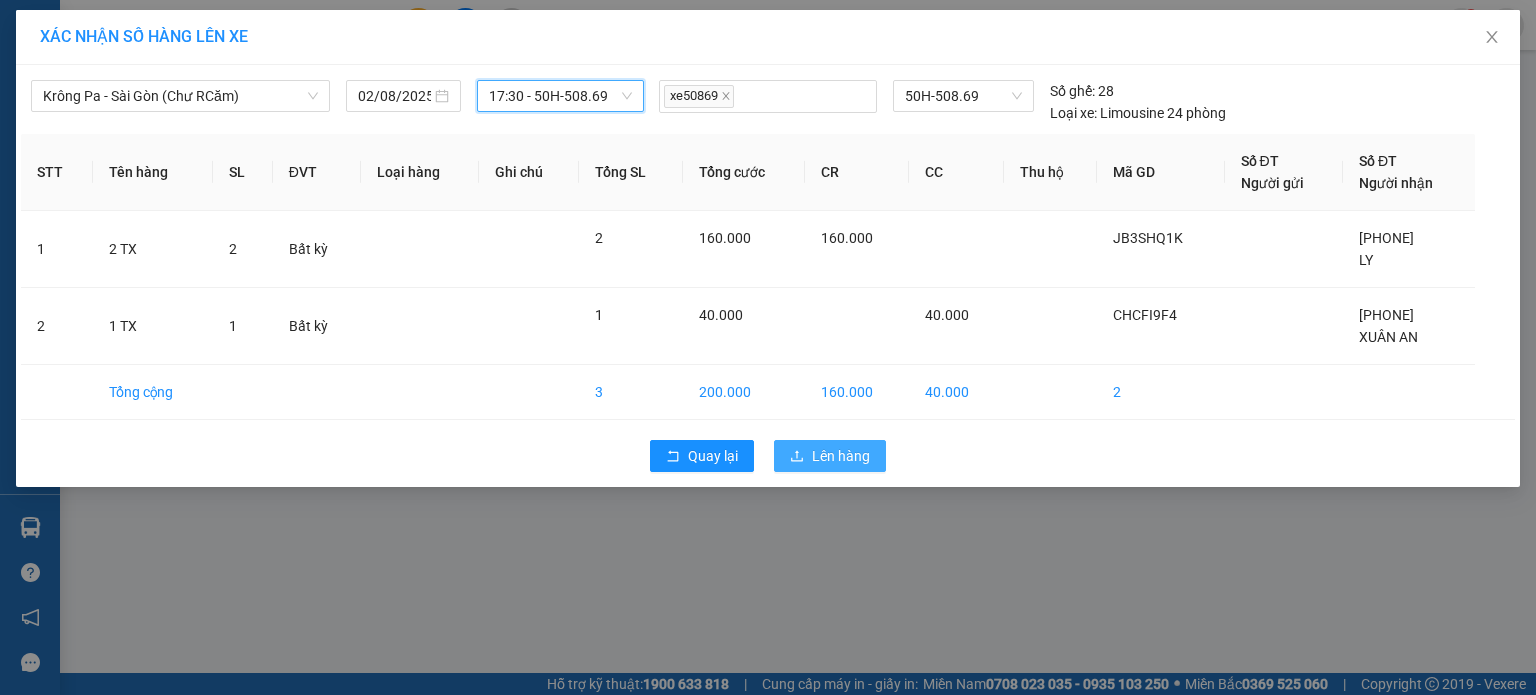 click on "Lên hàng" at bounding box center [841, 456] 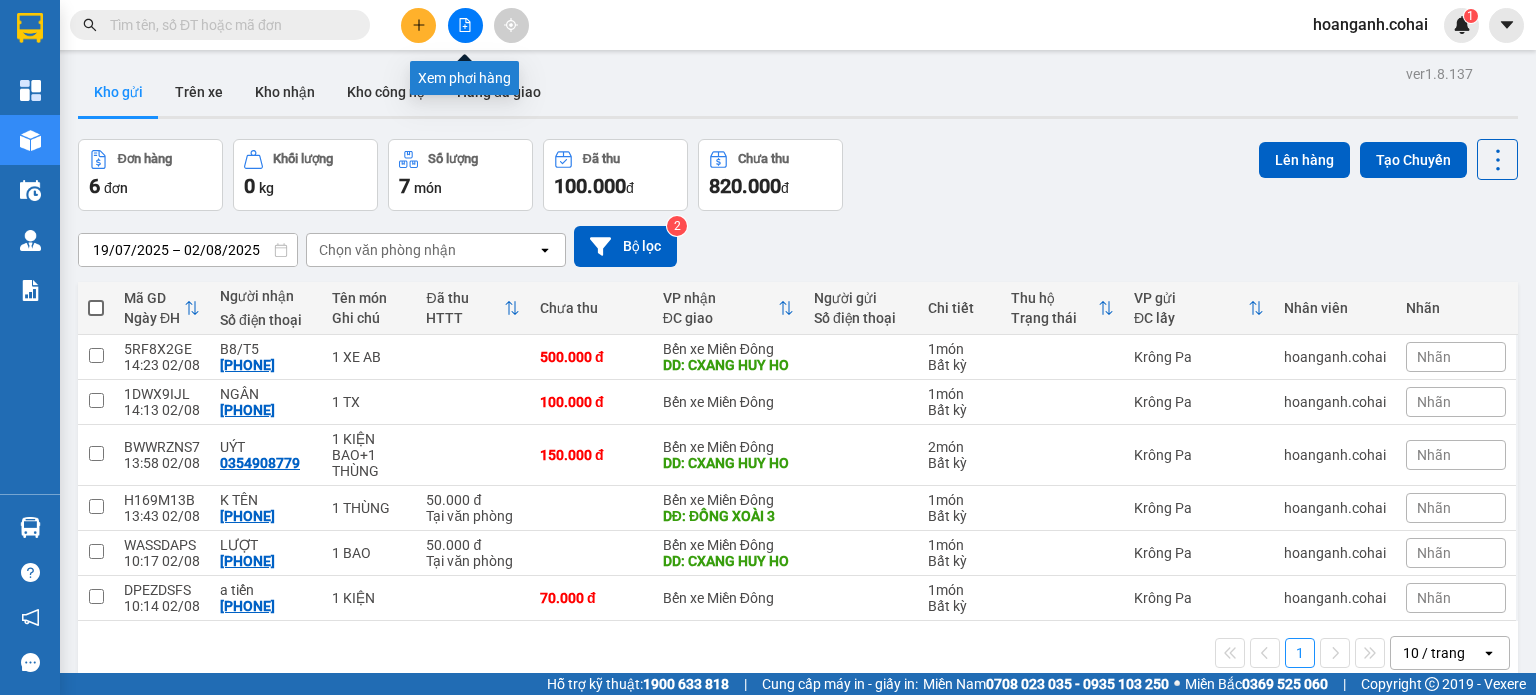 click at bounding box center [465, 25] 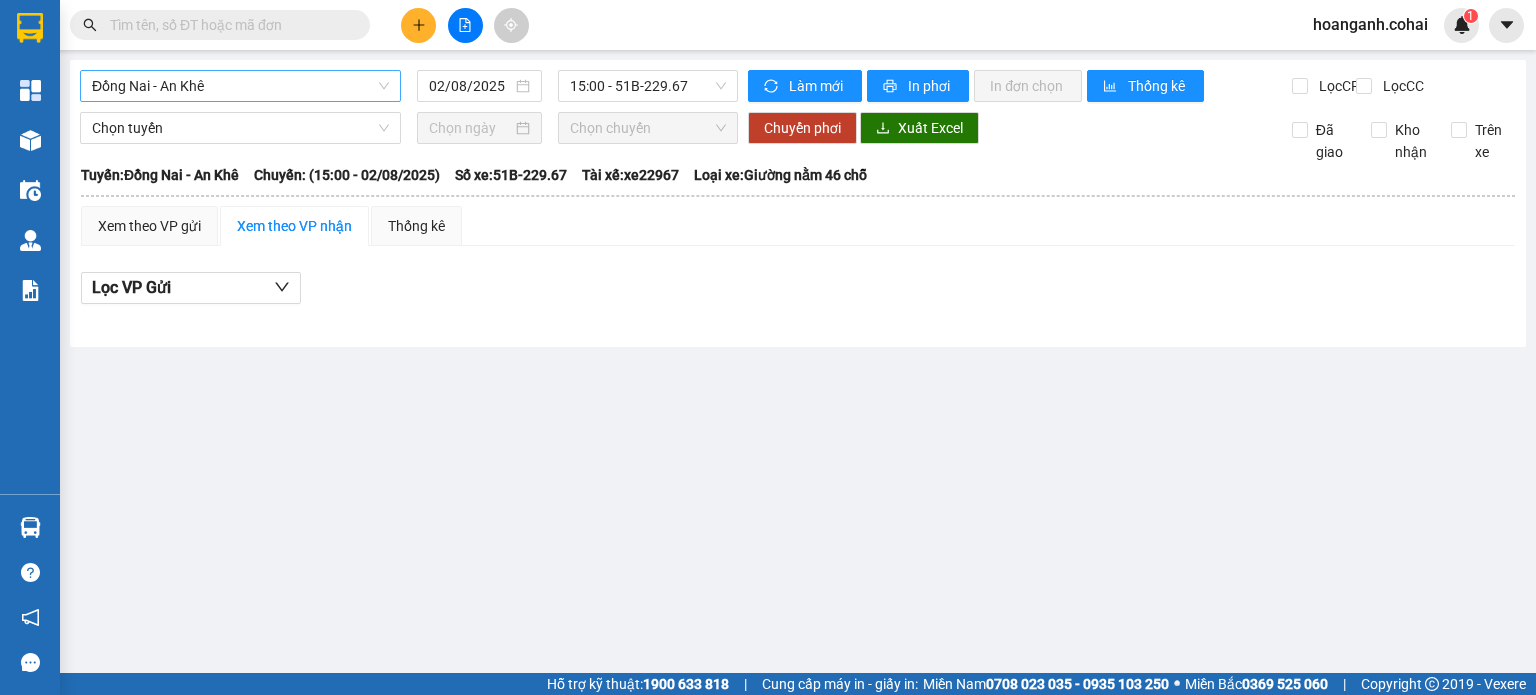 click on "Đồng Nai - An Khê" at bounding box center (240, 86) 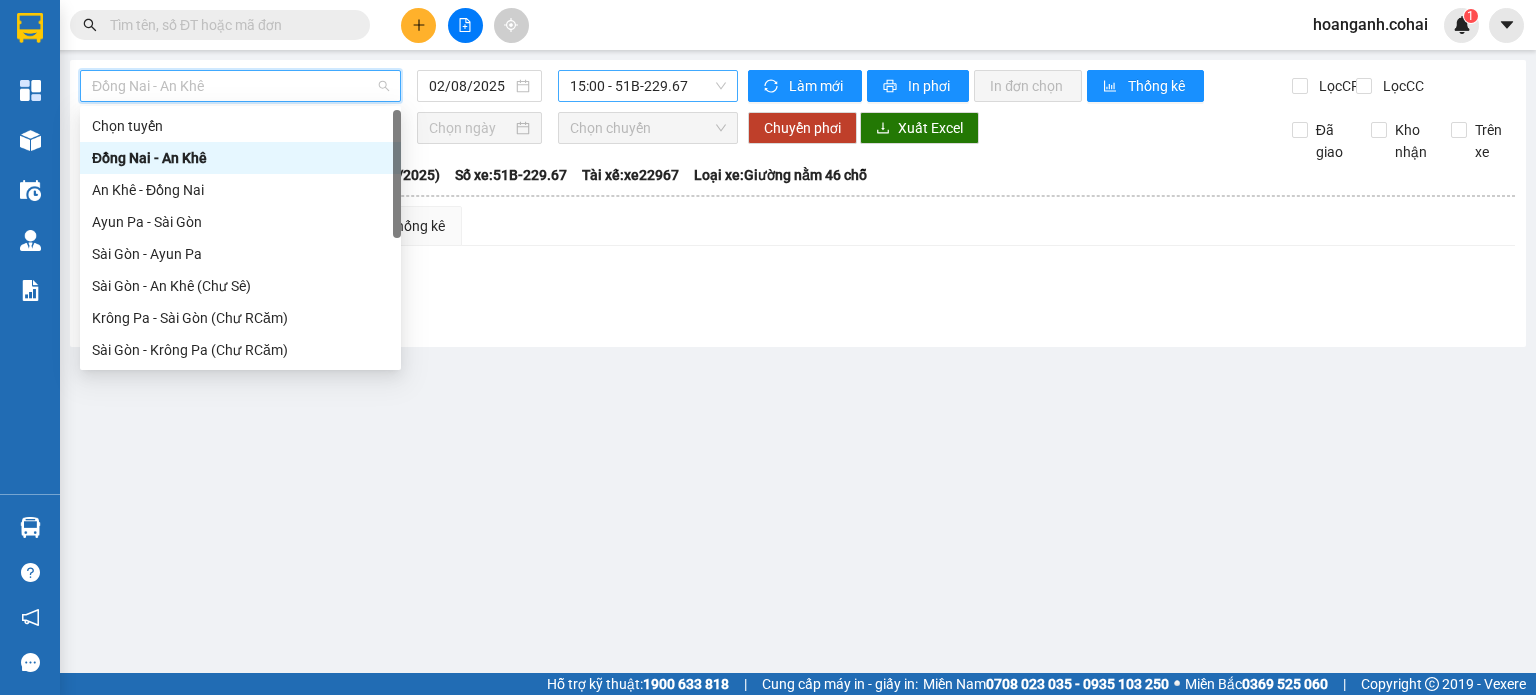 click on "[TIME]     - 51B-229.67" at bounding box center [648, 86] 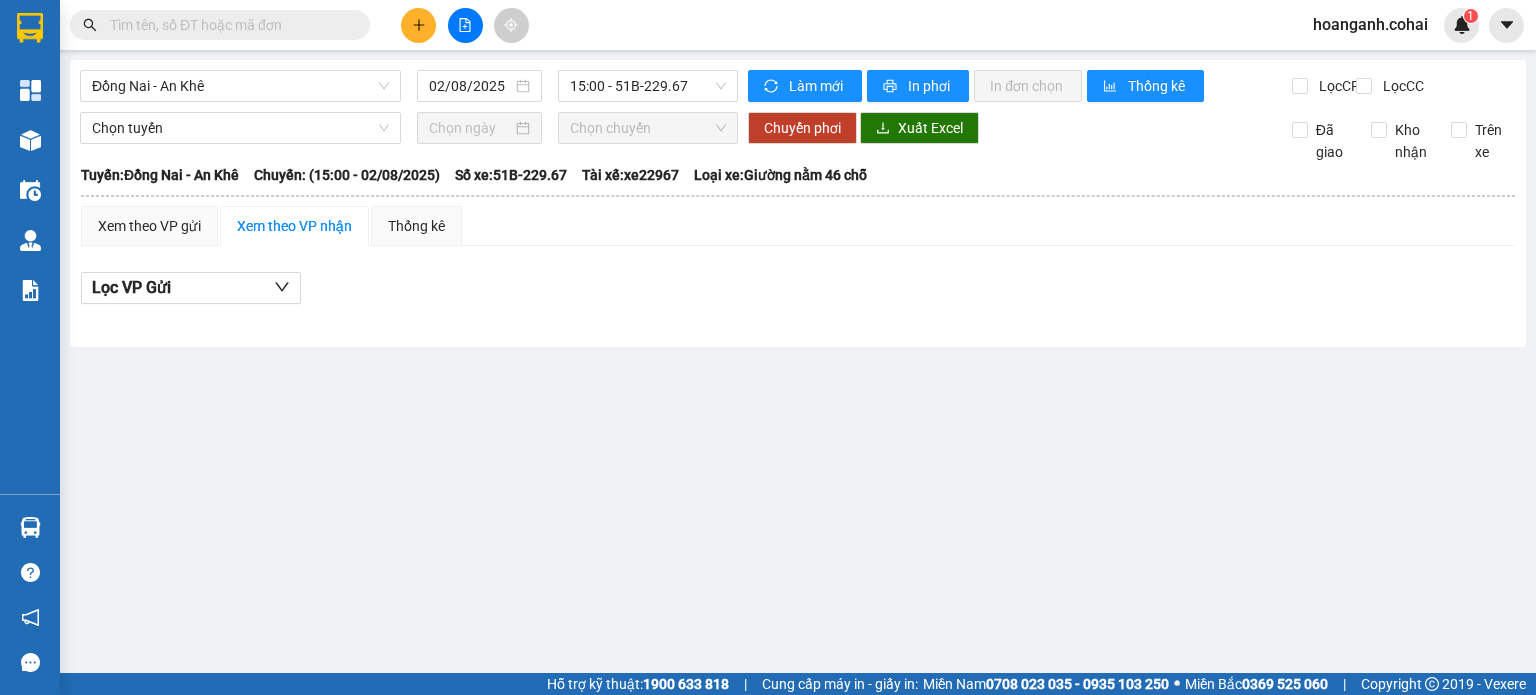 click on "Dong Nai - An Khe [DATE] [TIME]     - 51B-229.67  Lam moi In phoi In don chon Thong ke Loc  CR Loc  CC Chon tuyen Chon chuyen Chuyen phoi Xuat Excel Da giao Kho nhan Tren xe Co Hai   (08) [PHONE]   319 Tran Phu, Phuong 8 PHOI HANG [TIME] - [DATE] Tuyuyen:  Dong Nai - An Khe Chuyen:   ([TIME] - [DATE]) Tai xe:  xe22967   So xe:  51B-229.67 Loai xe:  Giuong nam 46 cho Tuyuyen:  Dong Nai - An Khe Chuyen:   ([TIME] - [DATE]) So xe:  51B-229.67 Tai xe:  xe22967 Loai xe:  Giuong nam 46 cho Xem theo VP gui Xem theo VP nhan Thong ke Loc VP Gủi Cuoc roi :   0  VNĐChua cuoc :   0  VNĐThu ho:  0  VNĐ Co Hai   (08) [PHONE]   319 Tran Phu, Phuong 8 PHOI HANG Krong Pa  -  [TIME] - [DATE] Tuyuyen:  Dong Nai - An Khe Chuyen:   ([TIME] - [DATE]) Tai xe:  xe22967   So xe:  51B-229.67   Loai xe:  Giuong nam 46 cho Ma GD Nguoi gui Nguoi nhan DC Giao SL :" at bounding box center [768, 336] 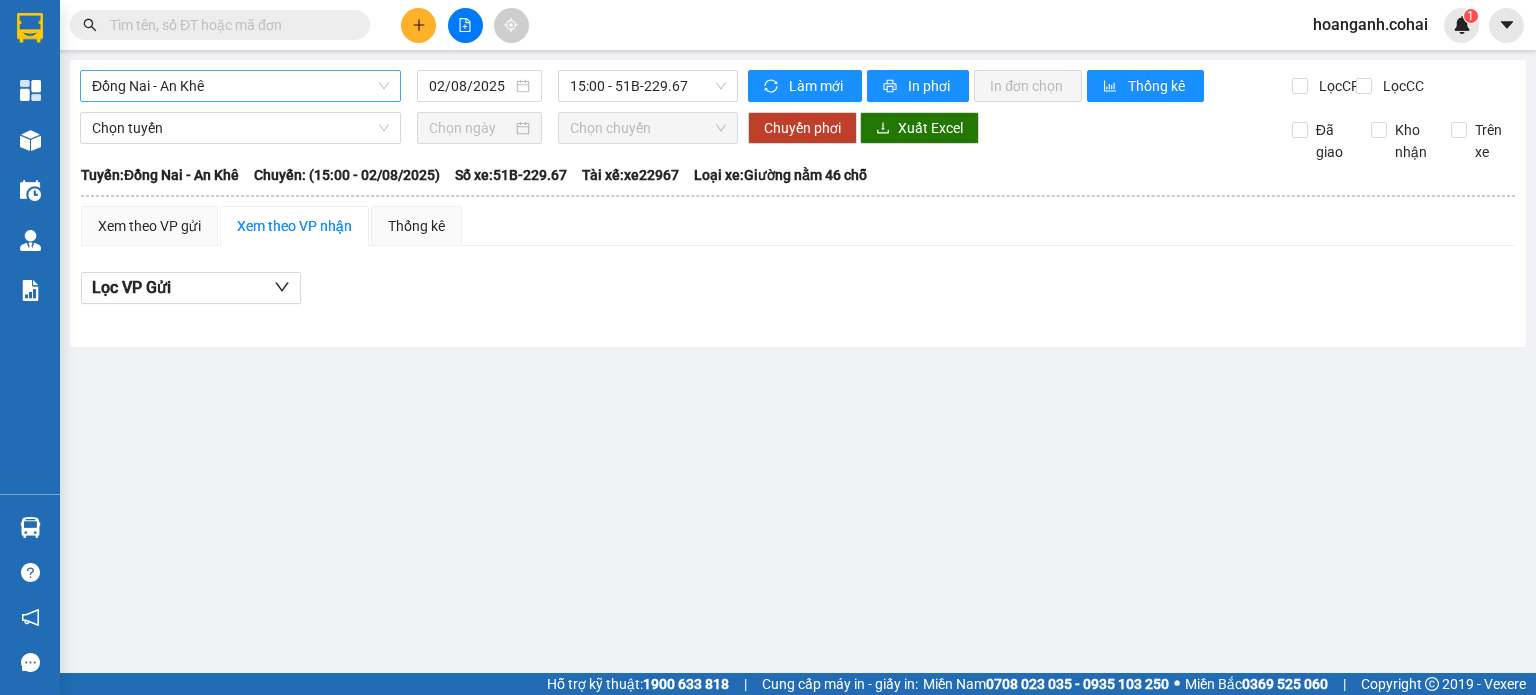 click on "Đồng Nai - An Khê" at bounding box center [240, 86] 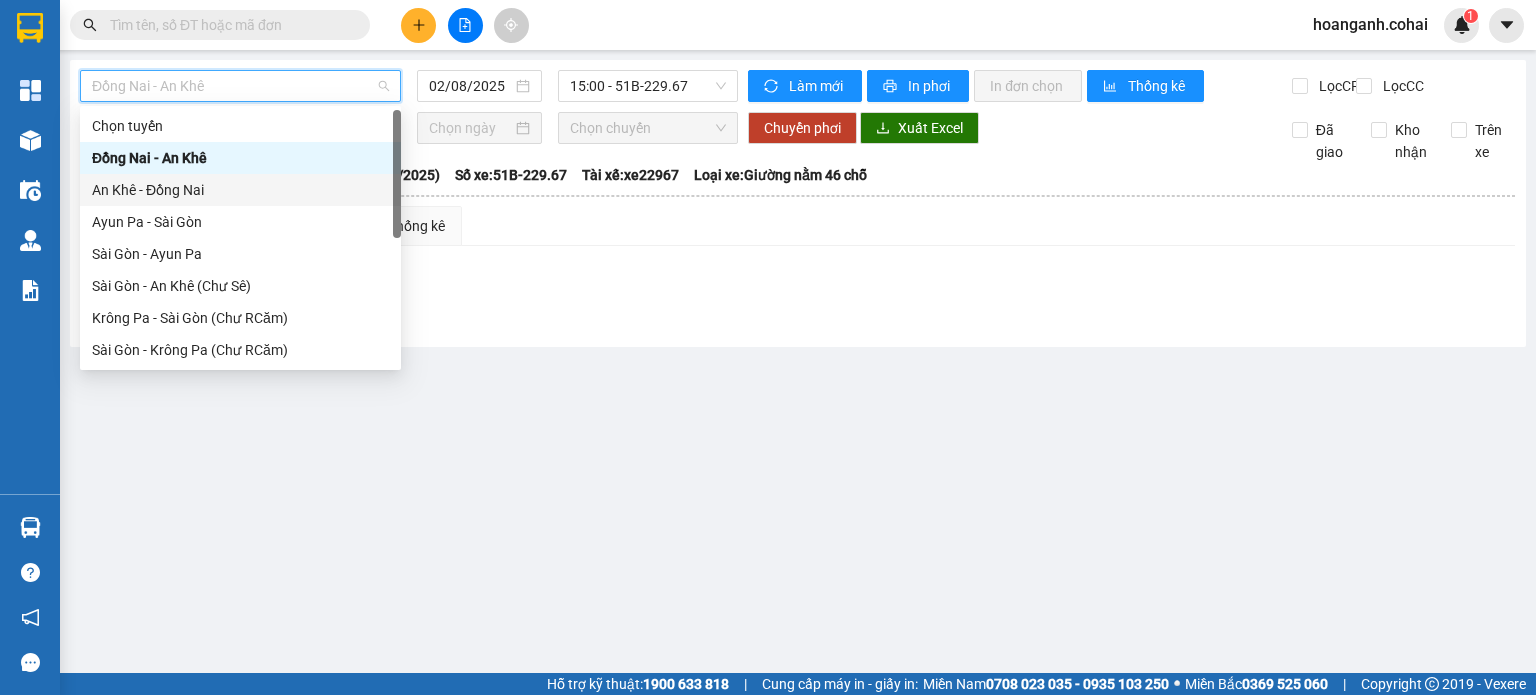 click on "An Khê - Đồng Nai" at bounding box center [240, 190] 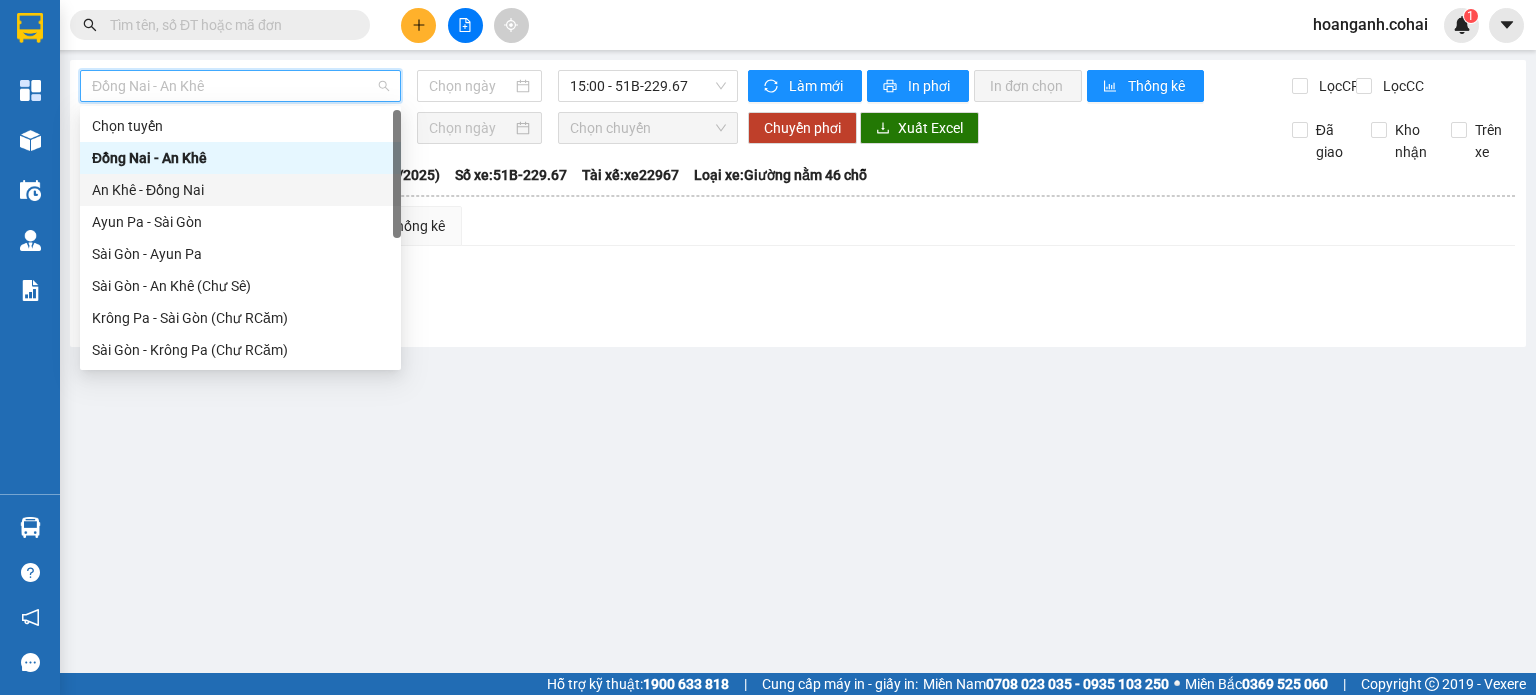 type on "02/08/2025" 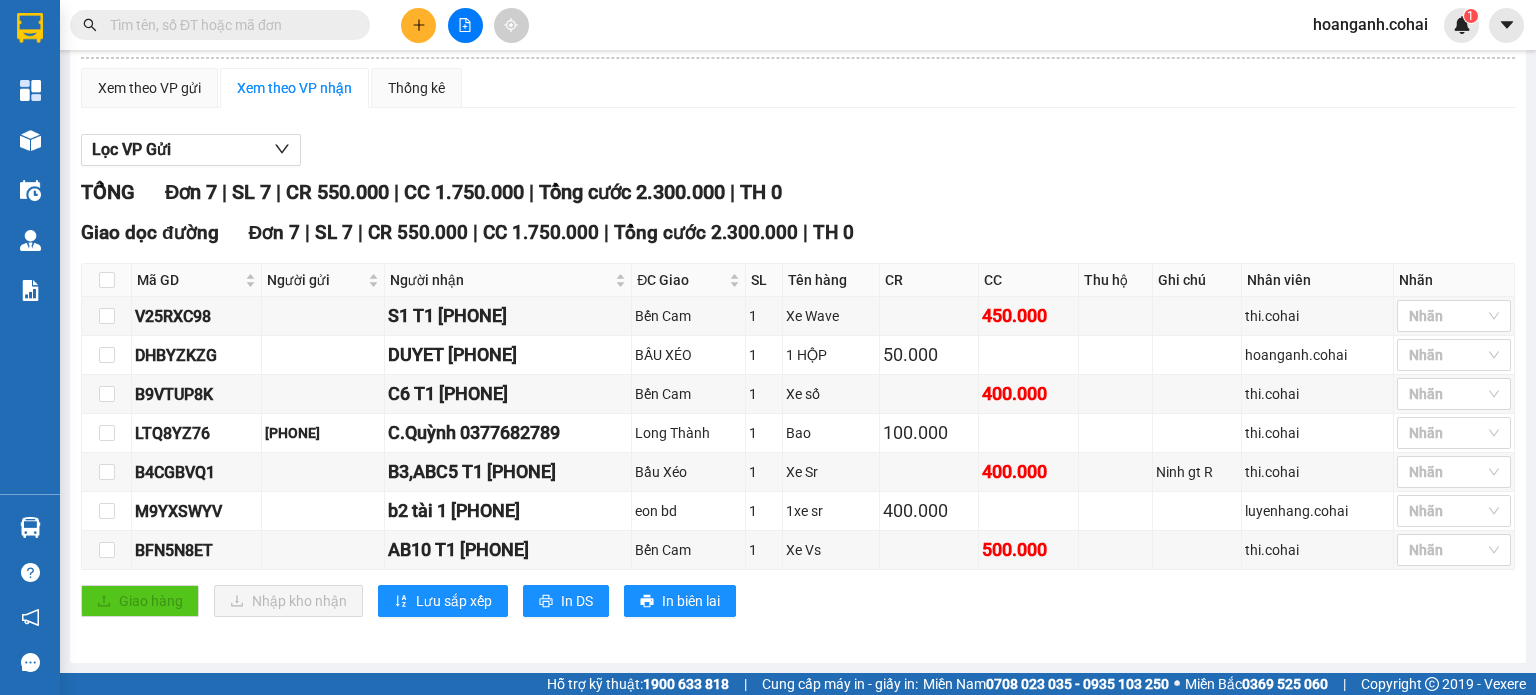 scroll, scrollTop: 149, scrollLeft: 0, axis: vertical 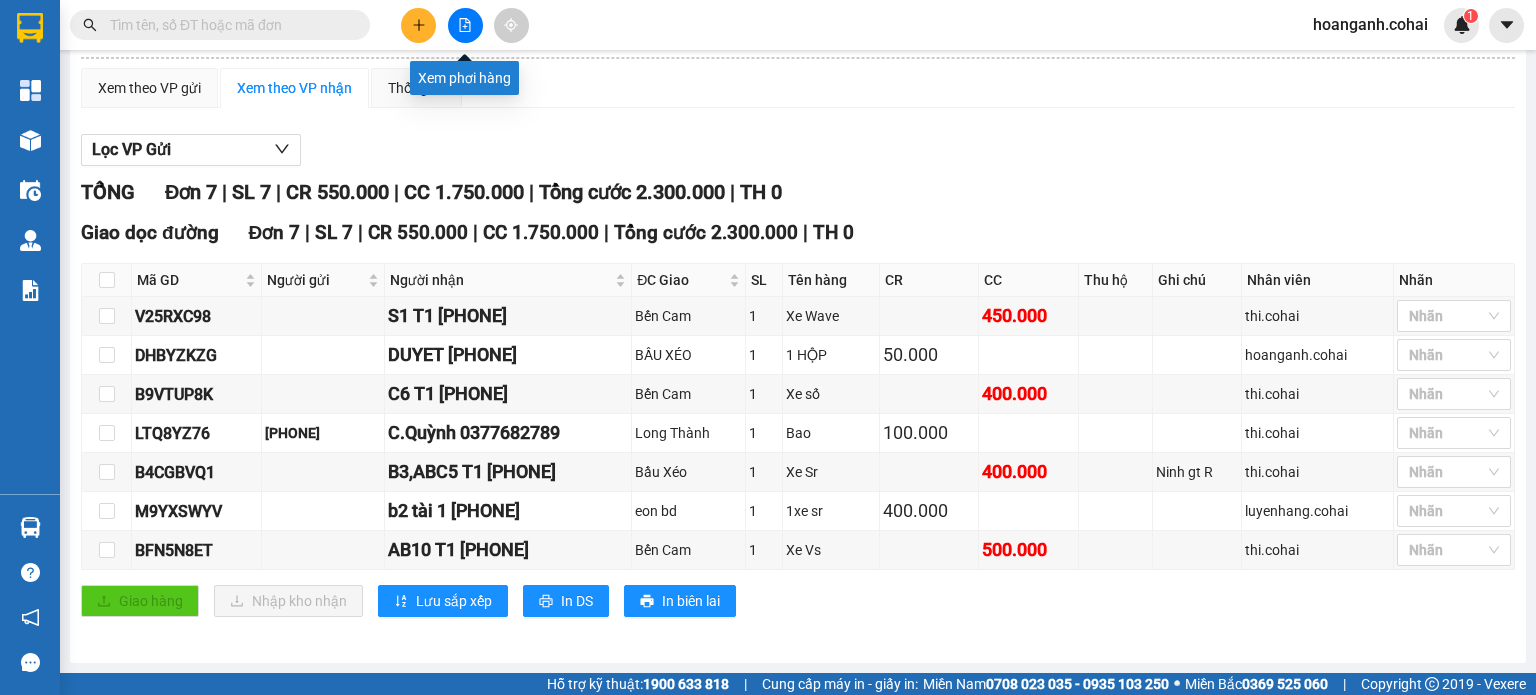 click at bounding box center [465, 25] 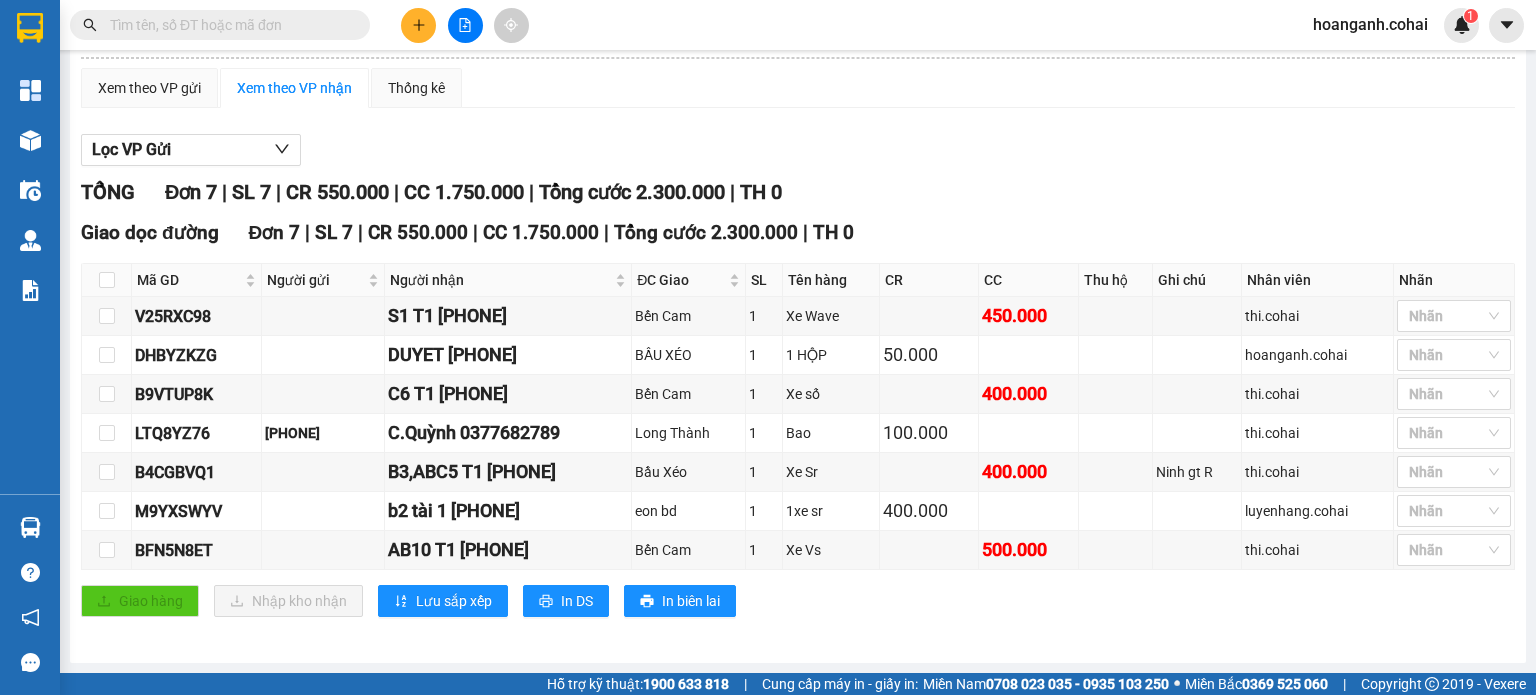 scroll, scrollTop: 0, scrollLeft: 0, axis: both 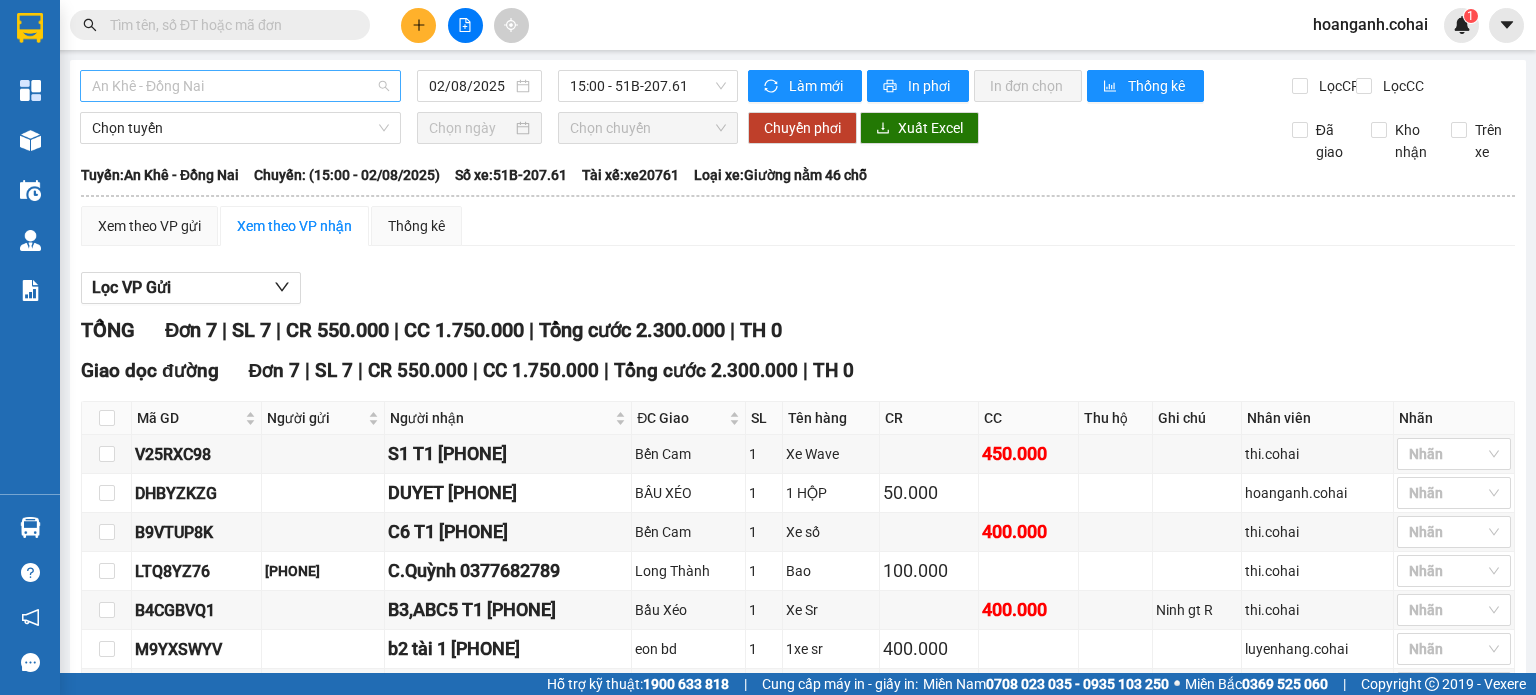 click on "An Khê - Đồng Nai" at bounding box center [240, 86] 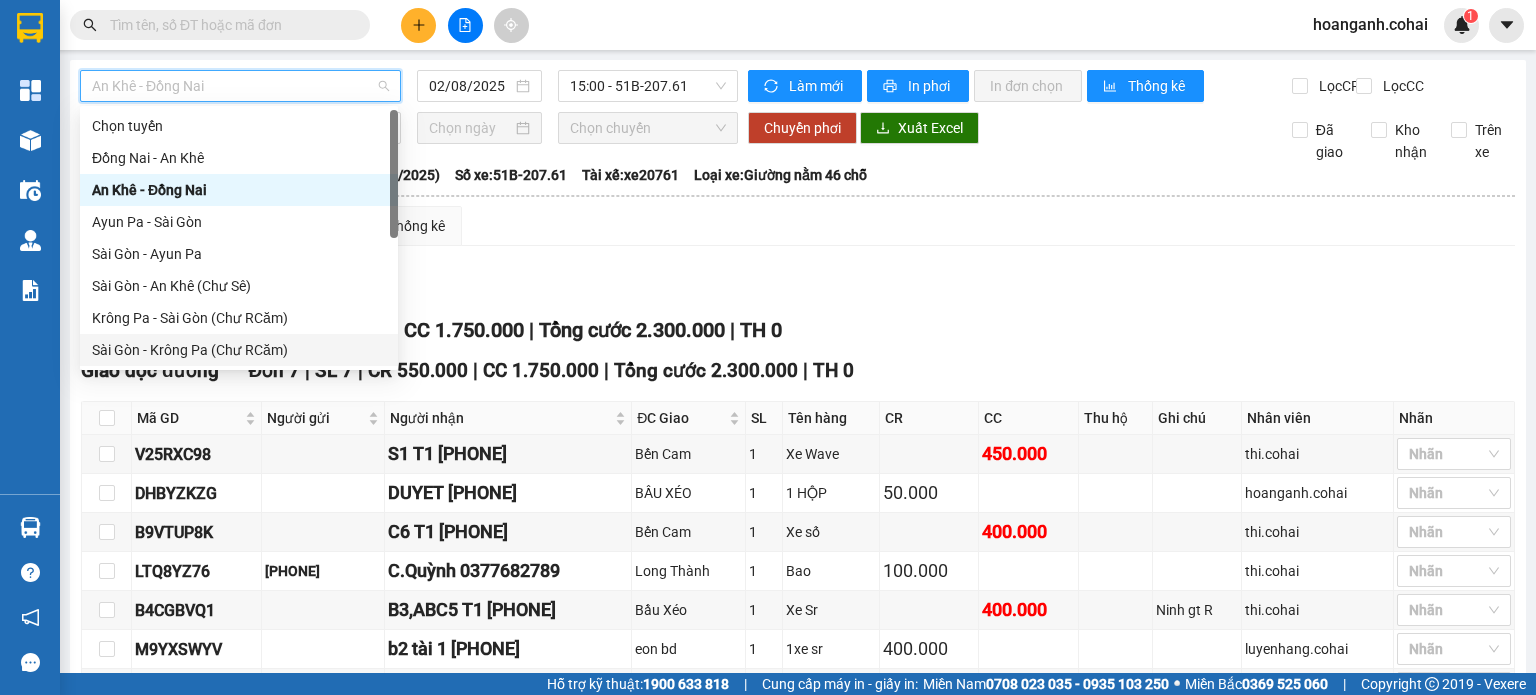 scroll, scrollTop: 100, scrollLeft: 0, axis: vertical 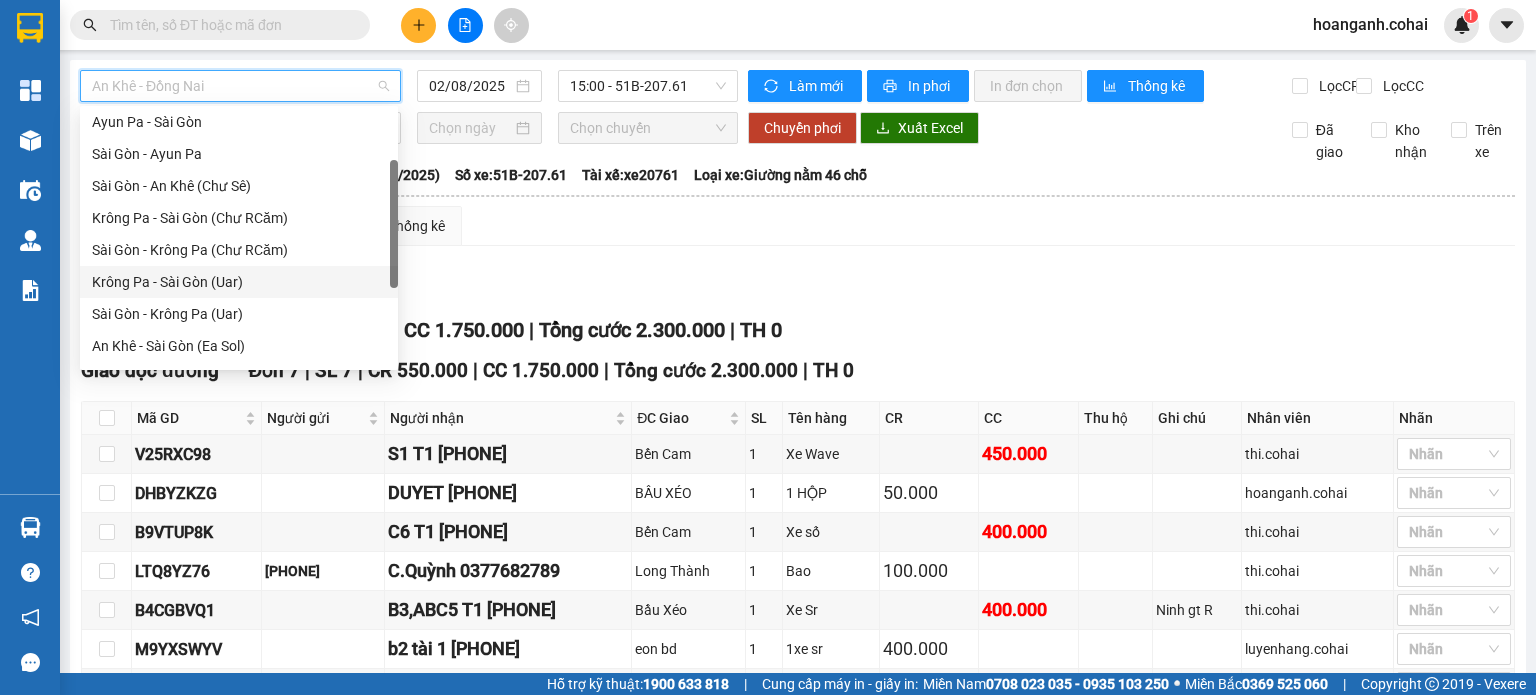 click on "Krông Pa - Sài Gòn (Uar)" at bounding box center (239, 282) 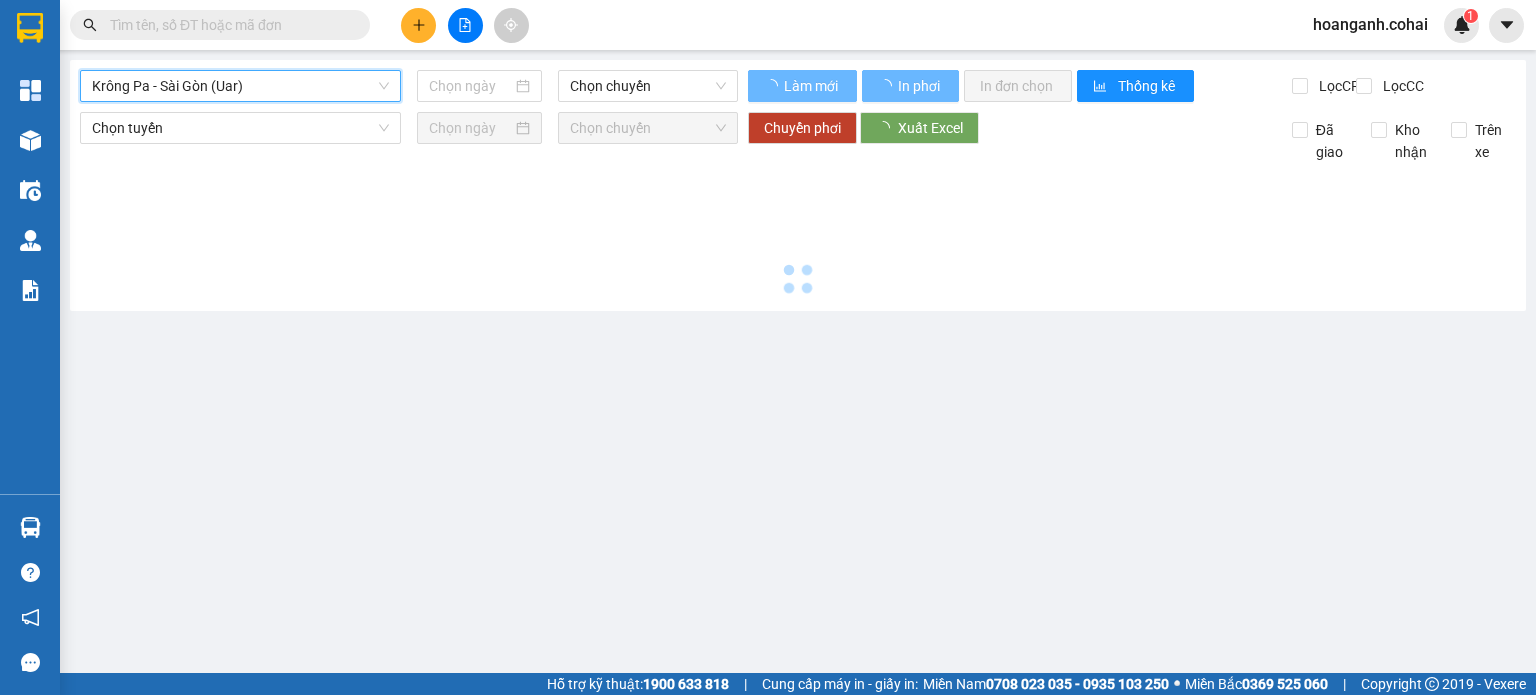 type on "02/08/2025" 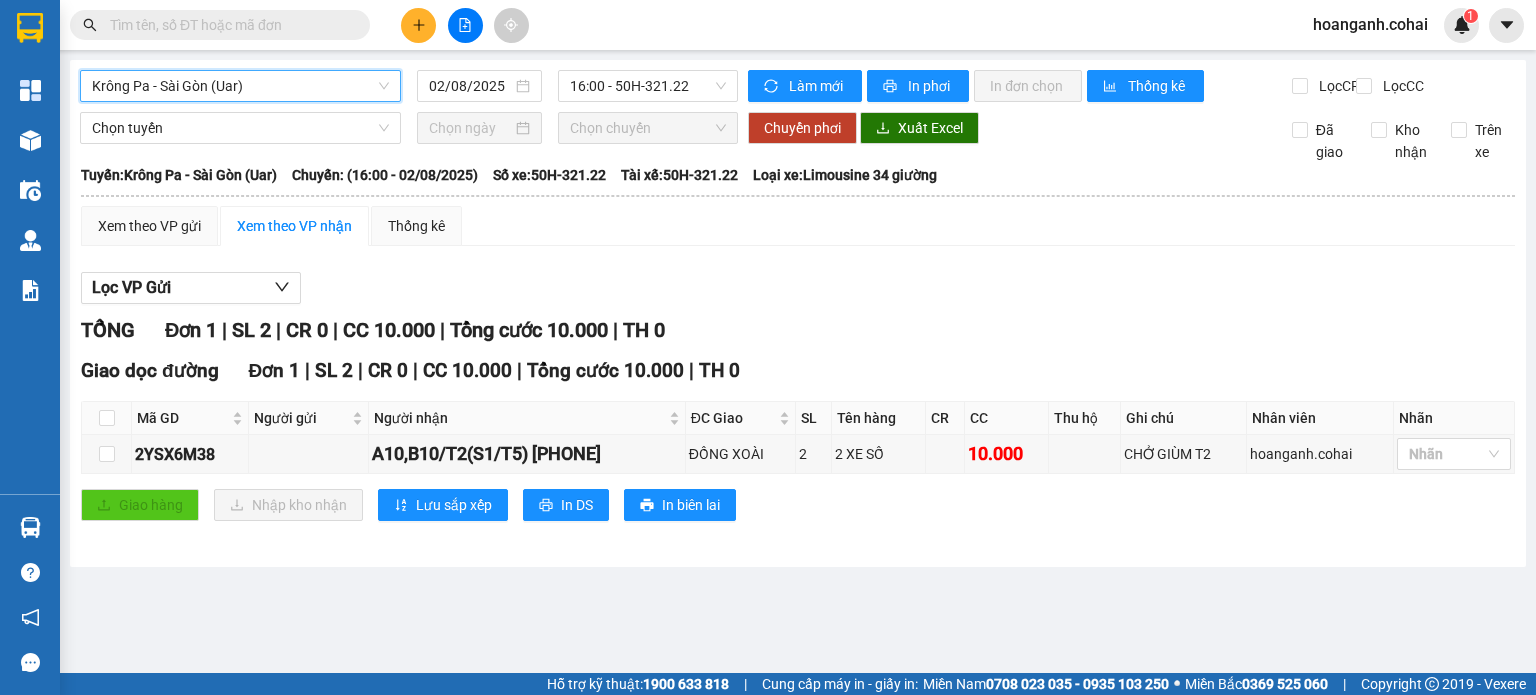 click on "Krông Pa - Sài Gòn (Uar)" at bounding box center [240, 86] 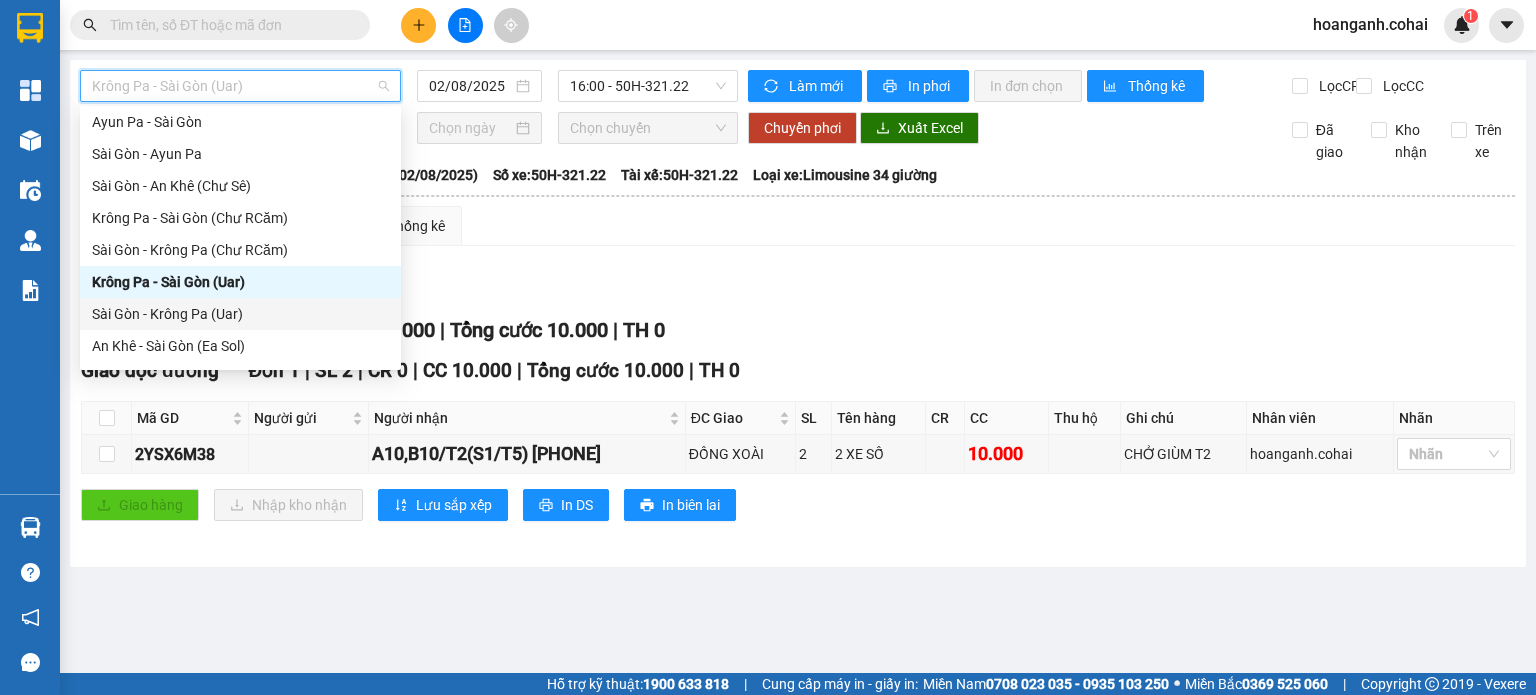click on "Sài Gòn - Krông Pa (Uar)" at bounding box center (240, 314) 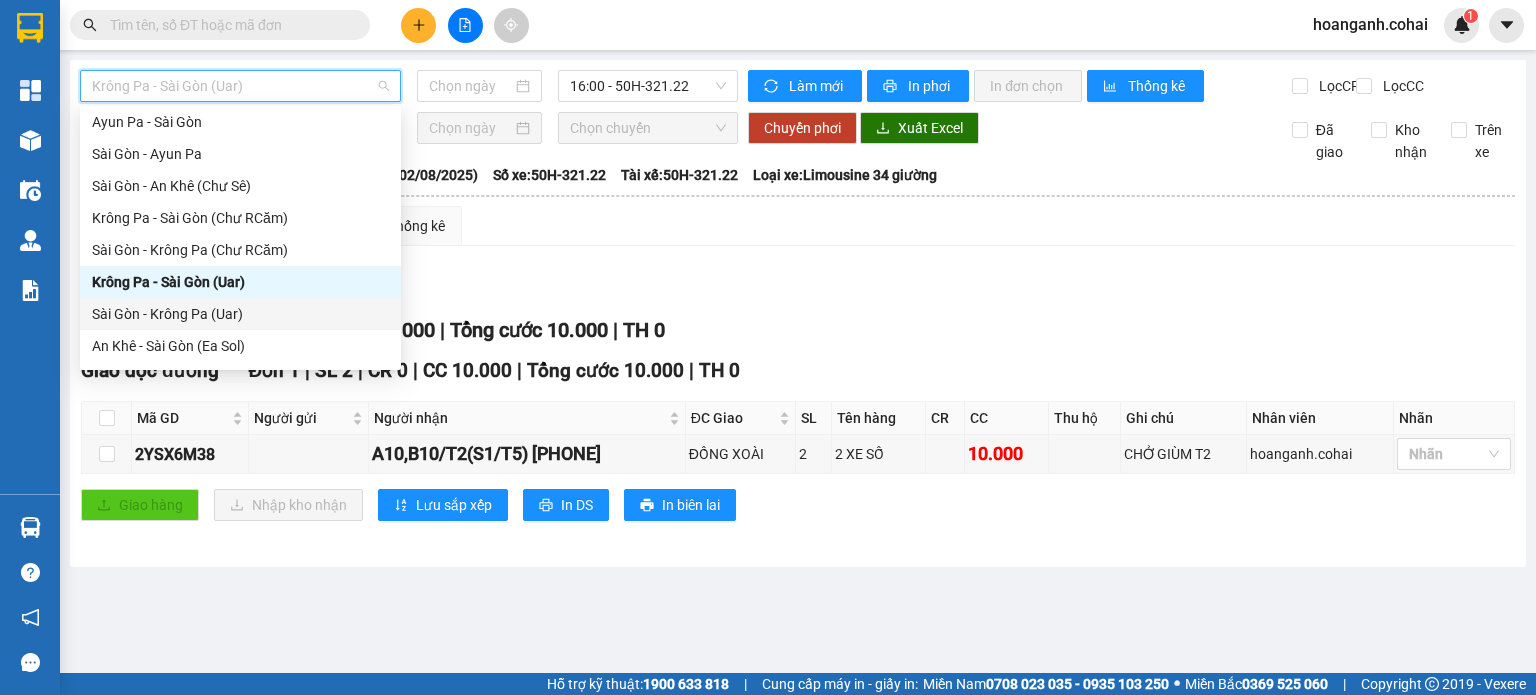 type on "02/08/2025" 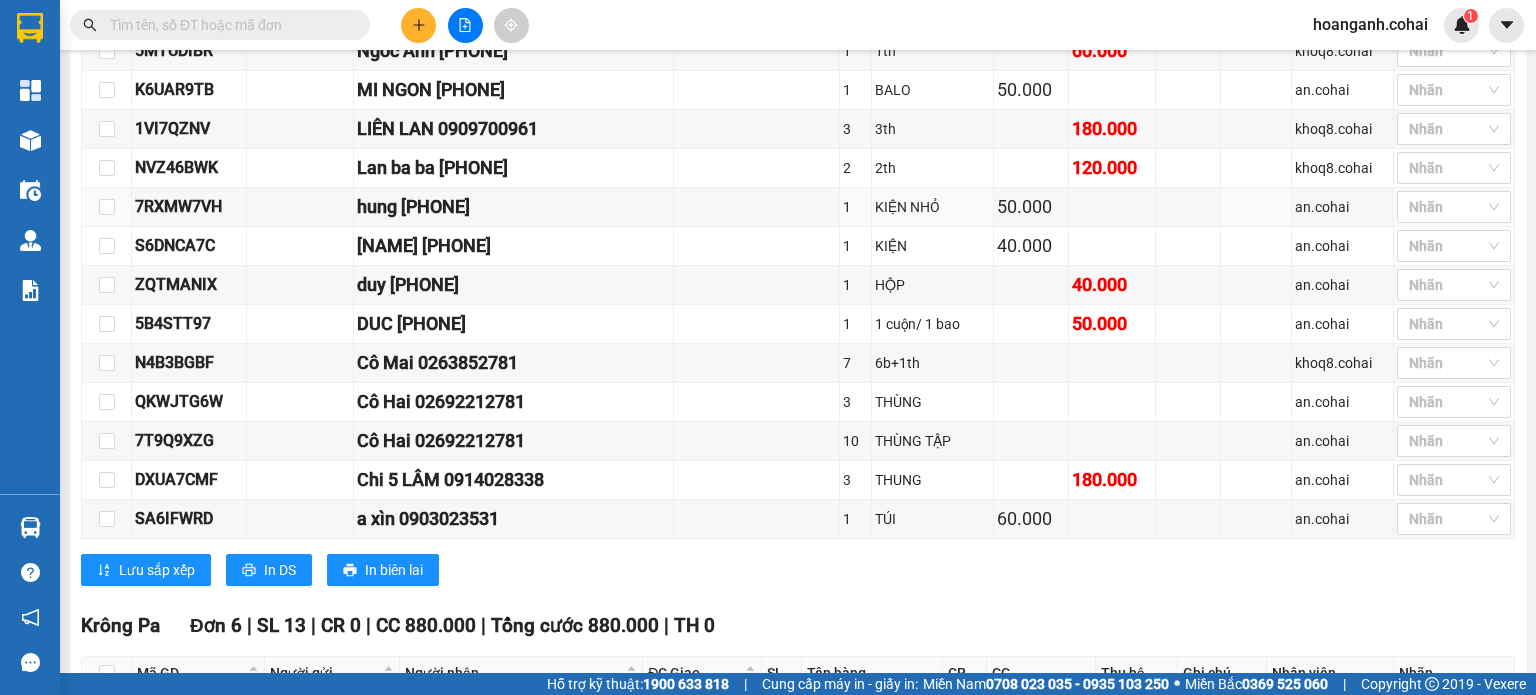 scroll, scrollTop: 1100, scrollLeft: 0, axis: vertical 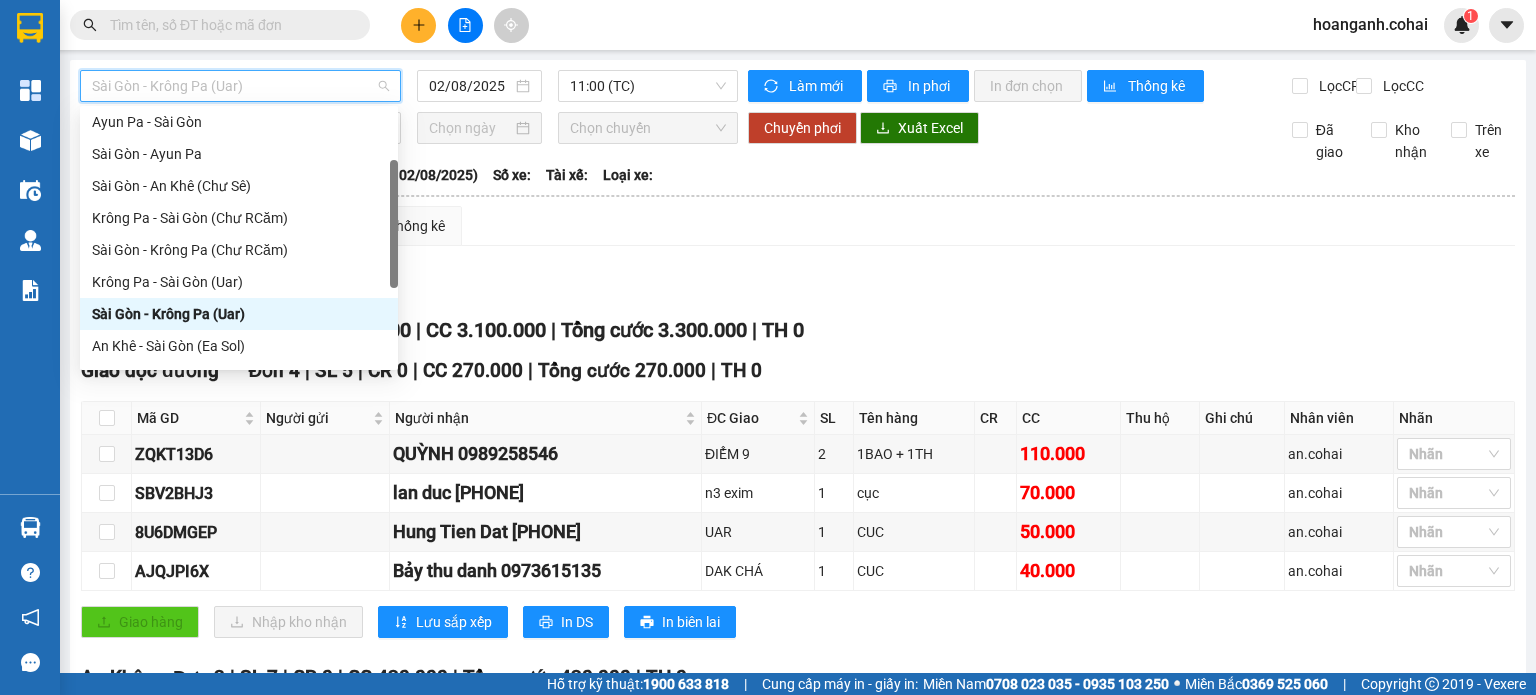 click on "Sài Gòn - Krông Pa (Uar)" at bounding box center (240, 86) 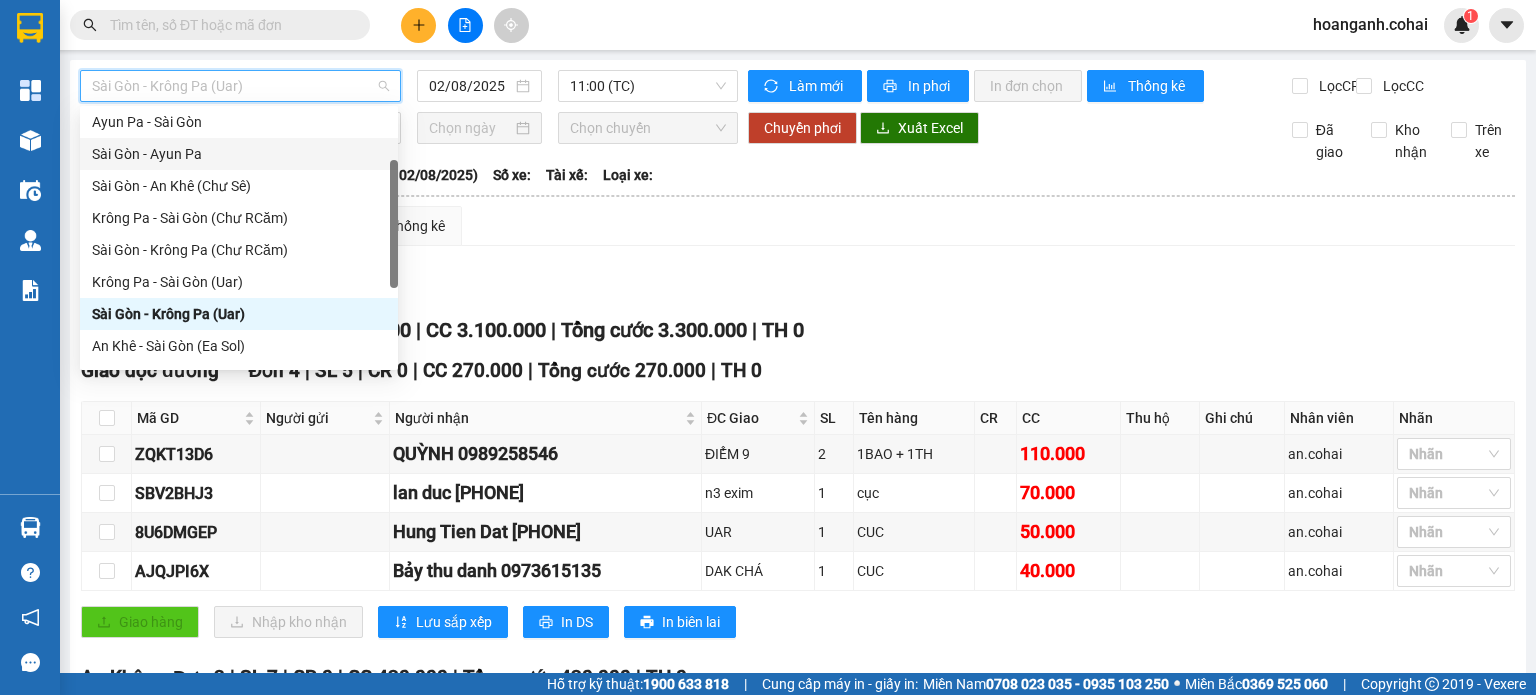 scroll, scrollTop: 288, scrollLeft: 0, axis: vertical 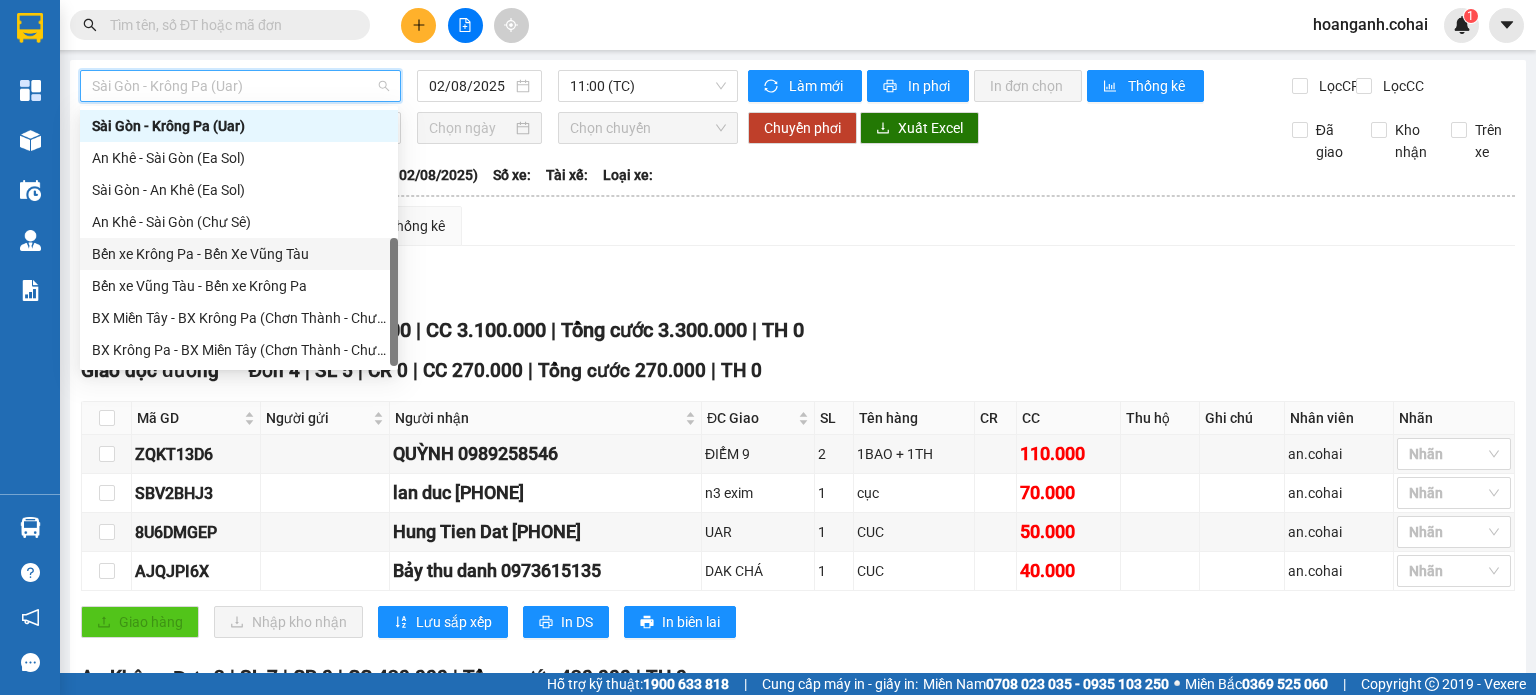 click on "Bến xe Krông Pa - Bến Xe Vũng Tàu" at bounding box center (239, 254) 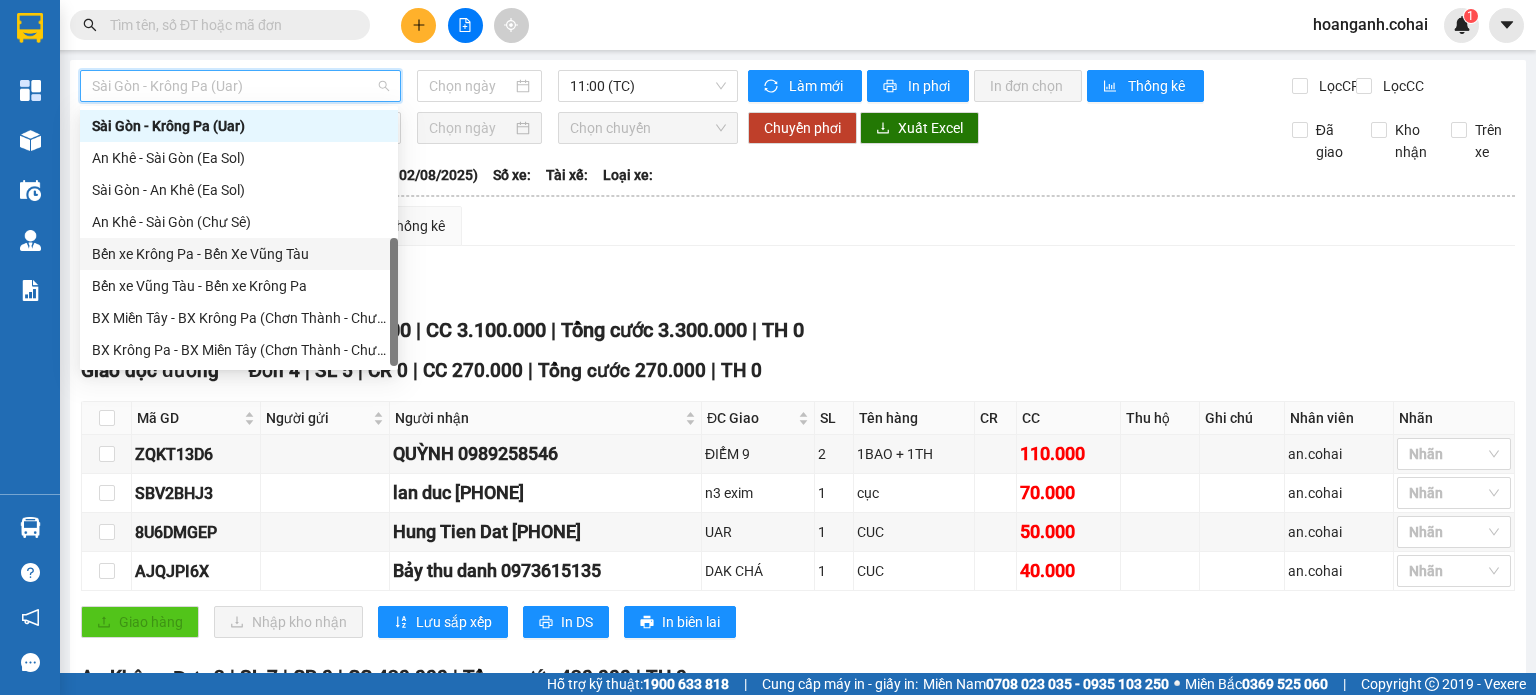 type on "02/08/2025" 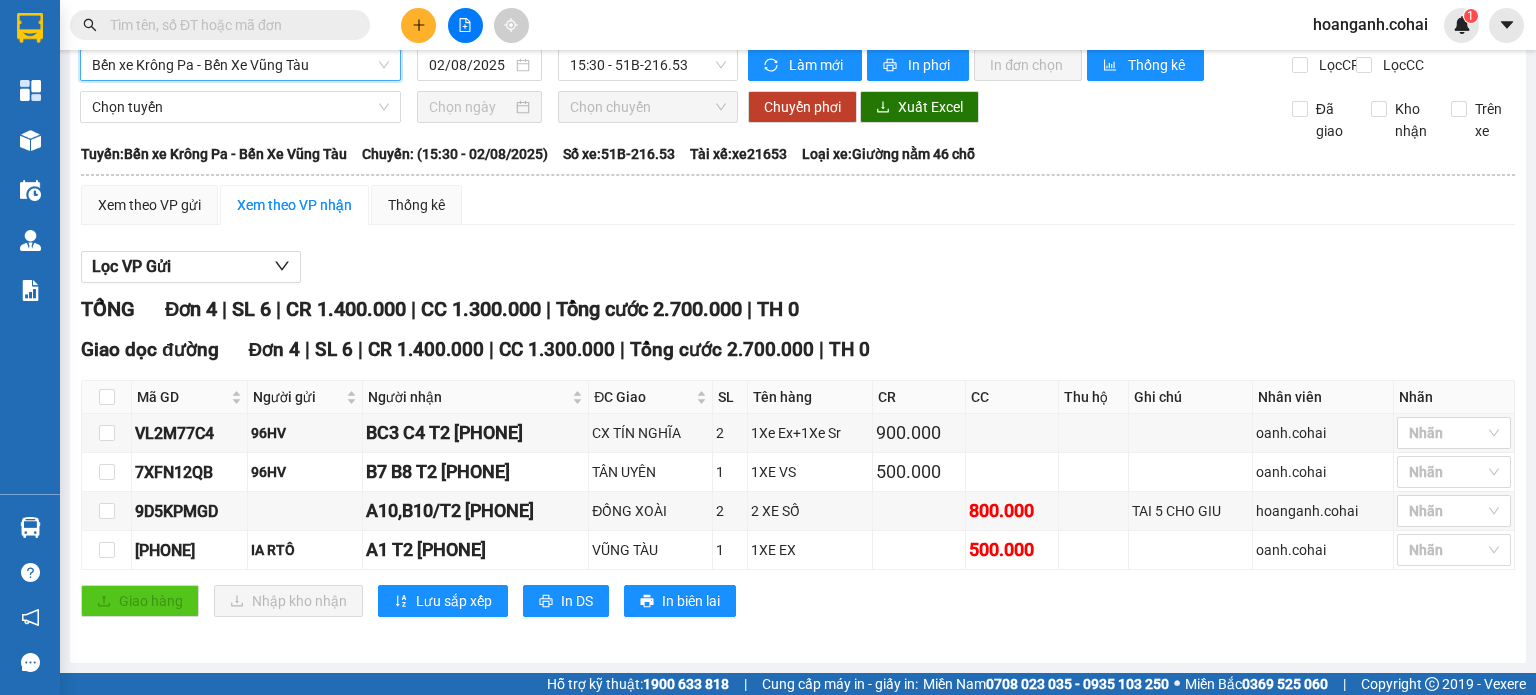 scroll, scrollTop: 34, scrollLeft: 0, axis: vertical 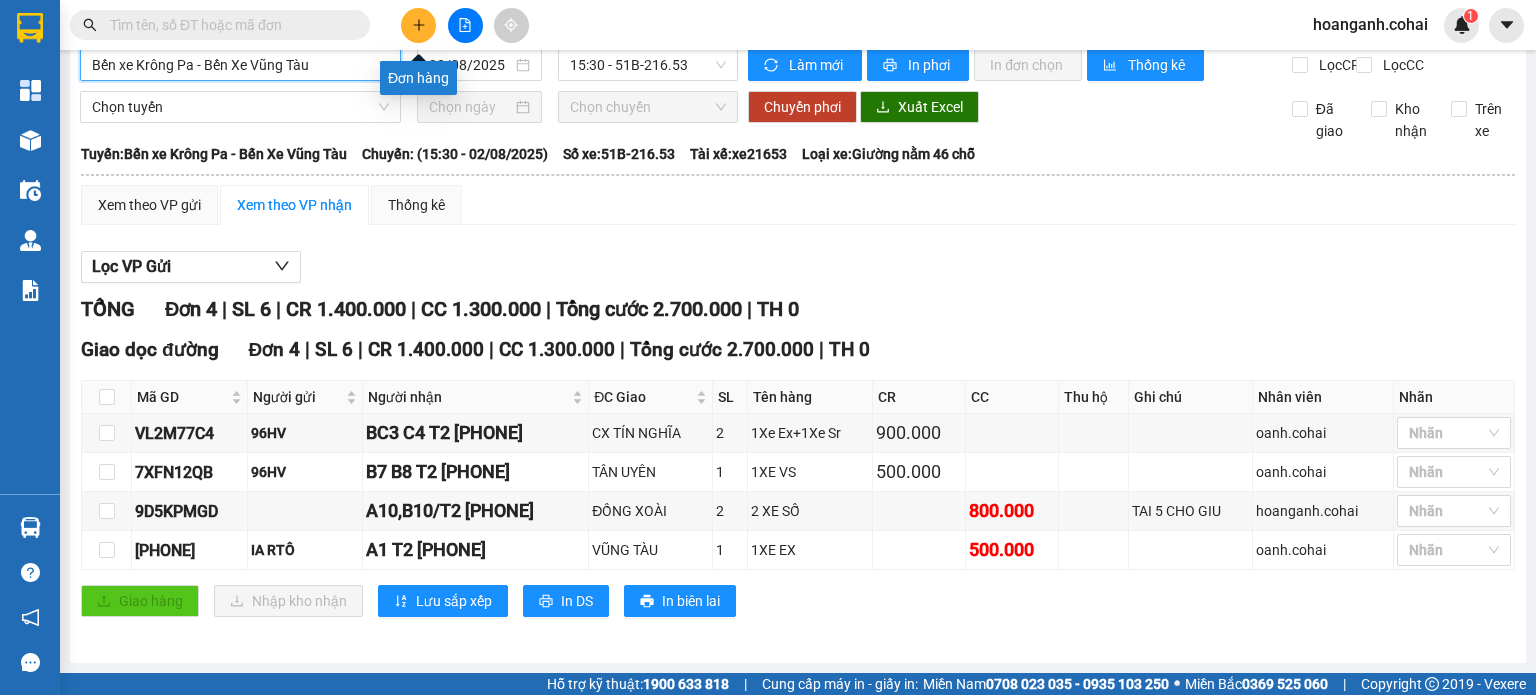 click at bounding box center [418, 25] 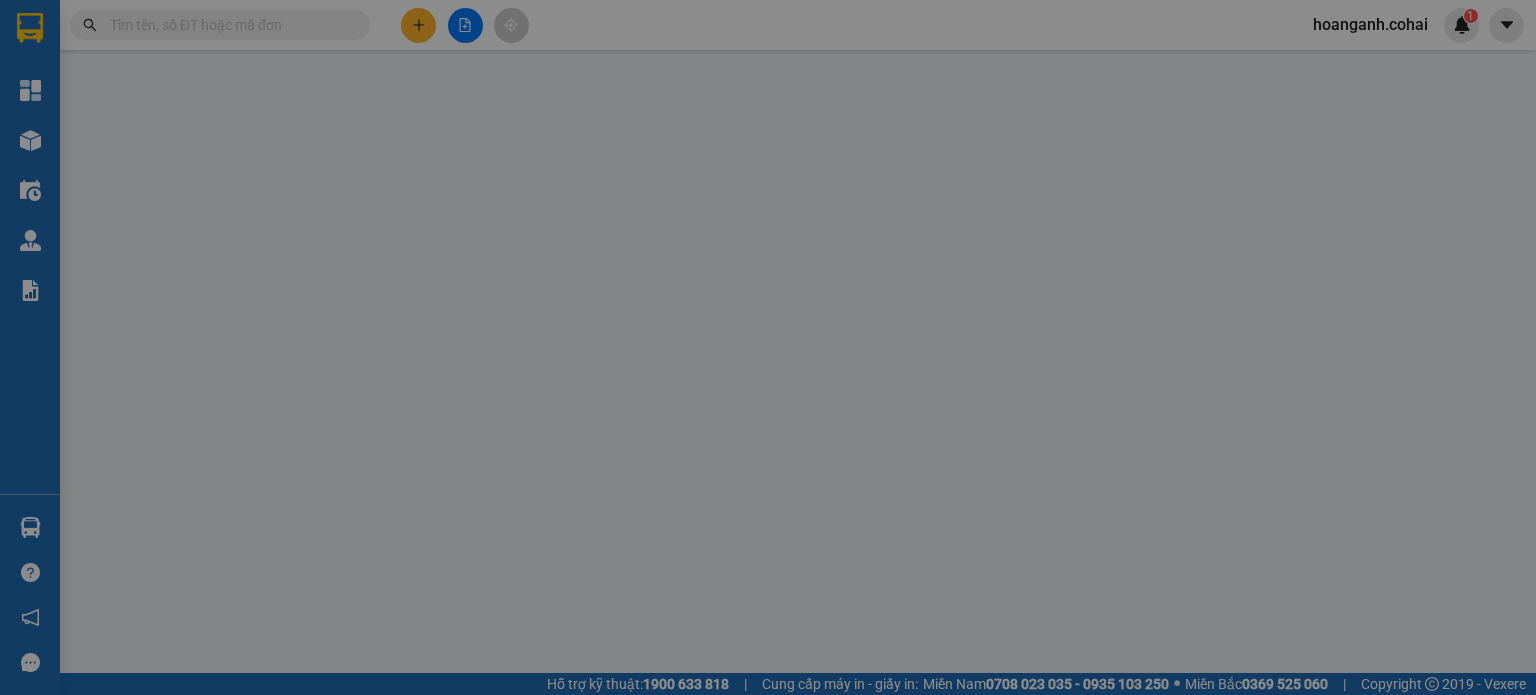 scroll, scrollTop: 0, scrollLeft: 0, axis: both 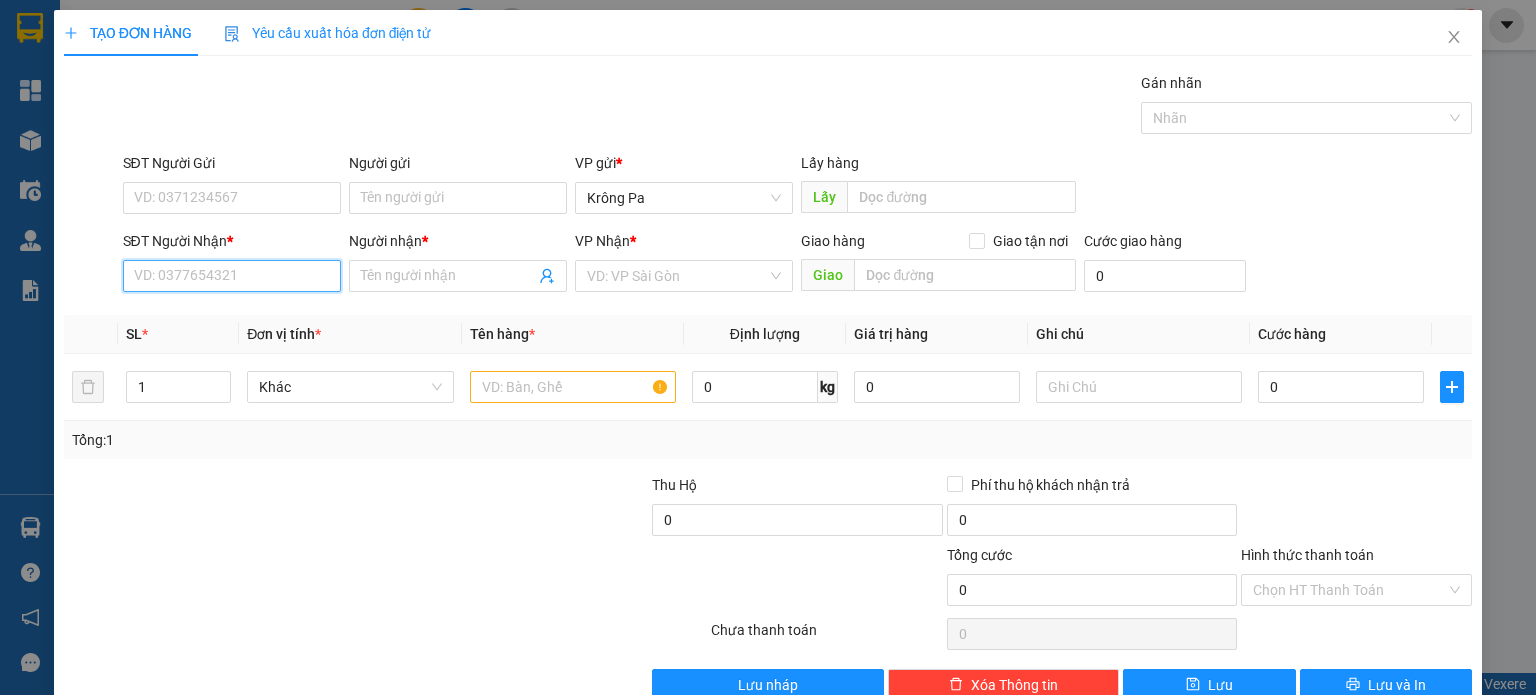 click on "SĐT Người Nhận  *" at bounding box center [232, 276] 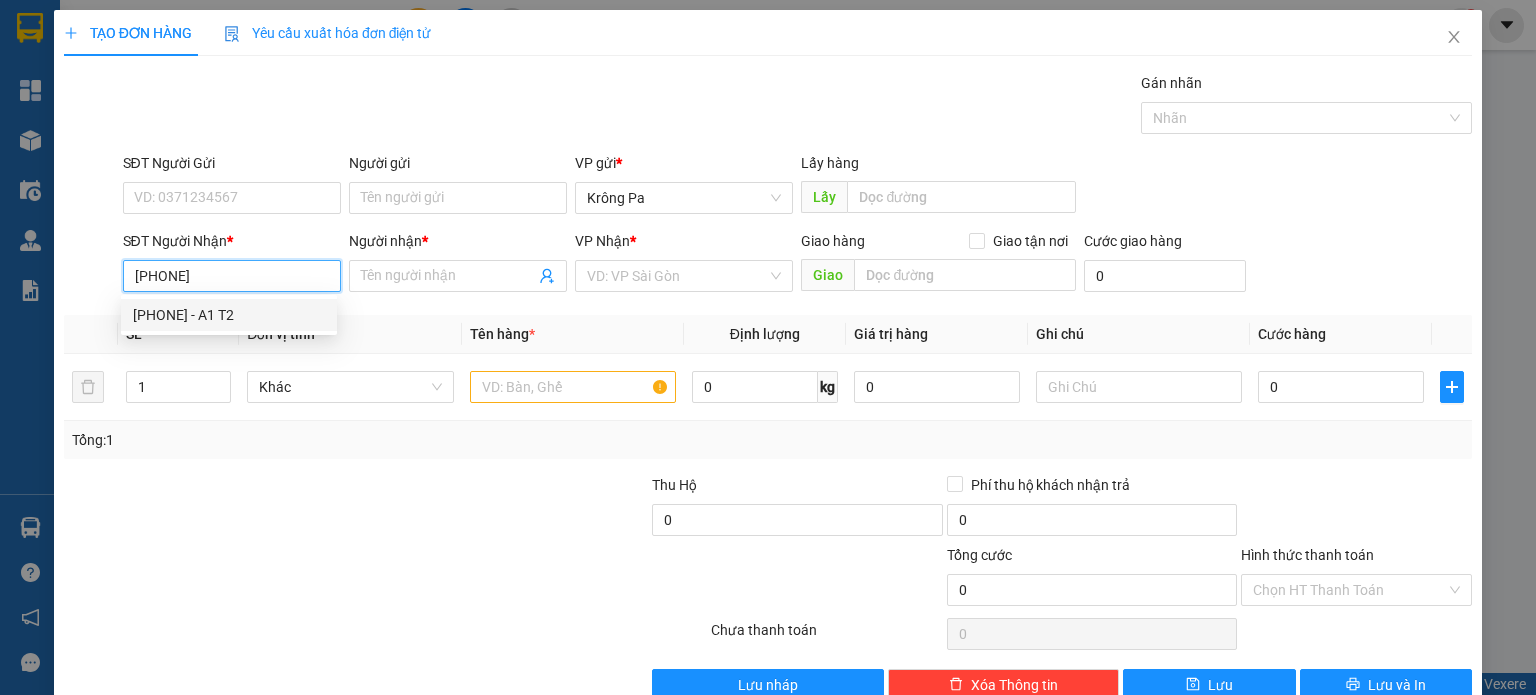 click on "[PHONE] - A1 T2" at bounding box center [229, 315] 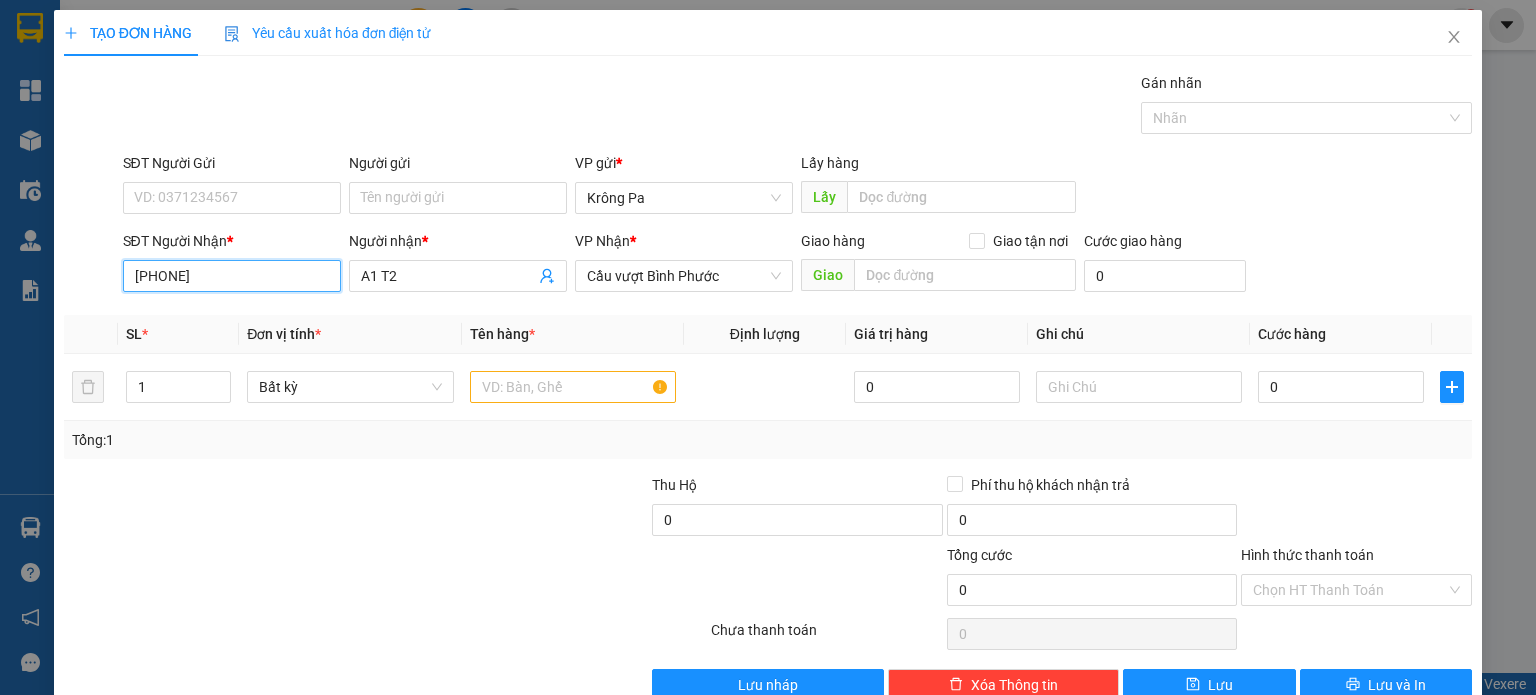 type on "[PHONE]" 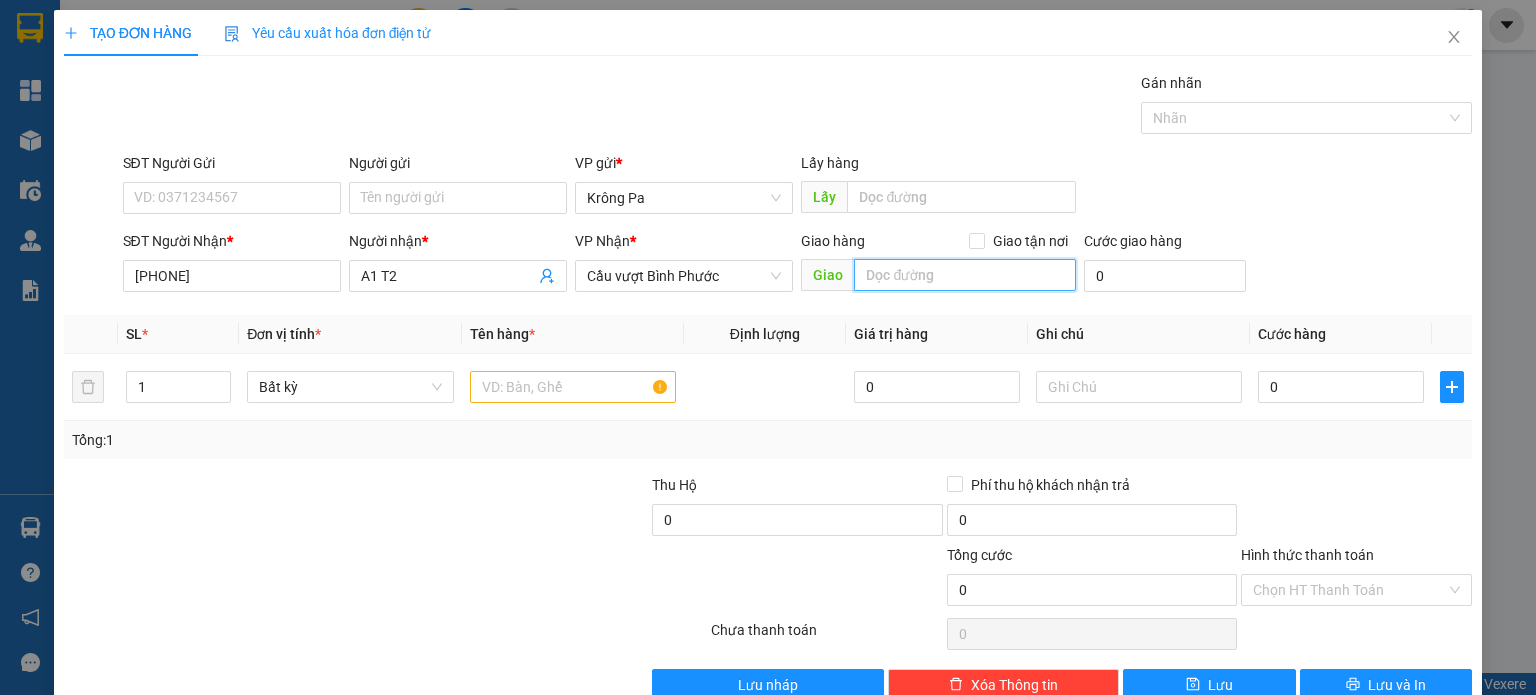 click at bounding box center [965, 275] 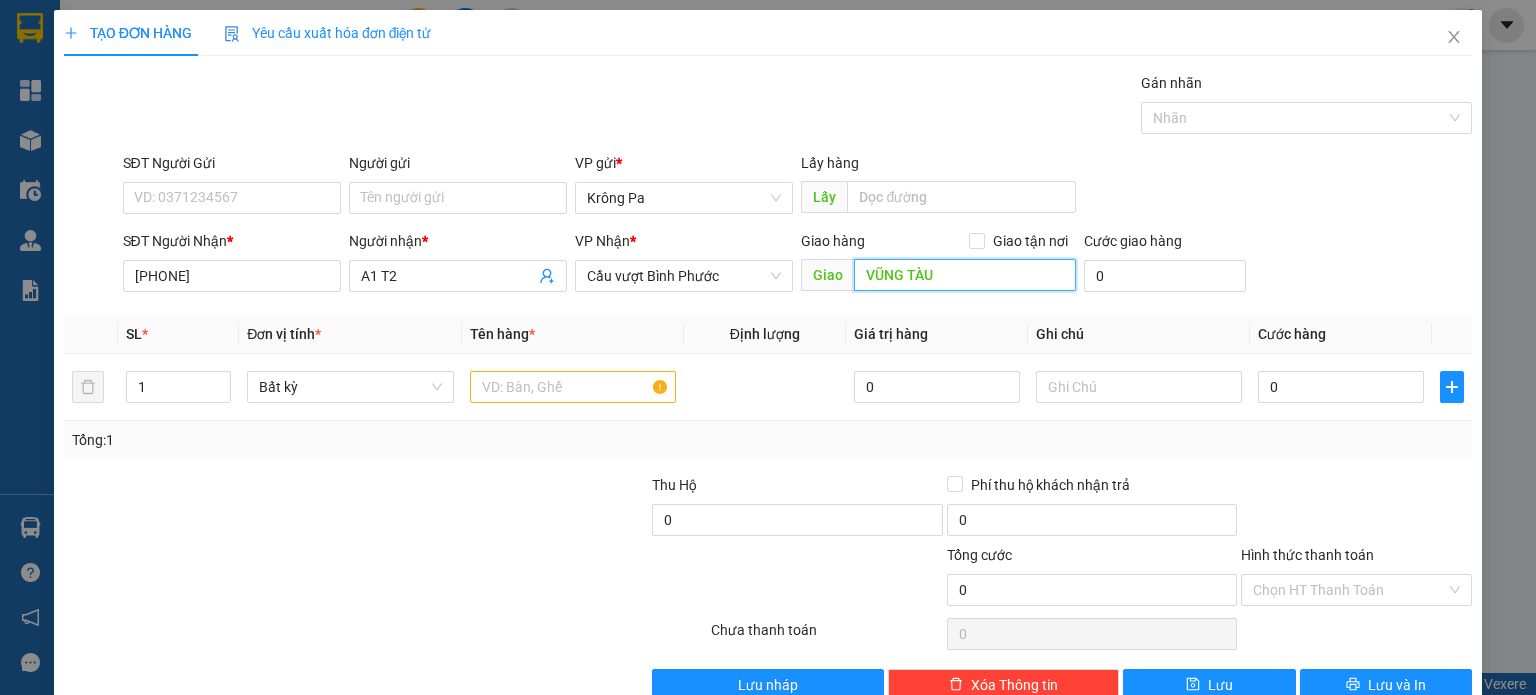 type on "VŨNG TÀU" 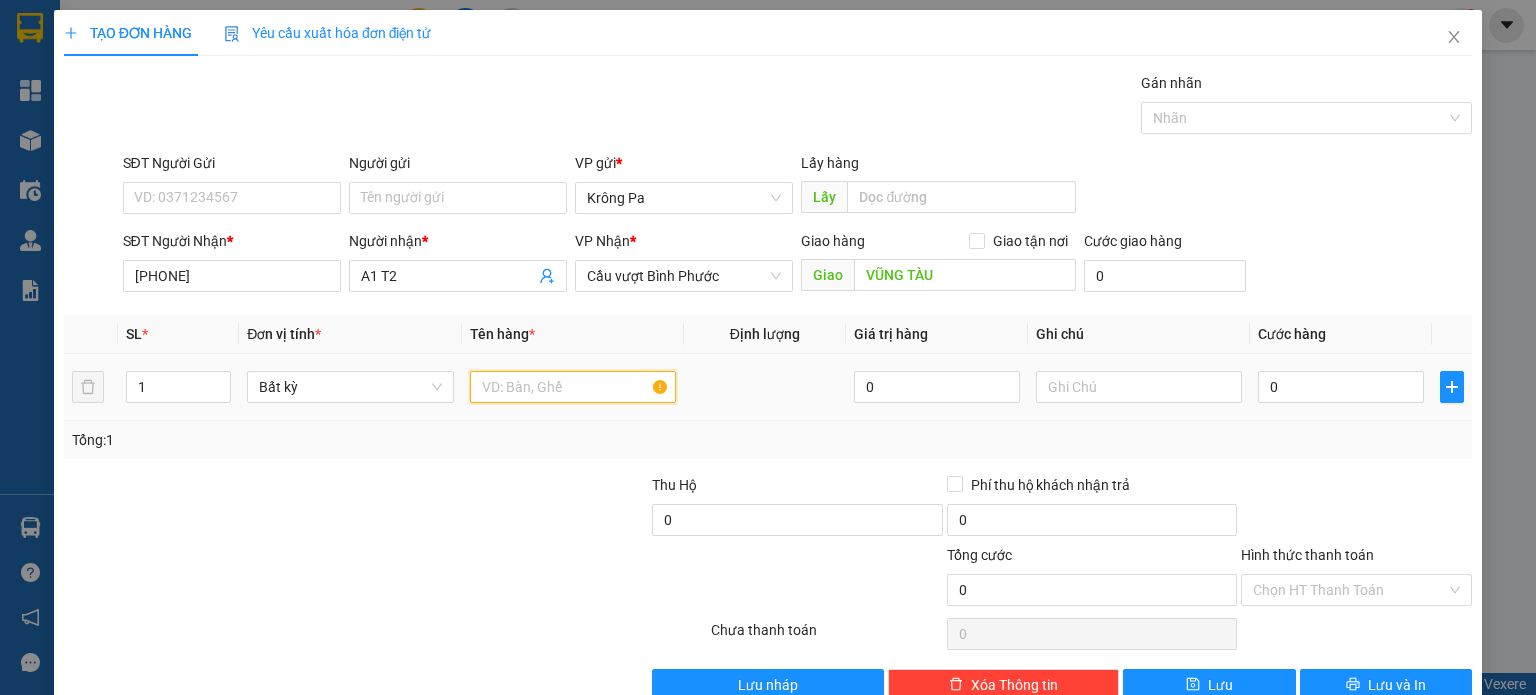click at bounding box center (573, 387) 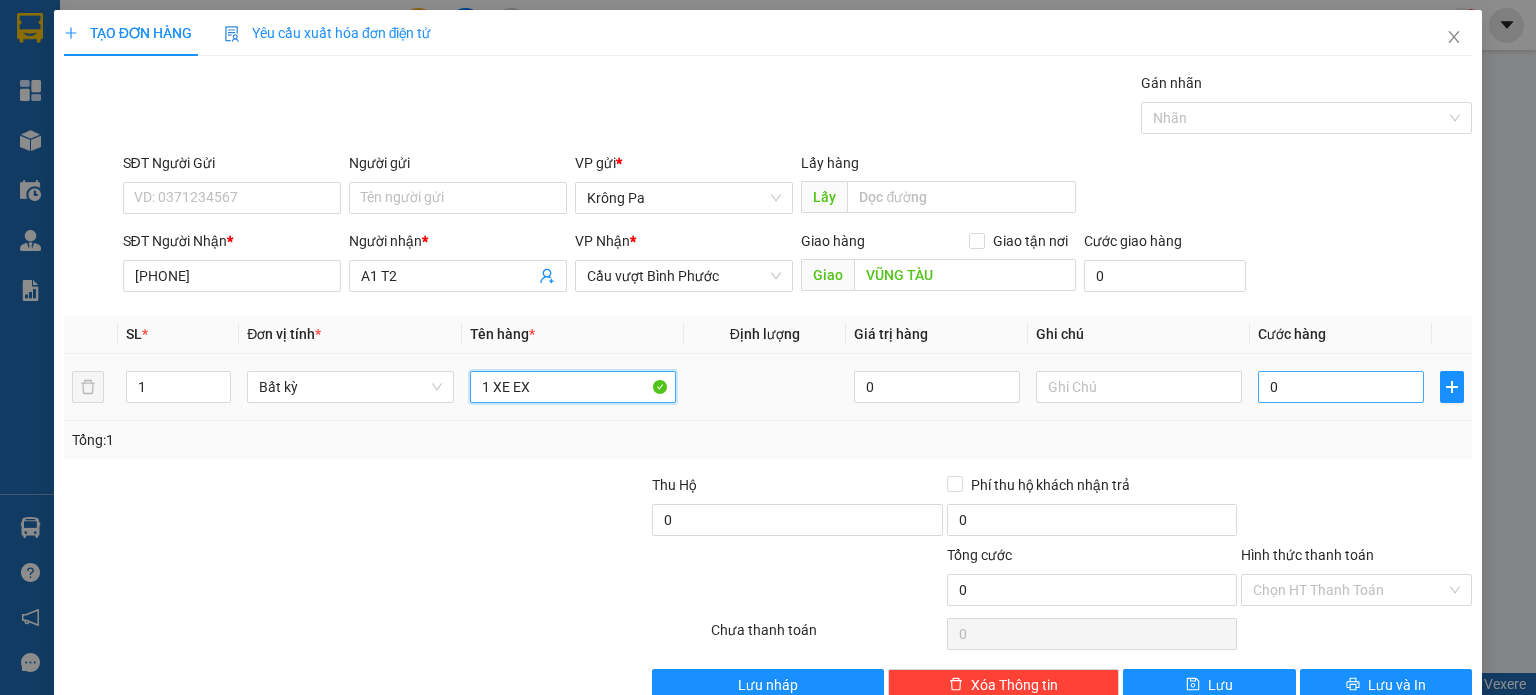 type on "1 XE EX" 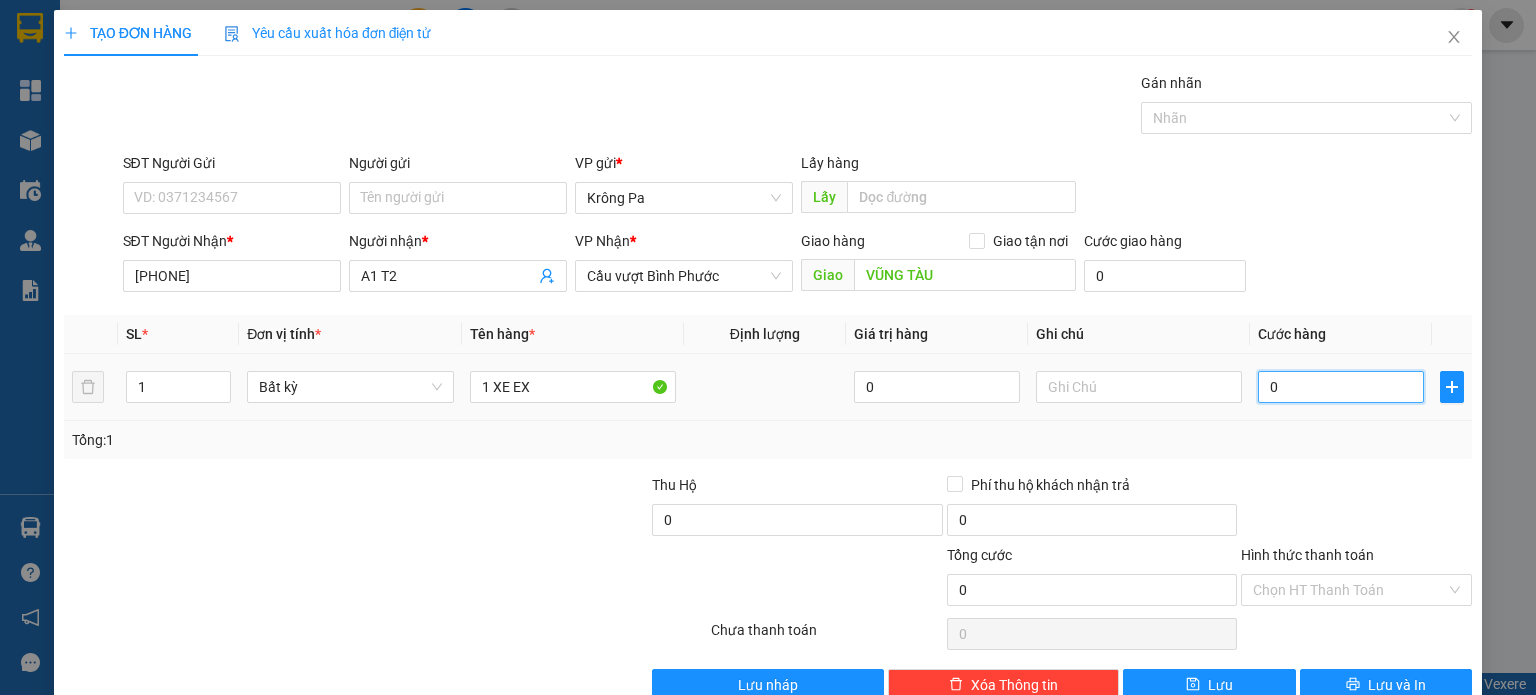 click on "0" at bounding box center (1341, 387) 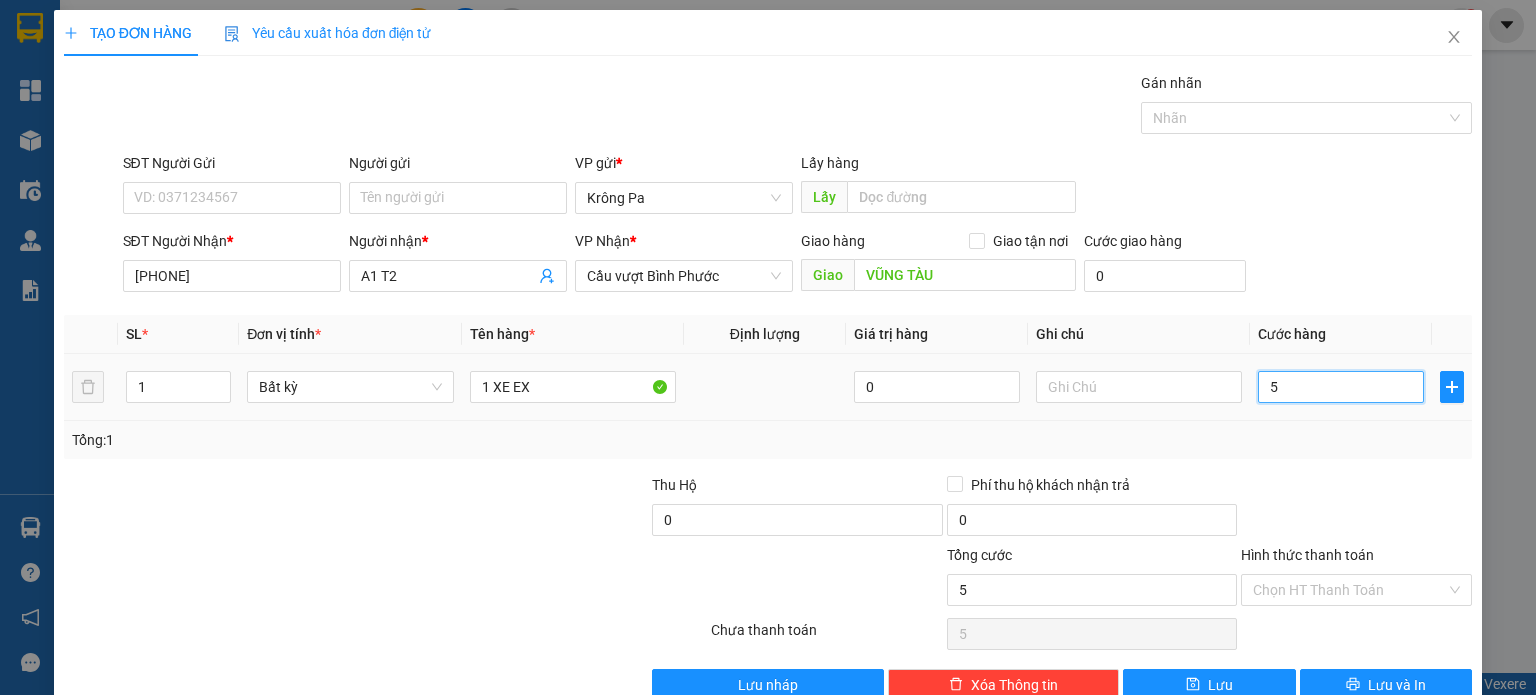 type on "50" 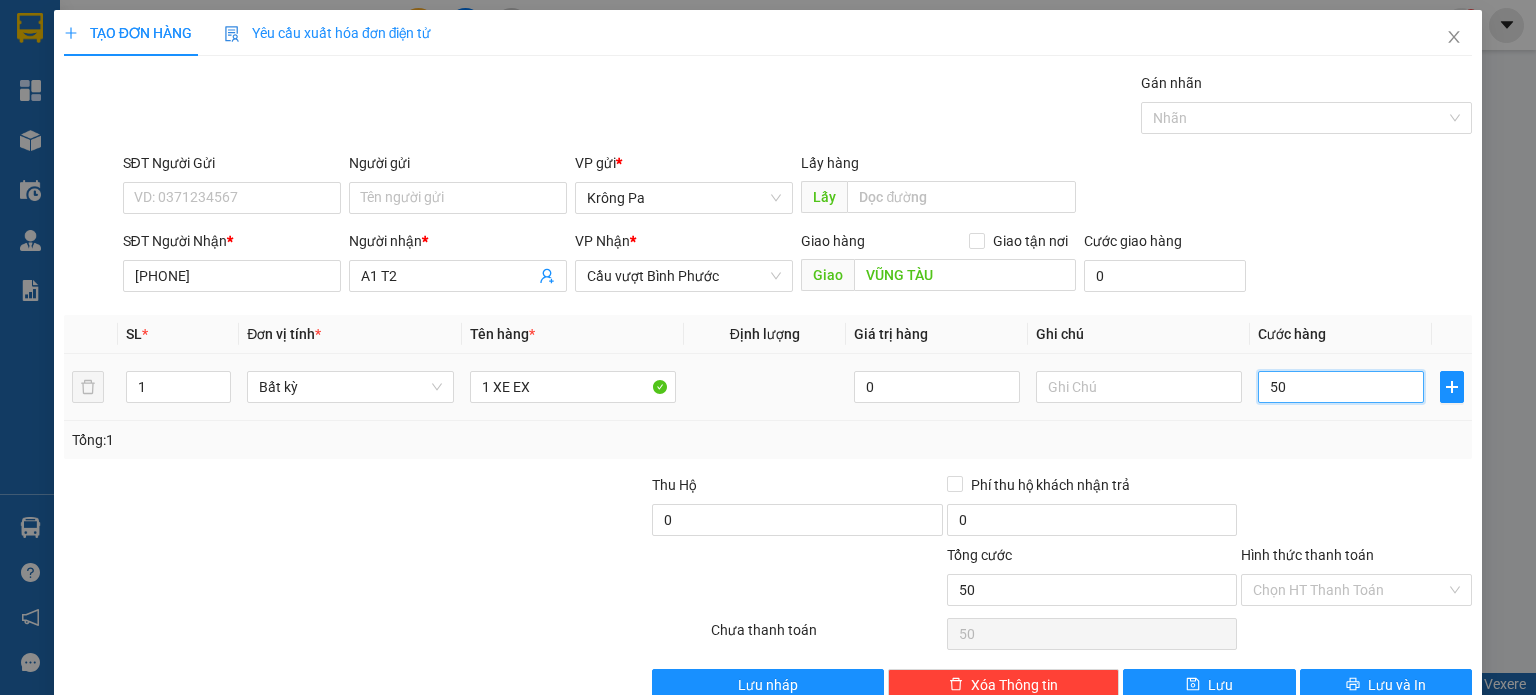 type on "500" 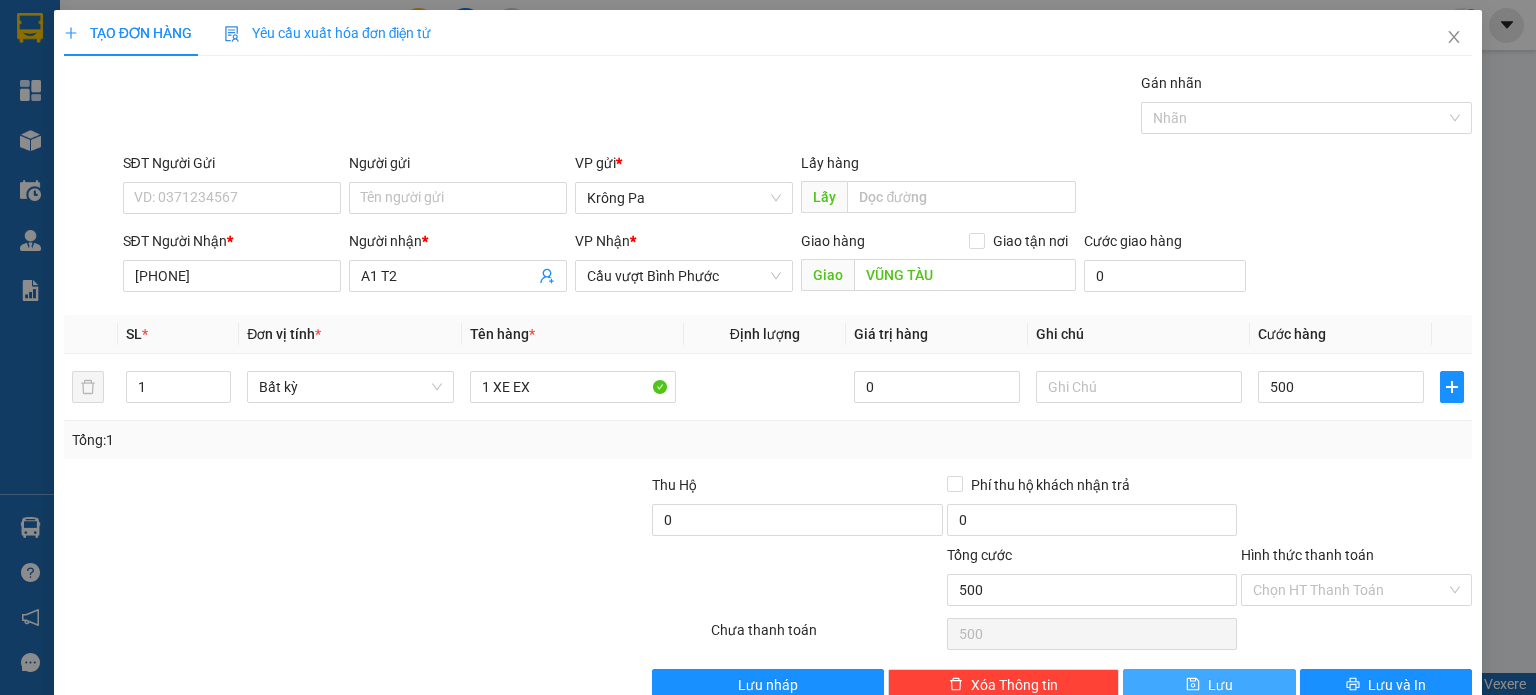 type on "500.000" 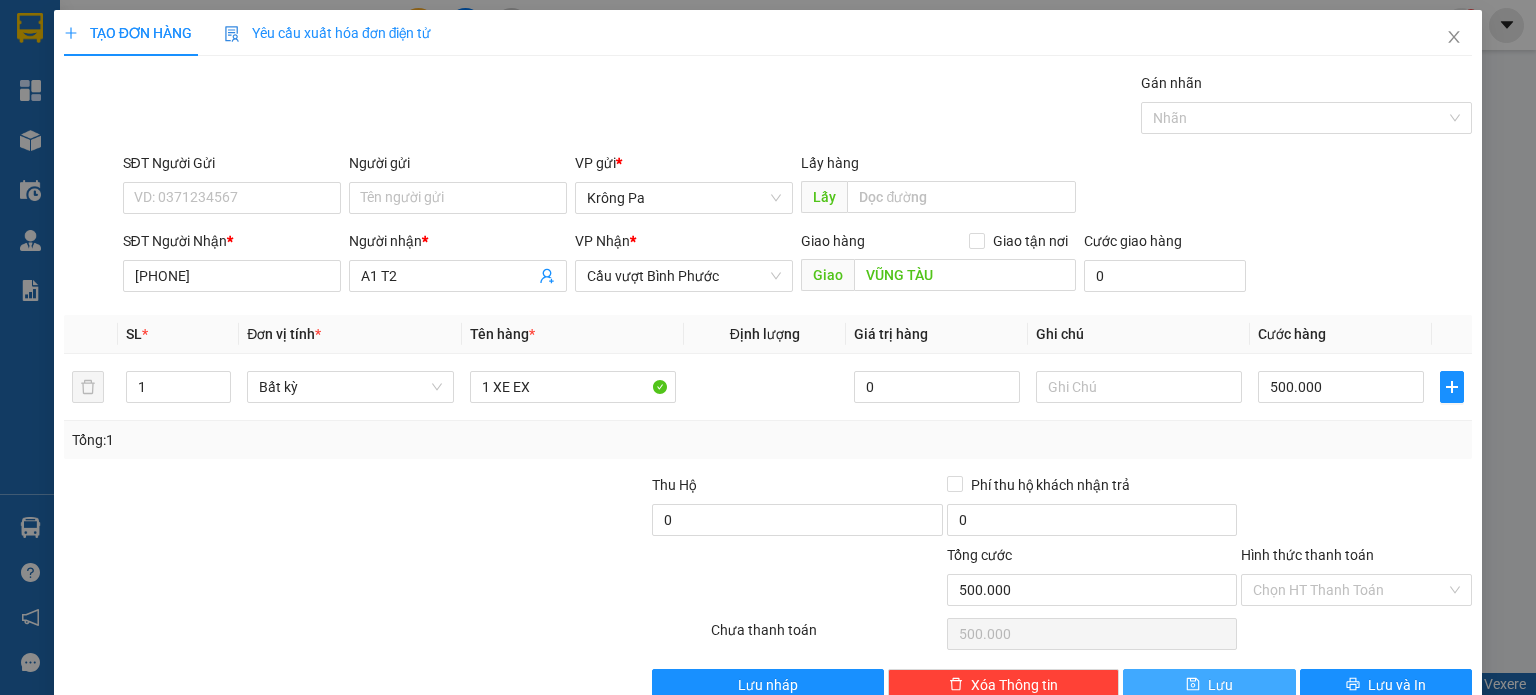click on "Lưu" at bounding box center [1209, 685] 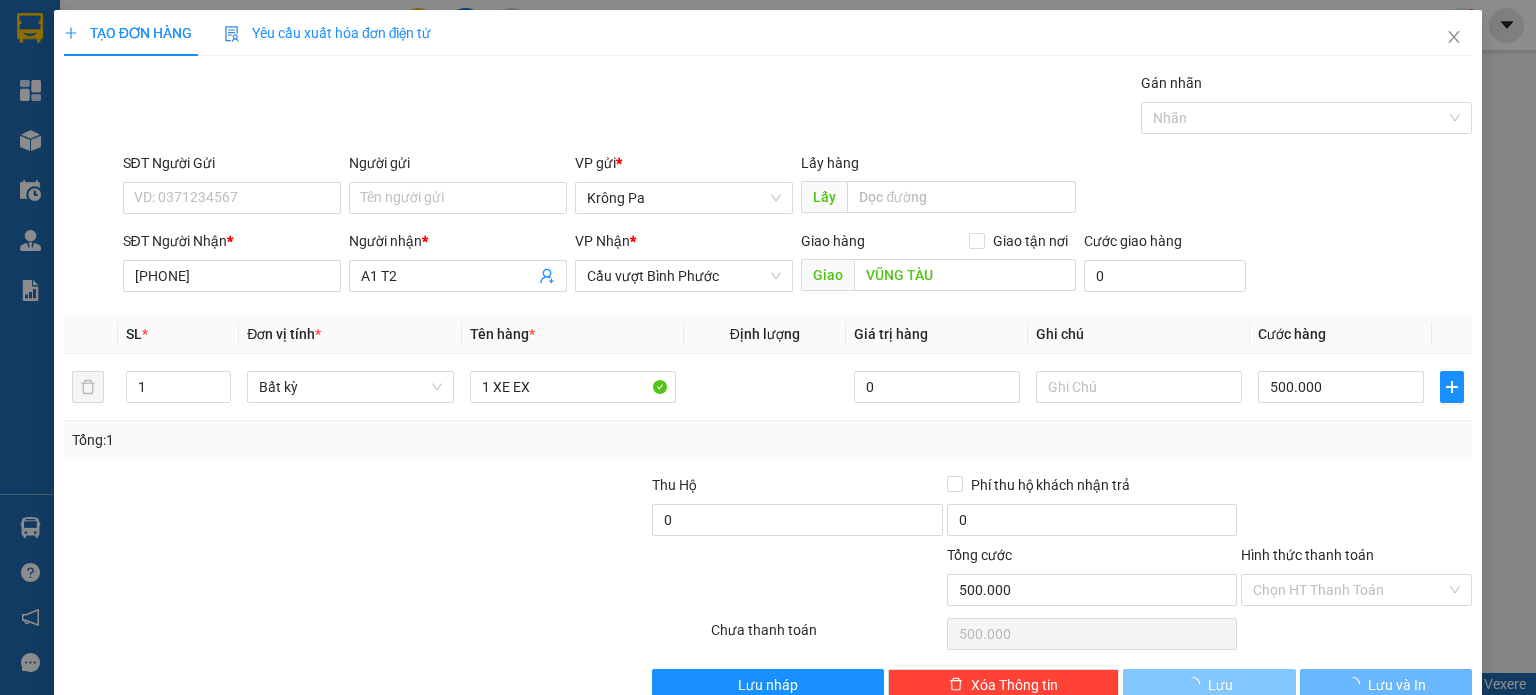 type 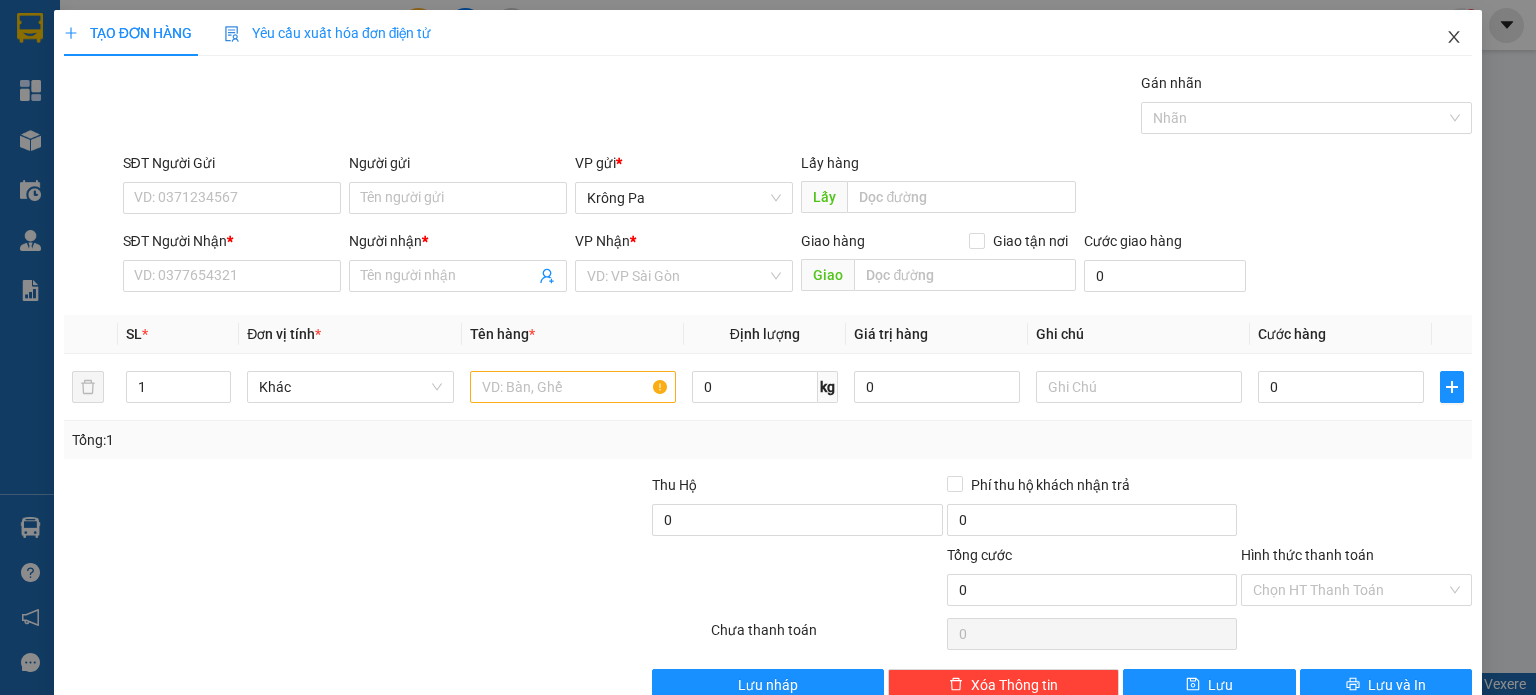 click 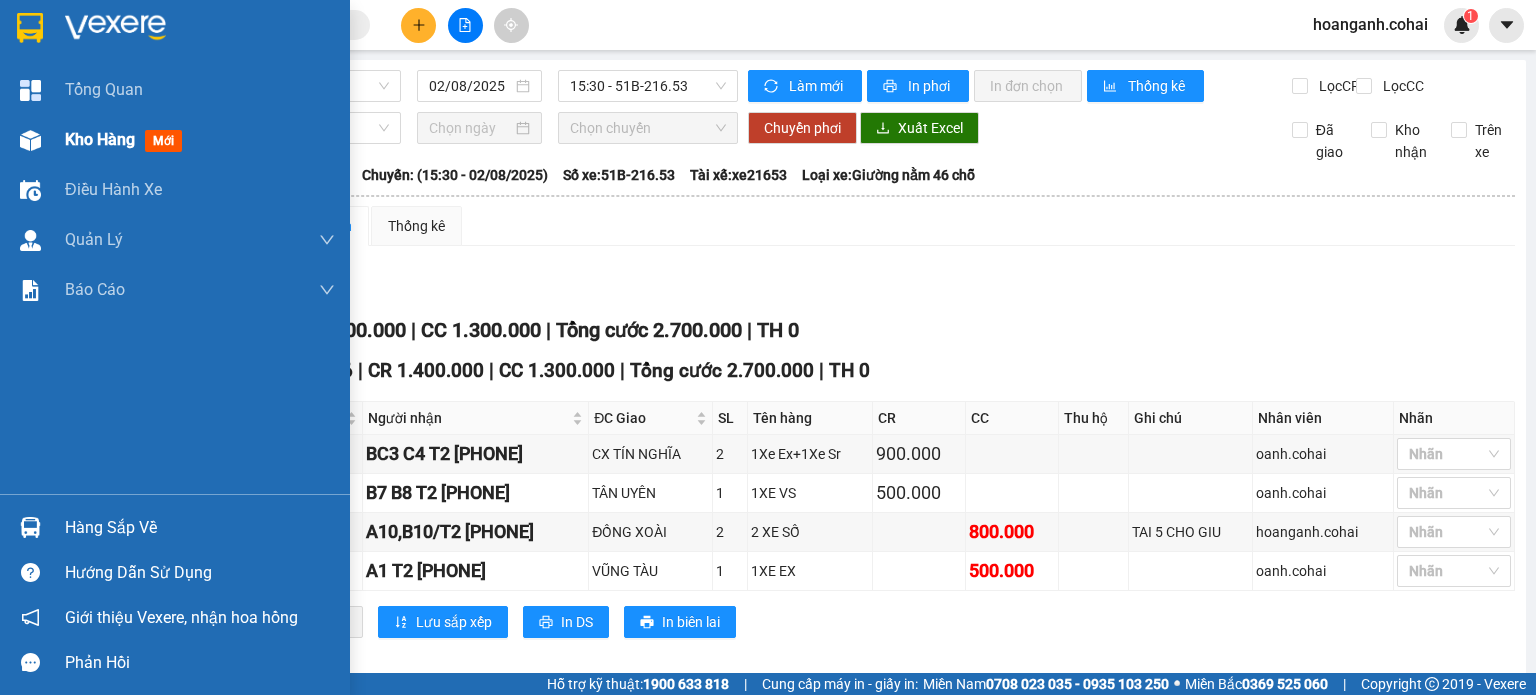 click on "Kho hàng mới" at bounding box center (200, 140) 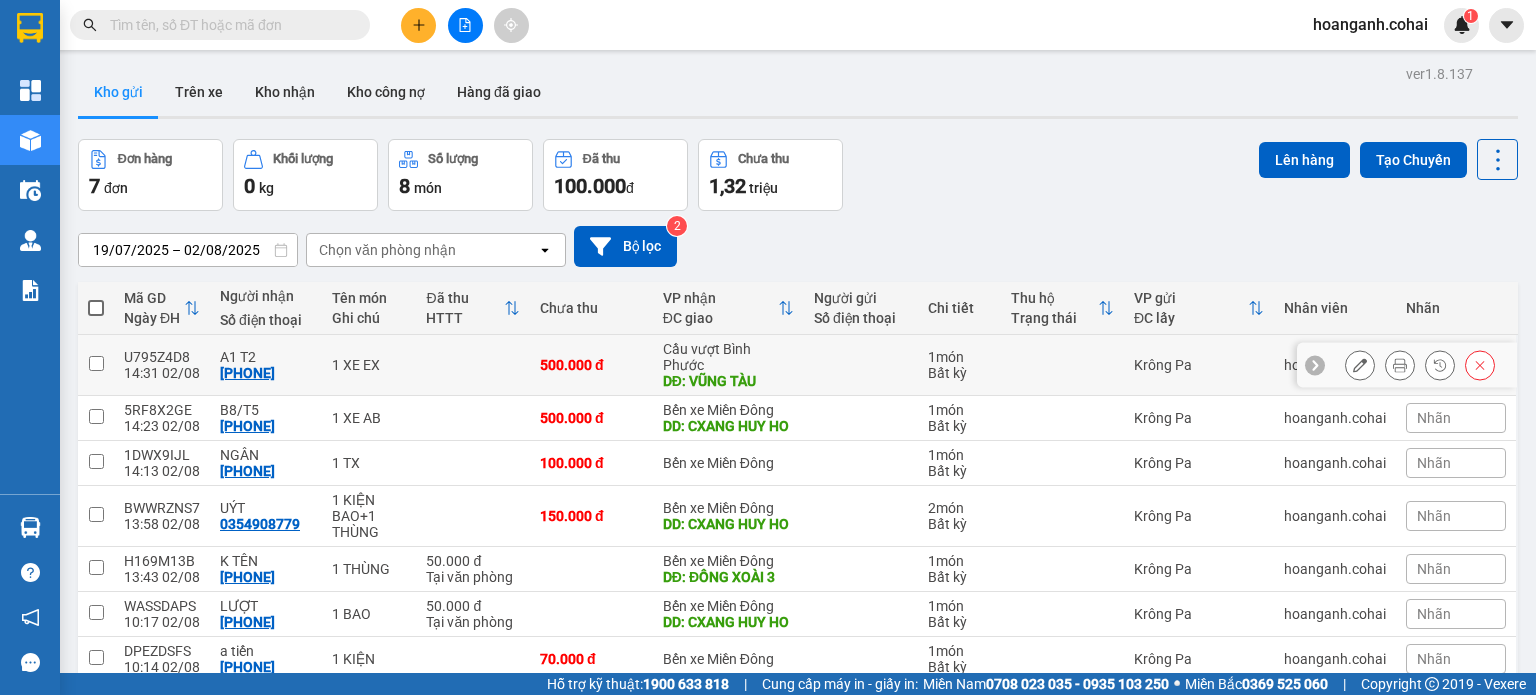 click at bounding box center [96, 363] 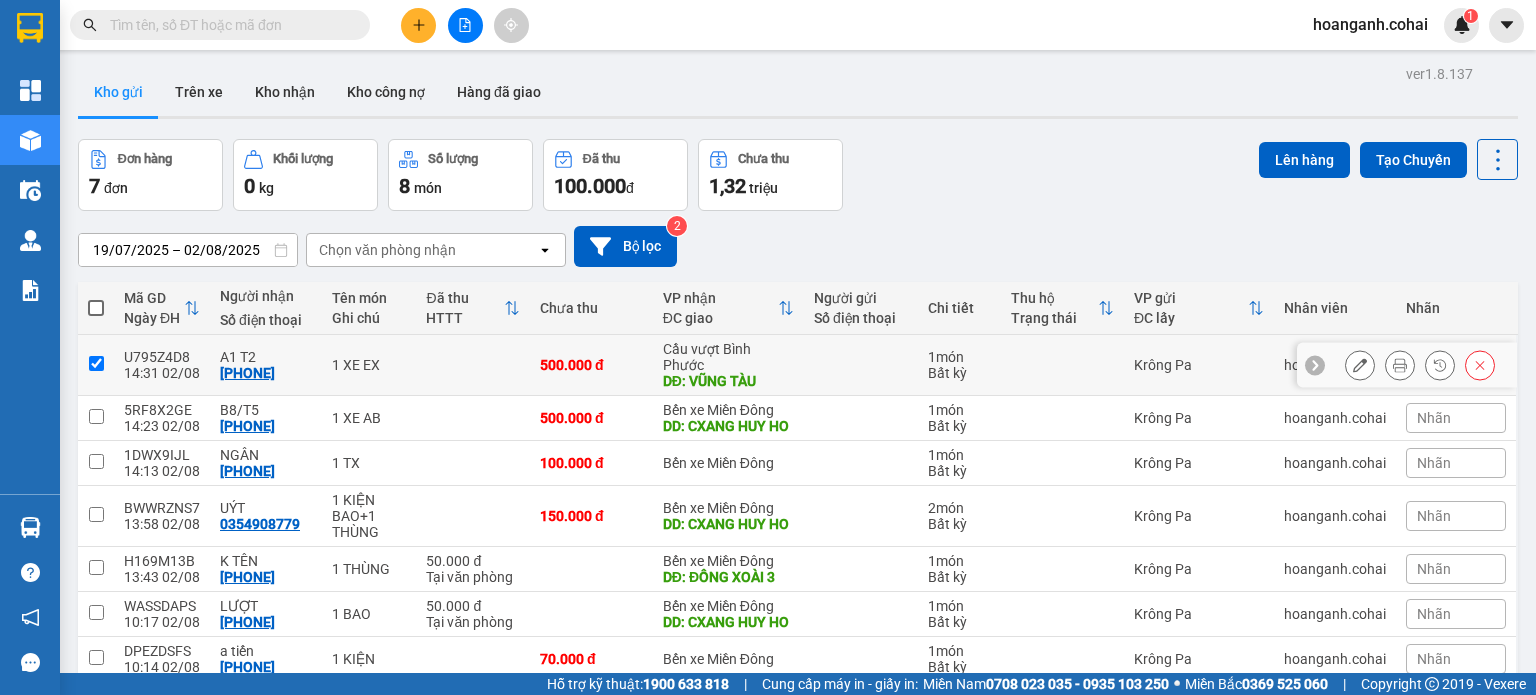 checkbox on "true" 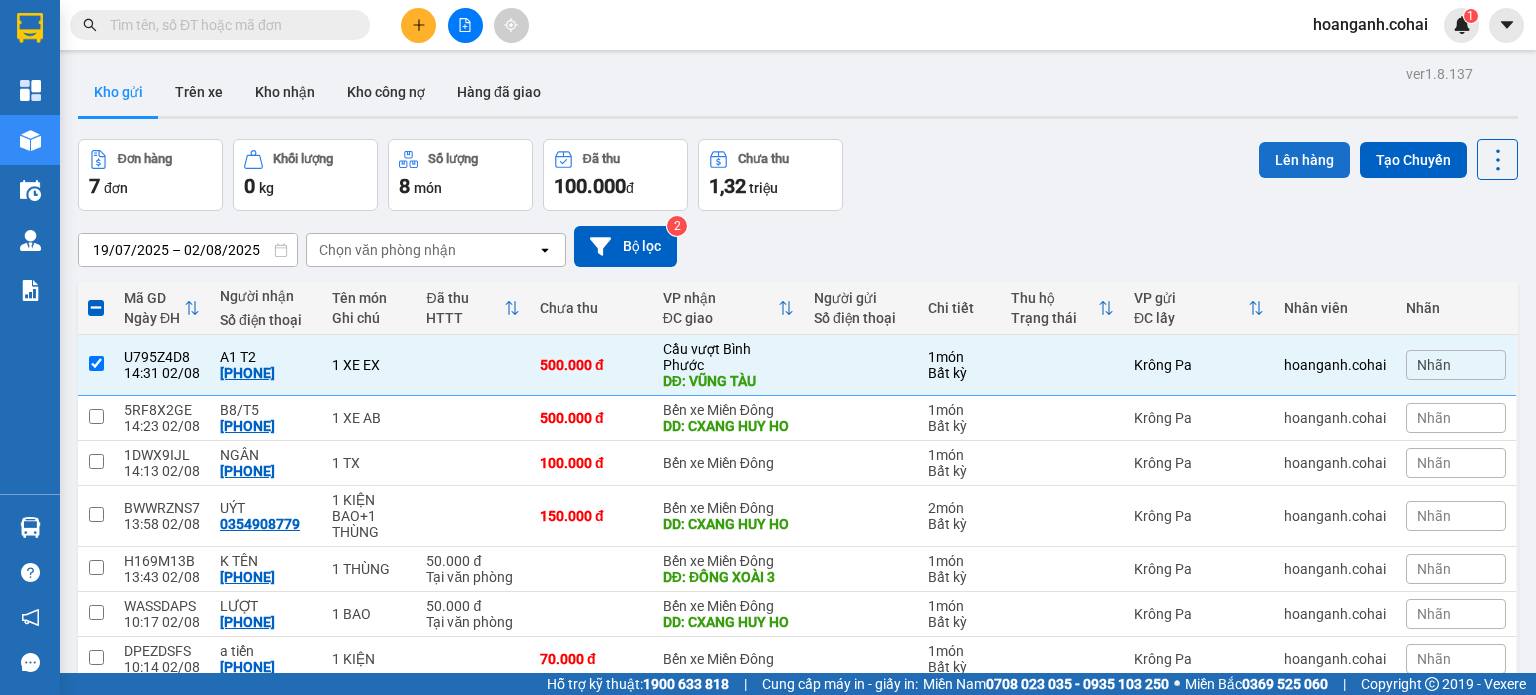 click on "Lên hàng" at bounding box center (1304, 160) 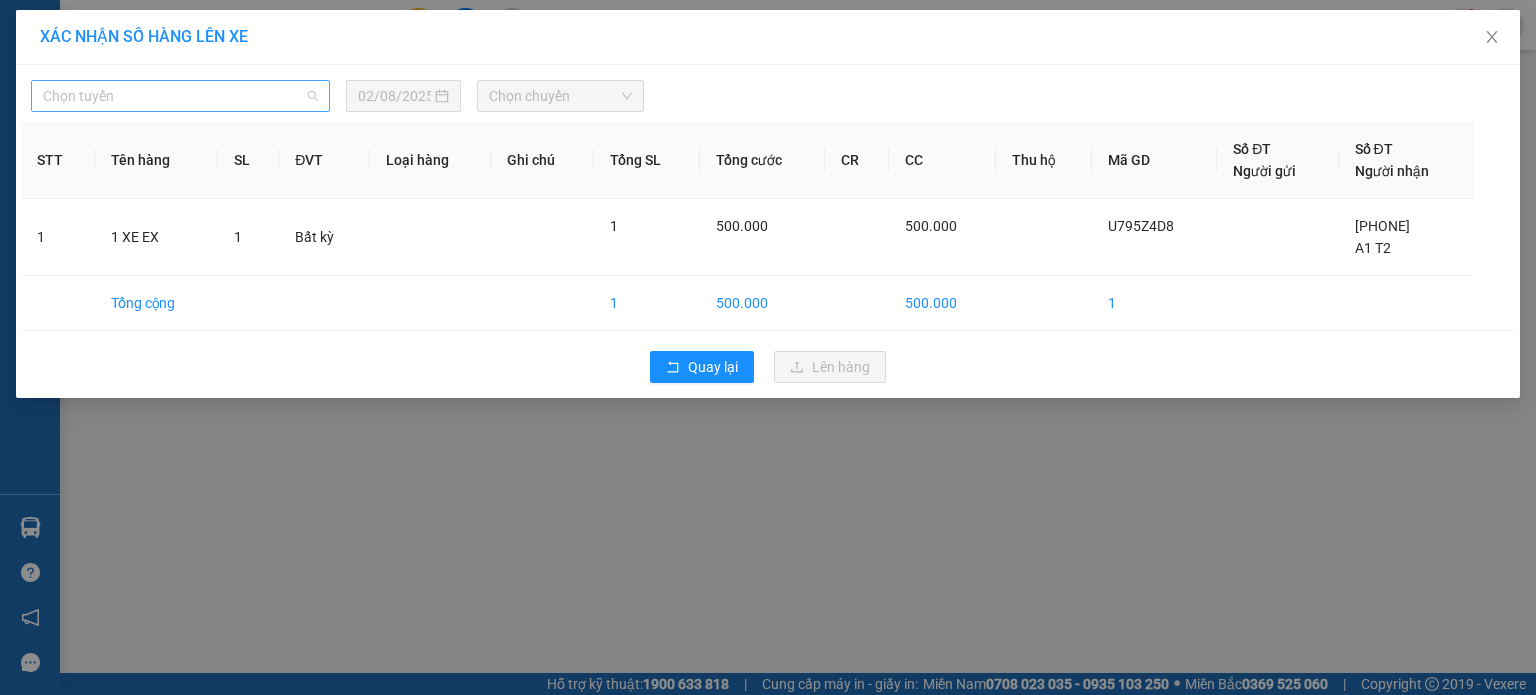 click on "Chọn tuyến" at bounding box center (180, 96) 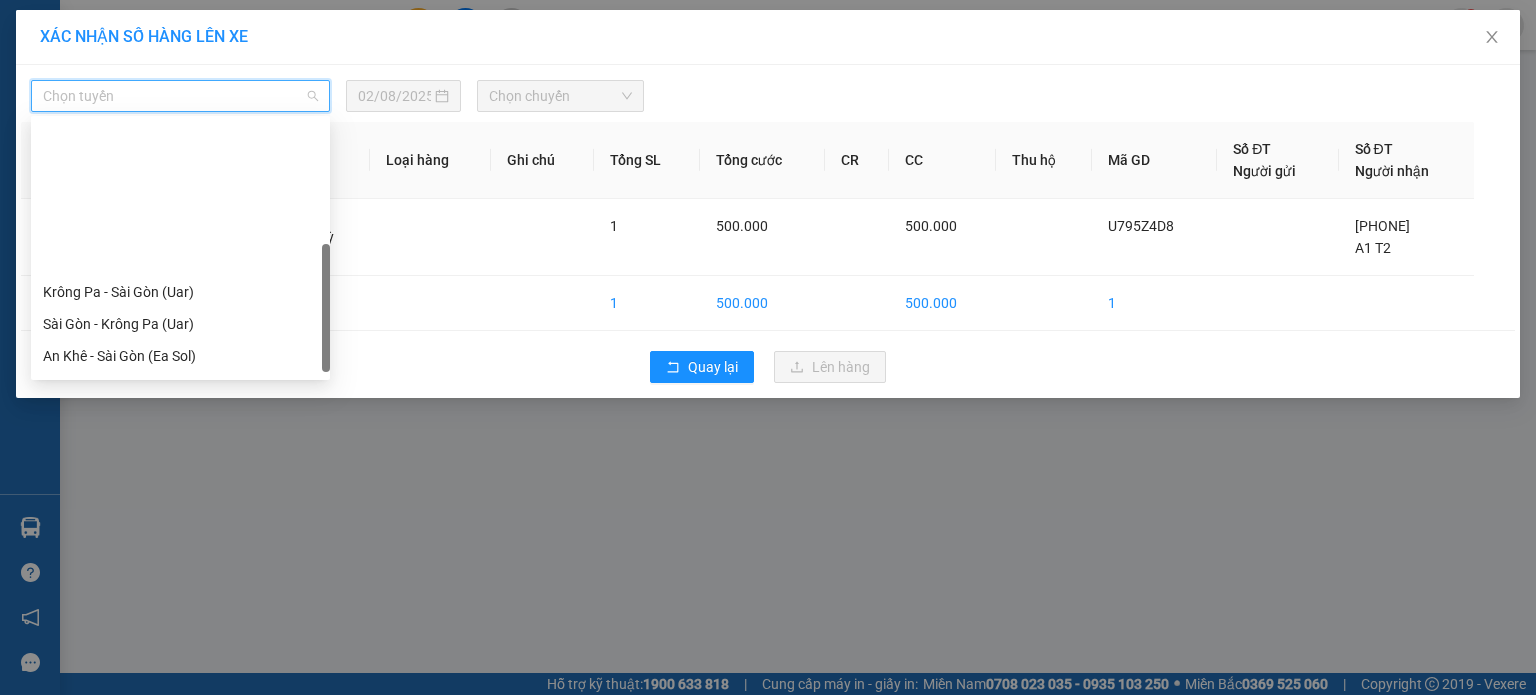 scroll, scrollTop: 280, scrollLeft: 0, axis: vertical 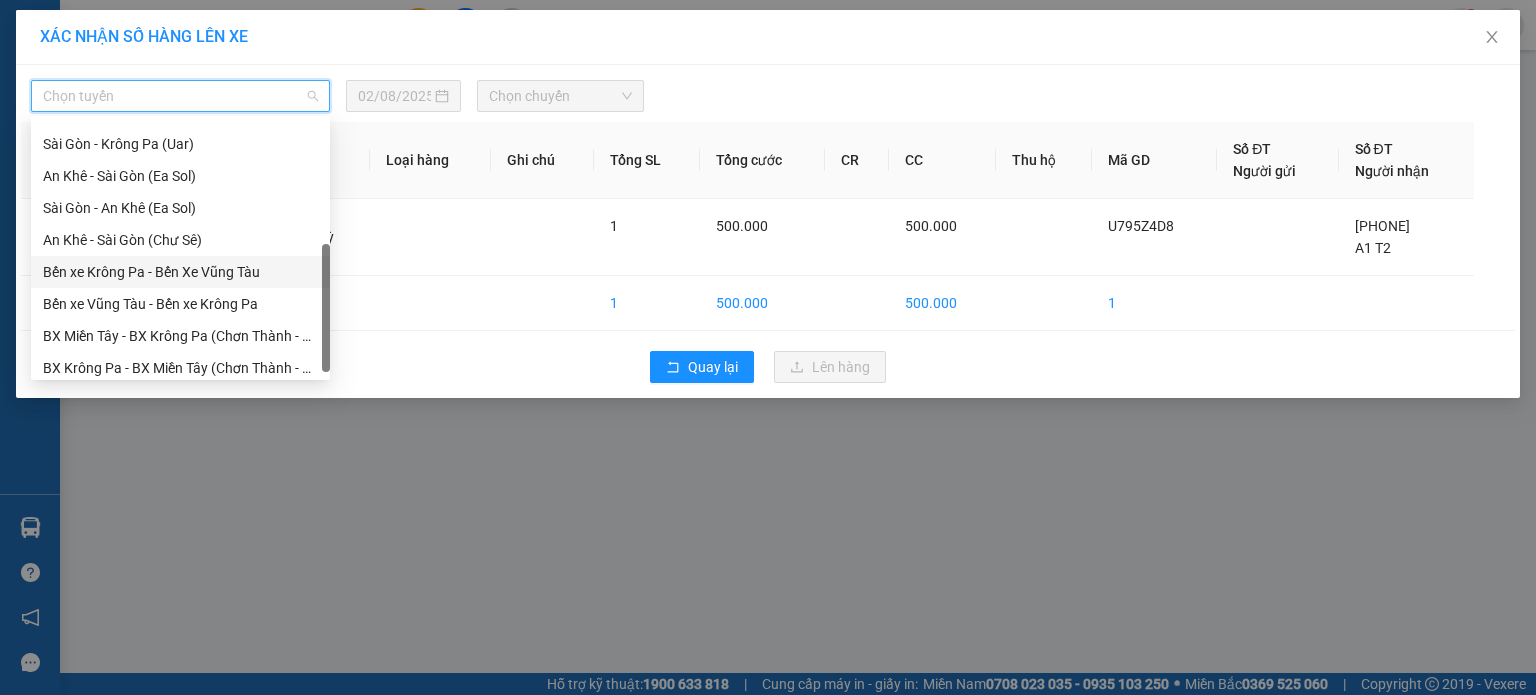 click on "Bến xe Krông Pa - Bến Xe Vũng Tàu" at bounding box center [180, 272] 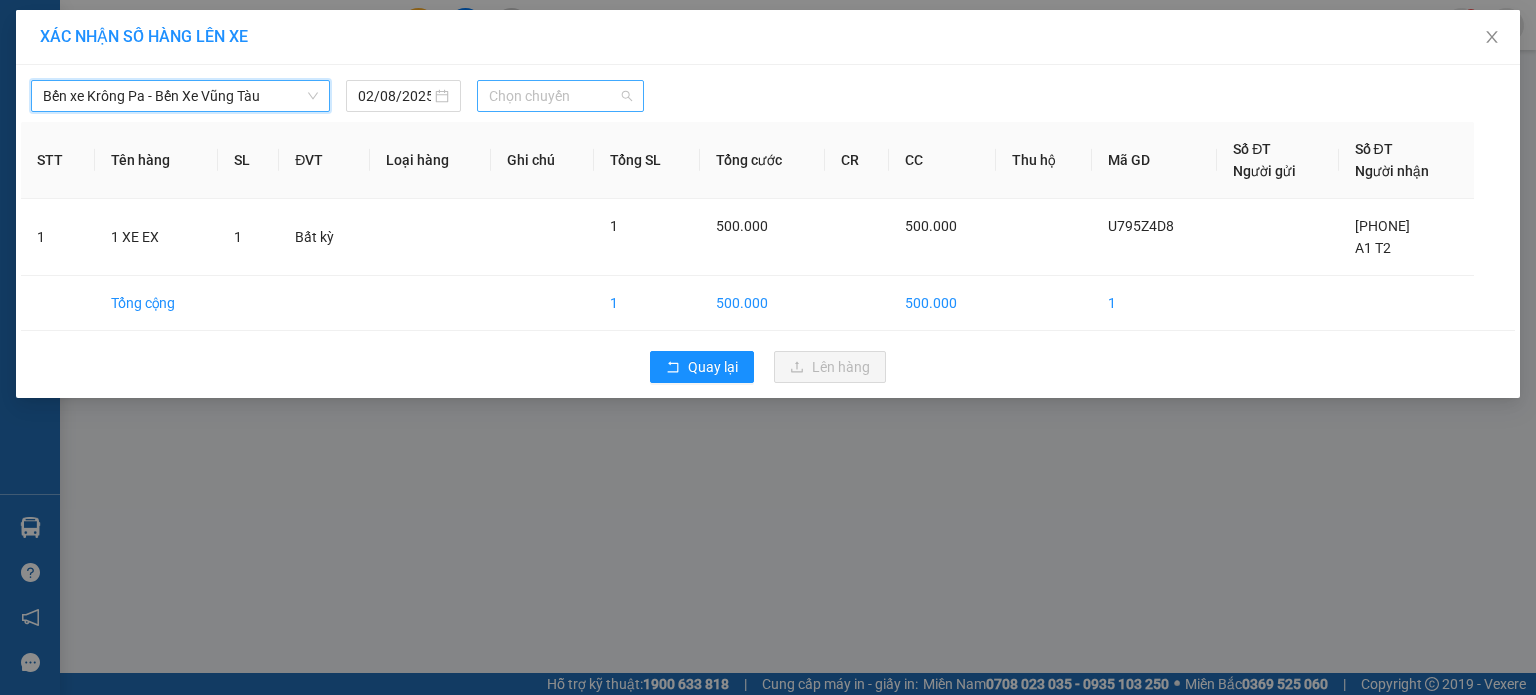 click on "Chọn chuyến" at bounding box center (561, 96) 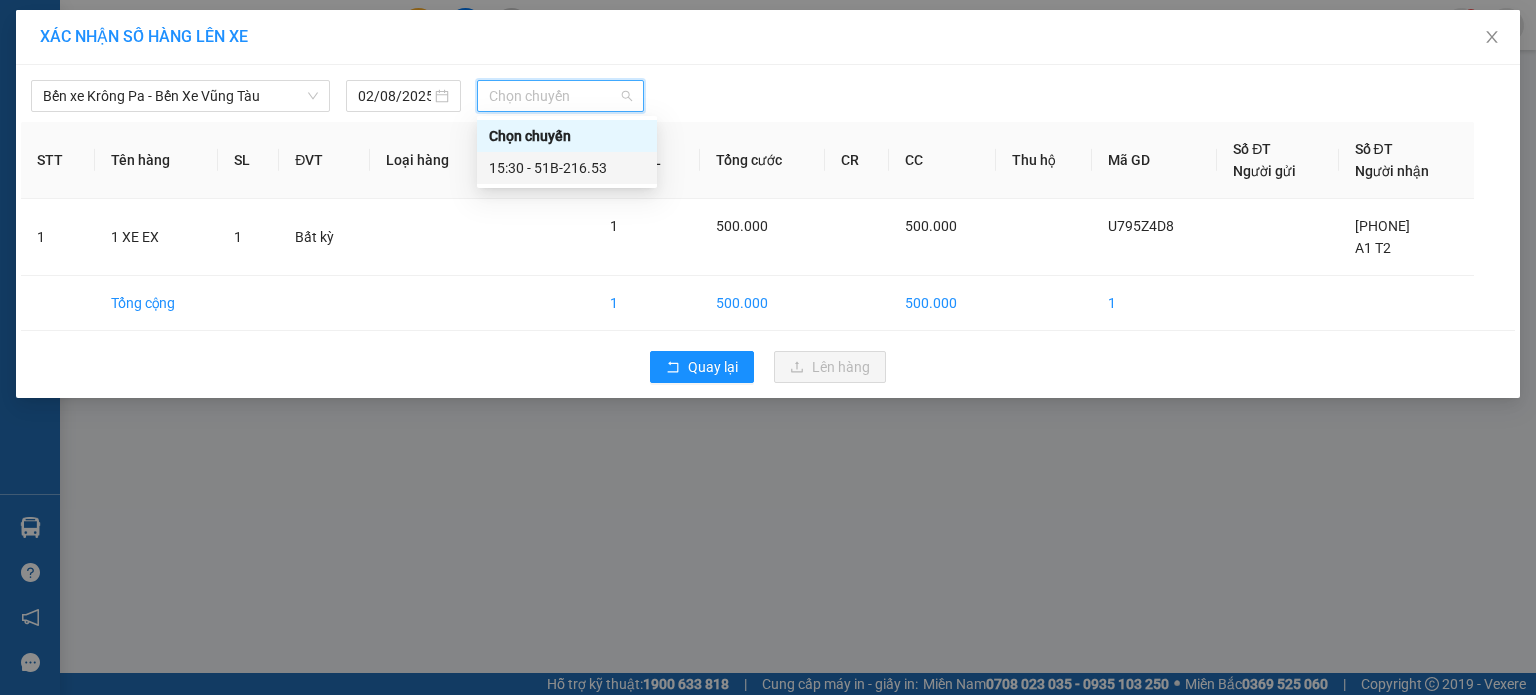 click on "[TIME]     - 51B-216.53" at bounding box center [567, 168] 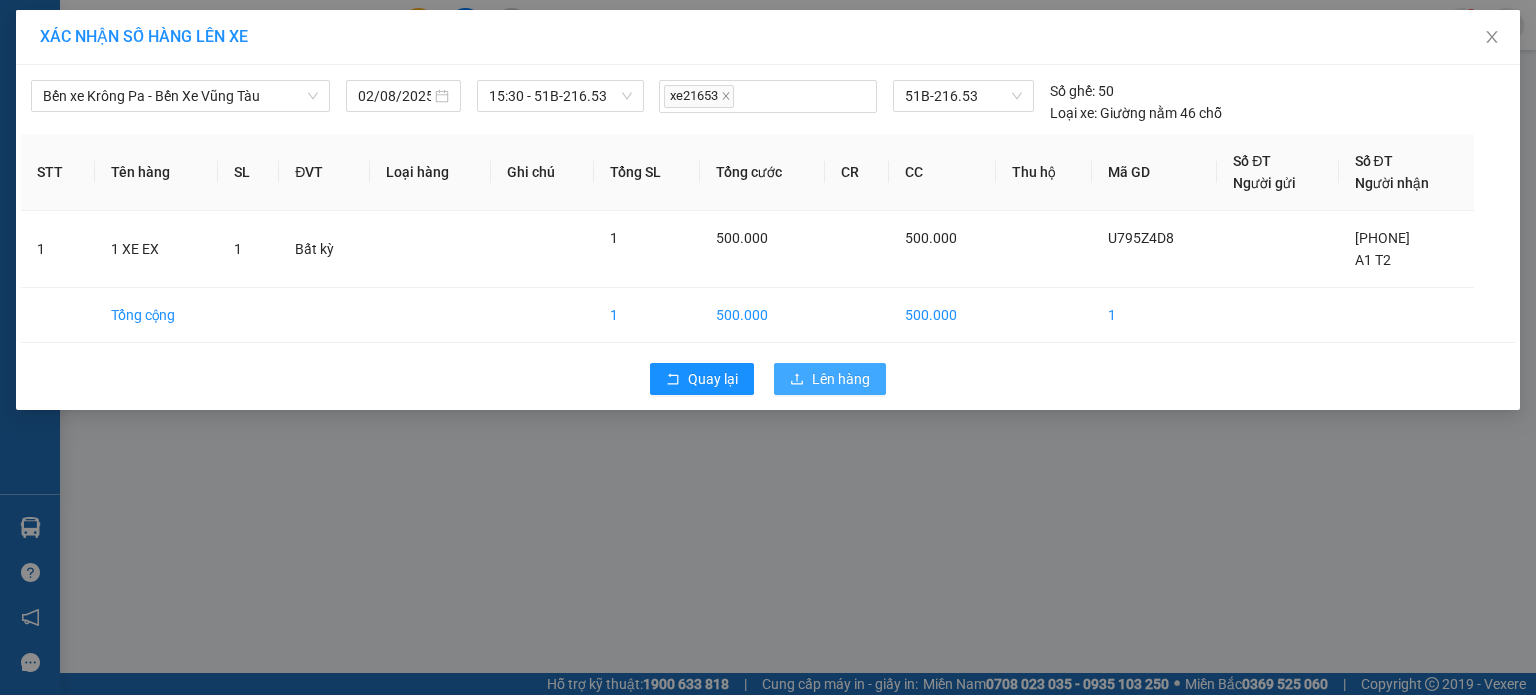 click on "Lên hàng" at bounding box center (830, 379) 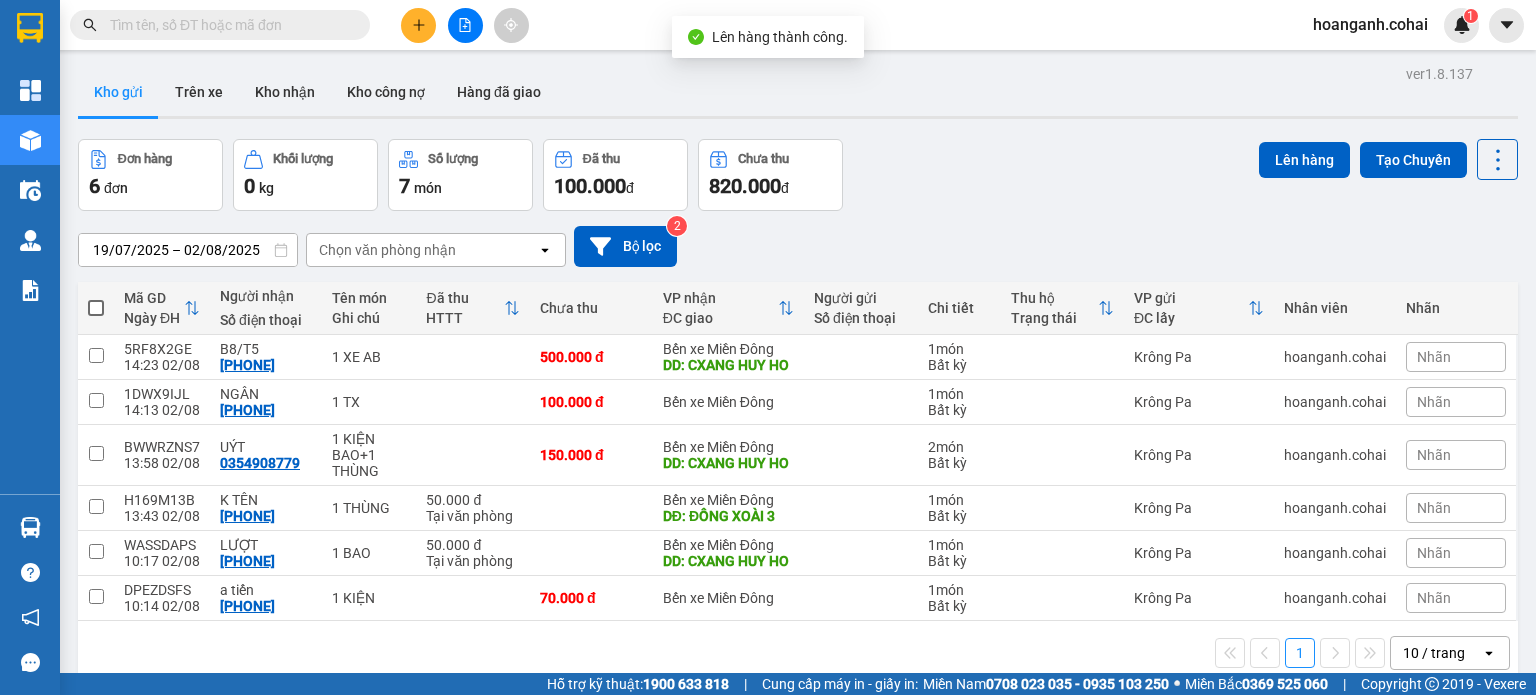 click at bounding box center (465, 25) 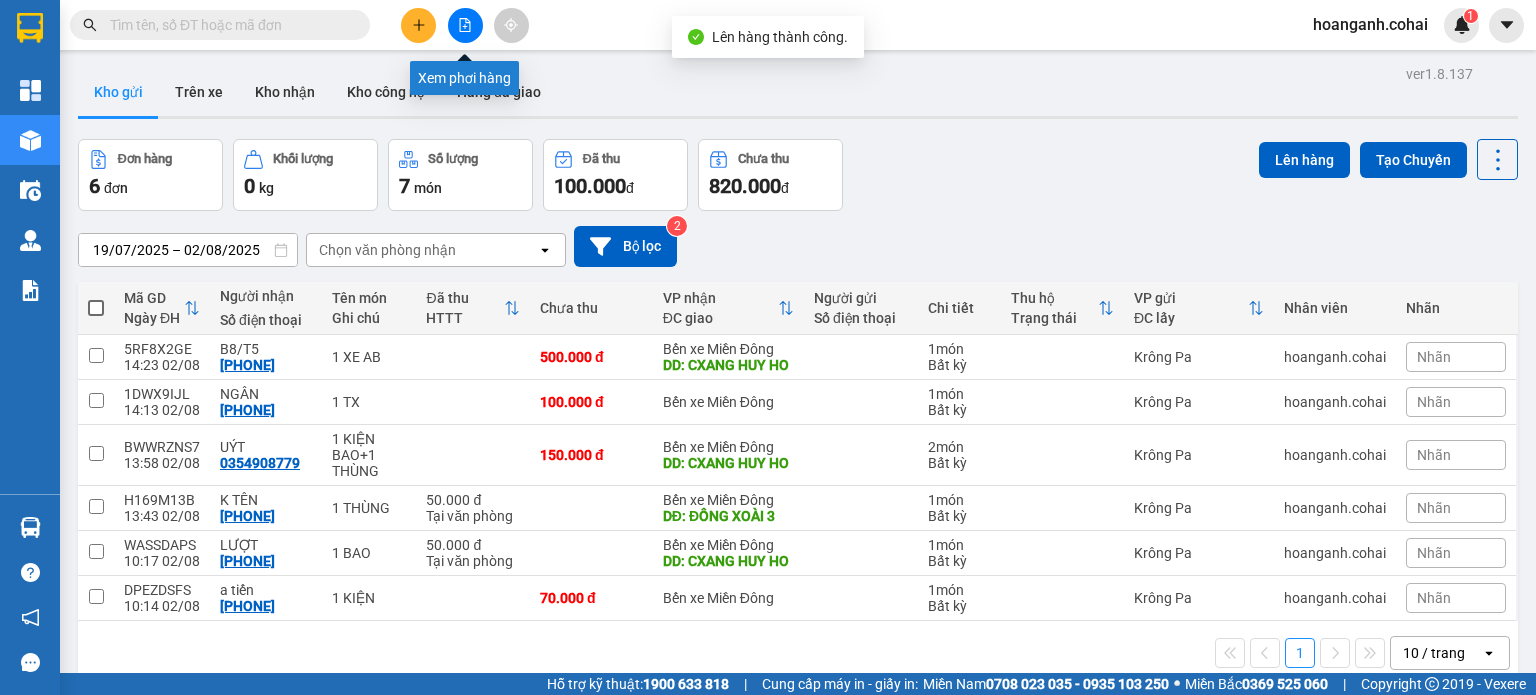 click 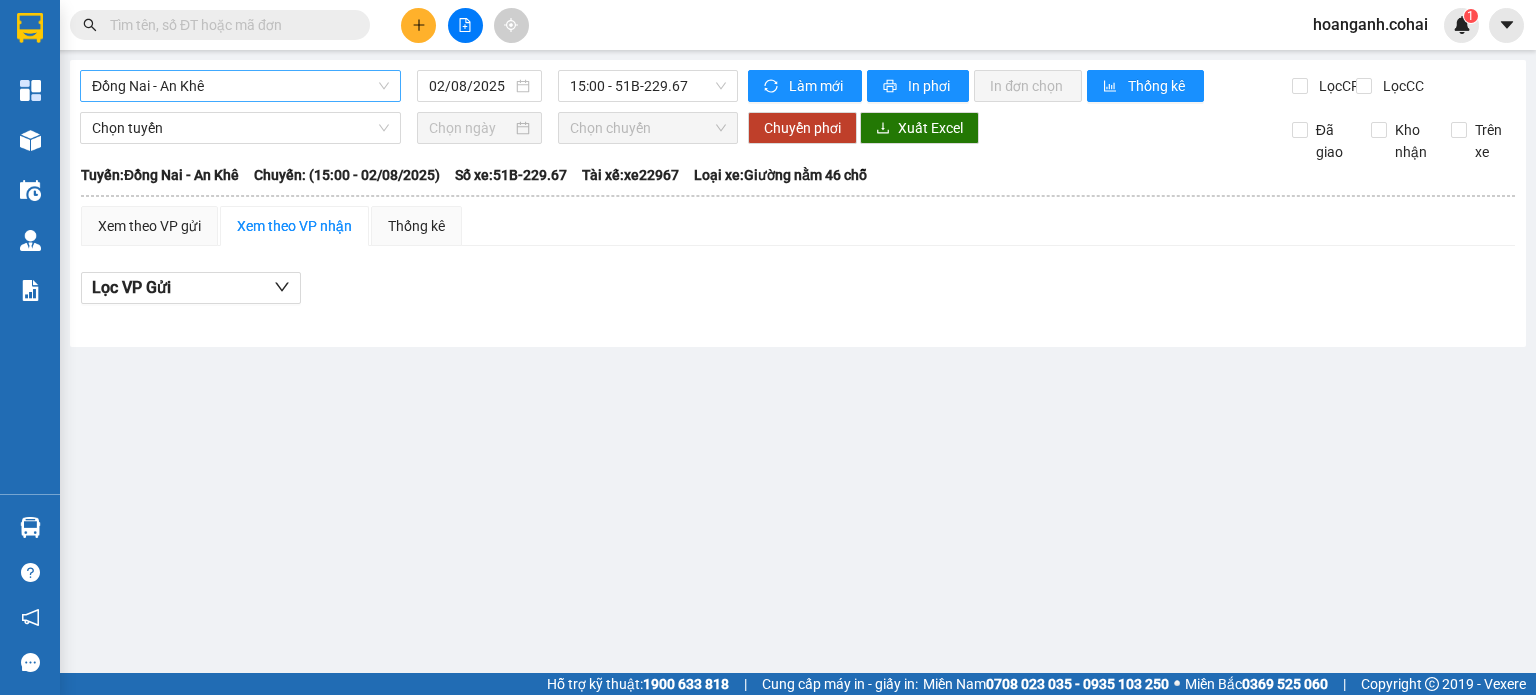 click on "Đồng Nai - An Khê" at bounding box center (240, 86) 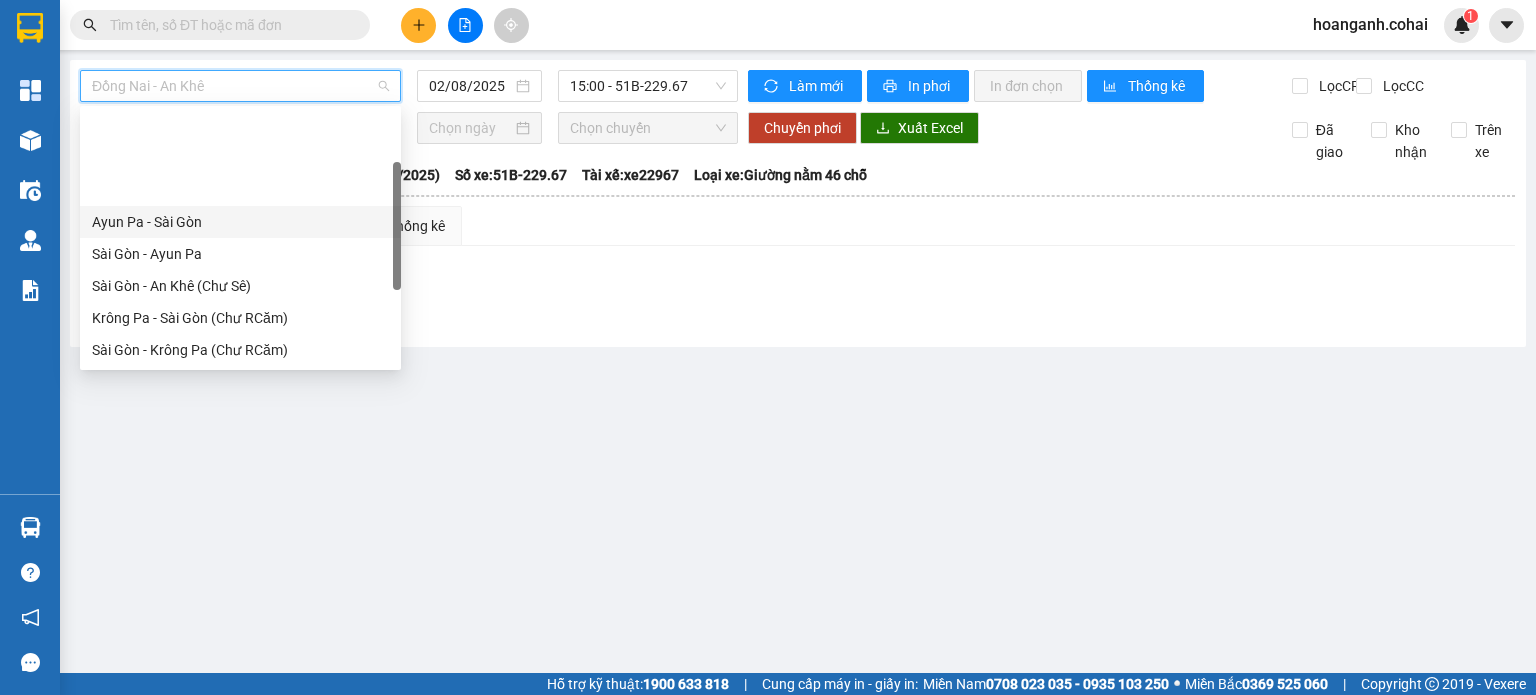 scroll, scrollTop: 280, scrollLeft: 0, axis: vertical 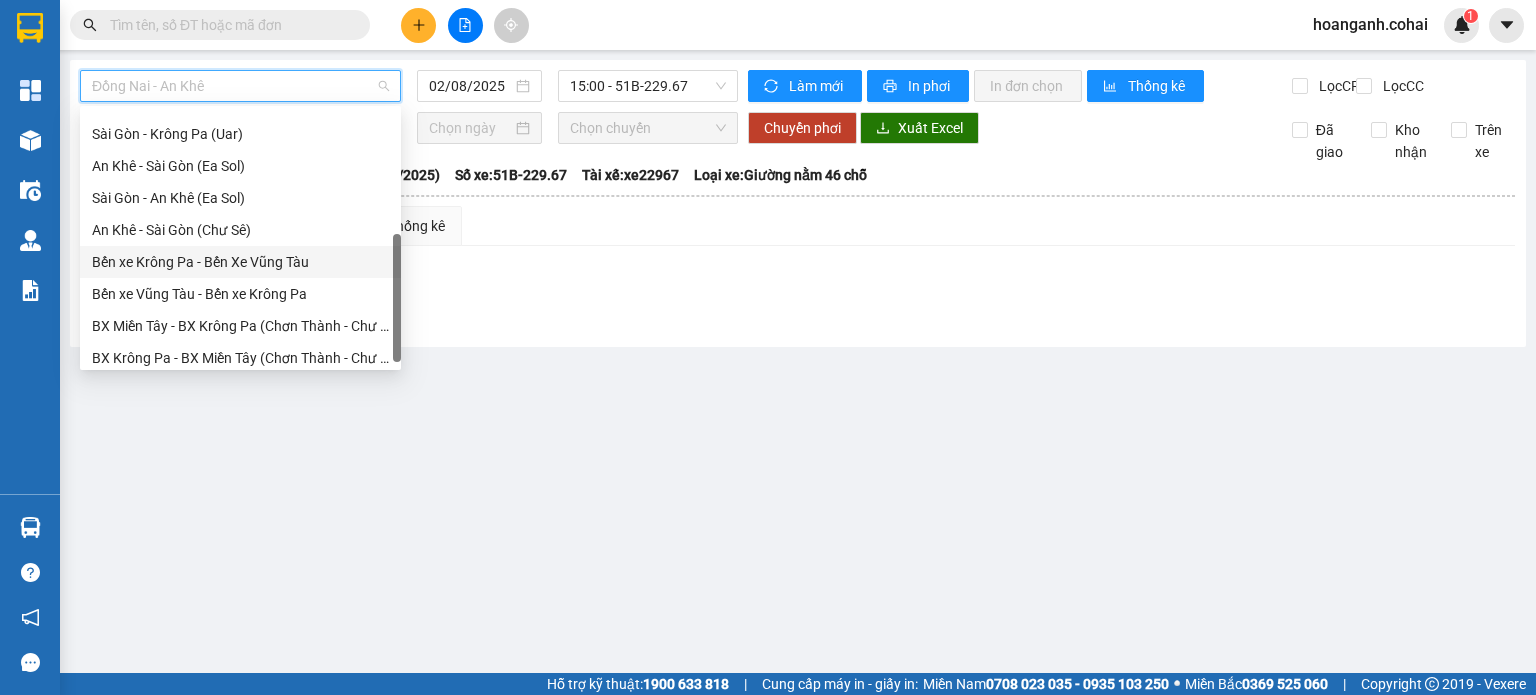 click on "Bến xe Krông Pa - Bến Xe Vũng Tàu" at bounding box center (240, 262) 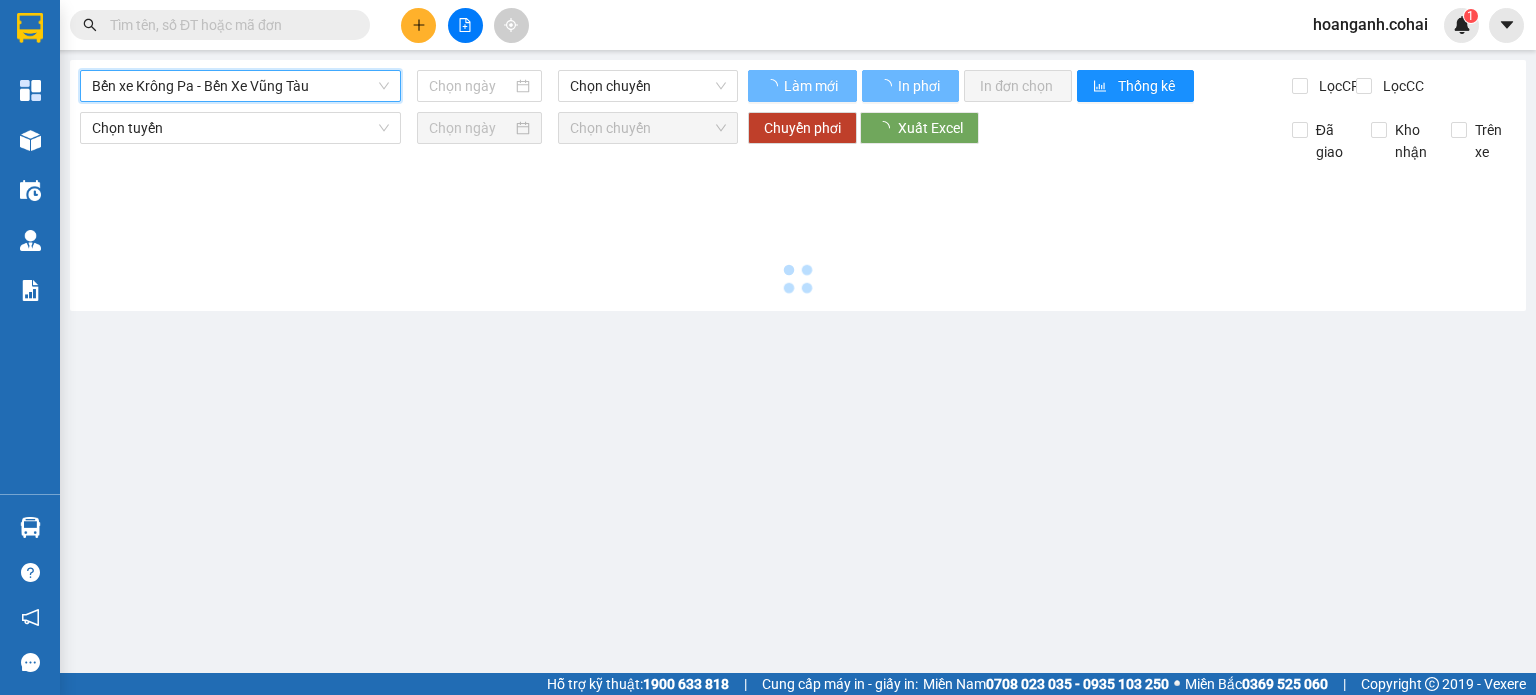 type on "02/08/2025" 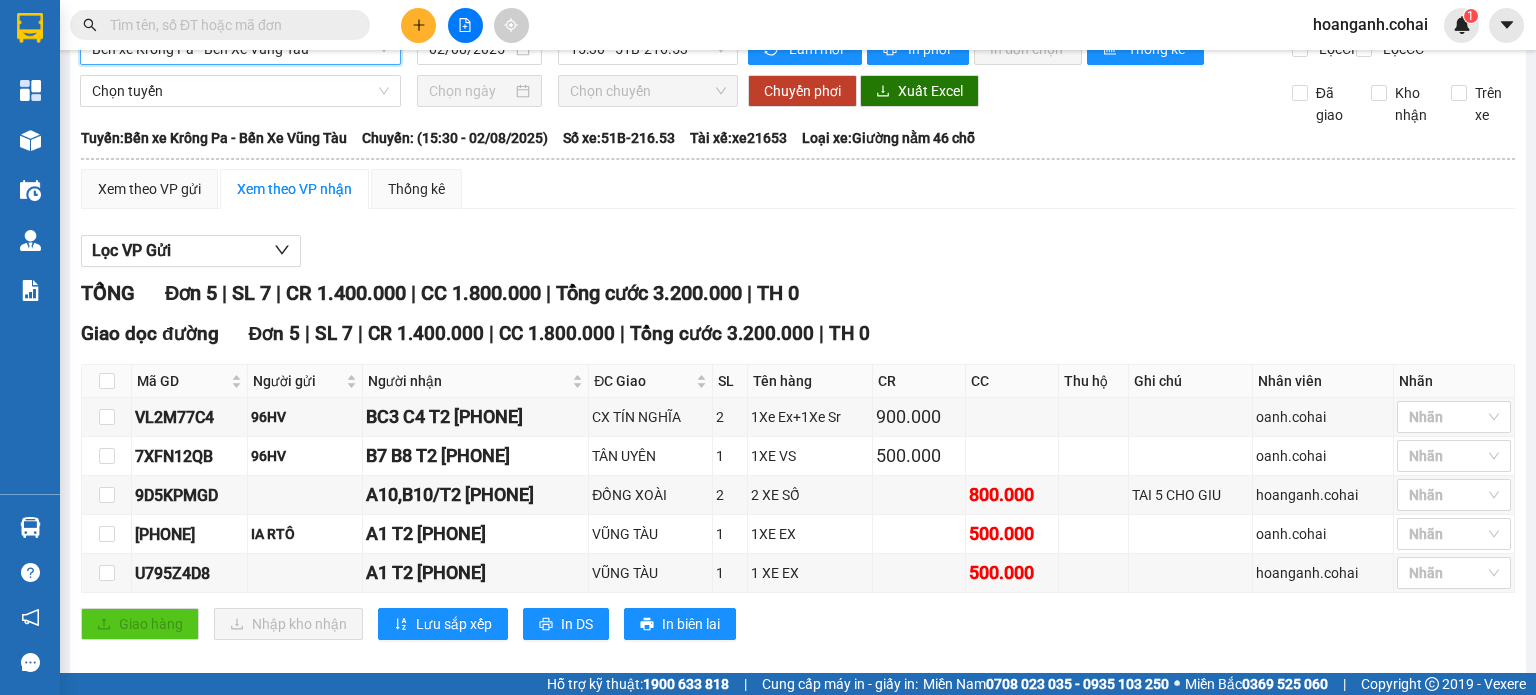 scroll, scrollTop: 72, scrollLeft: 0, axis: vertical 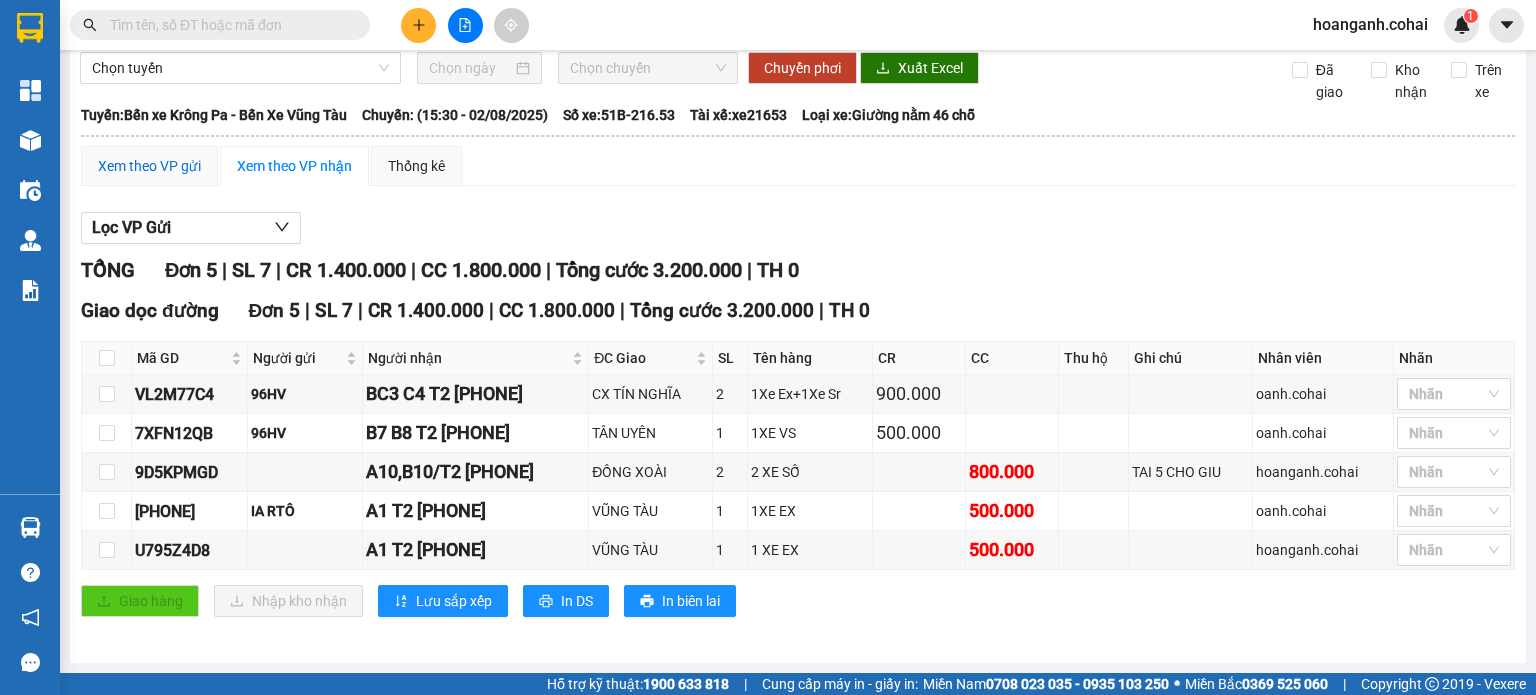 click on "Xem theo VP gửi" at bounding box center (149, 166) 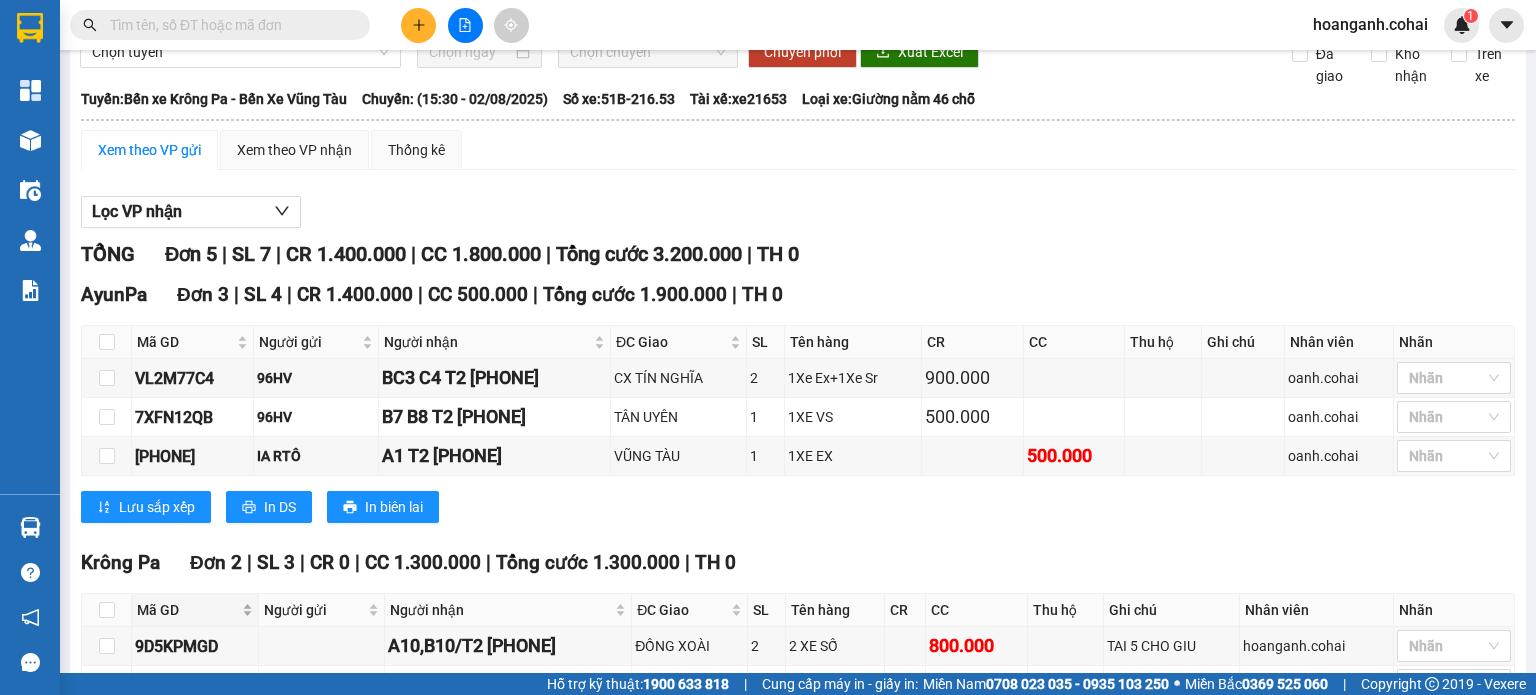 scroll, scrollTop: 200, scrollLeft: 0, axis: vertical 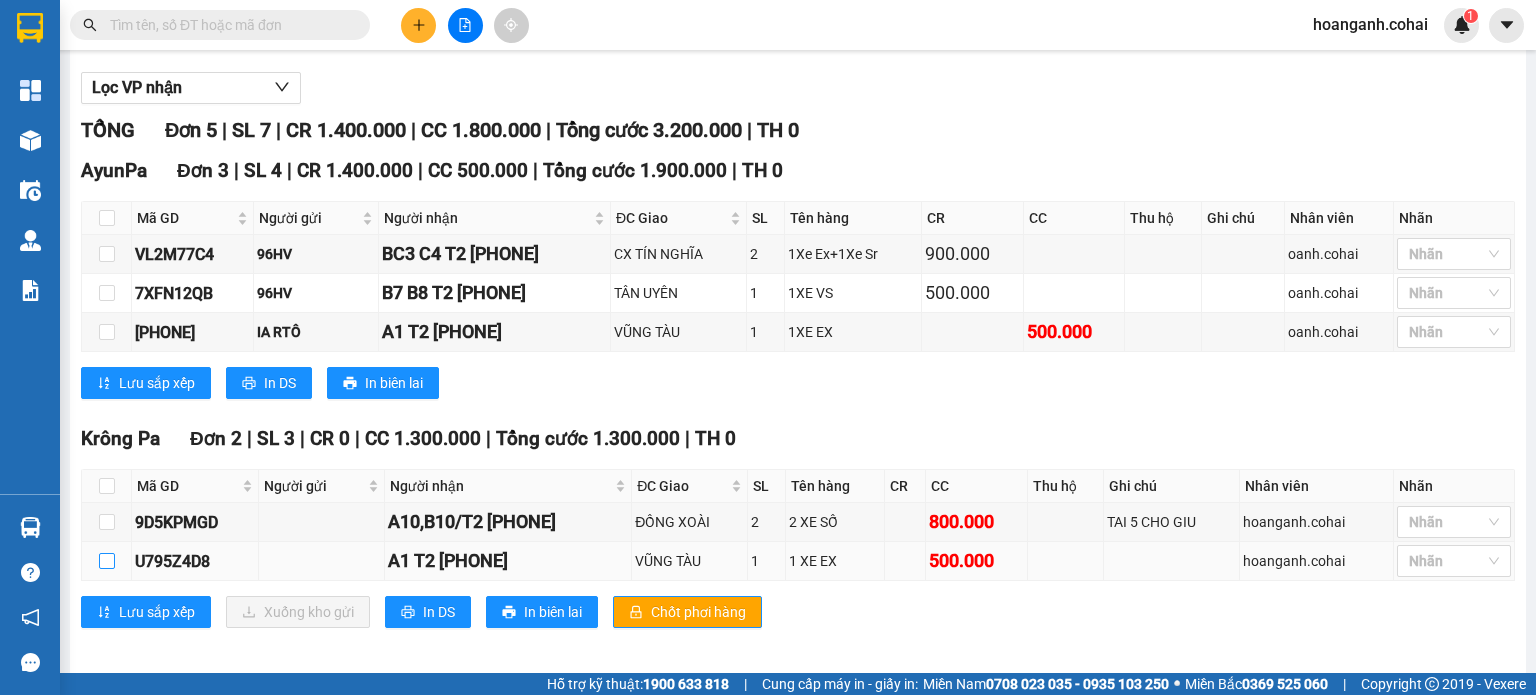 click at bounding box center [107, 561] 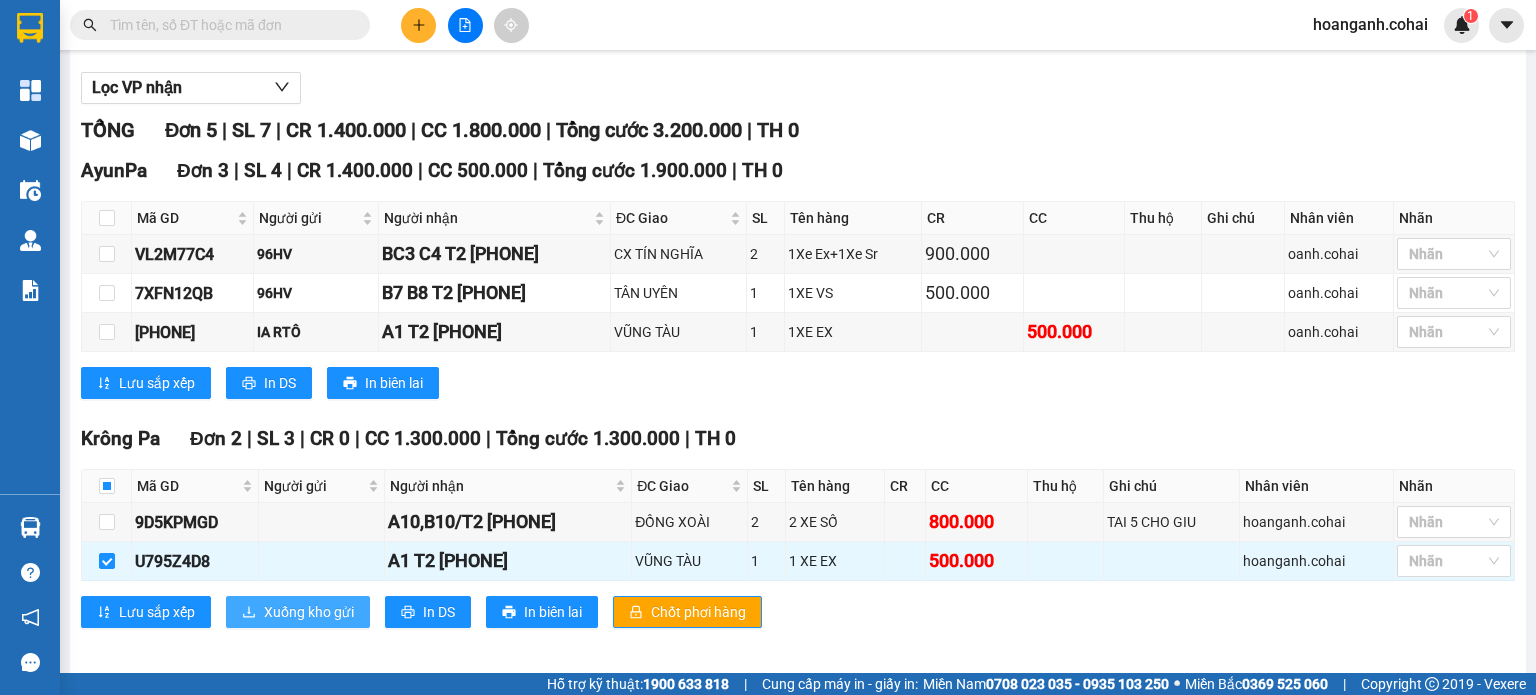 click on "Xuống kho gửi" at bounding box center [309, 612] 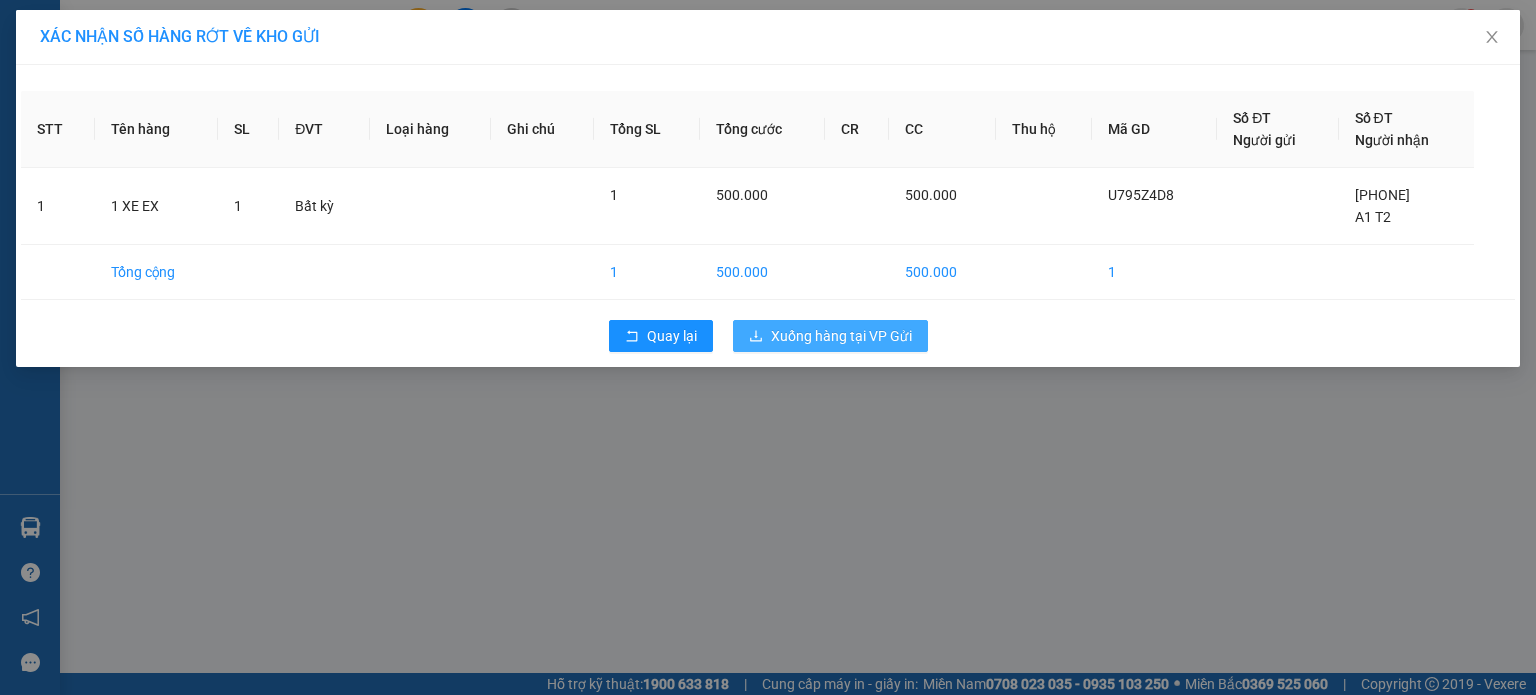 click on "Xuống hàng tại VP Gửi" at bounding box center [841, 336] 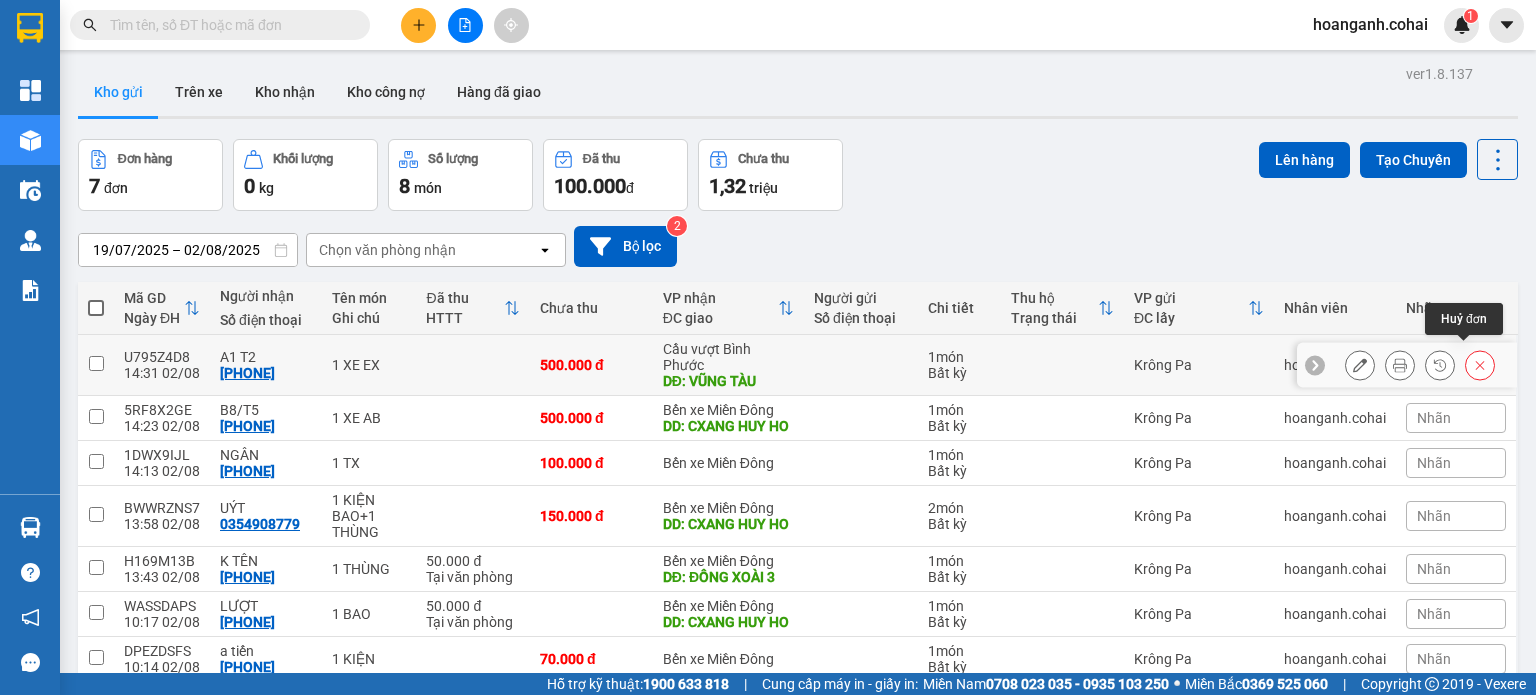 click 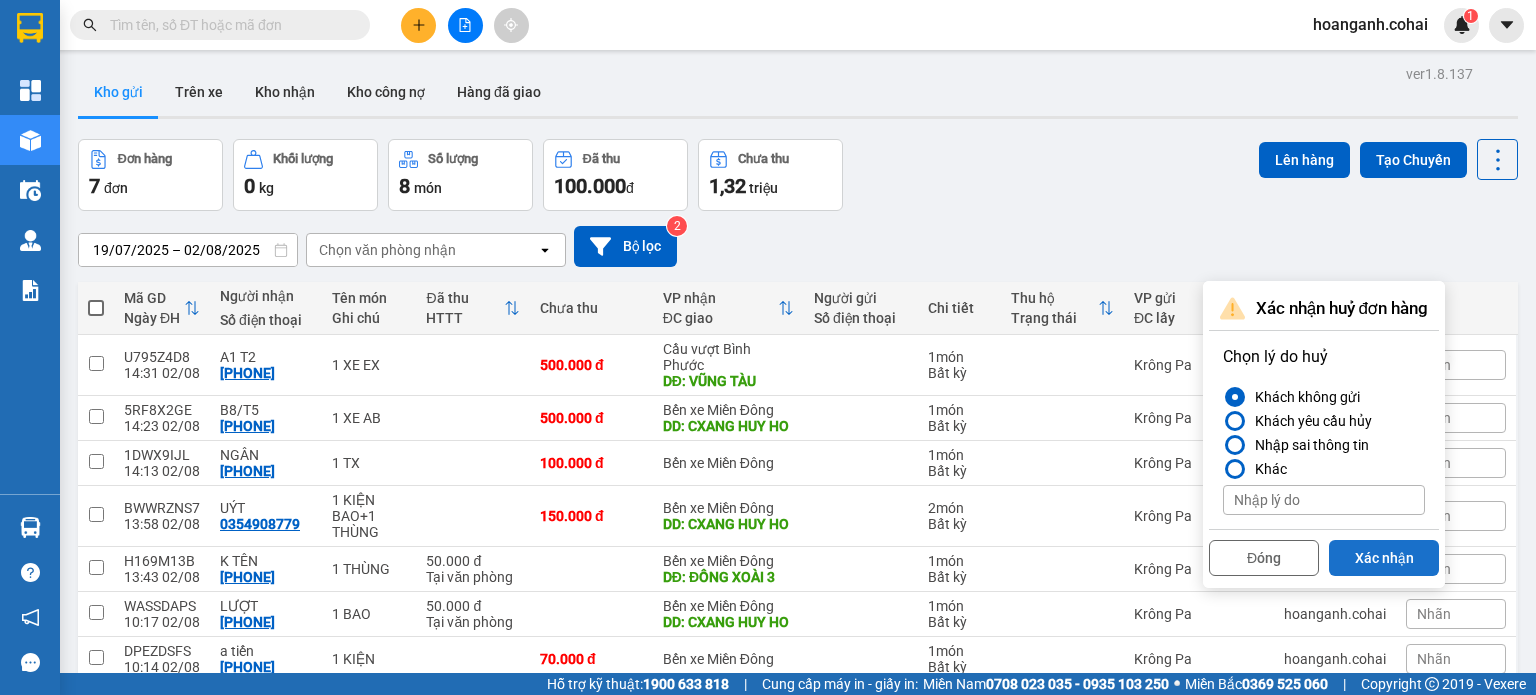click on "Xác nhận" at bounding box center (1384, 558) 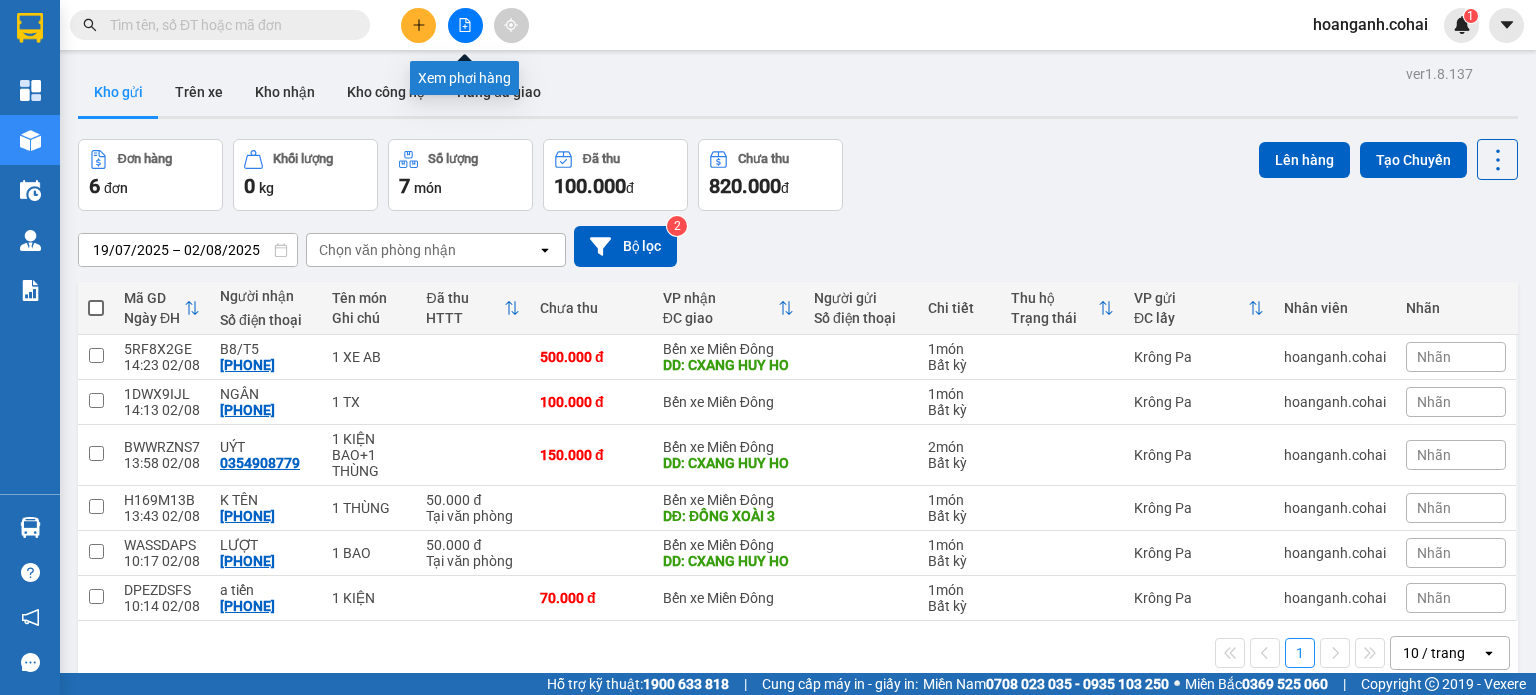 click 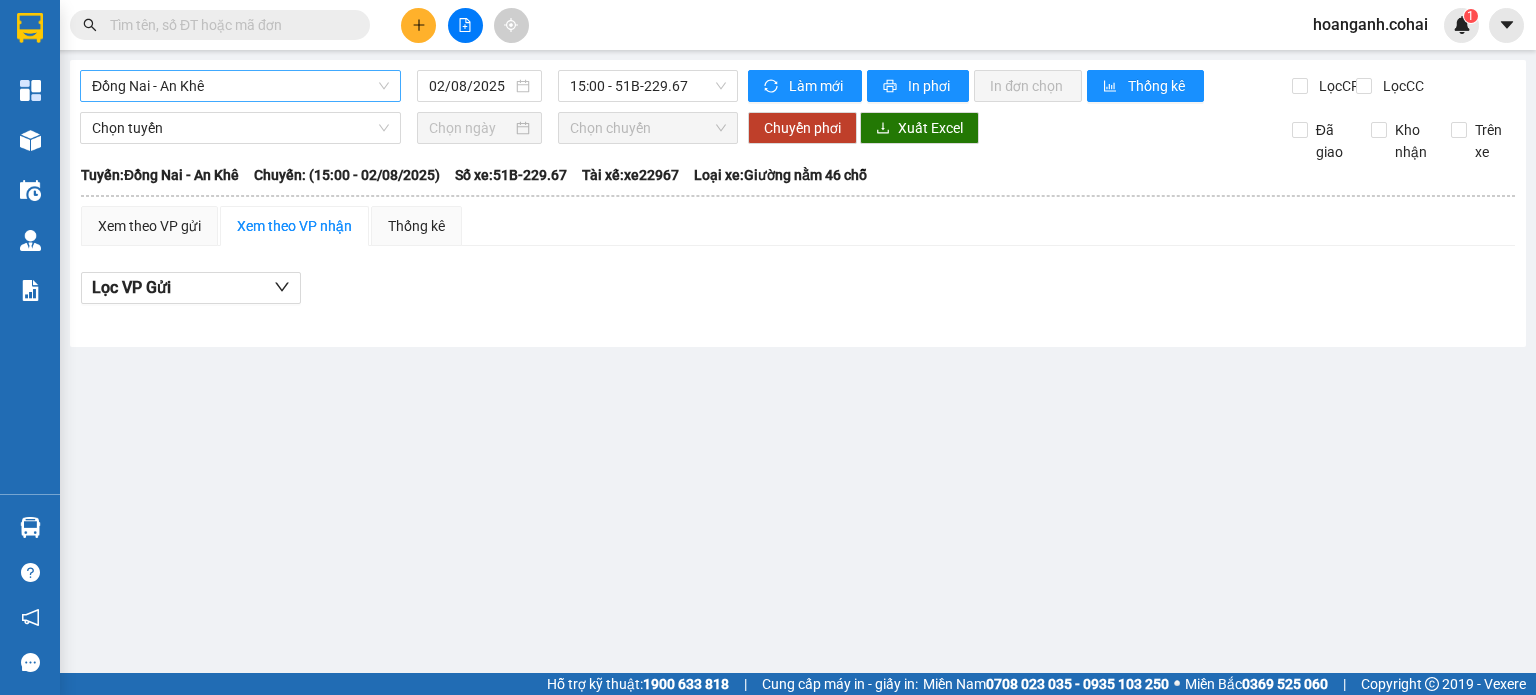 click on "Đồng Nai - An Khê" at bounding box center (240, 86) 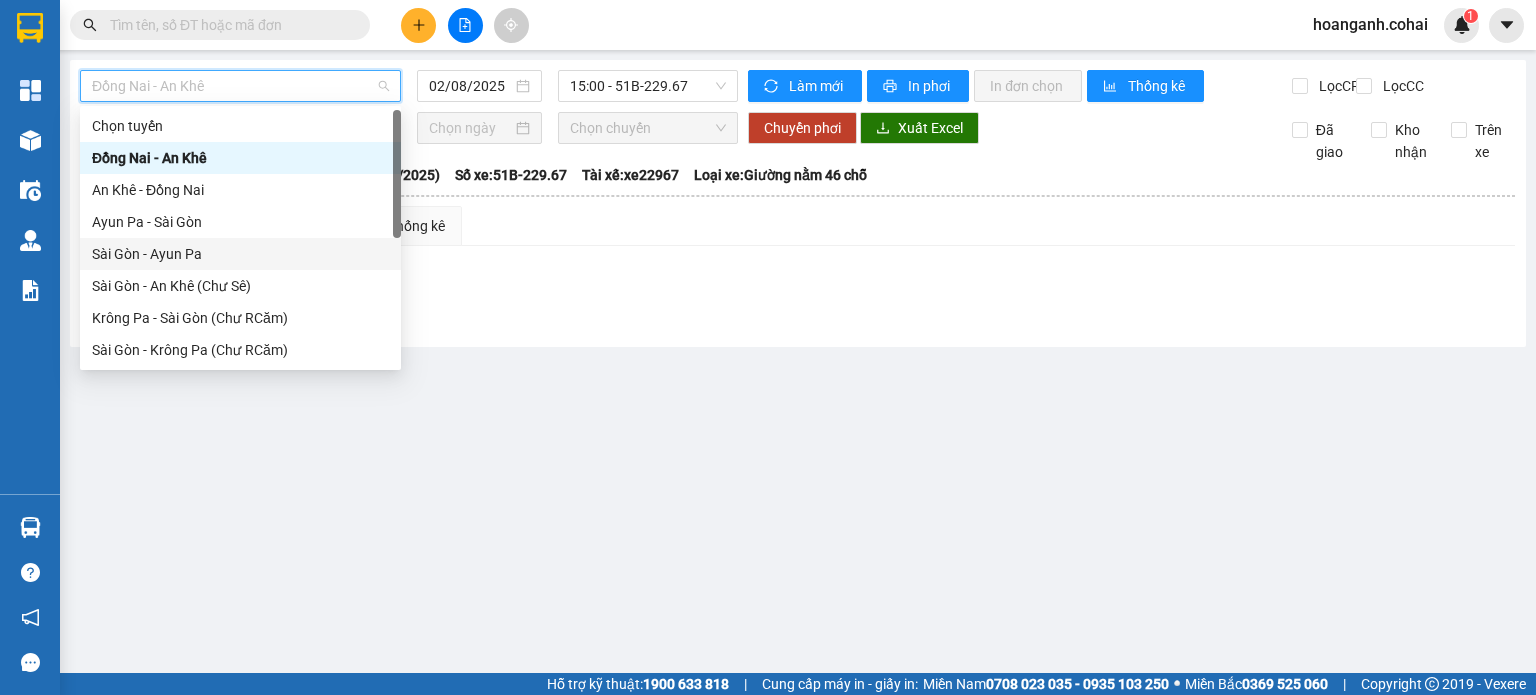 scroll, scrollTop: 100, scrollLeft: 0, axis: vertical 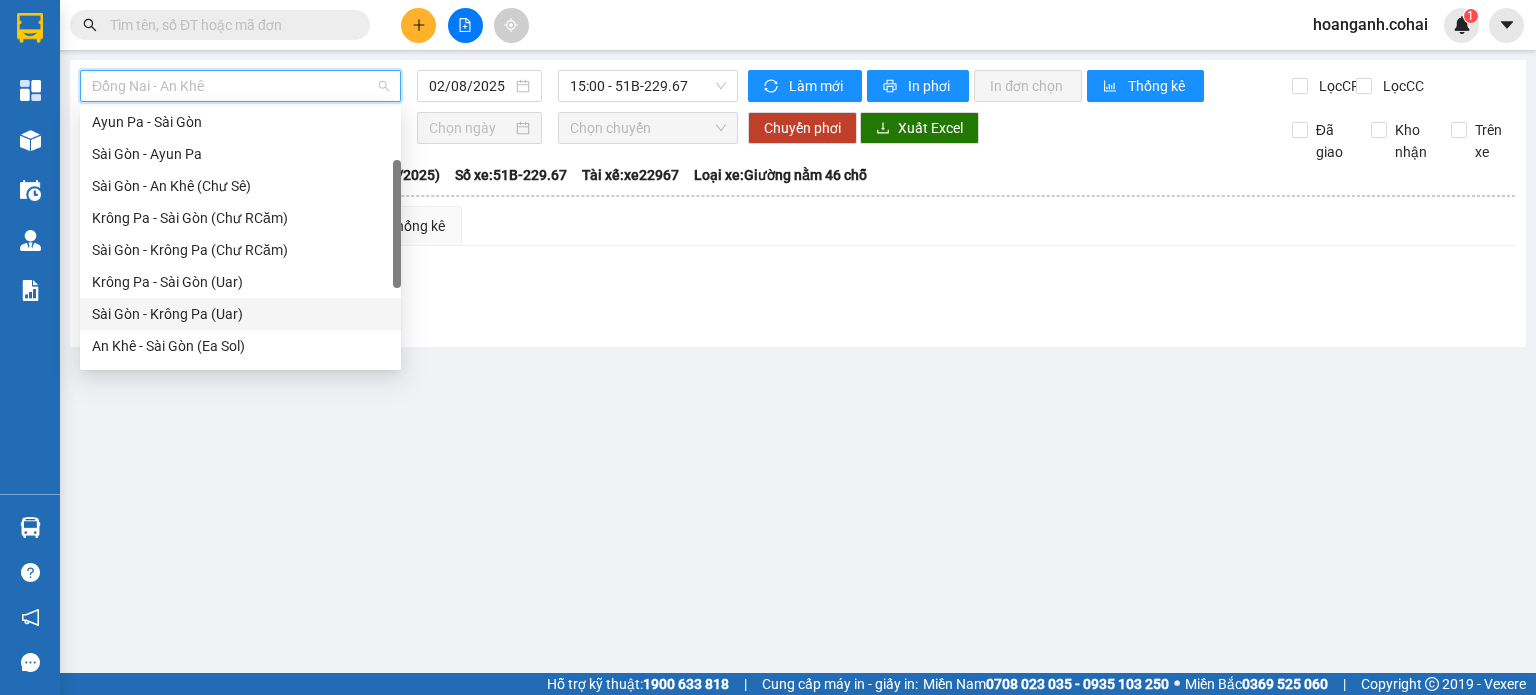 click on "Sài Gòn - Krông Pa (Uar)" at bounding box center [240, 314] 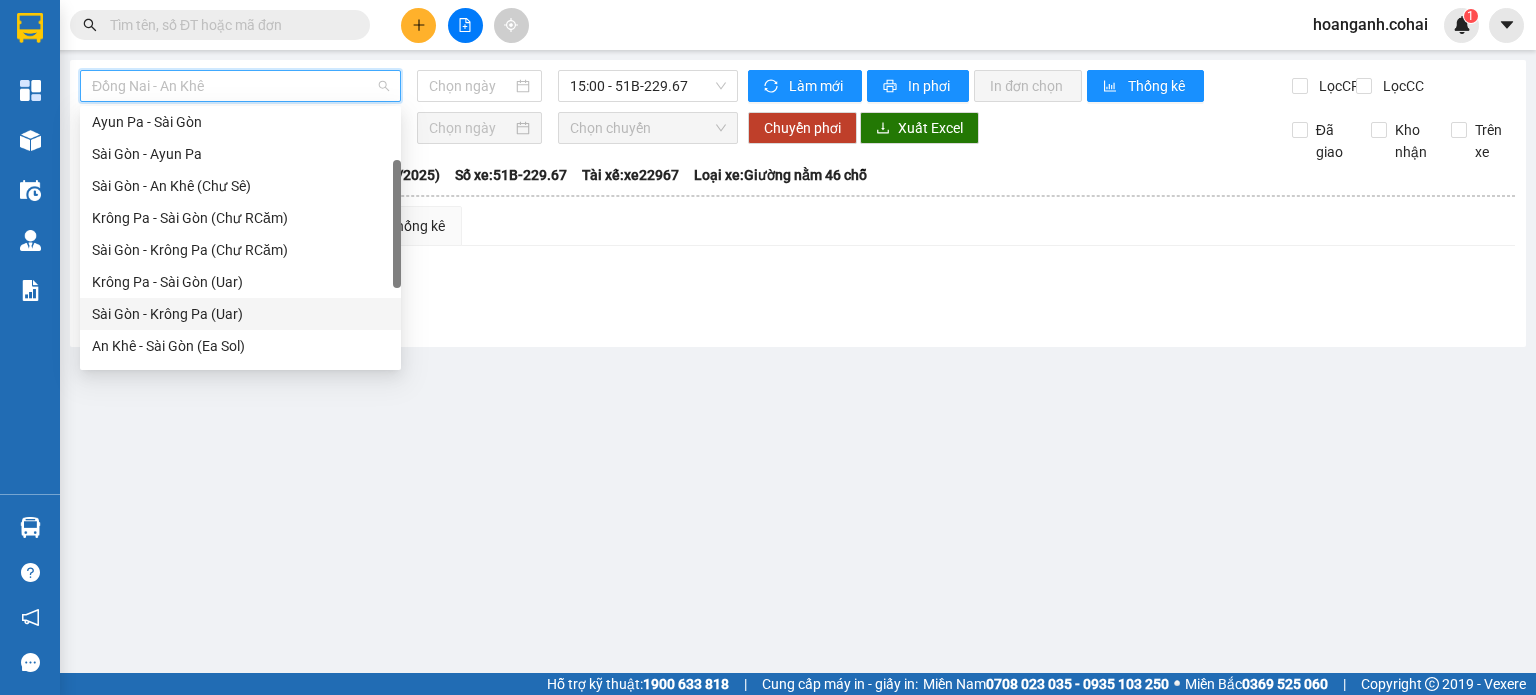 type on "02/08/2025" 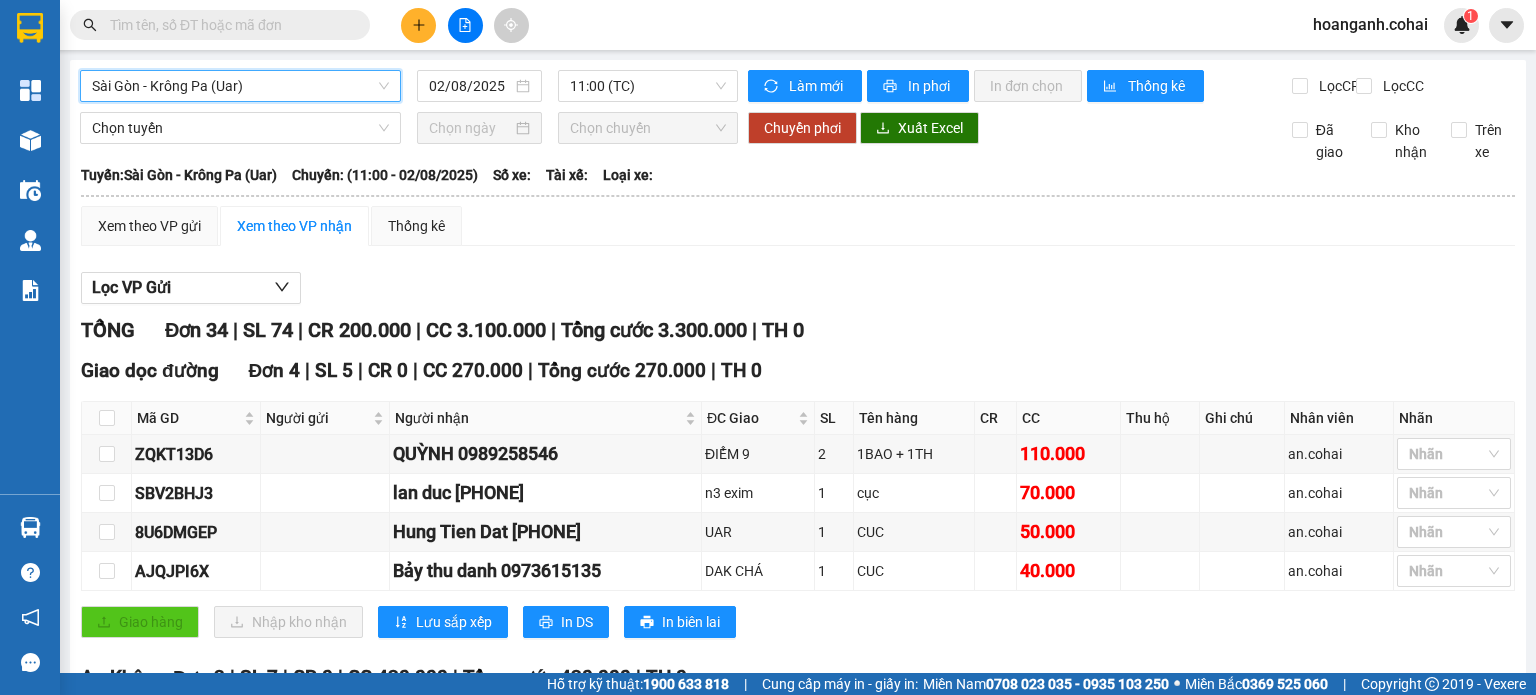 click on "Làm mới In phơi In đơn chọn Thống kê Lọc  CR Lọc  CC" at bounding box center (1127, 86) 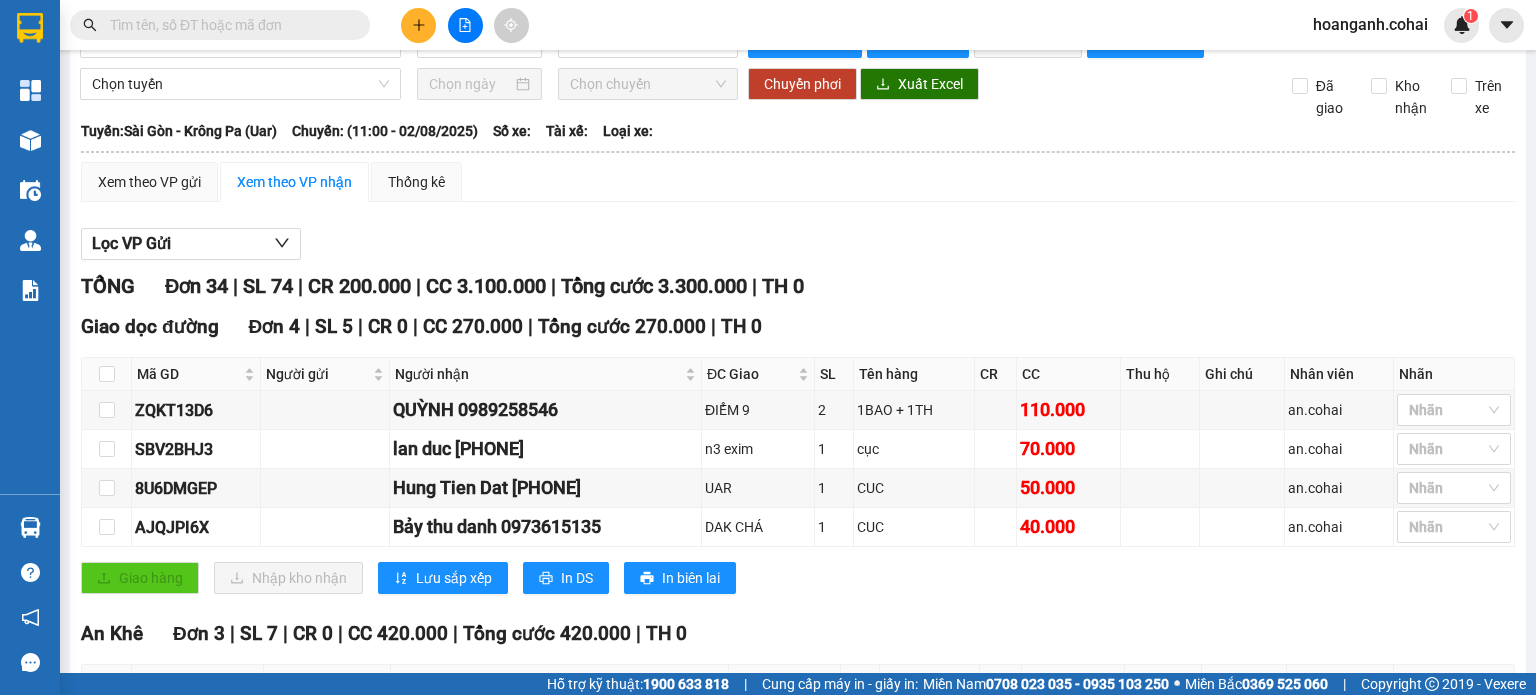 scroll, scrollTop: 0, scrollLeft: 0, axis: both 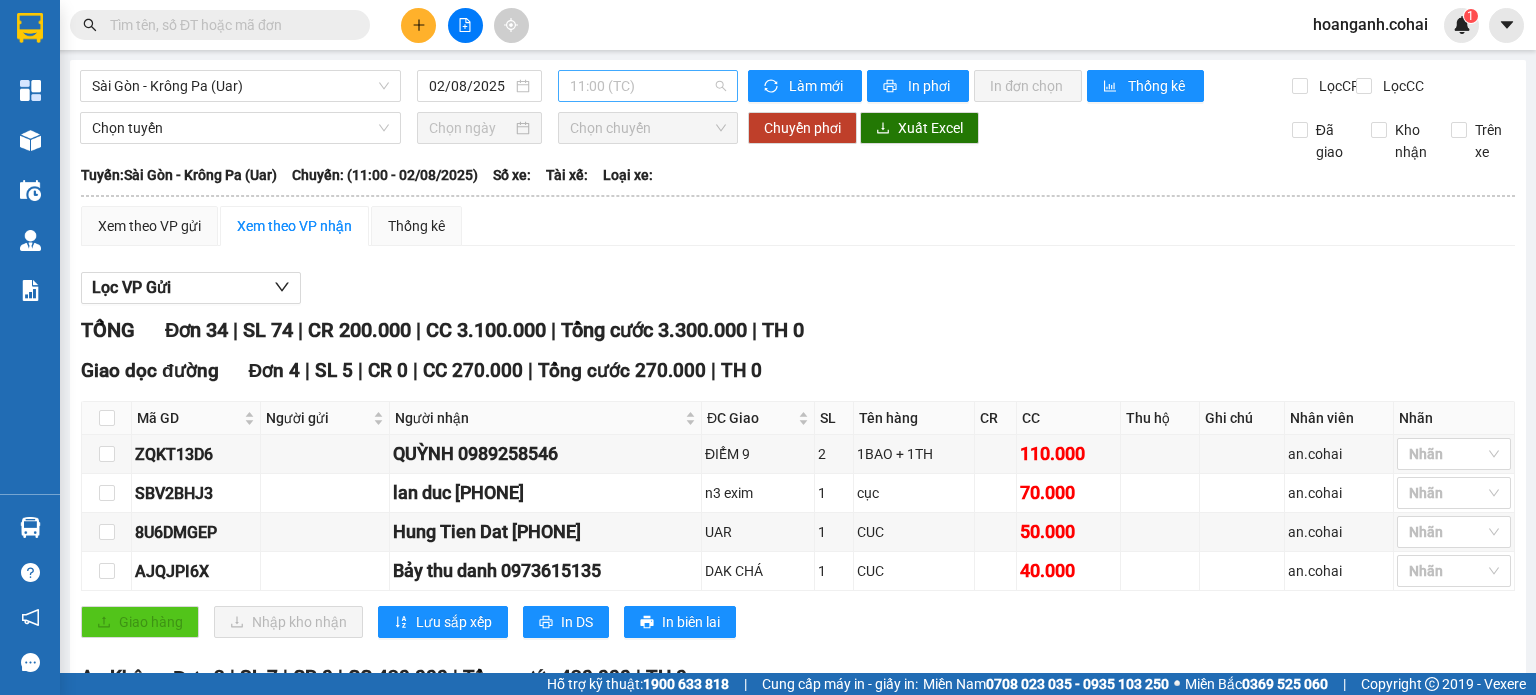 click on "11:00   (TC)" at bounding box center [648, 86] 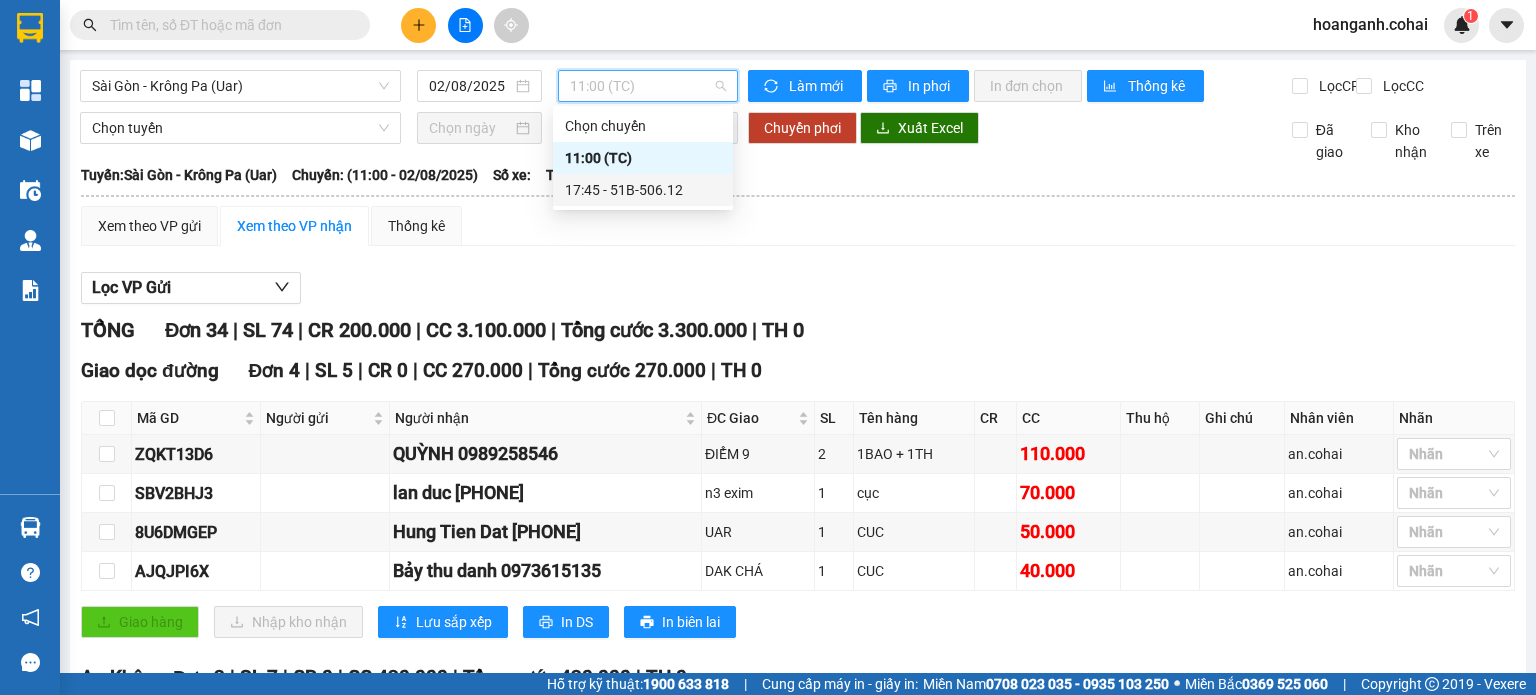 click on "17:45     - 51B-506.12" at bounding box center [643, 190] 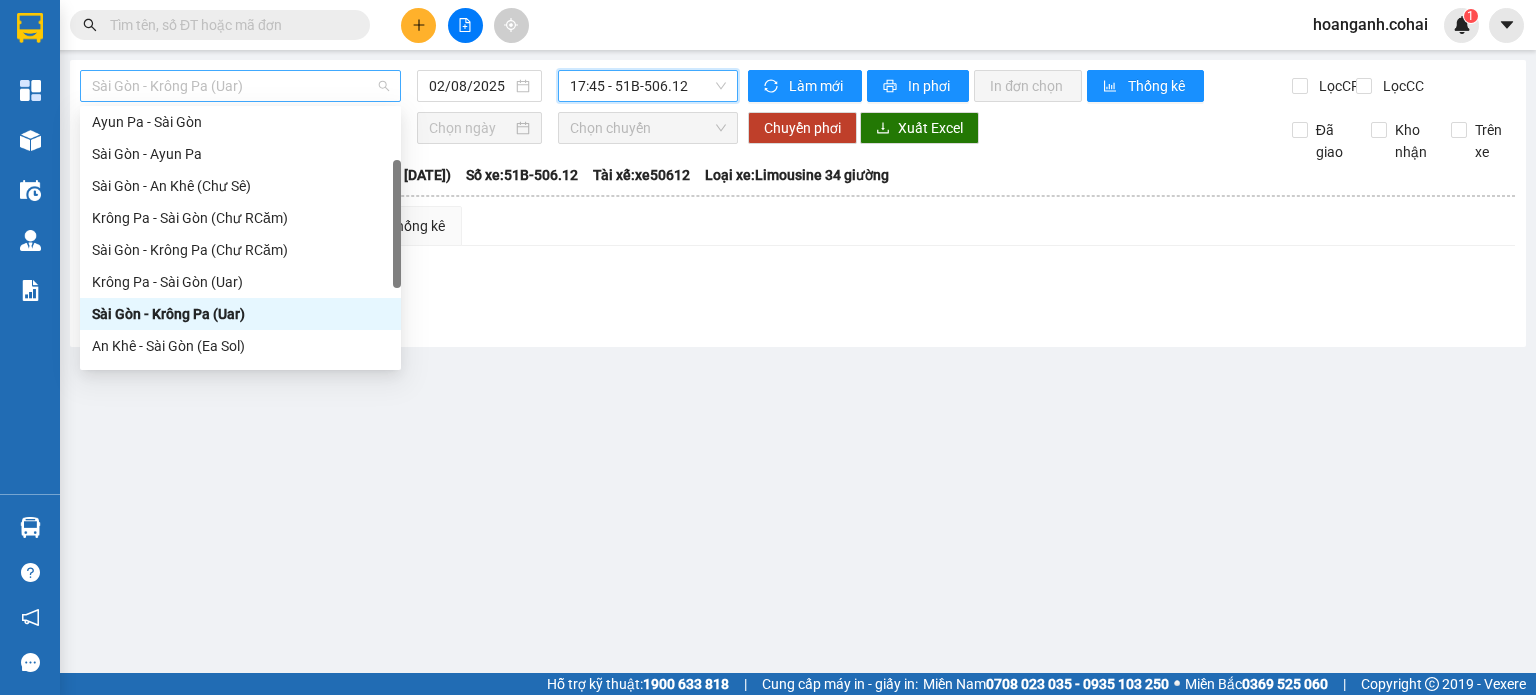 click on "Sài Gòn - Krông Pa (Uar)" at bounding box center [240, 86] 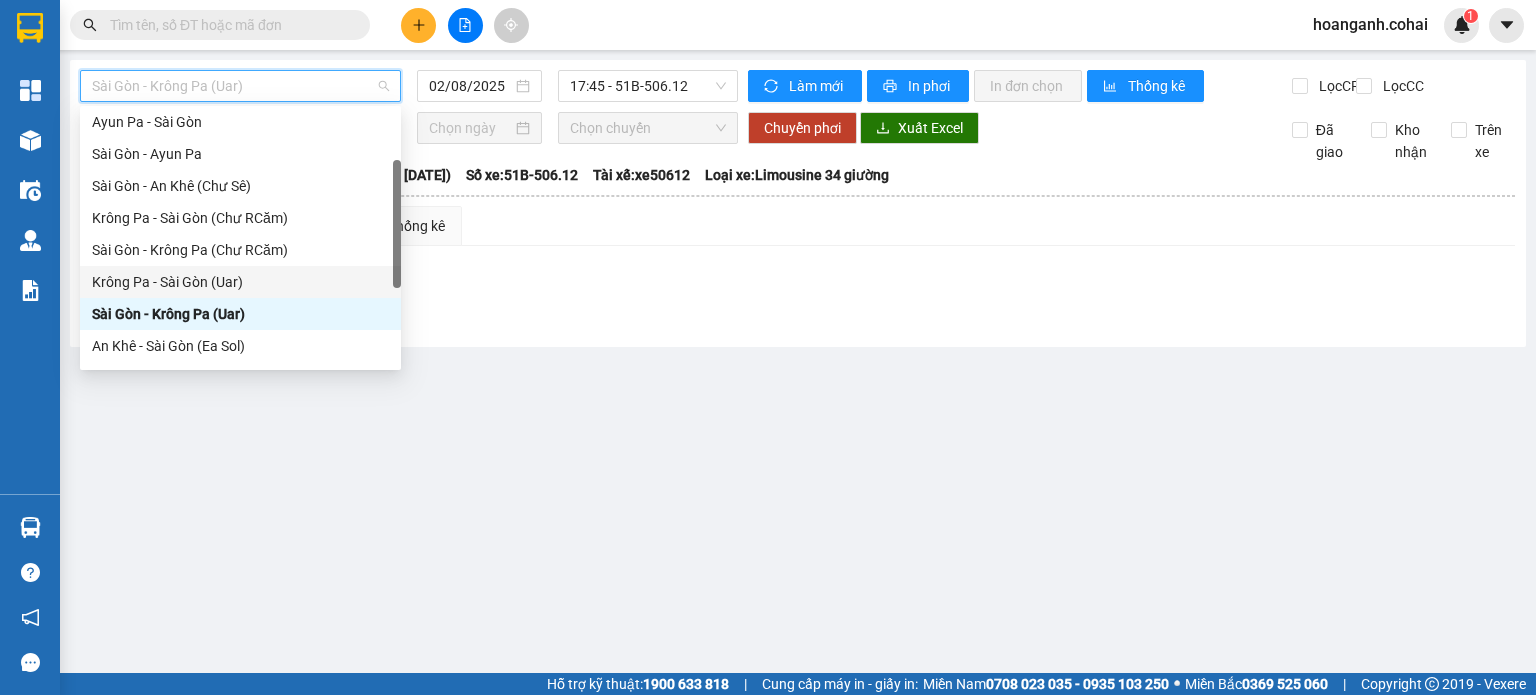 click on "Krông Pa - Sài Gòn (Uar)" at bounding box center [240, 282] 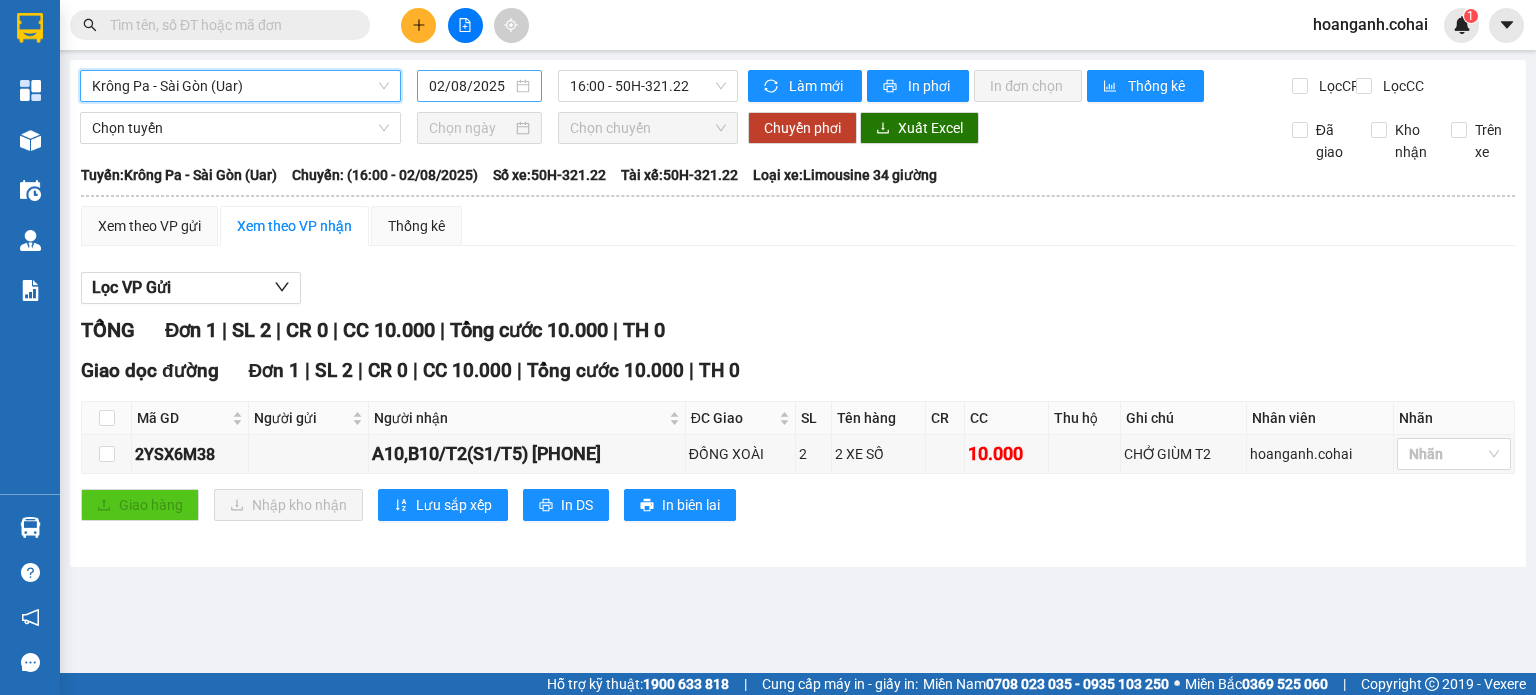 click on "02/08/2025" at bounding box center [470, 86] 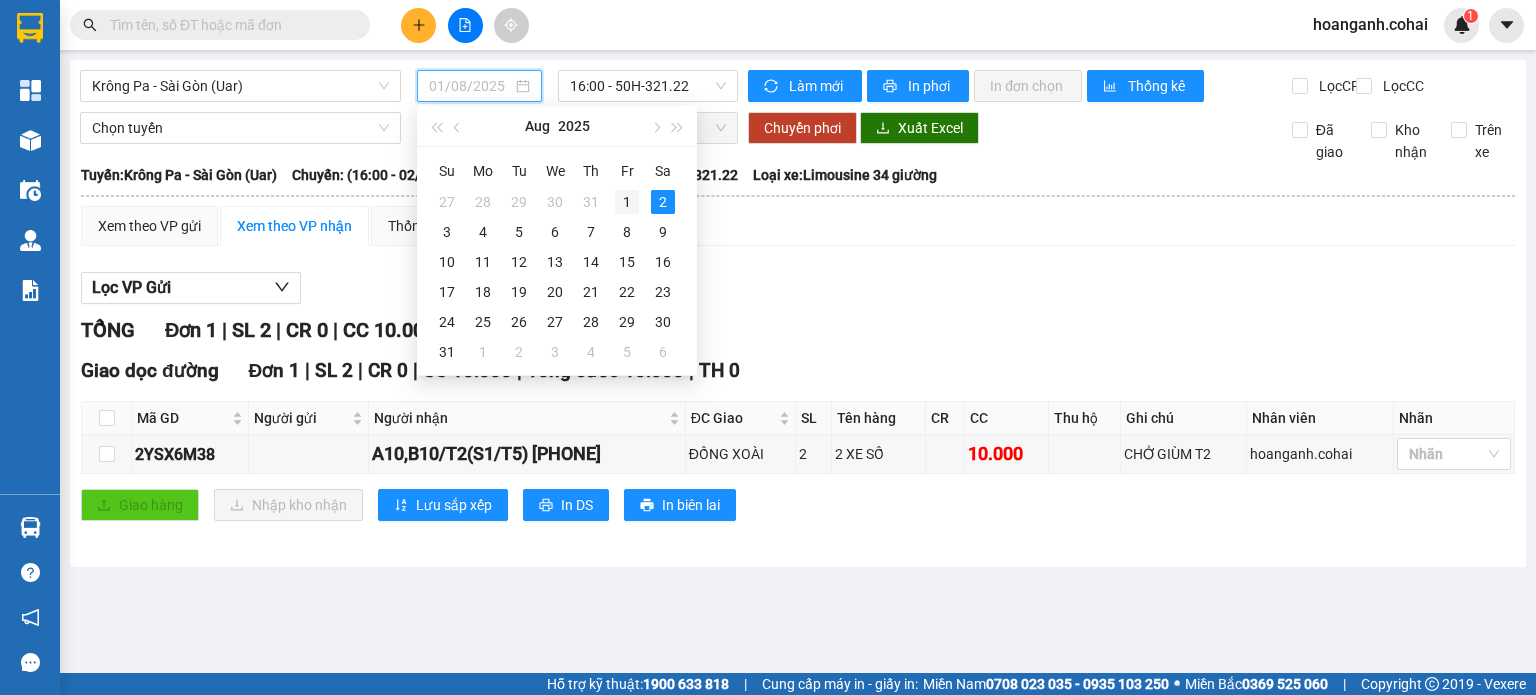 click on "1" at bounding box center (627, 202) 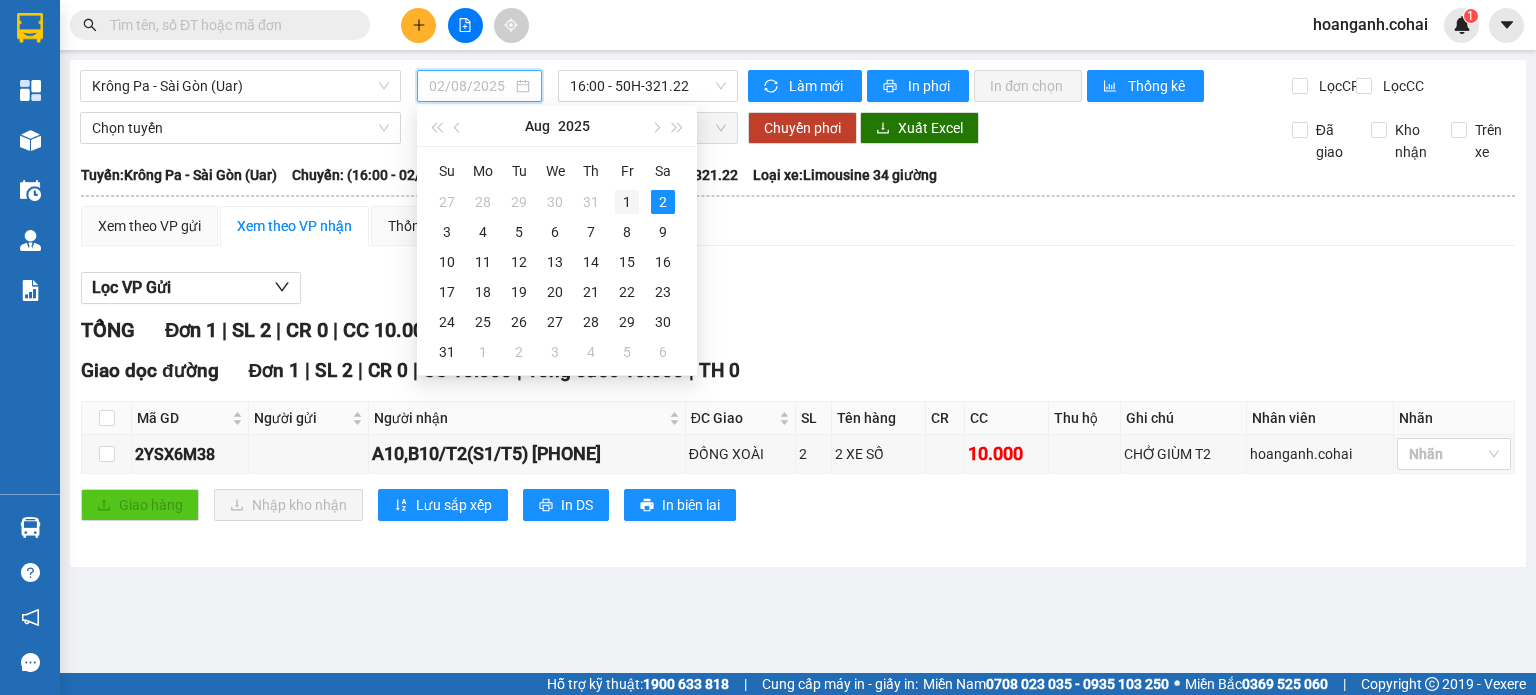 type on "01/08/2025" 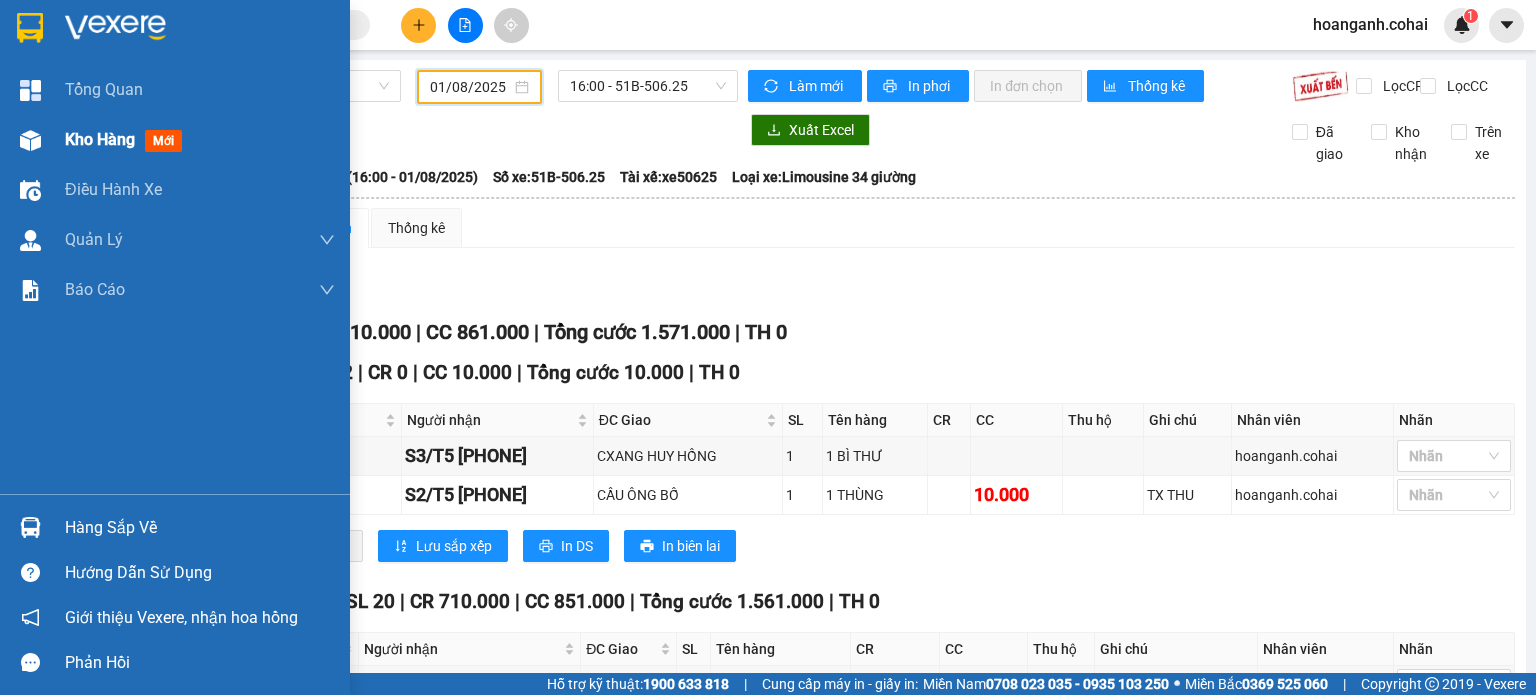 click on "Kho hàng" at bounding box center (100, 139) 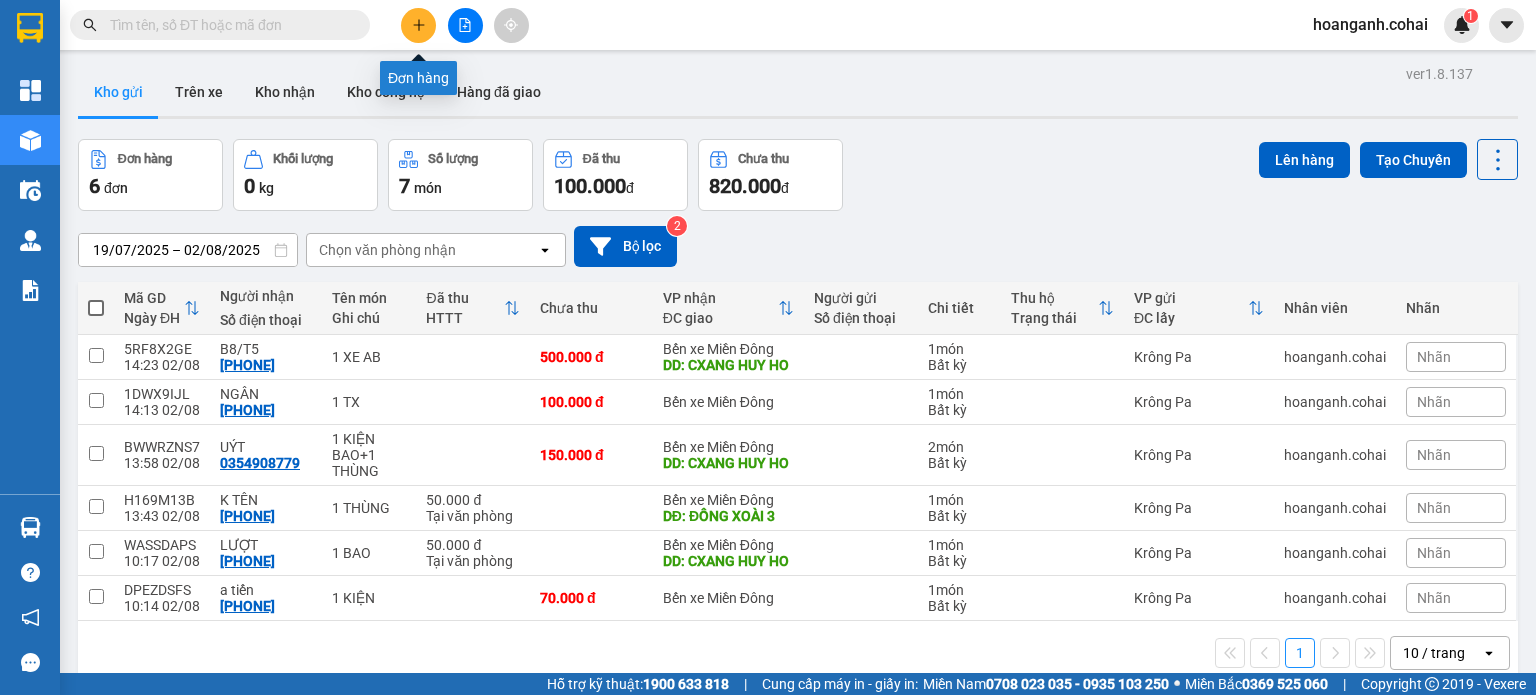 click 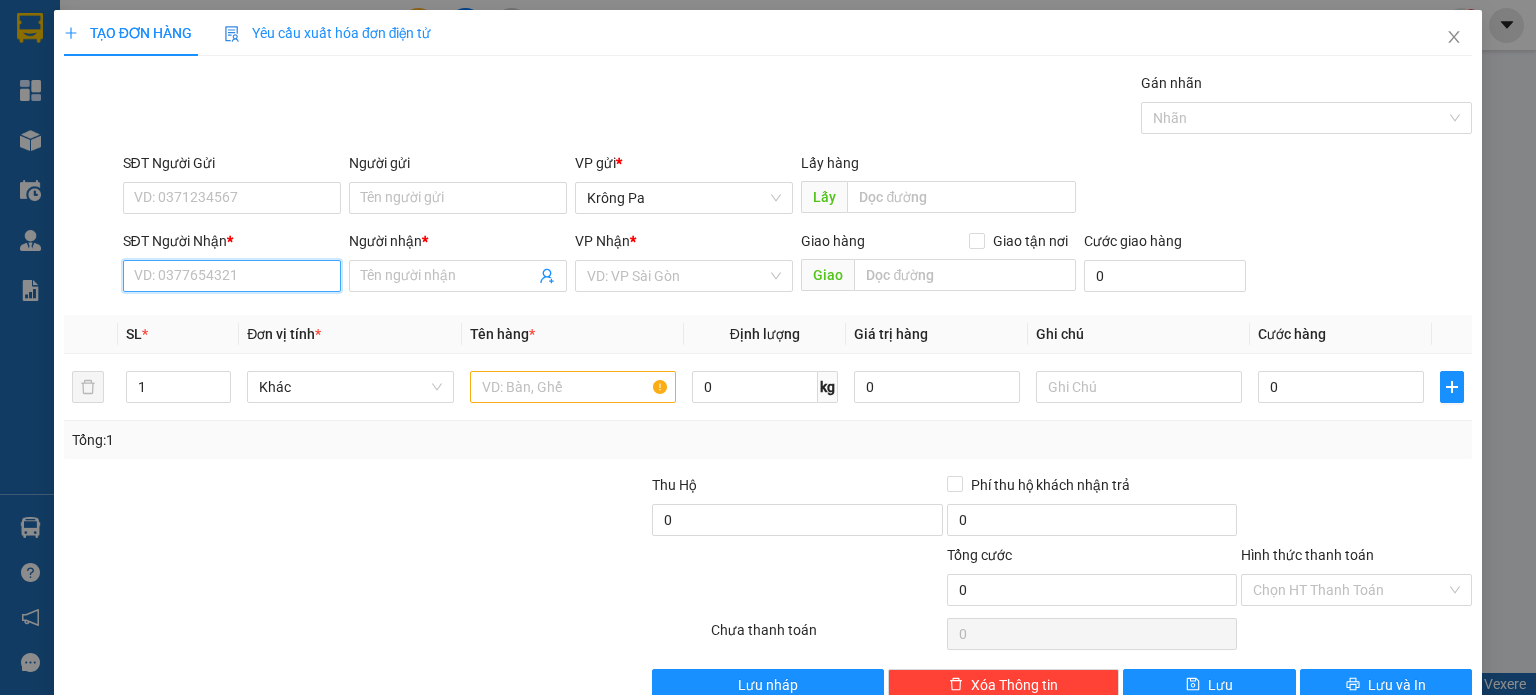 drag, startPoint x: 274, startPoint y: 275, endPoint x: 289, endPoint y: 274, distance: 15.033297 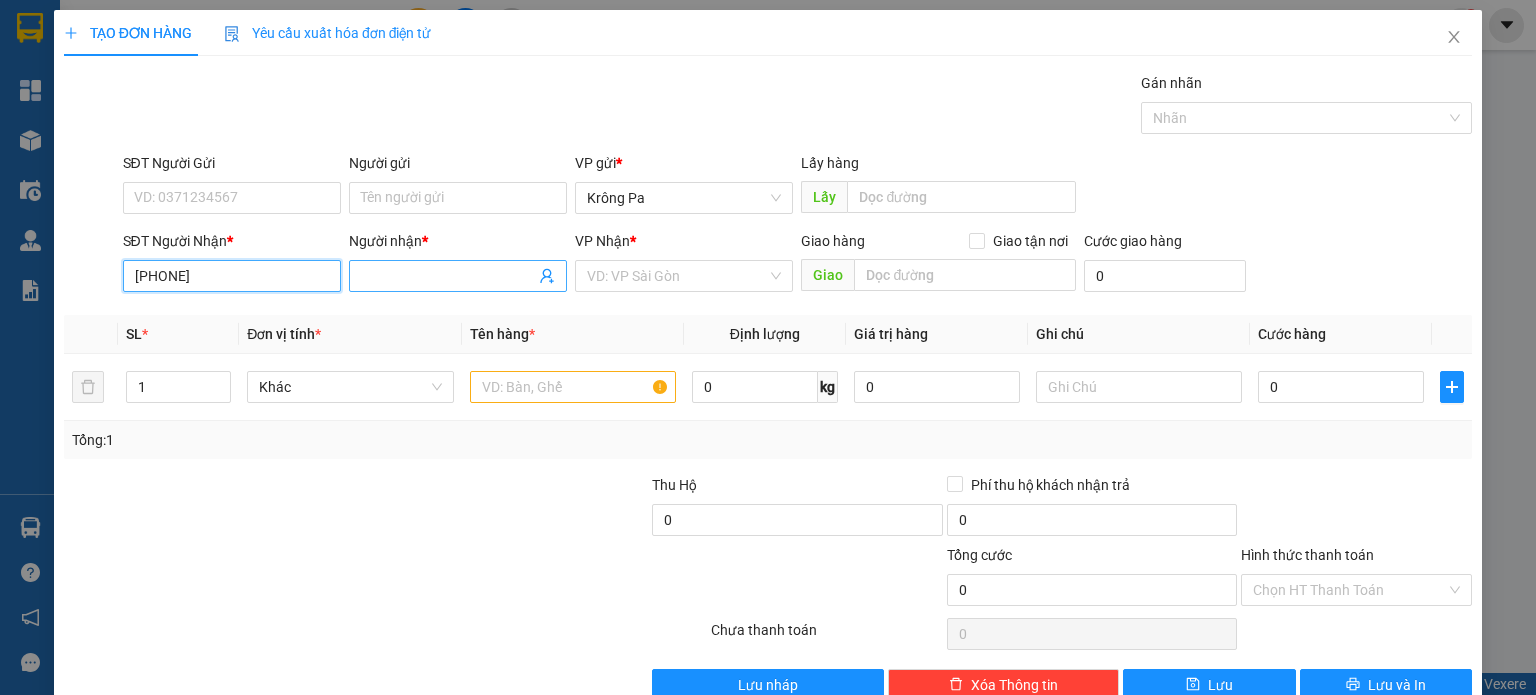 type on "[PHONE]" 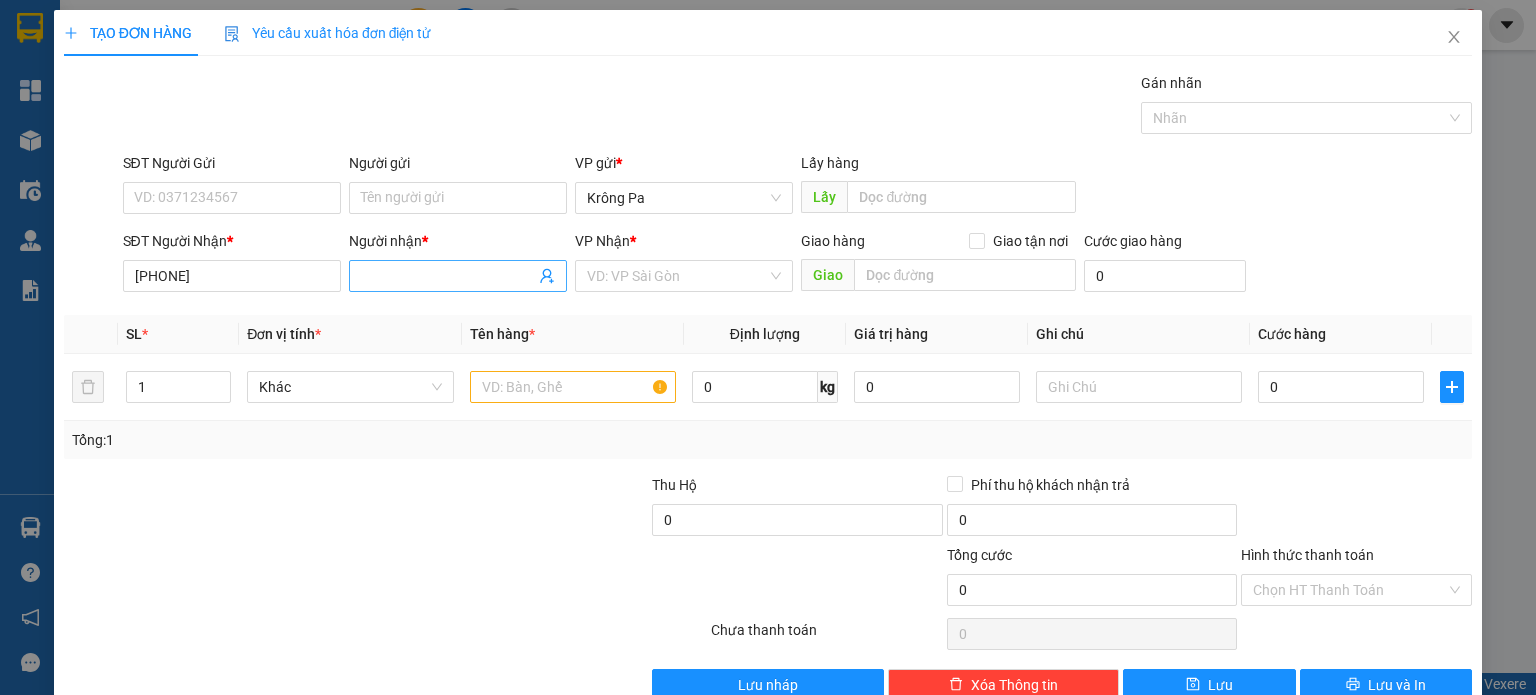 click on "Người nhận  *" at bounding box center [448, 276] 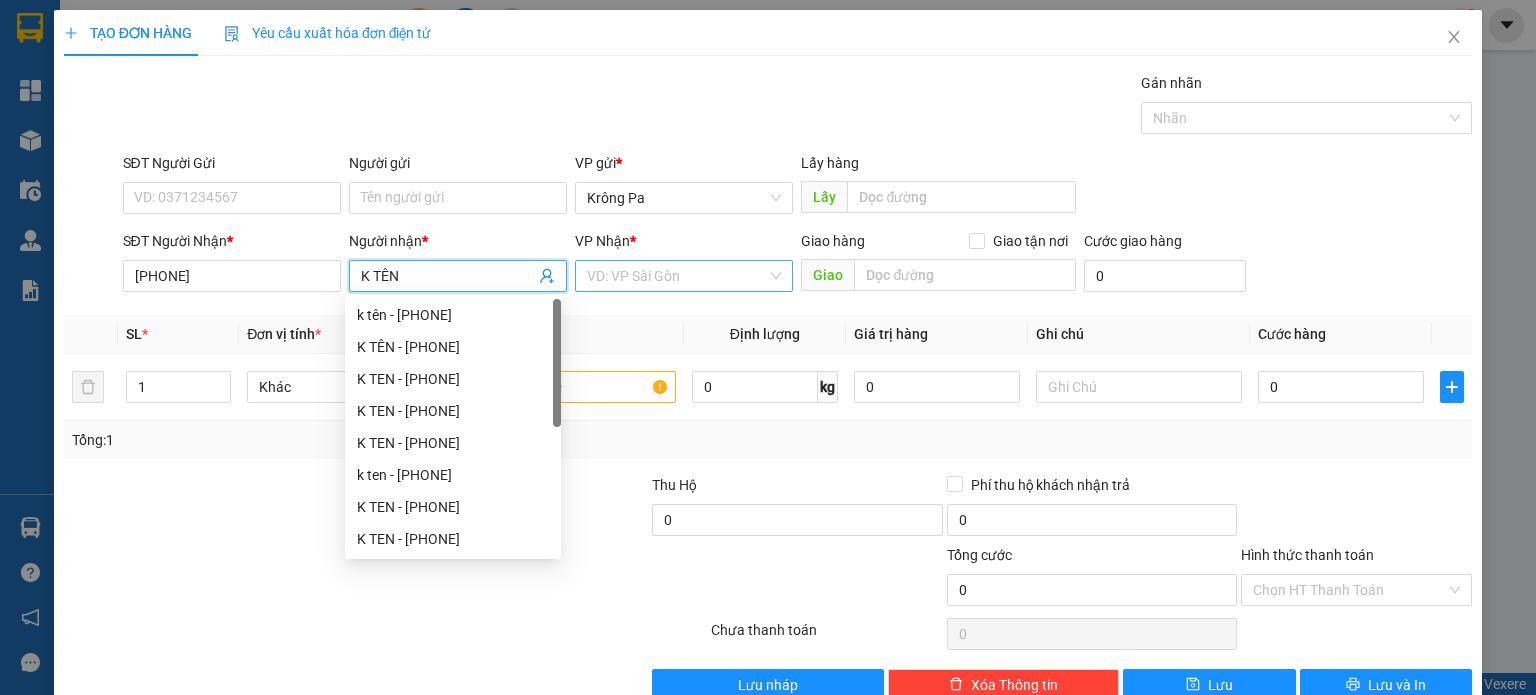 type on "K TÊN" 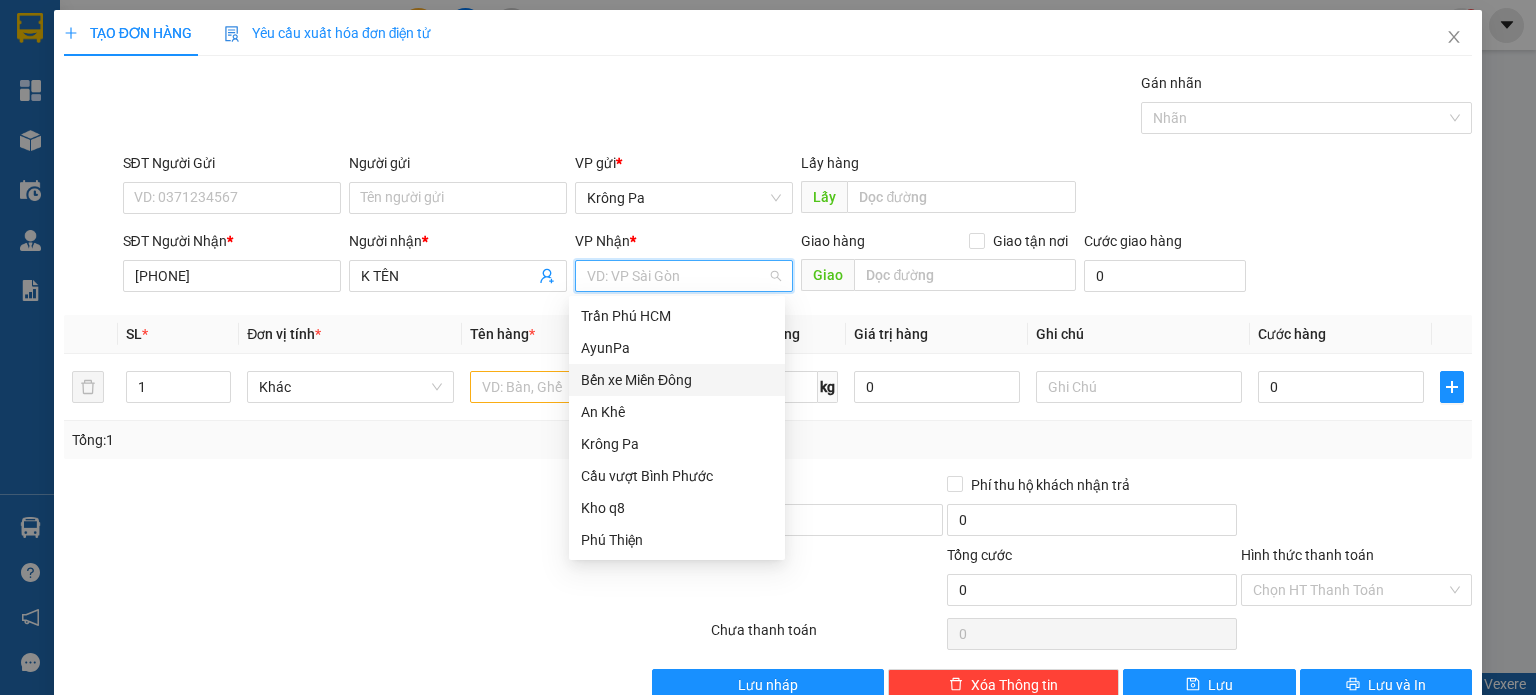 click on "Bến xe Miền Đông" at bounding box center [677, 380] 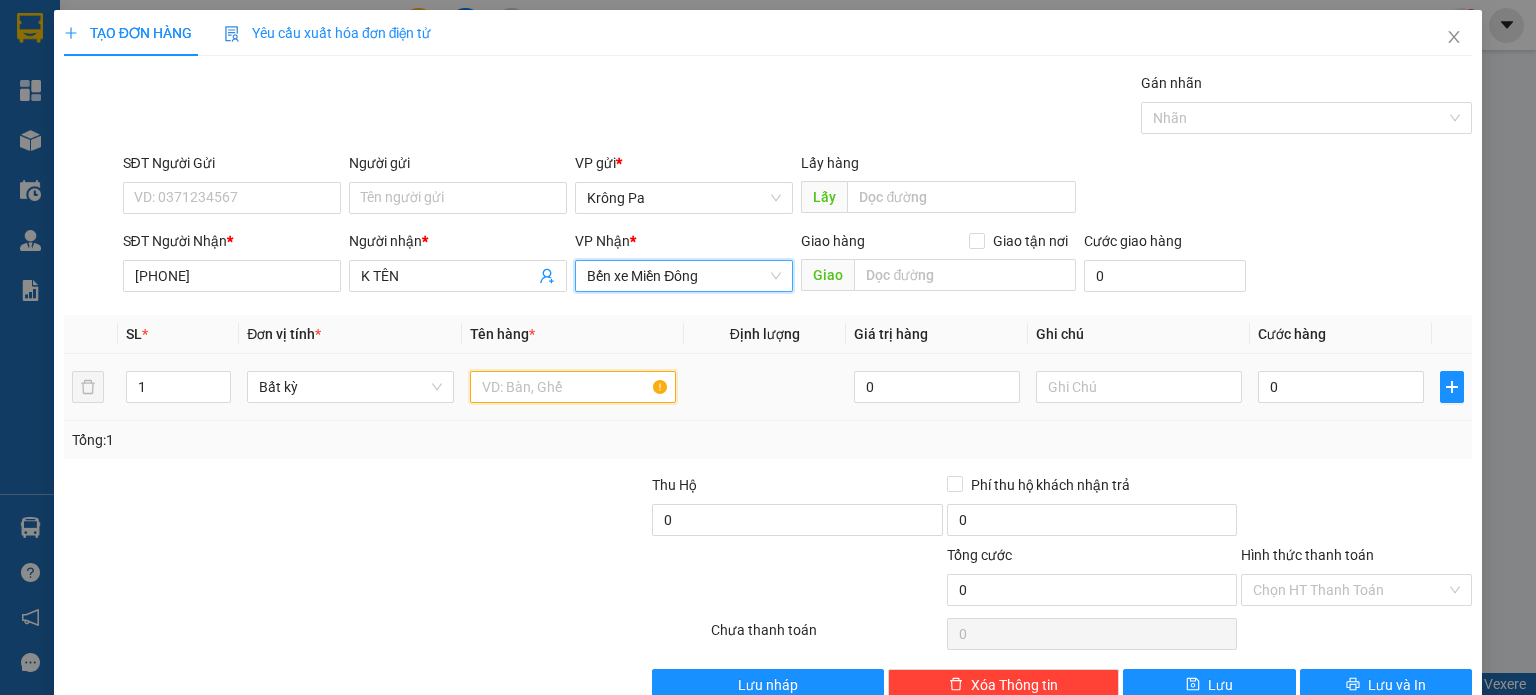 click at bounding box center (573, 387) 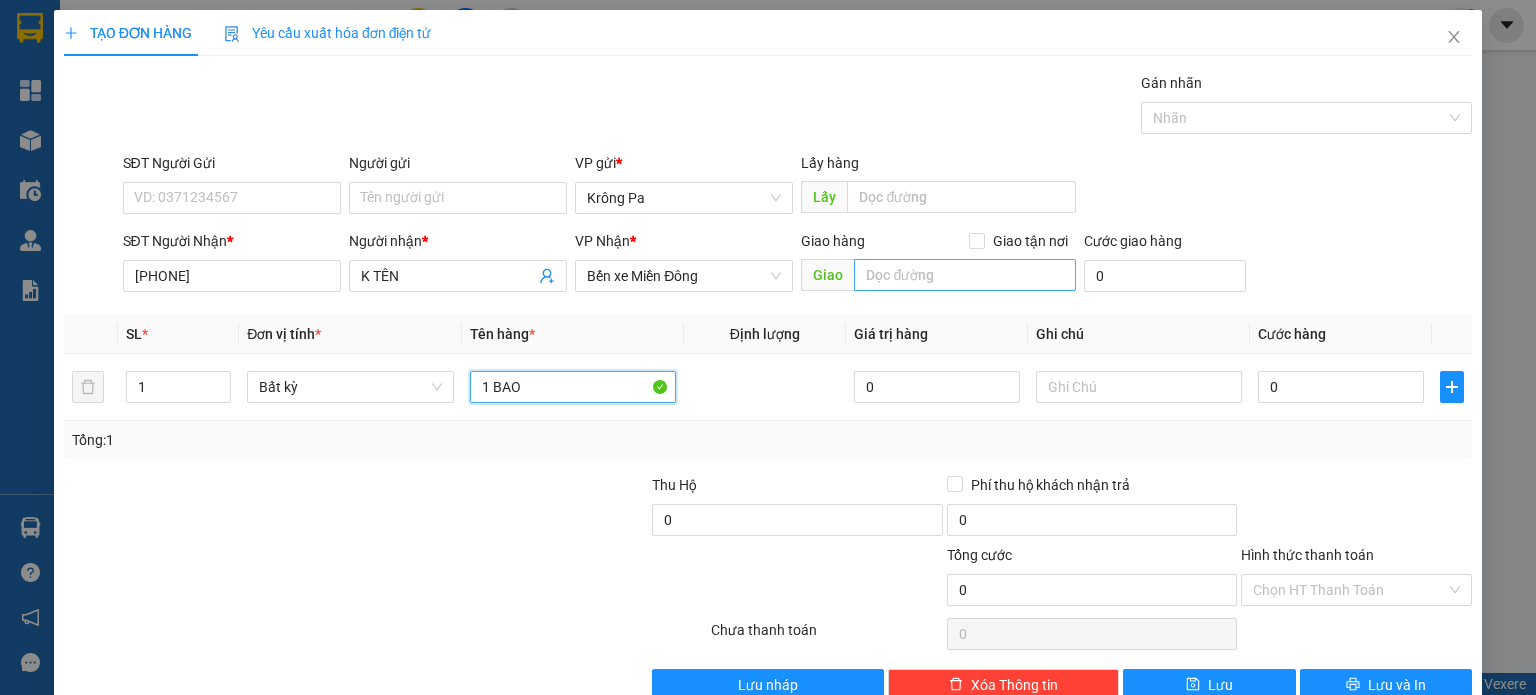 type on "1 BAO" 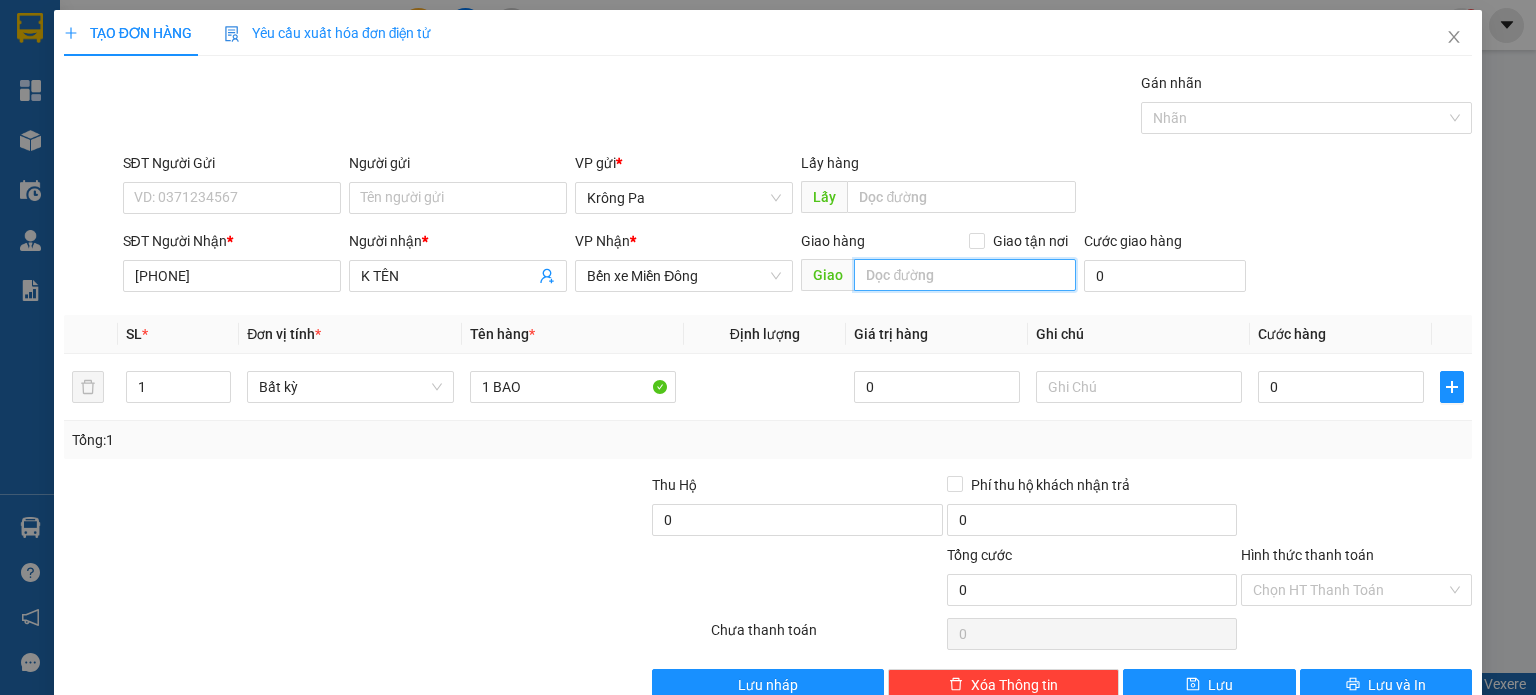 click at bounding box center [965, 275] 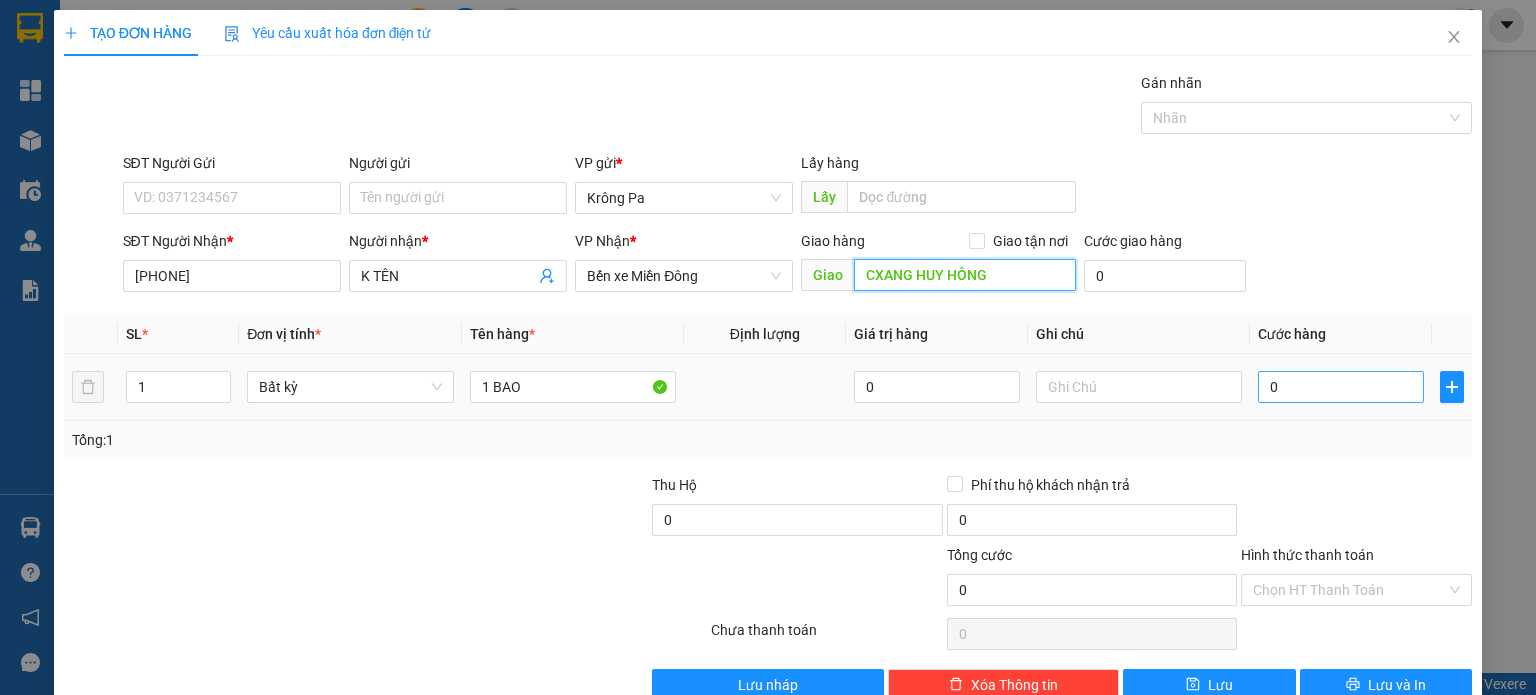 type on "CXANG HUY HỒNG" 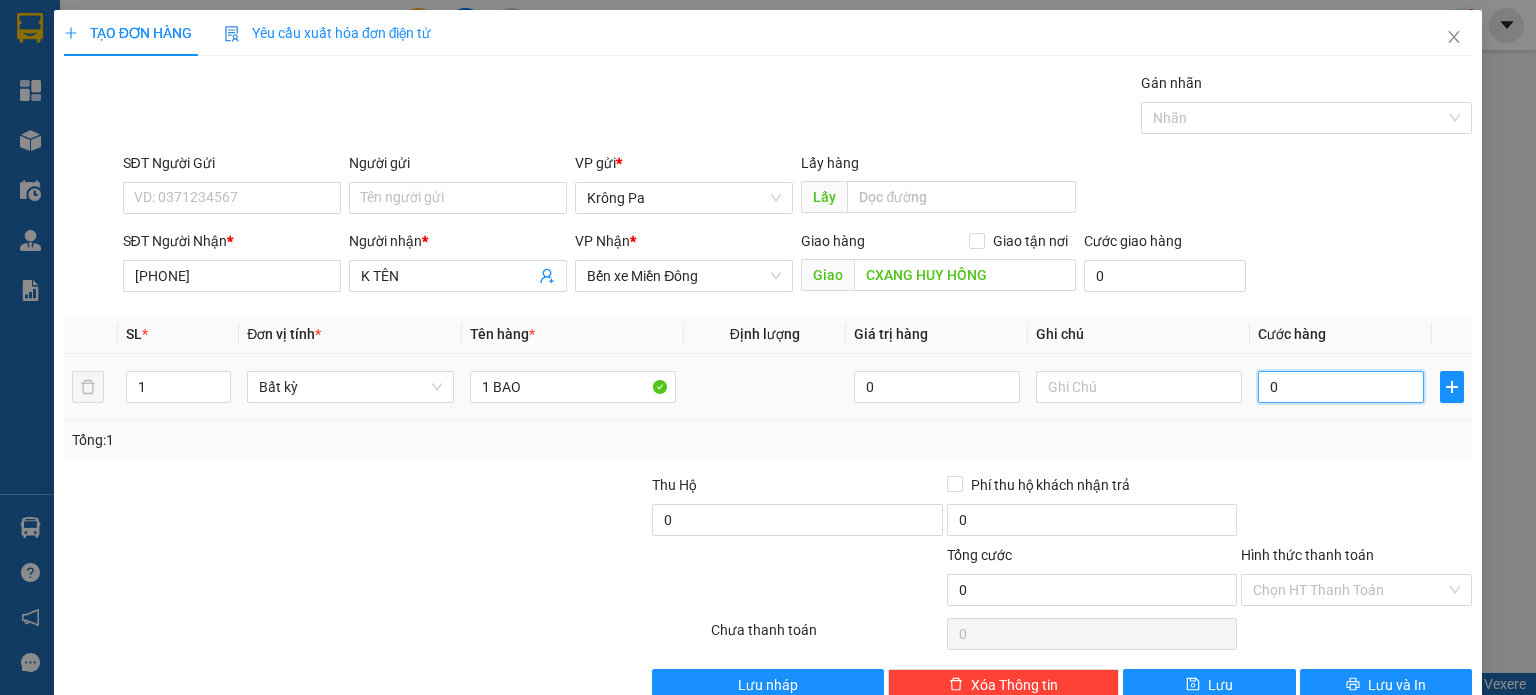 click on "0" at bounding box center (1341, 387) 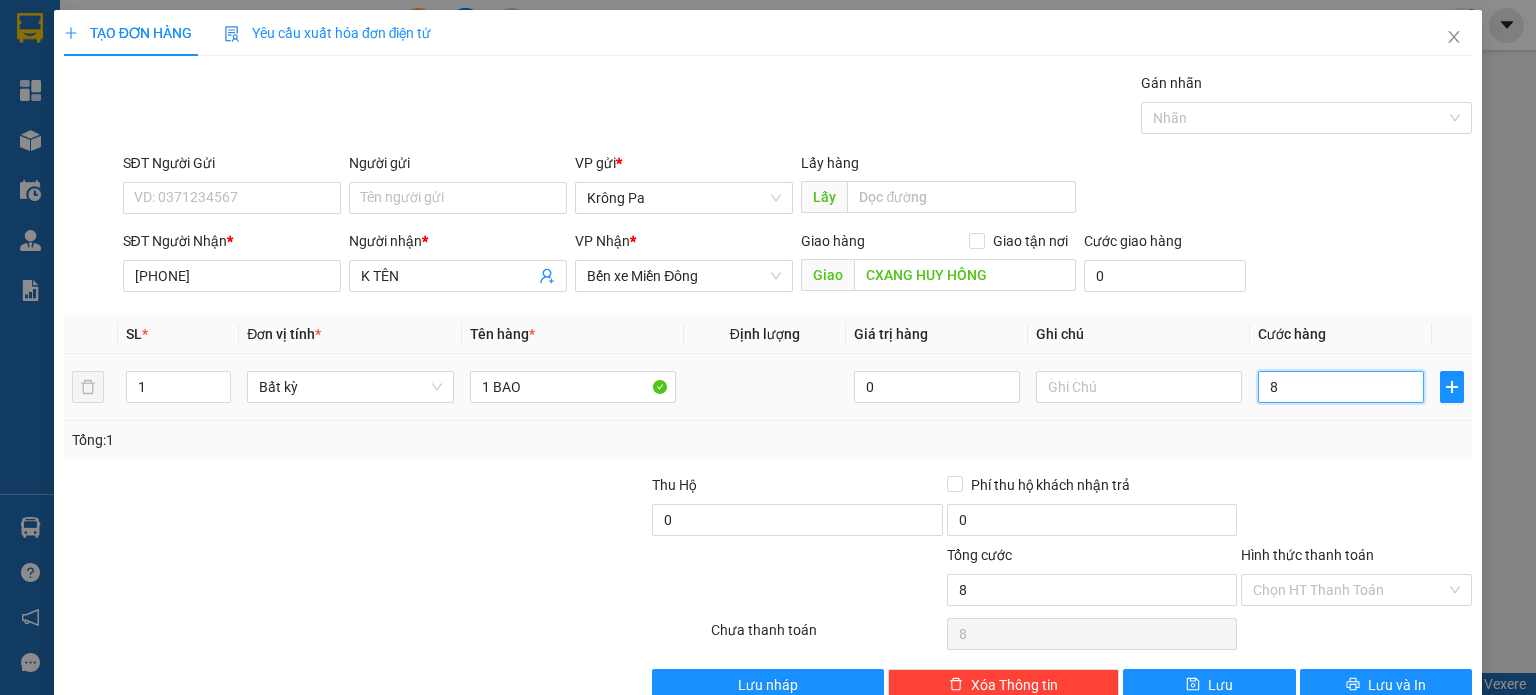 type on "80" 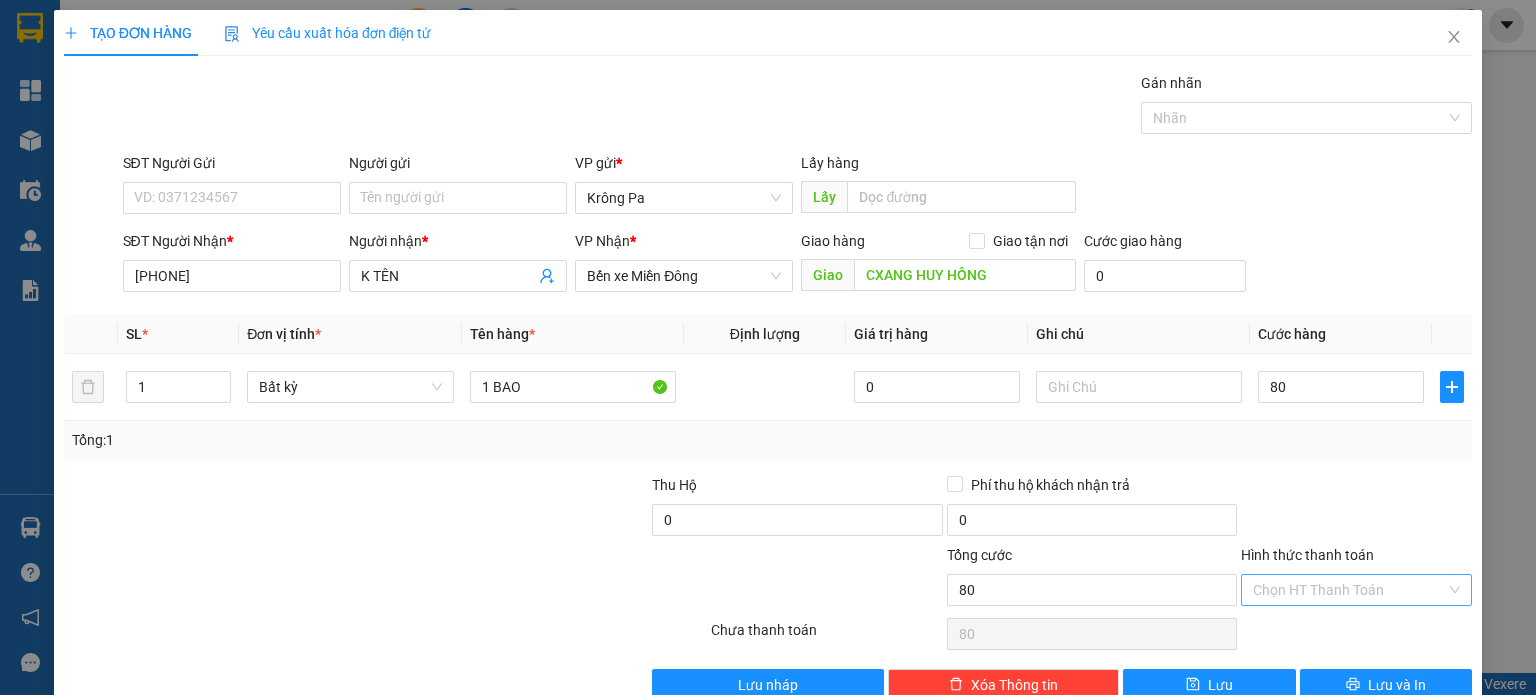 type on "80.000" 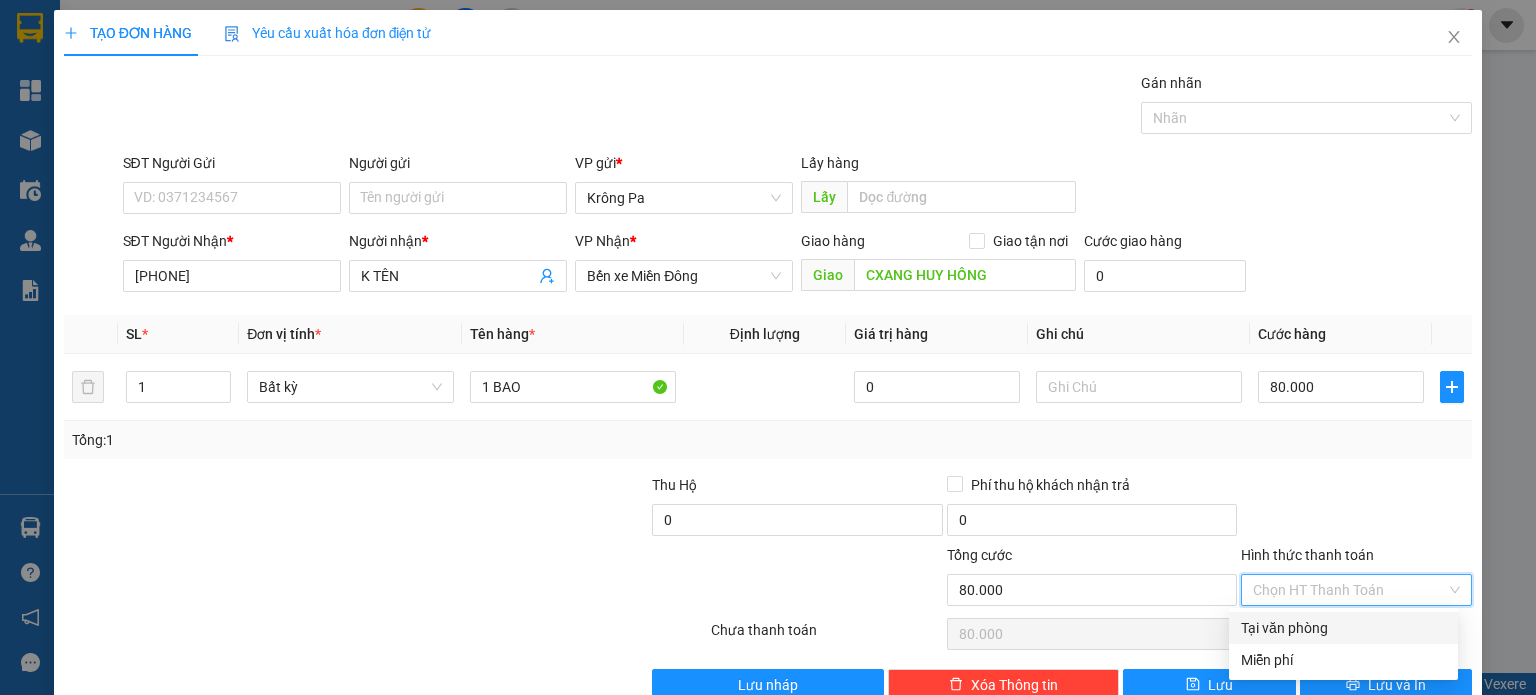 click on "Hình thức thanh toán" at bounding box center [1349, 590] 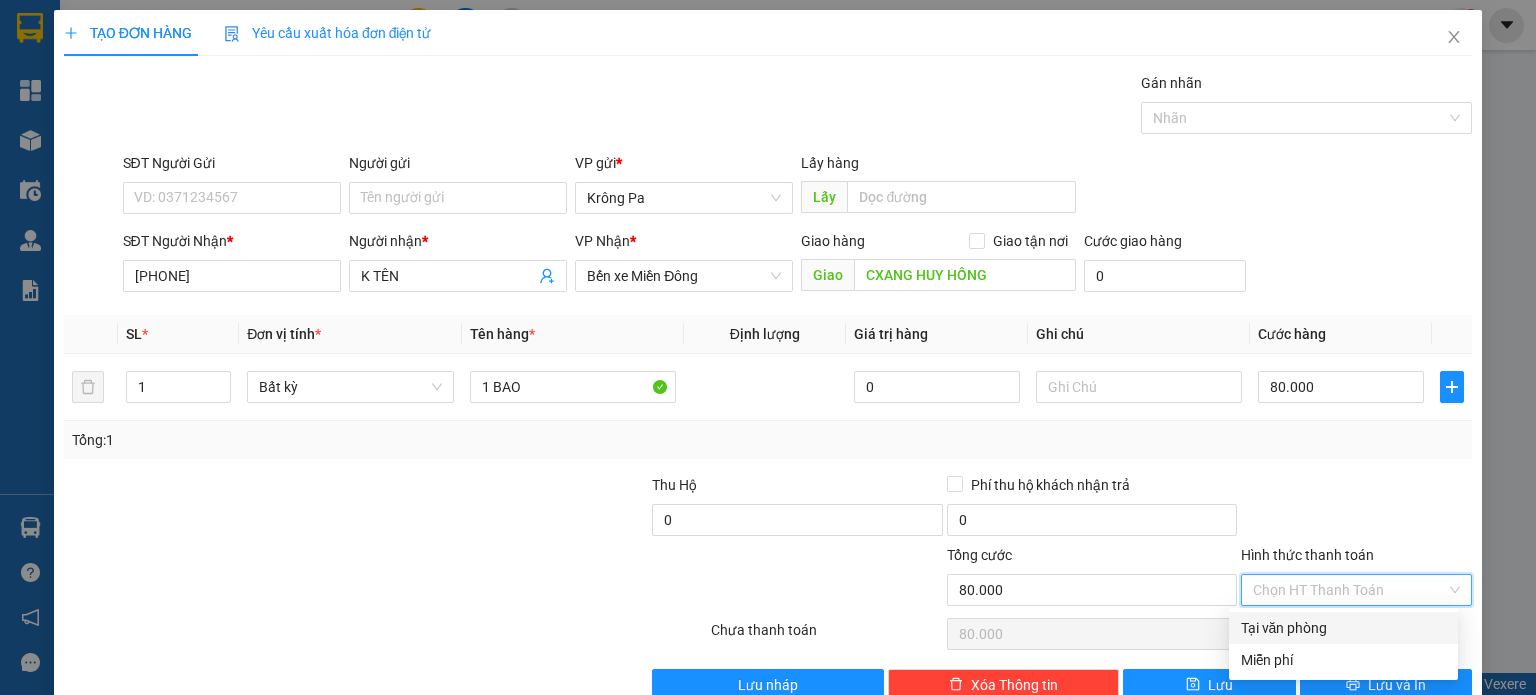 click on "Tại văn phòng" at bounding box center (1343, 628) 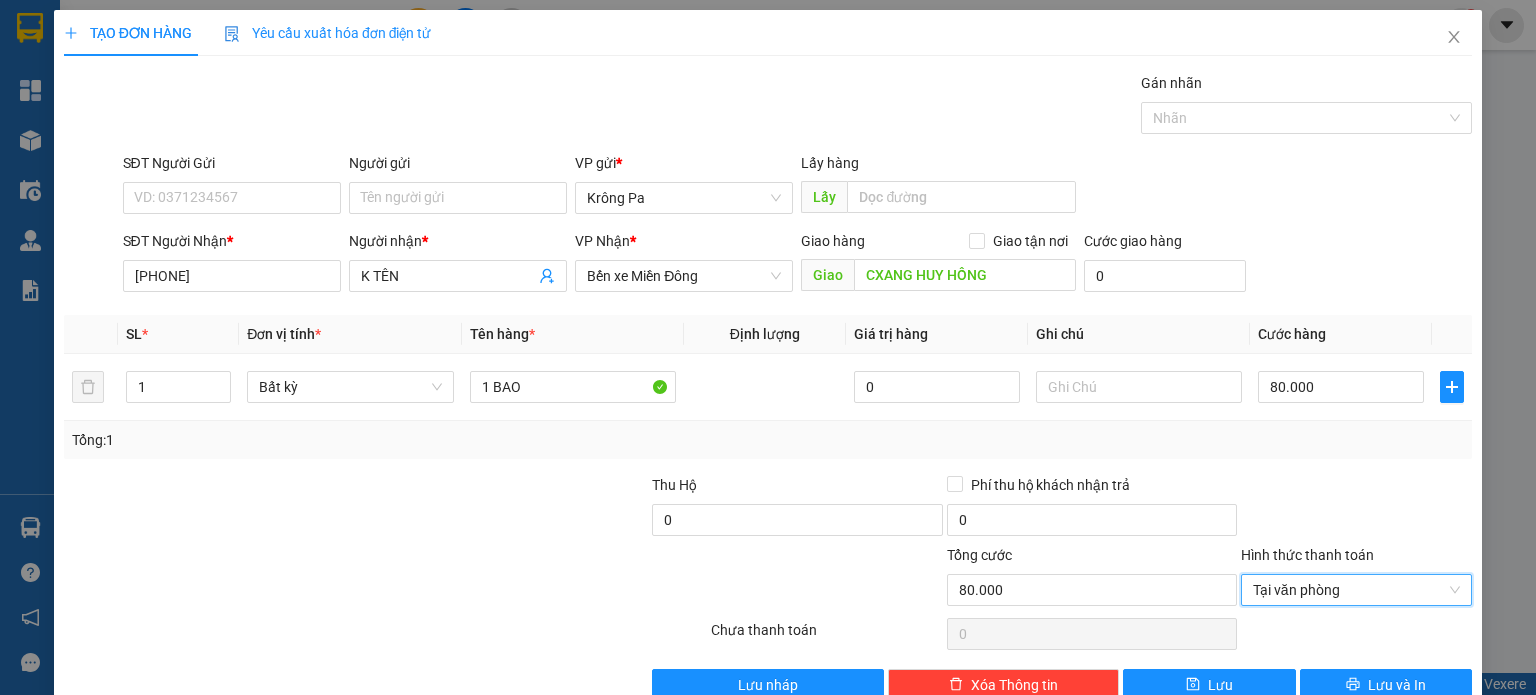scroll, scrollTop: 43, scrollLeft: 0, axis: vertical 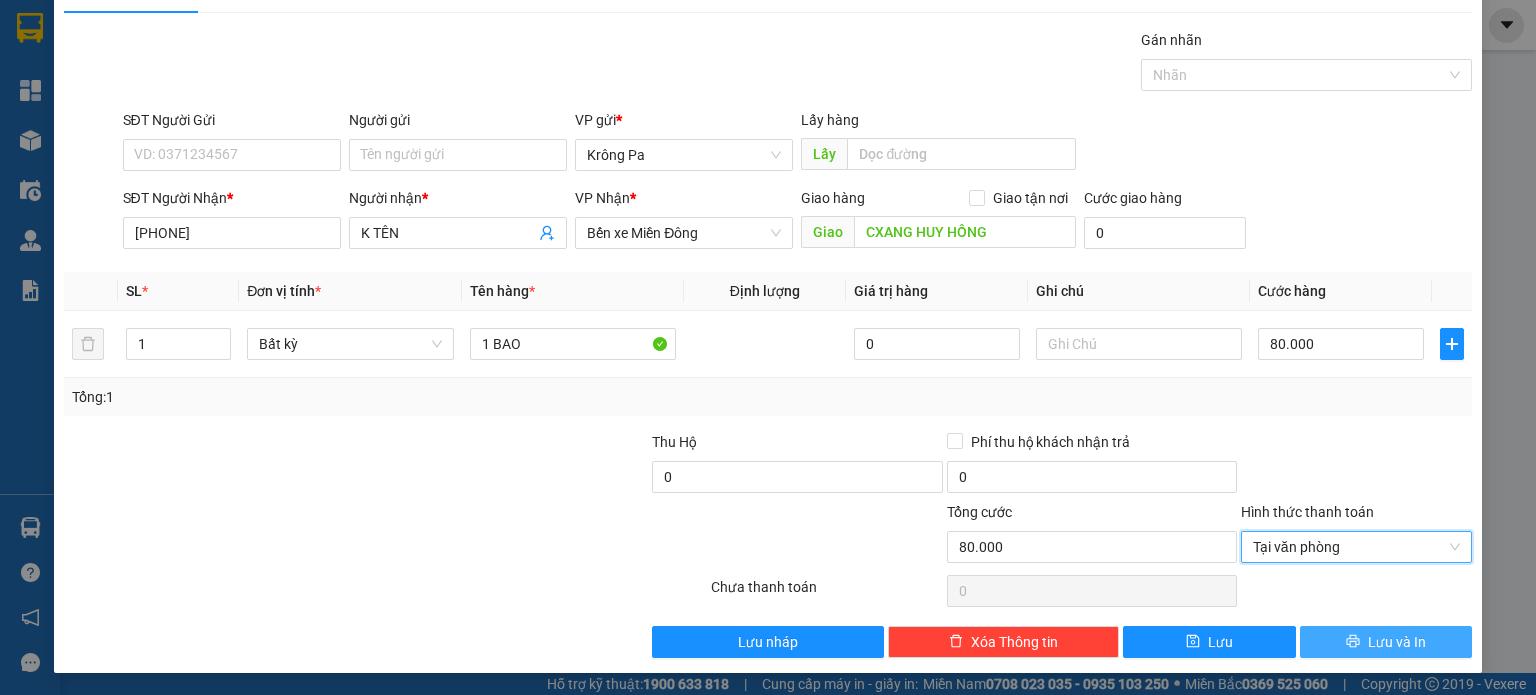 click on "Lưu và In" at bounding box center [1397, 642] 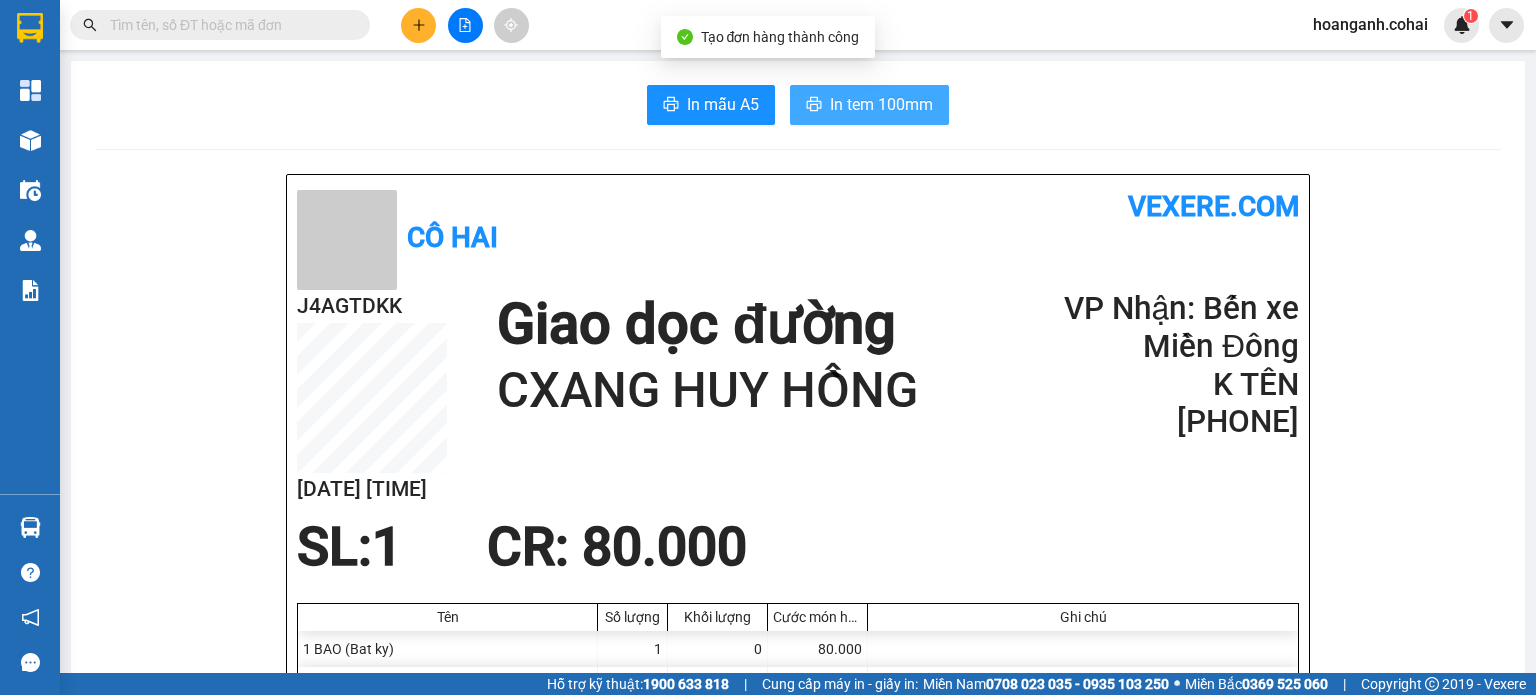 click on "In tem 100mm" at bounding box center [881, 104] 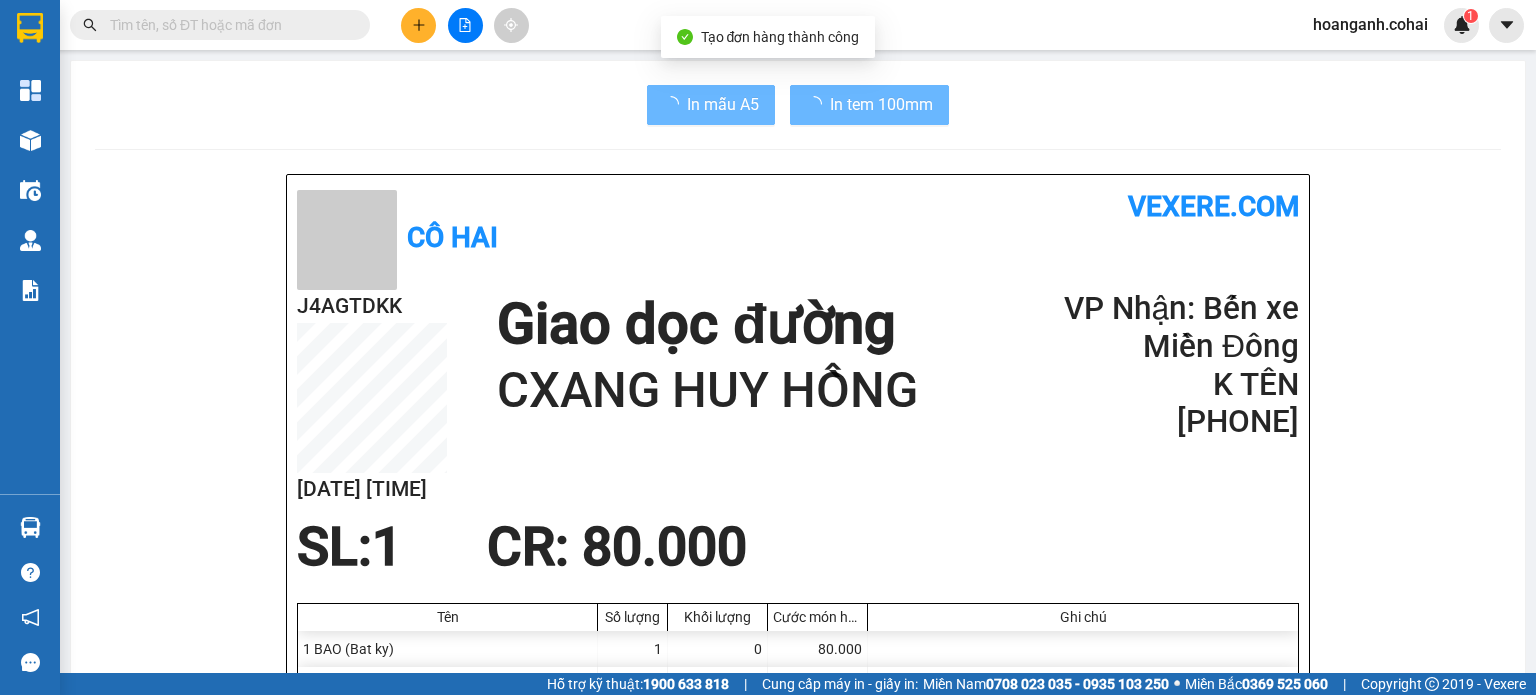 scroll, scrollTop: 0, scrollLeft: 0, axis: both 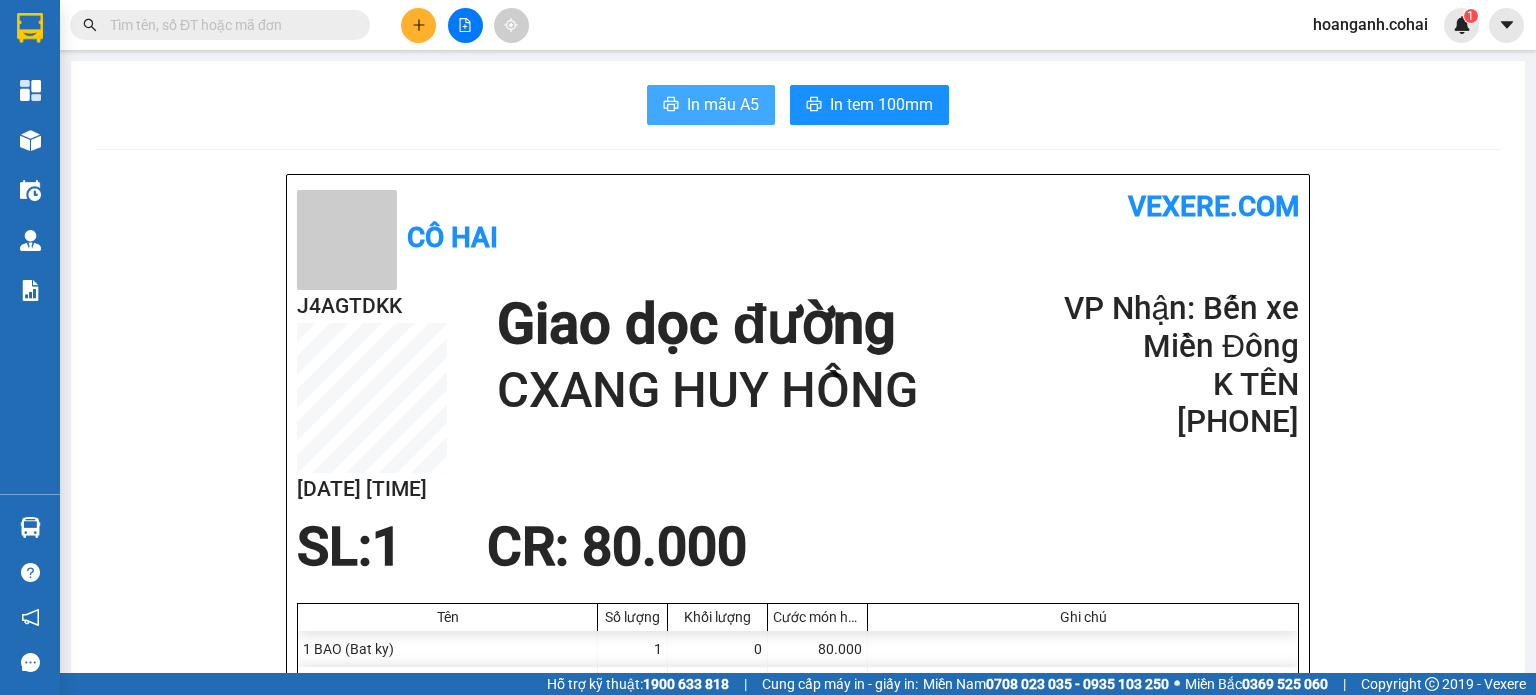 click on "In mẫu A5" at bounding box center (723, 104) 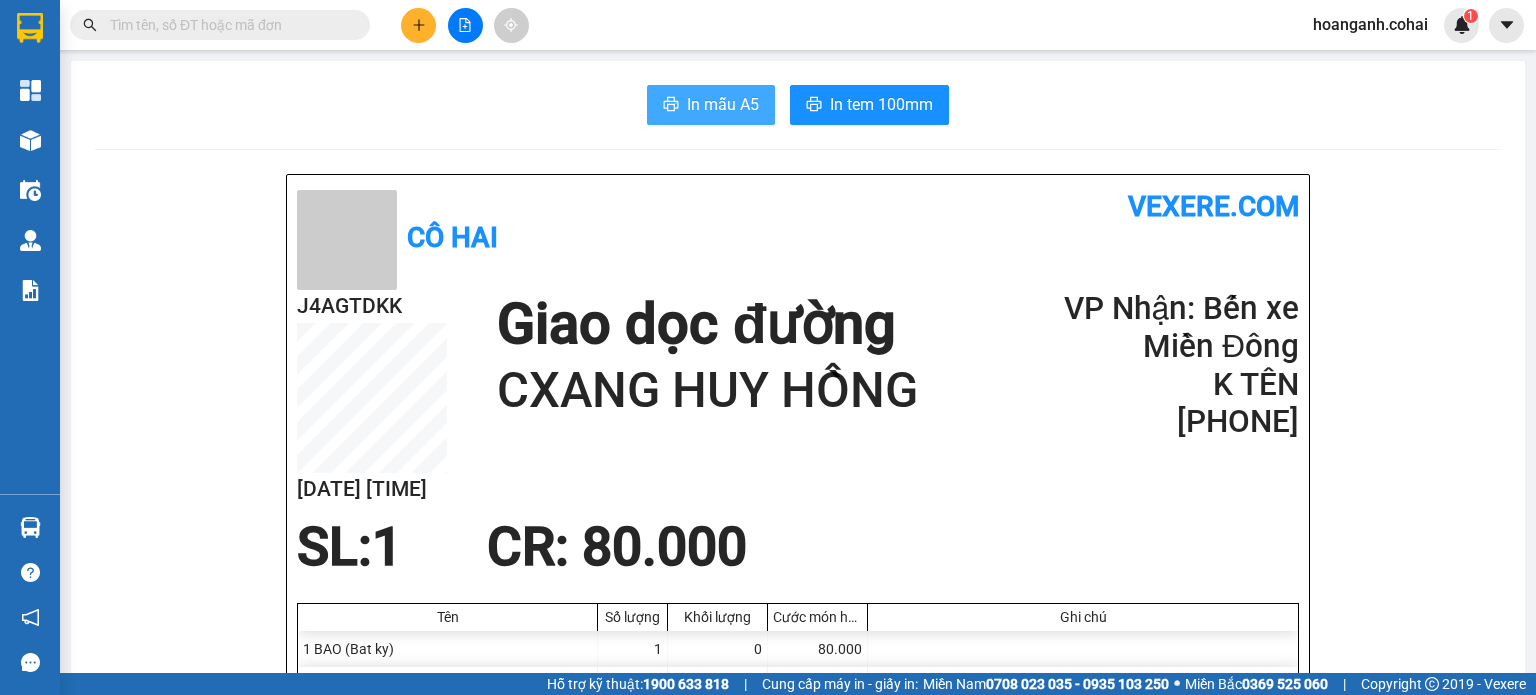 scroll, scrollTop: 0, scrollLeft: 0, axis: both 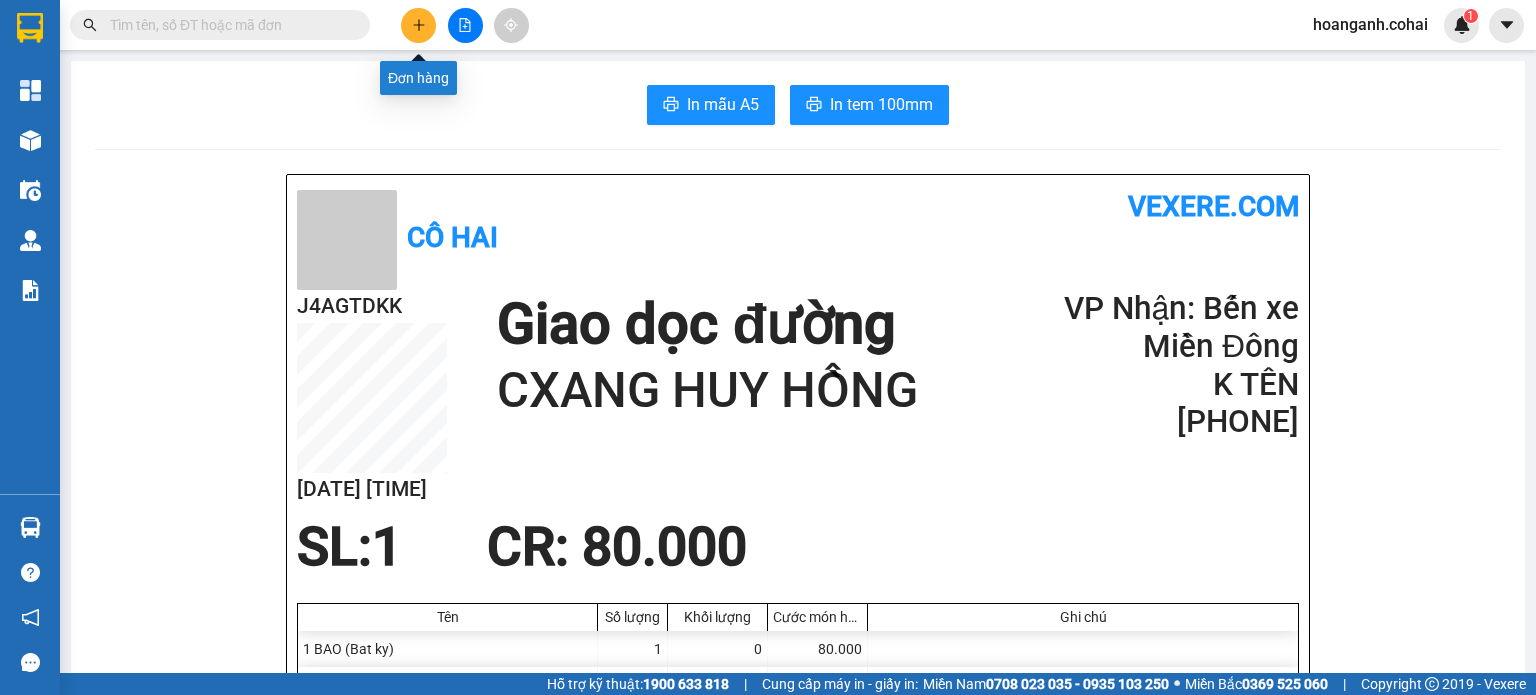 click 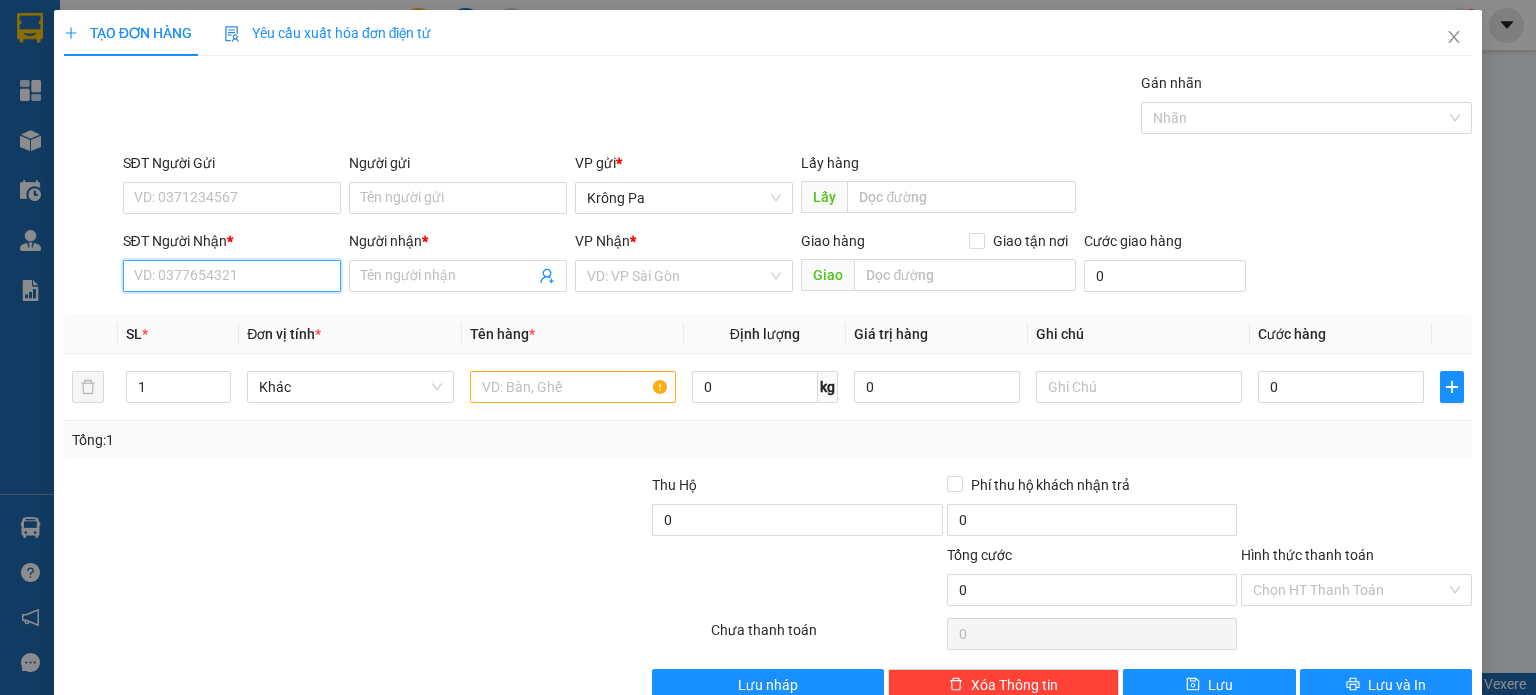 click on "SĐT Người Nhận  *" at bounding box center (232, 276) 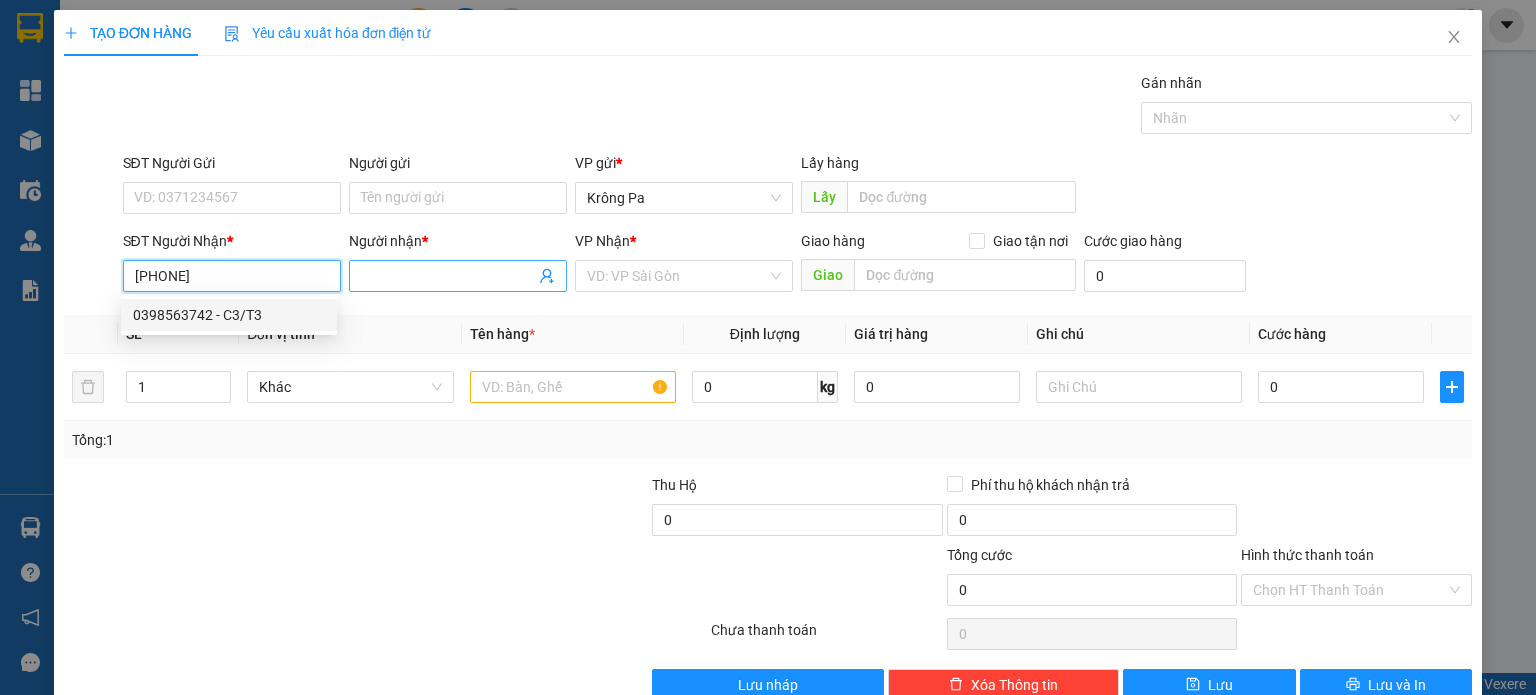 type on "[PHONE]" 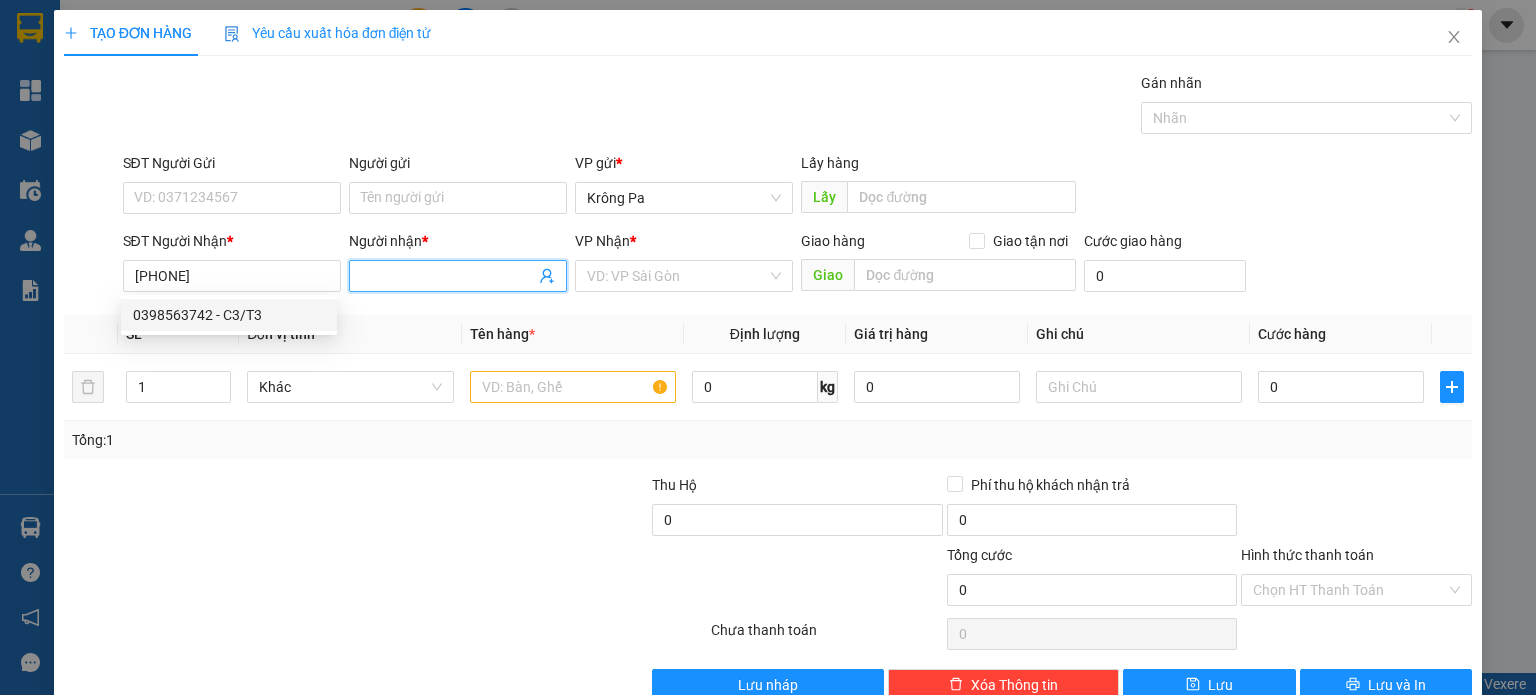 click on "Người nhận  *" at bounding box center [448, 276] 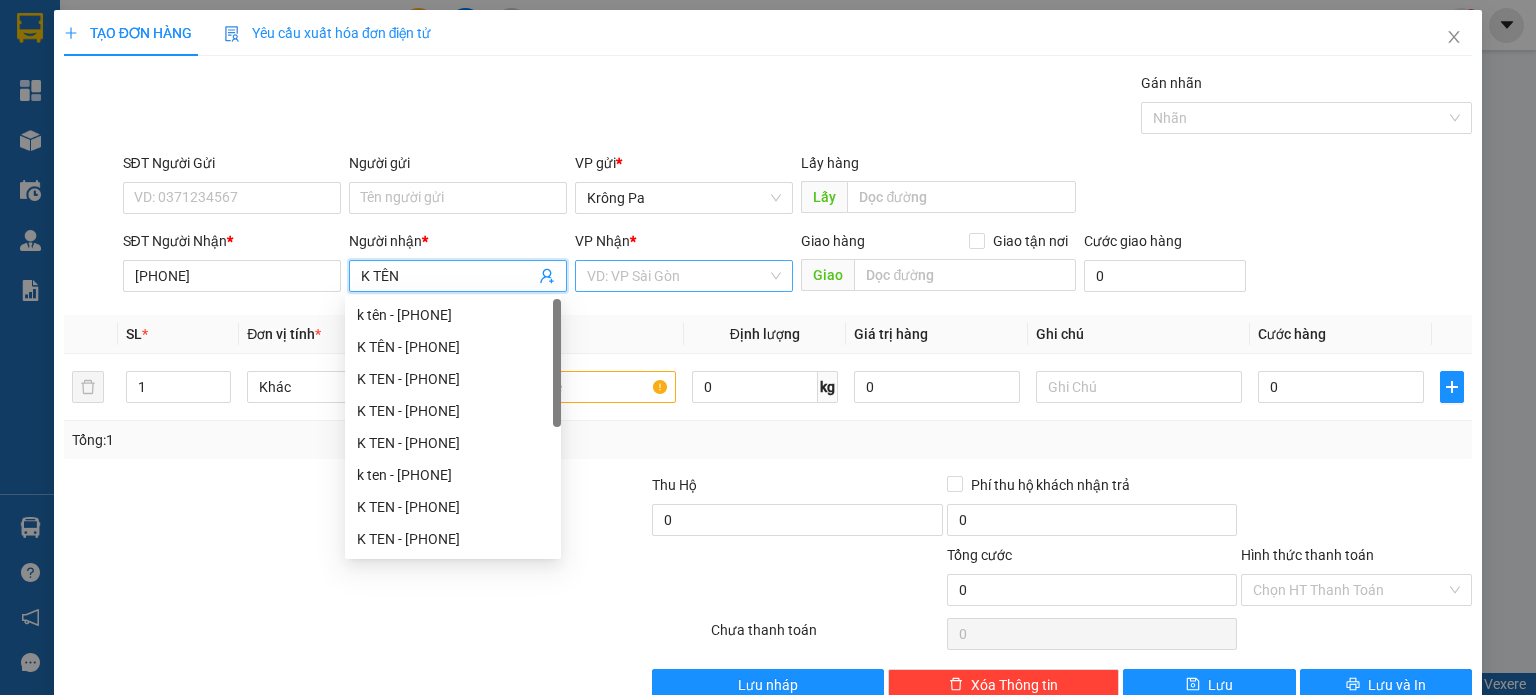 type on "K TÊN" 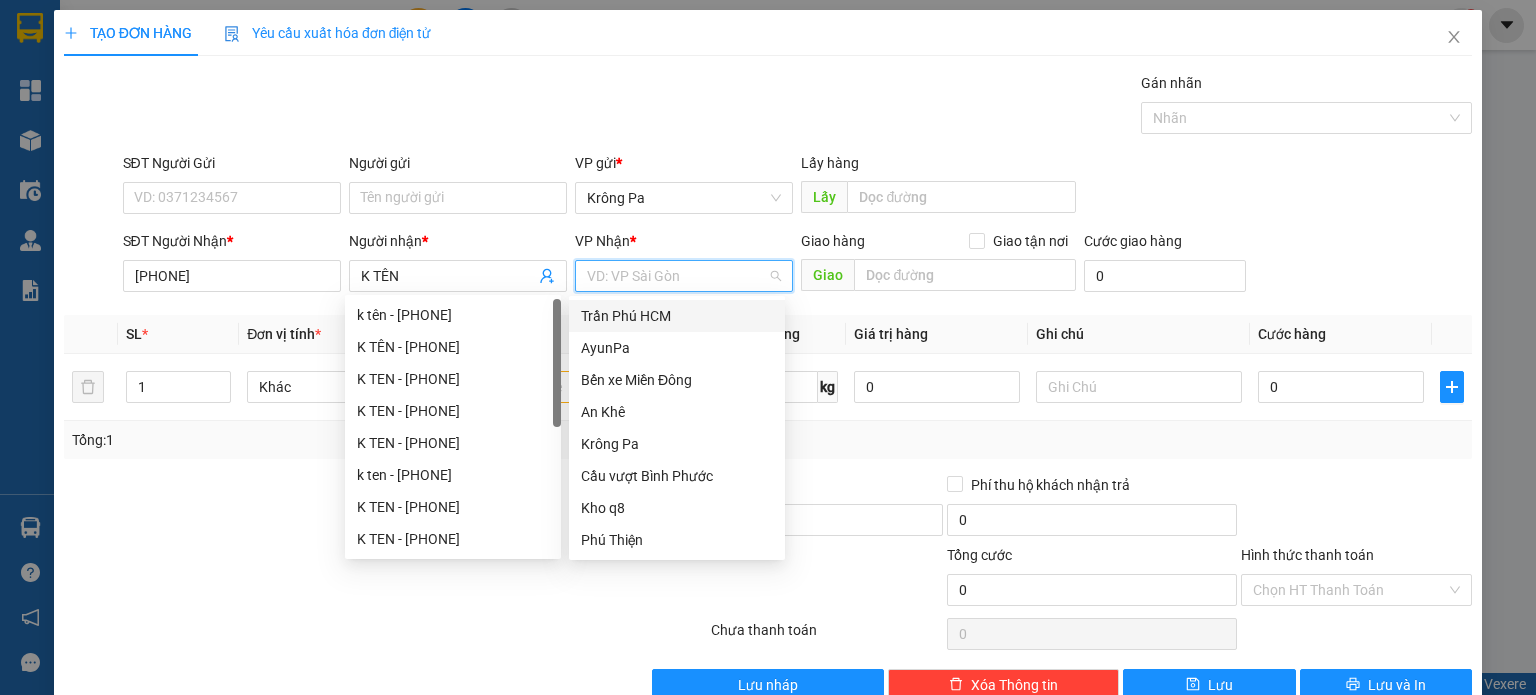 click at bounding box center (677, 276) 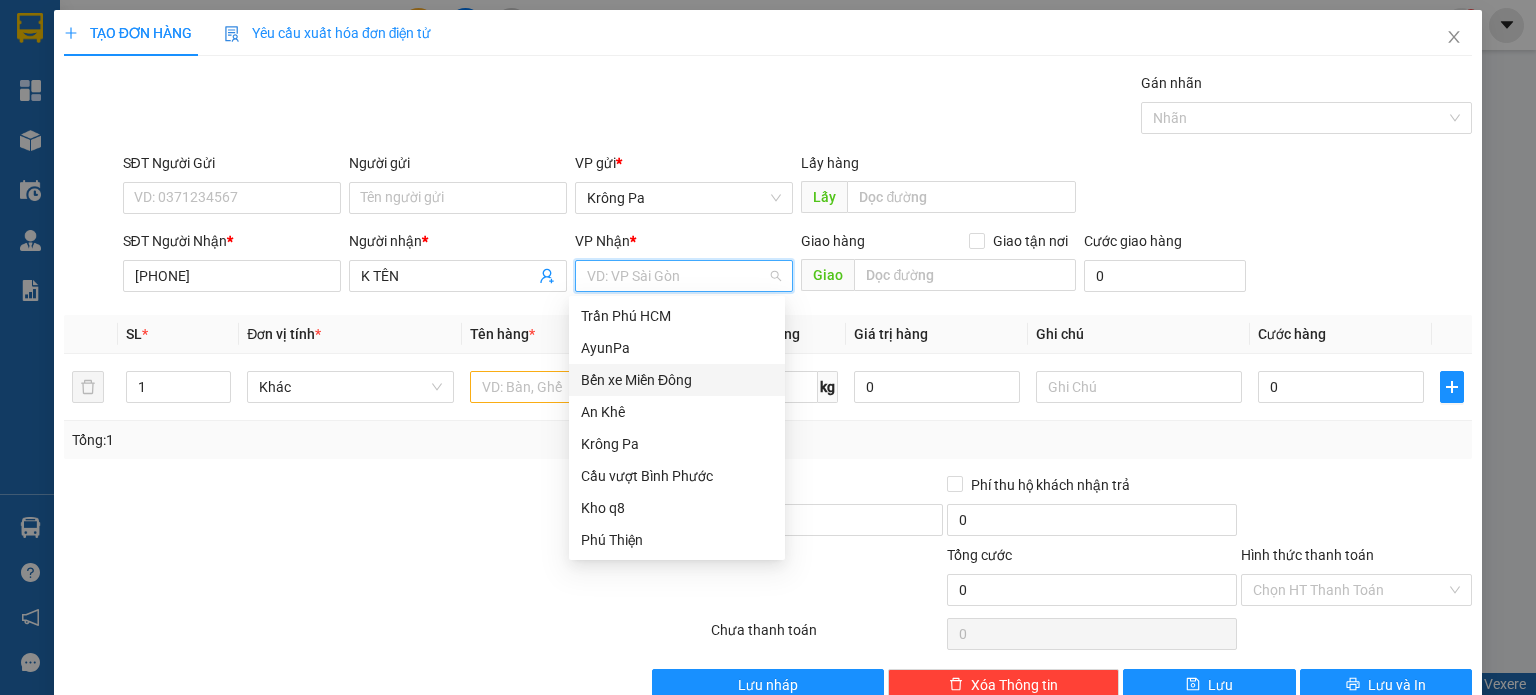 drag, startPoint x: 693, startPoint y: 375, endPoint x: 958, endPoint y: 299, distance: 275.6828 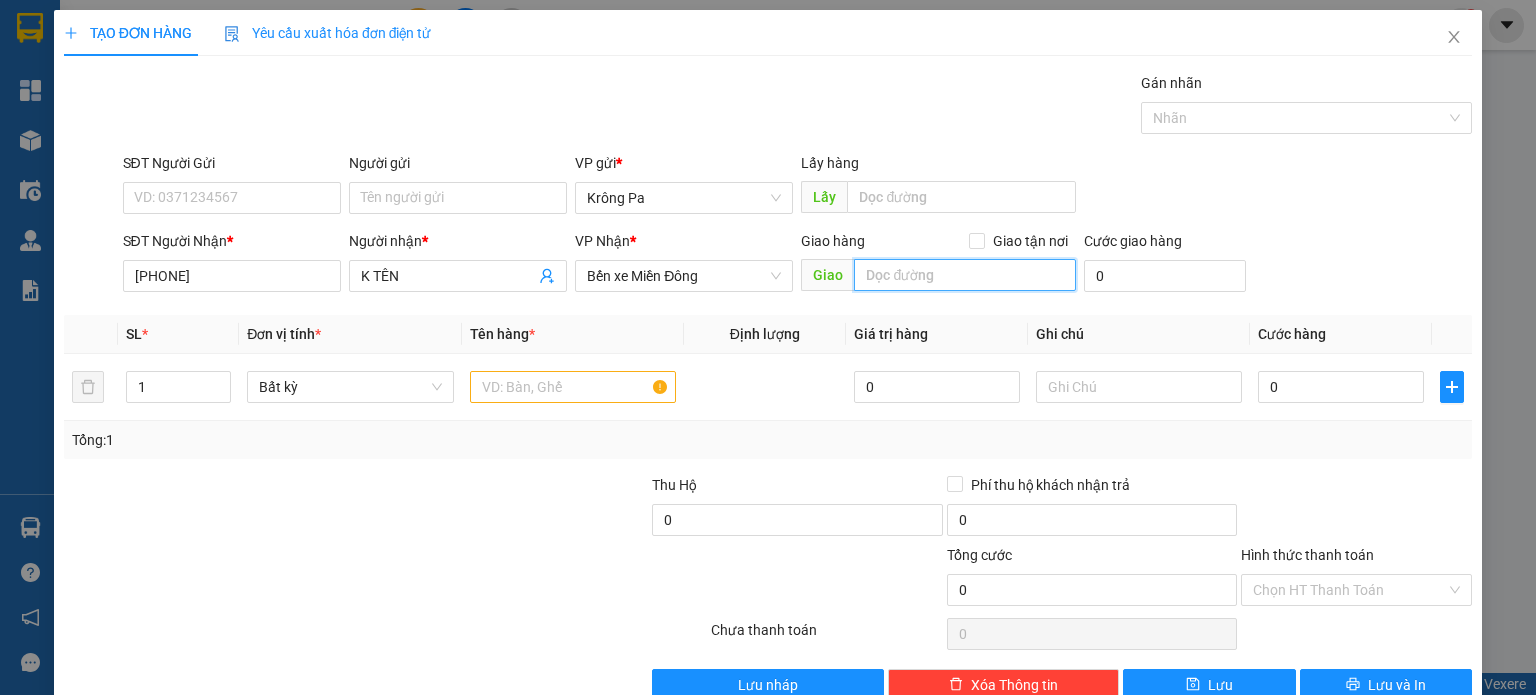click at bounding box center (965, 275) 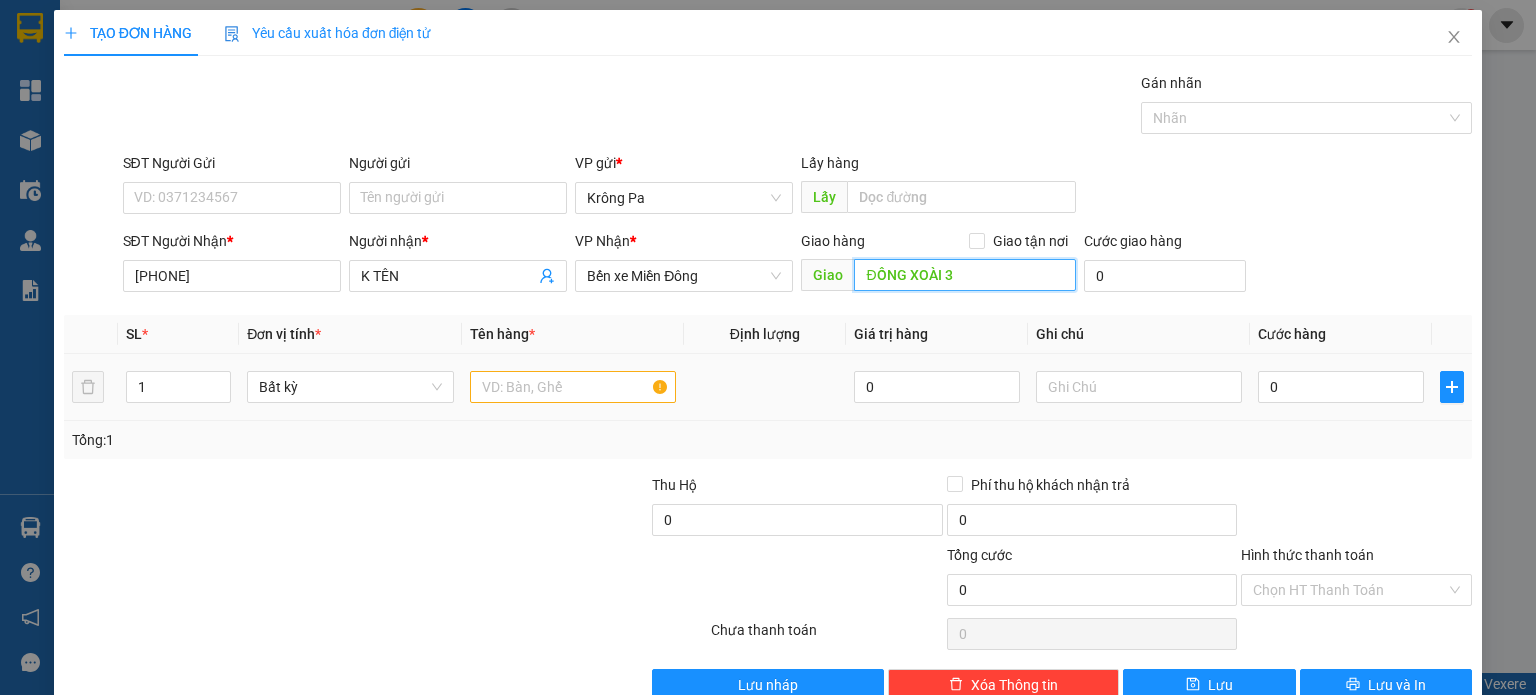 type on "ĐỒNG XOÀI 3" 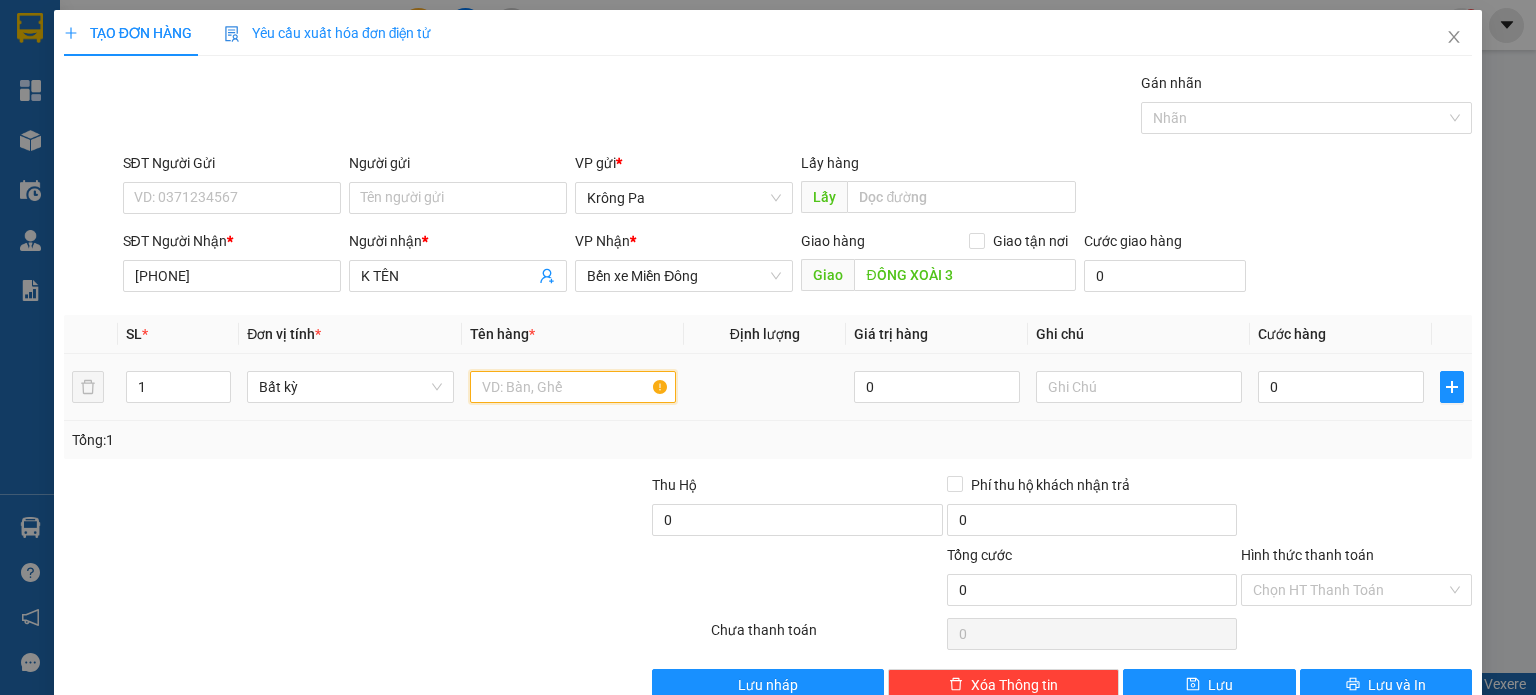 click at bounding box center (573, 387) 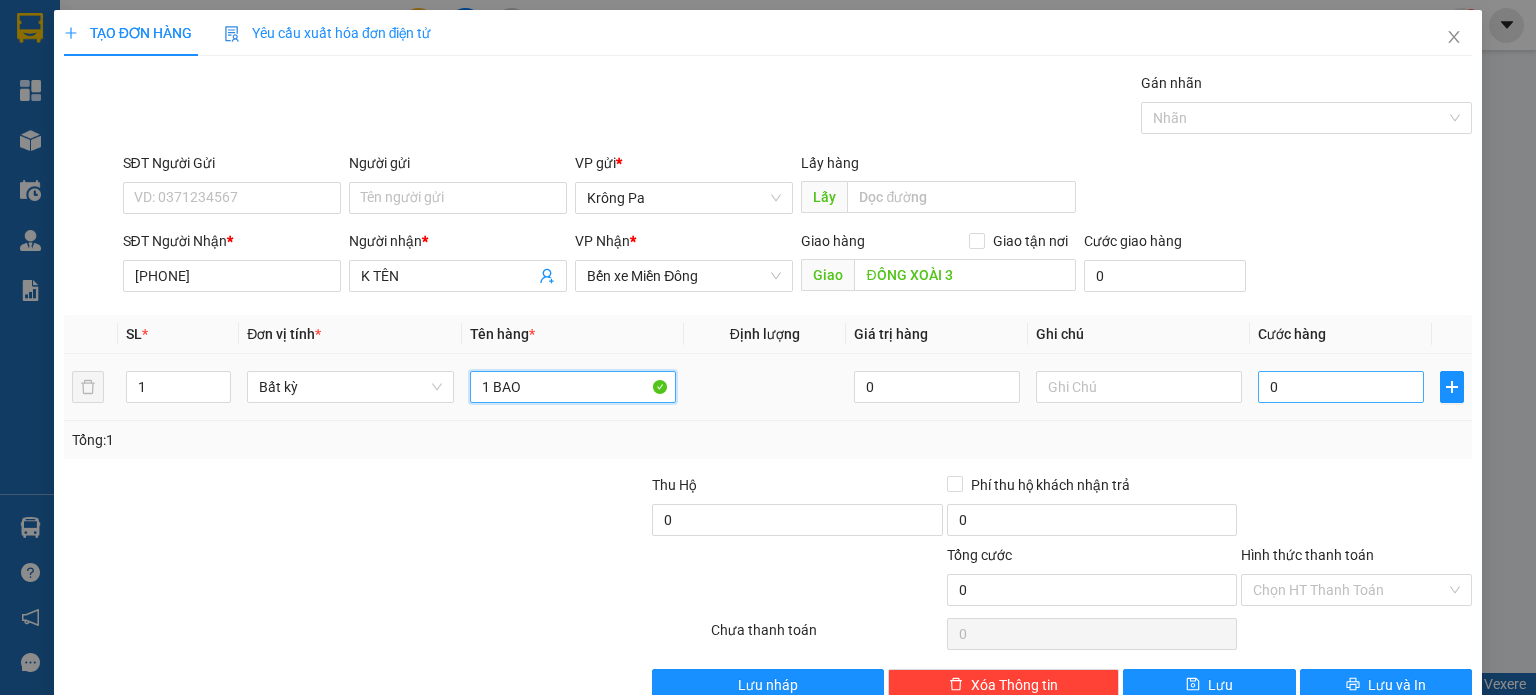 type on "1 BAO" 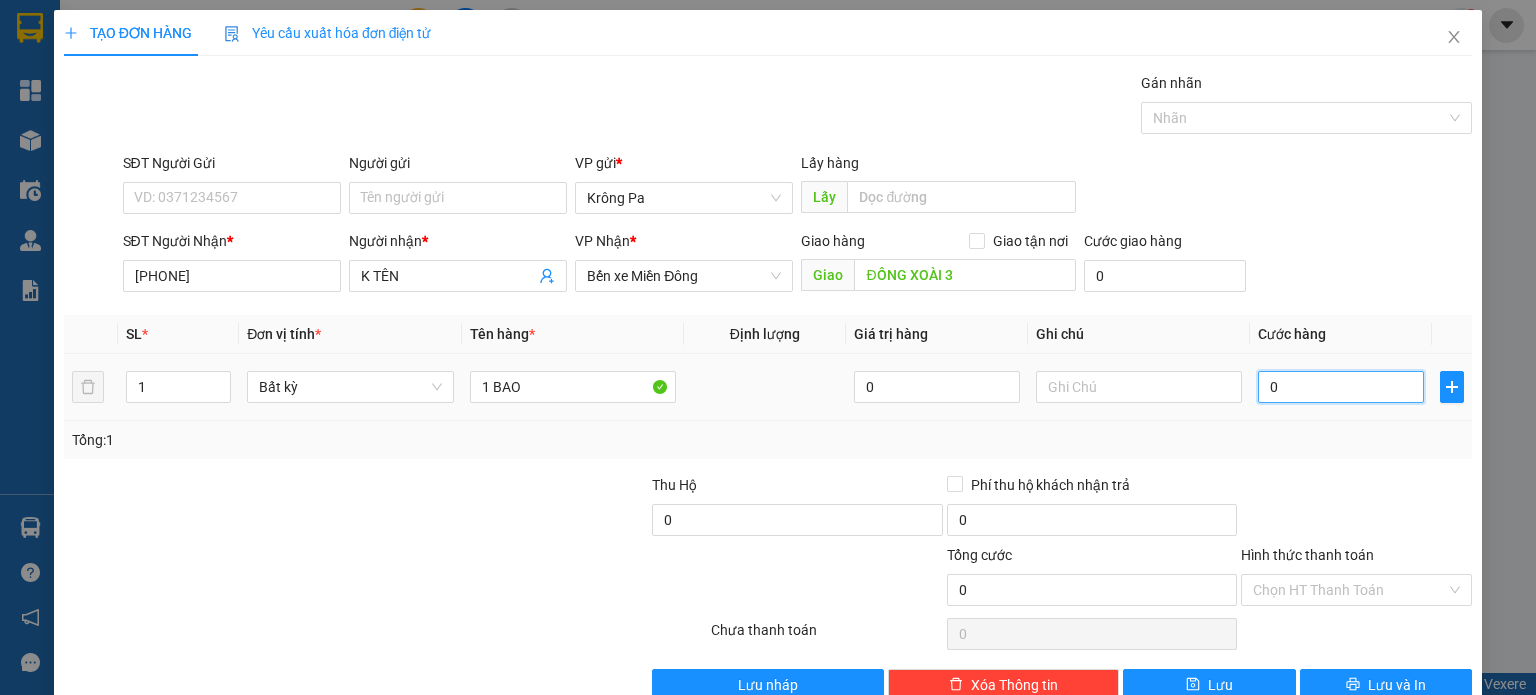 click on "0" at bounding box center (1341, 387) 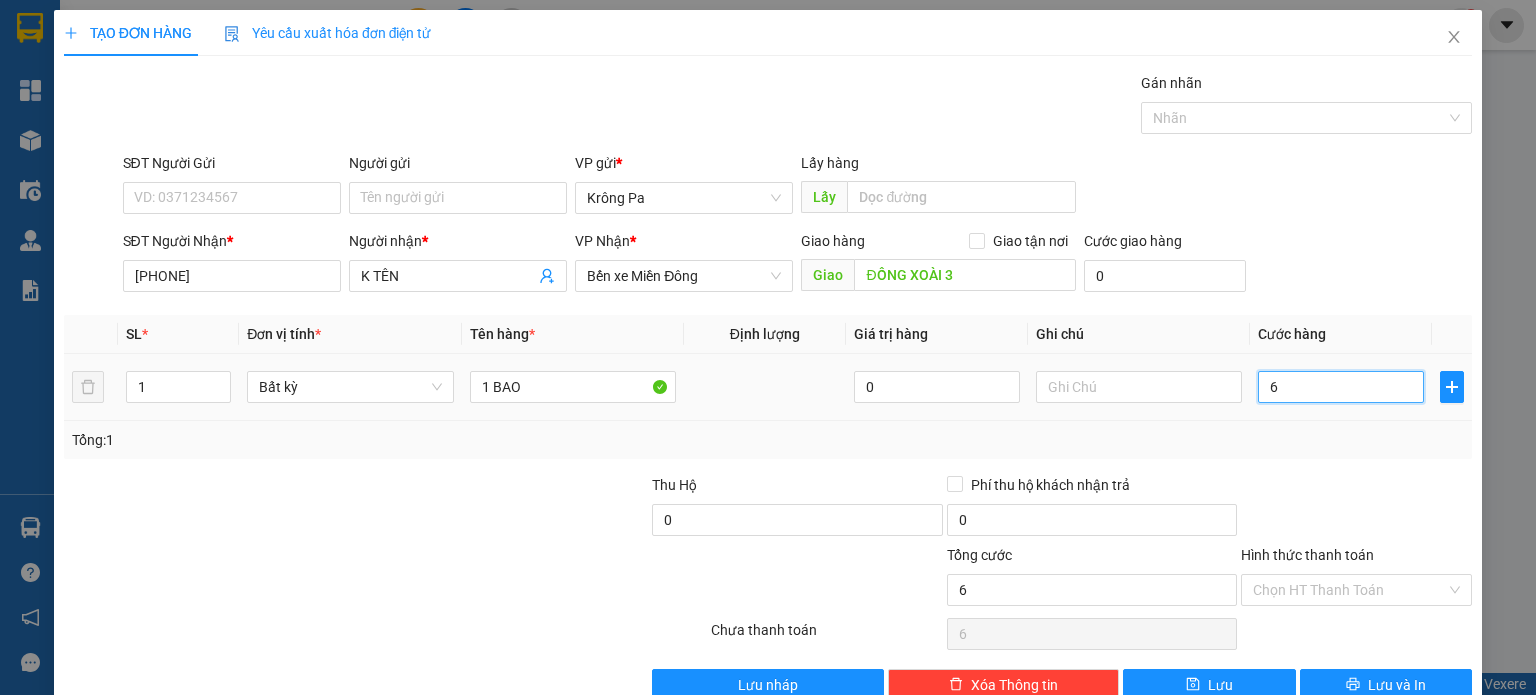 type on "60" 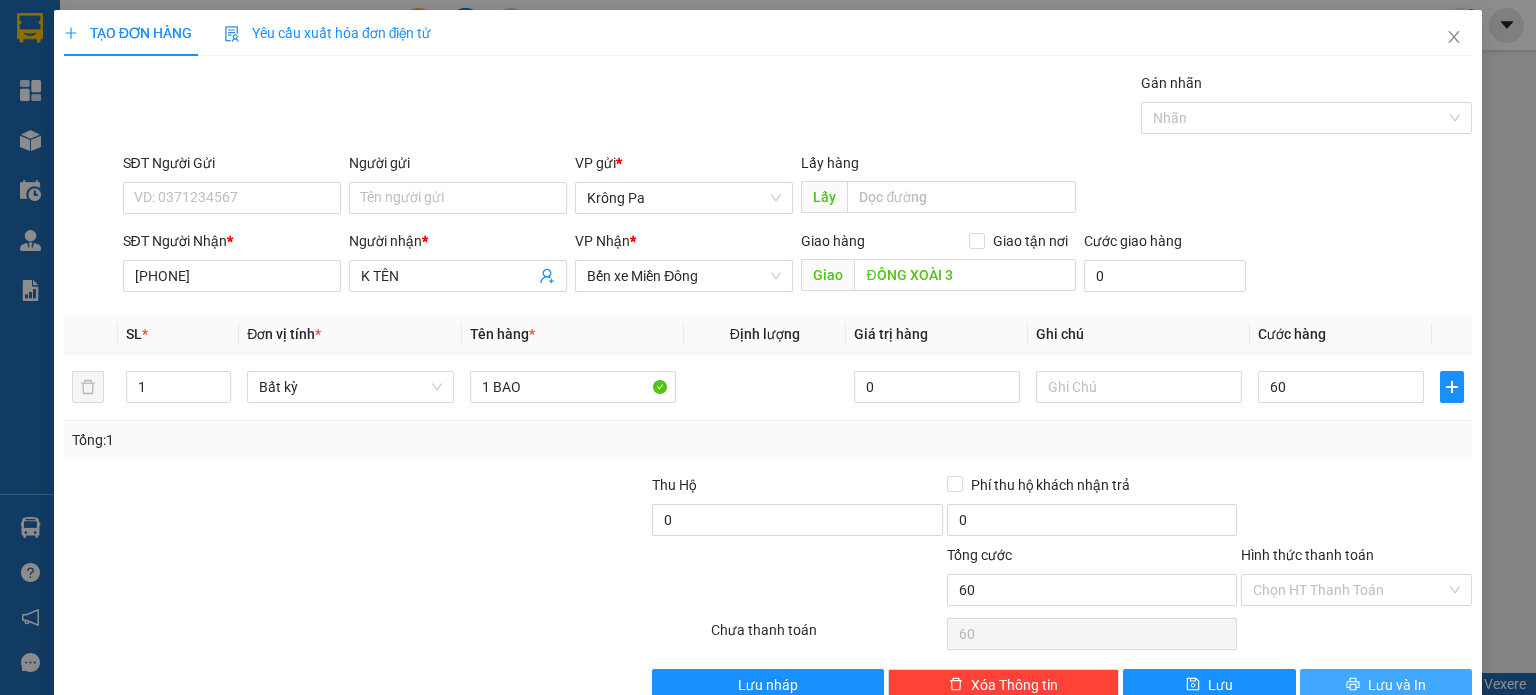 type on "60.000" 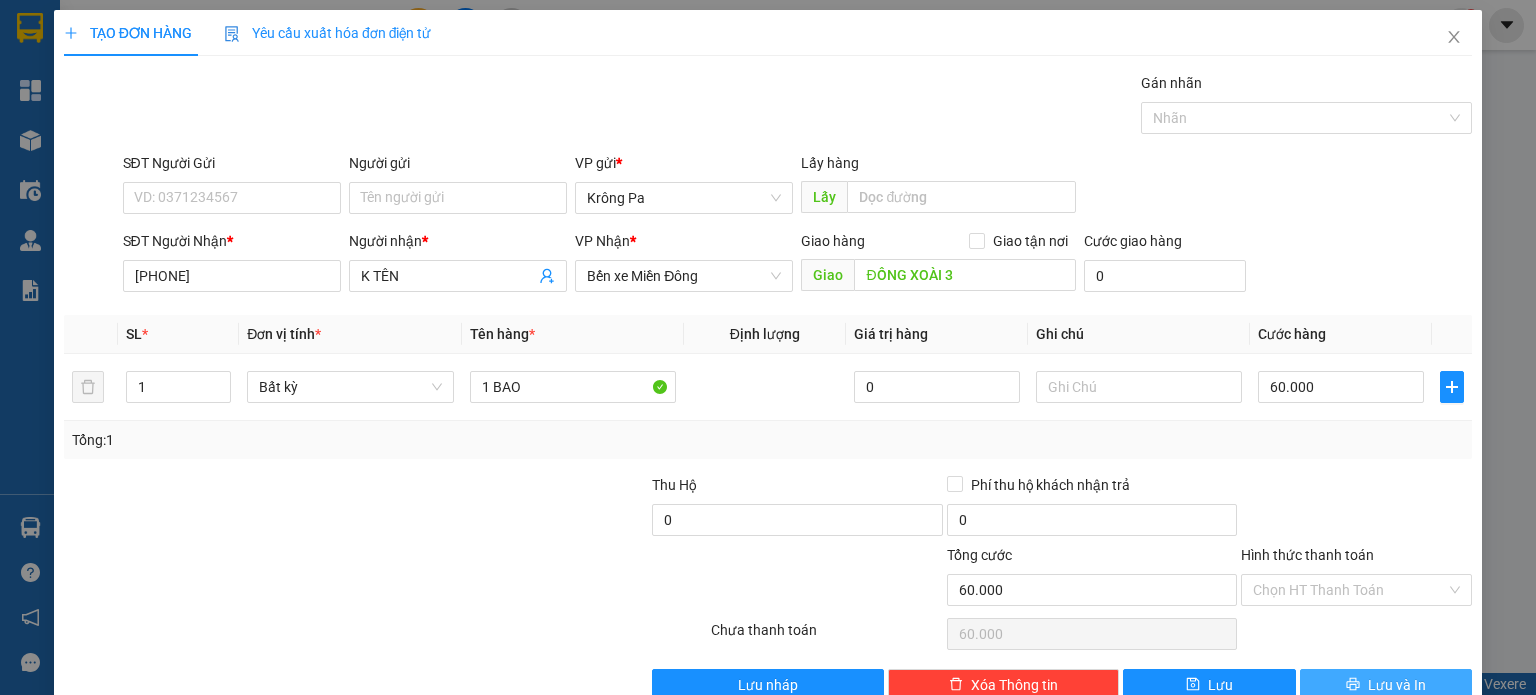 click on "Lưu và In" at bounding box center (1386, 685) 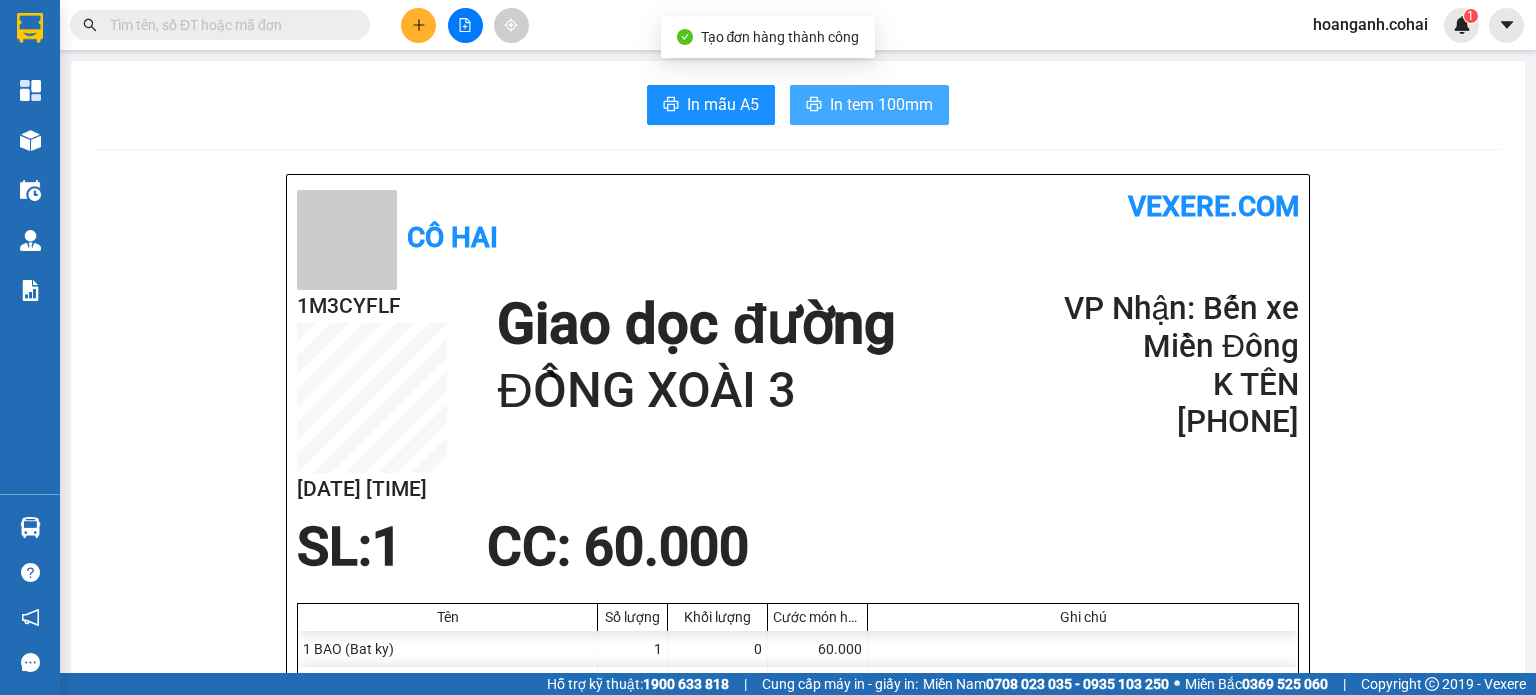 click on "In tem 100mm" at bounding box center [881, 104] 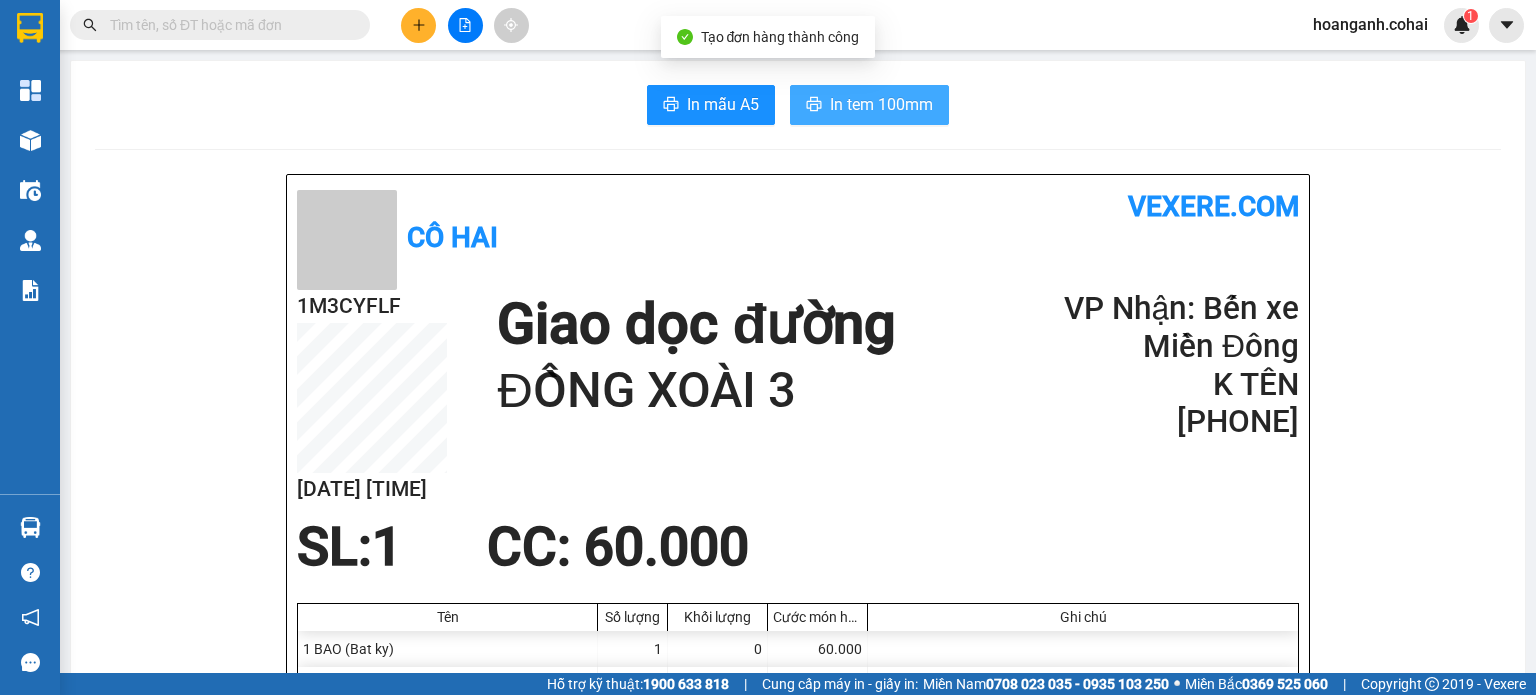 scroll, scrollTop: 0, scrollLeft: 0, axis: both 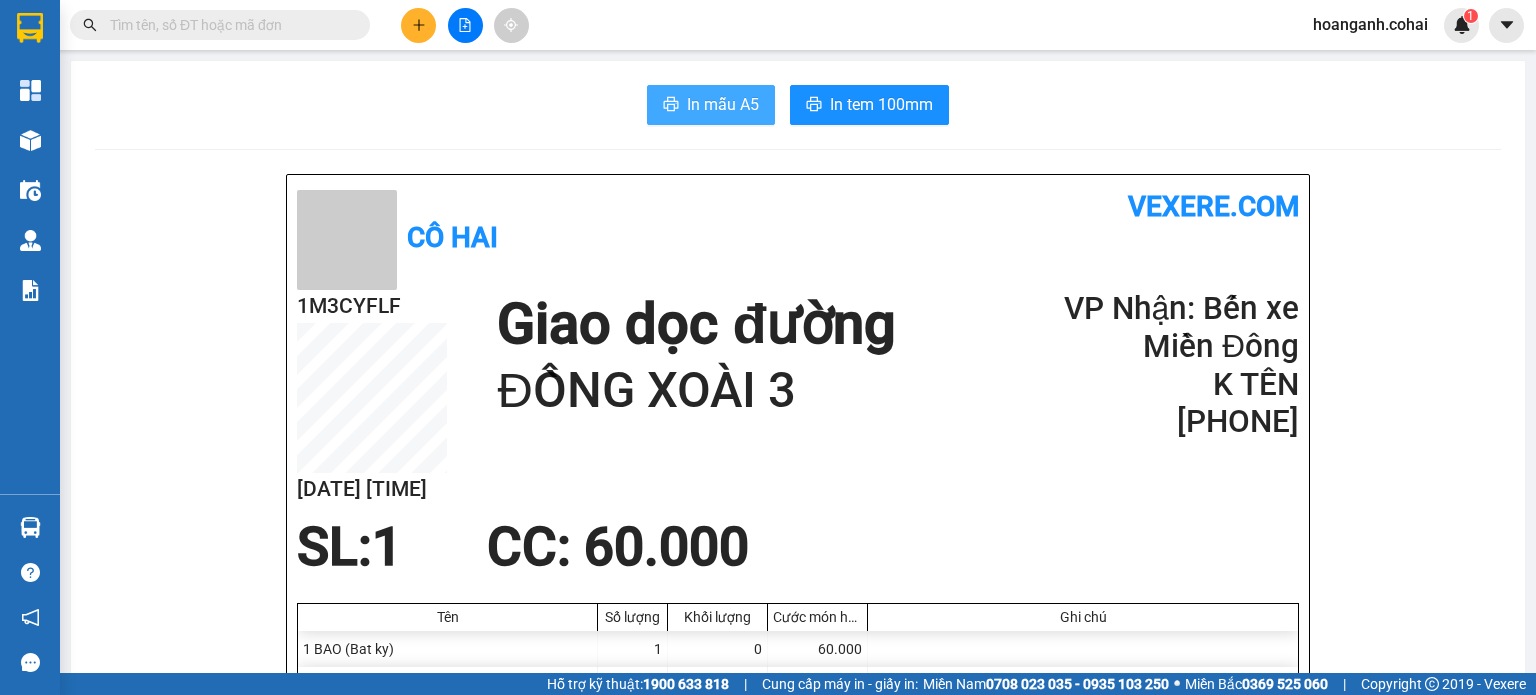 click on "In mẫu A5" at bounding box center [723, 104] 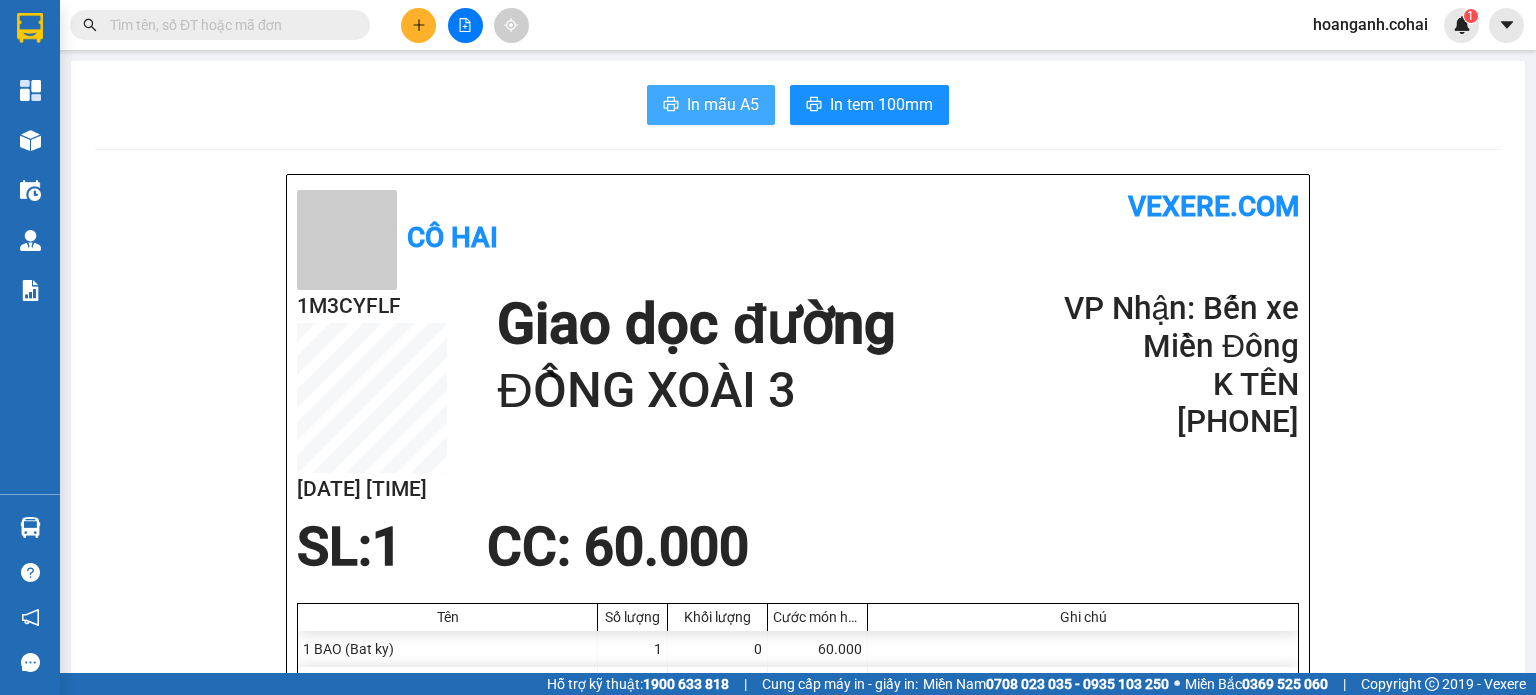 scroll, scrollTop: 0, scrollLeft: 0, axis: both 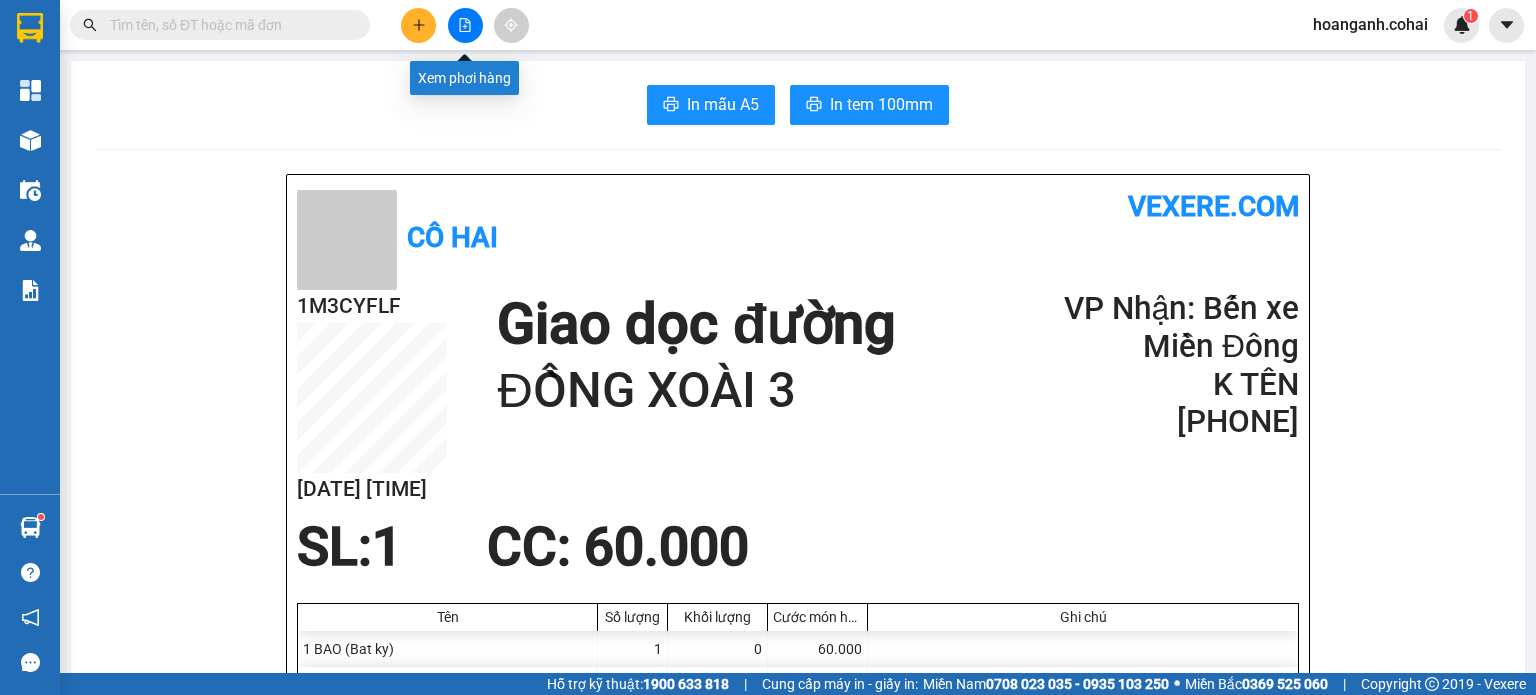 click 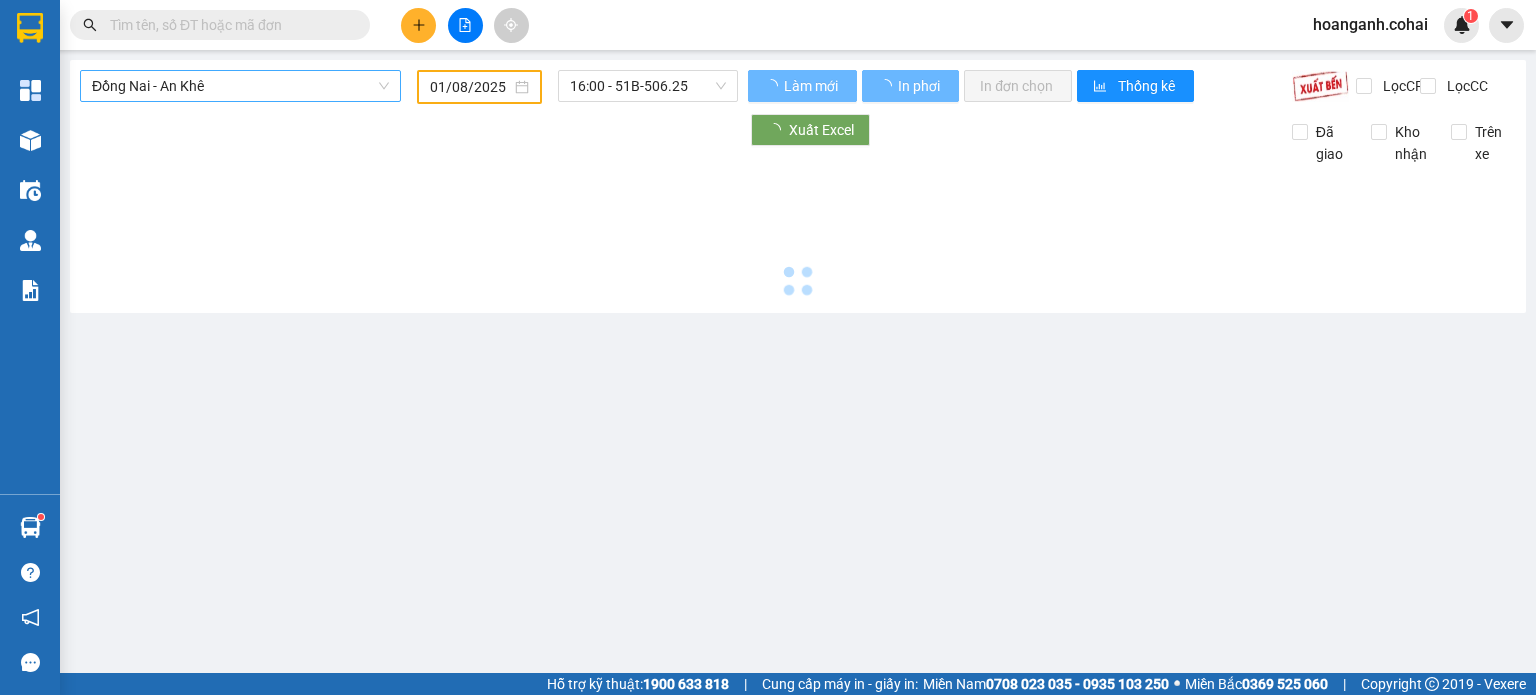 type on "02/08/2025" 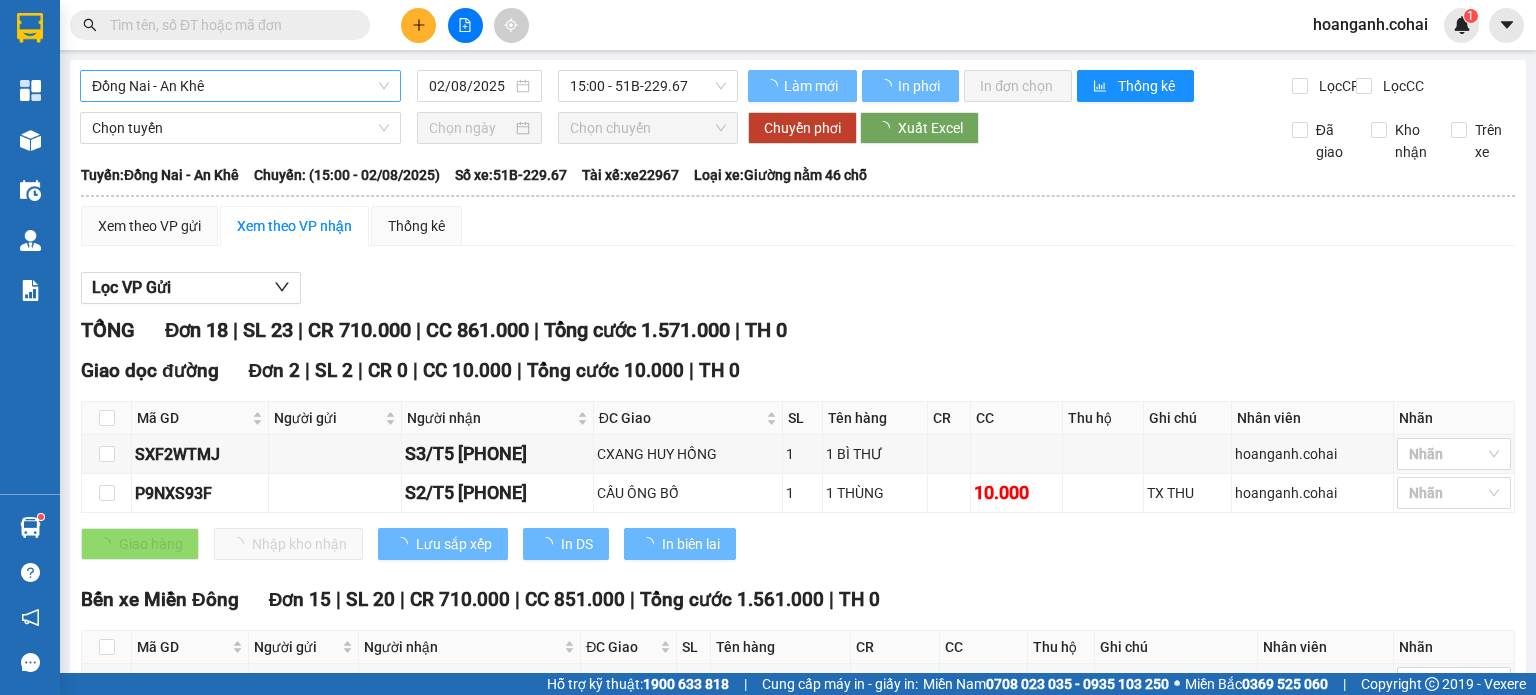 click on "Đồng Nai - An Khê" at bounding box center (240, 86) 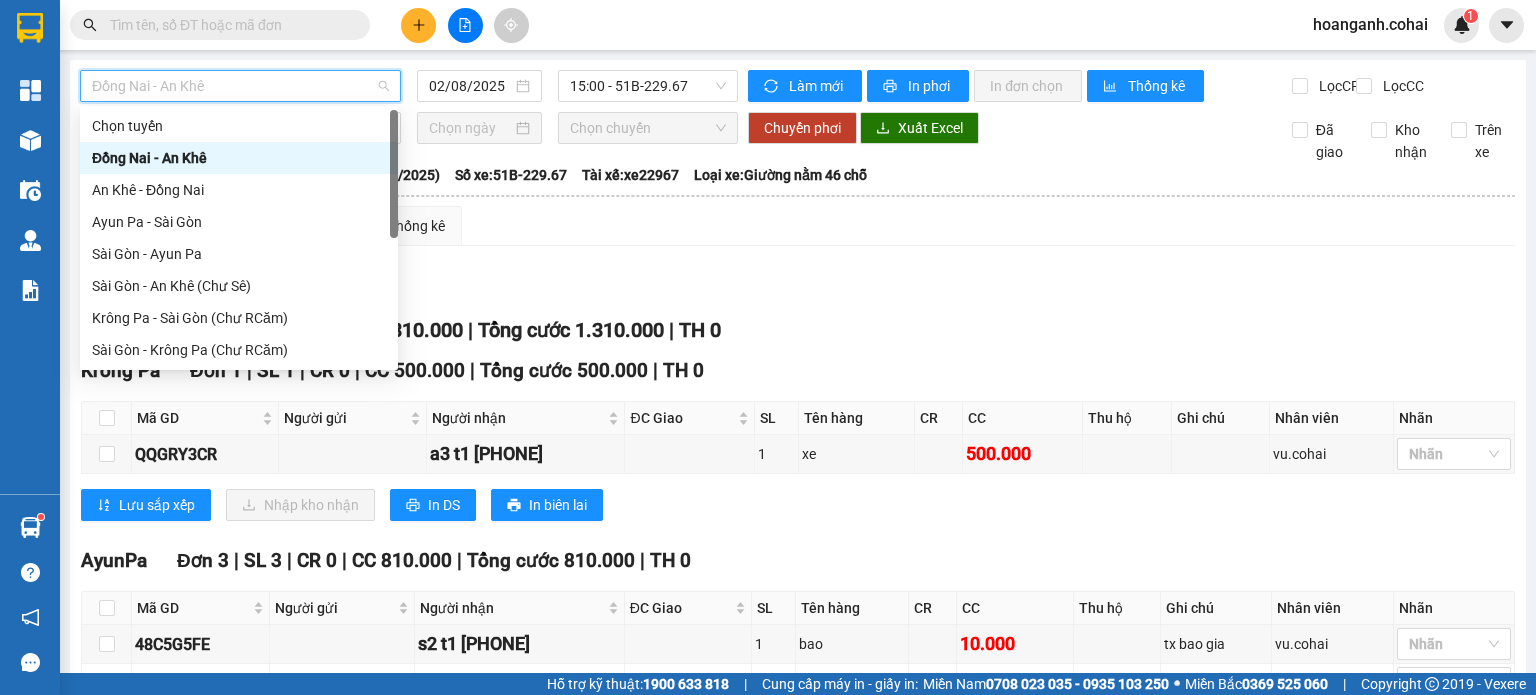 scroll, scrollTop: 65, scrollLeft: 0, axis: vertical 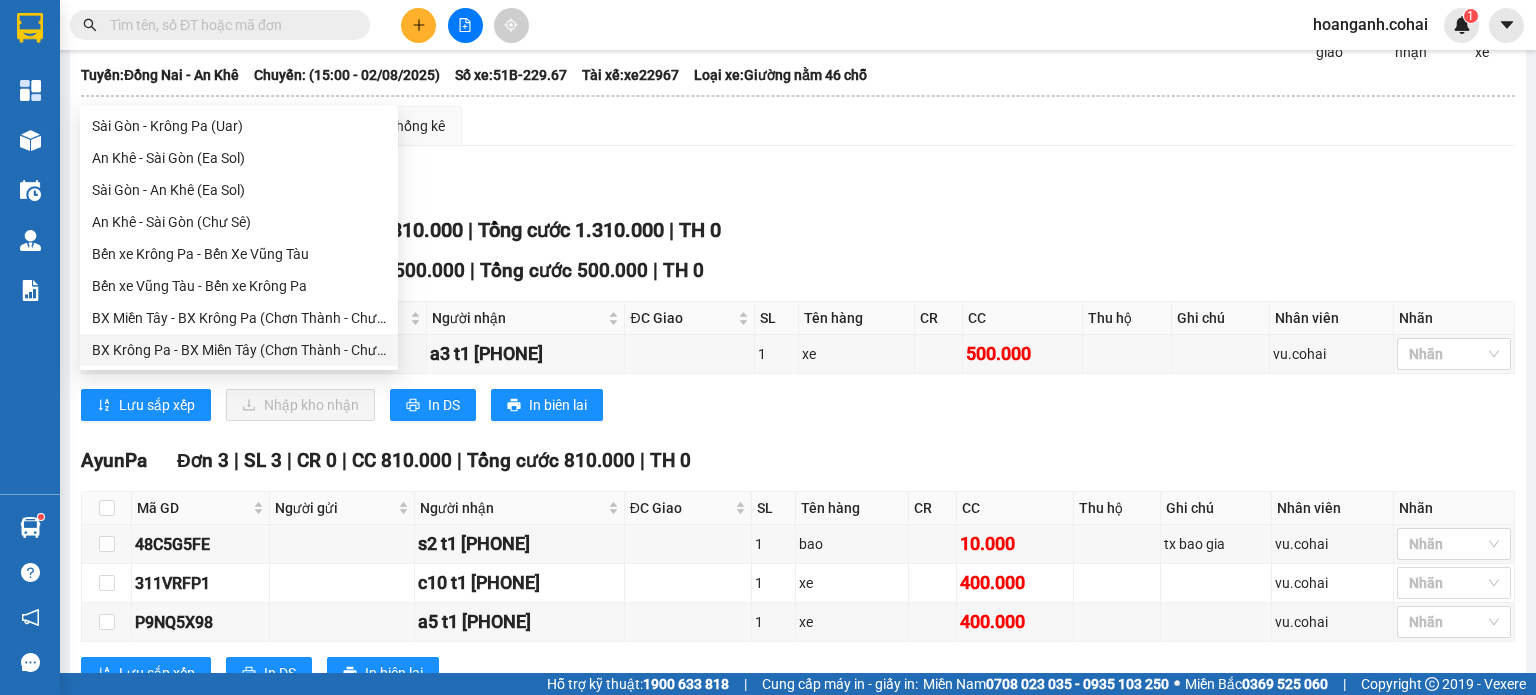 click on "BX Krông Pa - BX Miền Tây (Chơn Thành - Chư Rcăm)" at bounding box center (239, 350) 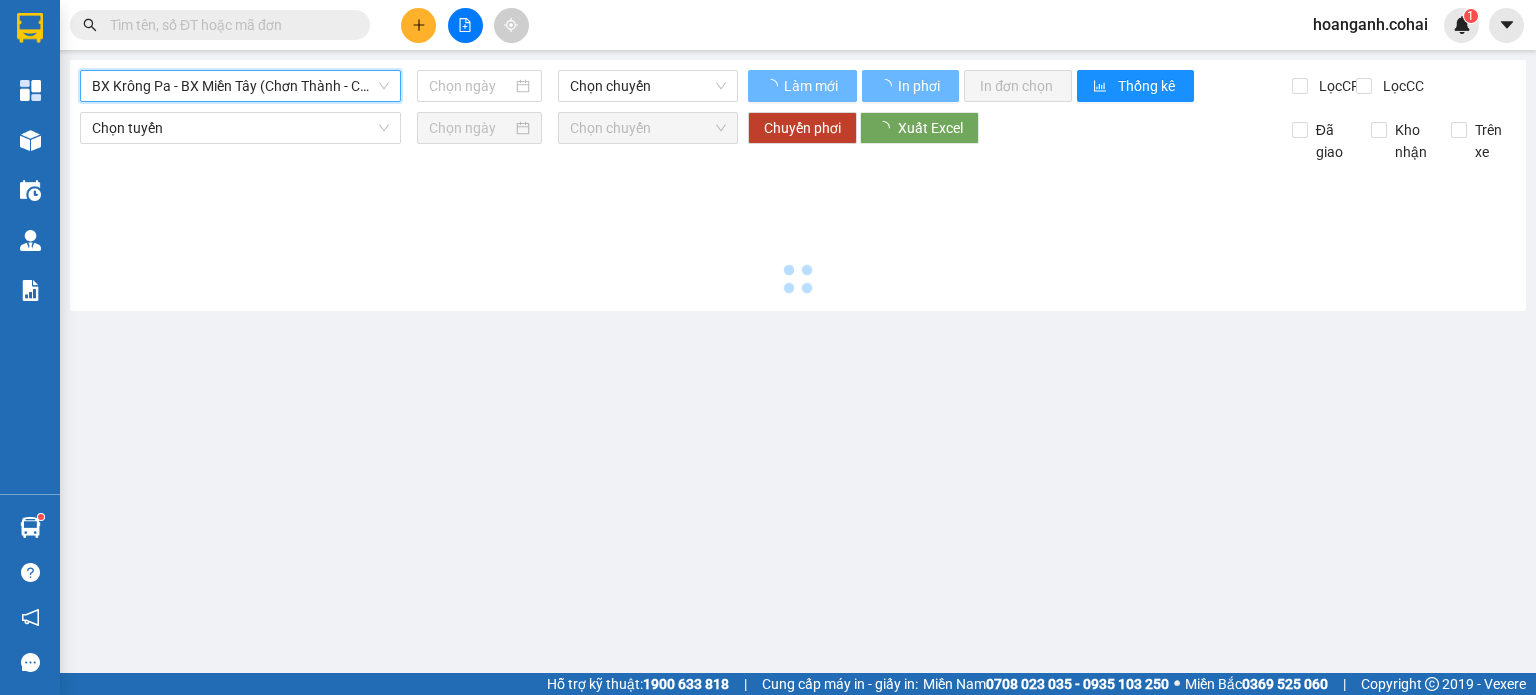 type on "02/08/2025" 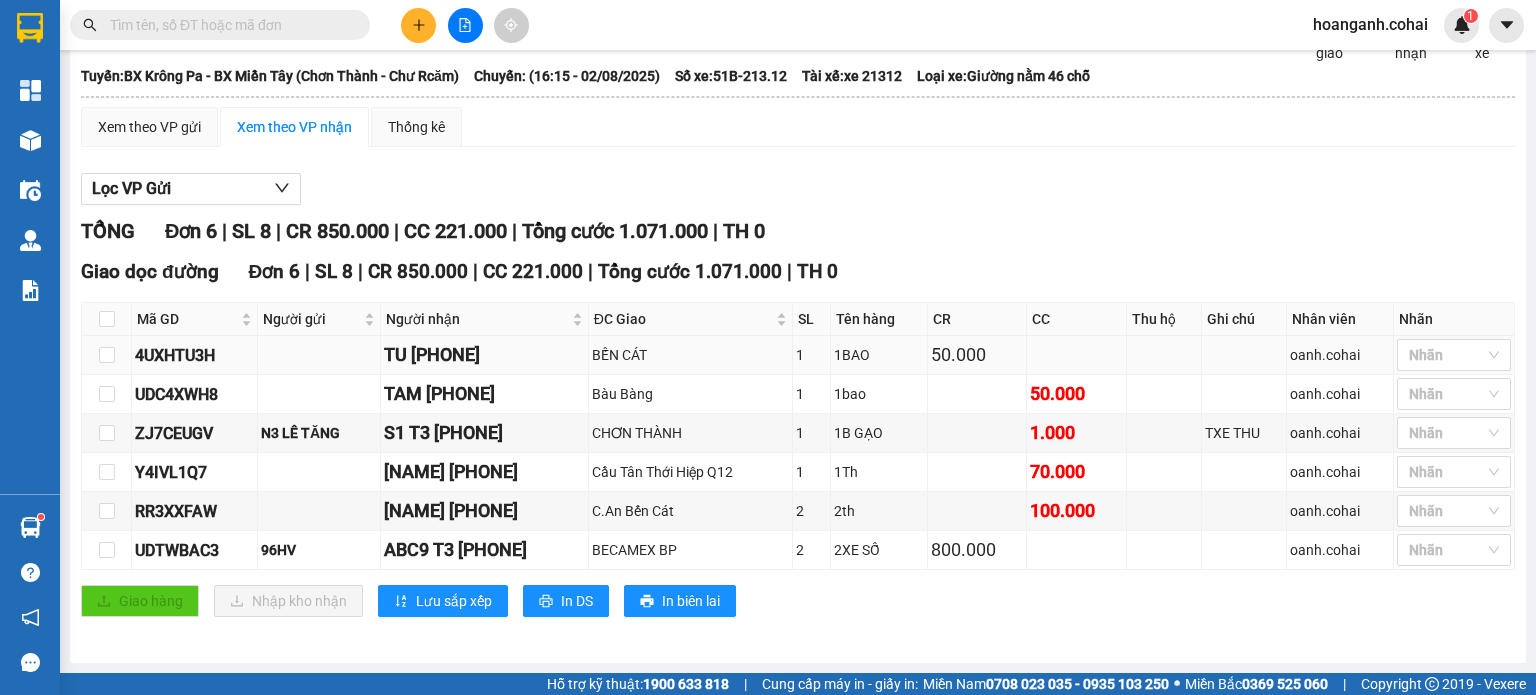 scroll, scrollTop: 111, scrollLeft: 0, axis: vertical 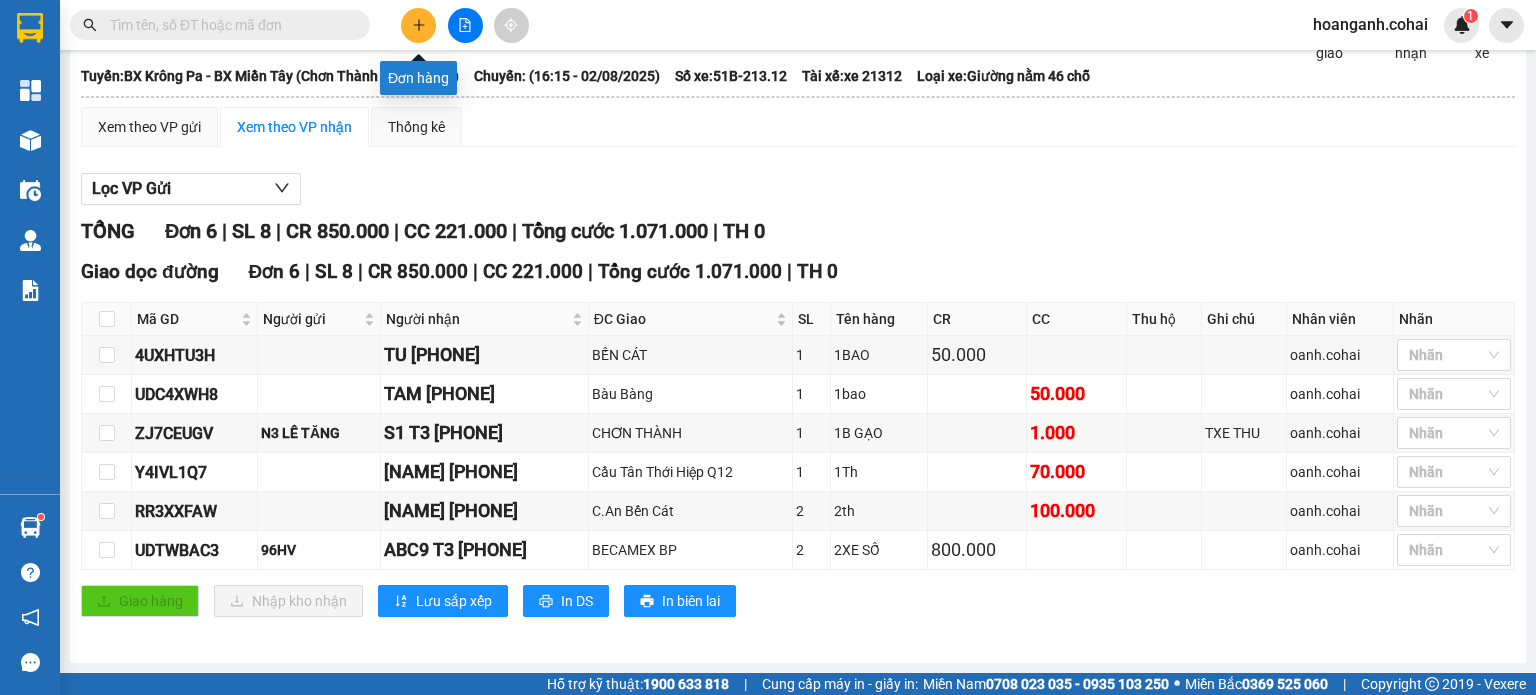 click at bounding box center (418, 25) 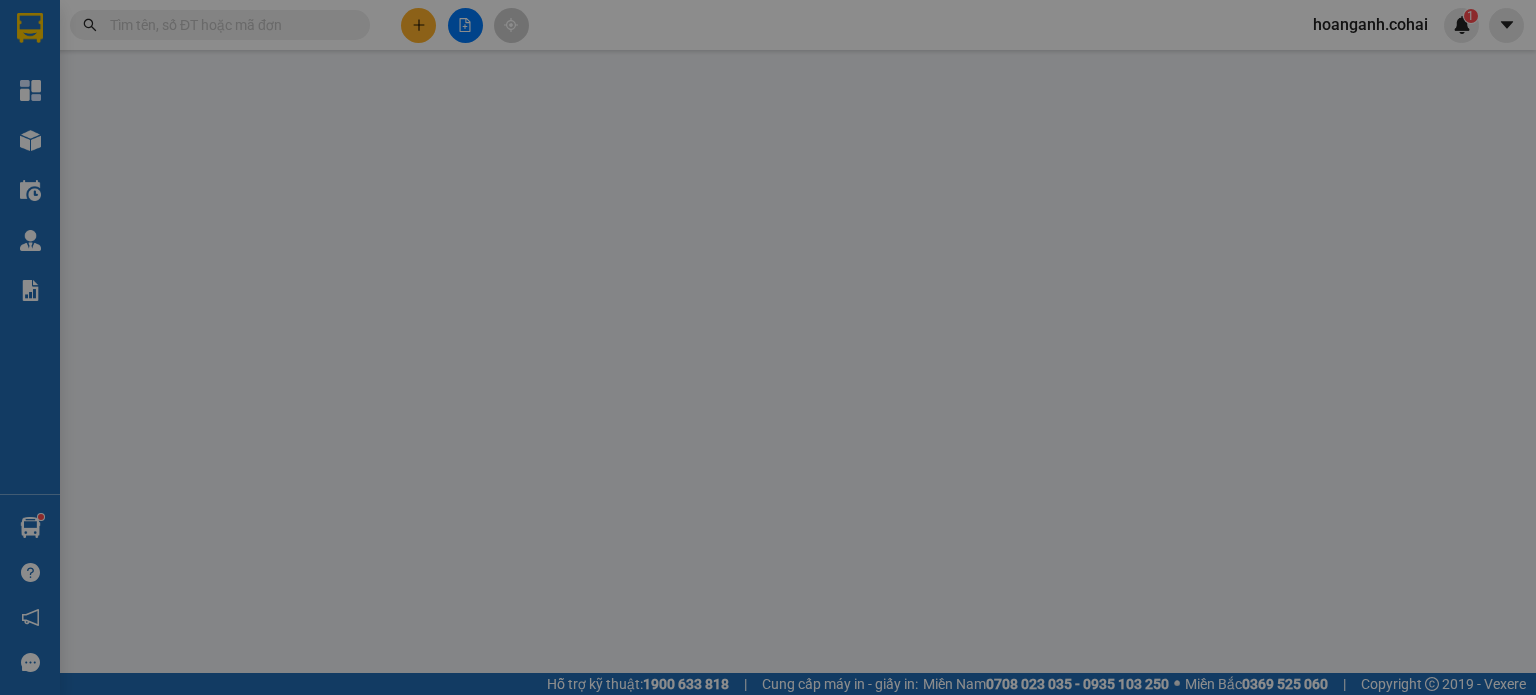 scroll, scrollTop: 0, scrollLeft: 0, axis: both 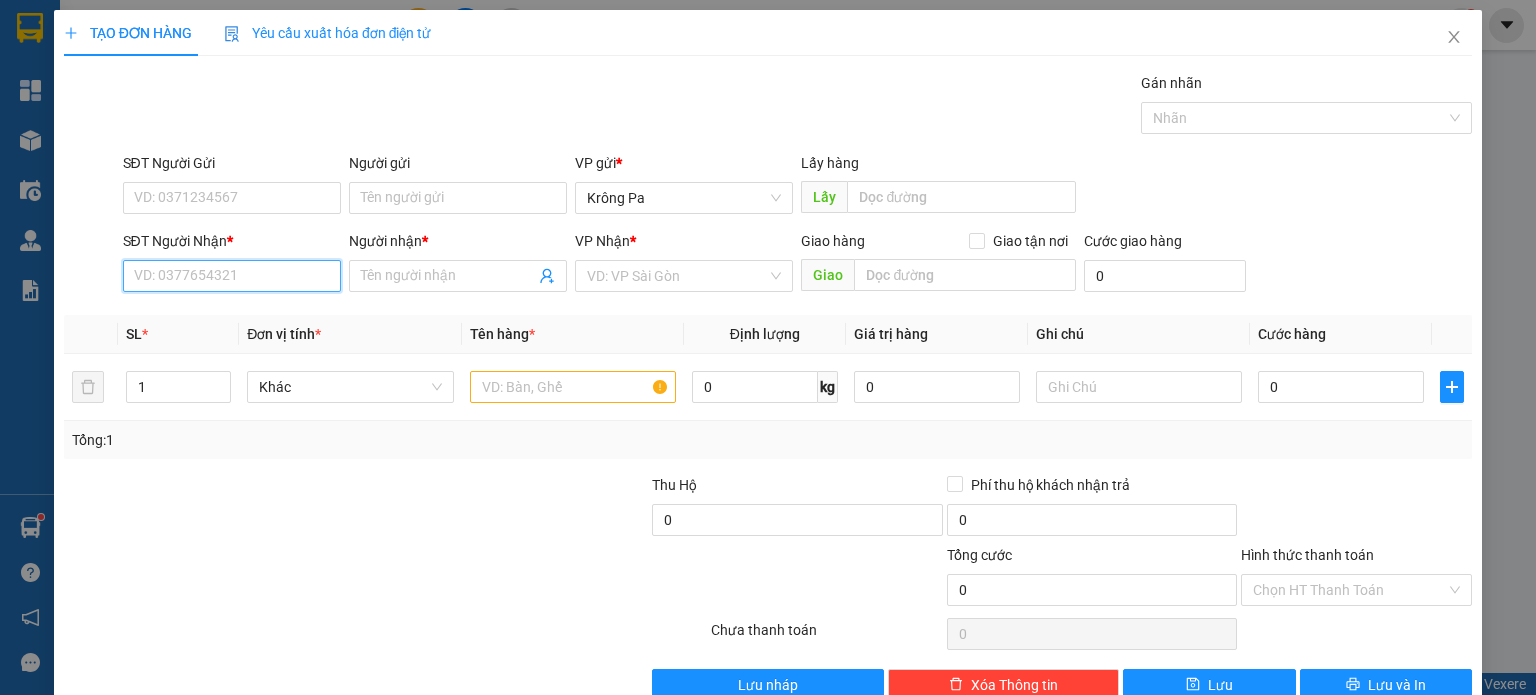 click on "SĐT Người Nhận  *" at bounding box center [232, 276] 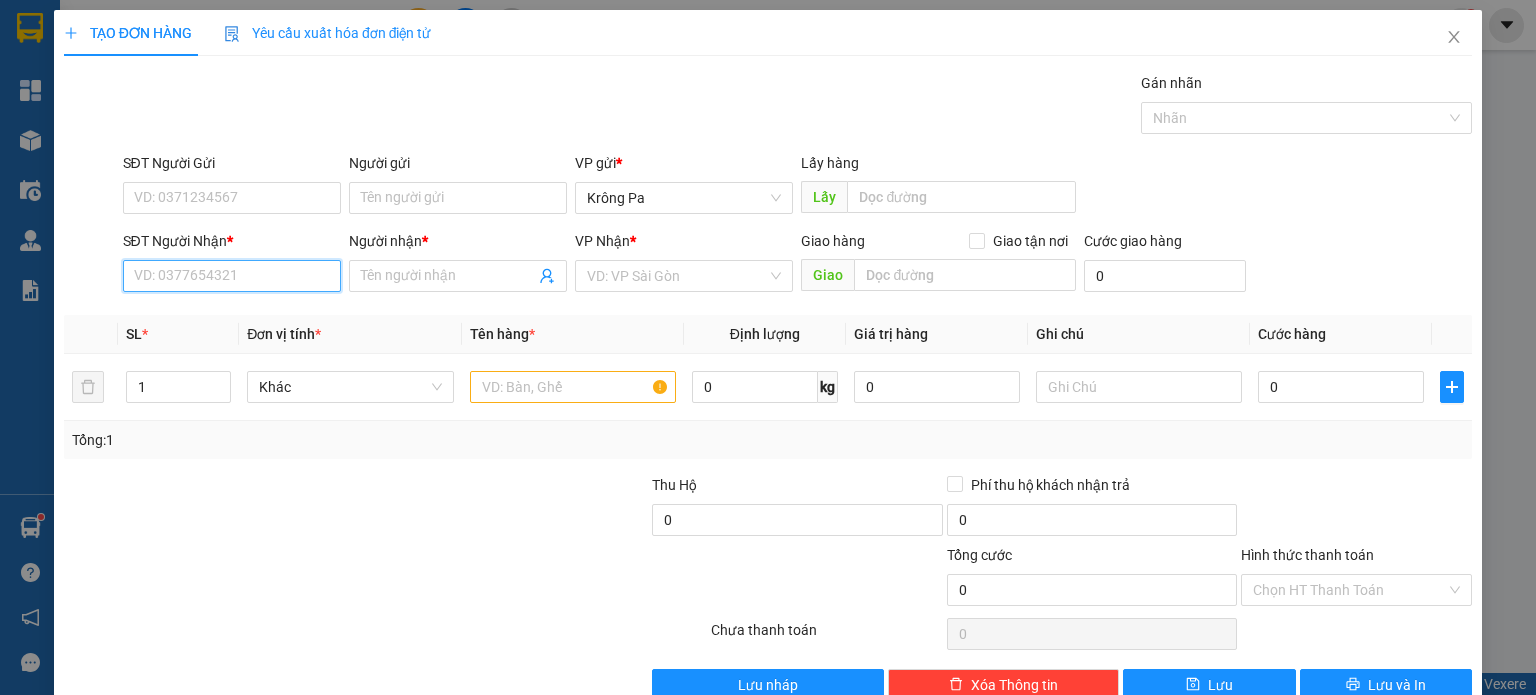 click on "SĐT Người Nhận  *" at bounding box center (232, 276) 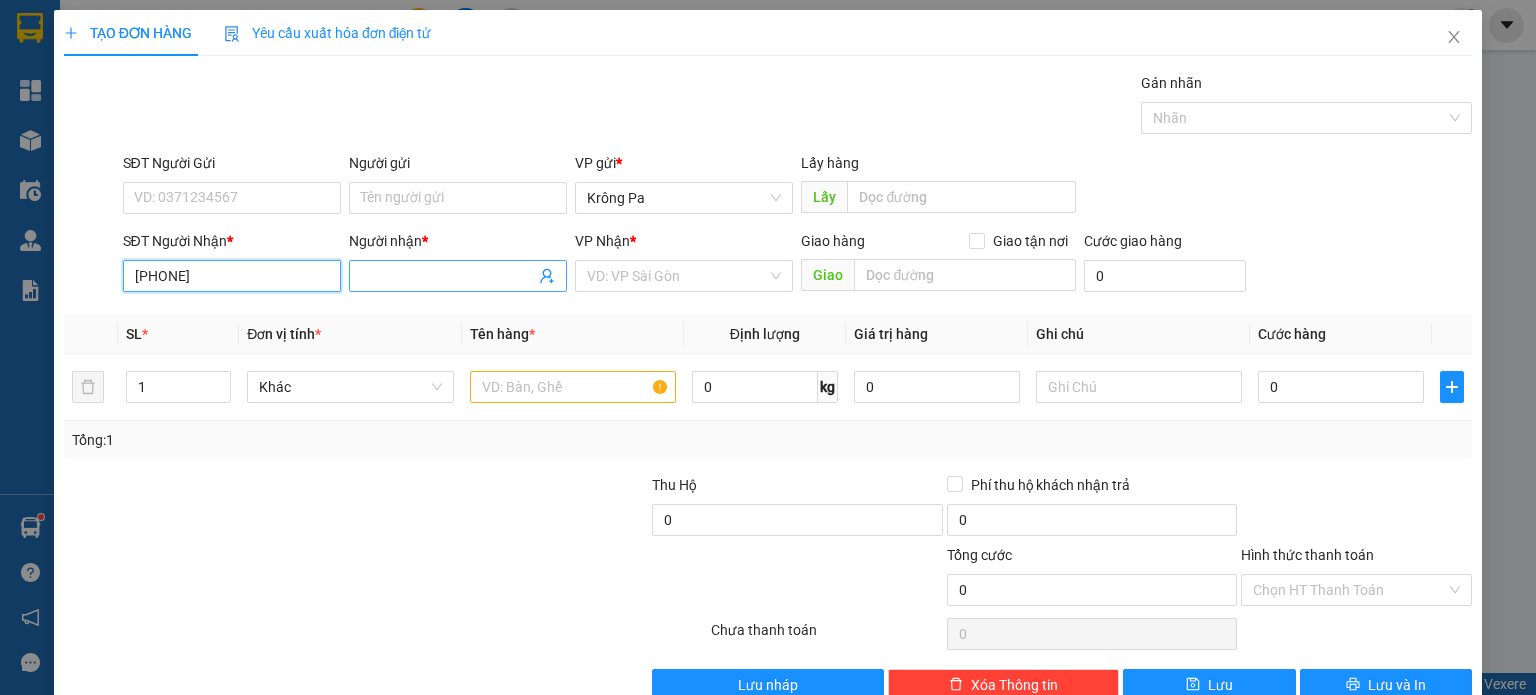 type on "[PHONE]" 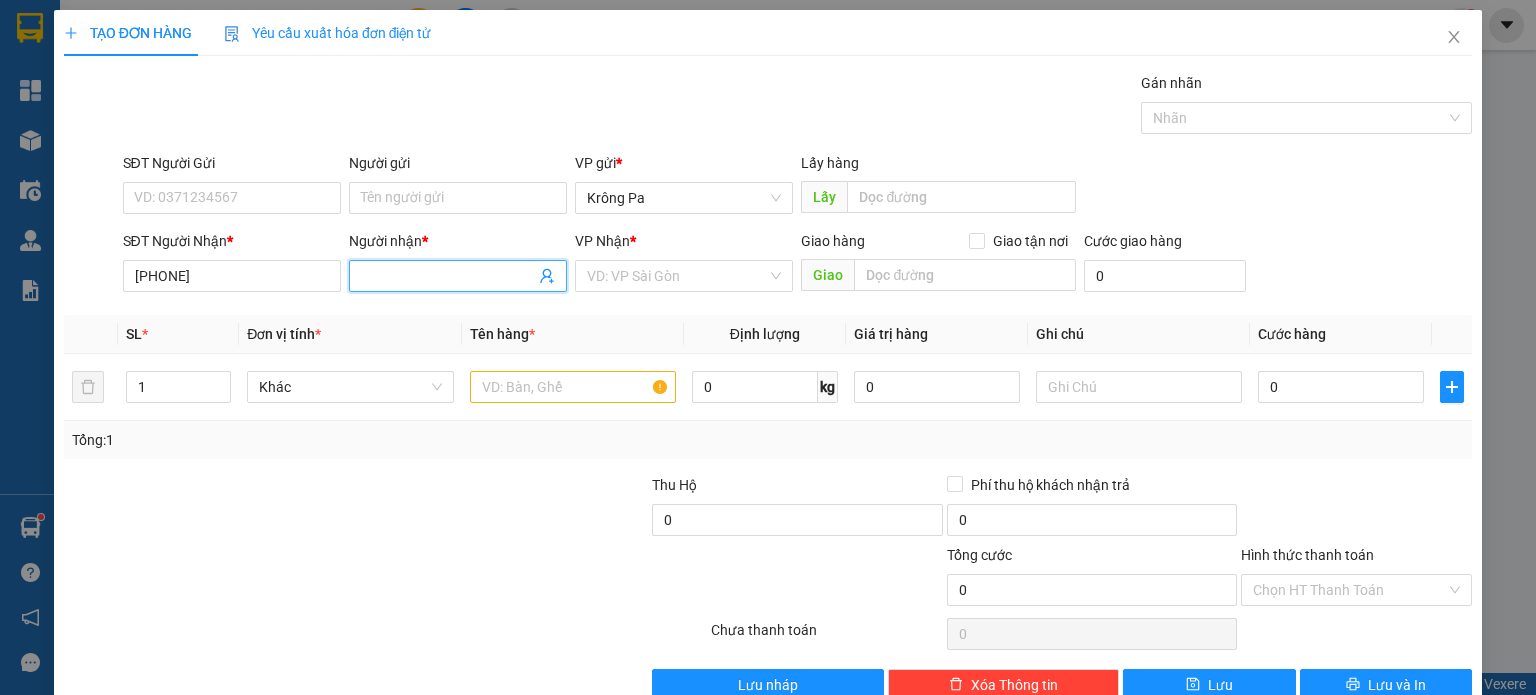click on "Người nhận  *" at bounding box center [448, 276] 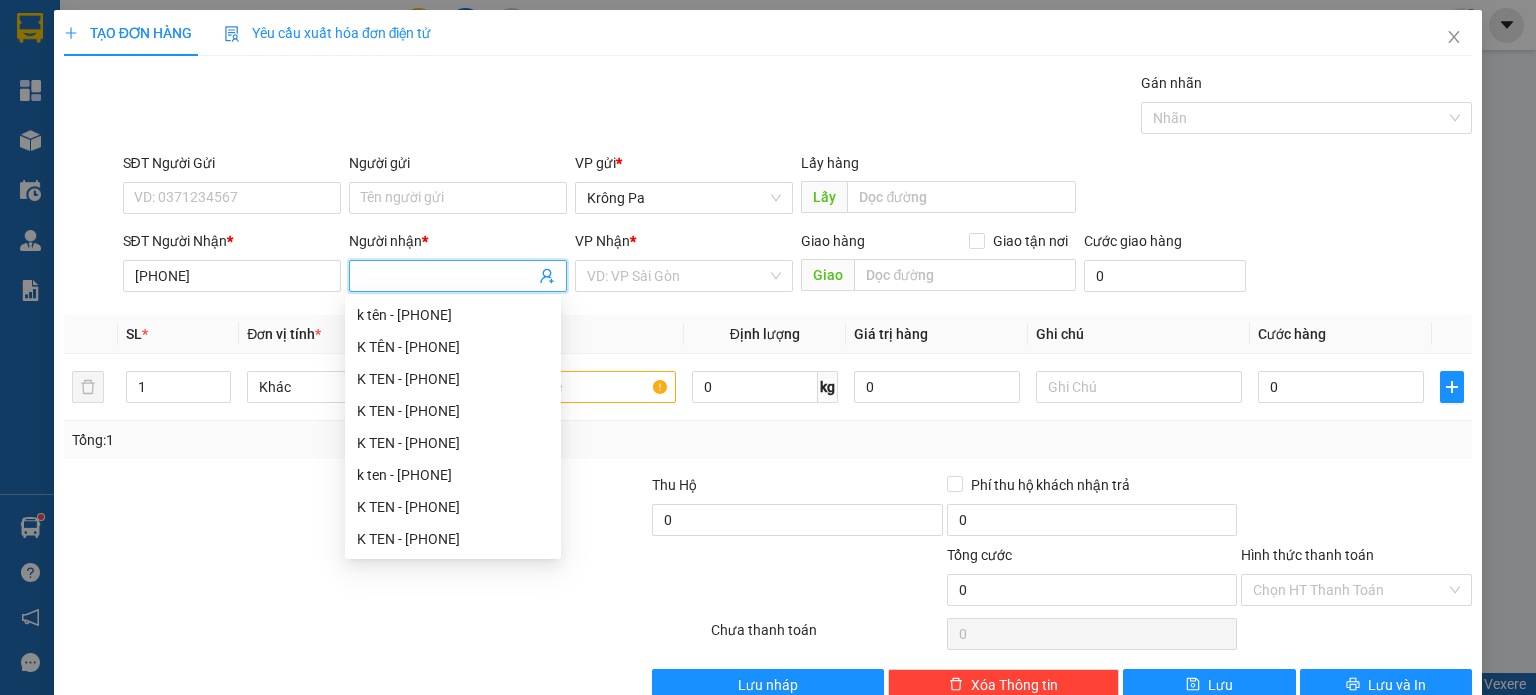 click on "Người nhận  *" at bounding box center [448, 276] 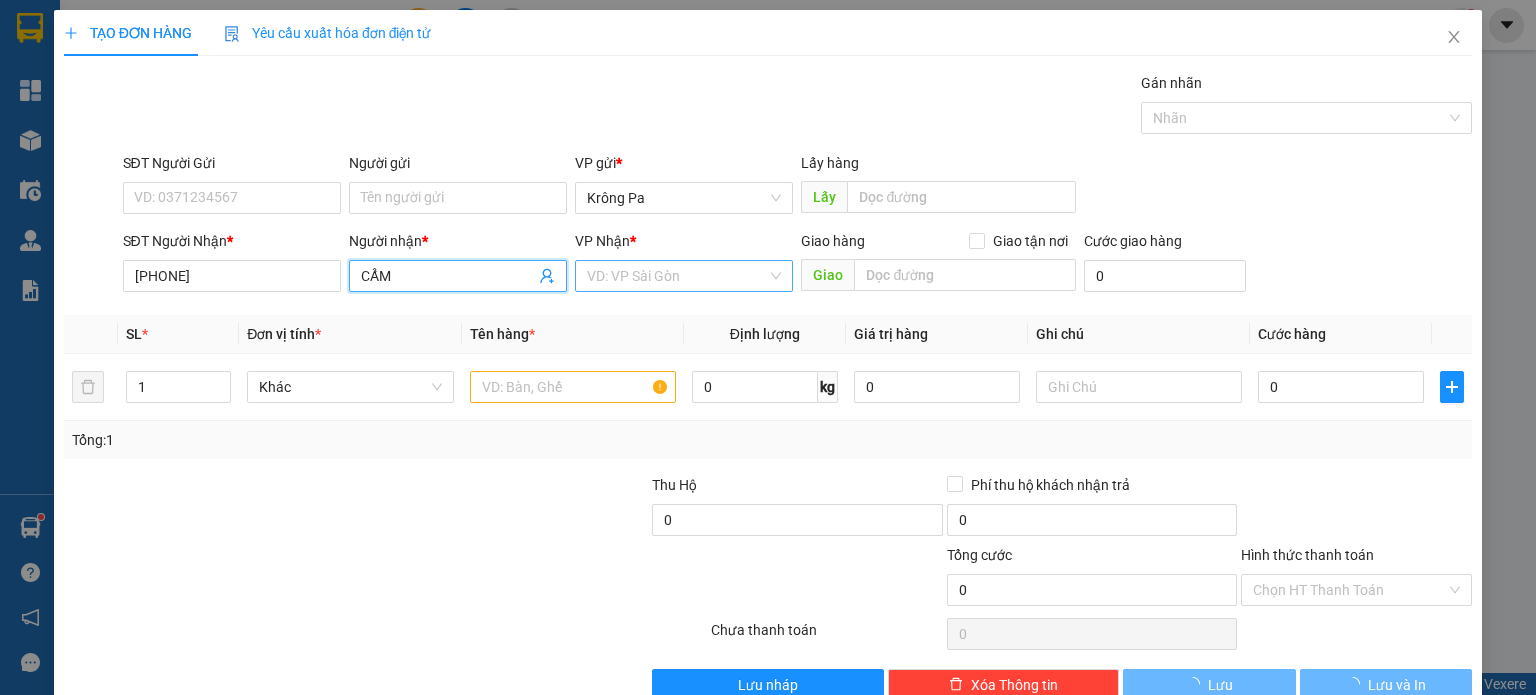 type on "CẨM" 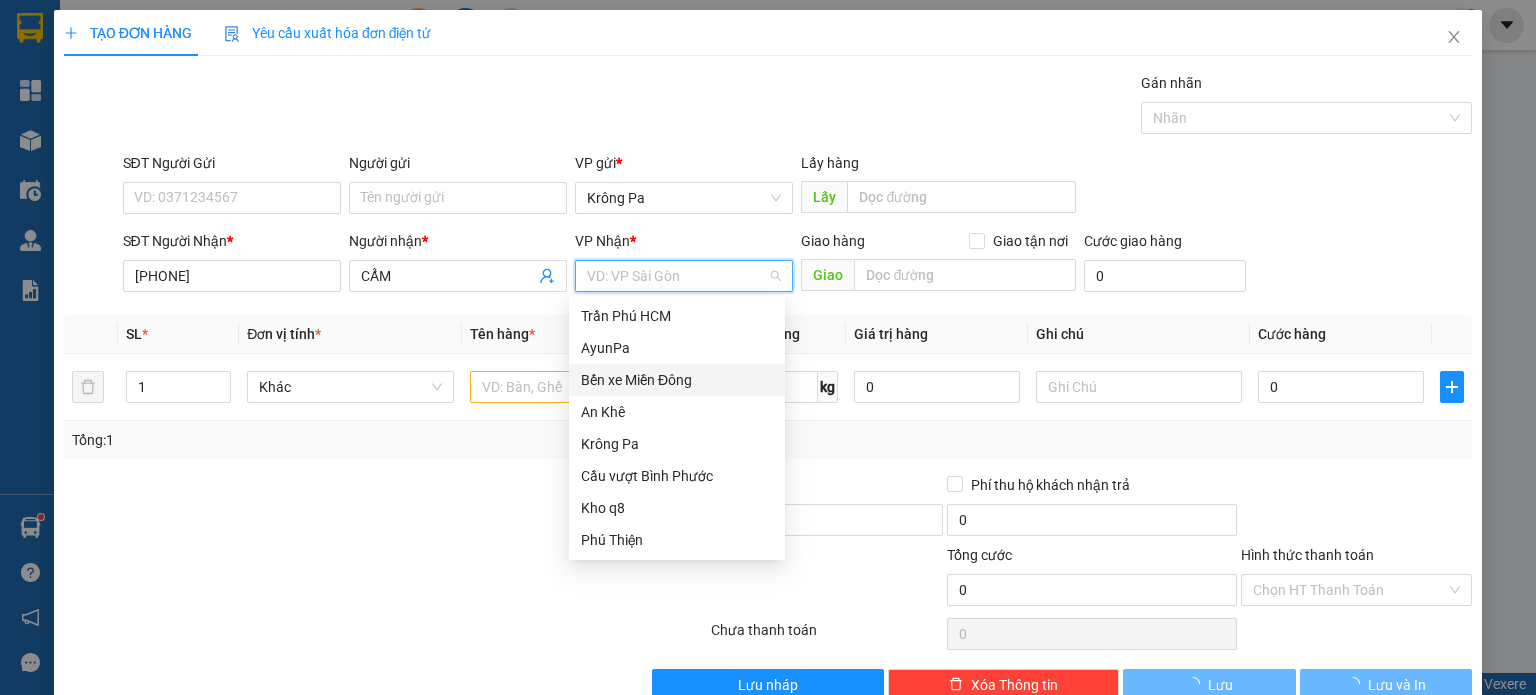 click on "Bến xe Miền Đông" at bounding box center (677, 380) 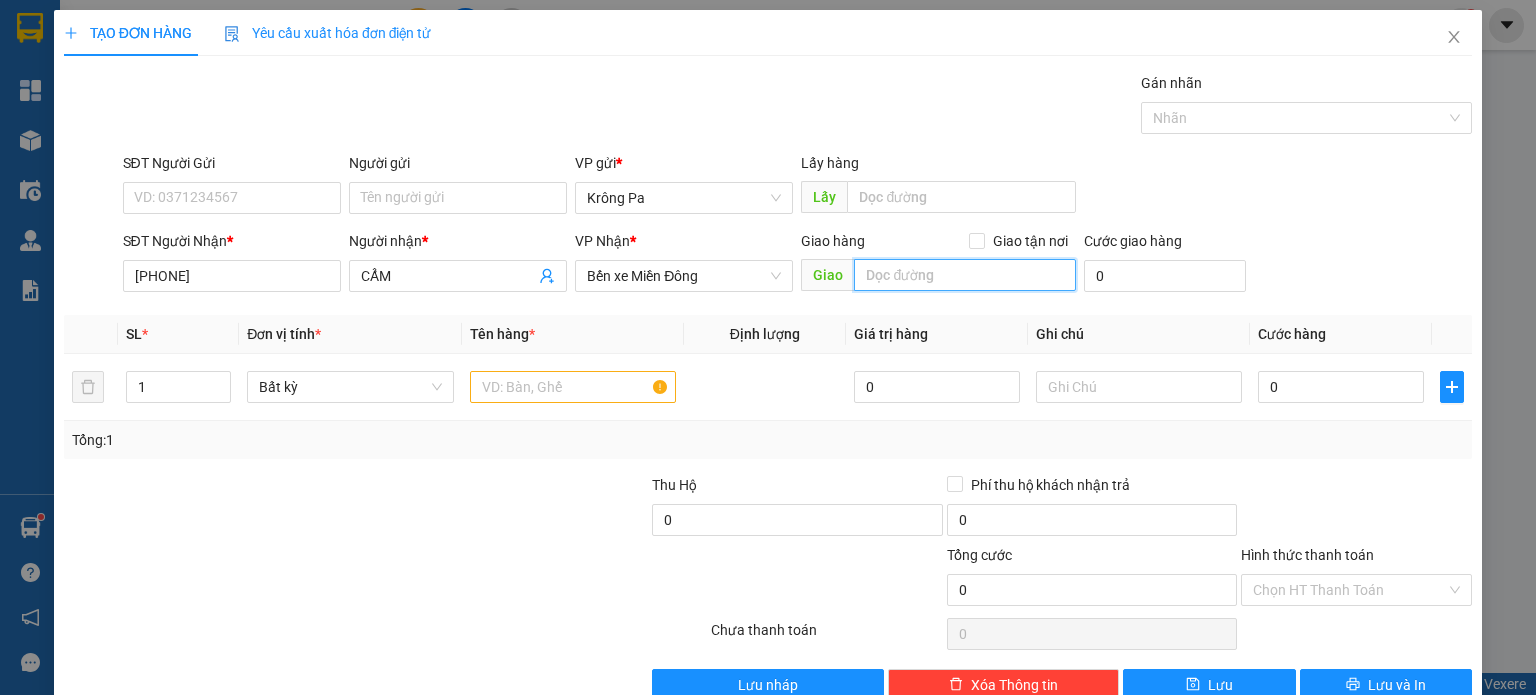 click at bounding box center (965, 275) 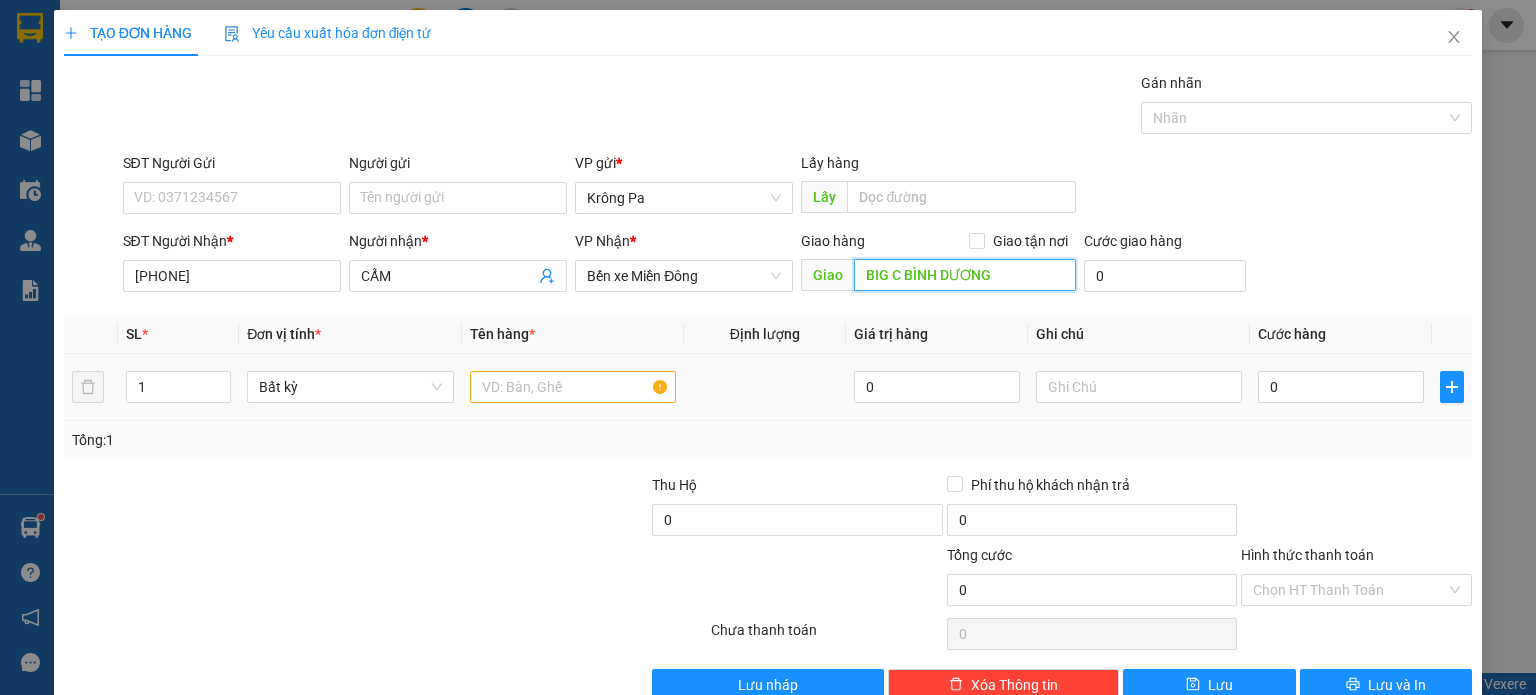 type on "BIG C BÌNH DƯƠNG" 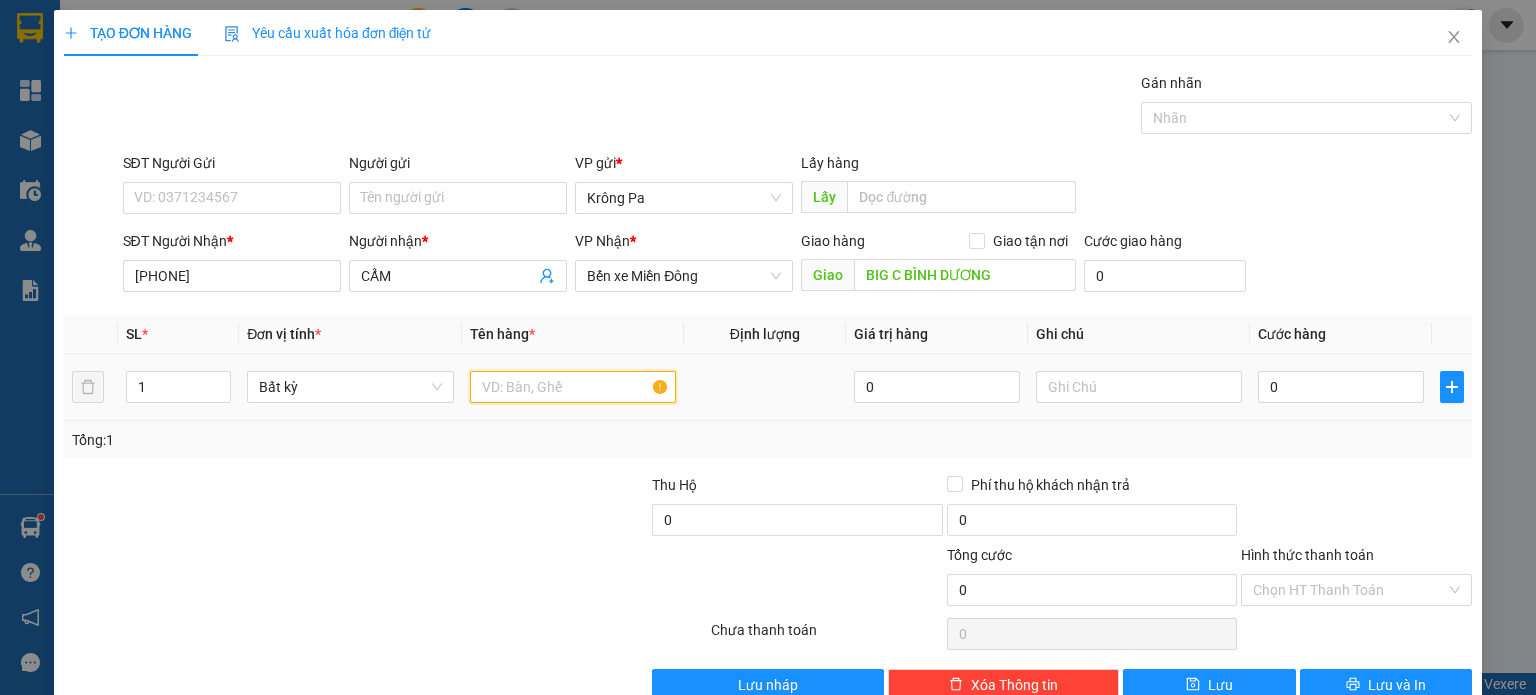click at bounding box center (573, 387) 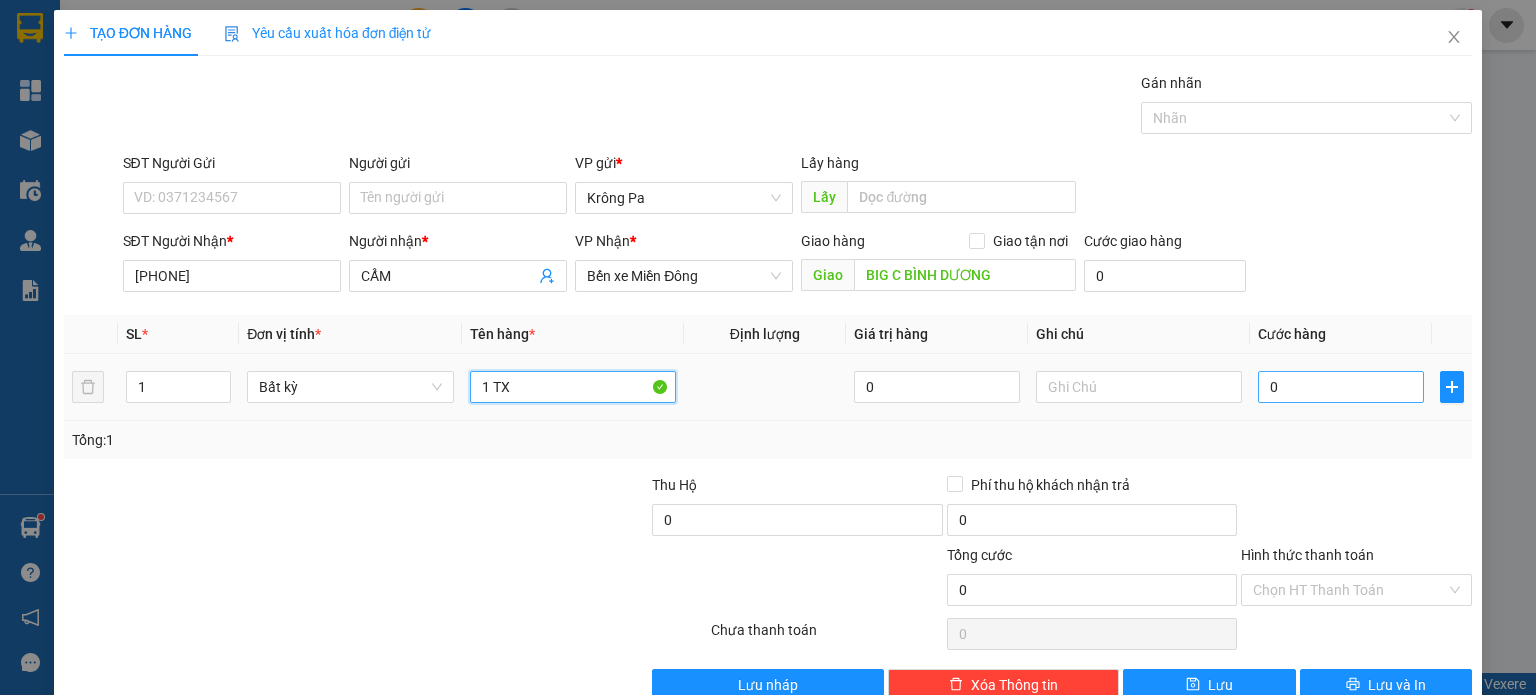 type on "1 TX" 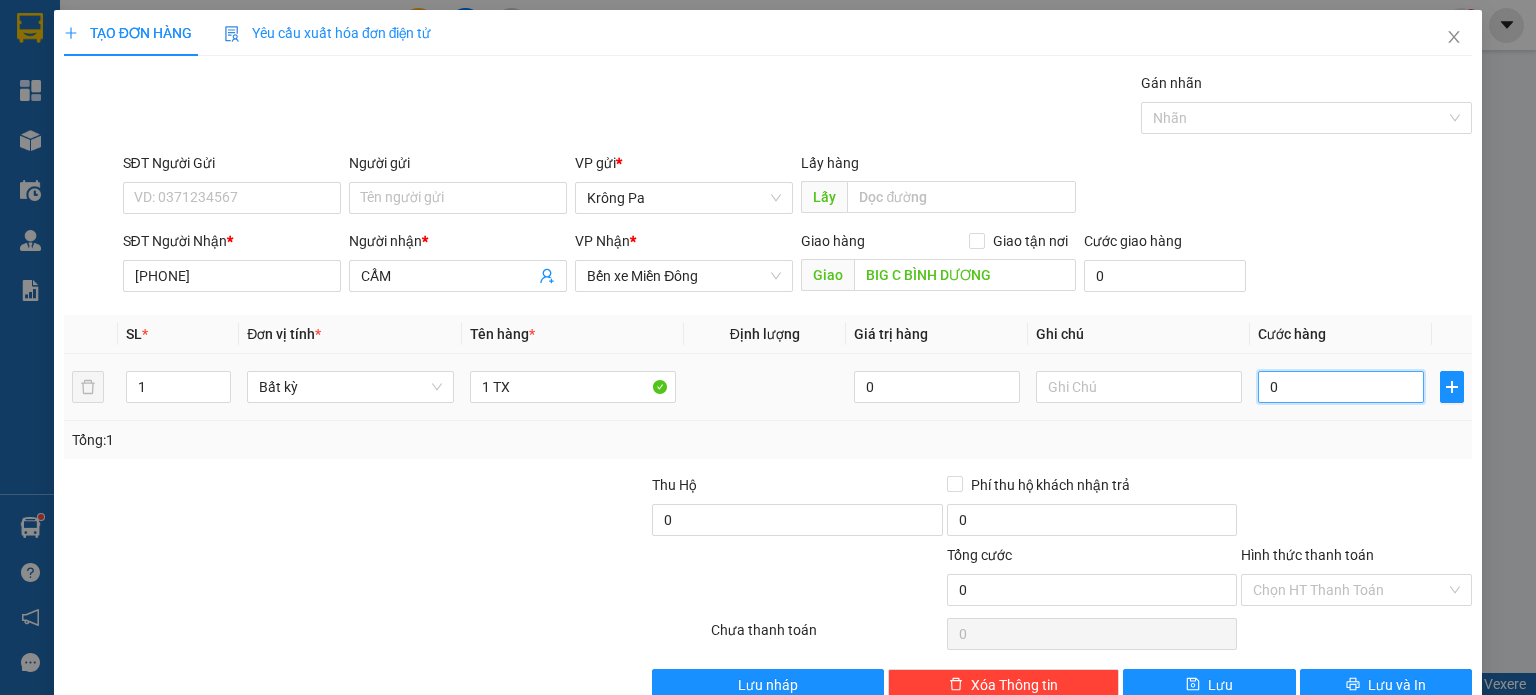 click on "0" at bounding box center [1341, 387] 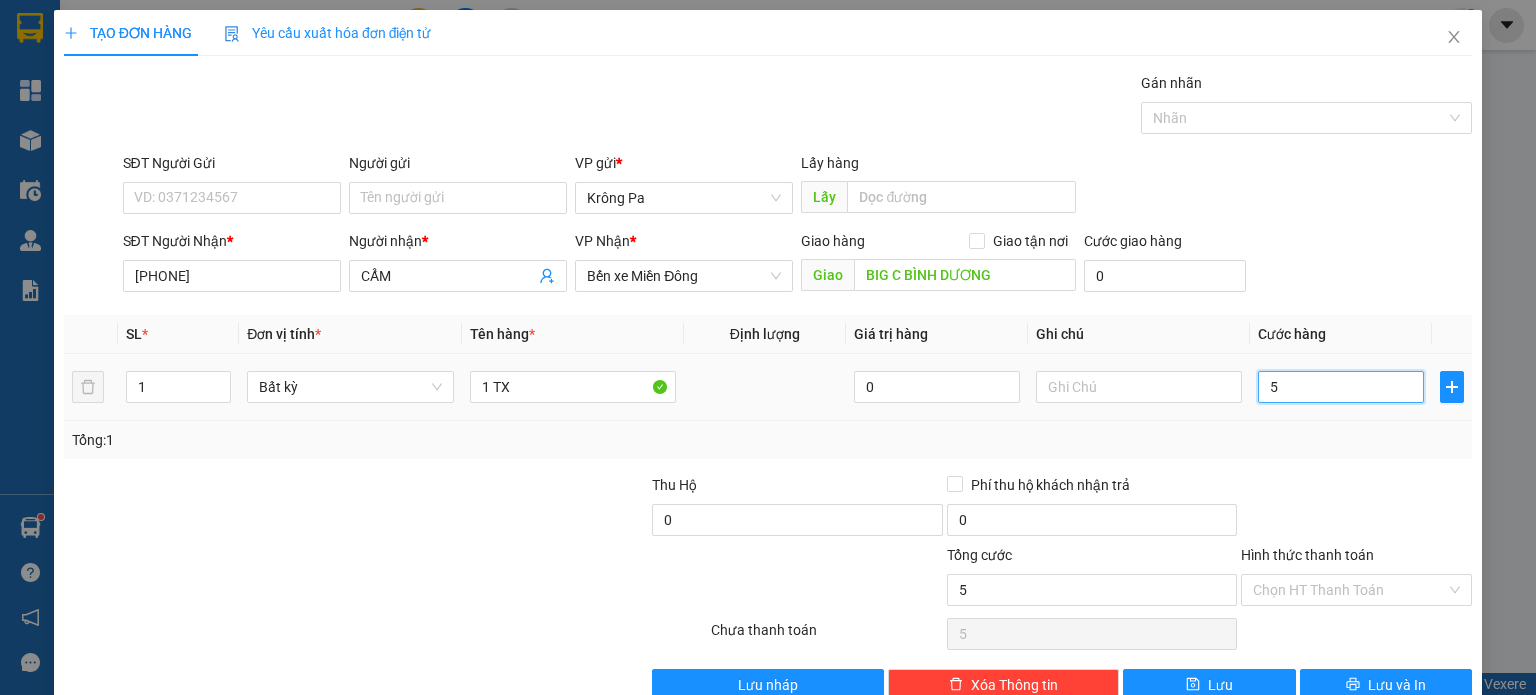 type on "50" 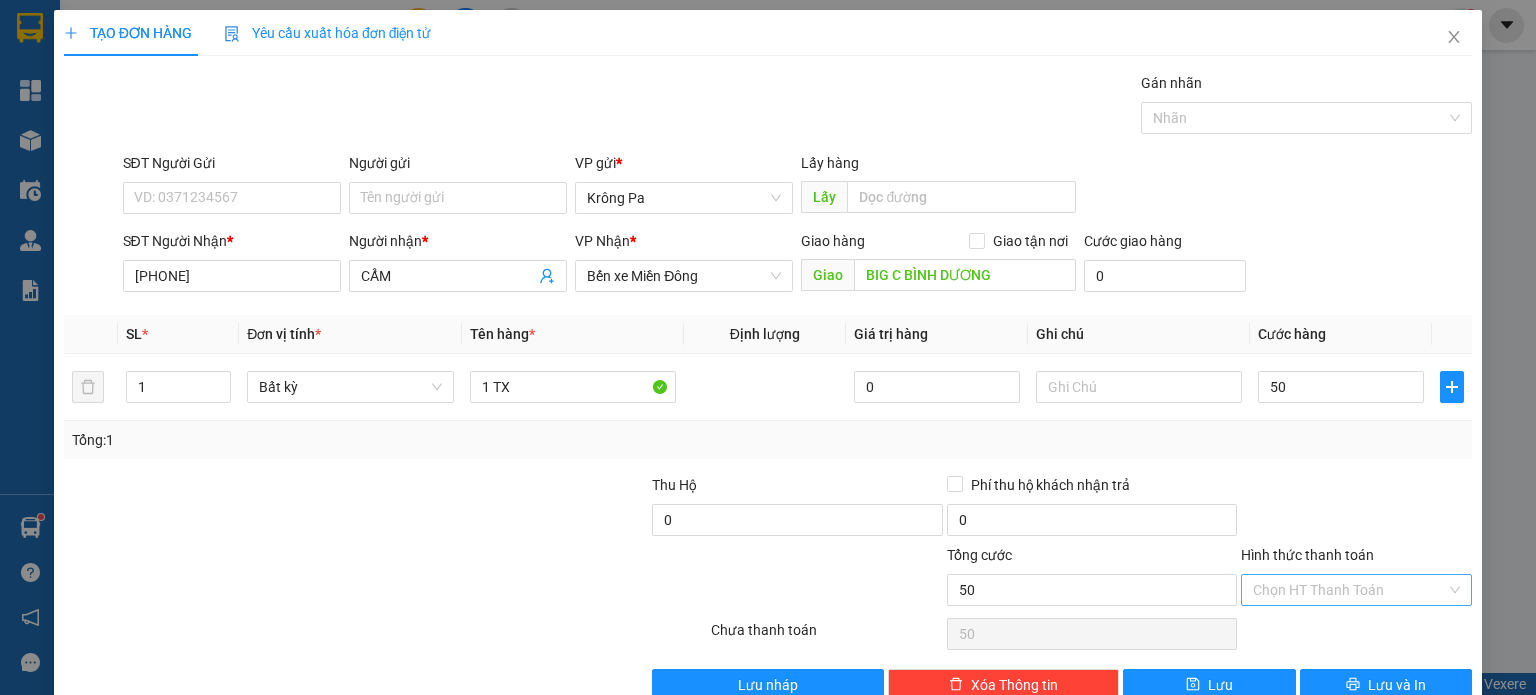 type on "50.000" 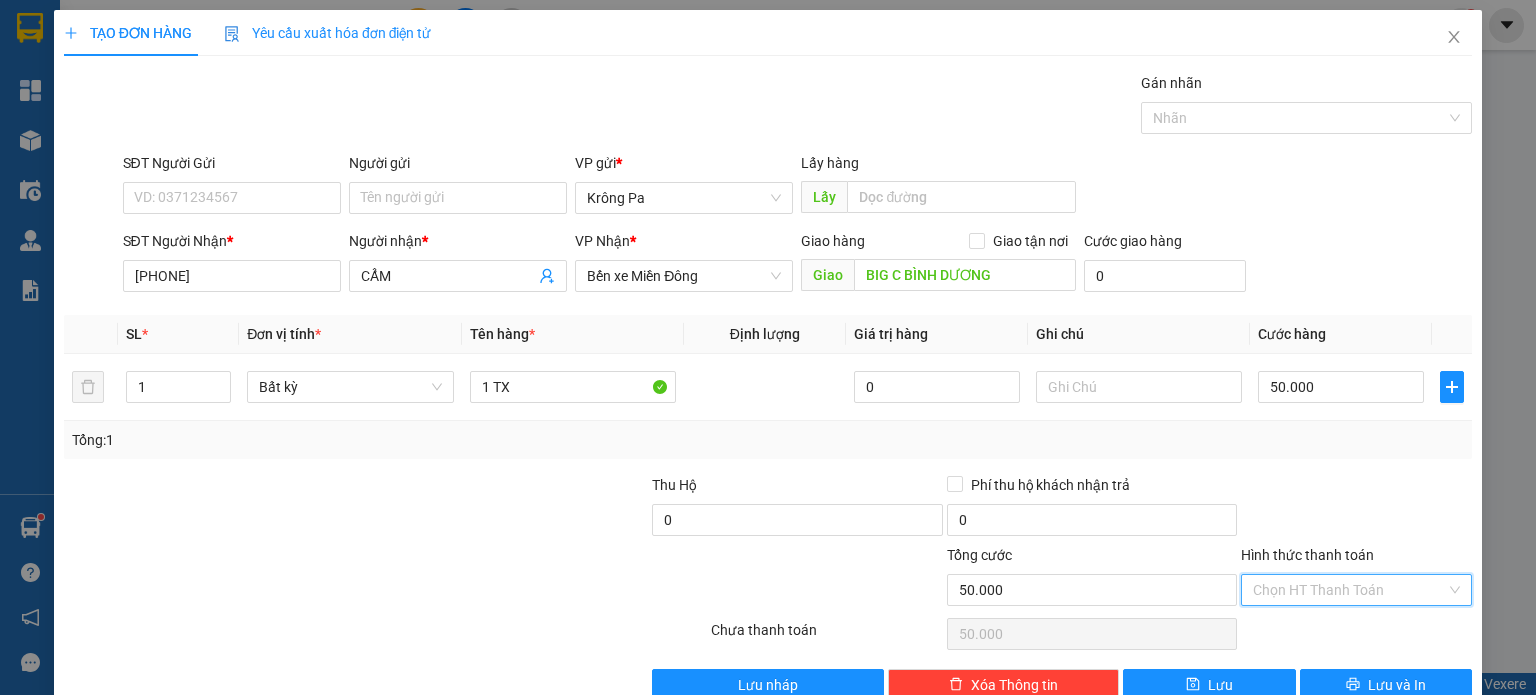 click on "Hình thức thanh toán" at bounding box center [1349, 590] 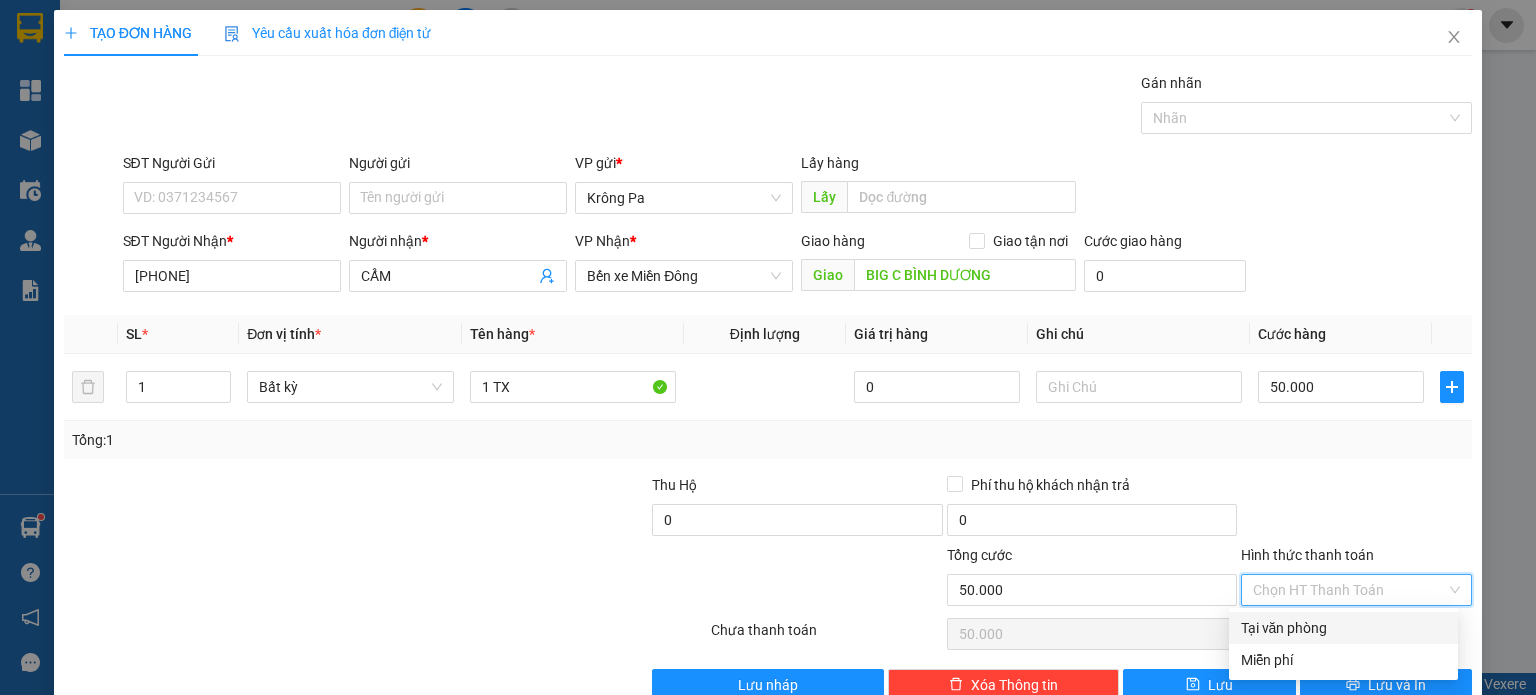 click on "Tại văn phòng" at bounding box center [1343, 628] 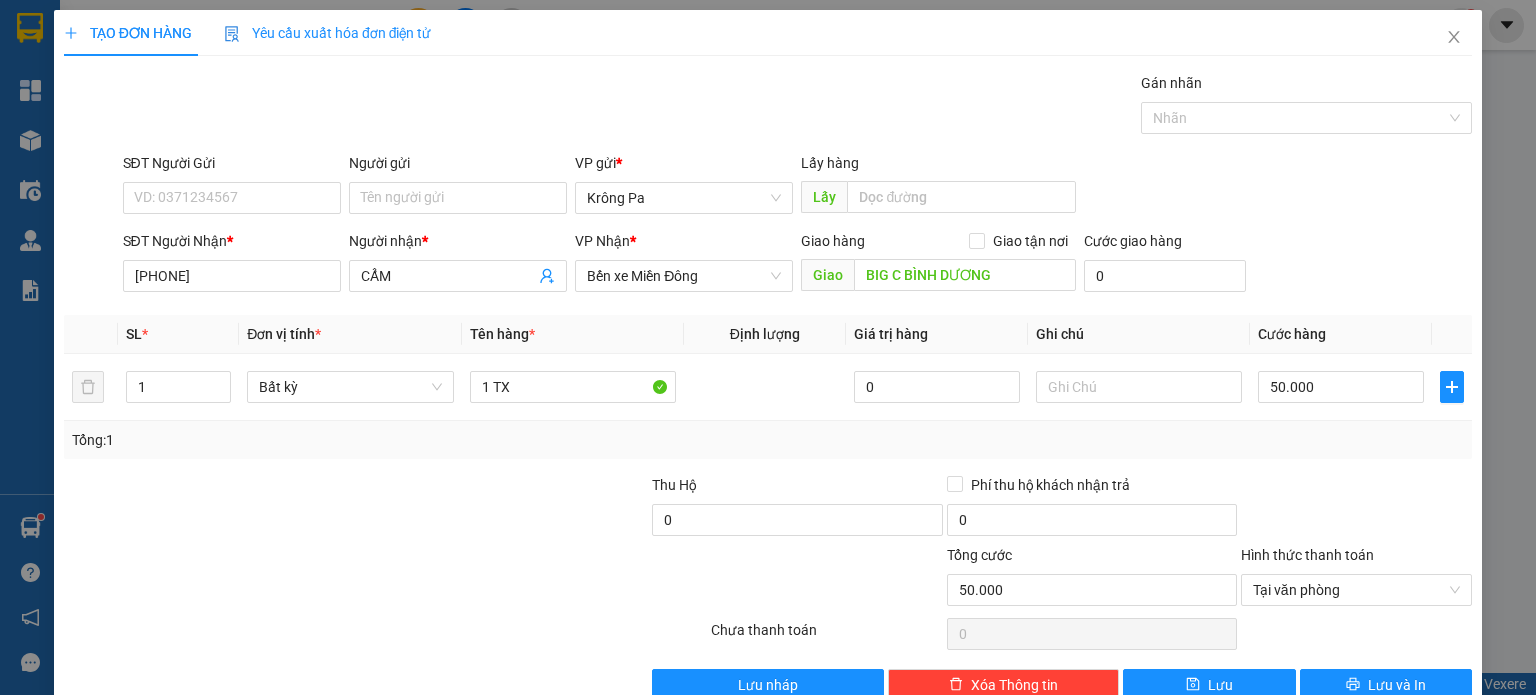 click on "Transit Pickup Surcharge Ids Transit Deliver Surcharge Ids Transit Deliver Surcharge Transit Deliver Surcharge Goi van chuyen  * Tieu chuan Gan nhan   Nhan SDT Nguoi Gui VD: [PHONE] Nguoi gui Ten nguoi gui VP gui  * Krong Pa Lay hang Lay SDT Nguoi Nhan  * [PHONE] Nguoi nhan  * CAM VP Nhan  * Ben xe Mien Dong Giao hang Giao tan noi Giao BIG C BINH DUONG Cuoc giao hang 0 SL  * Don vi tinh  * Ten hang  * Dinh luong Gia tri hang Ghi chu Cuoc hang                   1 Bat ky 1 TX 0 50.000 Tong:  1 Thu Ho 0 Phi thu ho khach nhan tra 0 Tong cuoc 50.000 Hinh thuc thanh toan Tai van phong So tien thu truoc 0 Tai van phong Chua thanh toan 0 Luu nhap Xoa Thong tin Luu Luu va In Tai van phong Mien phi Tai van phong Mien phi" at bounding box center [768, 386] 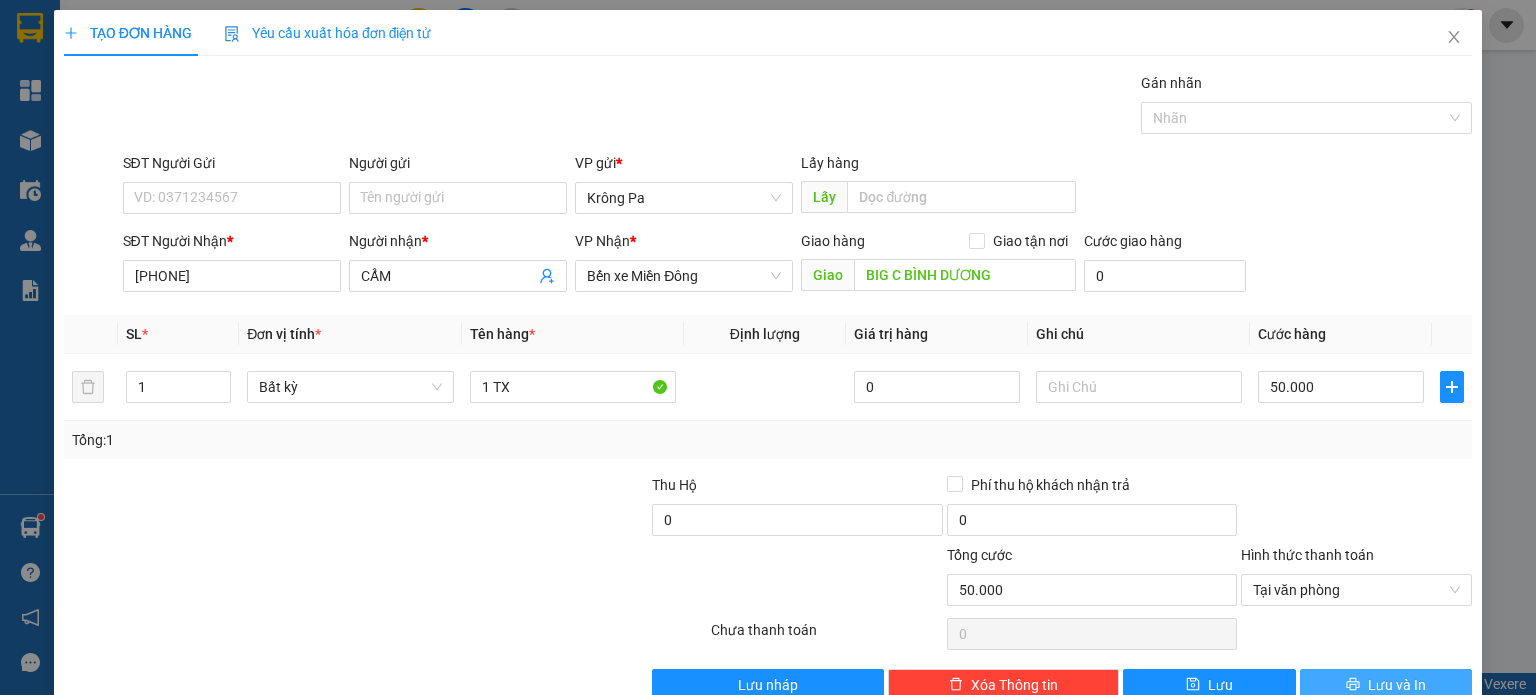 click on "Lưu và In" at bounding box center [1397, 685] 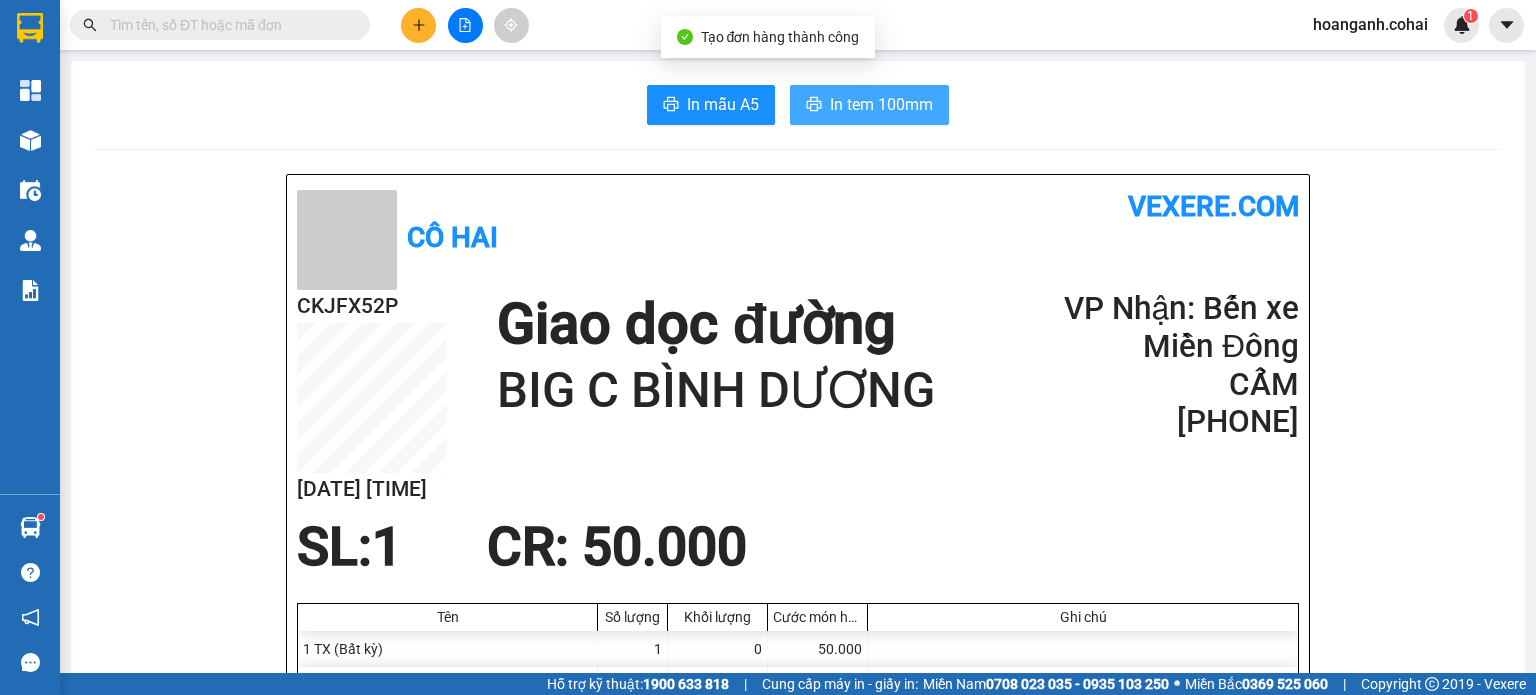 click on "In tem 100mm" at bounding box center (869, 105) 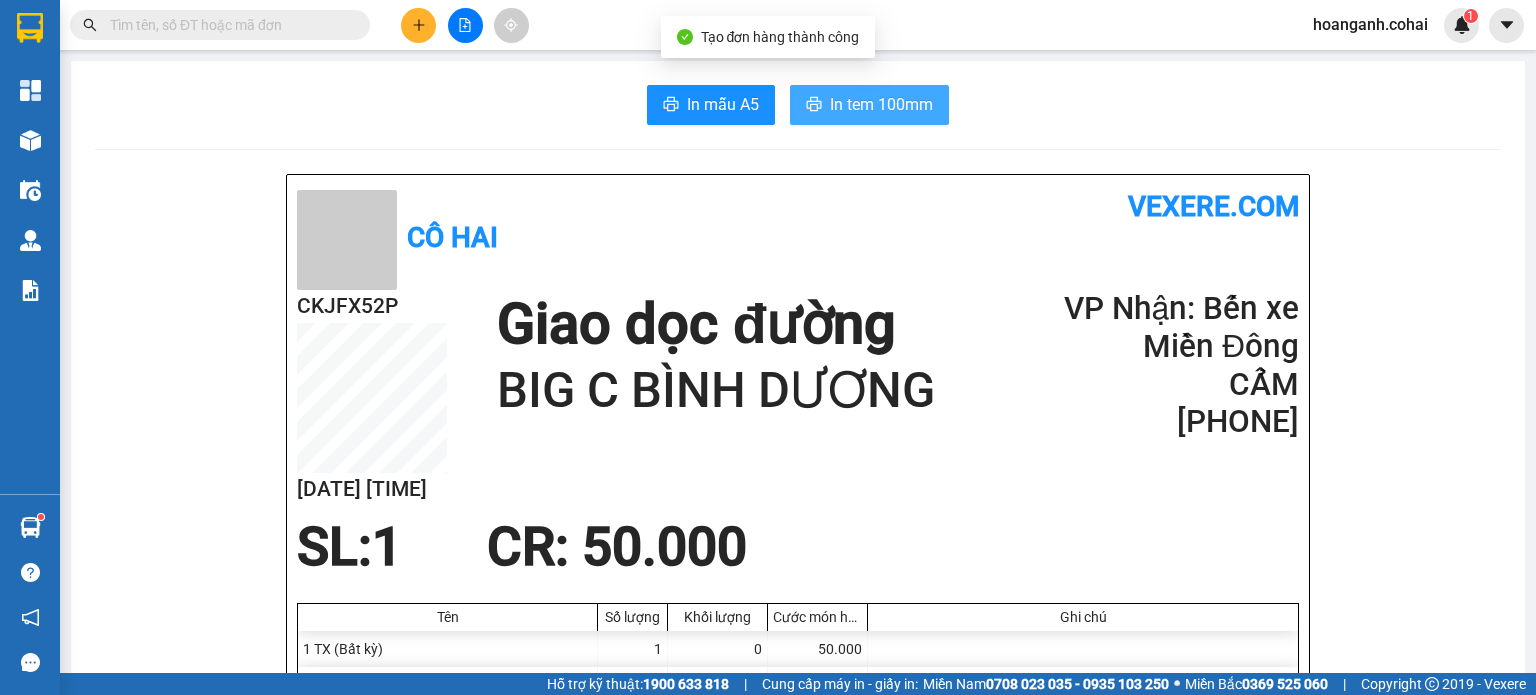 scroll, scrollTop: 0, scrollLeft: 0, axis: both 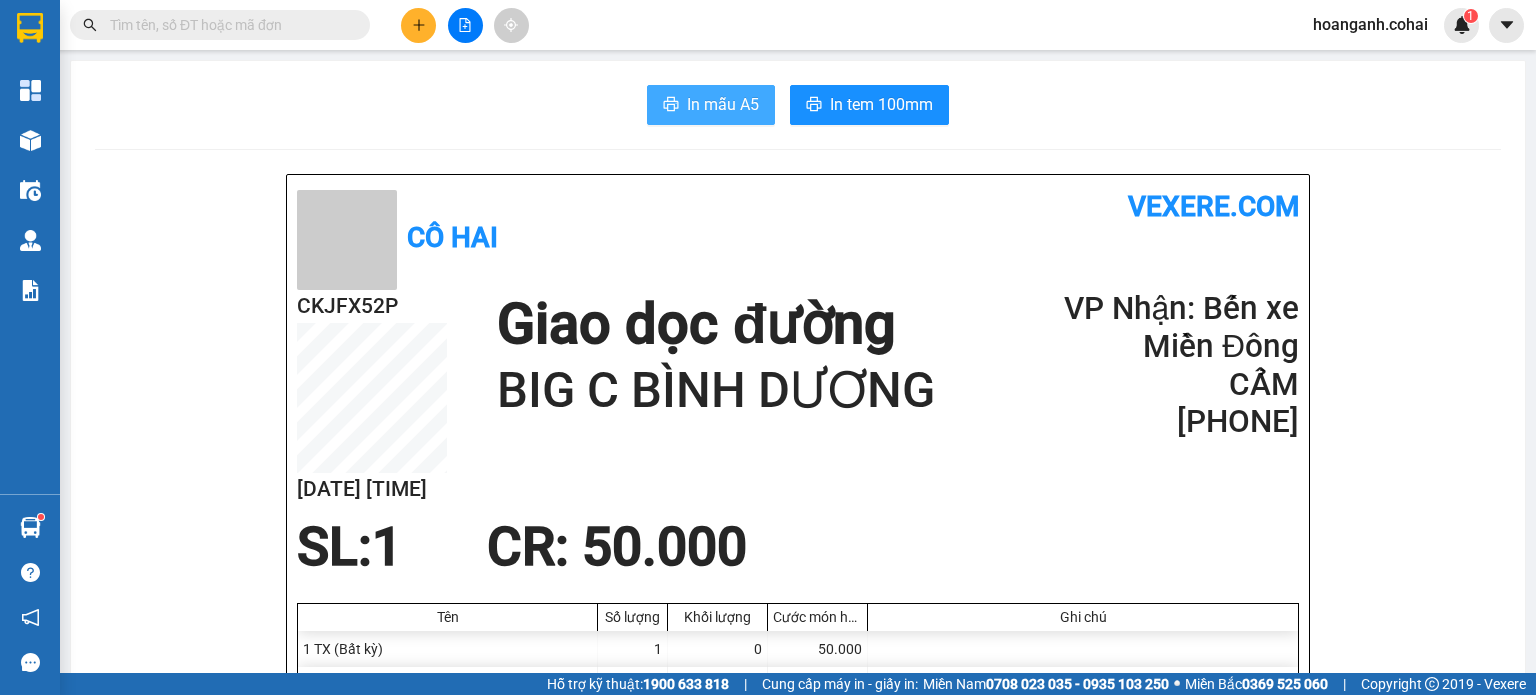 click on "In mẫu A5" at bounding box center [723, 104] 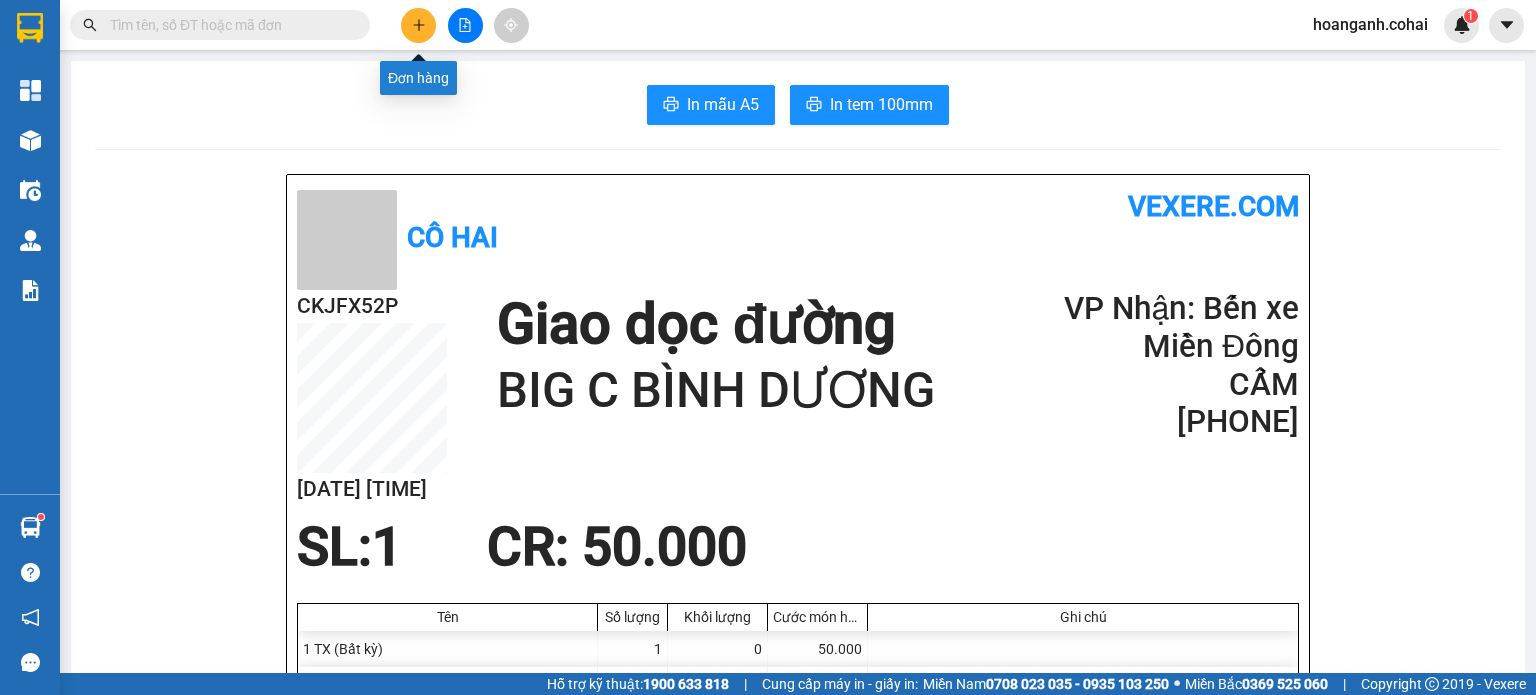 click 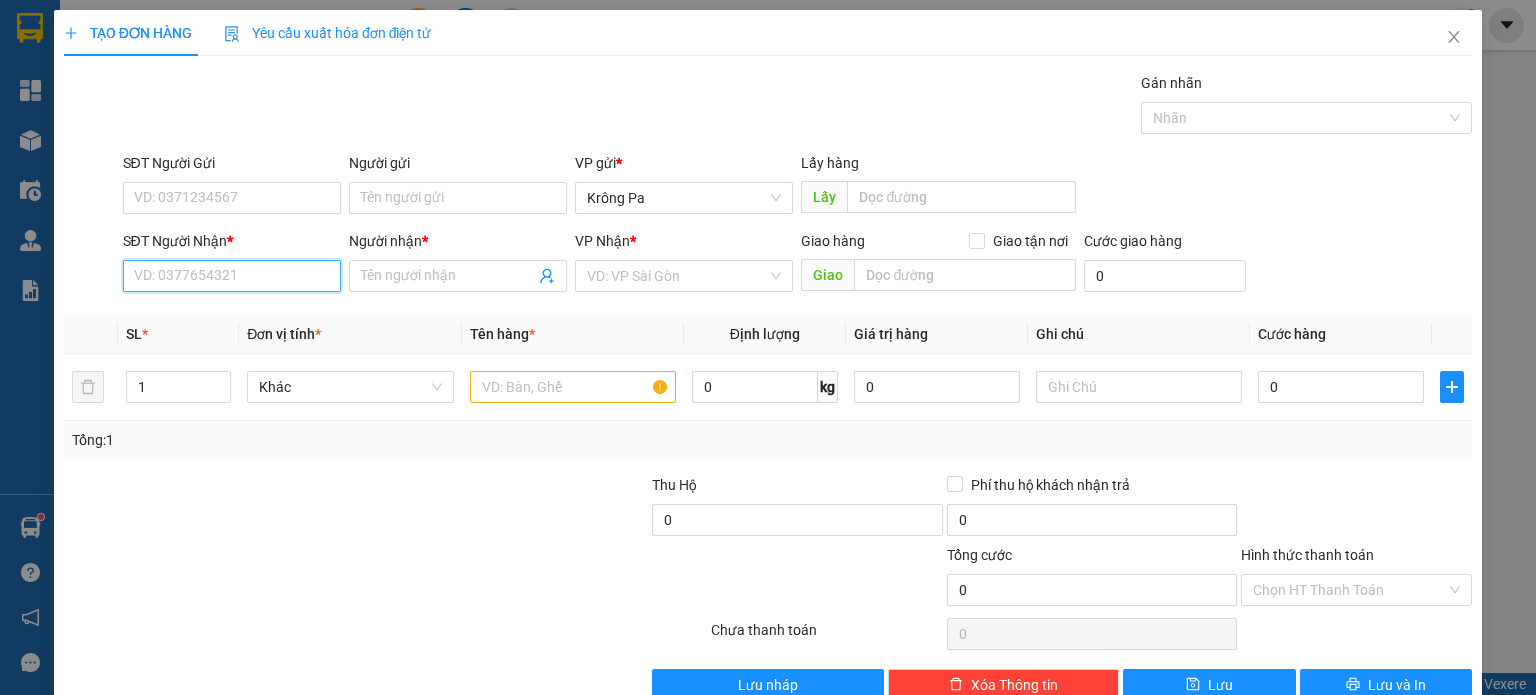 click on "SĐT Người Nhận  *" at bounding box center [232, 276] 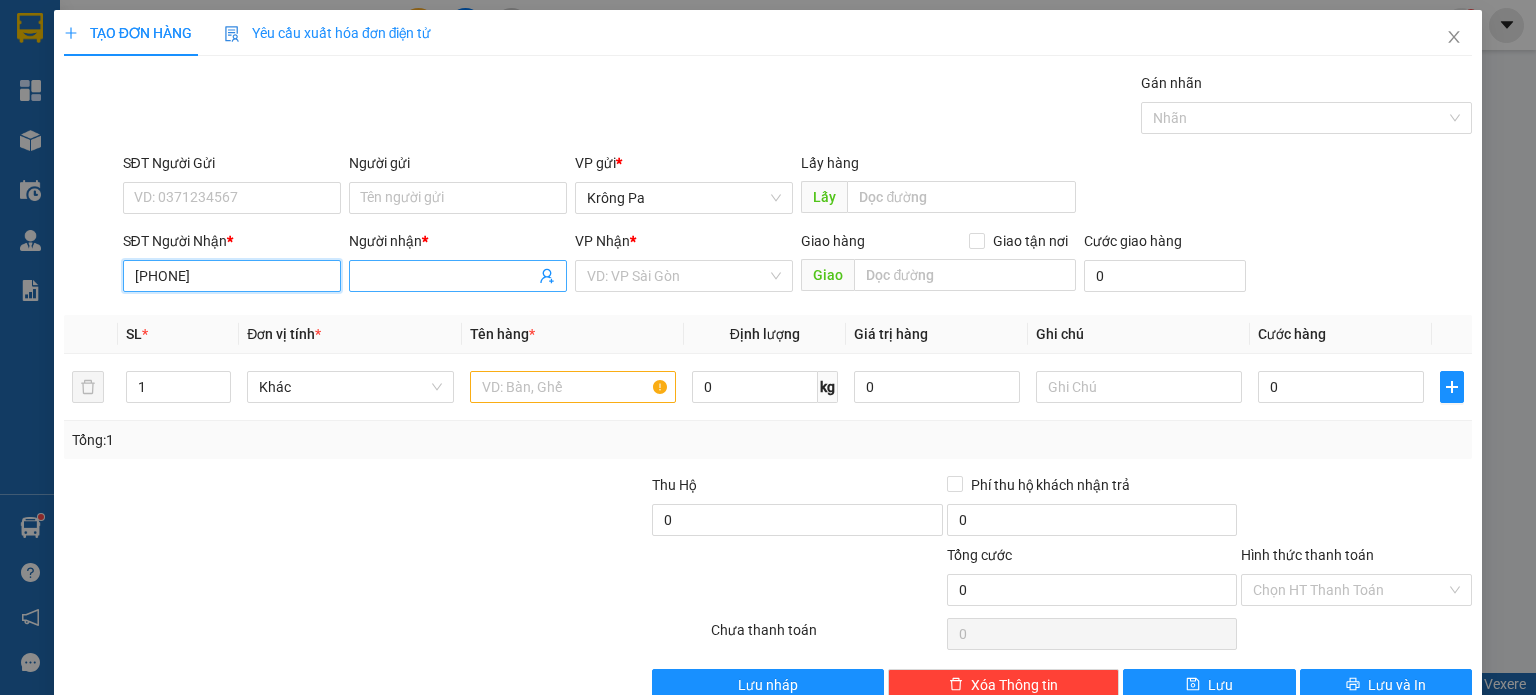 type on "[PHONE]" 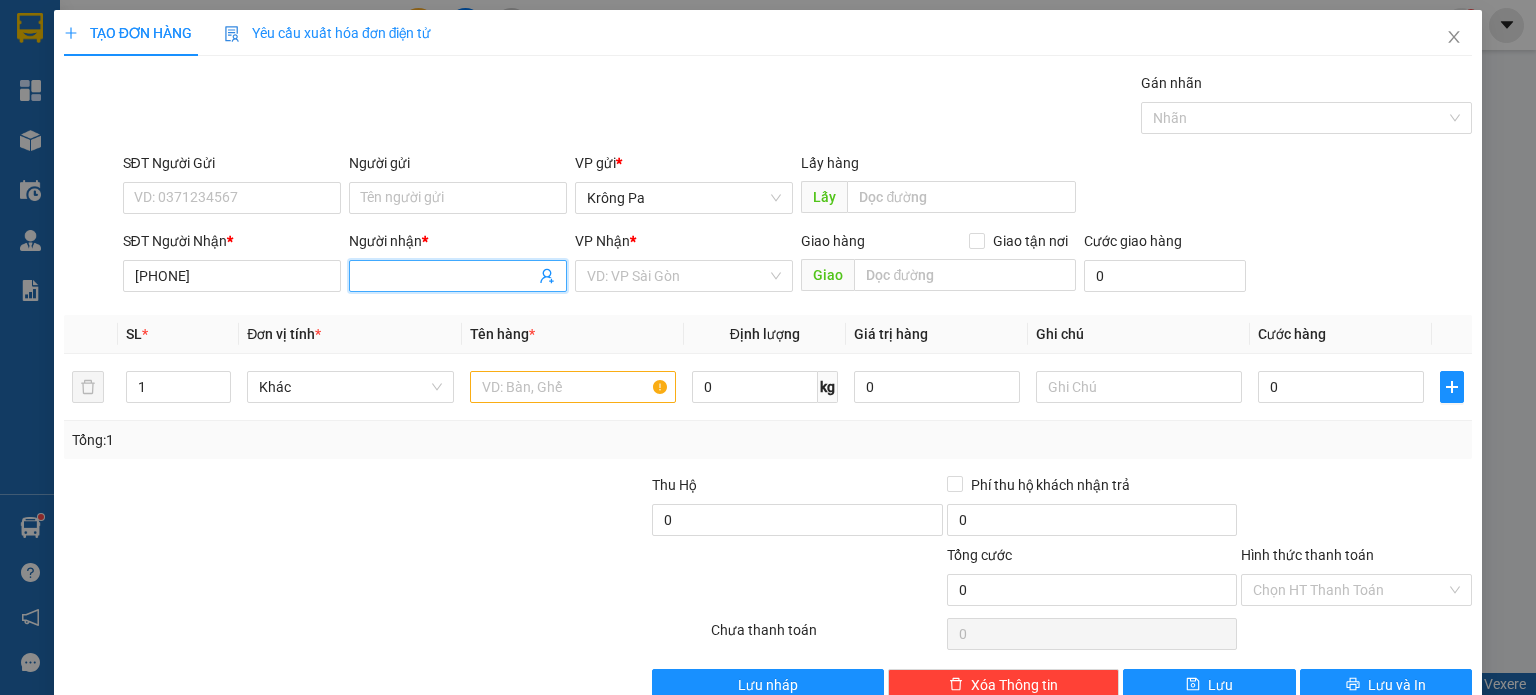 click on "Người nhận  *" at bounding box center (448, 276) 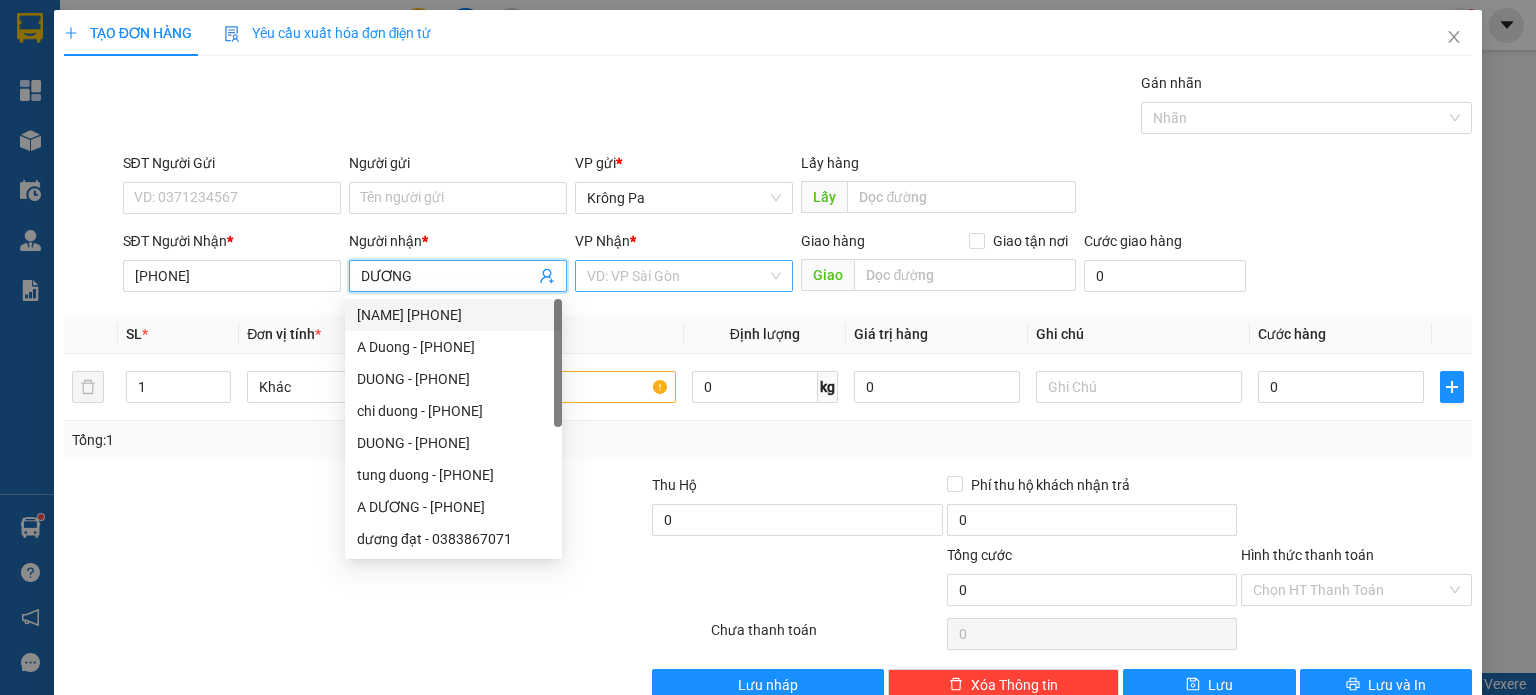 type on "DƯƠNG" 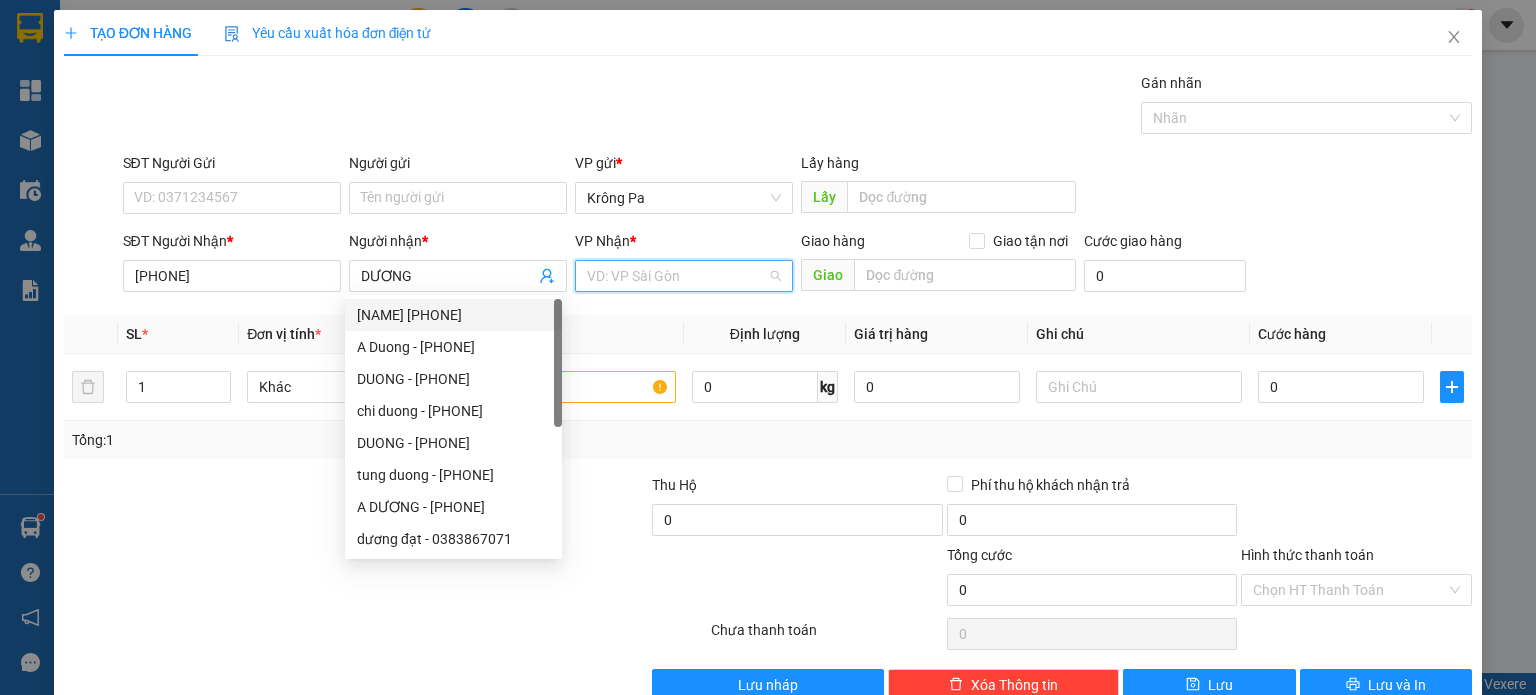 click at bounding box center [677, 276] 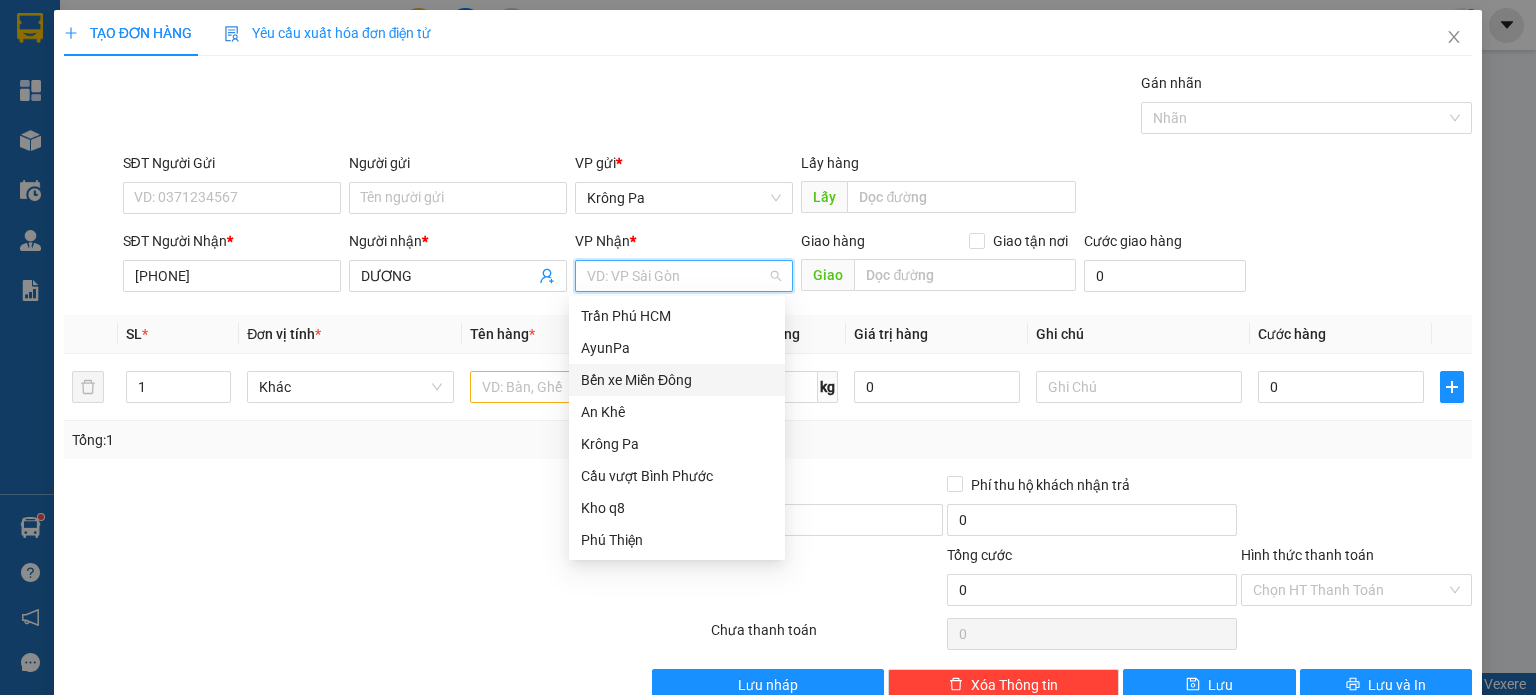 click on "Bến xe Miền Đông" at bounding box center (677, 380) 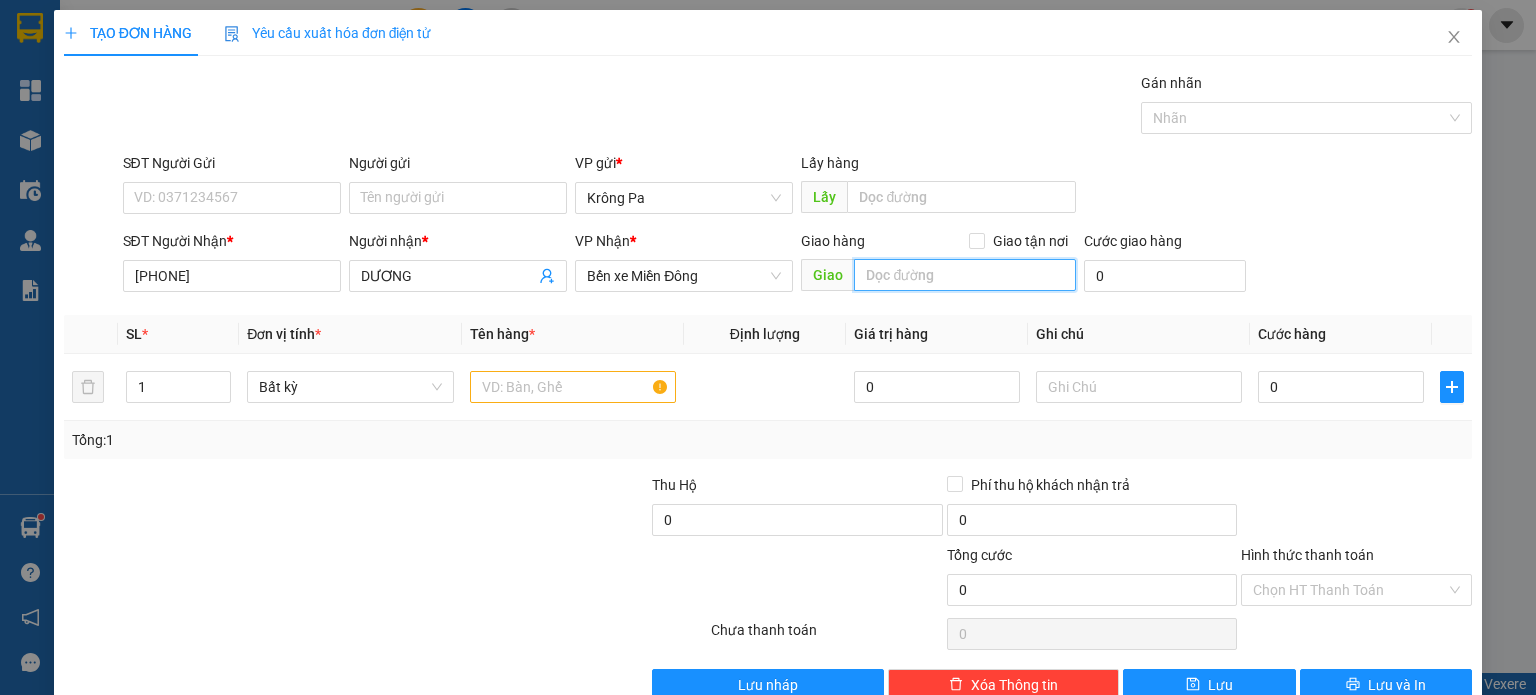 click at bounding box center (965, 275) 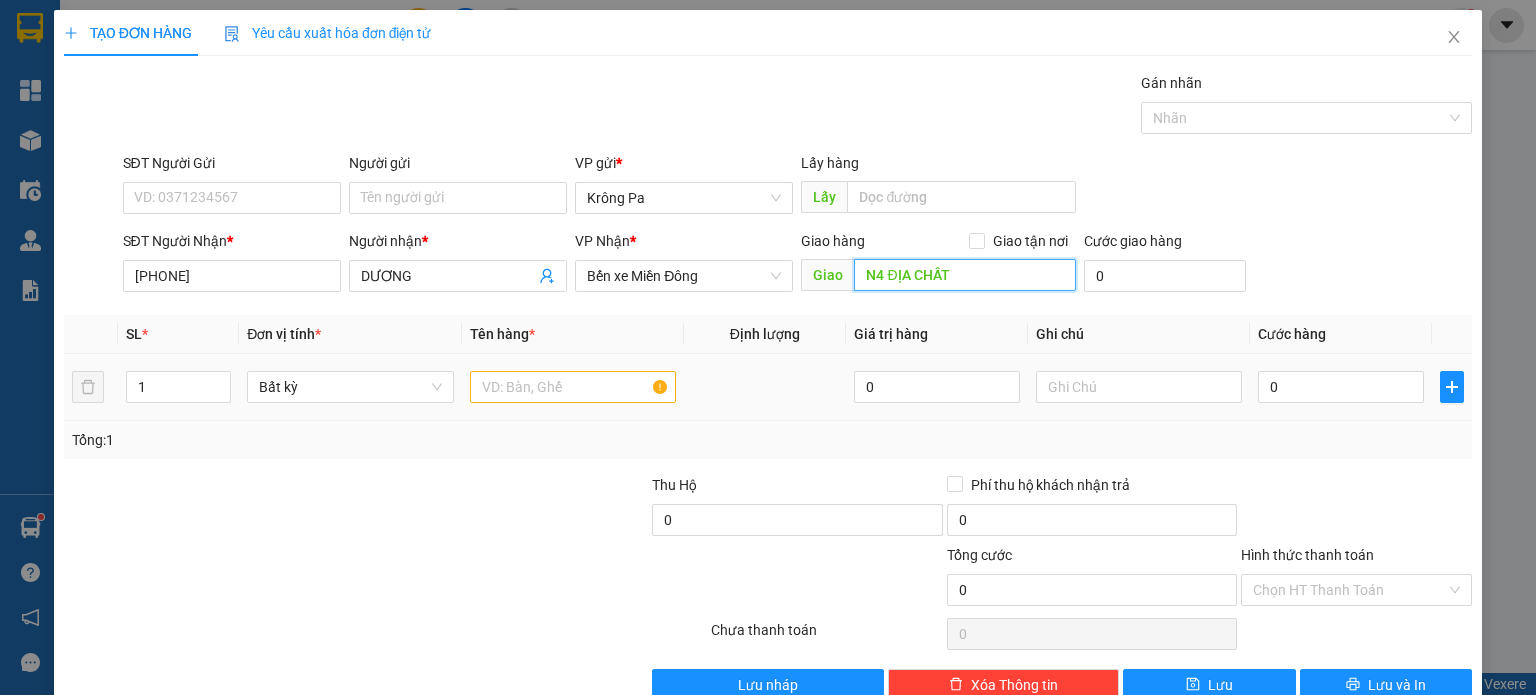 type on "N4 ĐỊA CHẤT" 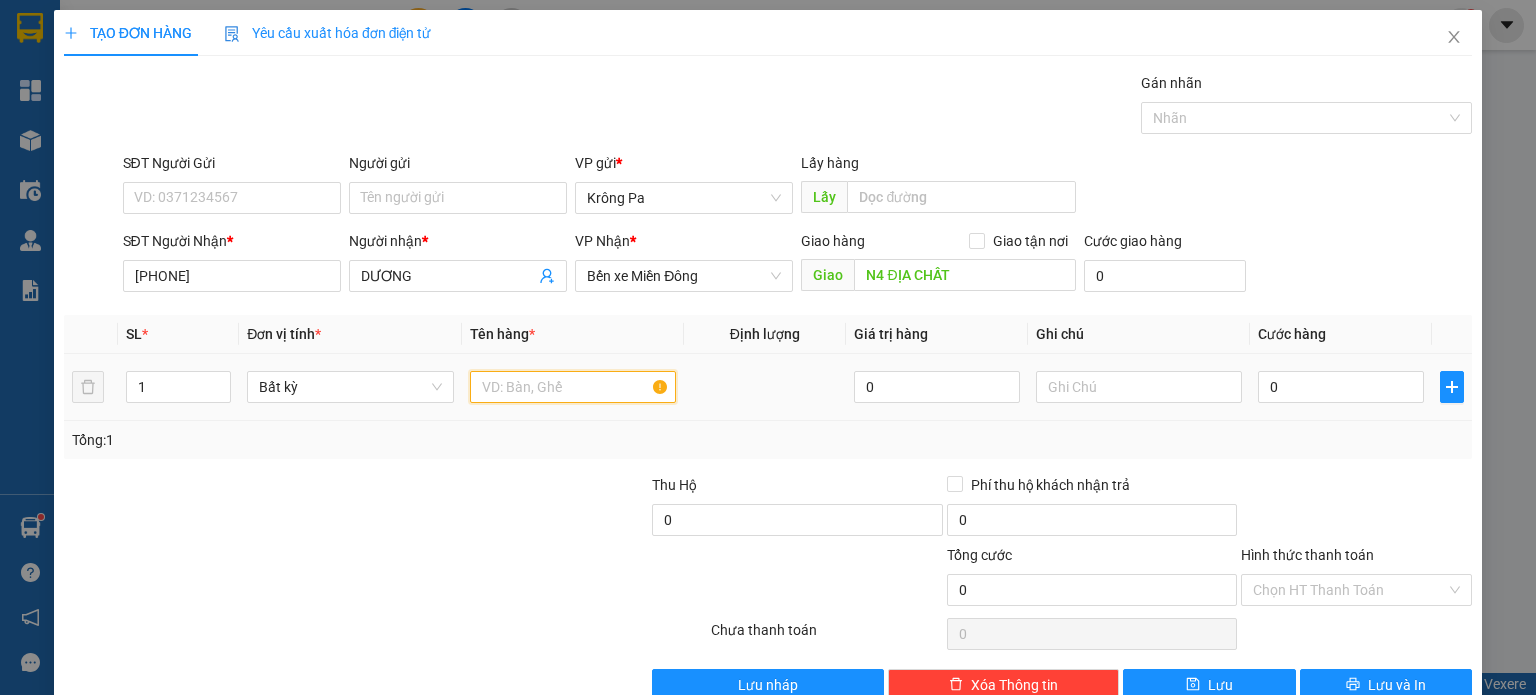 click at bounding box center [573, 387] 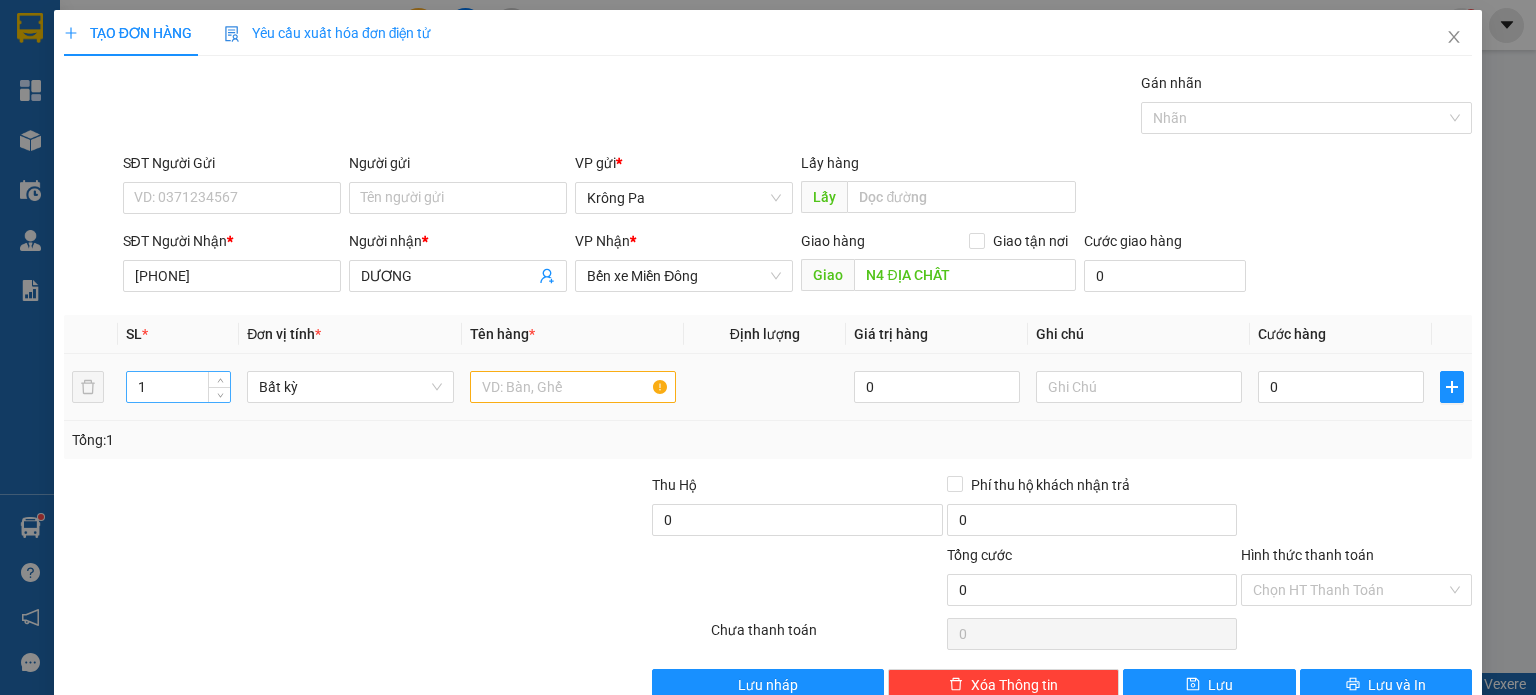 click on "1" at bounding box center (178, 387) 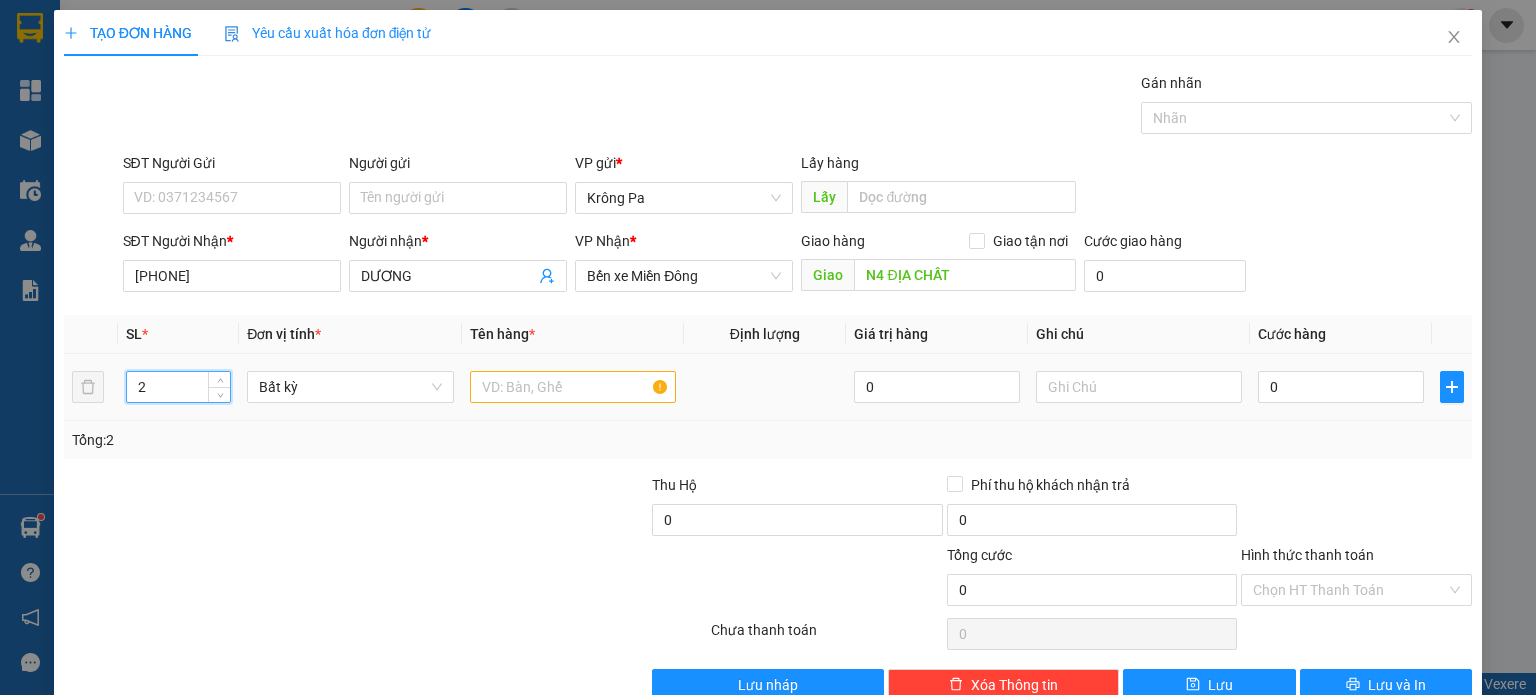 type on "2" 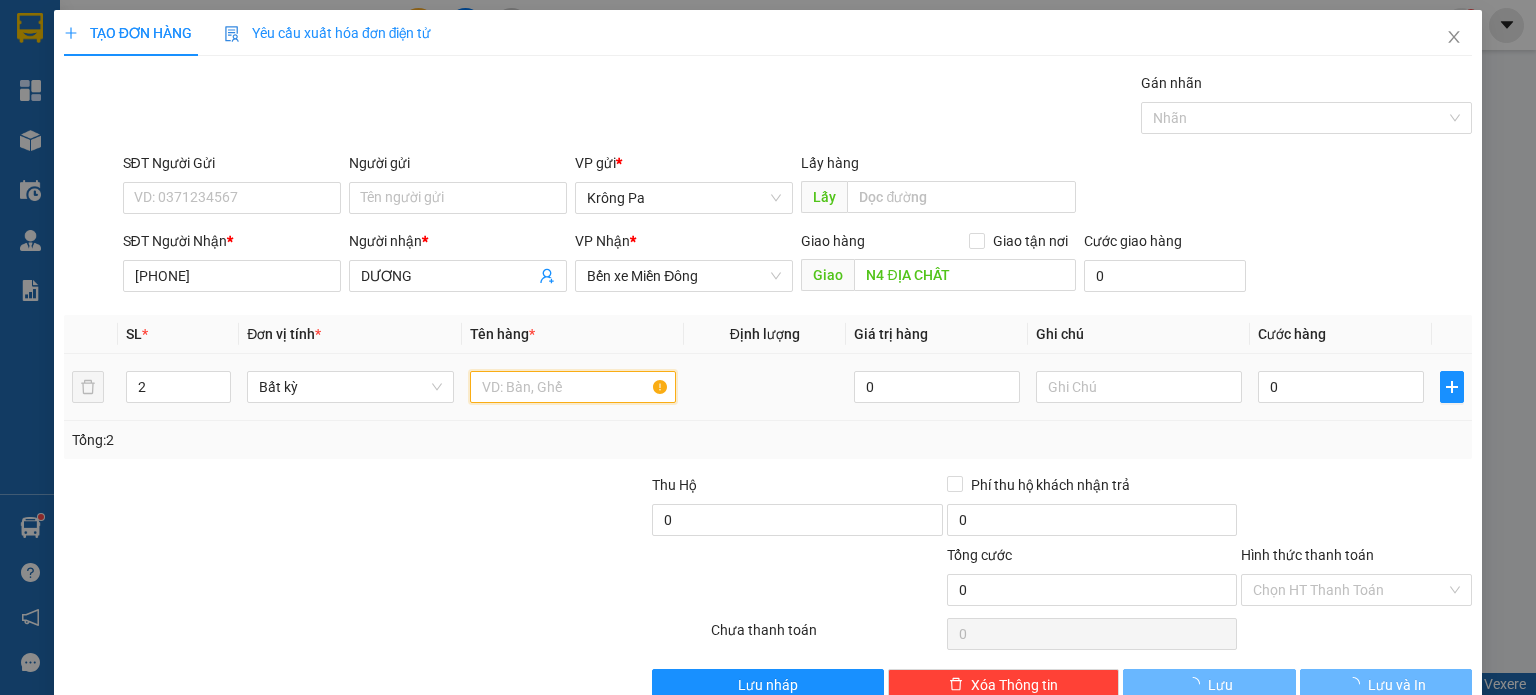 click at bounding box center [573, 387] 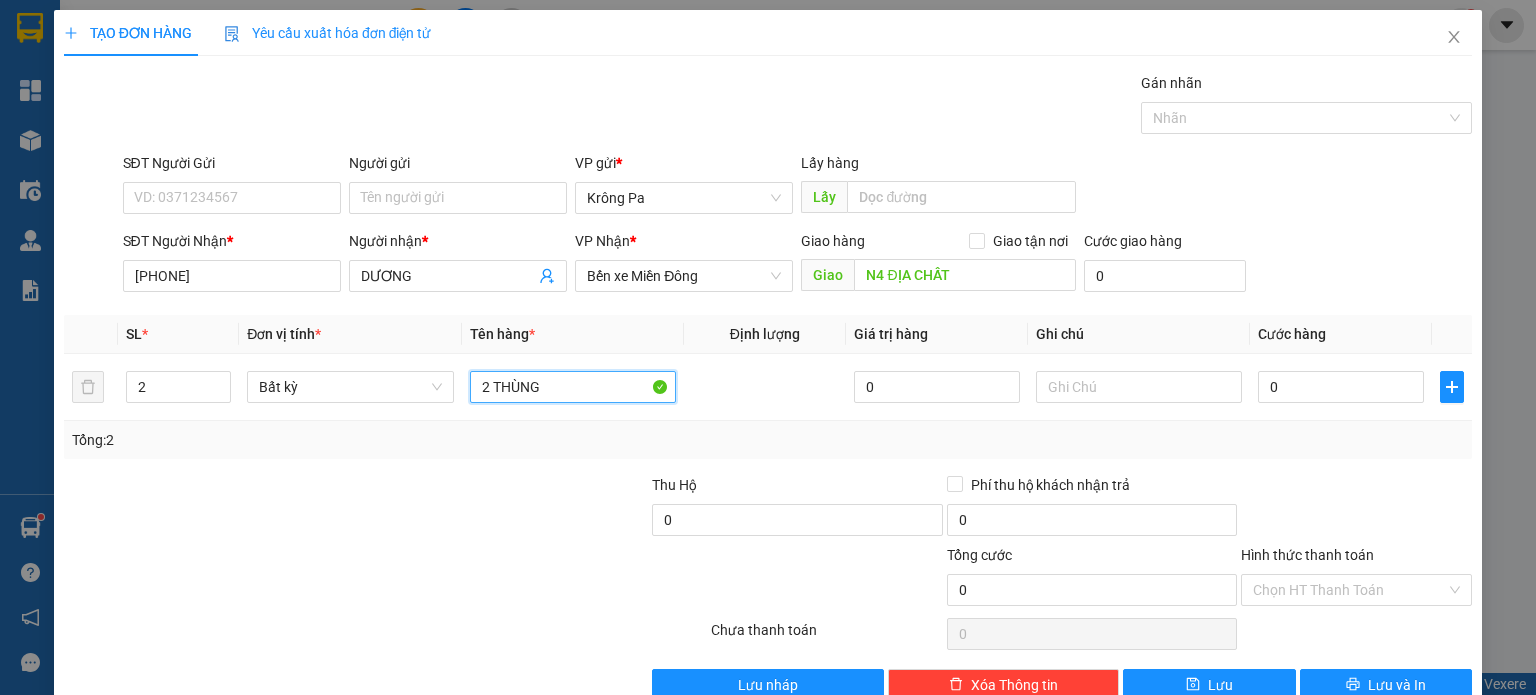 type 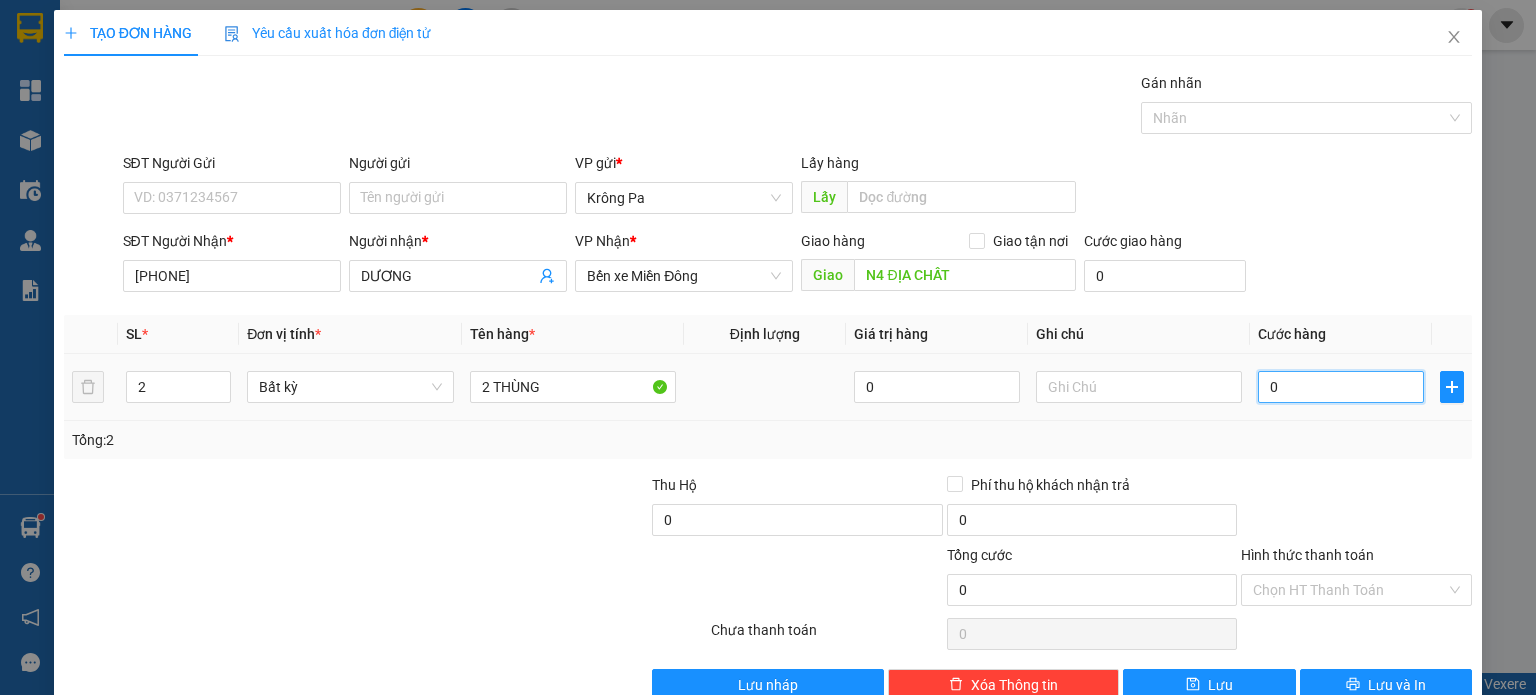click on "0" at bounding box center [1341, 387] 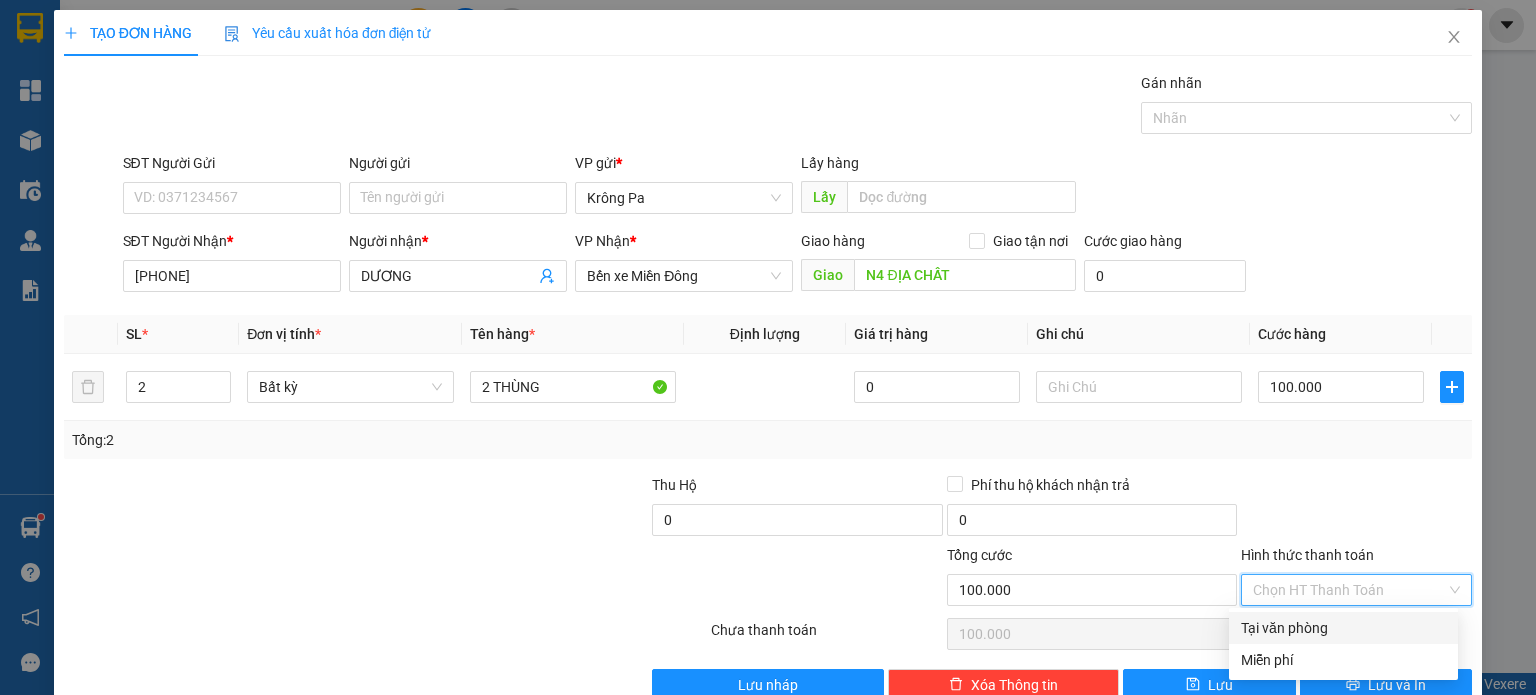 click on "Hình thức thanh toán" at bounding box center (1349, 590) 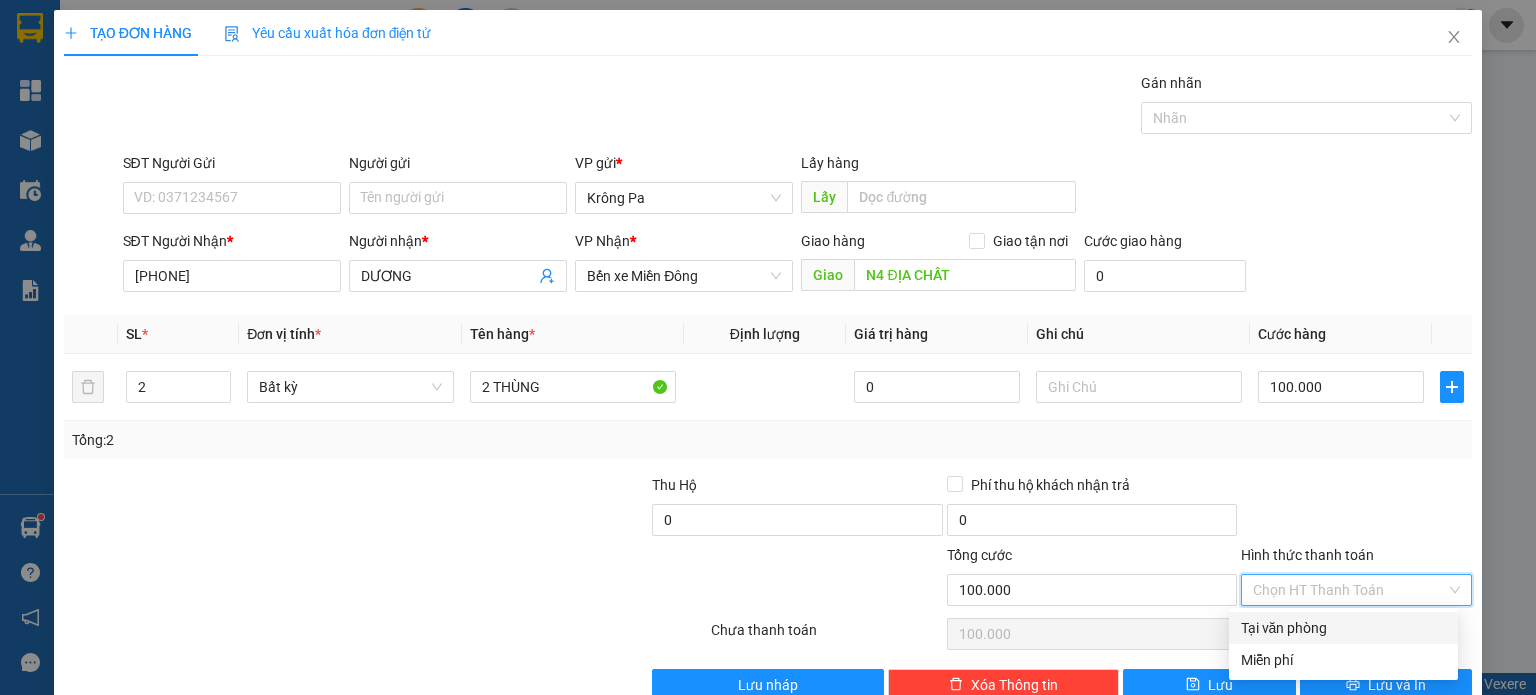 click on "Tại văn phòng" at bounding box center [1343, 628] 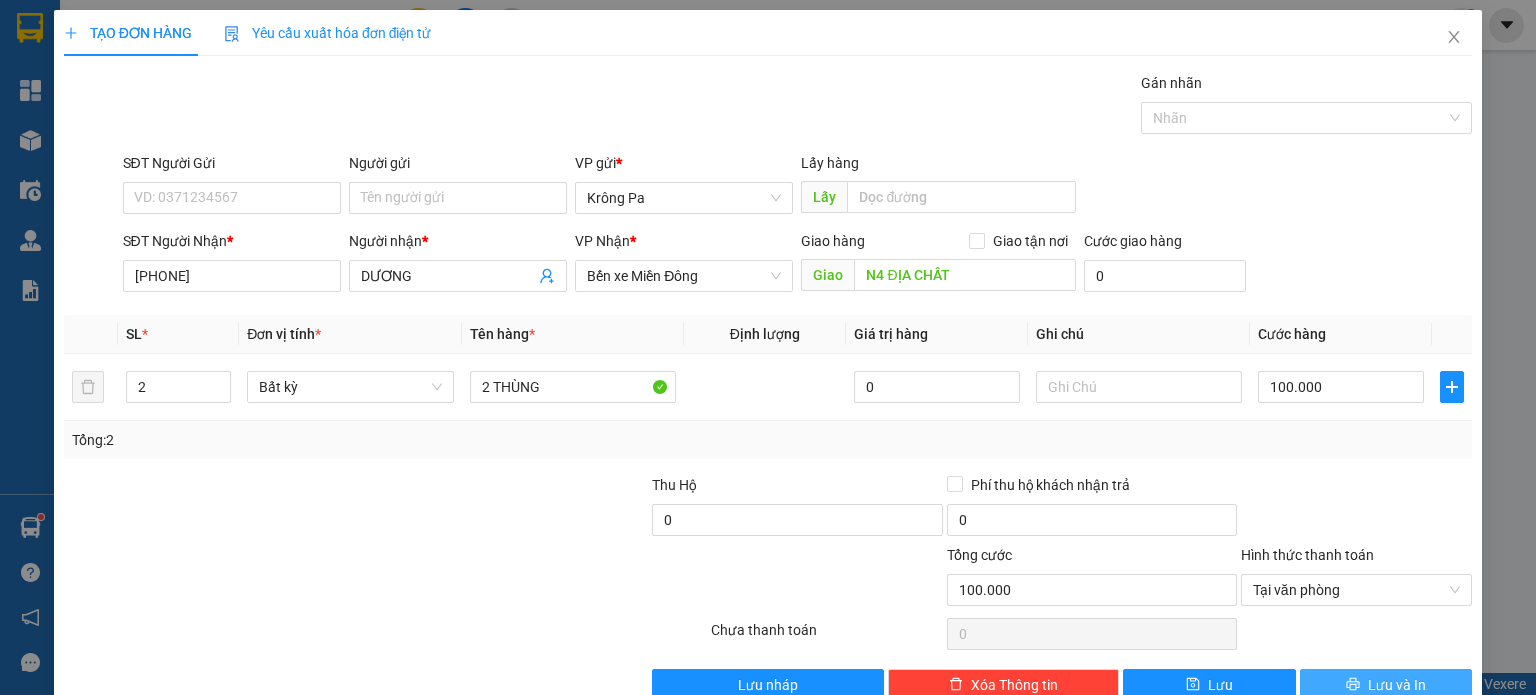 click on "Lưu và In" at bounding box center (1397, 685) 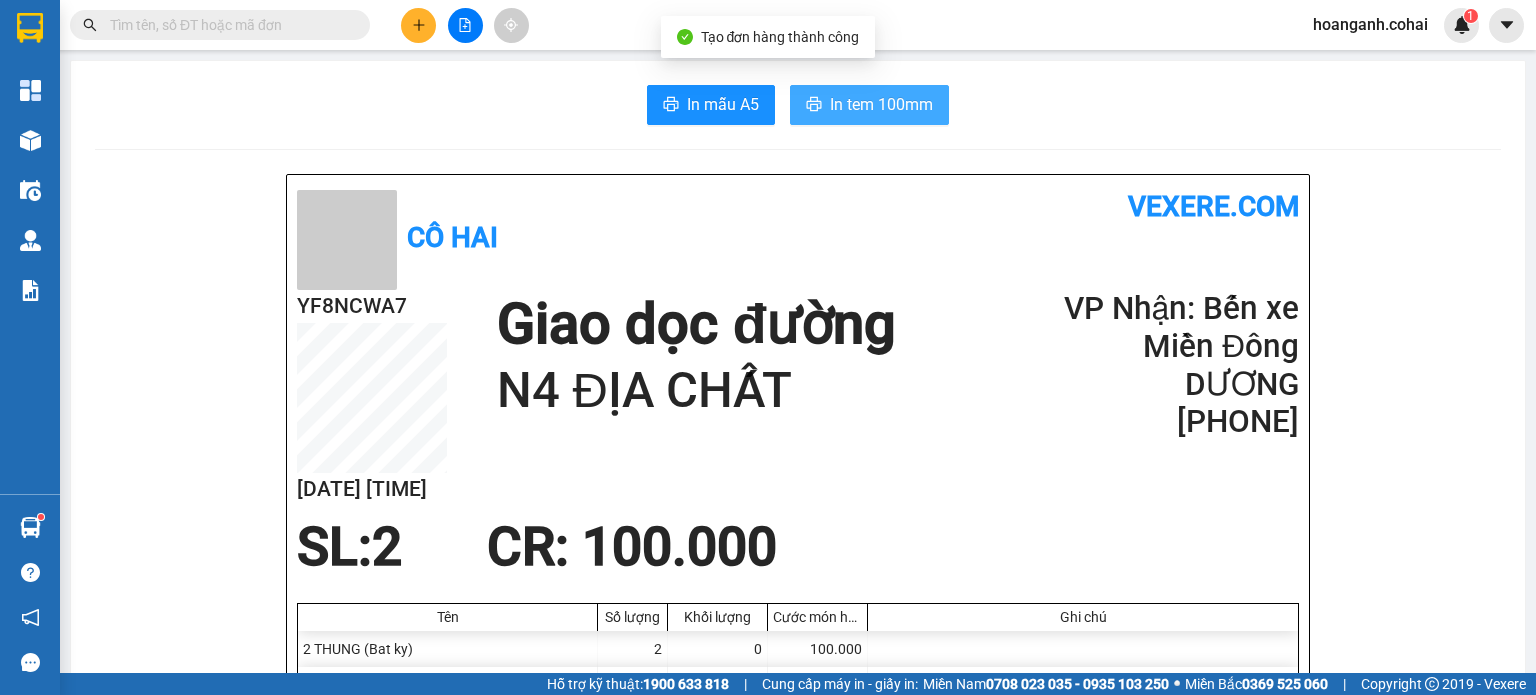 click on "In tem 100mm" at bounding box center (881, 104) 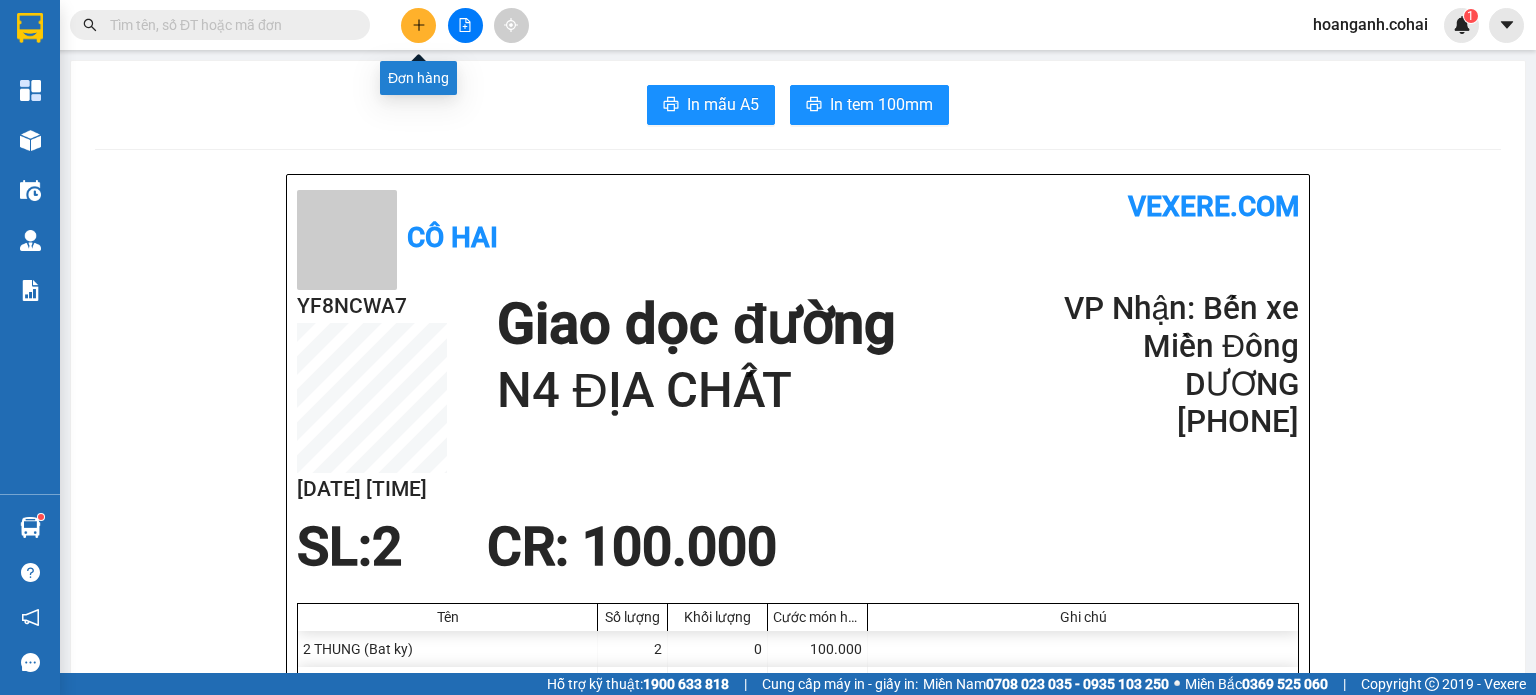 click at bounding box center (418, 25) 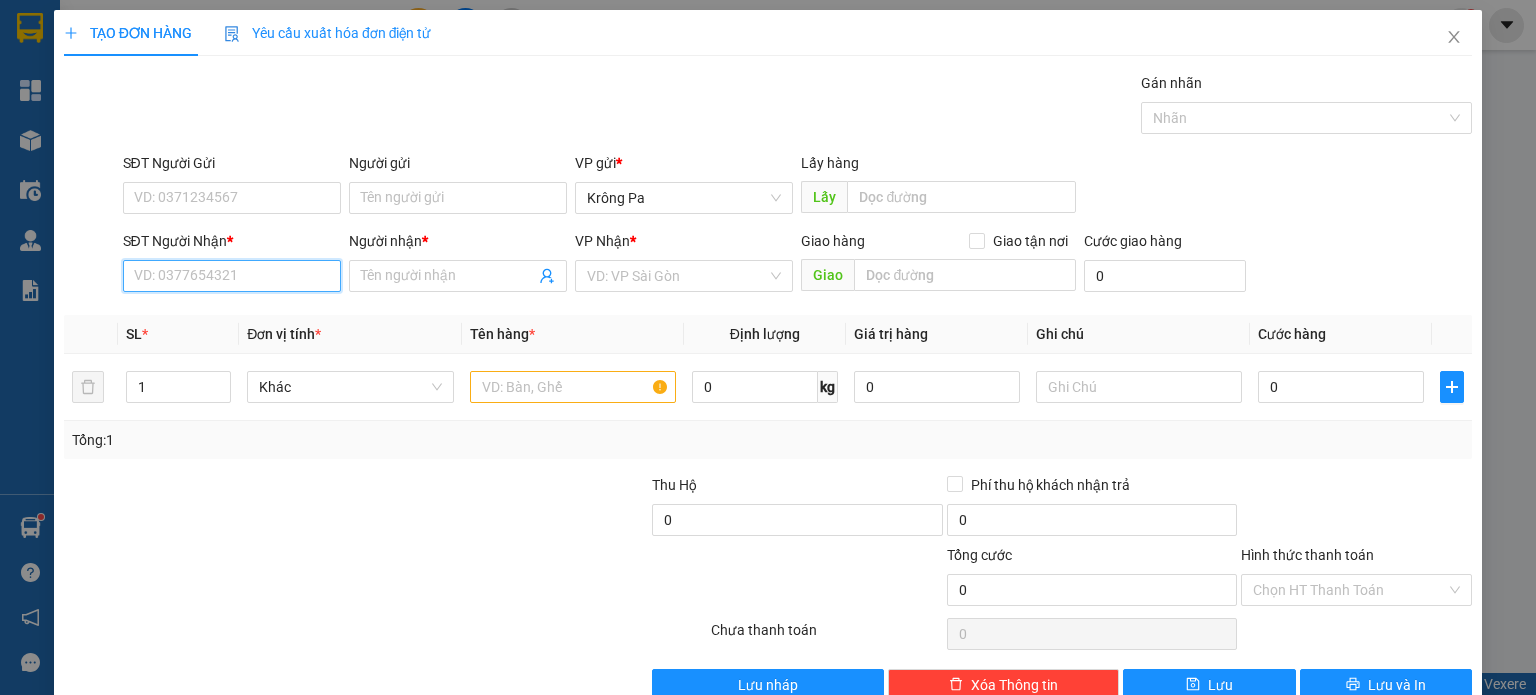 click on "SĐT Người Nhận  *" at bounding box center (232, 276) 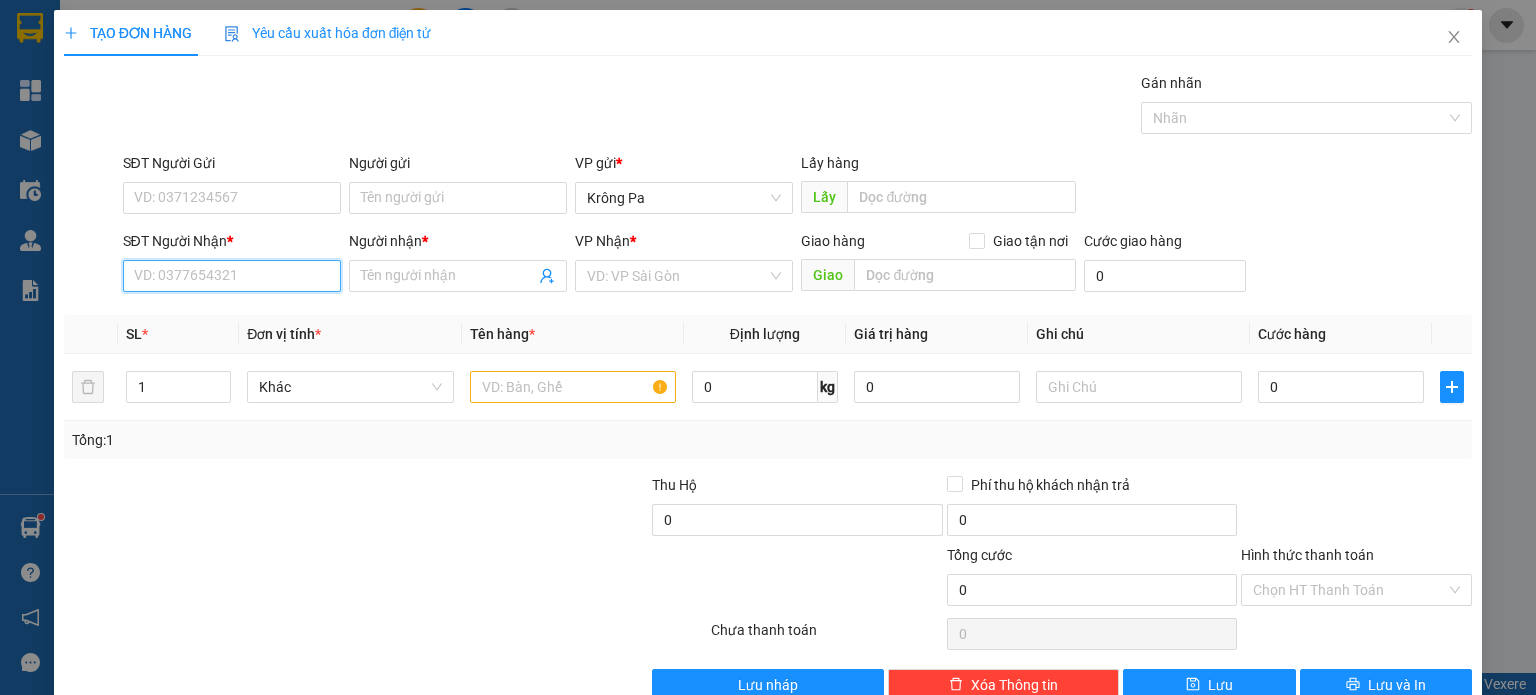 click on "SĐT Người Nhận  *" at bounding box center (232, 276) 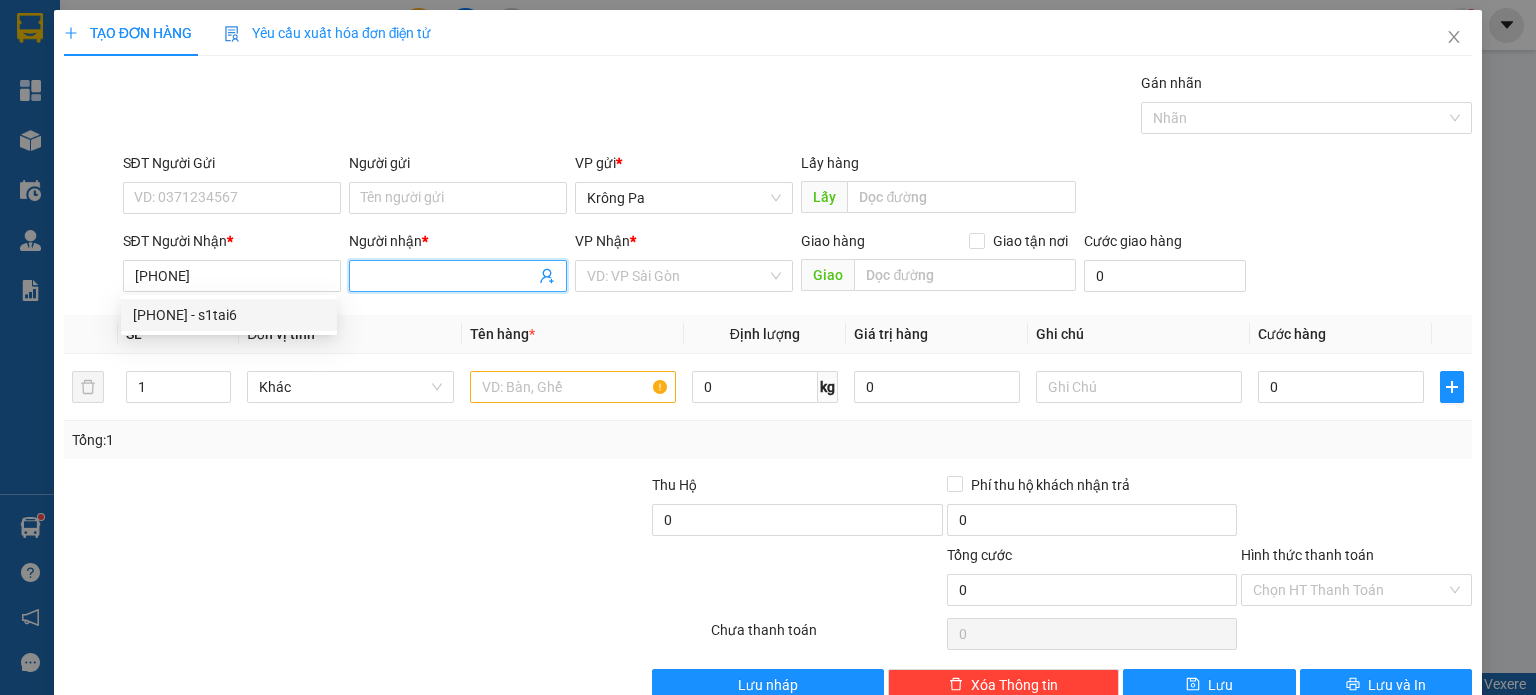 click on "Người nhận  *" at bounding box center (448, 276) 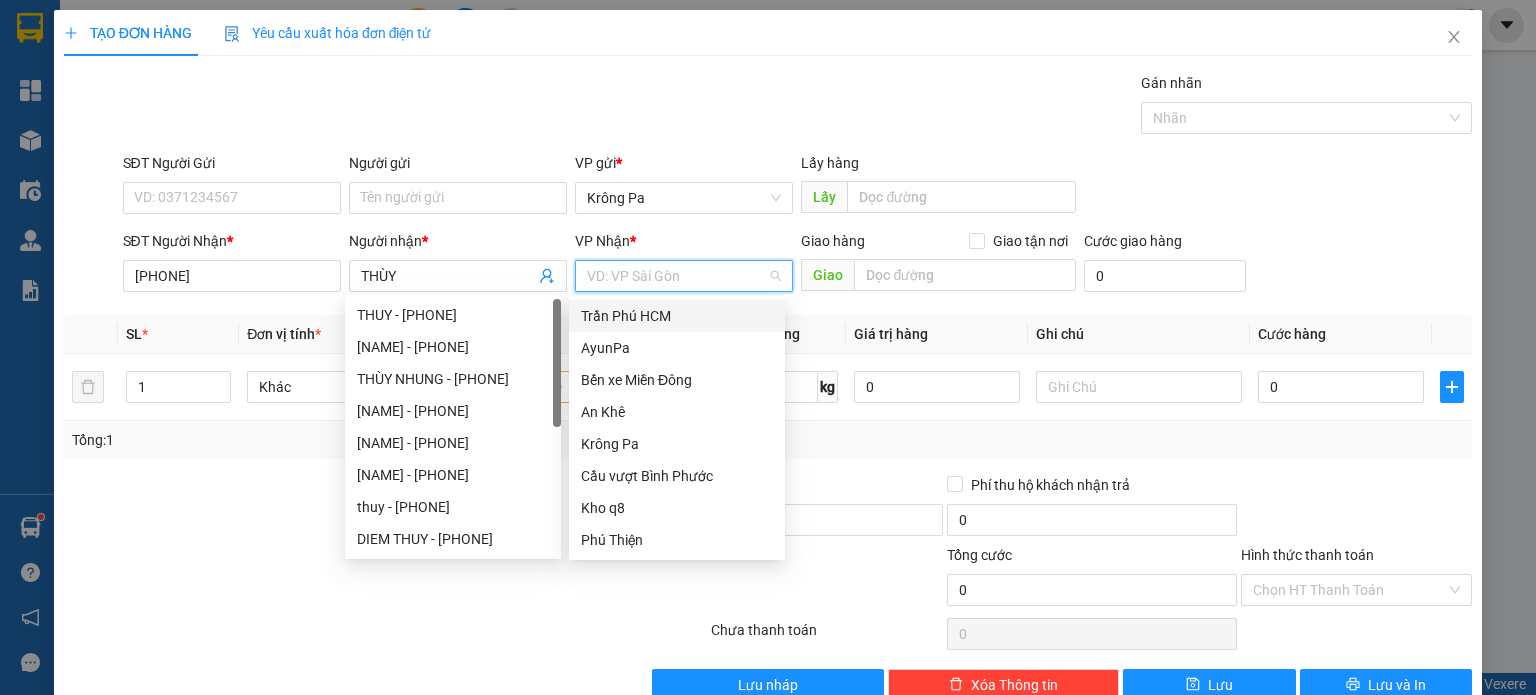 click at bounding box center [677, 276] 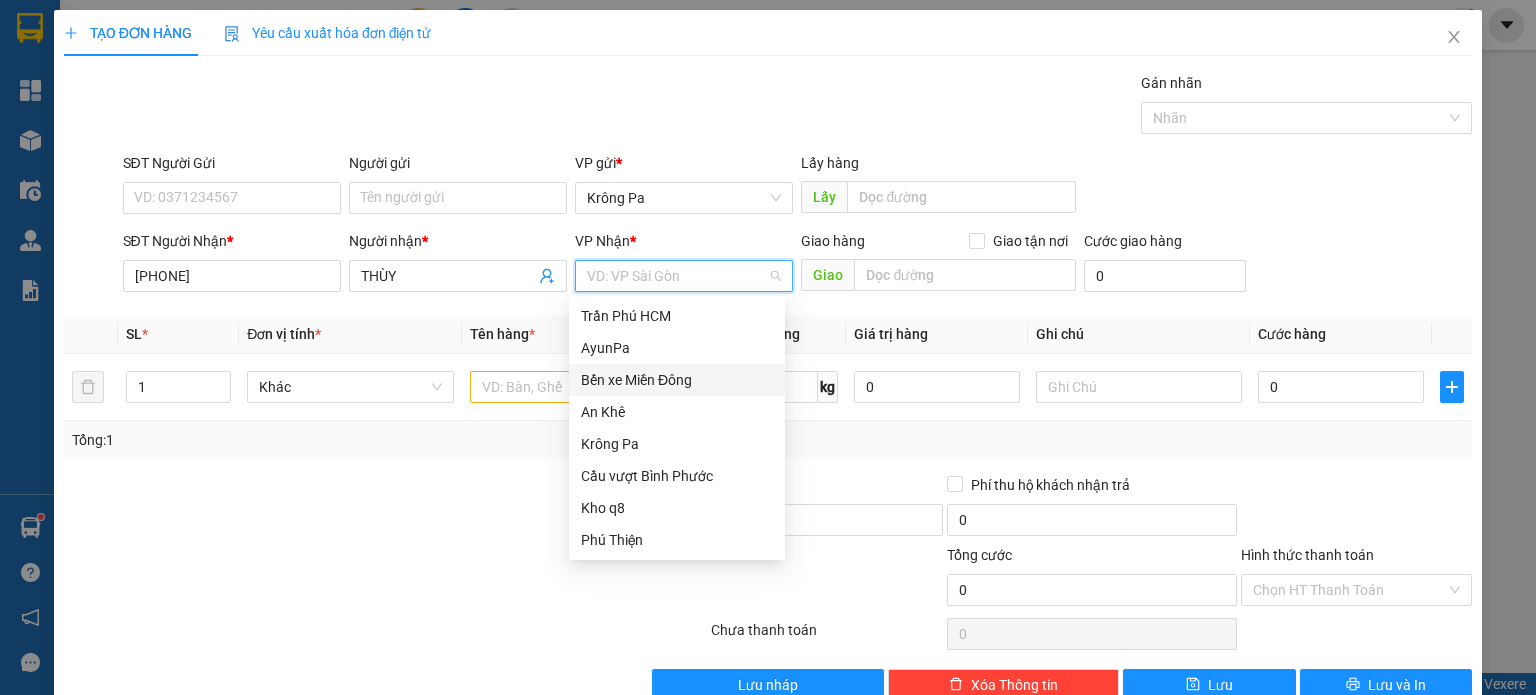 drag, startPoint x: 681, startPoint y: 390, endPoint x: 762, endPoint y: 341, distance: 94.66784 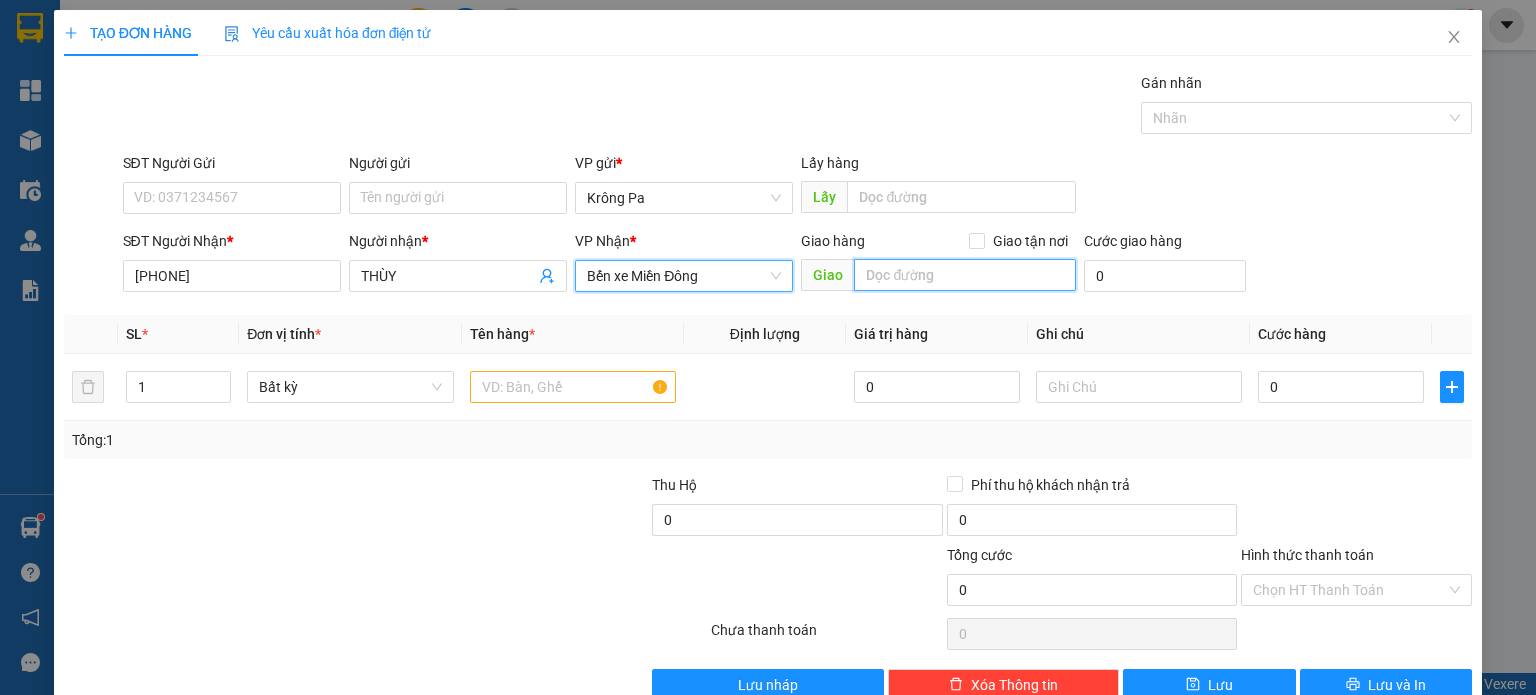click at bounding box center (965, 275) 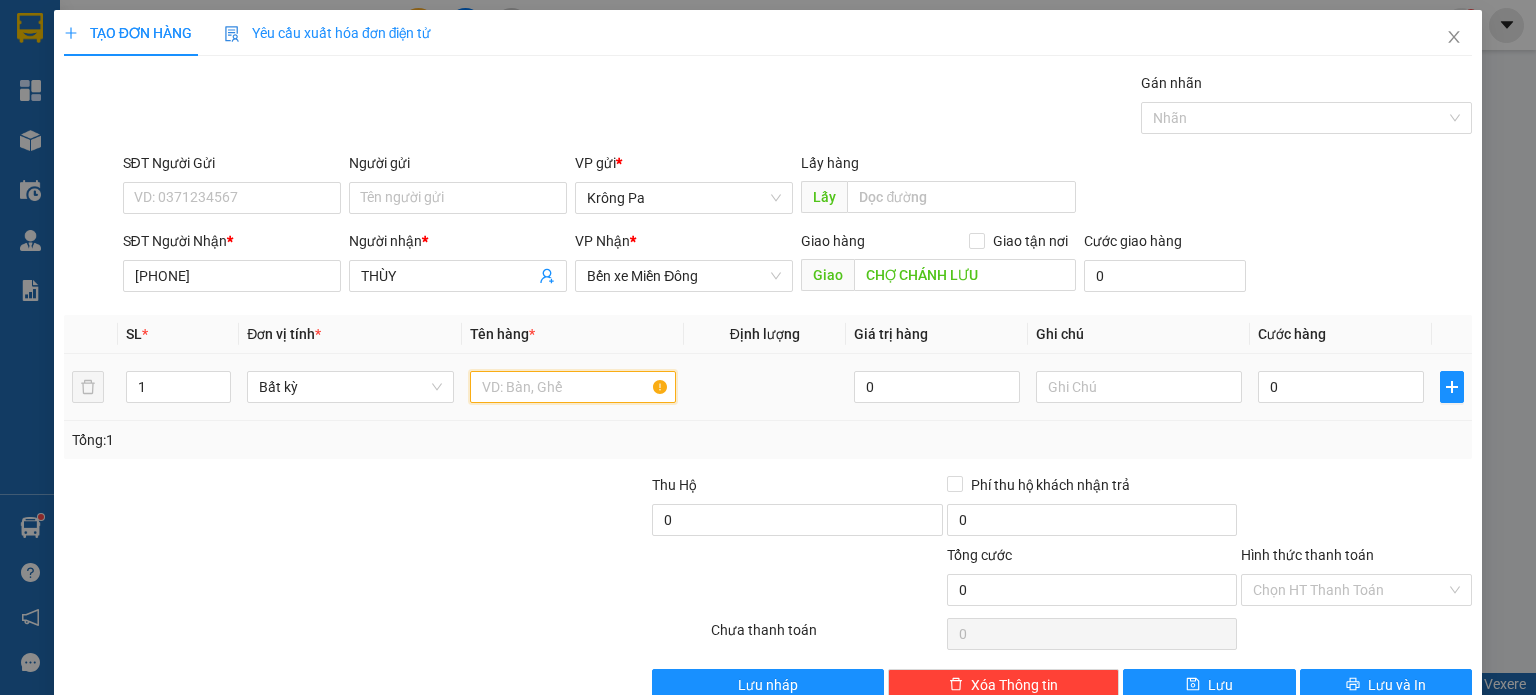 click at bounding box center [573, 387] 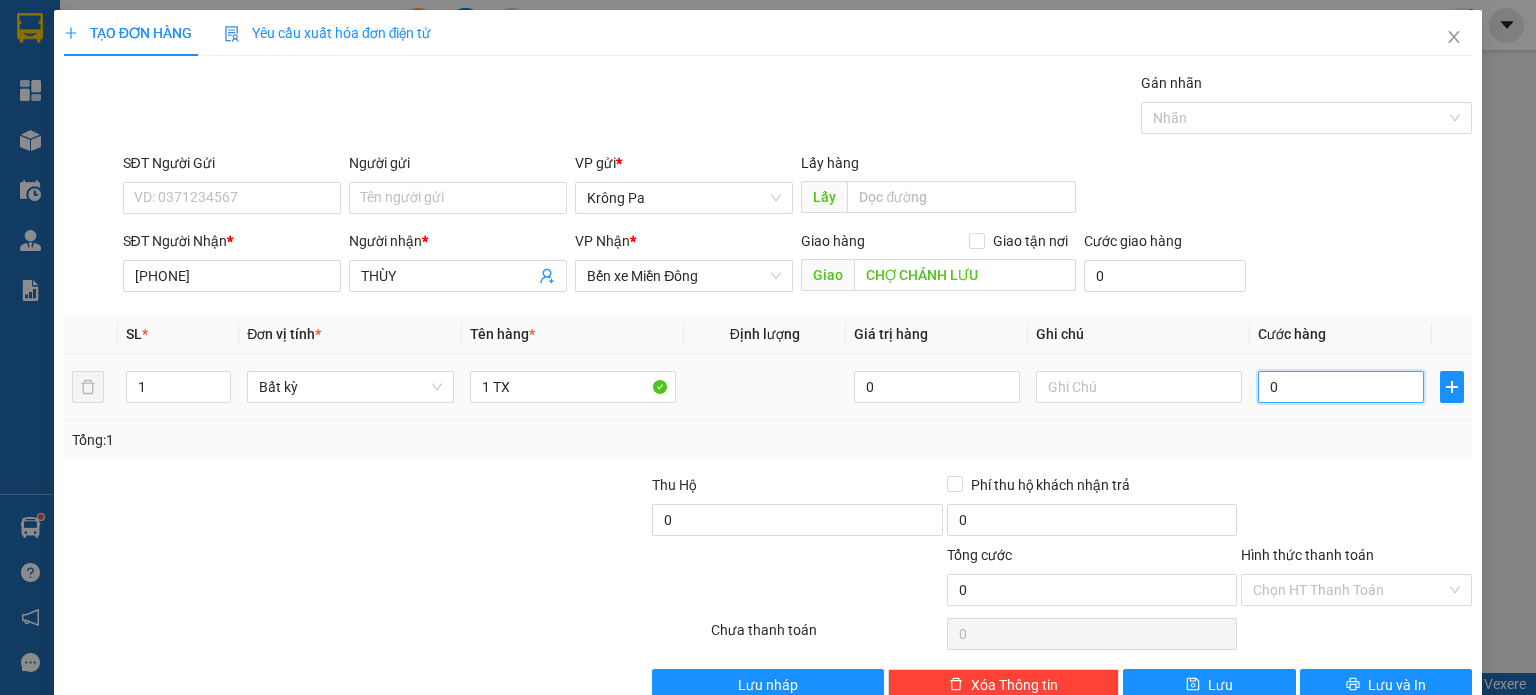 click on "0" at bounding box center [1341, 387] 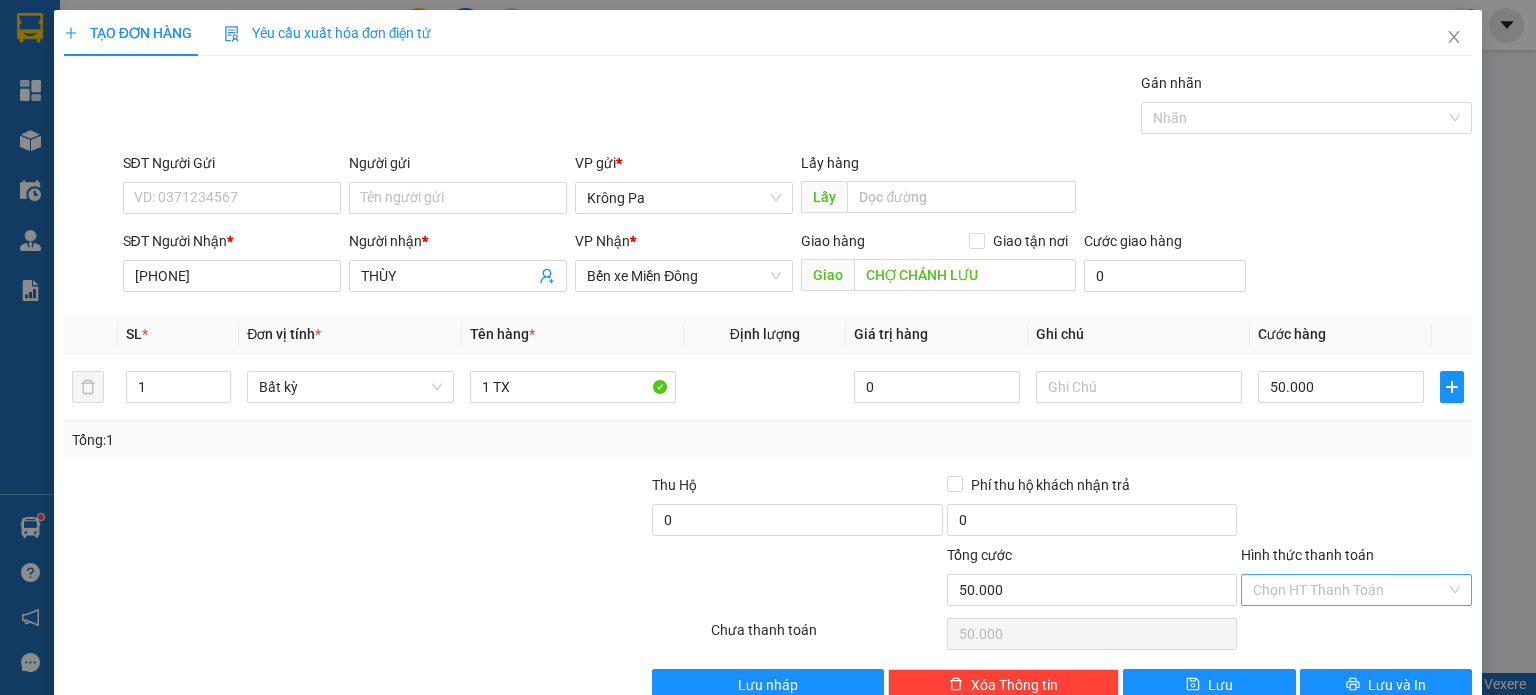 drag, startPoint x: 1320, startPoint y: 583, endPoint x: 1307, endPoint y: 603, distance: 23.853722 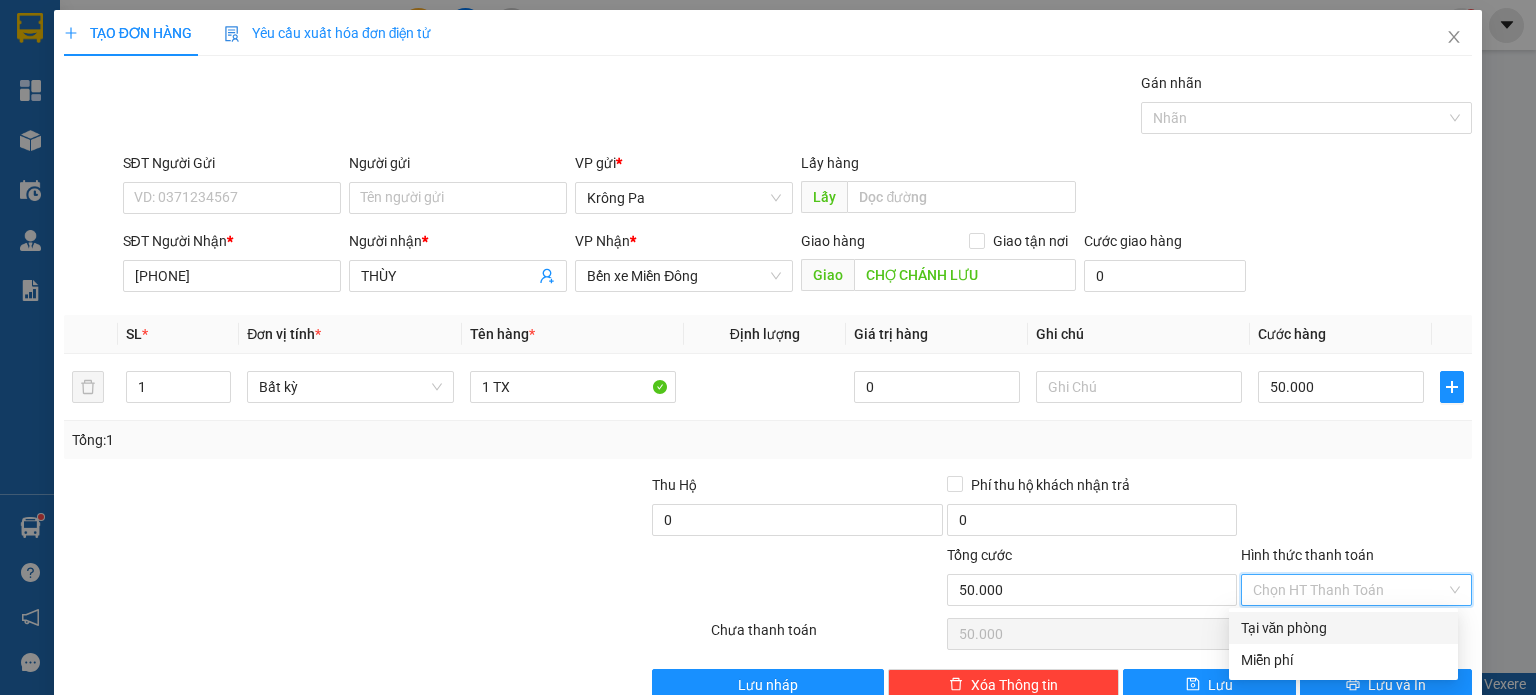 drag, startPoint x: 1300, startPoint y: 636, endPoint x: 1308, endPoint y: 627, distance: 12.0415945 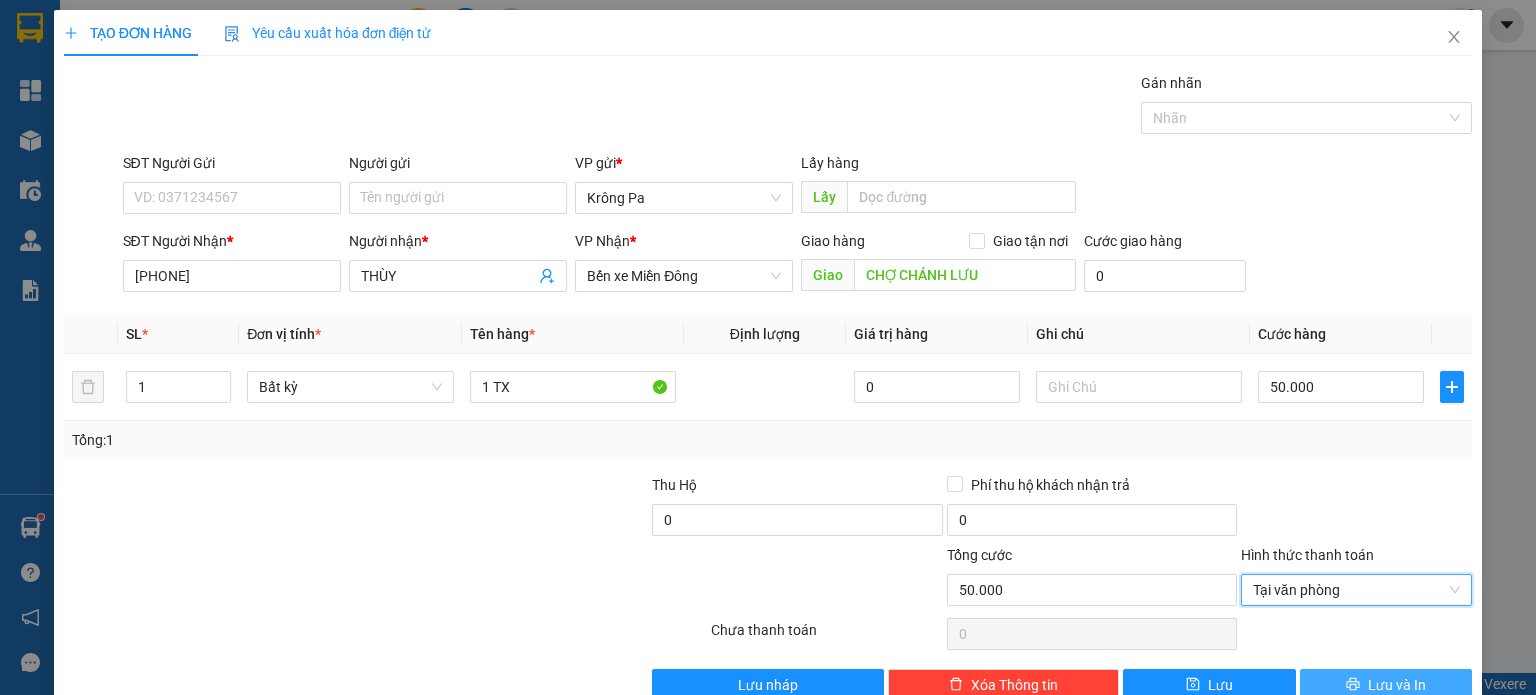 click on "Lưu và In" at bounding box center [1397, 685] 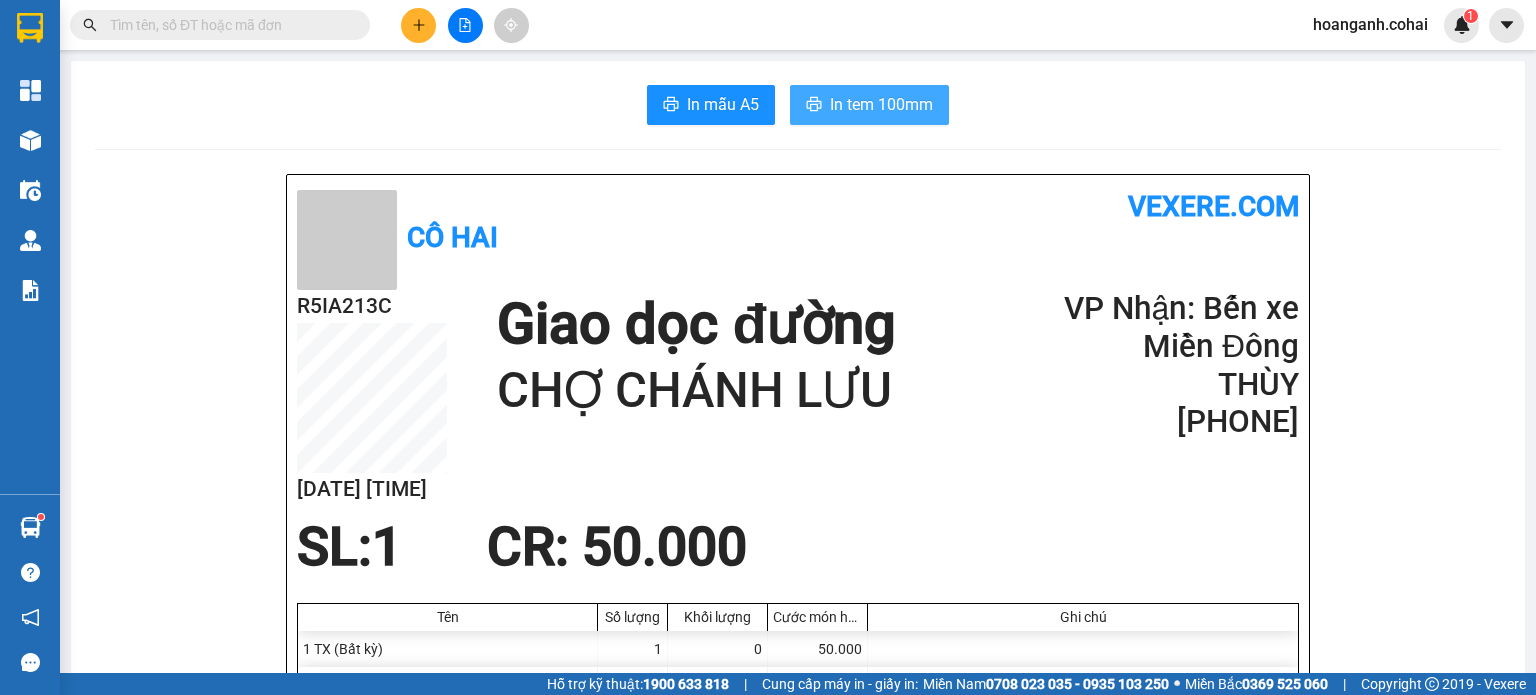 click on "In tem 100mm" at bounding box center [881, 104] 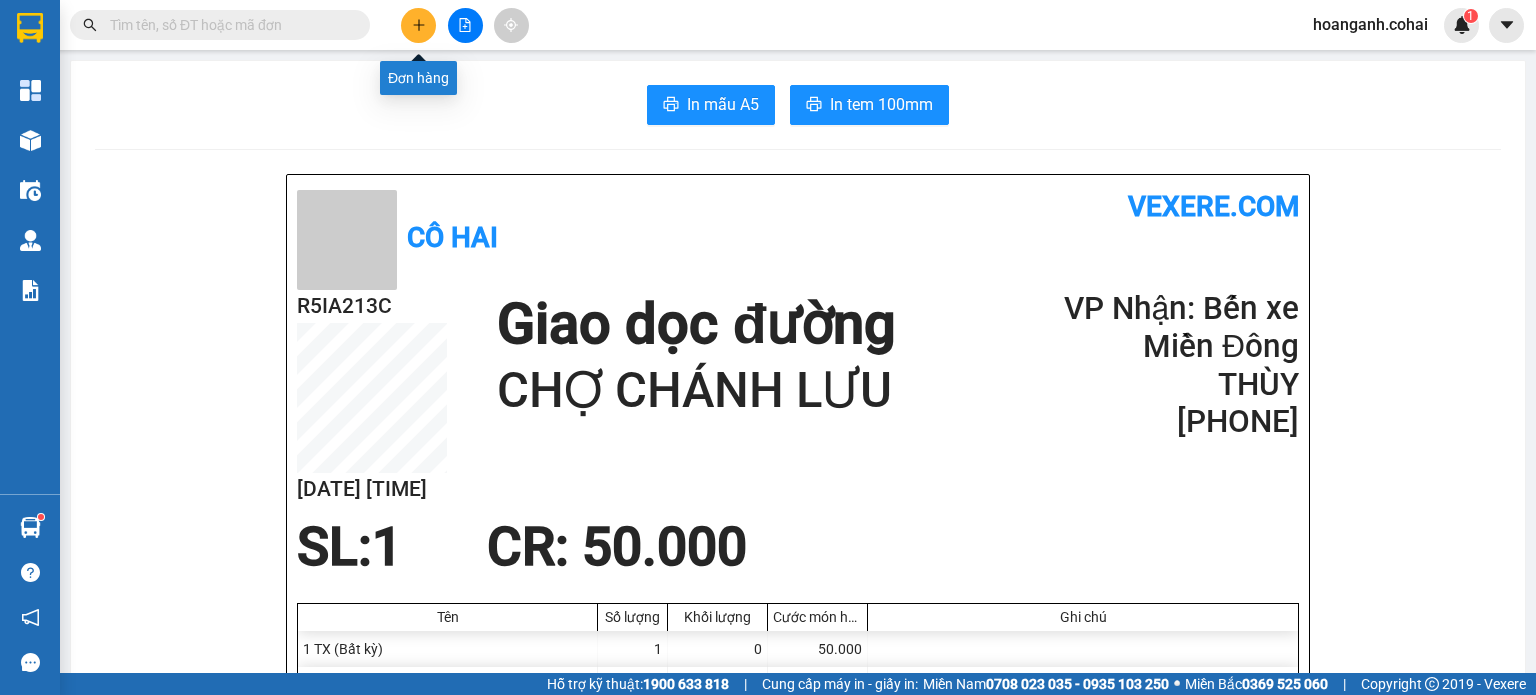 click 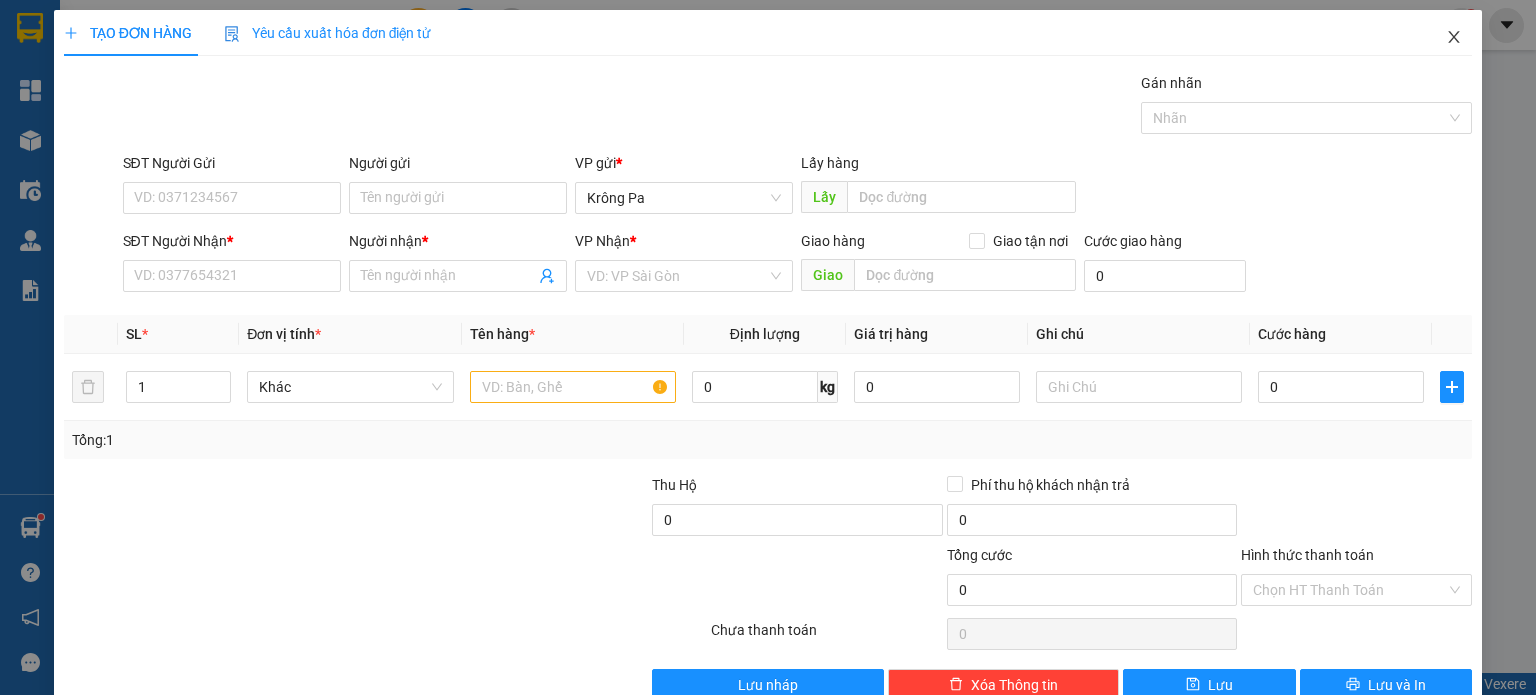 click 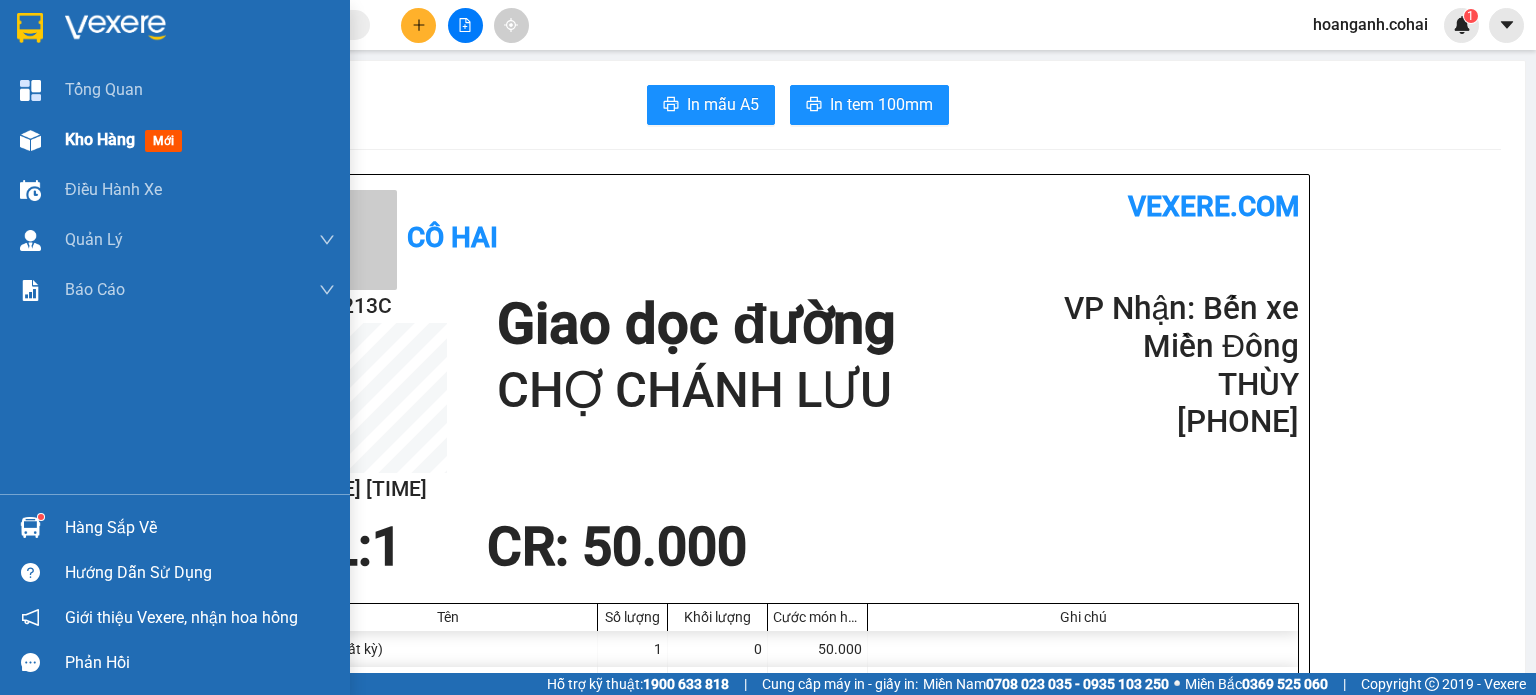 click on "Kho hàng mới" at bounding box center (175, 140) 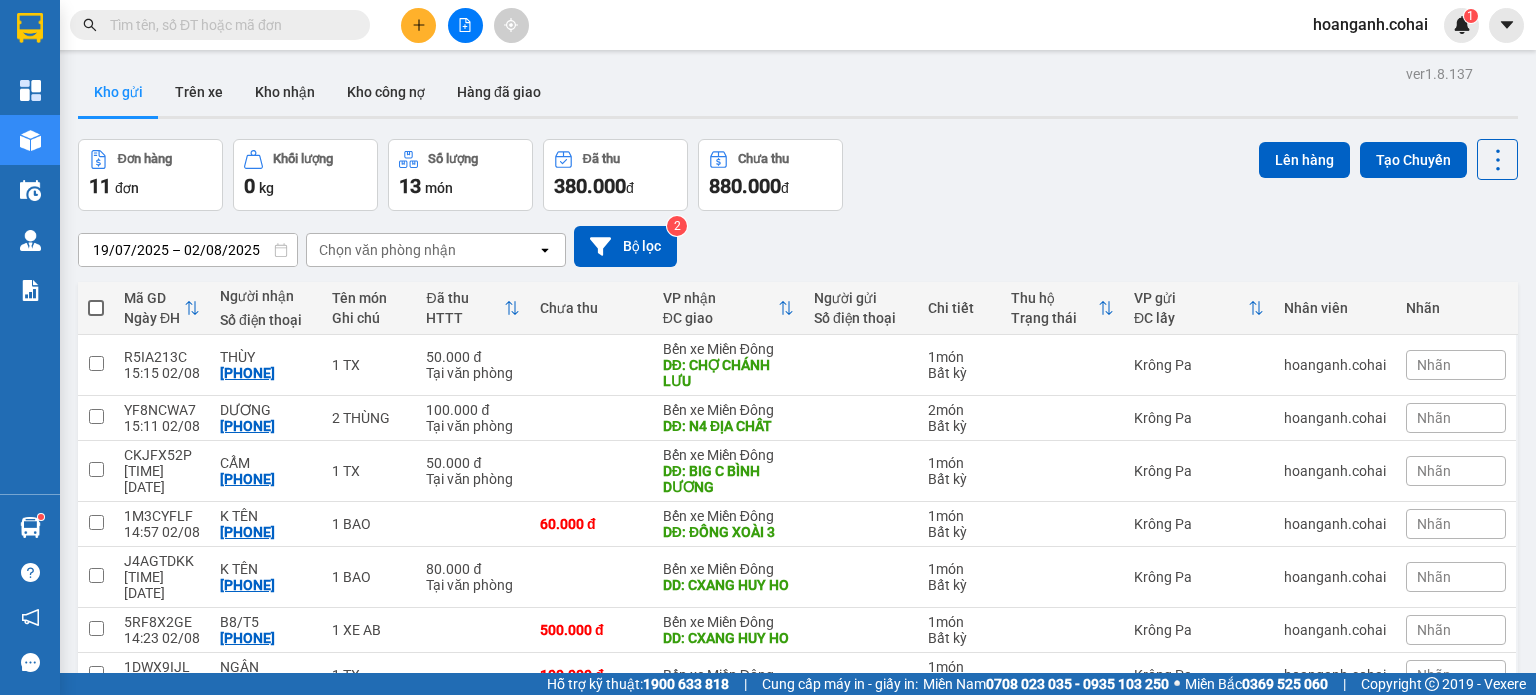 click on "2" at bounding box center [1300, 881] 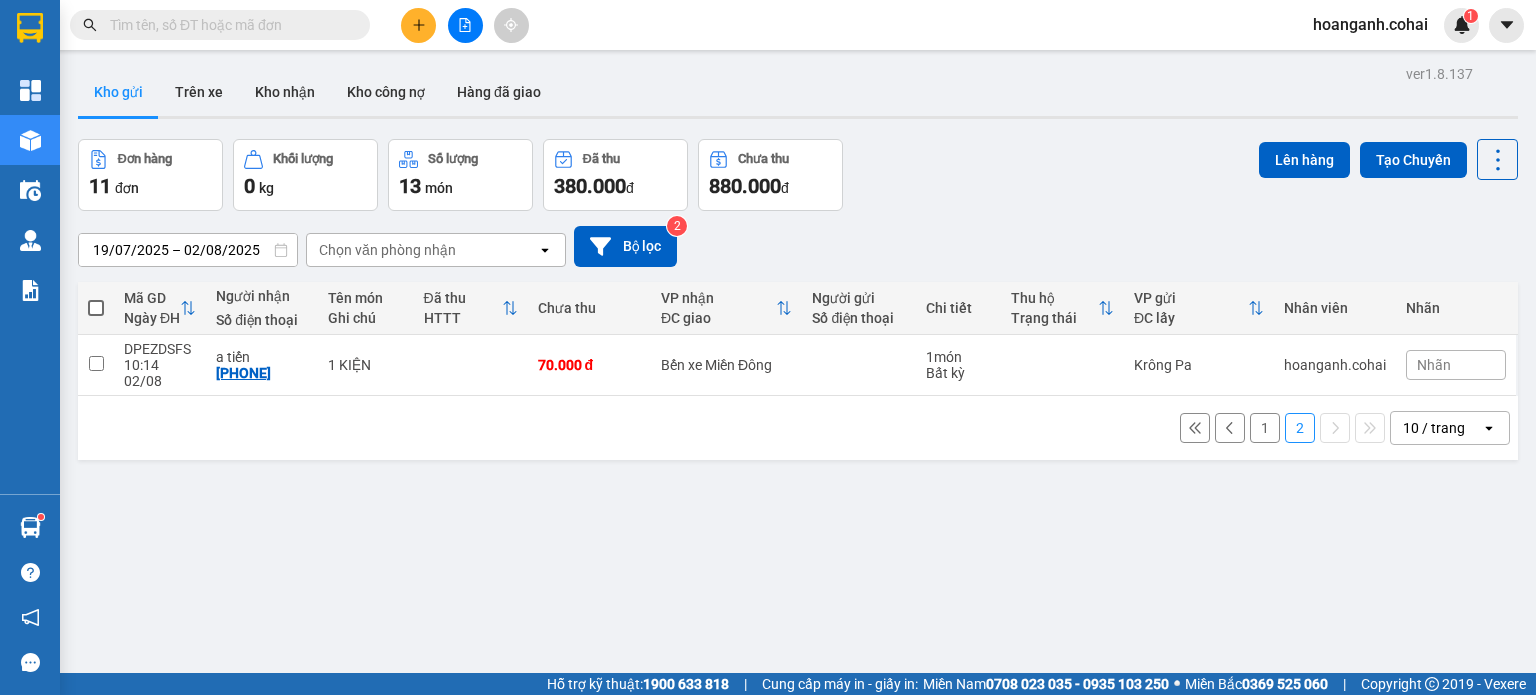 click at bounding box center [96, 308] 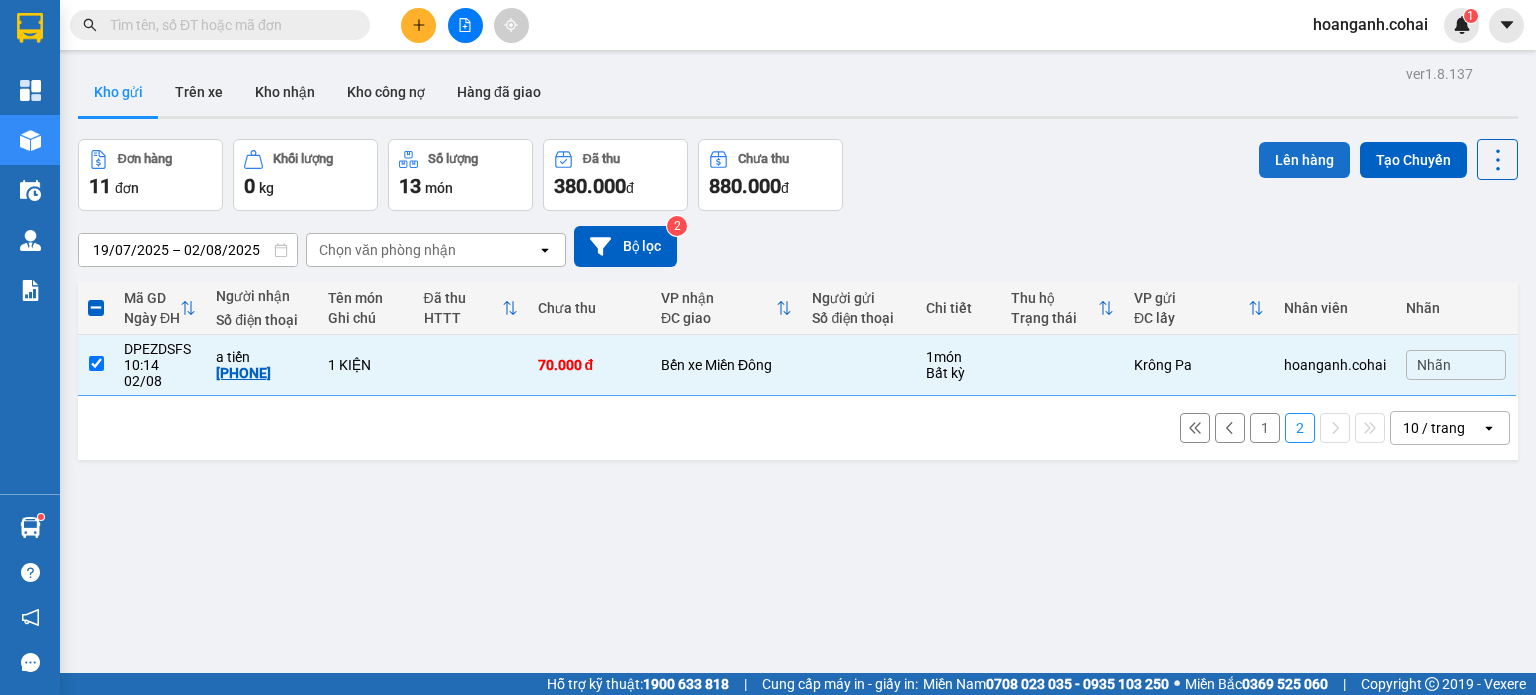 click on "Lên hàng" at bounding box center (1304, 160) 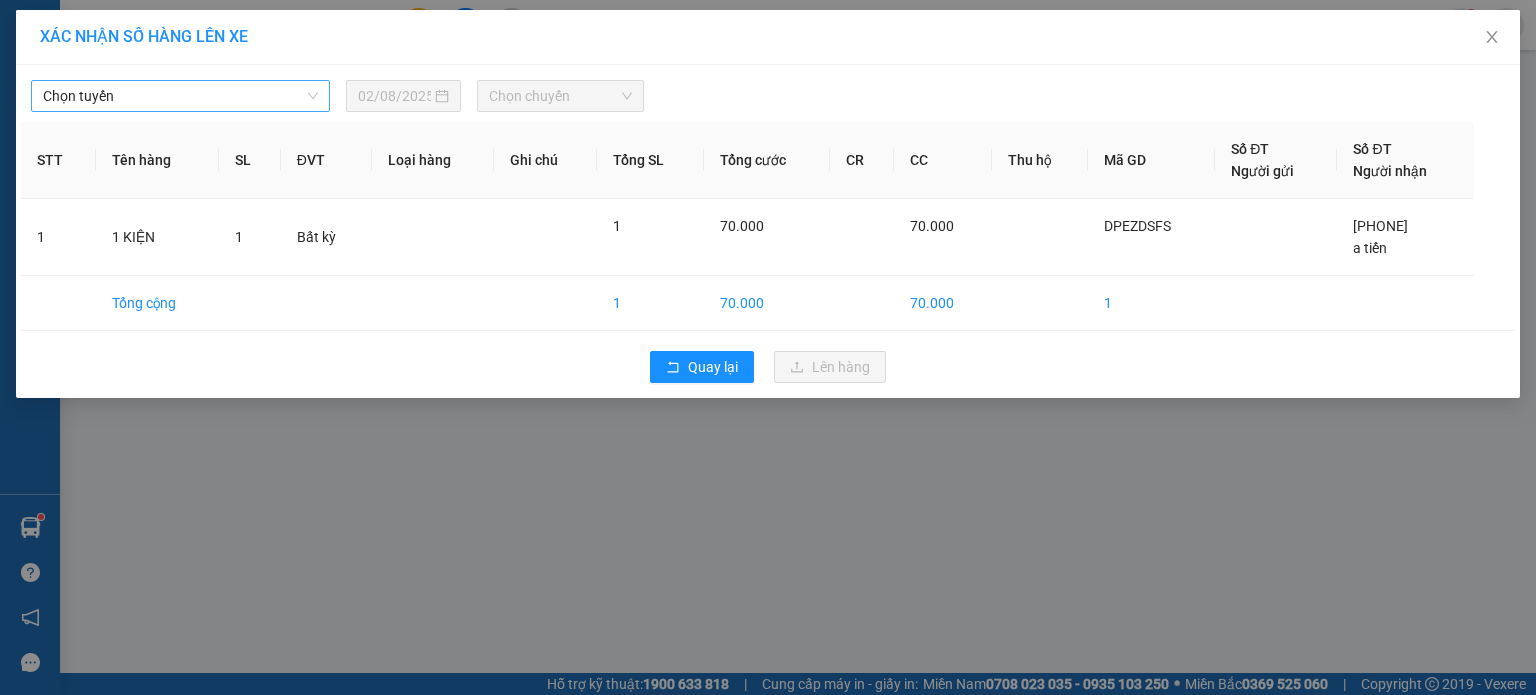 click on "Chọn tuyến" at bounding box center (180, 96) 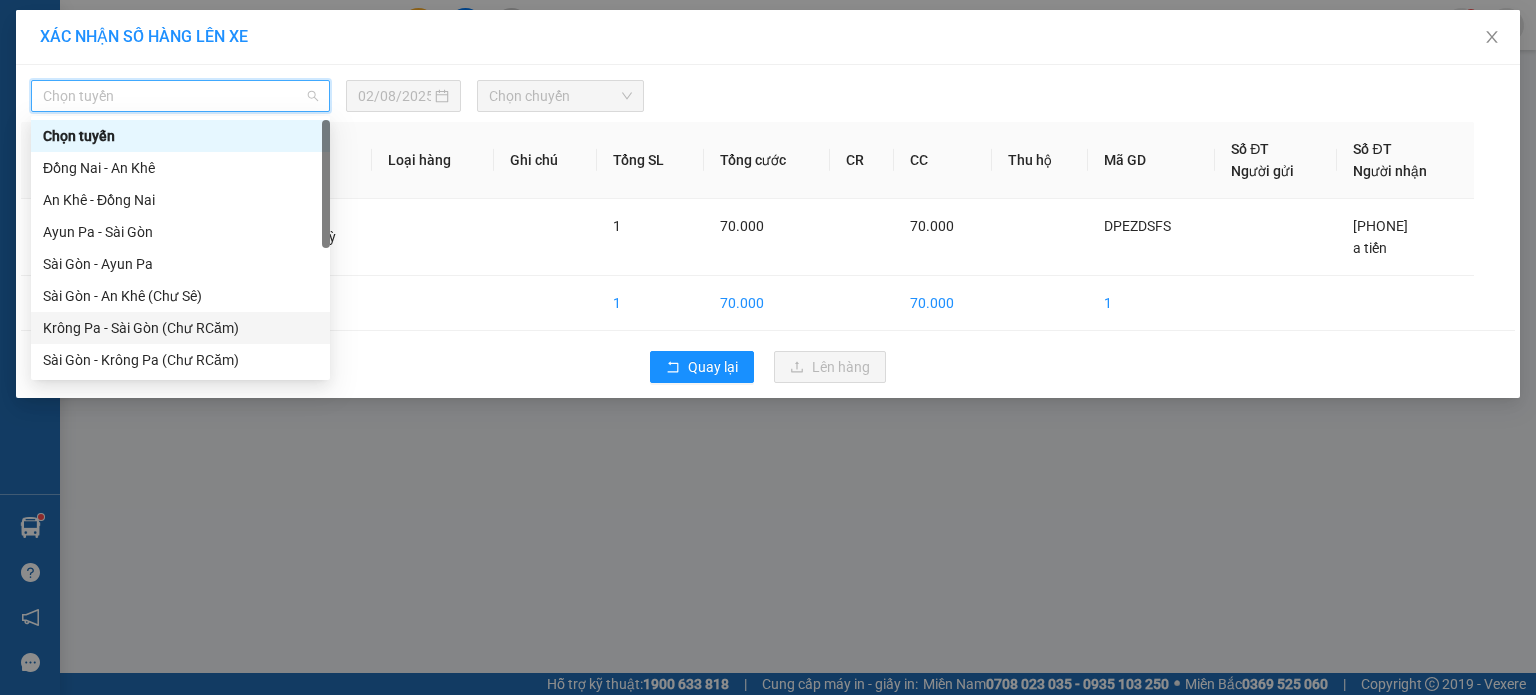 click on "Krông Pa - Sài Gòn (Chư RCăm)" at bounding box center [180, 328] 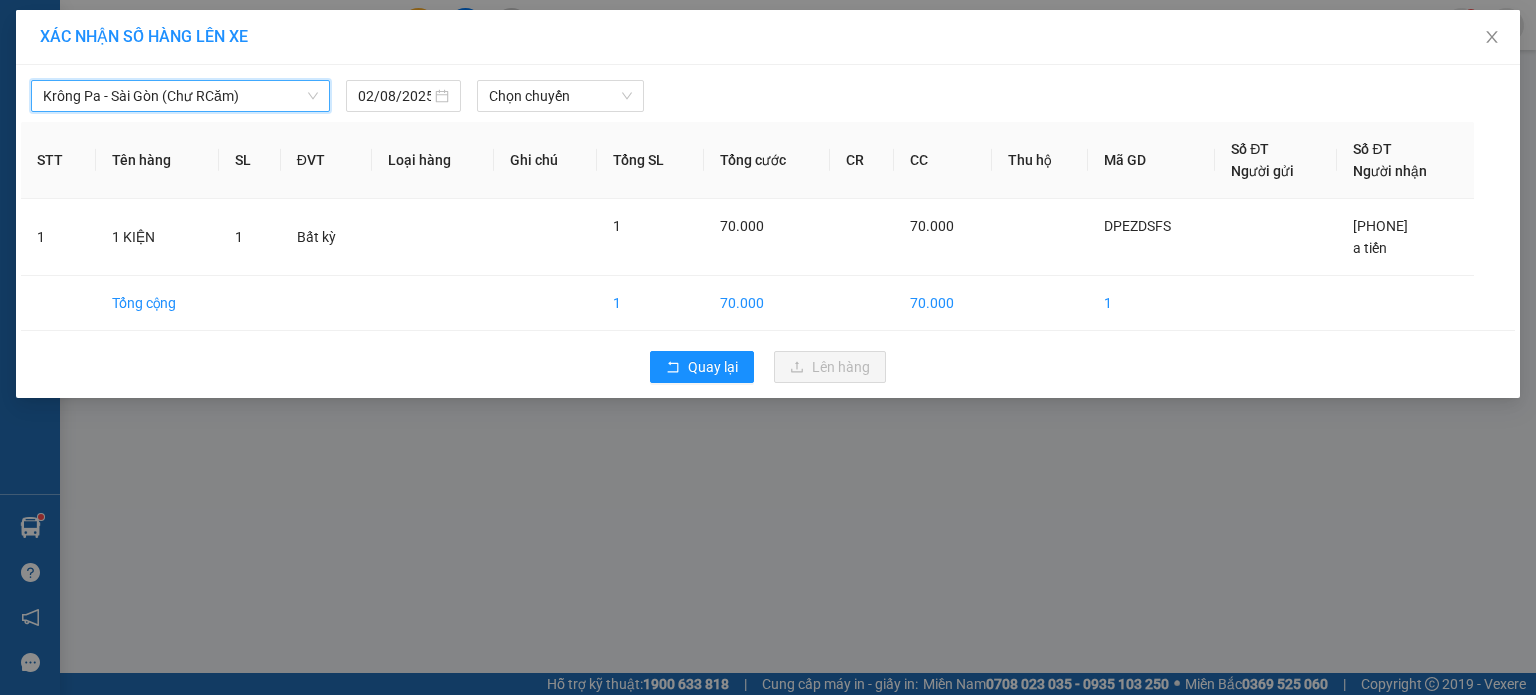 click on "Krông Pa - Sài Gòn (Chư RCăm)" at bounding box center [180, 96] 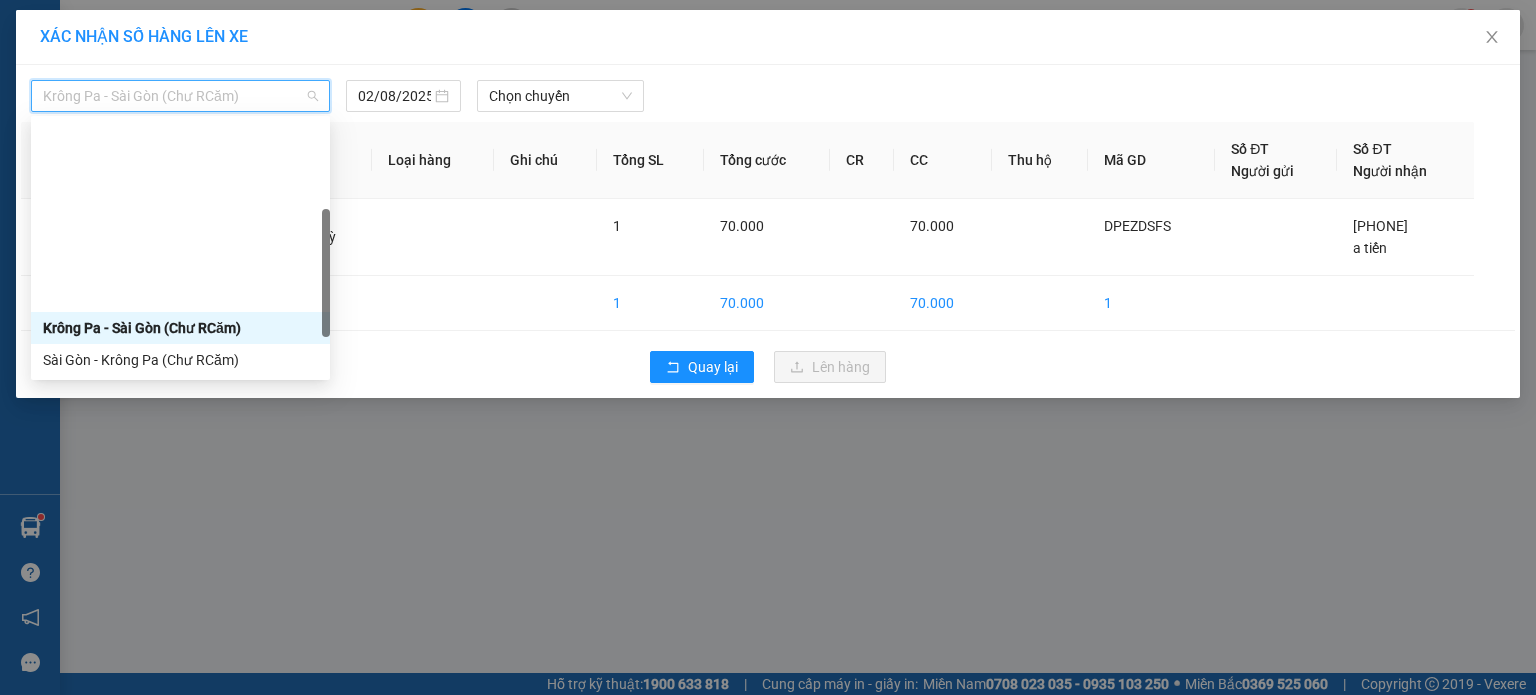 click on "Krông Pa - Sài Gòn (Uar)" at bounding box center (180, 392) 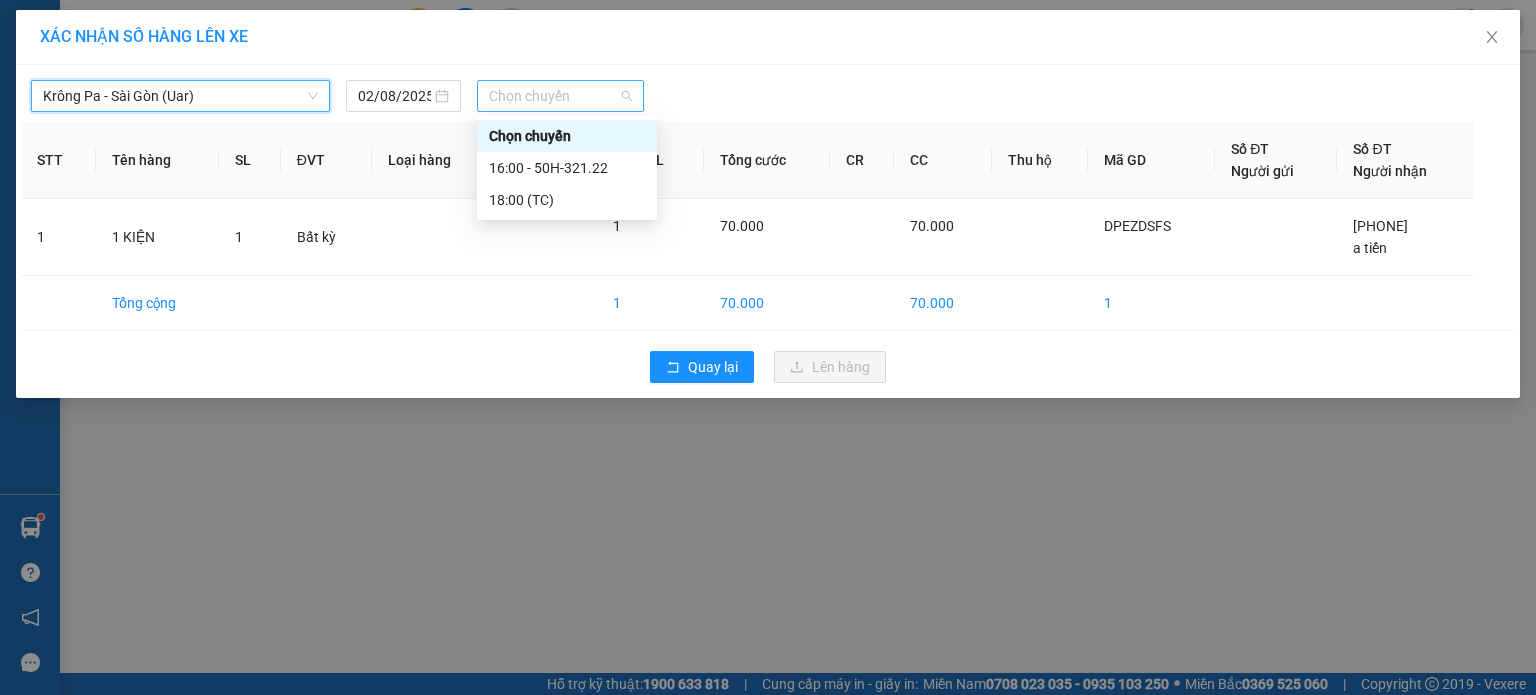 click on "Chọn chuyến" at bounding box center [561, 96] 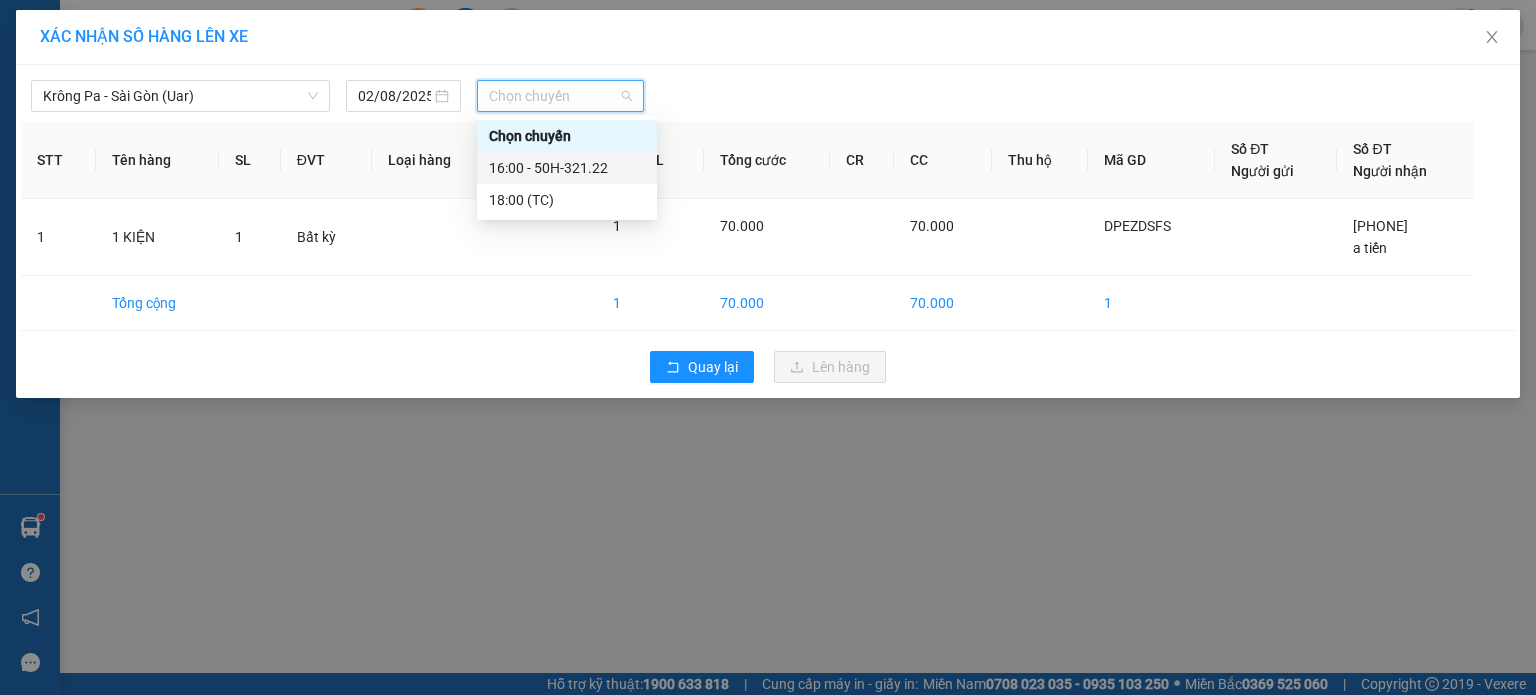 click on "16:00     - 50H-321.22" at bounding box center [567, 168] 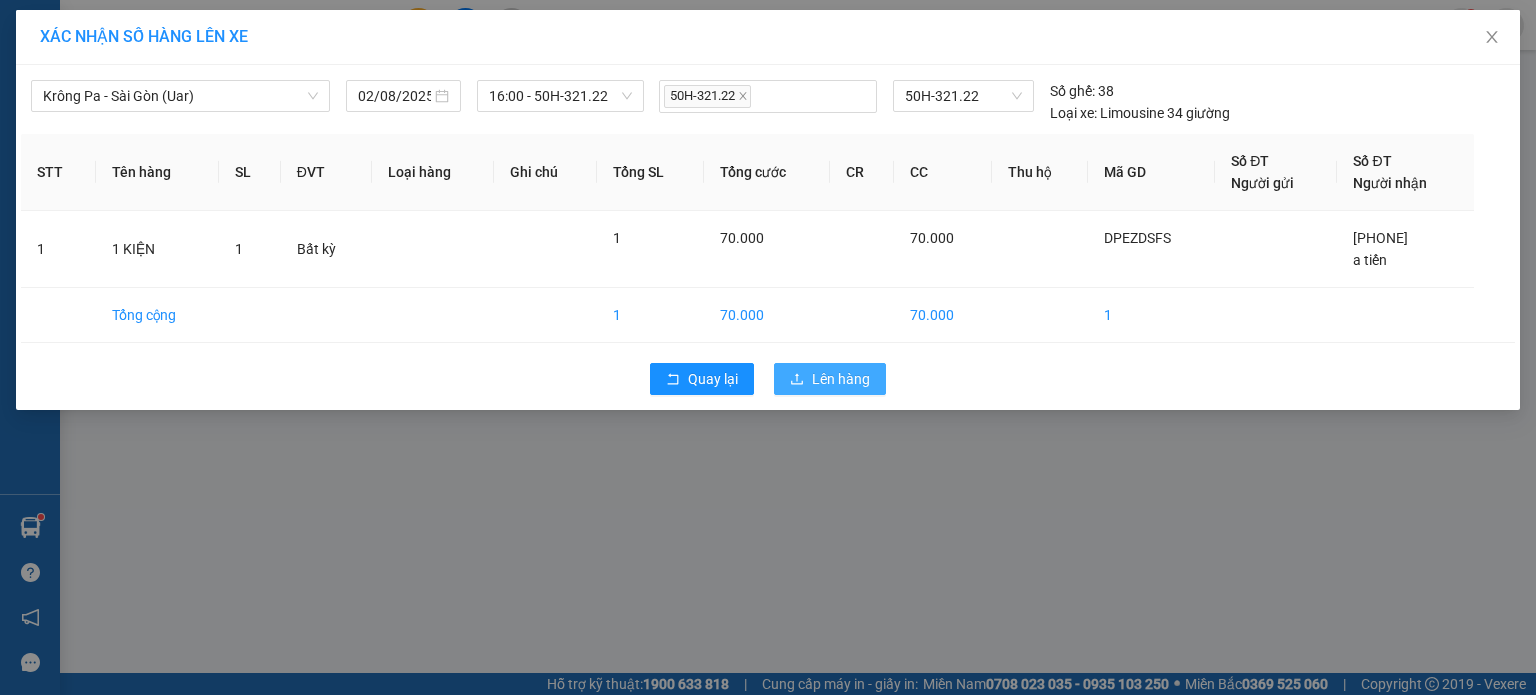 click on "Lên hàng" at bounding box center (841, 379) 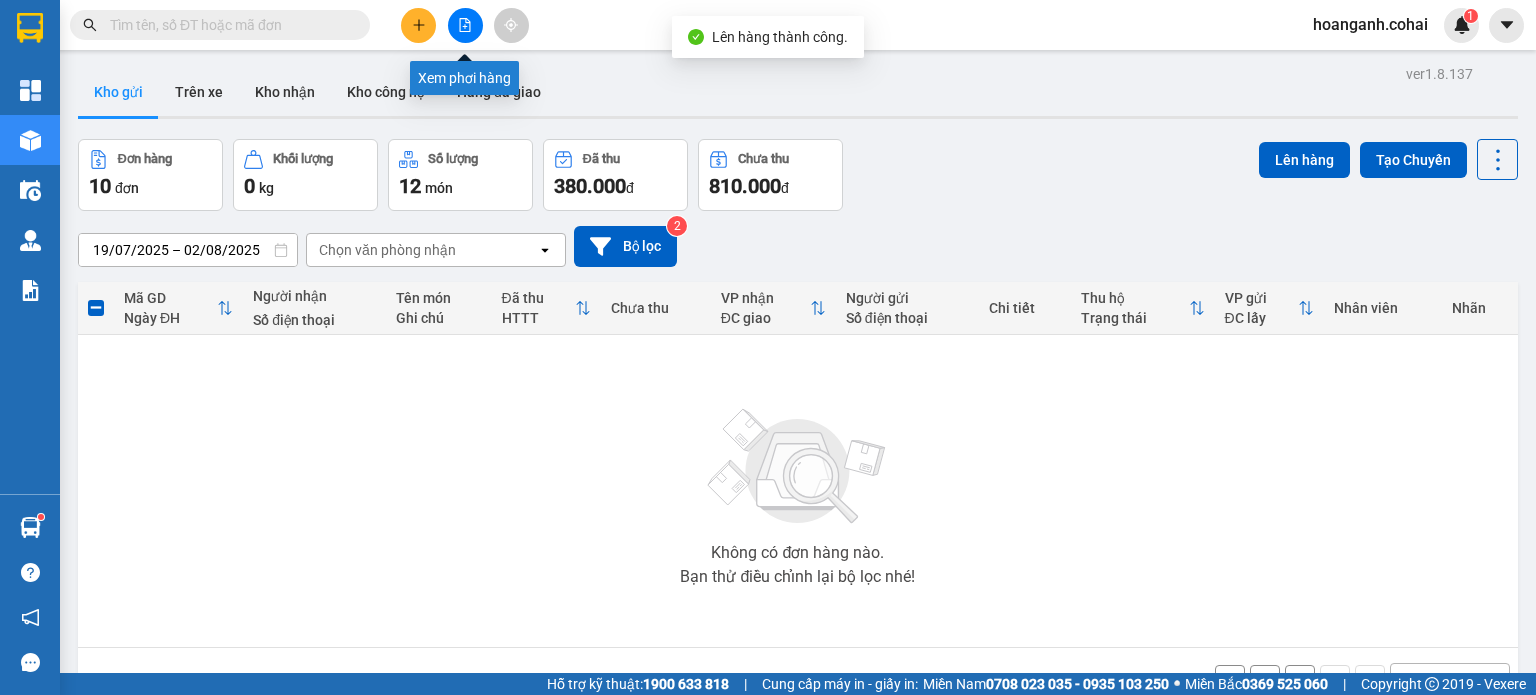 click 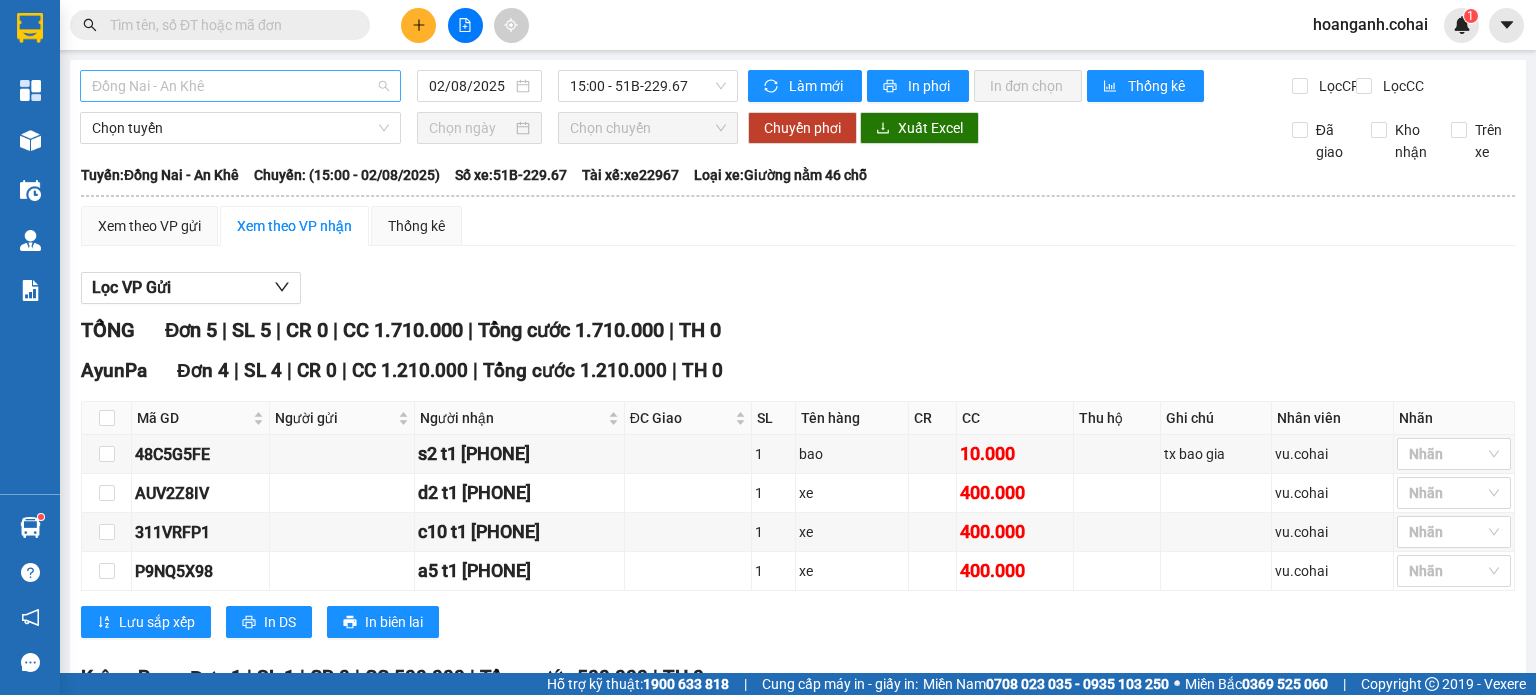 click on "Đồng Nai - An Khê" at bounding box center [240, 86] 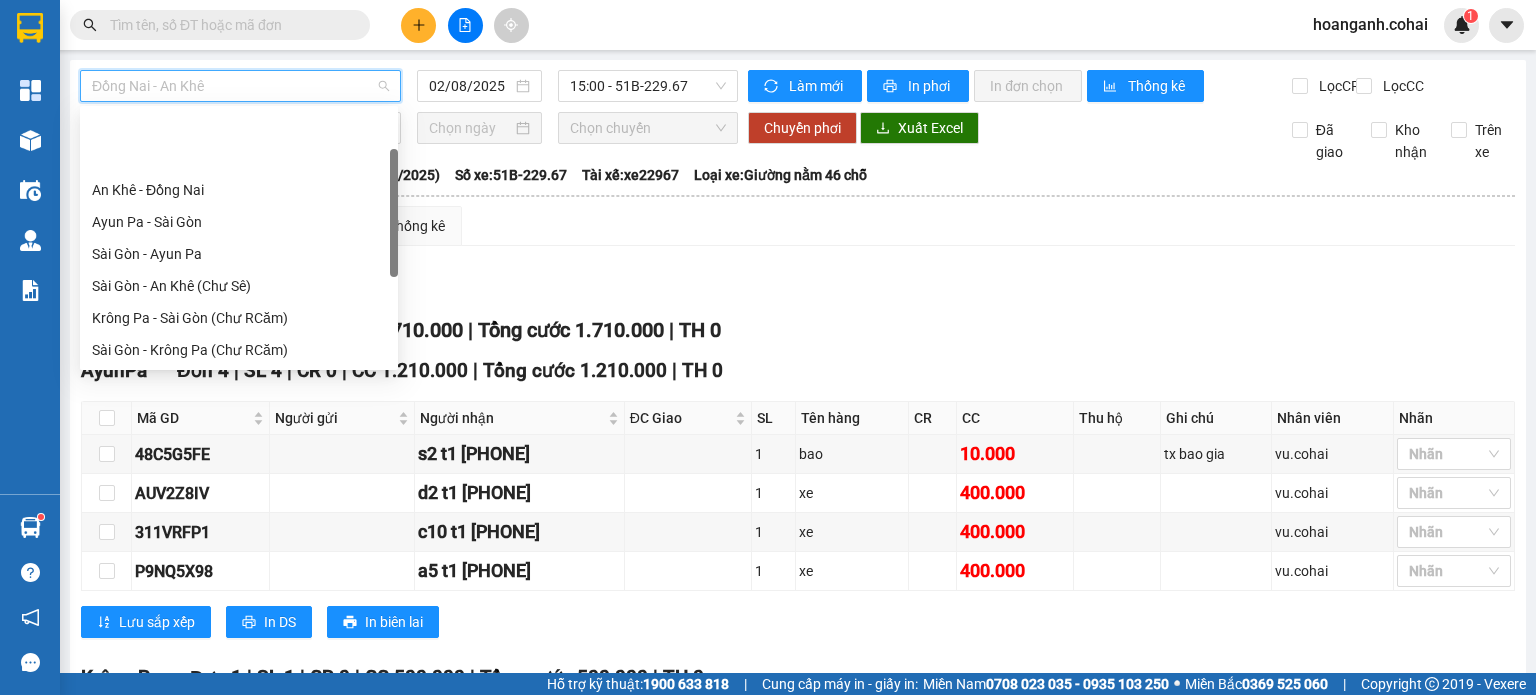 click on "Mã GD Người gửi Người nhận ĐC Giao SL Tên hàng CR CC Thu hộ Ghi chú Nhân viên Nhãn Ký nhận                             BWWRZNS7   s2 t1 [PHONE] 1 bao 10.000 tx bao vu.cohai   Nhãn A5TFRBKR   TRỌNG [PHONE] 2 2 THÙNG 110.000 BOOK GRAP GIÙM hoanganh.cohai   Nhãn 1DWX9IJL   NGÂN [PHONE] 1 1 TX 100.000 hoanganh.cohai   Nhãn WASSDAPS   LƯỢT [PHONE] CXANG HUY HỒNG 1 1 BAO 50.000 hoanganh.cohai   Nhãn H169M13B   K TÊN [PHONE] ĐỒNG XOÀI 3 1 1 THÙNG 50.000 hoanganh.cohai   Nhãn J4AGTDKK   K TÊN [PHONE] CXANG HUY HỒNG 1 1 BAO 80.000 hoanganh.cohai   Nhãn 1M3CYFLF   K TÊN [PHONE] ĐỒNG XOÀI 3 1 1 BAO 60.000 hoanganh.cohai   Nhãn 5RF8X2GE   B8/T5 [PHONE] CXANG HUY HỒNG 1" at bounding box center [798, 529] 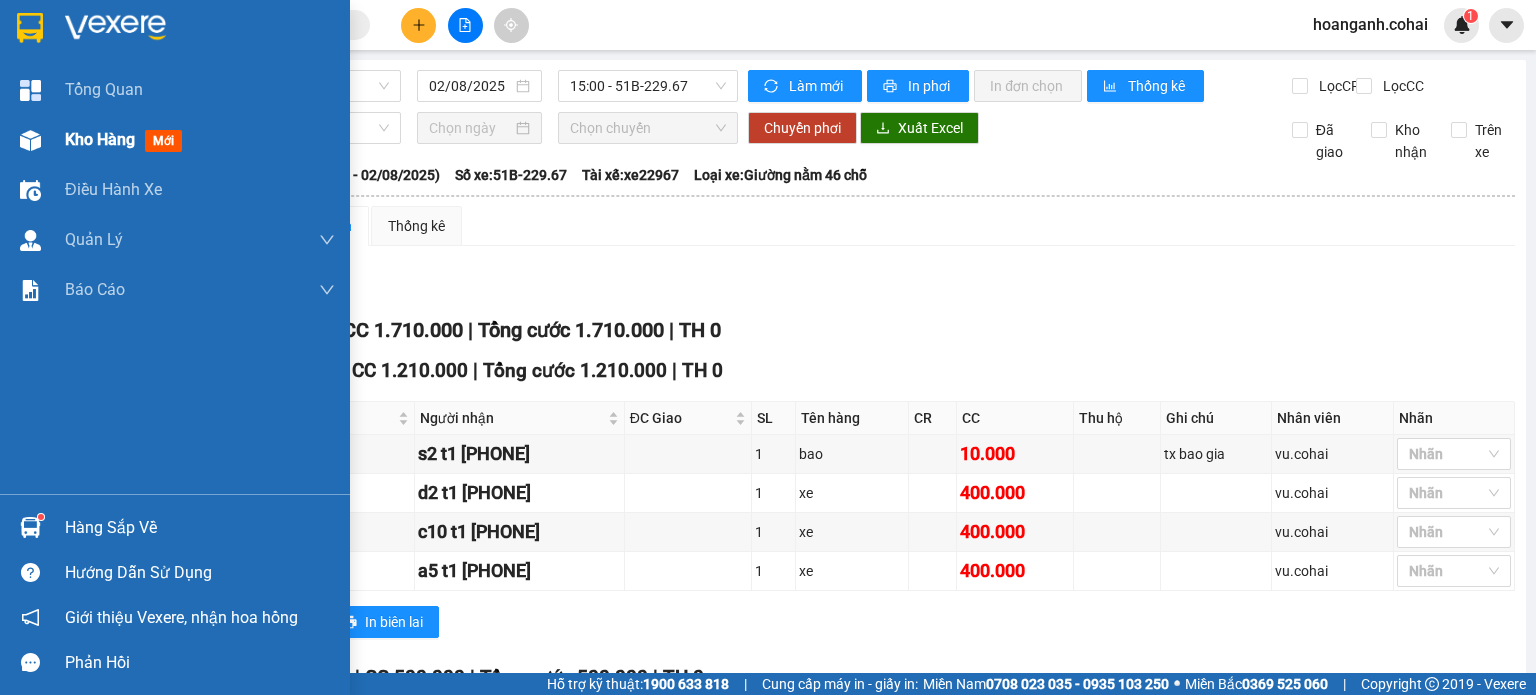 click on "Kho hàng" at bounding box center (100, 139) 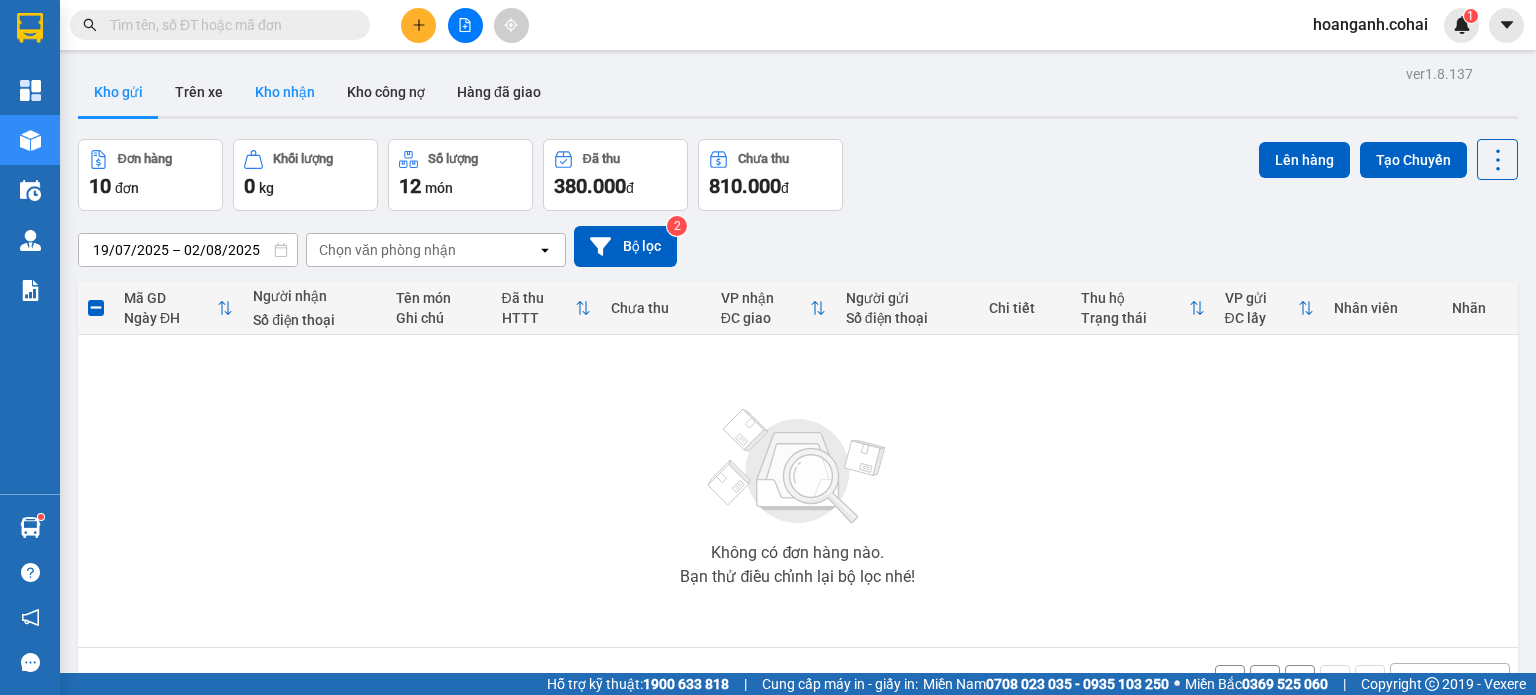 click on "Kho nhận" at bounding box center (285, 92) 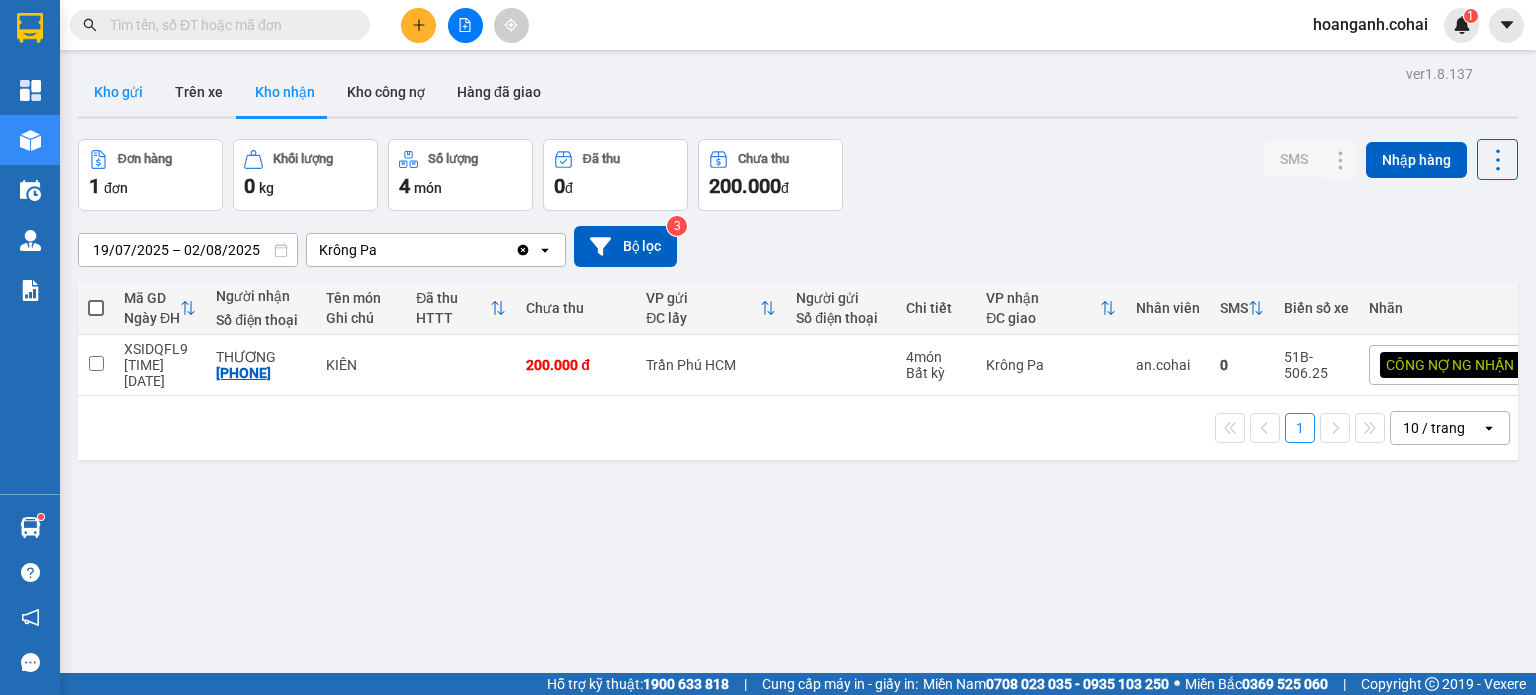 click on "Kho gửi" at bounding box center (118, 92) 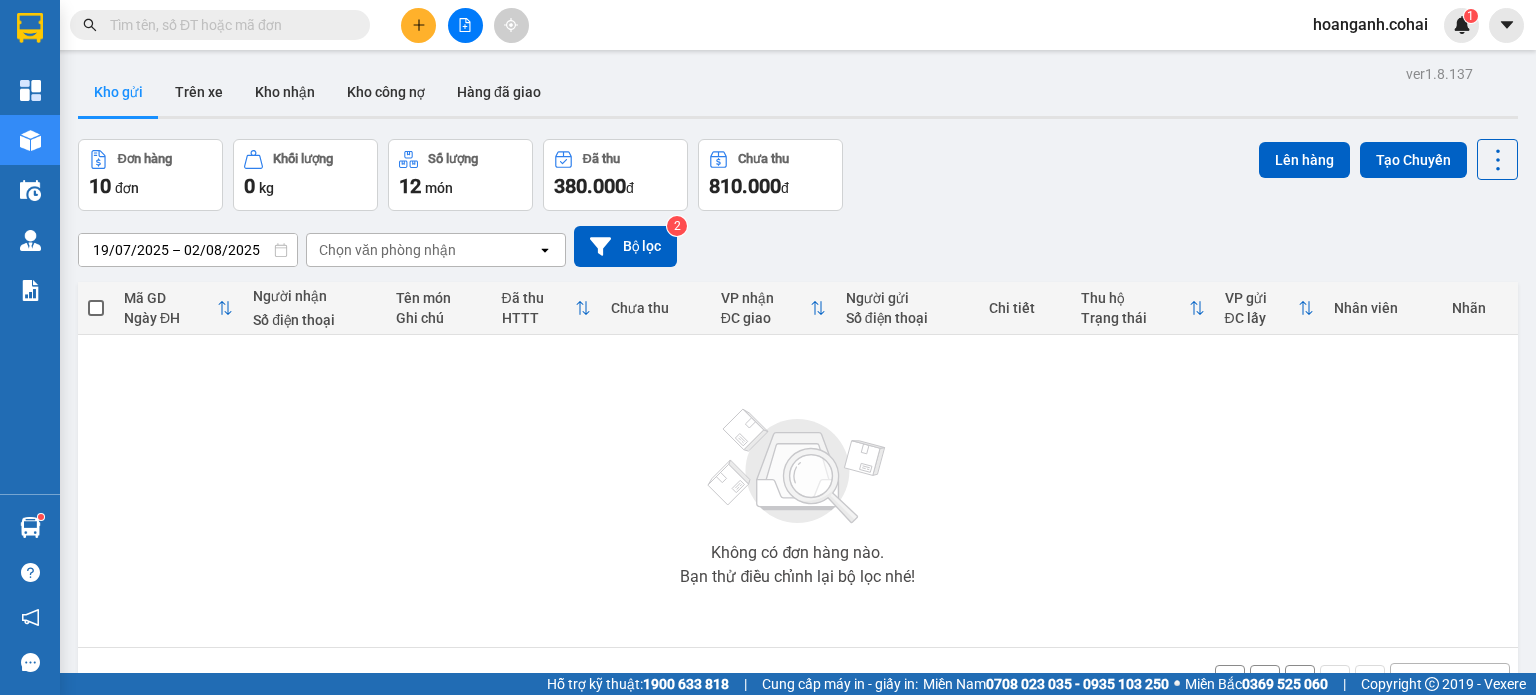click on "1" at bounding box center [1300, 680] 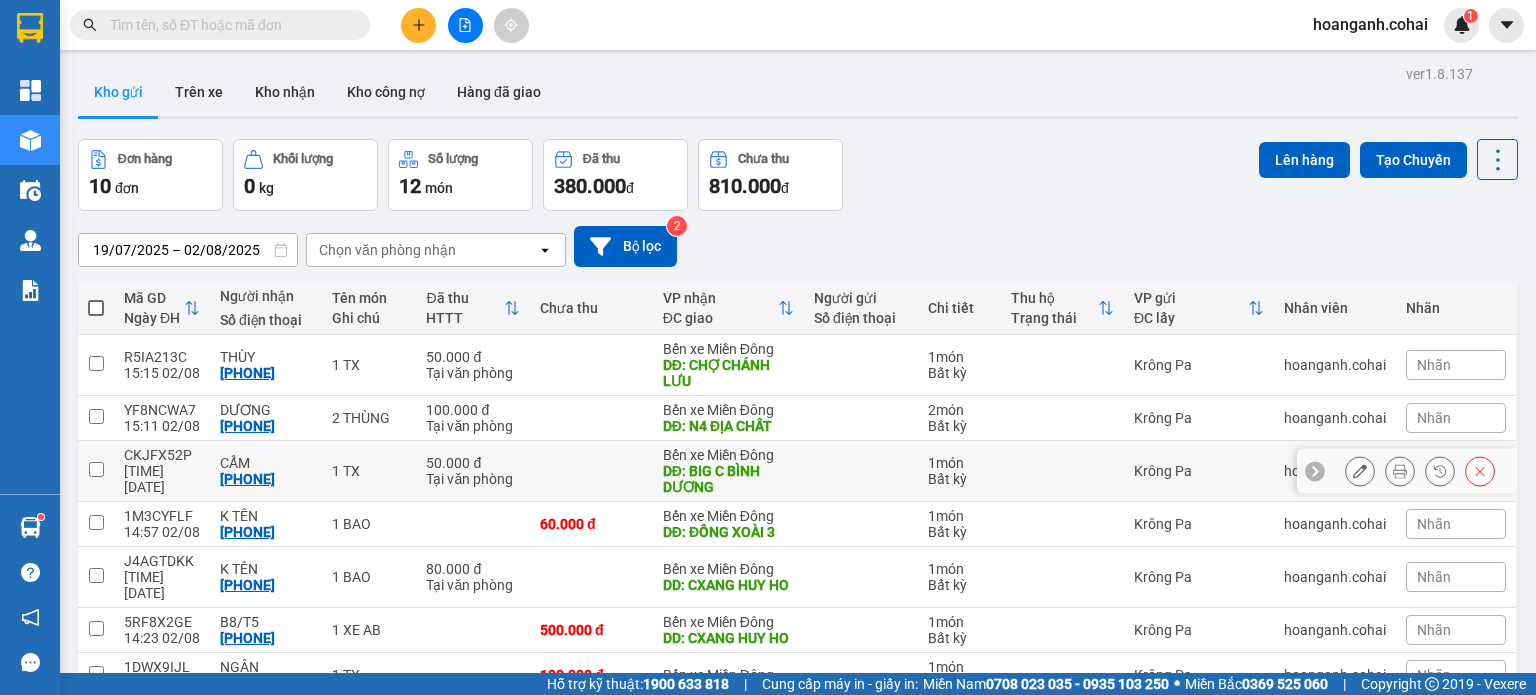 click at bounding box center [96, 469] 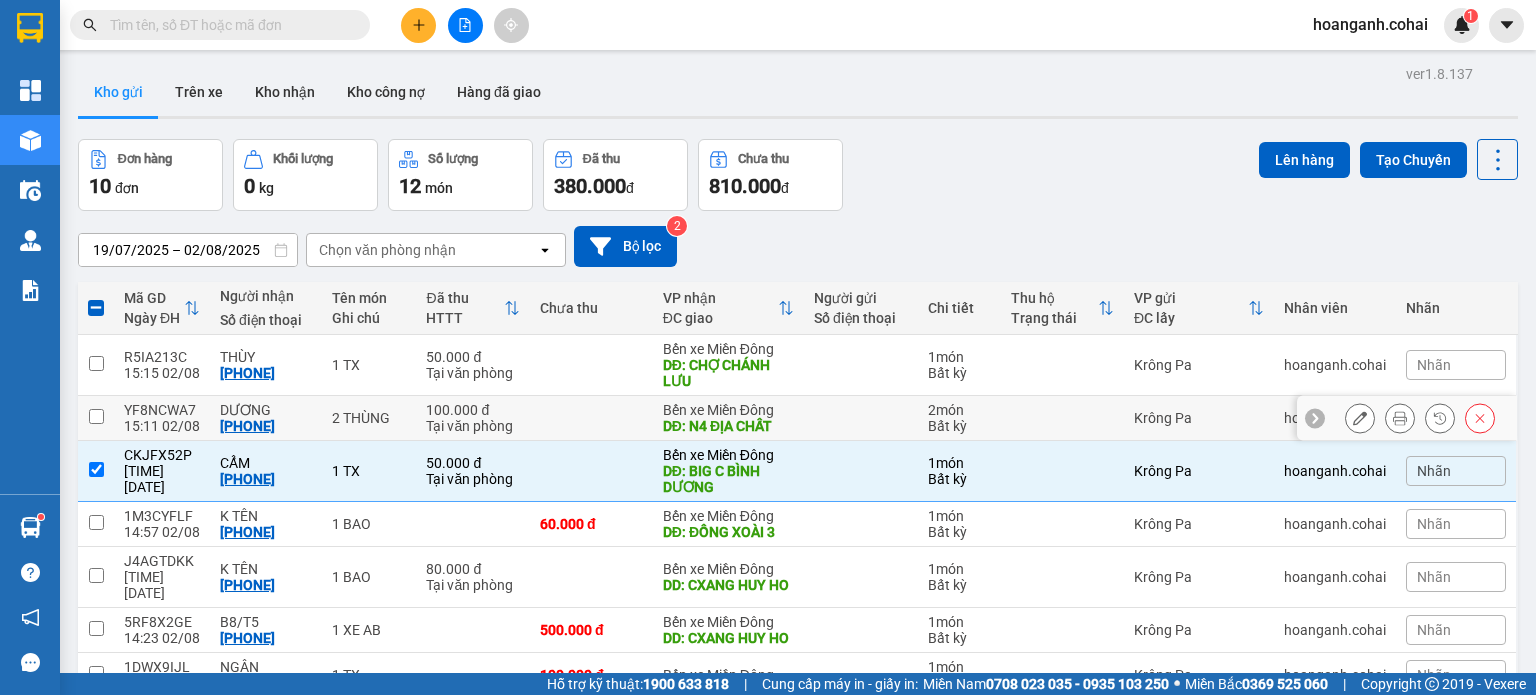 click at bounding box center [96, 416] 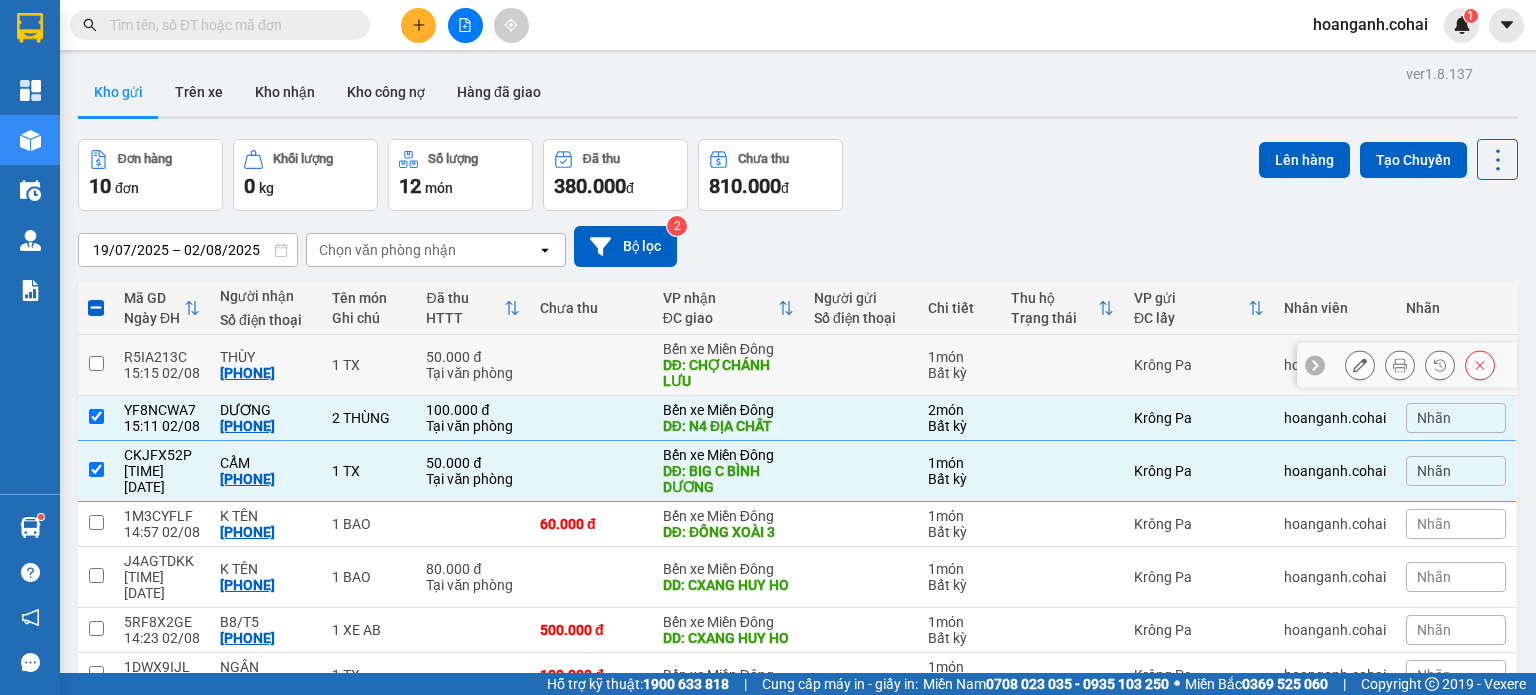 click at bounding box center (96, 363) 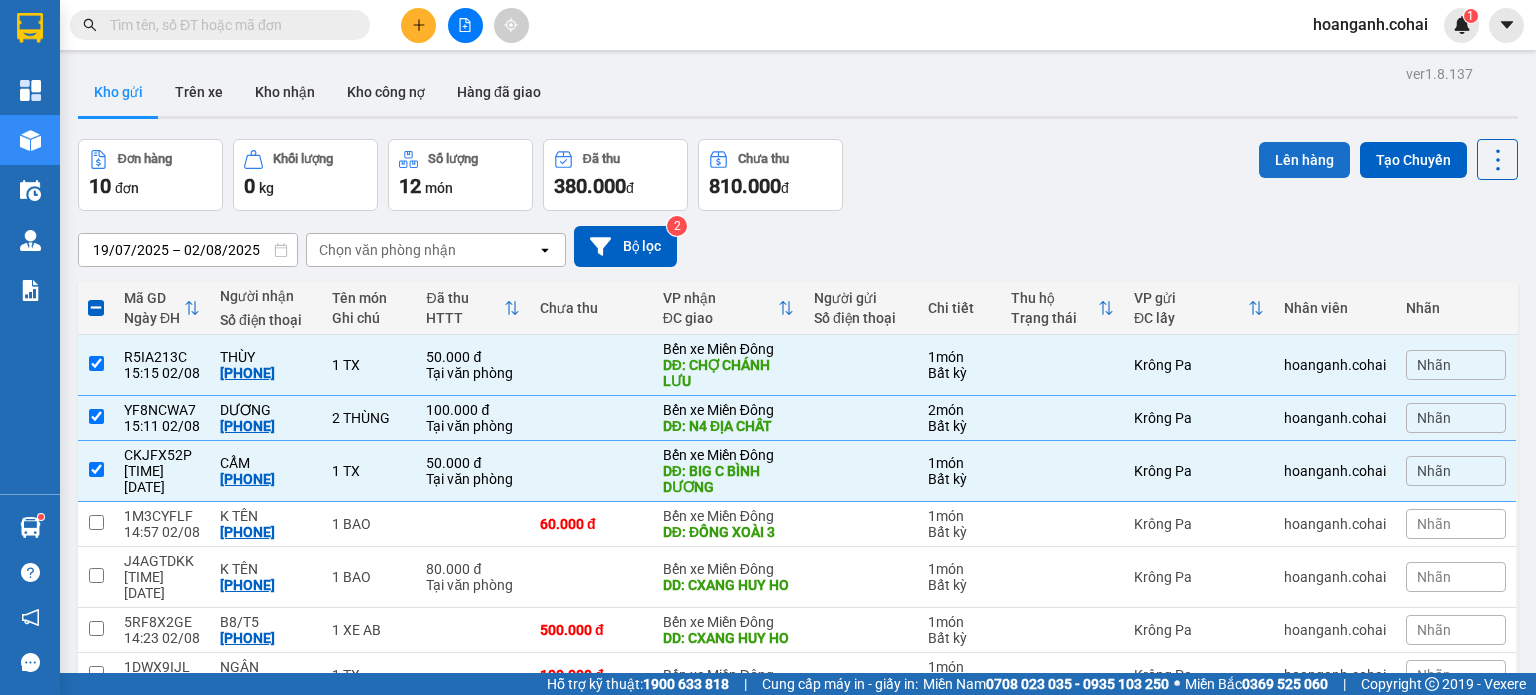 click on "Lên hàng" at bounding box center (1304, 160) 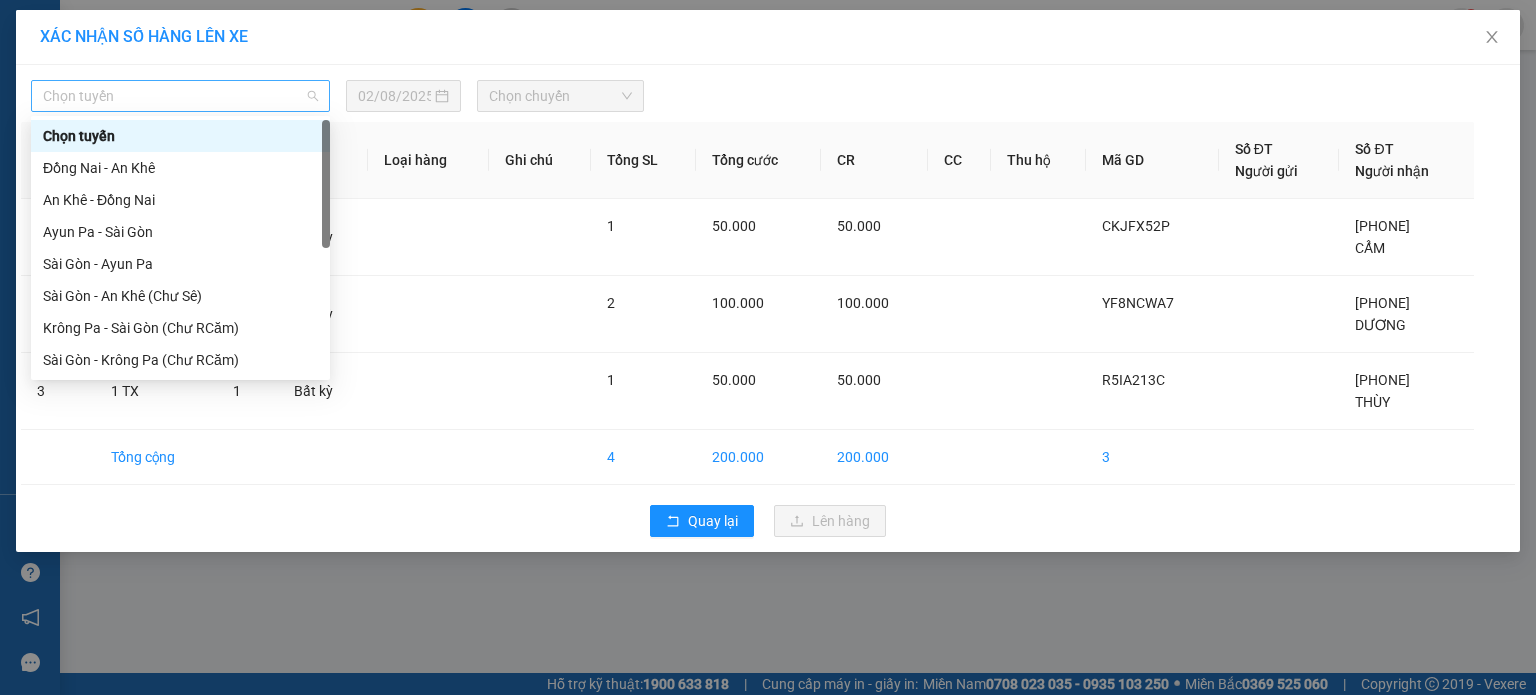 click on "Chọn tuyến" at bounding box center [180, 96] 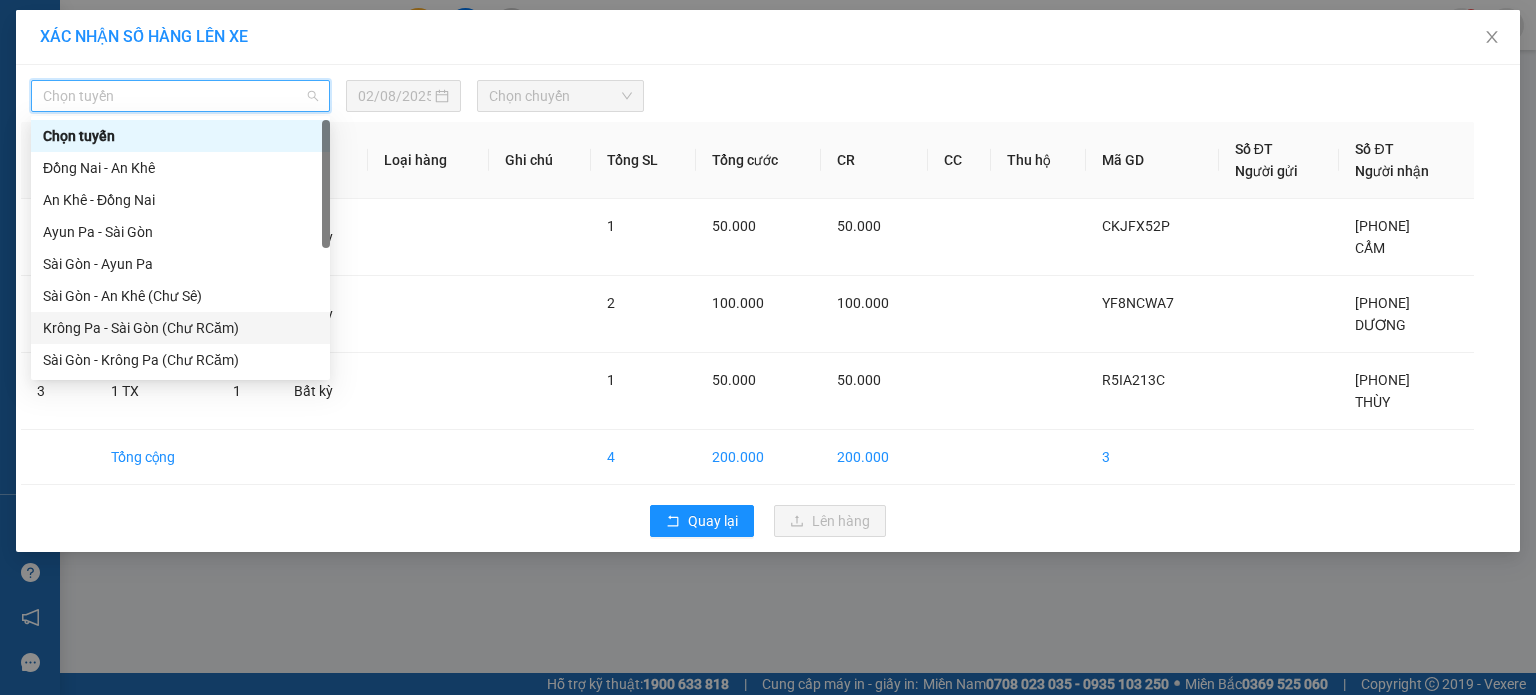 click on "Krông Pa - Sài Gòn (Chư RCăm)" at bounding box center [180, 328] 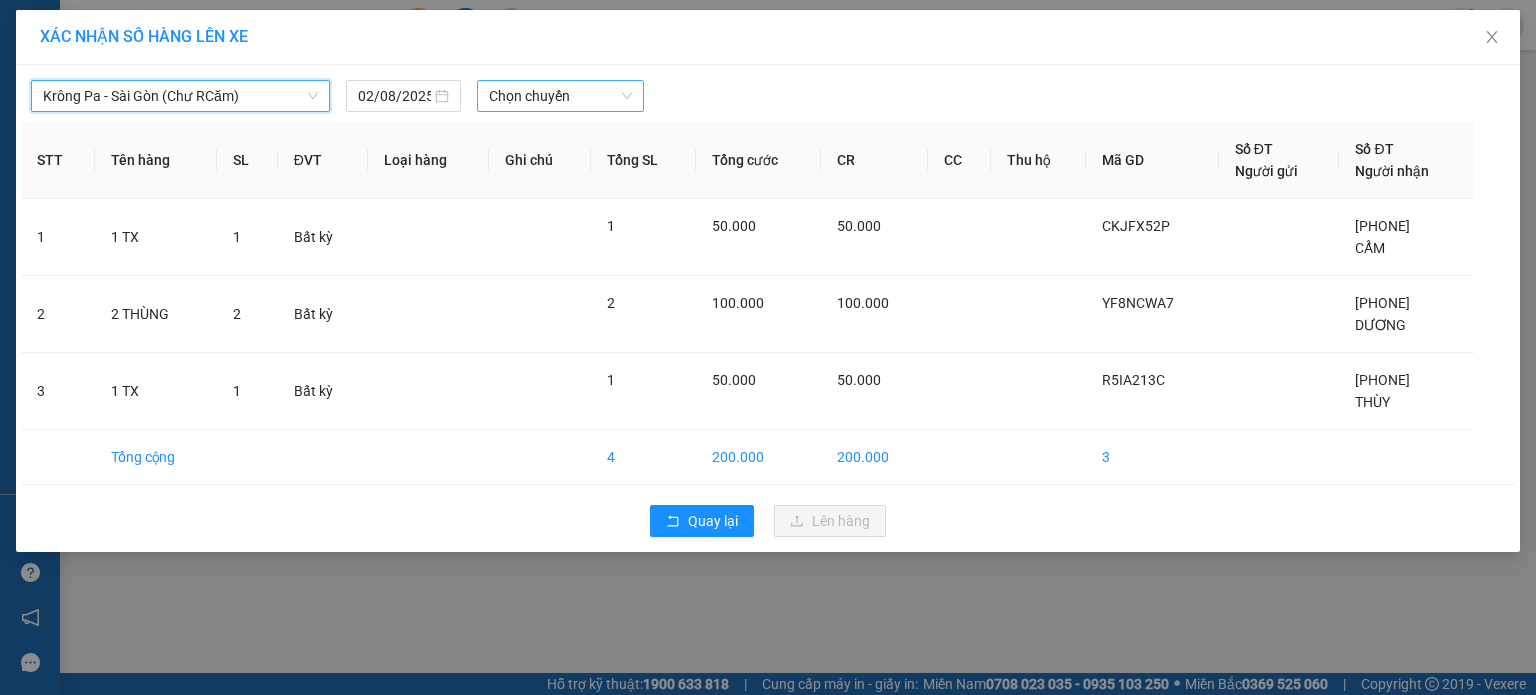 click on "Chọn chuyến" at bounding box center (561, 96) 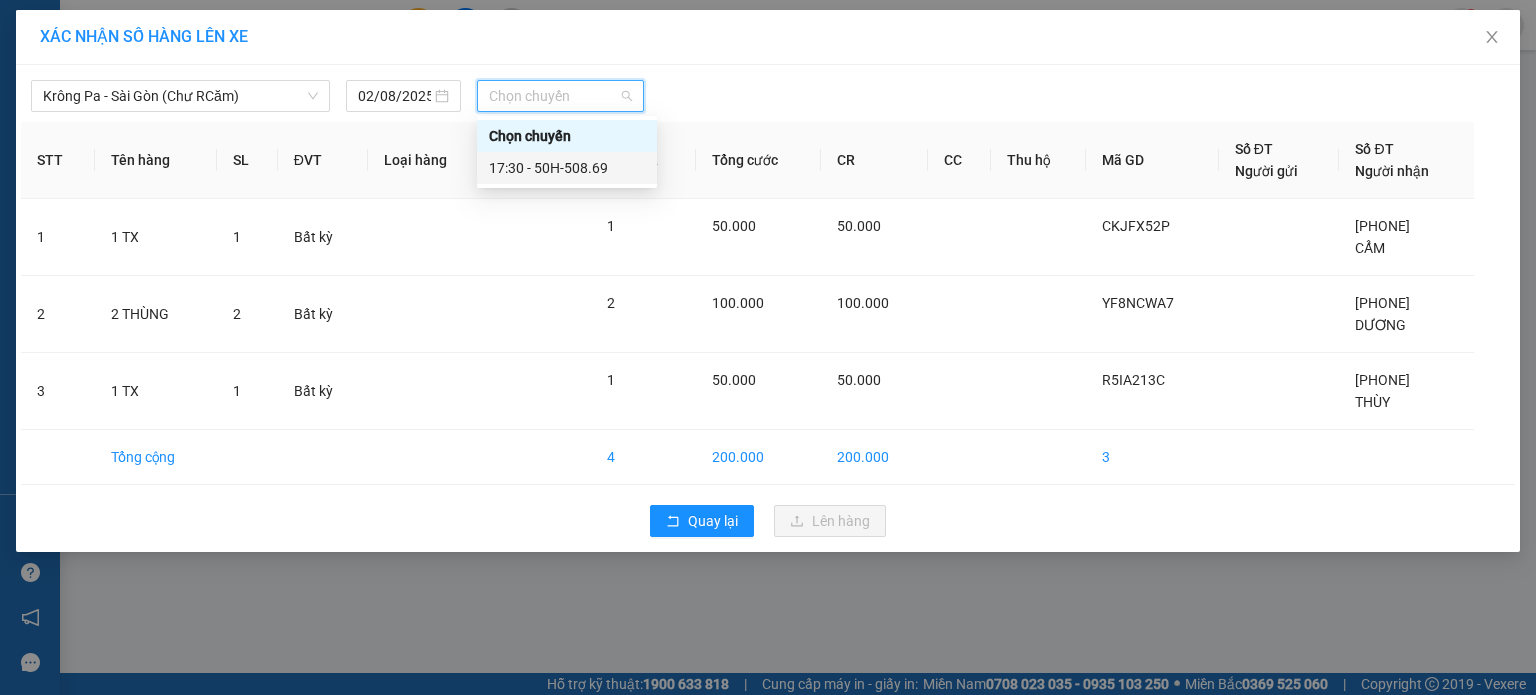 click on "17:30     - 50H-508.69" at bounding box center (567, 168) 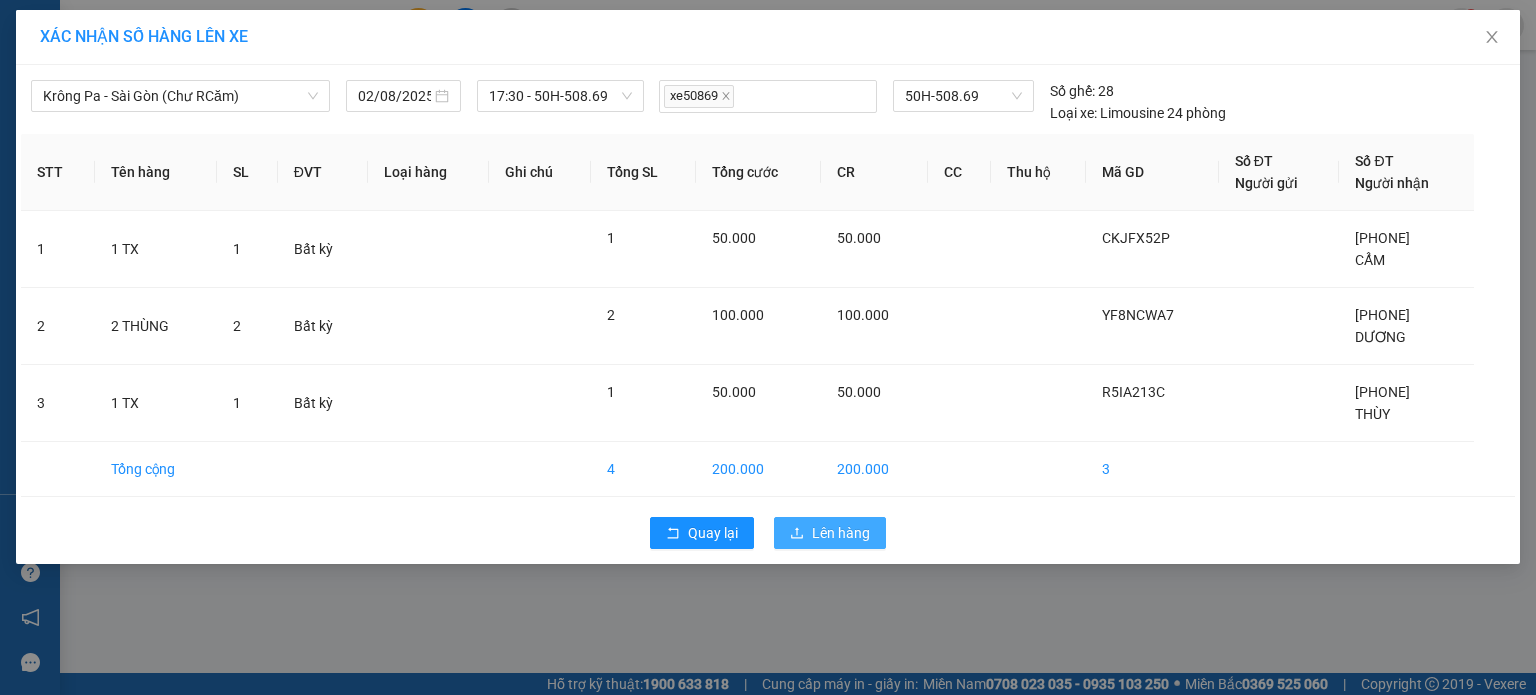 click on "Lên hàng" at bounding box center (830, 533) 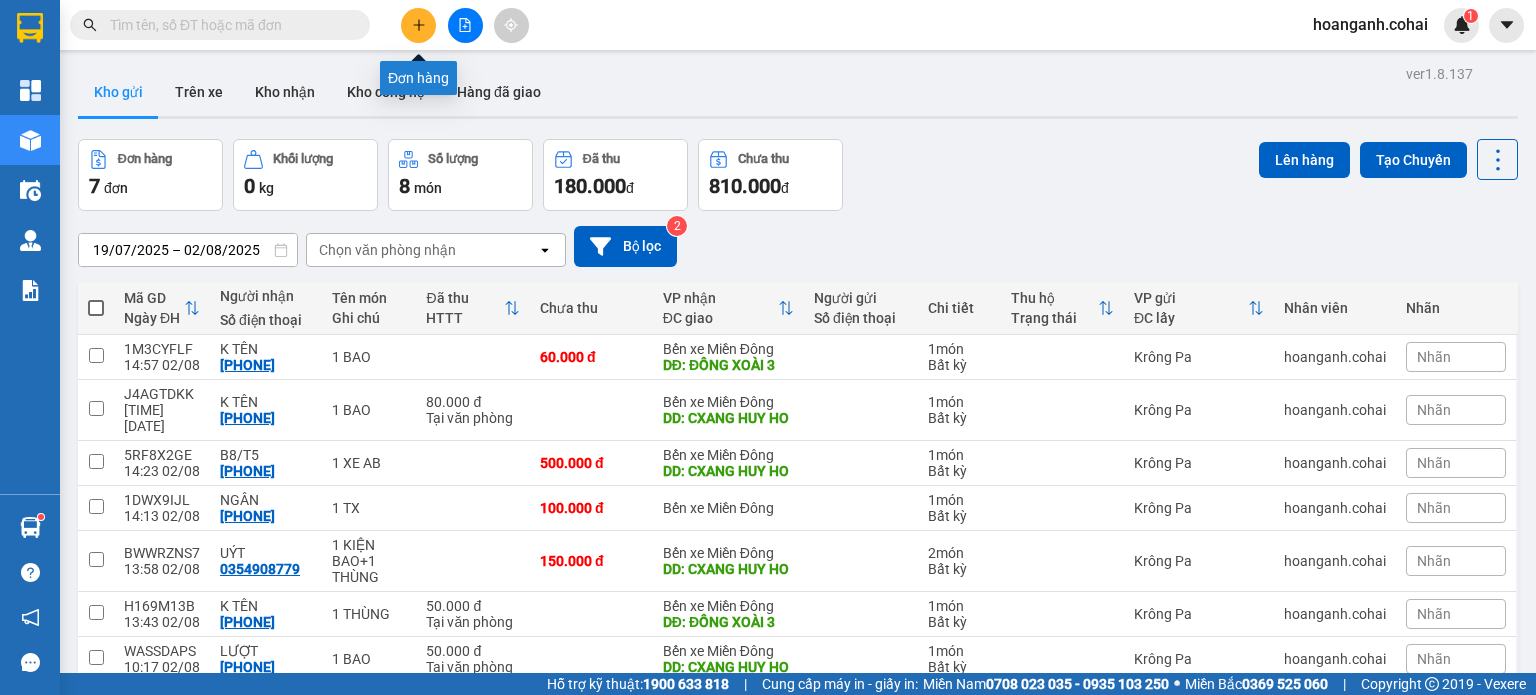 click 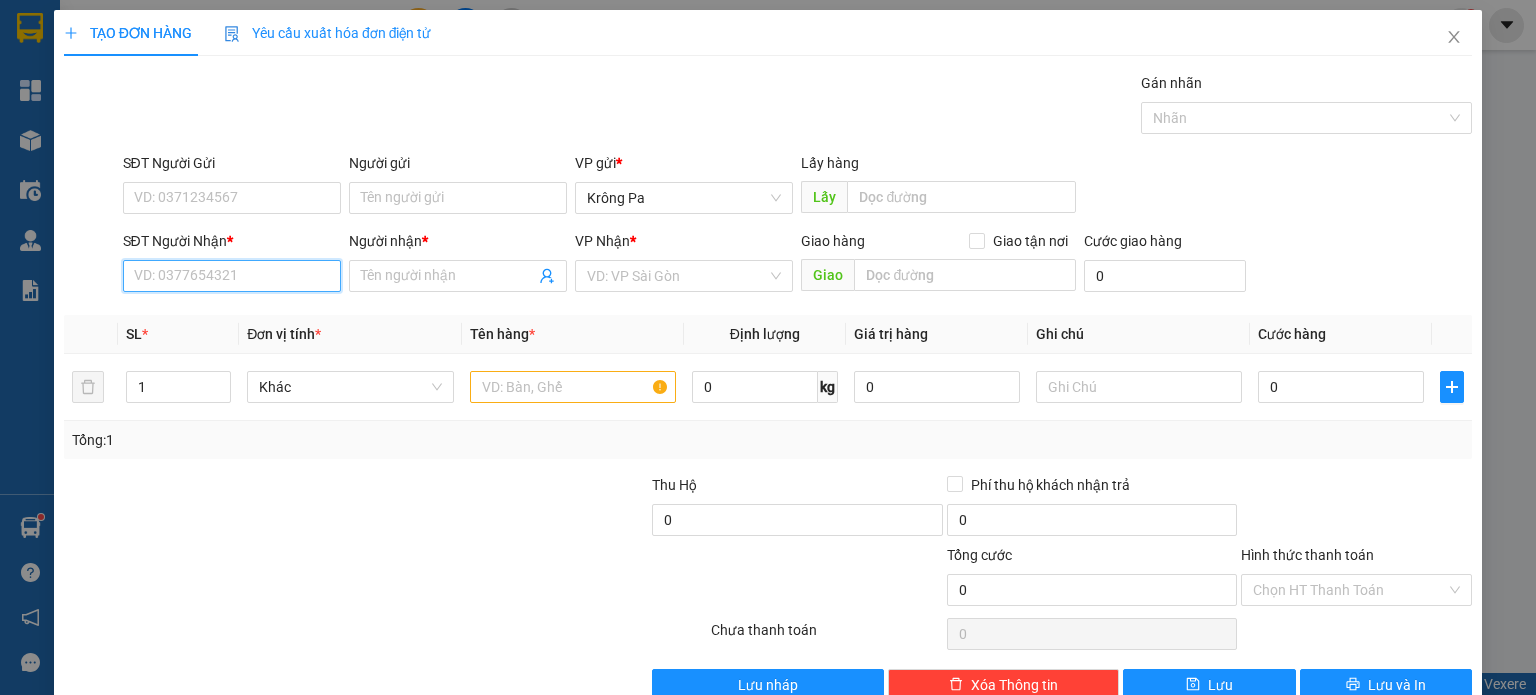 click on "SĐT Người Nhận  *" at bounding box center (232, 276) 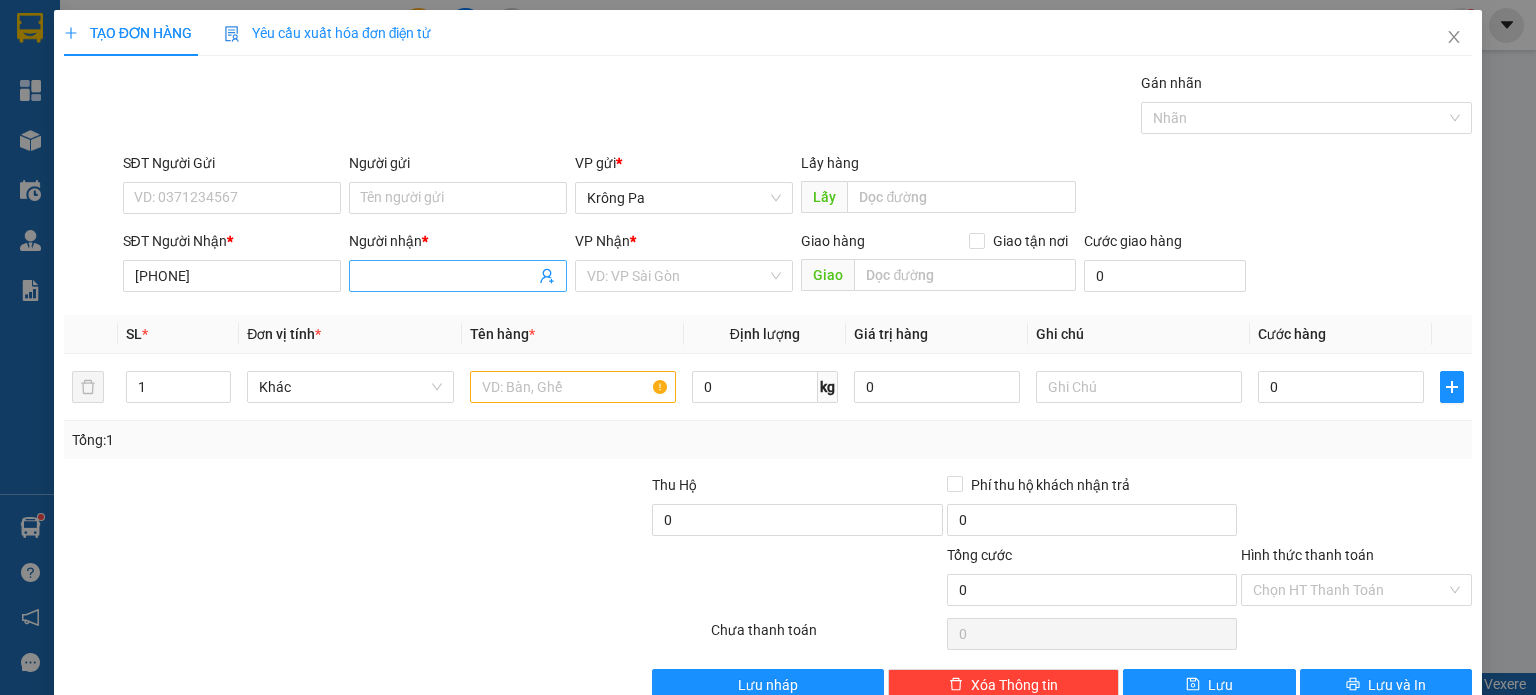 click on "Người nhận  *" at bounding box center (448, 276) 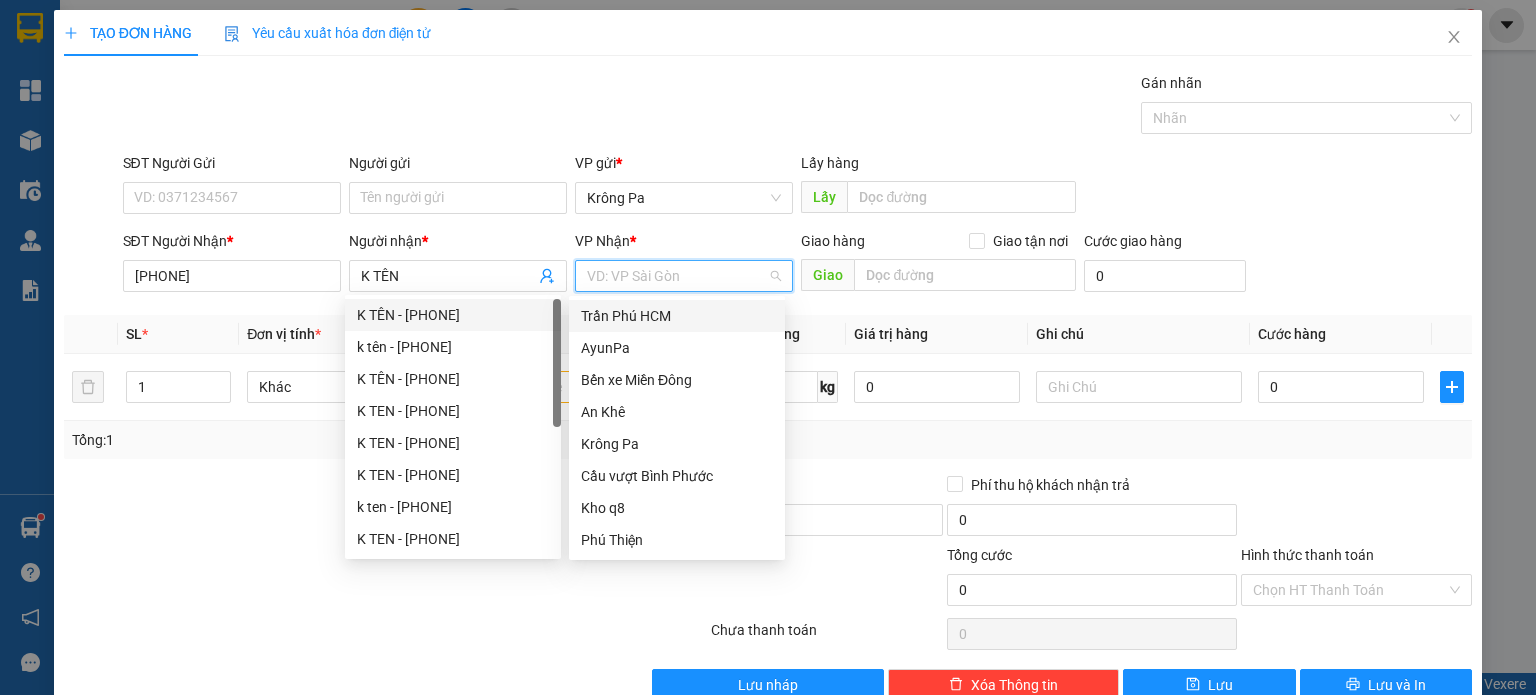 click at bounding box center [677, 276] 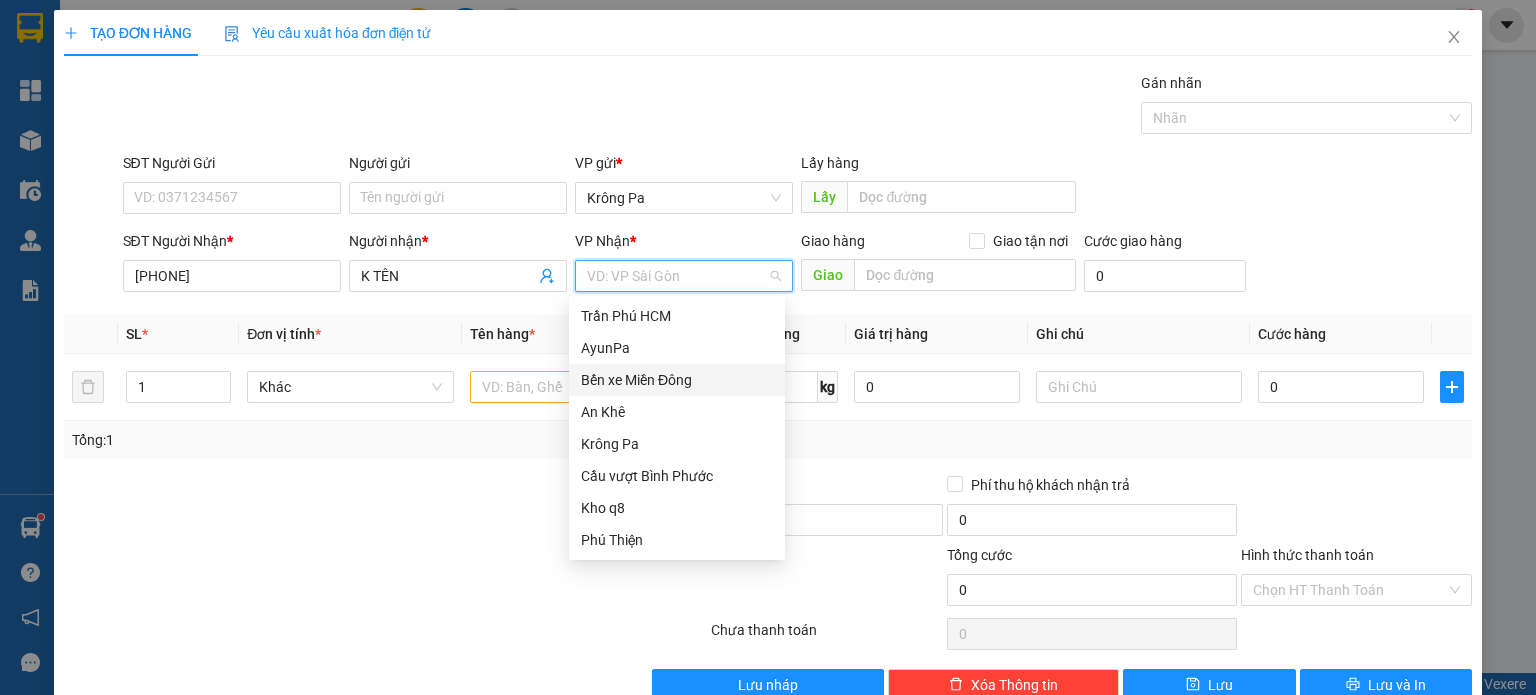 click on "Bến xe Miền Đông" at bounding box center [677, 380] 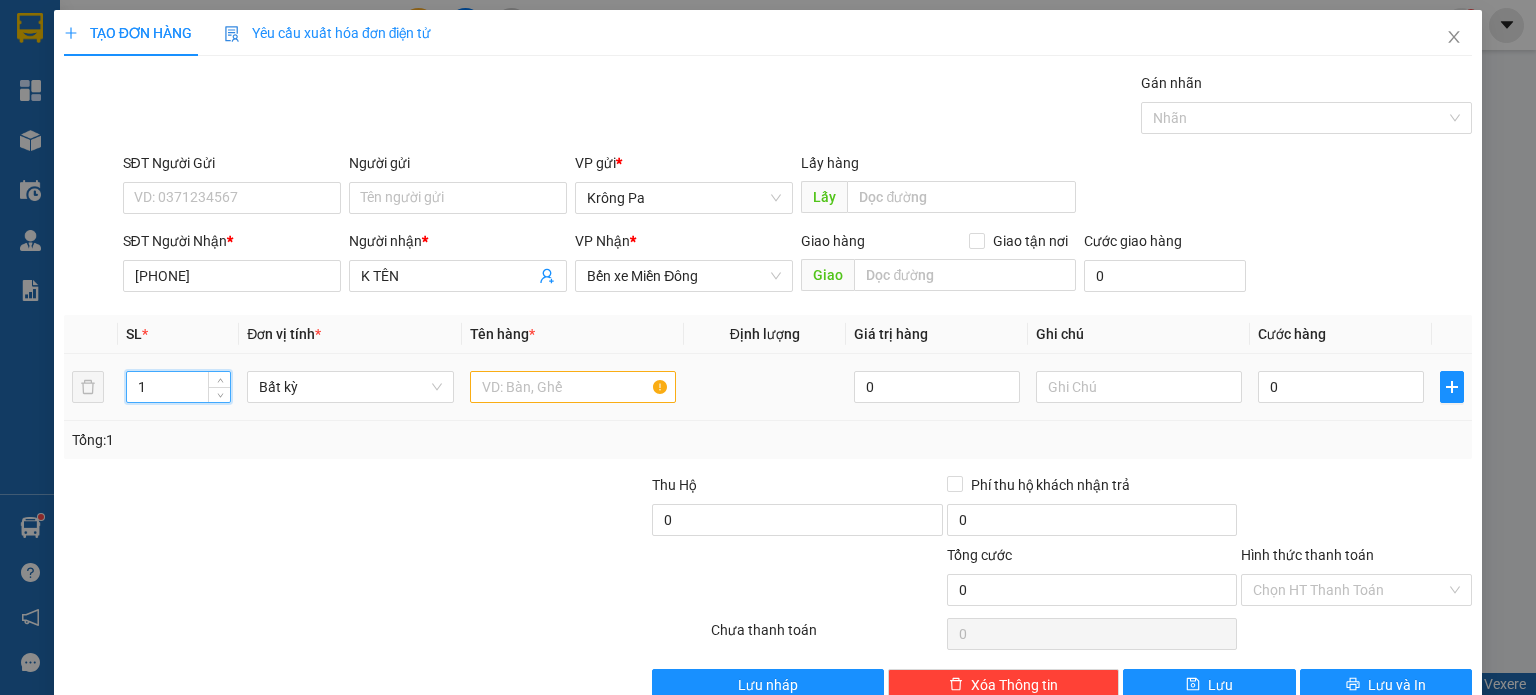 click on "1" at bounding box center (178, 387) 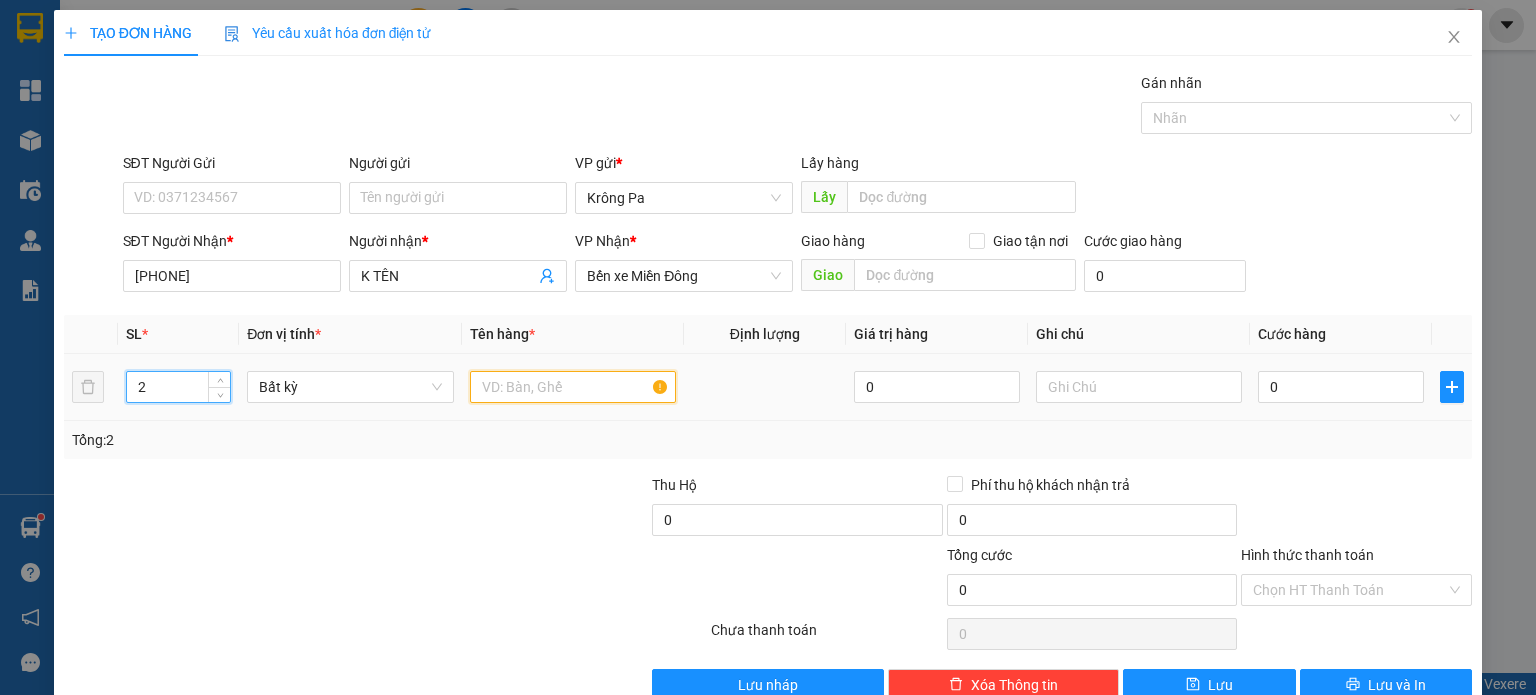 click at bounding box center [573, 387] 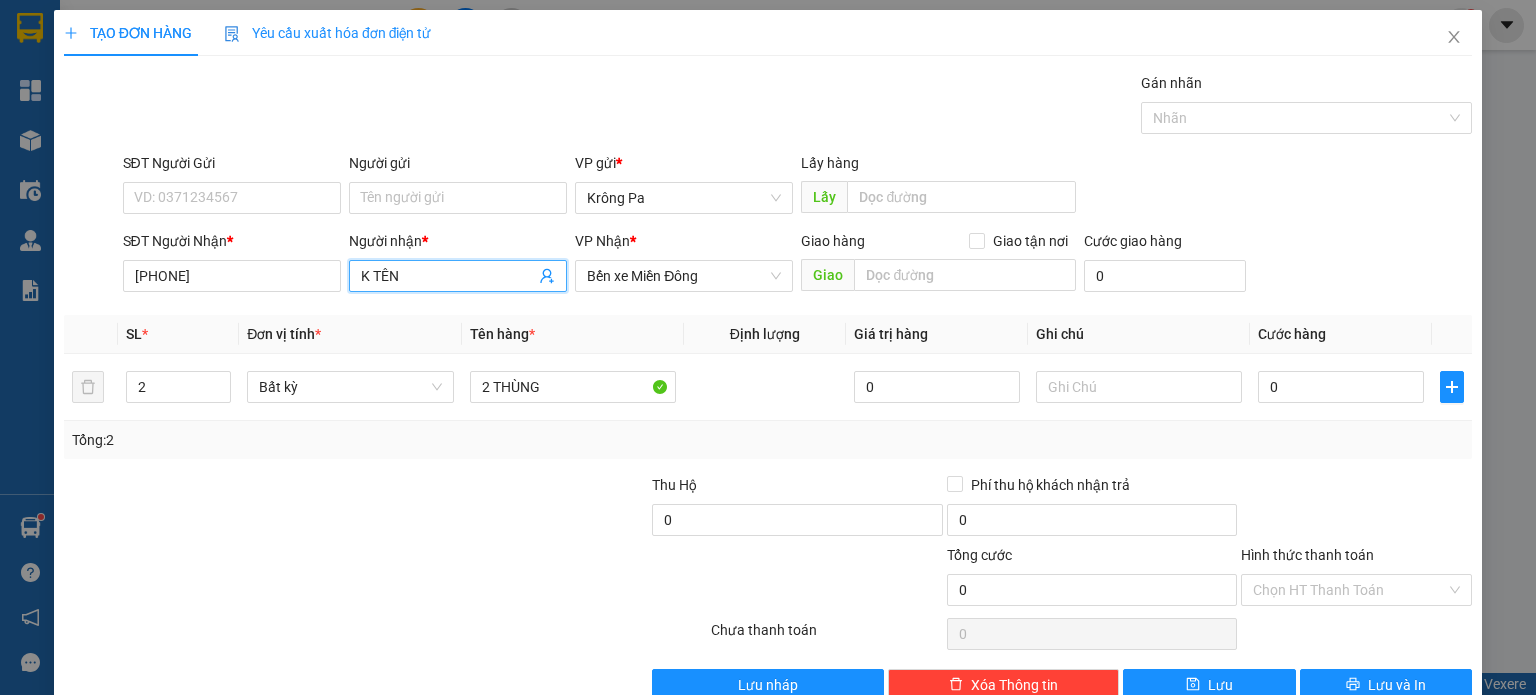 click on "K TÊN" at bounding box center [458, 276] 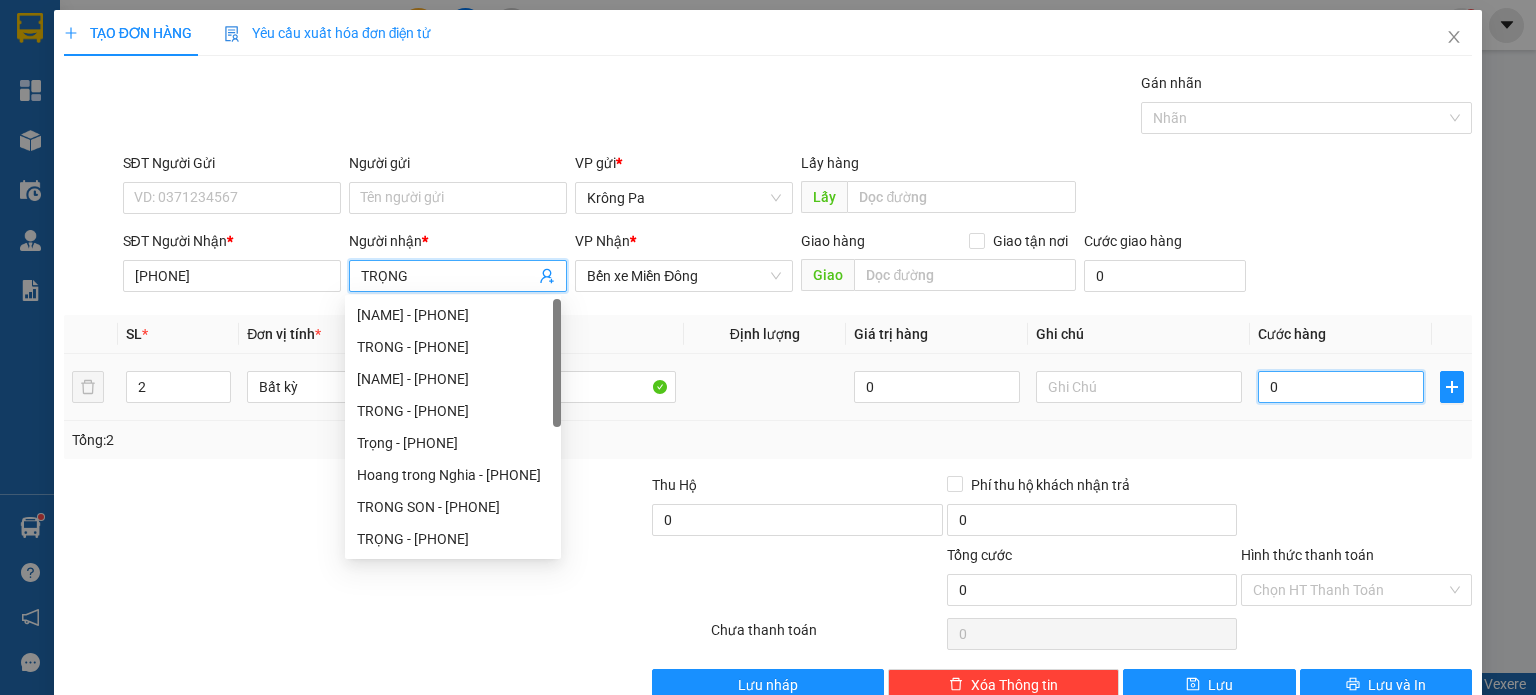 click on "0" at bounding box center (1341, 387) 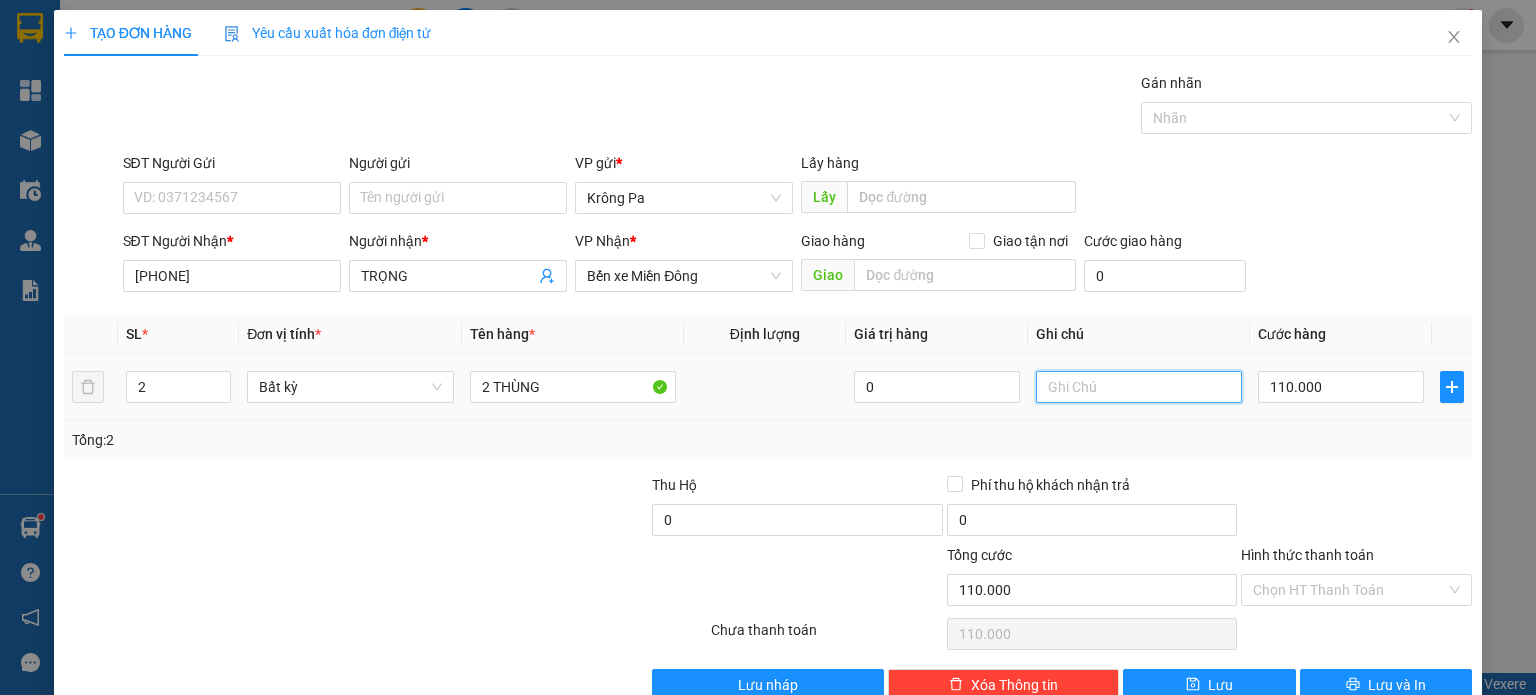 click at bounding box center [1139, 387] 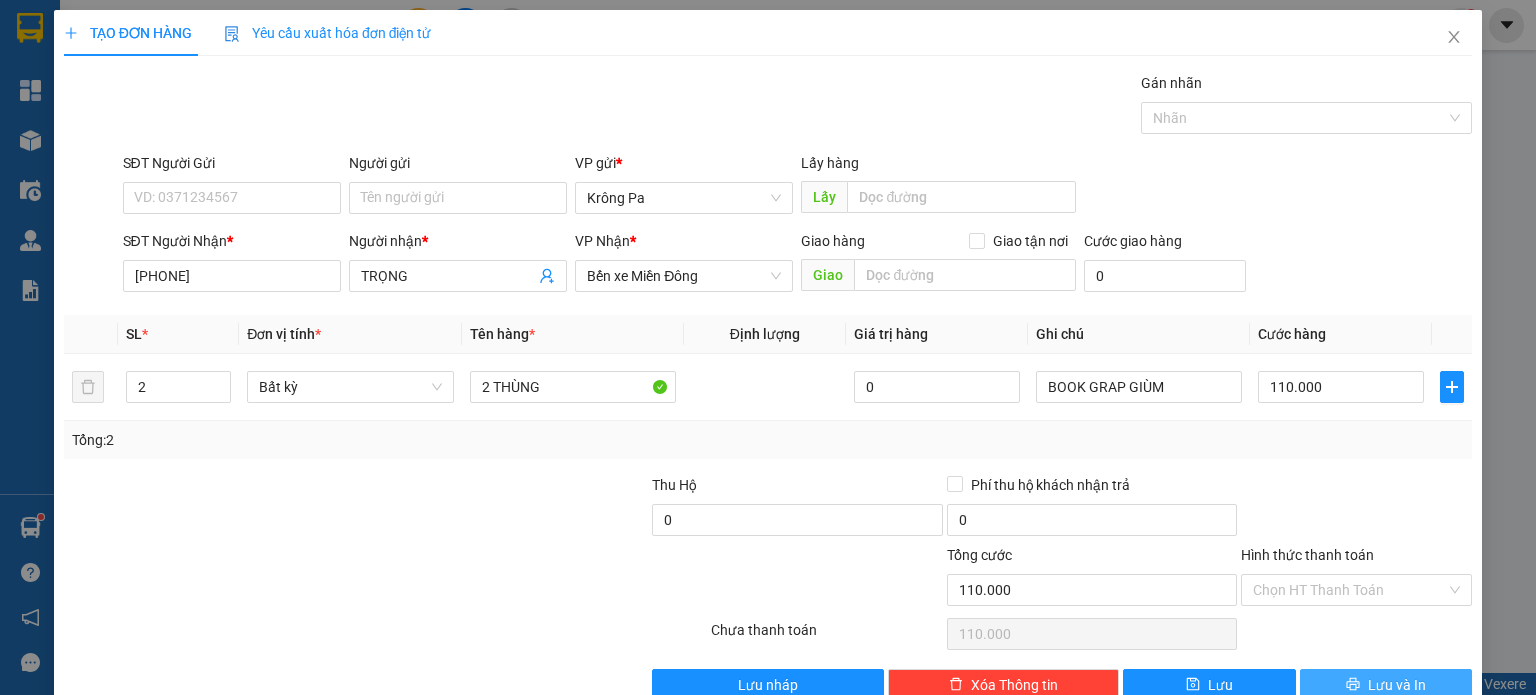 click on "Lưu và In" at bounding box center (1397, 685) 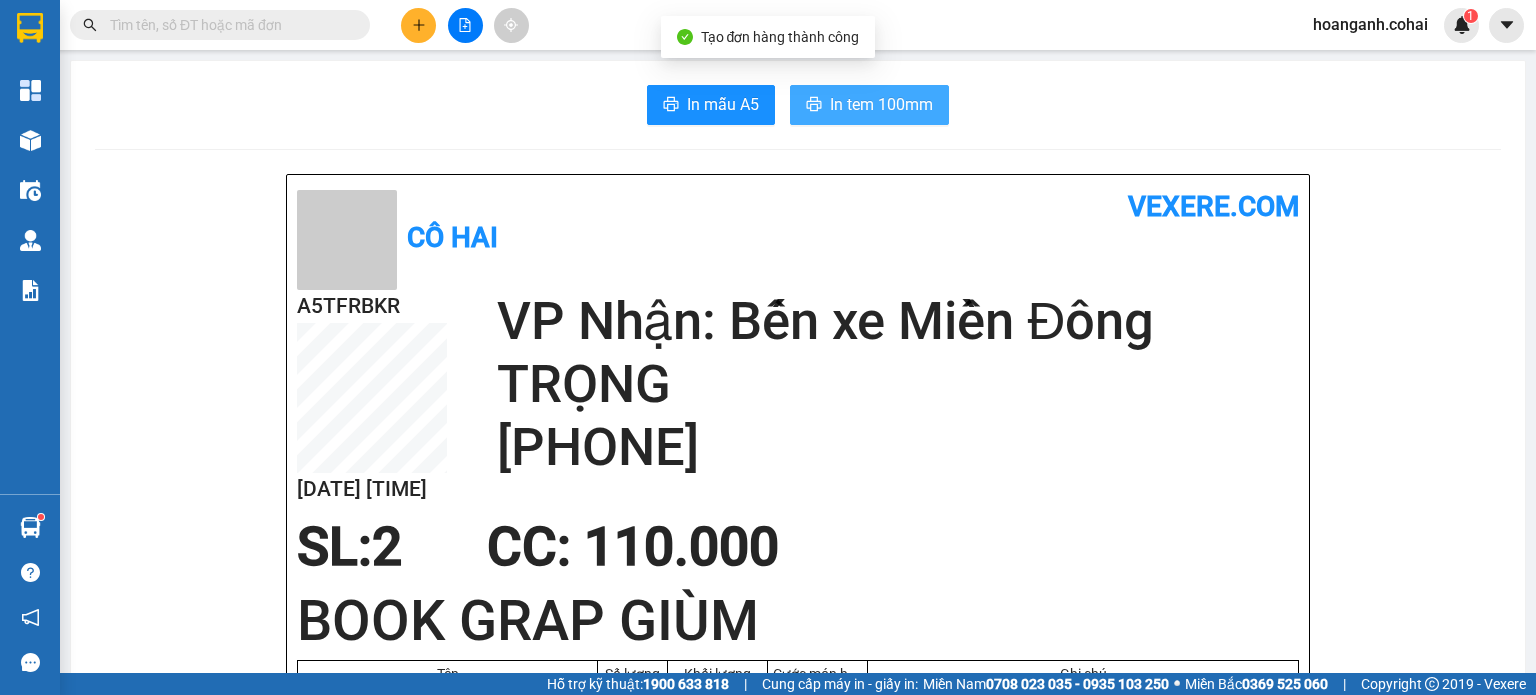 click on "In tem 100mm" at bounding box center (881, 104) 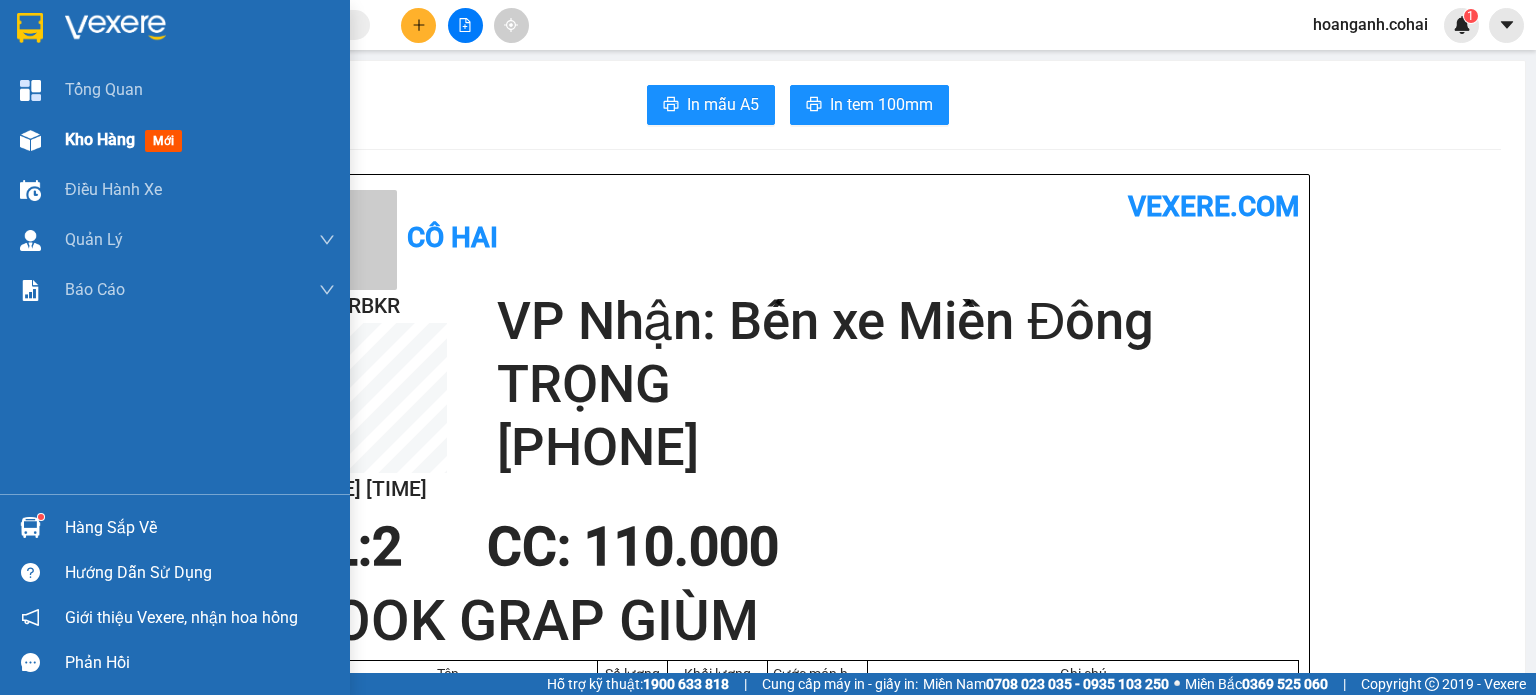 click on "Kho hàng mới" at bounding box center [175, 140] 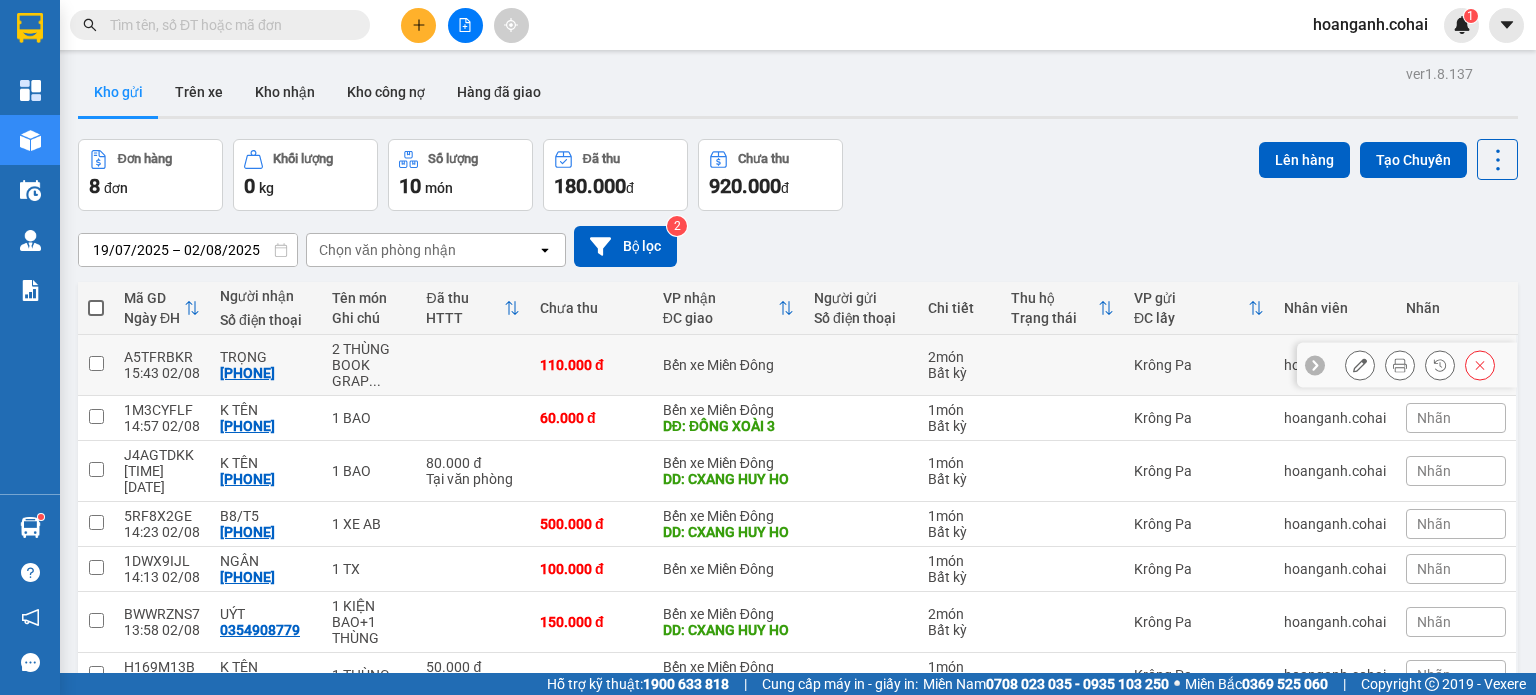 click at bounding box center (96, 363) 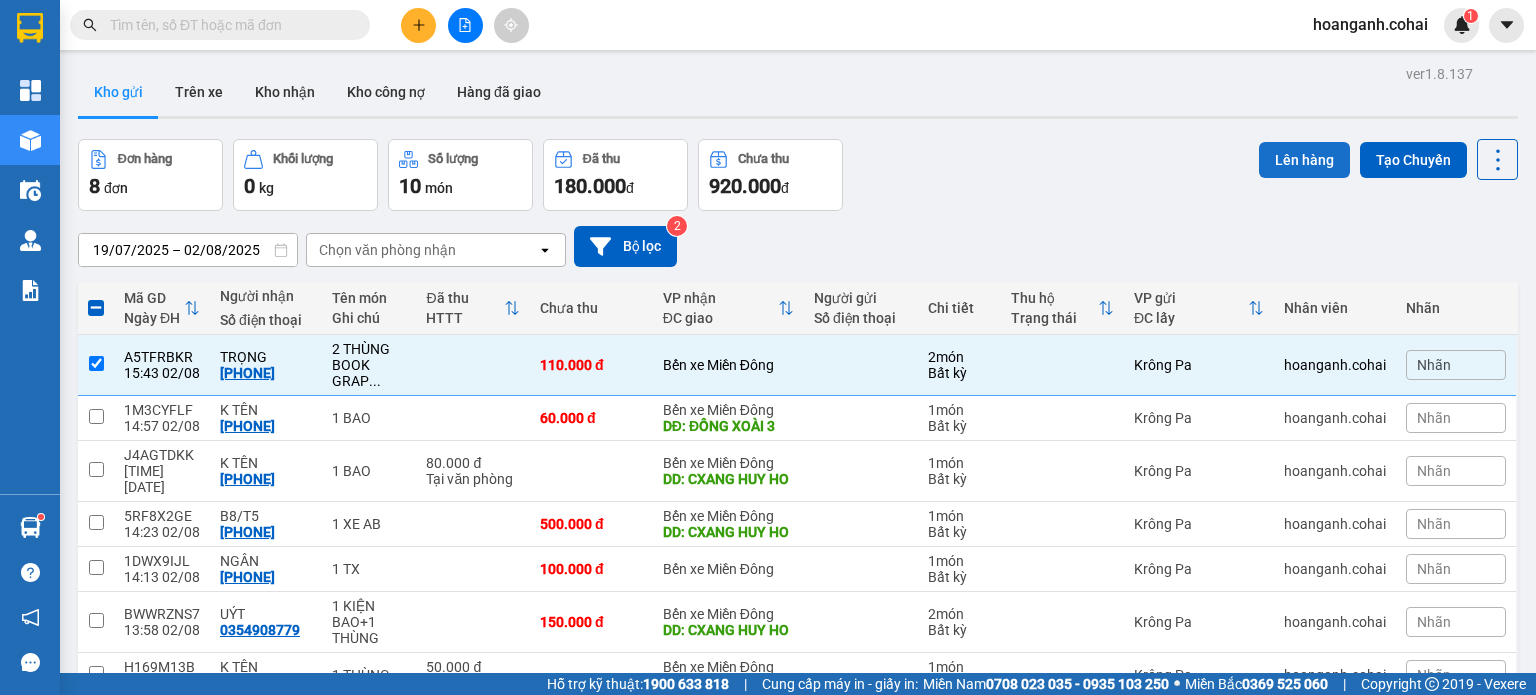 click on "Lên hàng" at bounding box center (1304, 160) 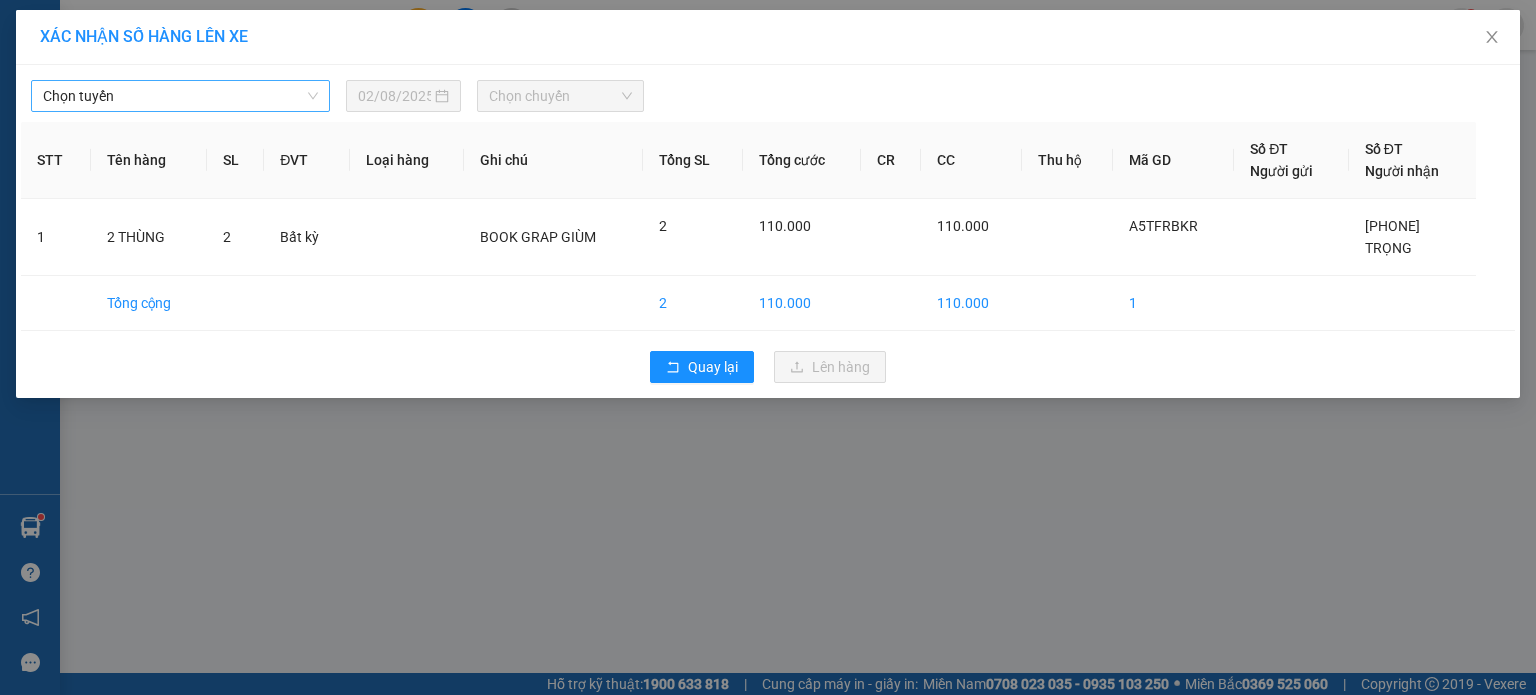 click on "Chọn tuyến" at bounding box center (180, 96) 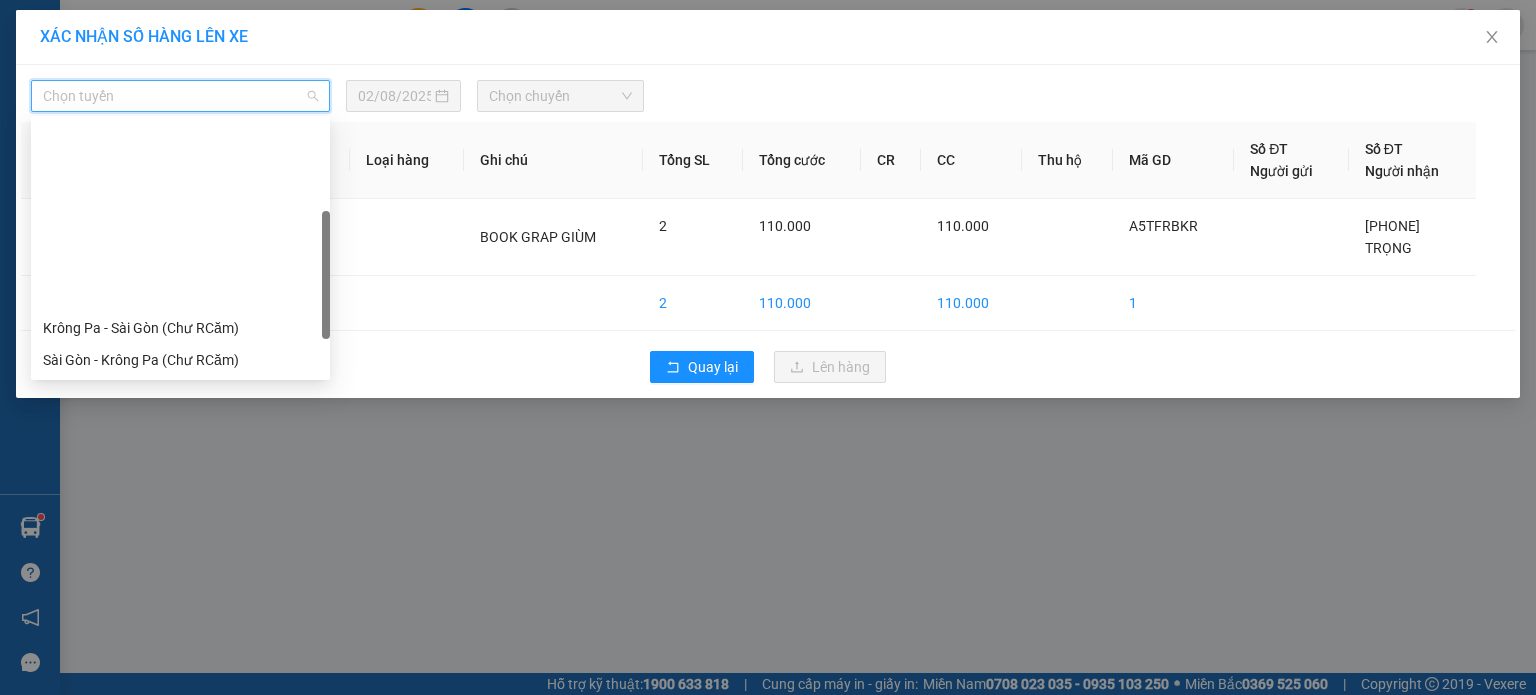click on "Krông Pa - Sài Gòn (Uar)" at bounding box center (180, 392) 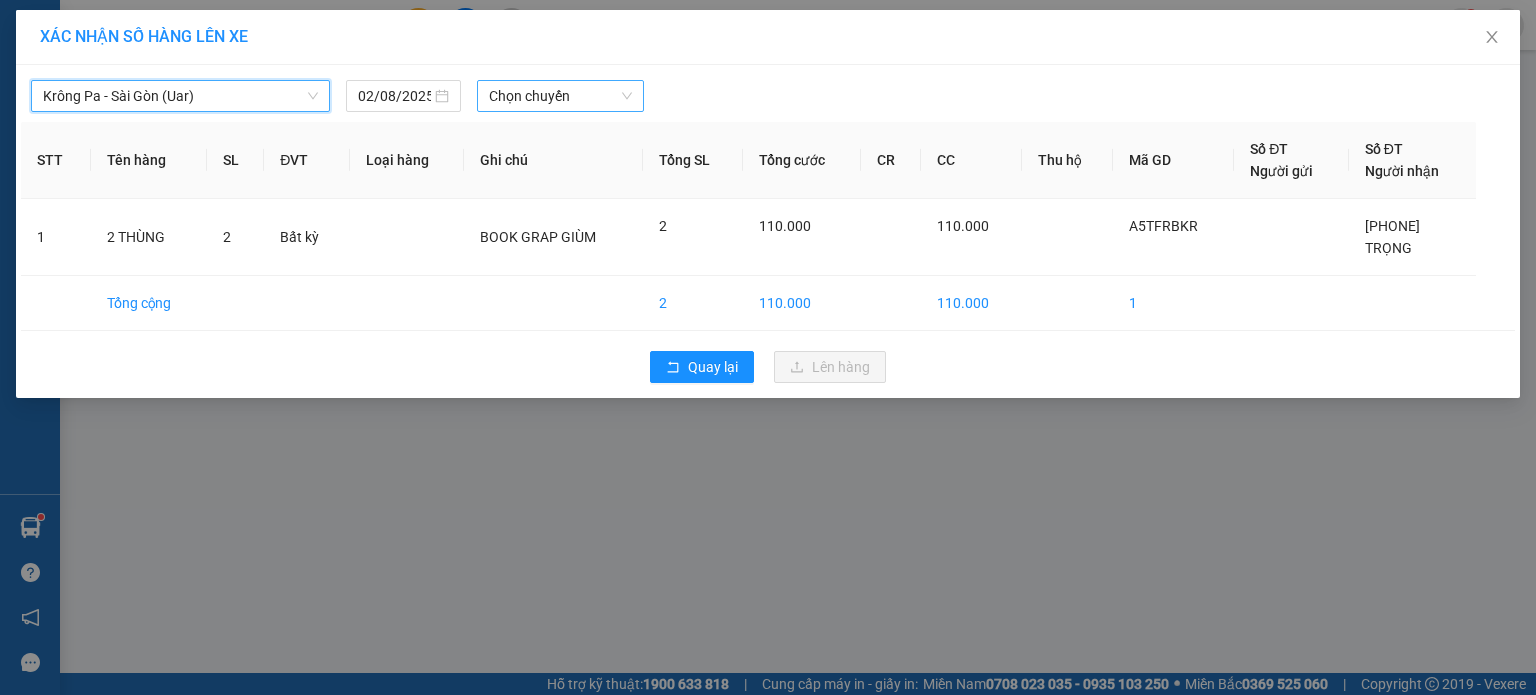 click on "Chọn chuyến" at bounding box center [561, 96] 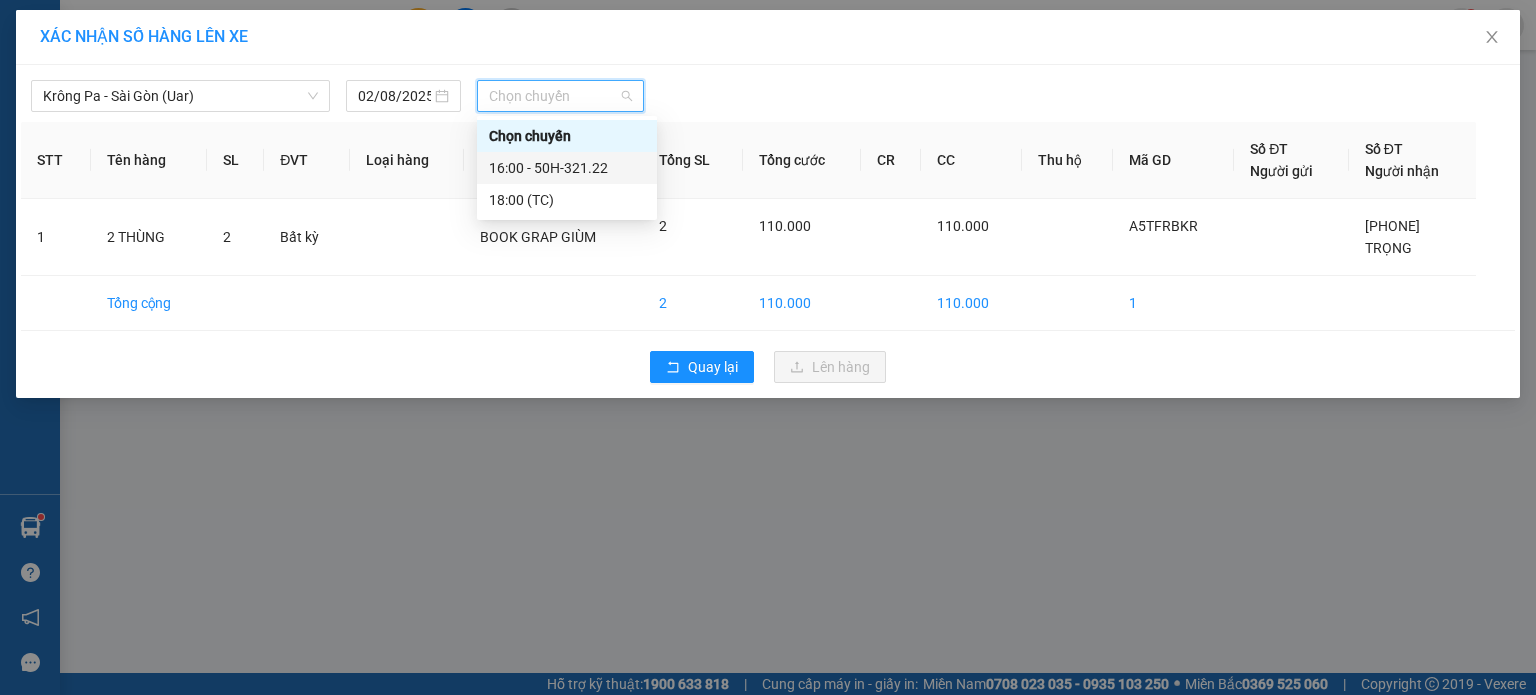 click on "16:00     - 50H-321.22" at bounding box center (567, 168) 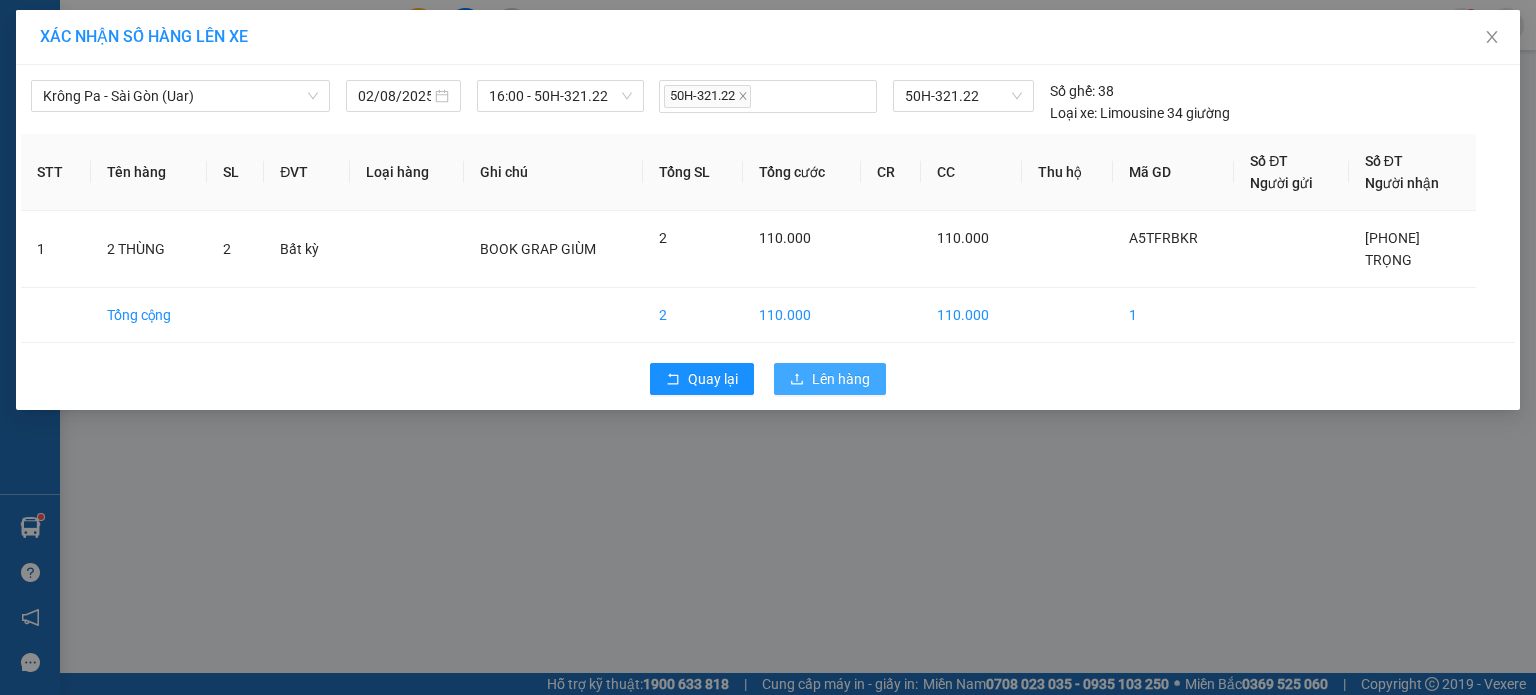 click on "Lên hàng" at bounding box center (841, 379) 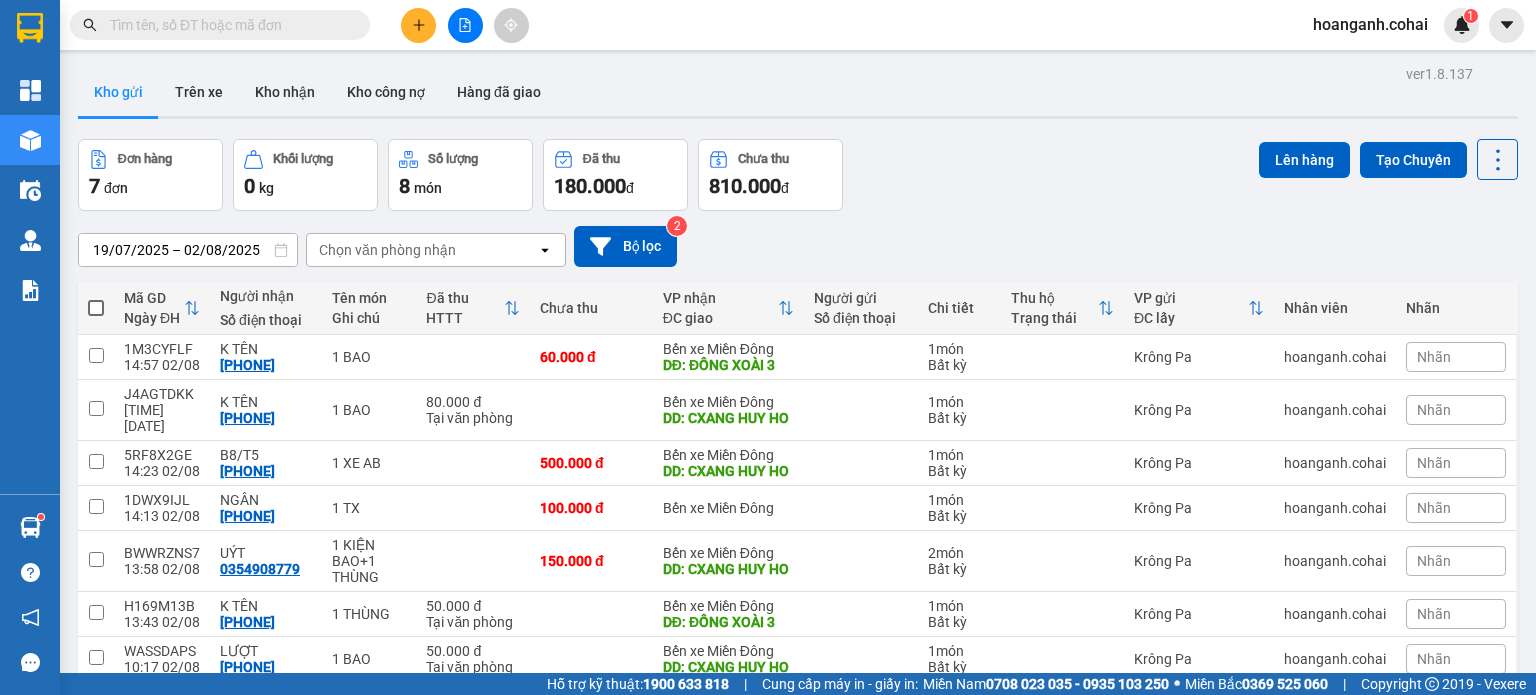 click at bounding box center [96, 308] 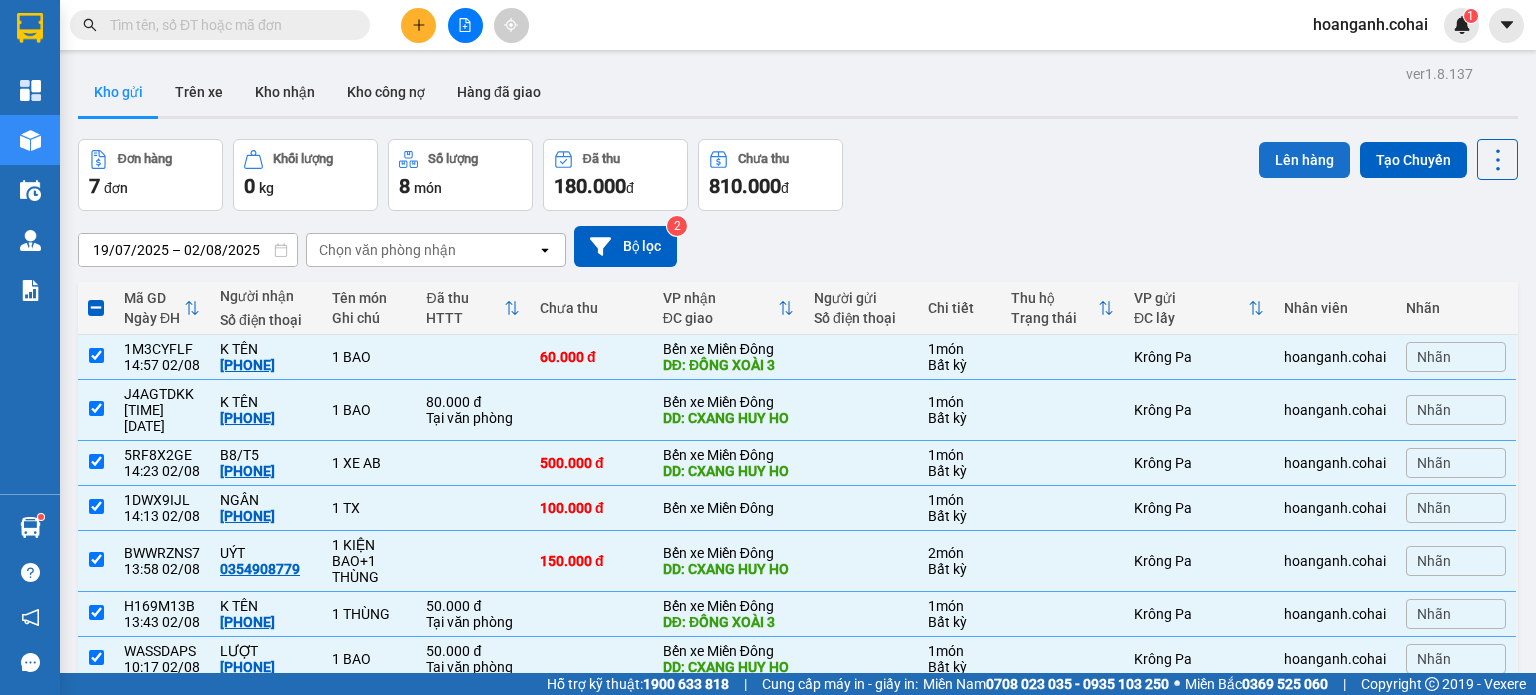 click on "Lên hàng" at bounding box center (1304, 160) 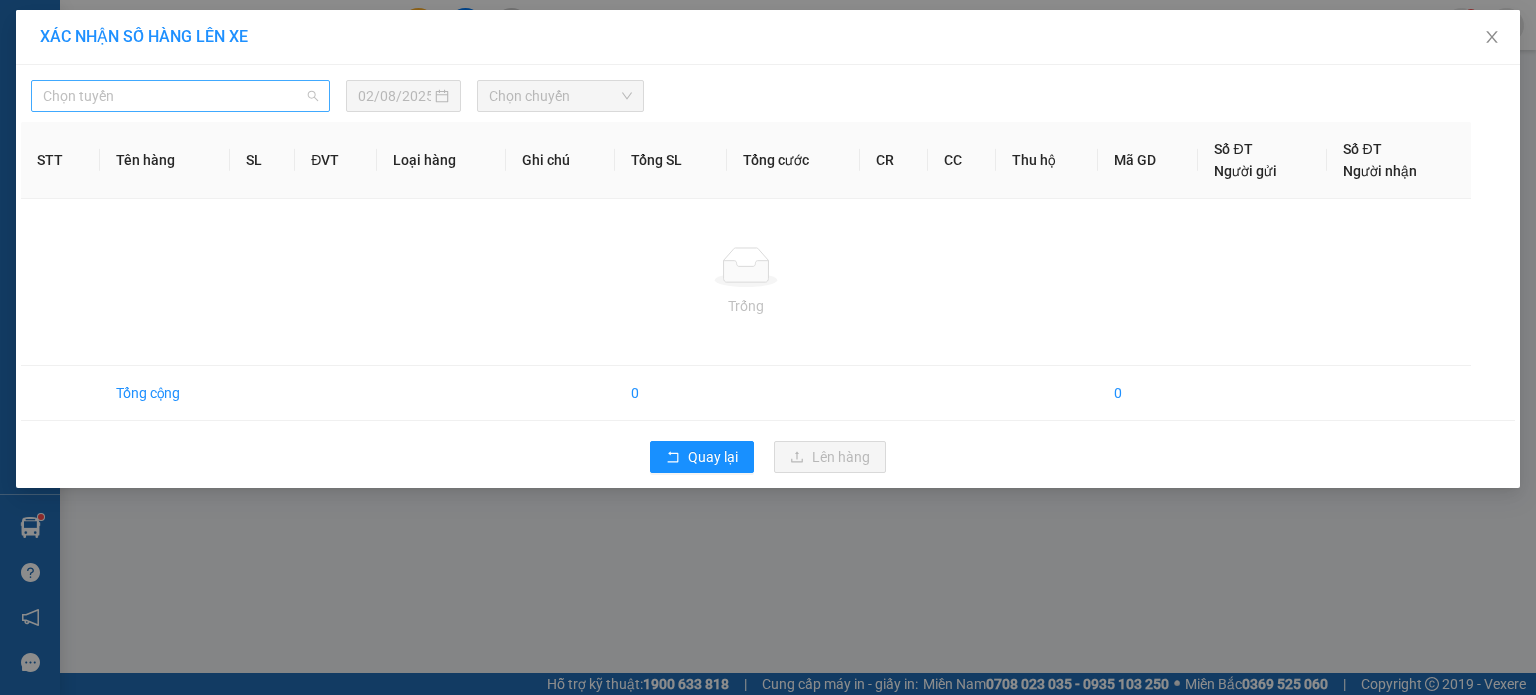 click on "Chọn tuyến" at bounding box center [180, 96] 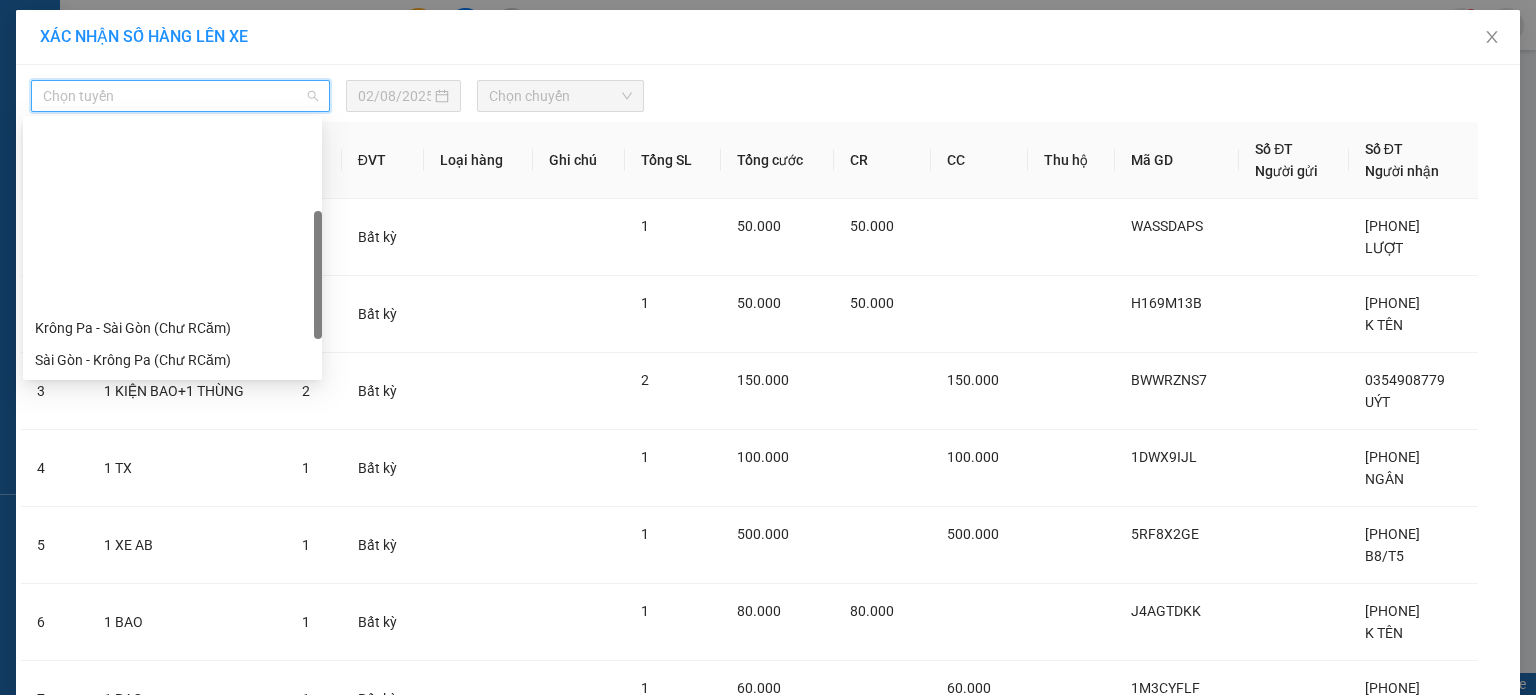 click on "Krông Pa - Sài Gòn (Uar)" at bounding box center [172, 392] 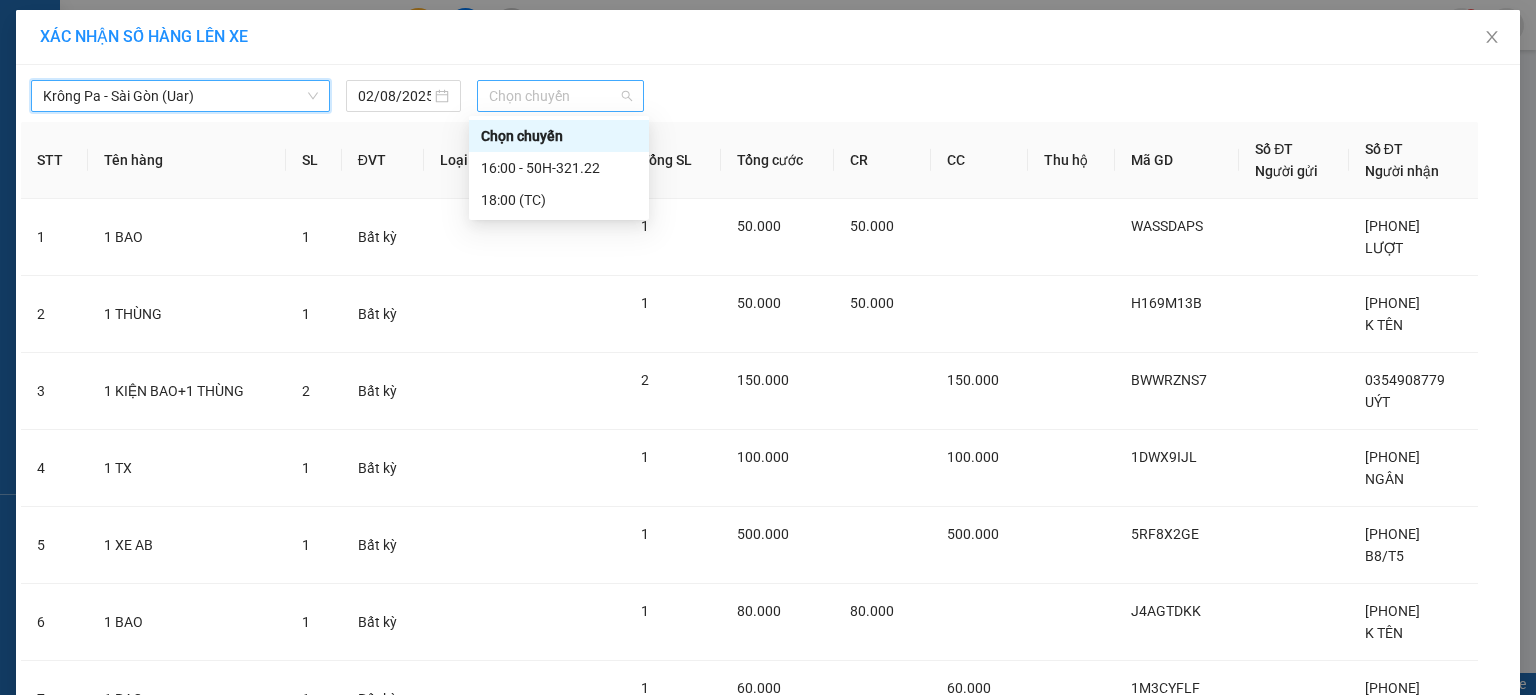 click on "Chọn chuyến" at bounding box center (561, 96) 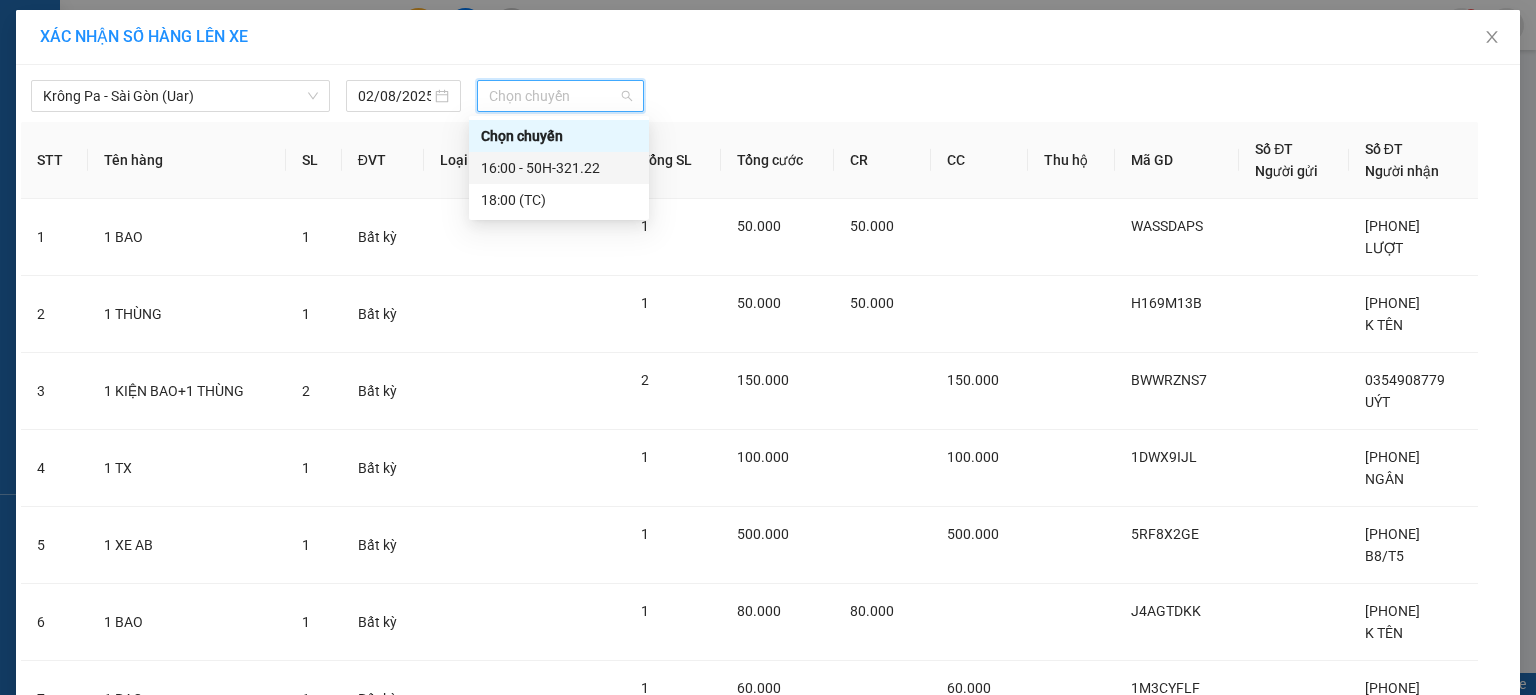 click on "16:00     - 50H-321.22" at bounding box center (559, 168) 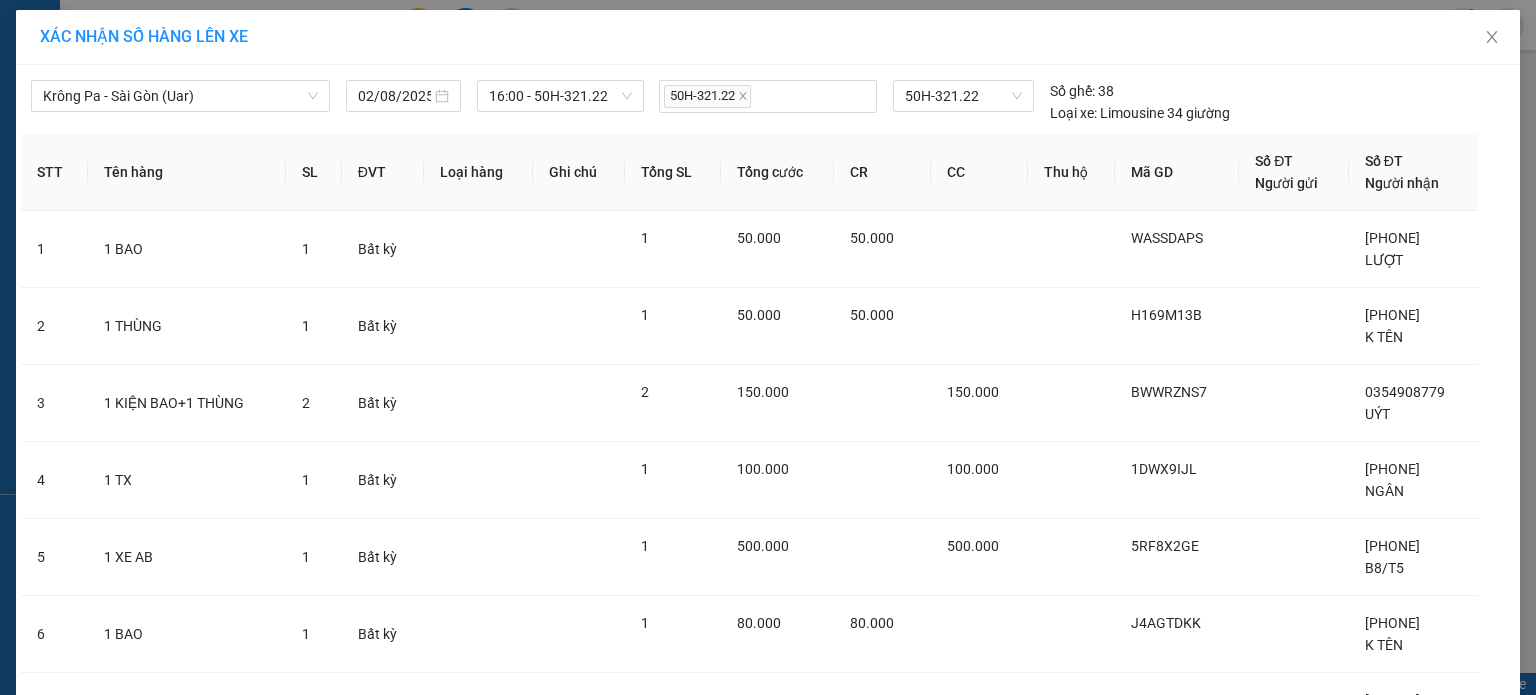 click on "Lên hàng" at bounding box center (841, 841) 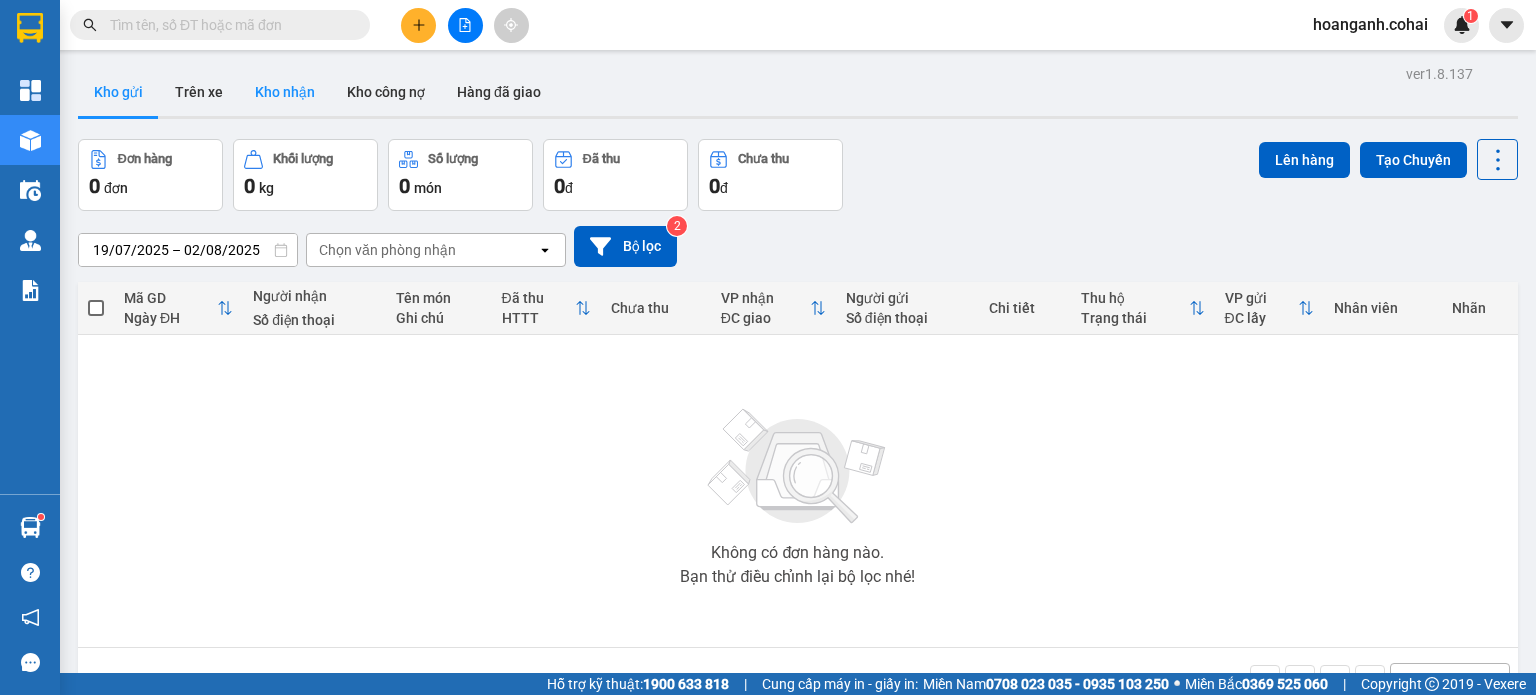 click on "Kho nhận" at bounding box center (285, 92) 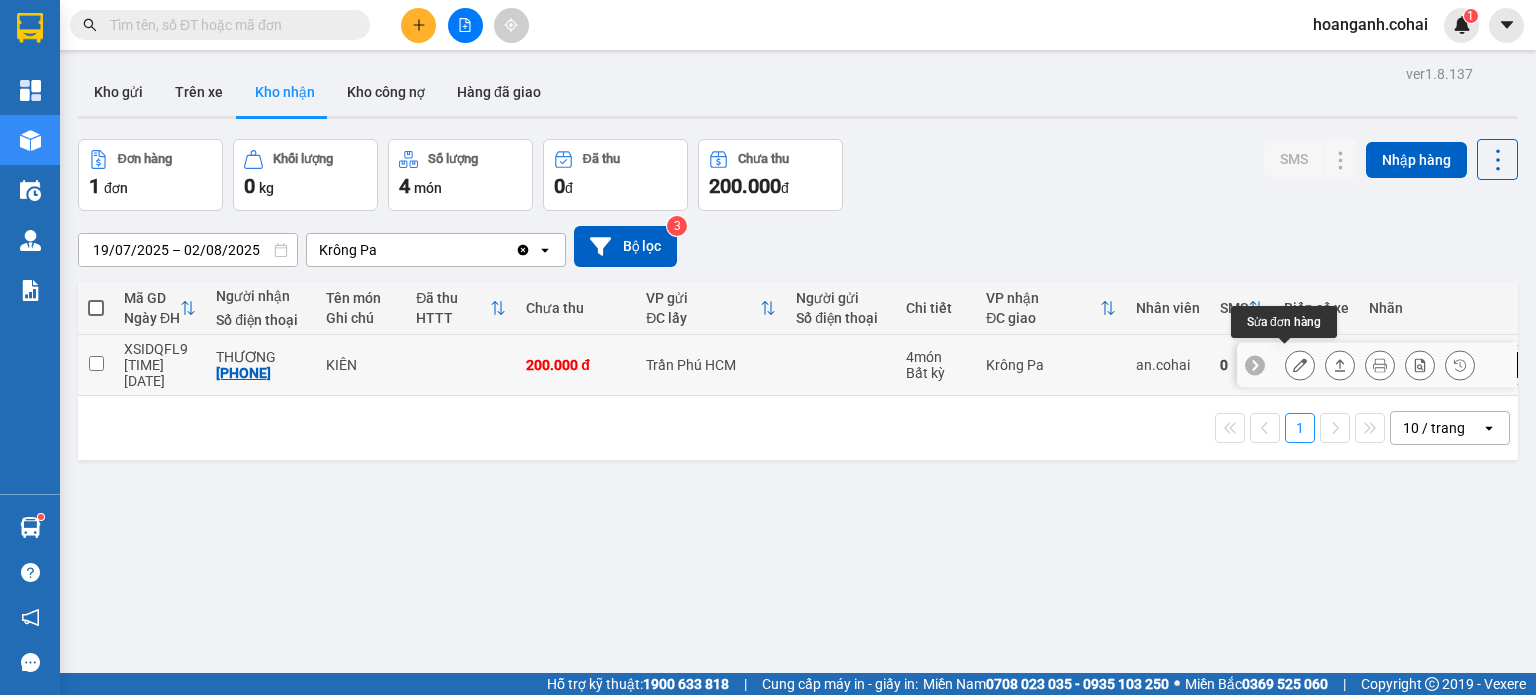 click 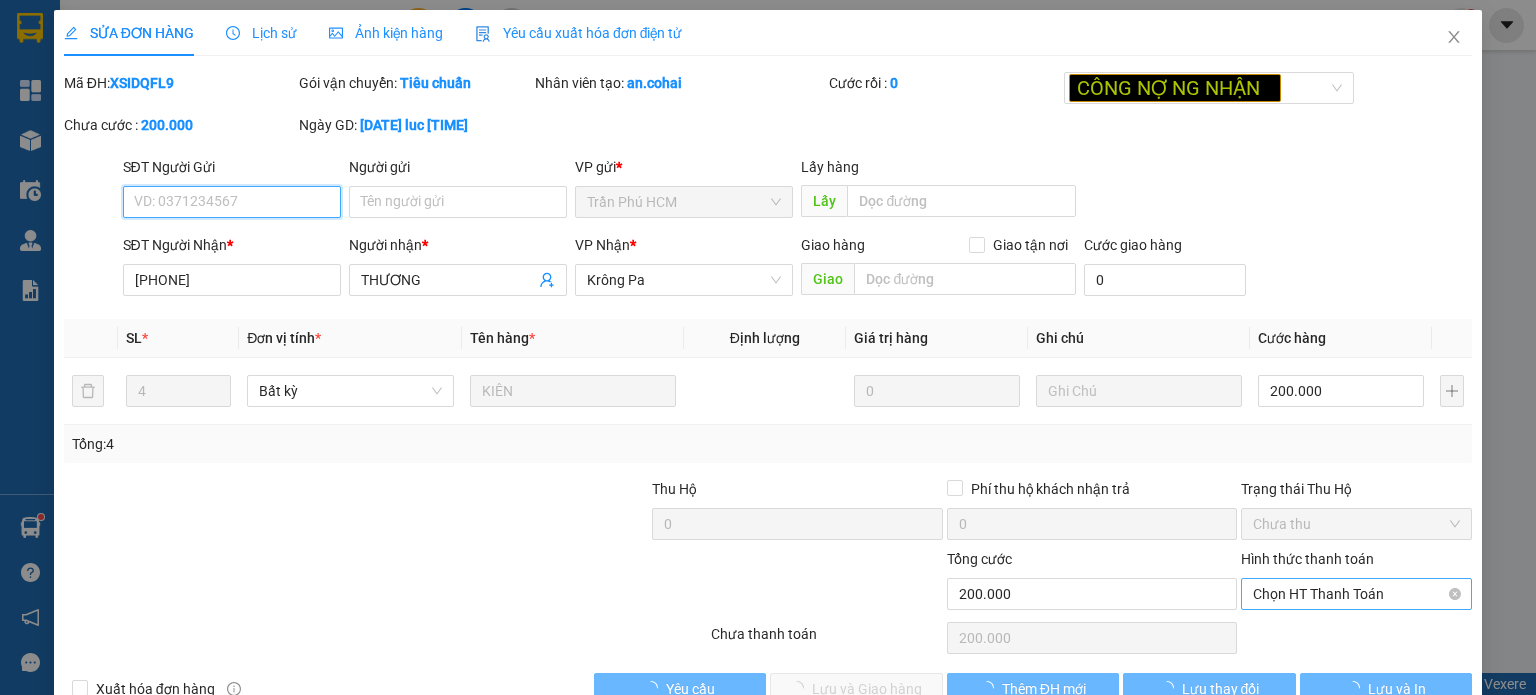 click on "Chọn HT Thanh Toán" at bounding box center [1356, 594] 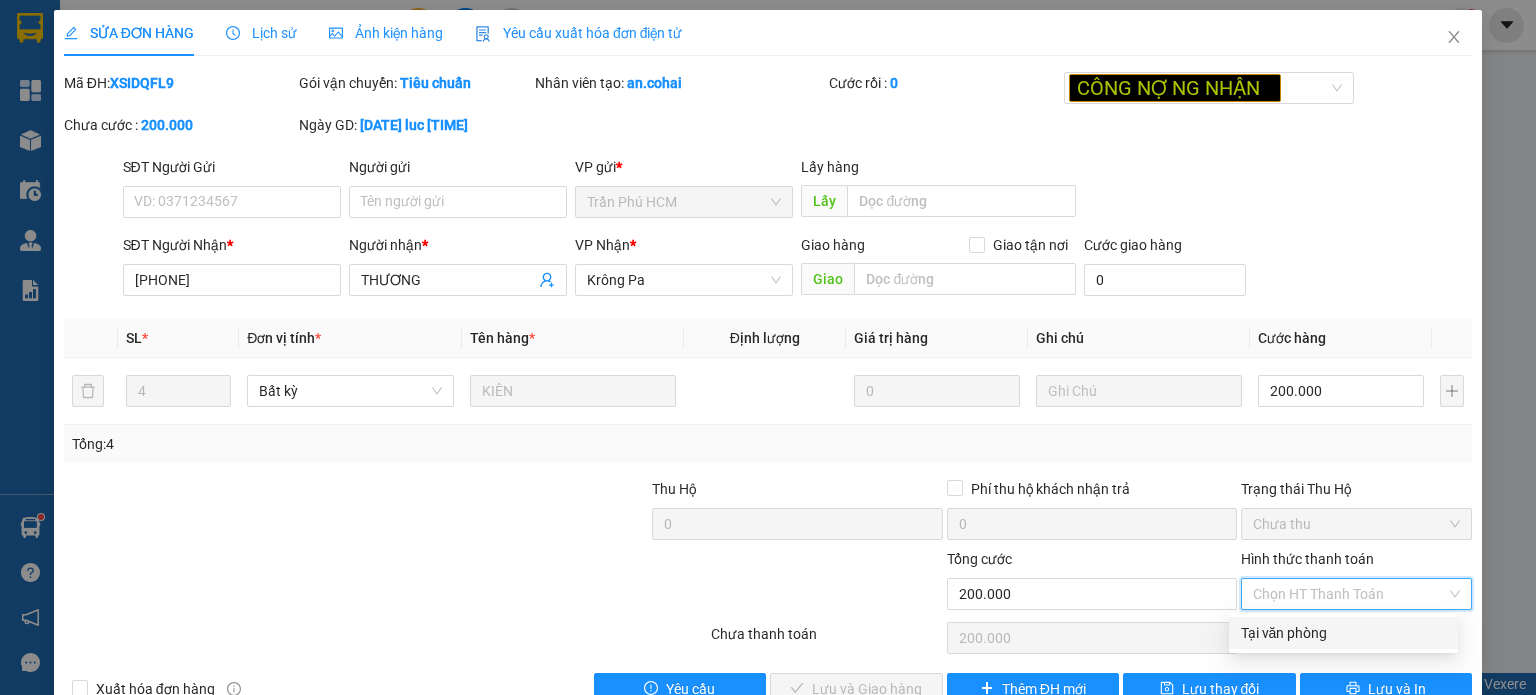 click on "Tại văn phòng" at bounding box center [1343, 633] 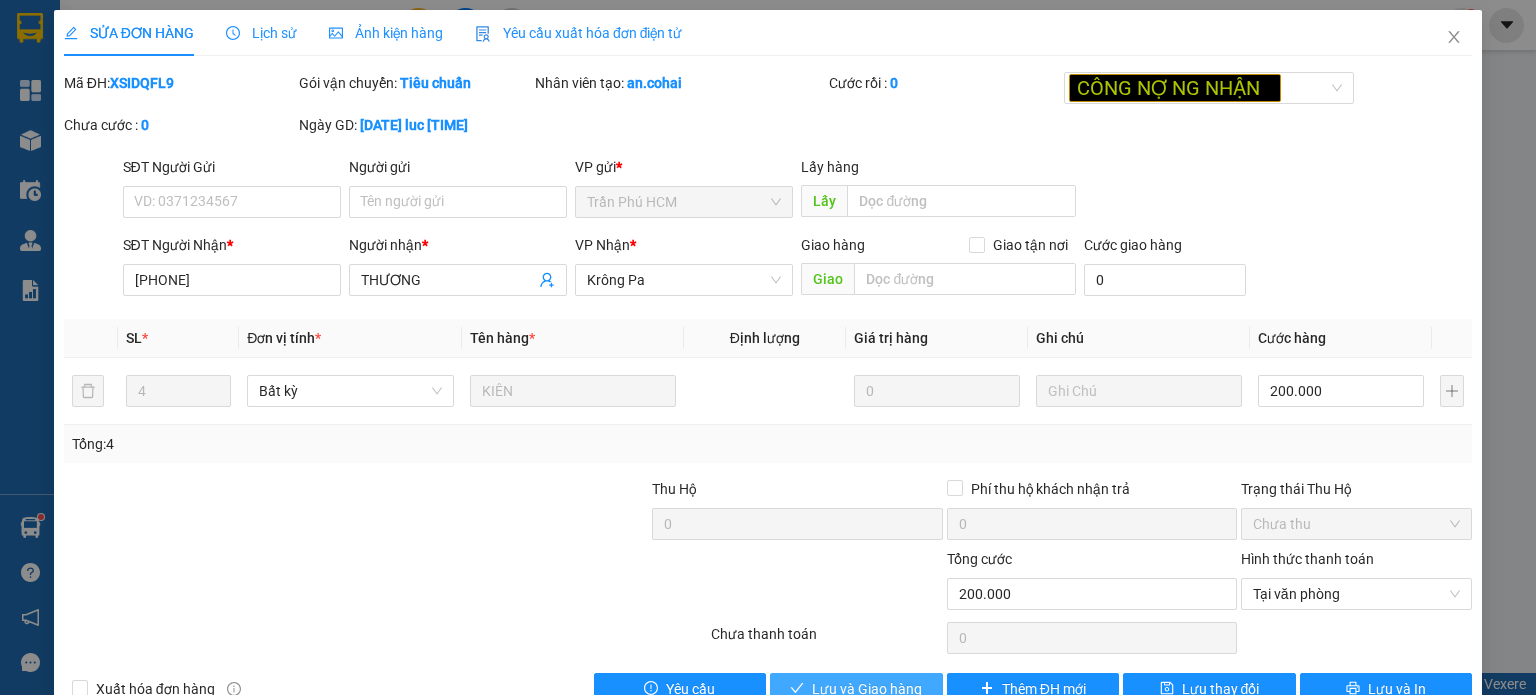 click on "Lưu và Giao hàng" at bounding box center [867, 689] 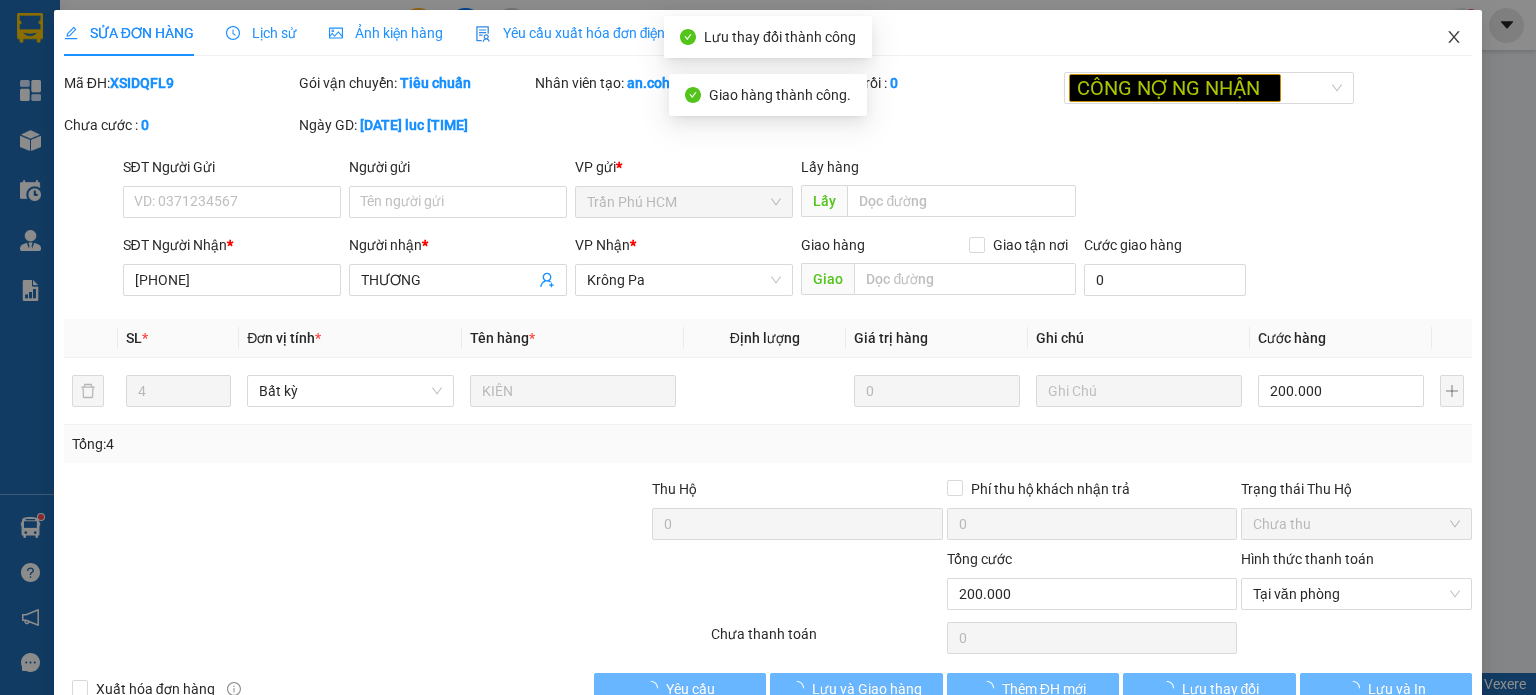 click 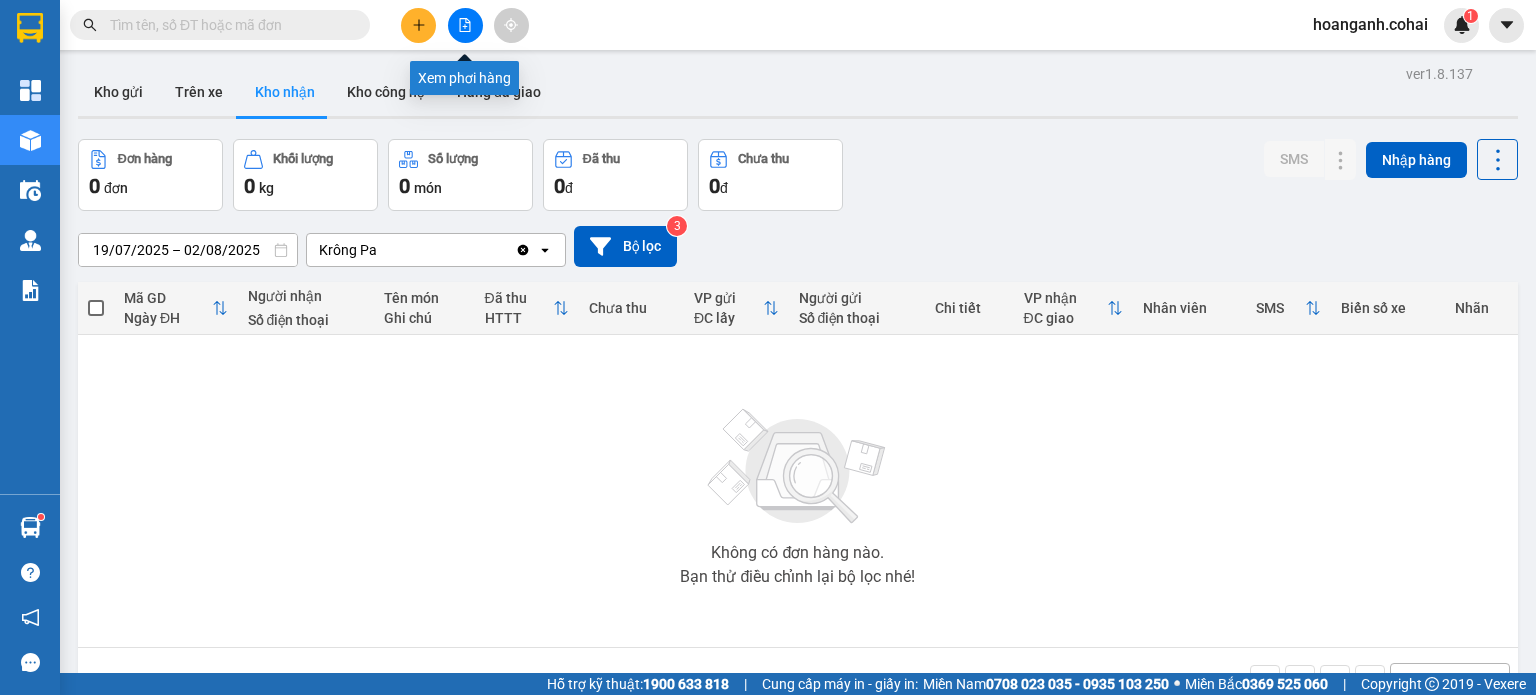click at bounding box center (465, 25) 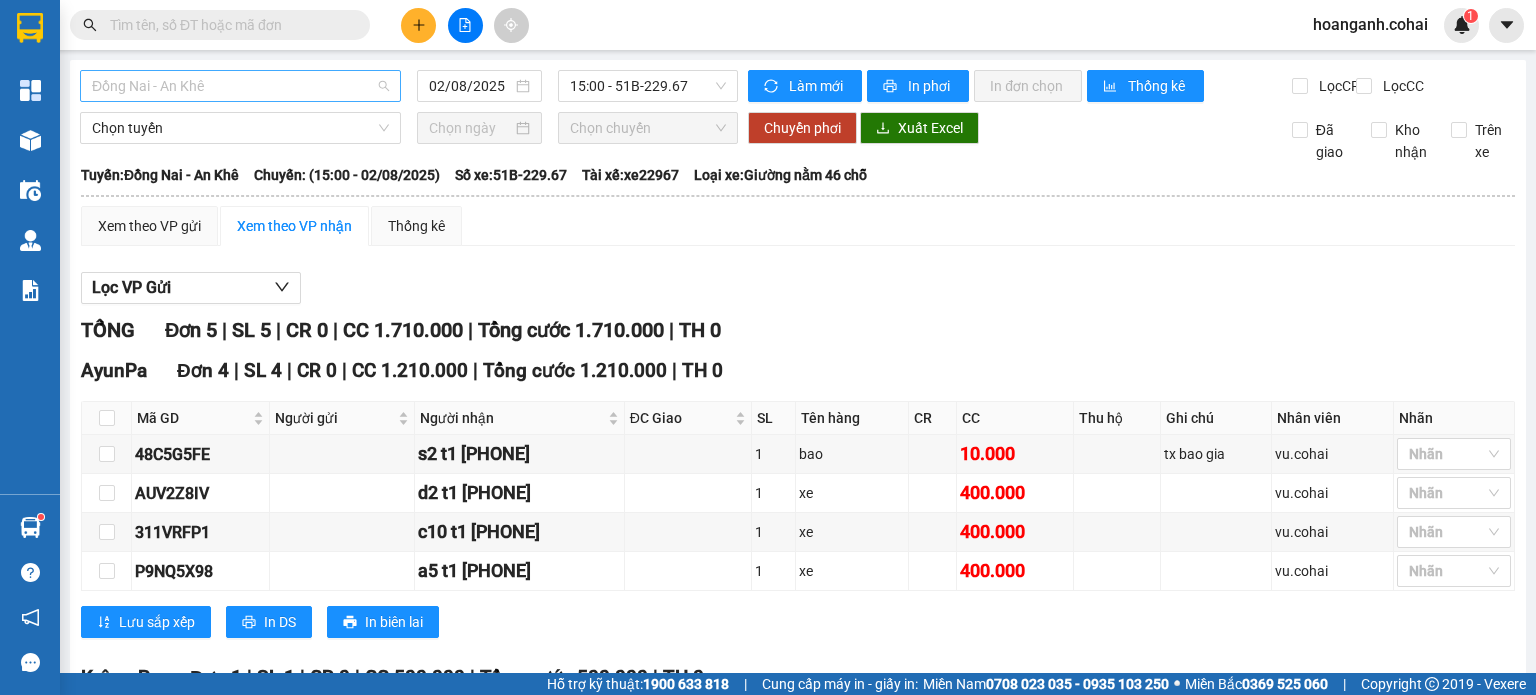 click on "Đồng Nai - An Khê" at bounding box center (240, 86) 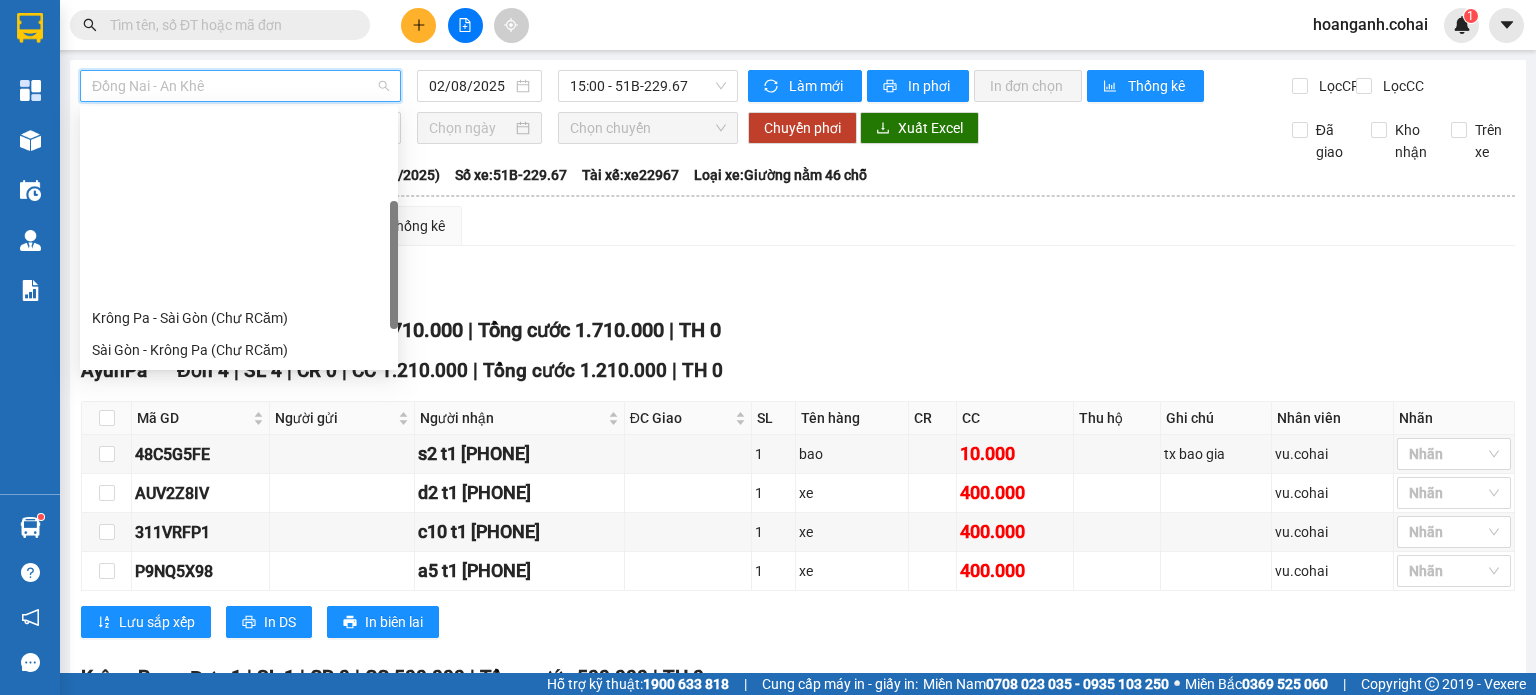 click on "Krông Pa - Sài Gòn (Uar)" at bounding box center (239, 382) 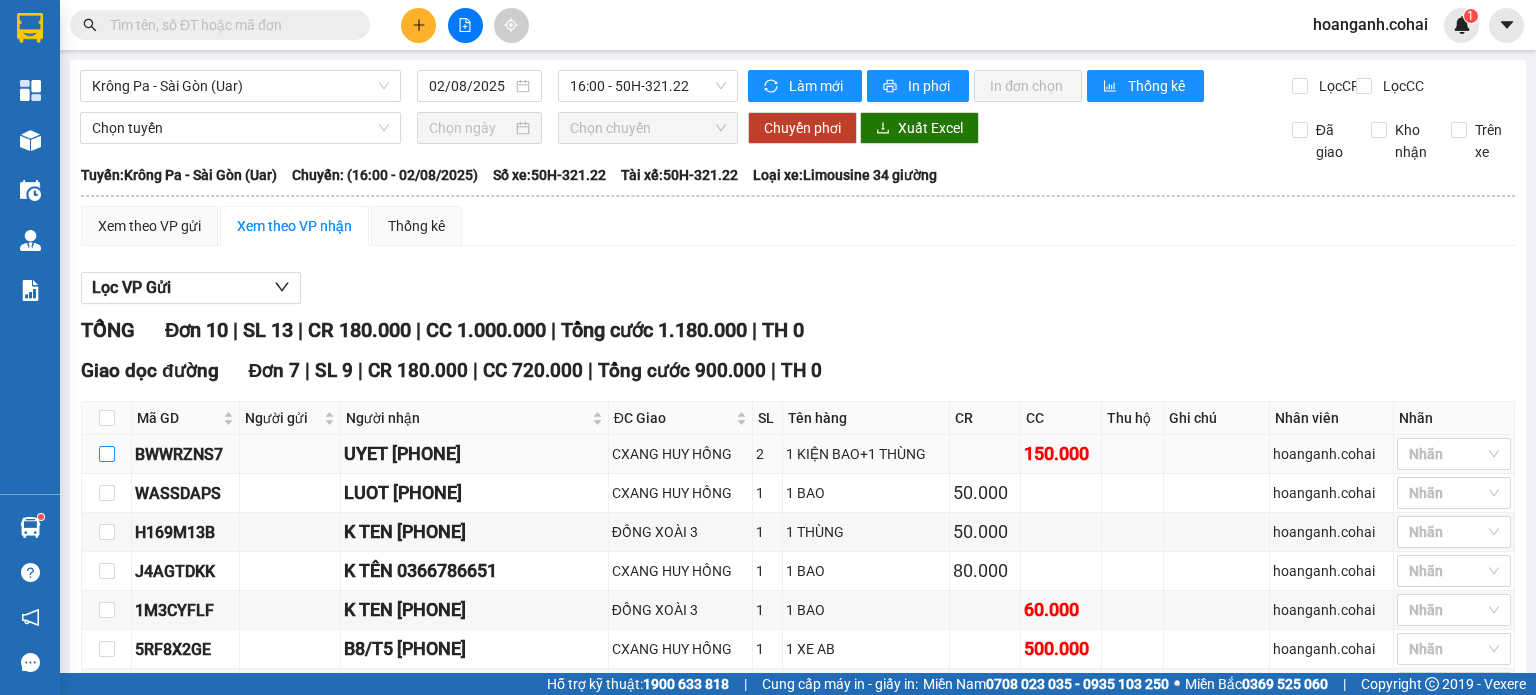click at bounding box center (107, 454) 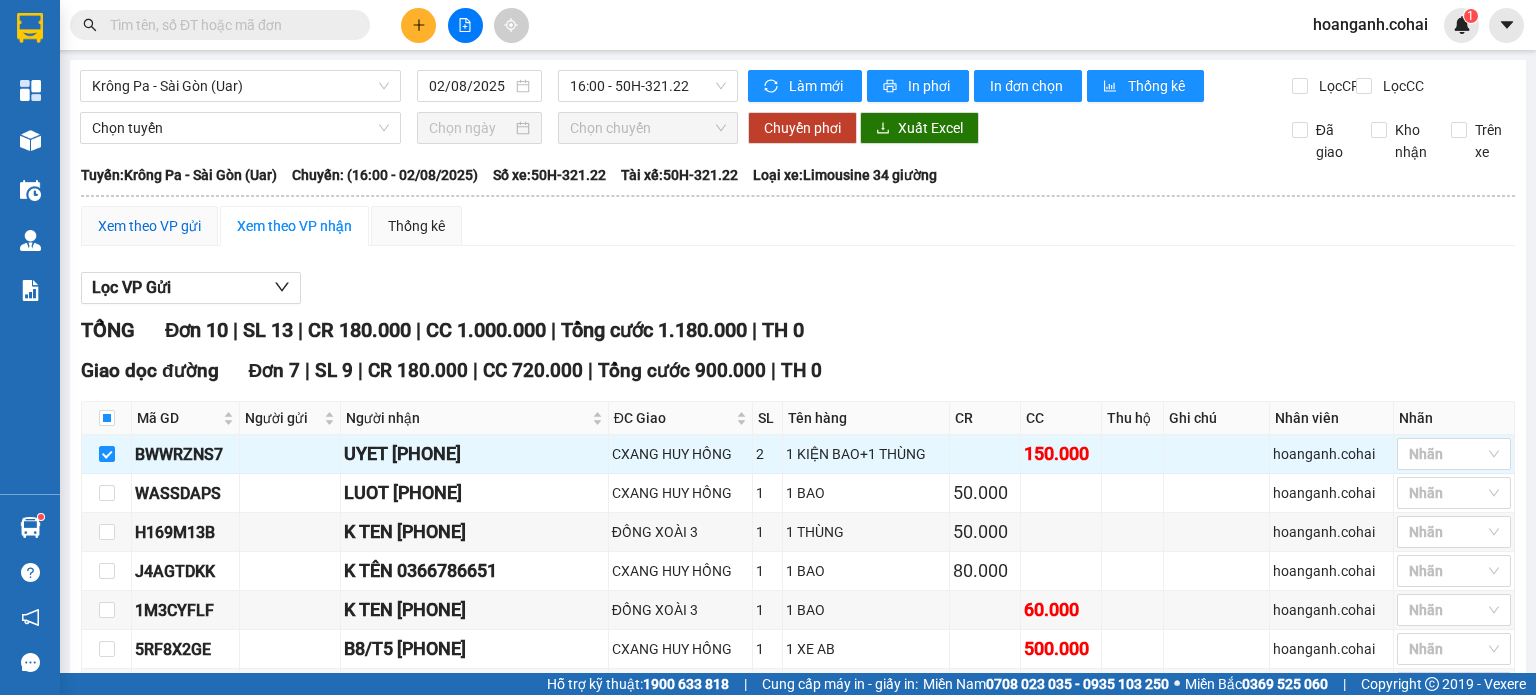 click on "Xem theo VP gửi" at bounding box center (149, 226) 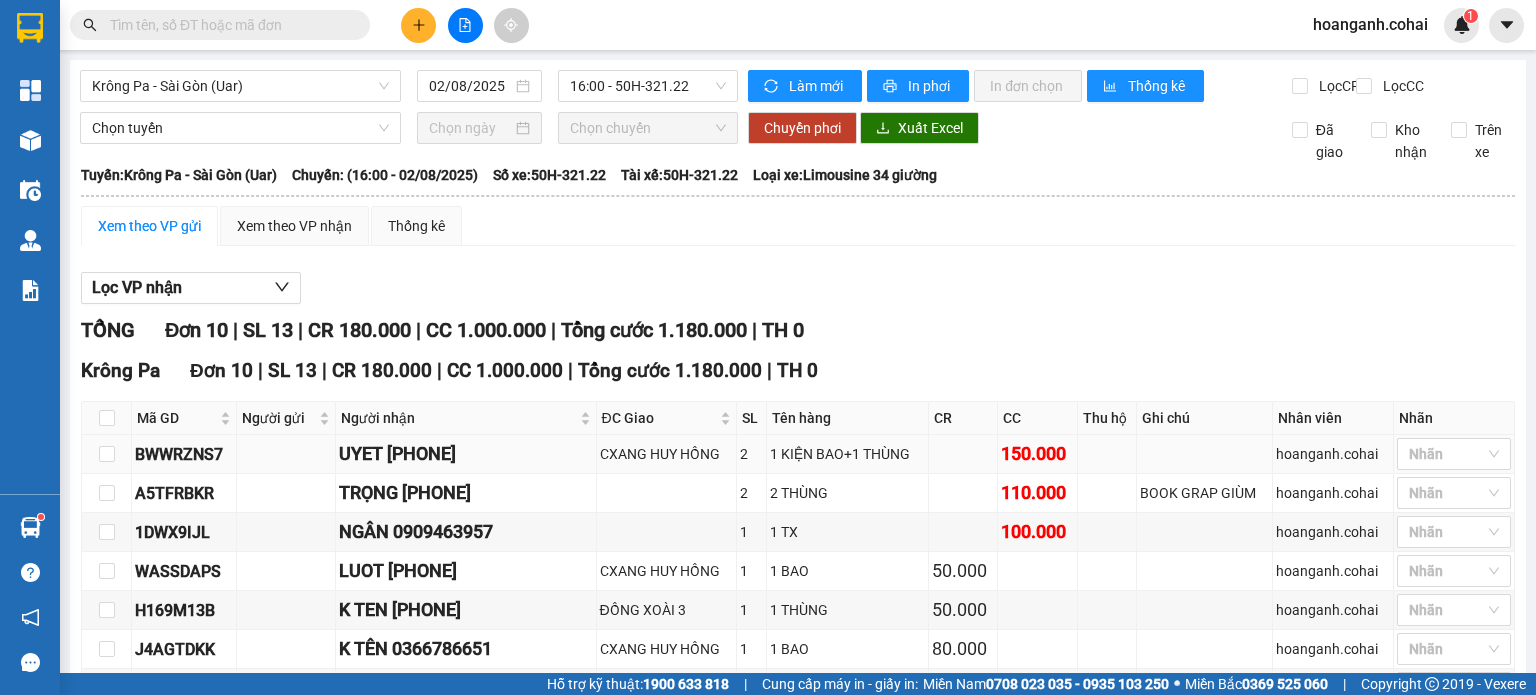 click at bounding box center (107, 454) 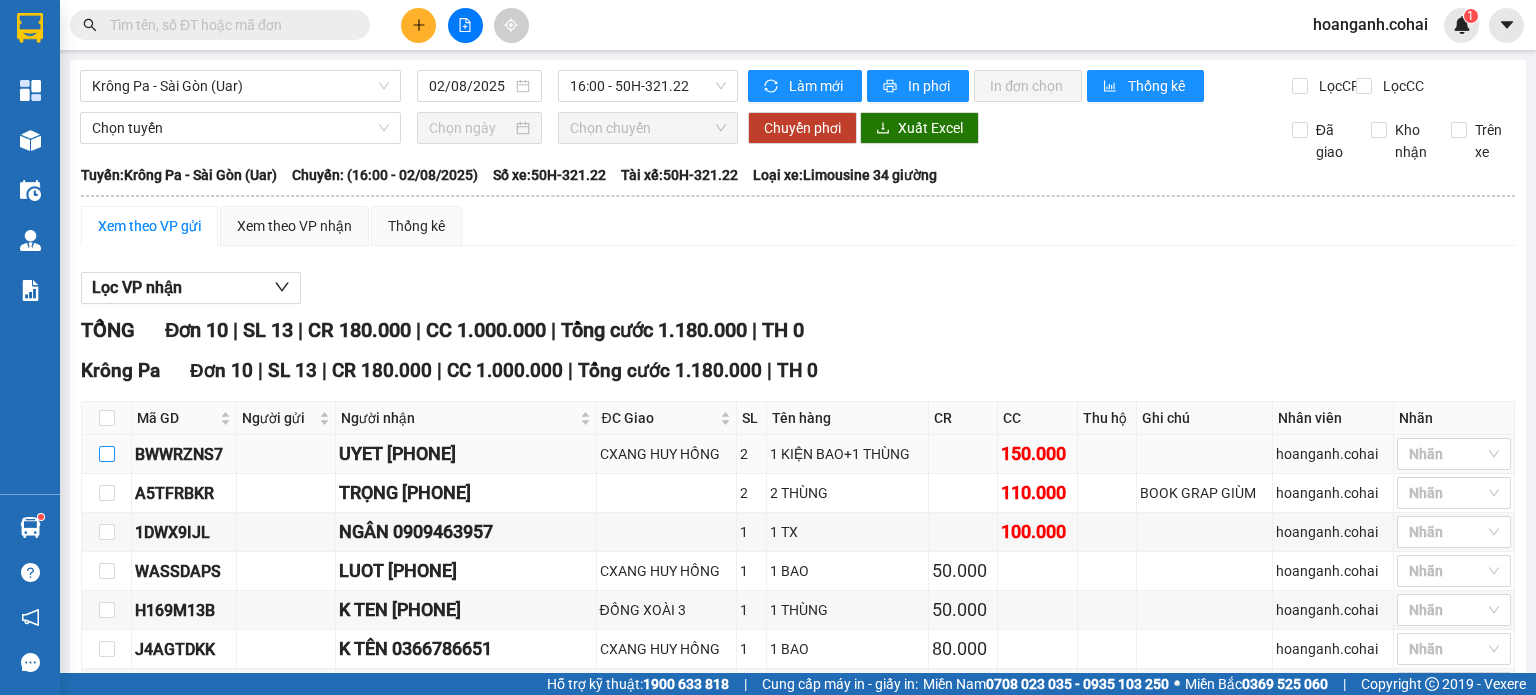 click at bounding box center (107, 454) 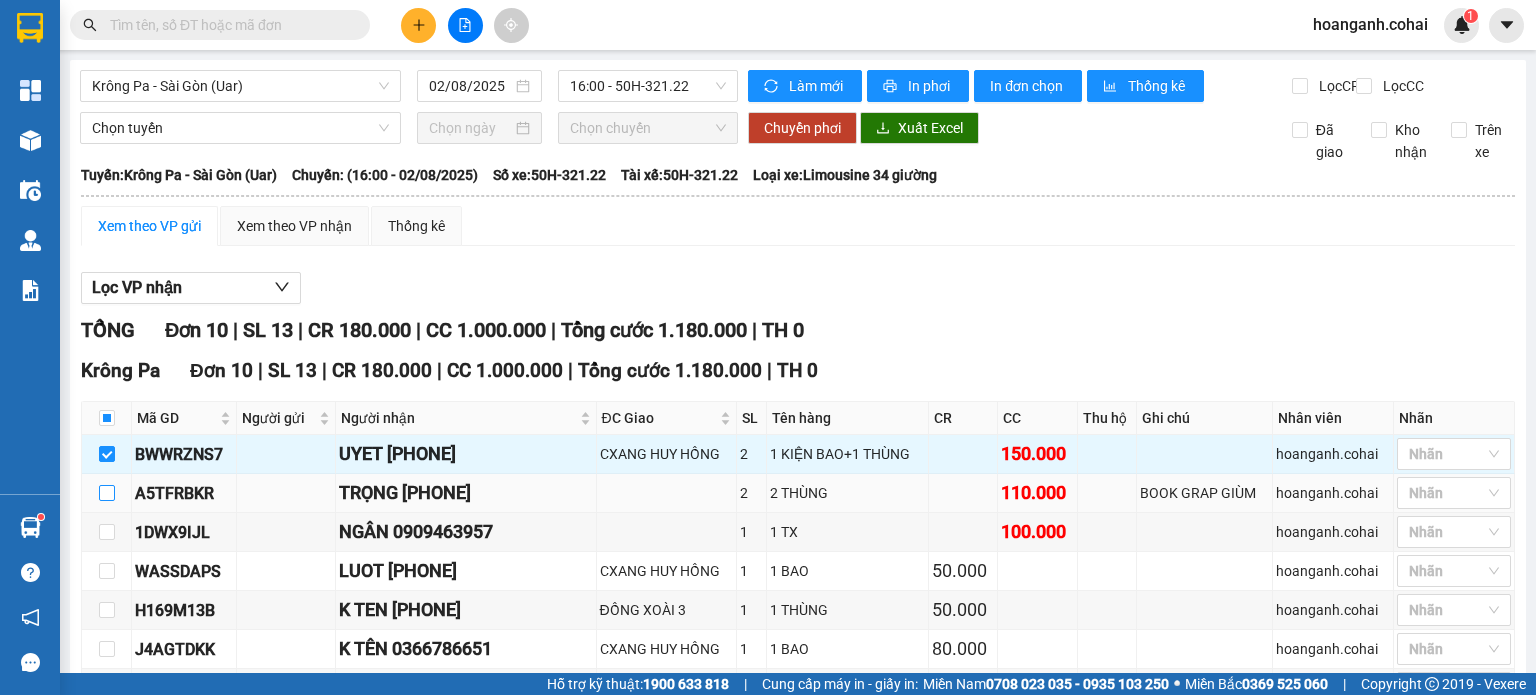 click at bounding box center (107, 493) 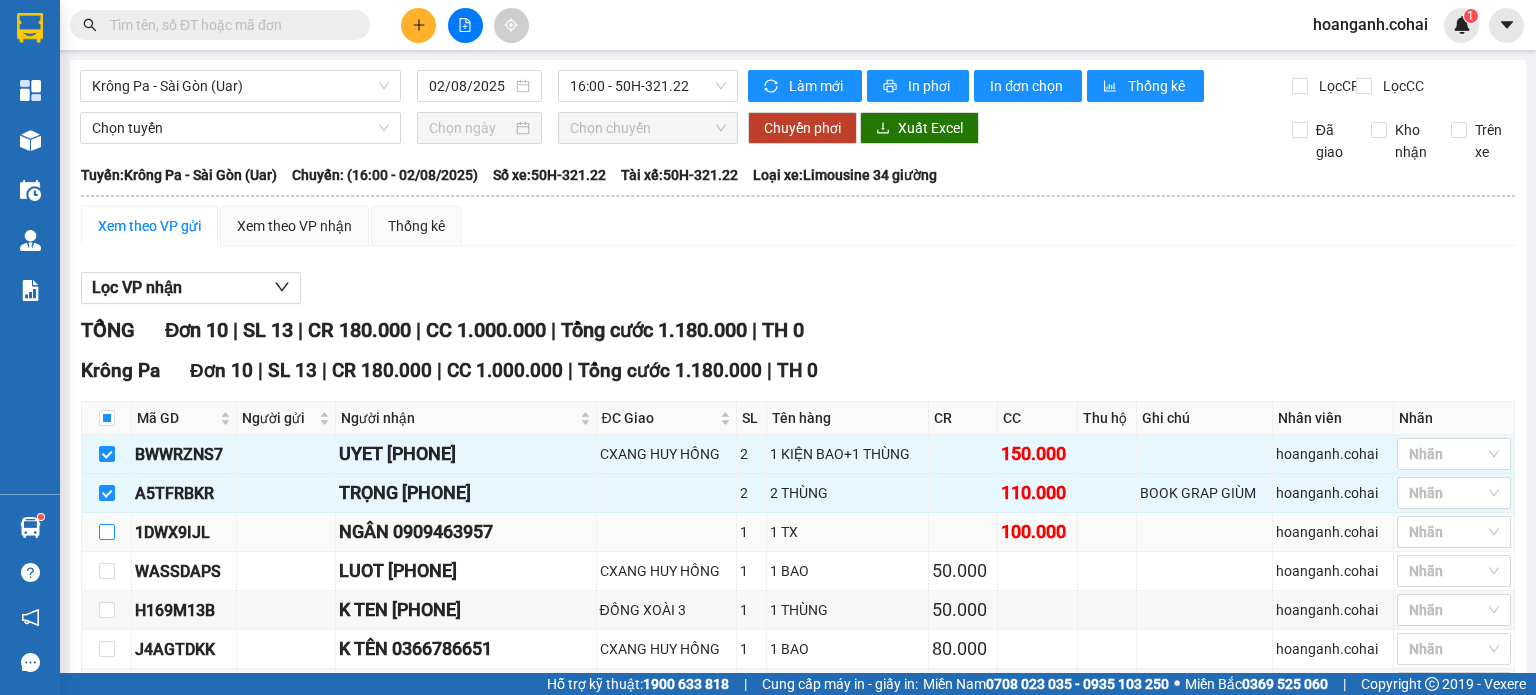 click at bounding box center [107, 532] 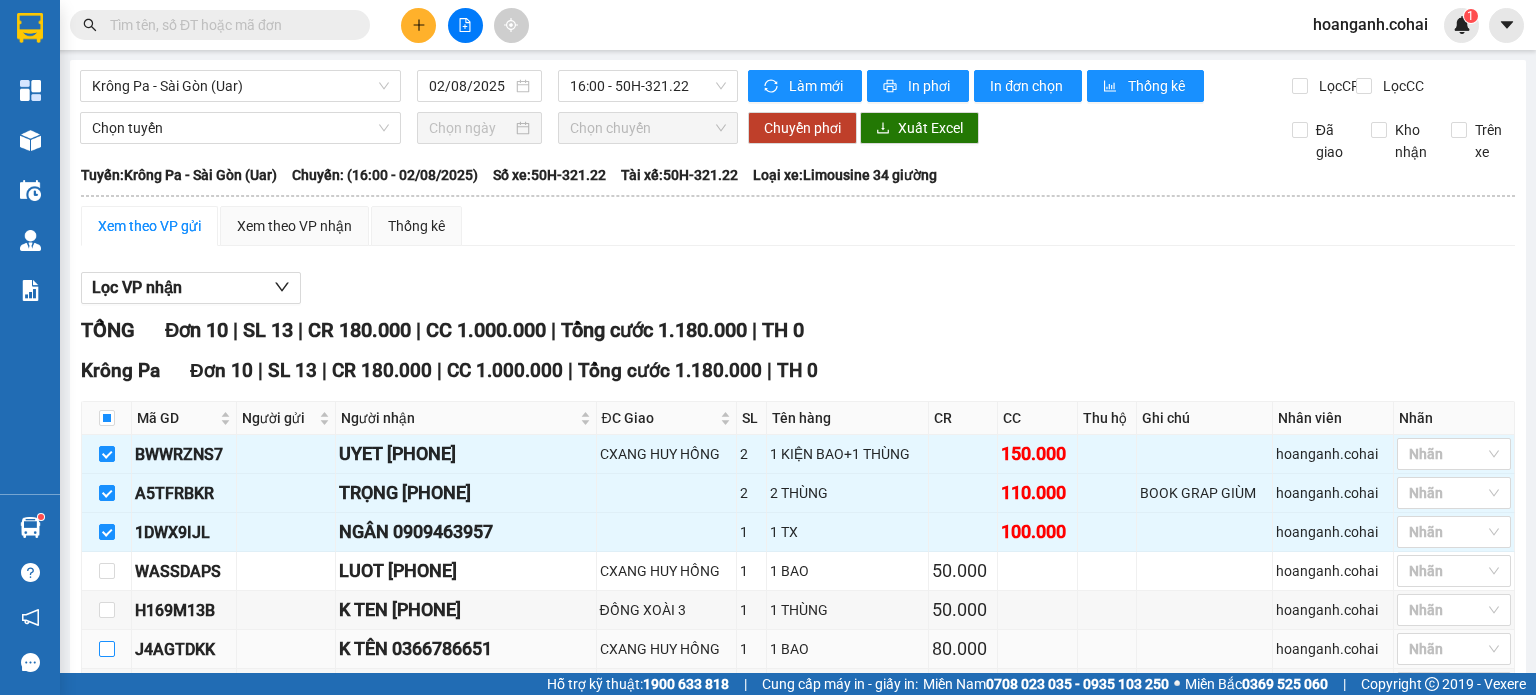 click at bounding box center [107, 649] 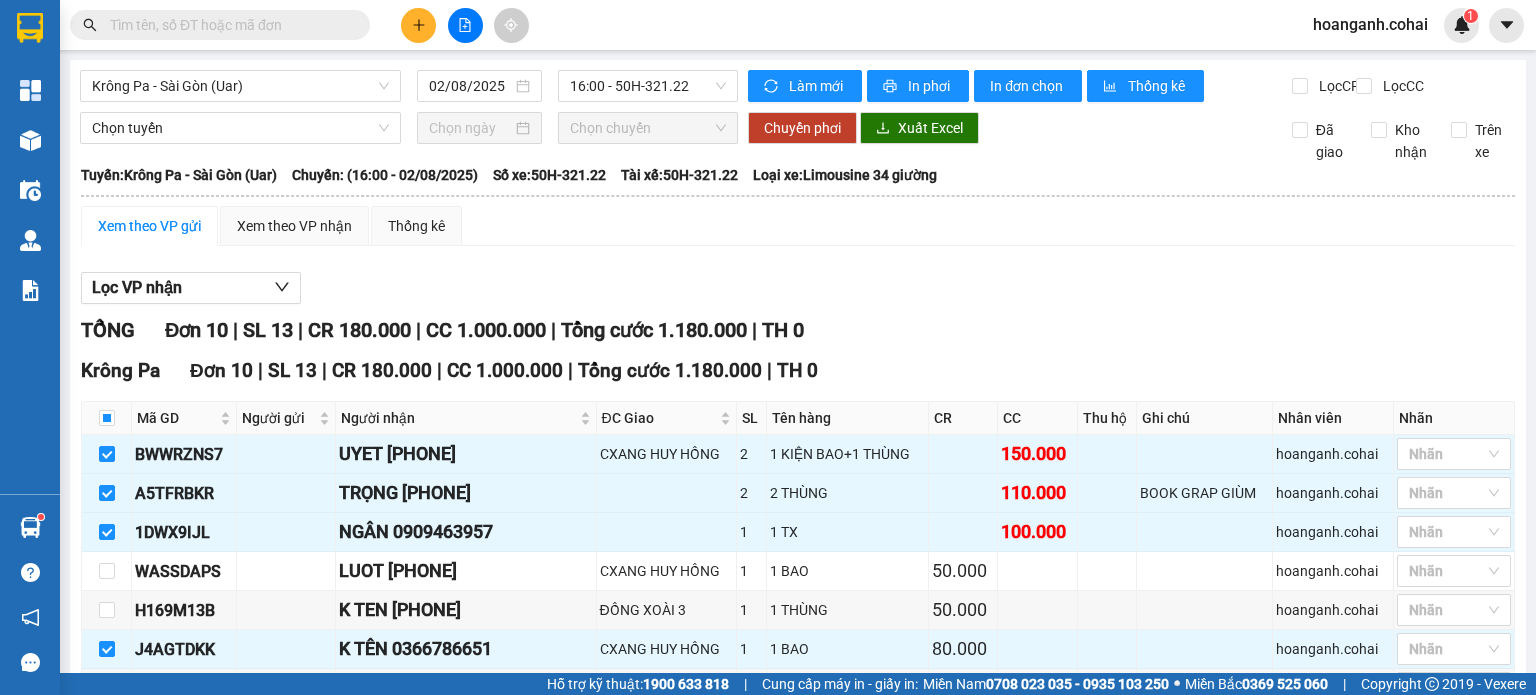 click at bounding box center [107, 805] 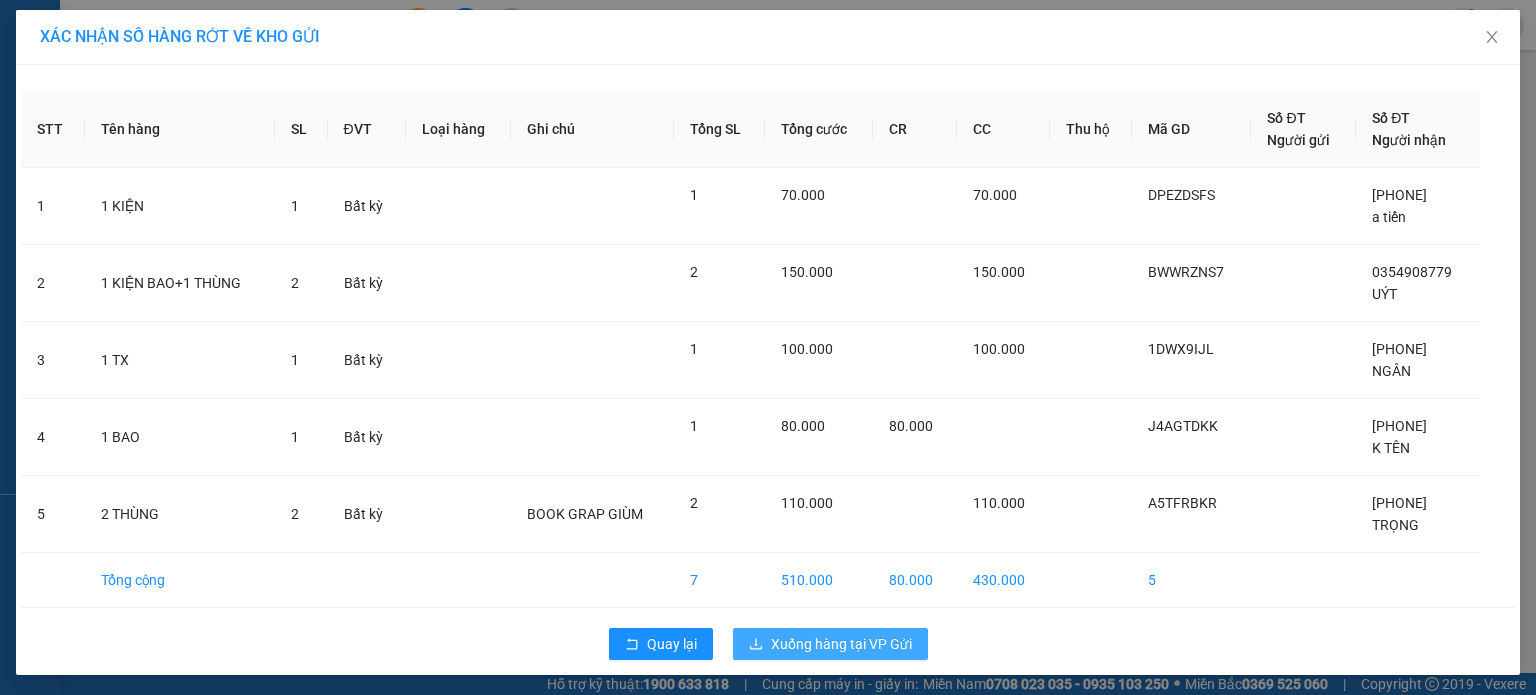 click on "Xuống hàng tại VP Gửi" at bounding box center [841, 644] 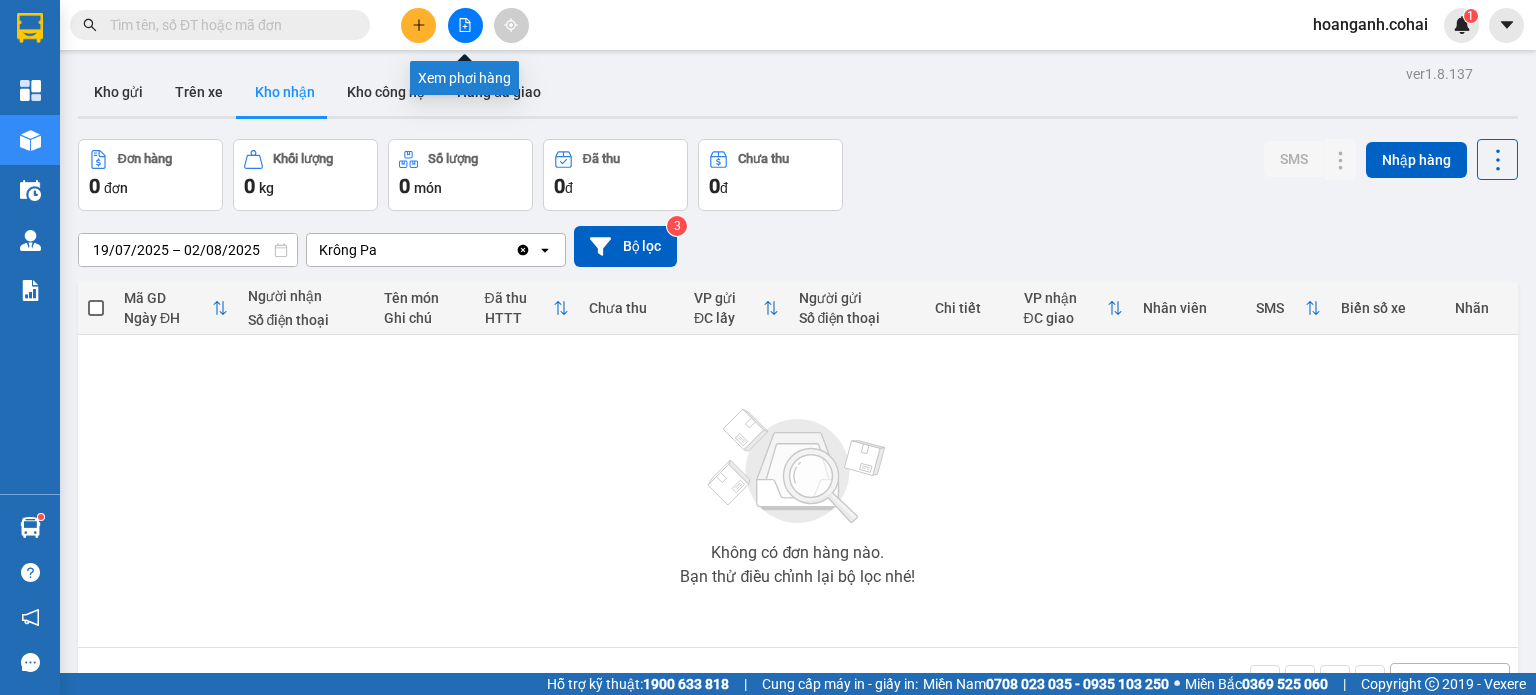 click 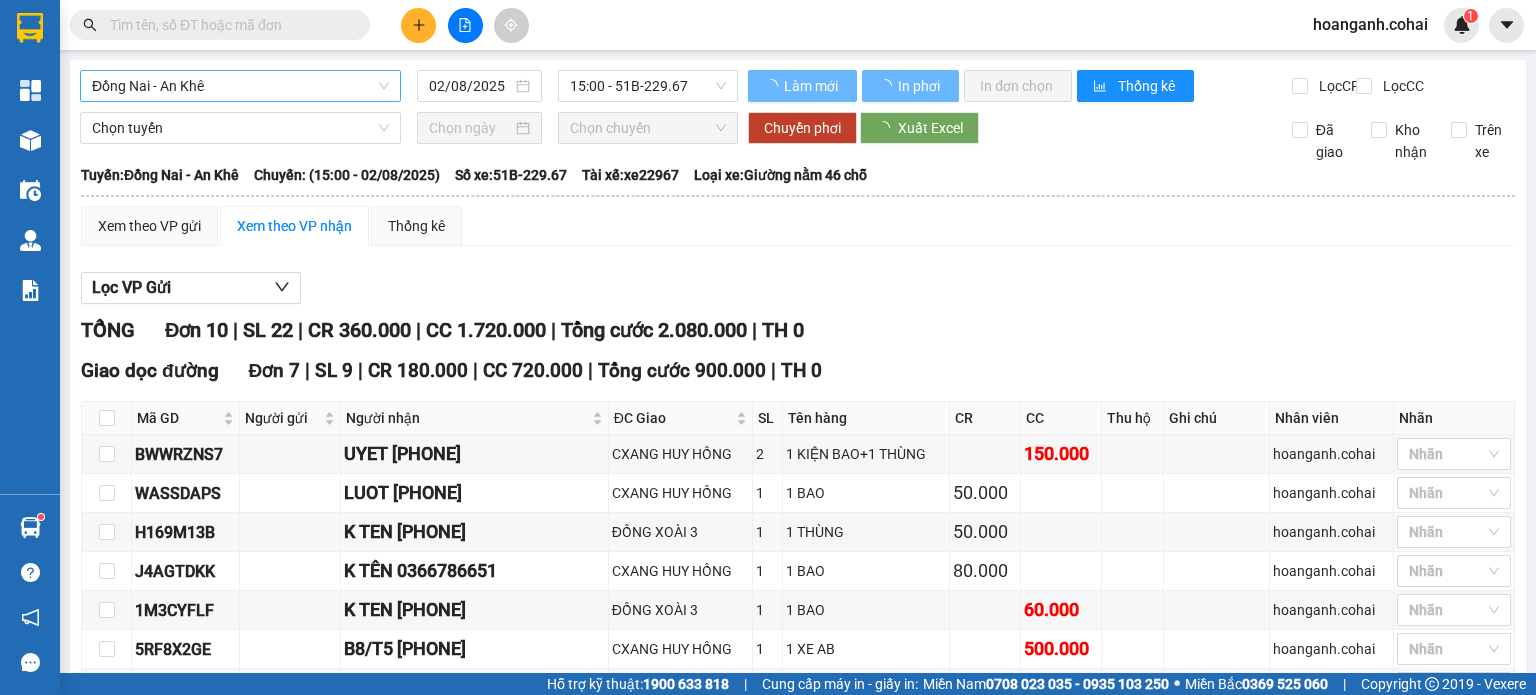 click on "Đồng Nai - An Khê" at bounding box center [240, 86] 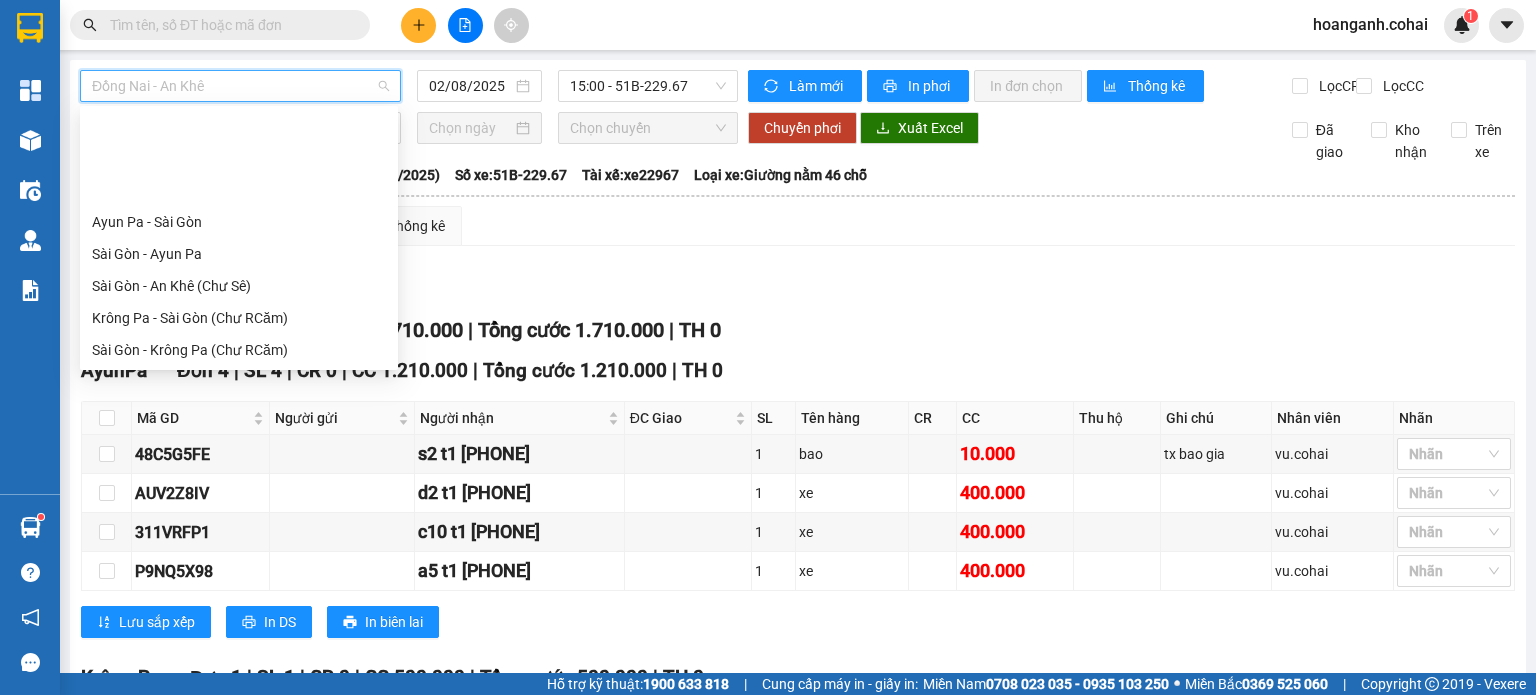 click on "Krông Pa - Sài Gòn (Uar)" at bounding box center [239, 382] 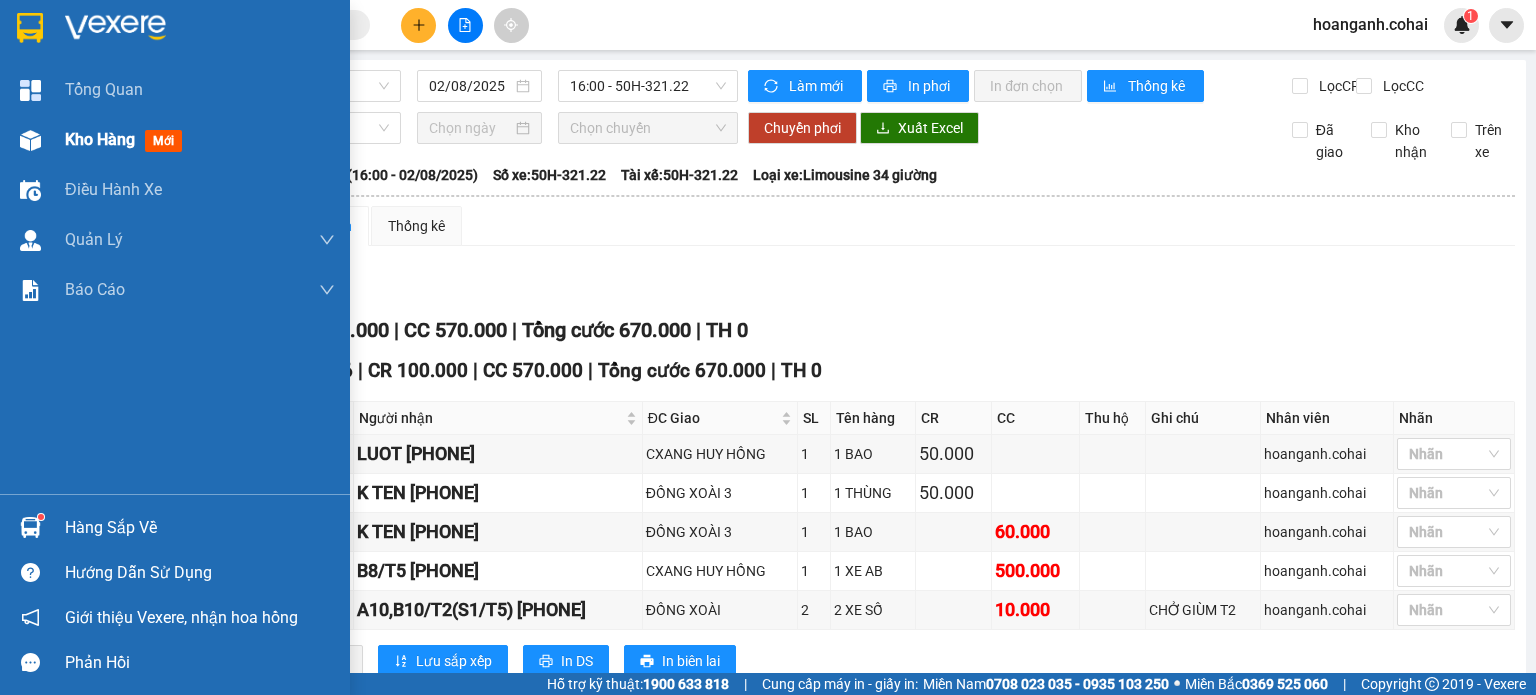 click on "Kho hàng" at bounding box center [100, 139] 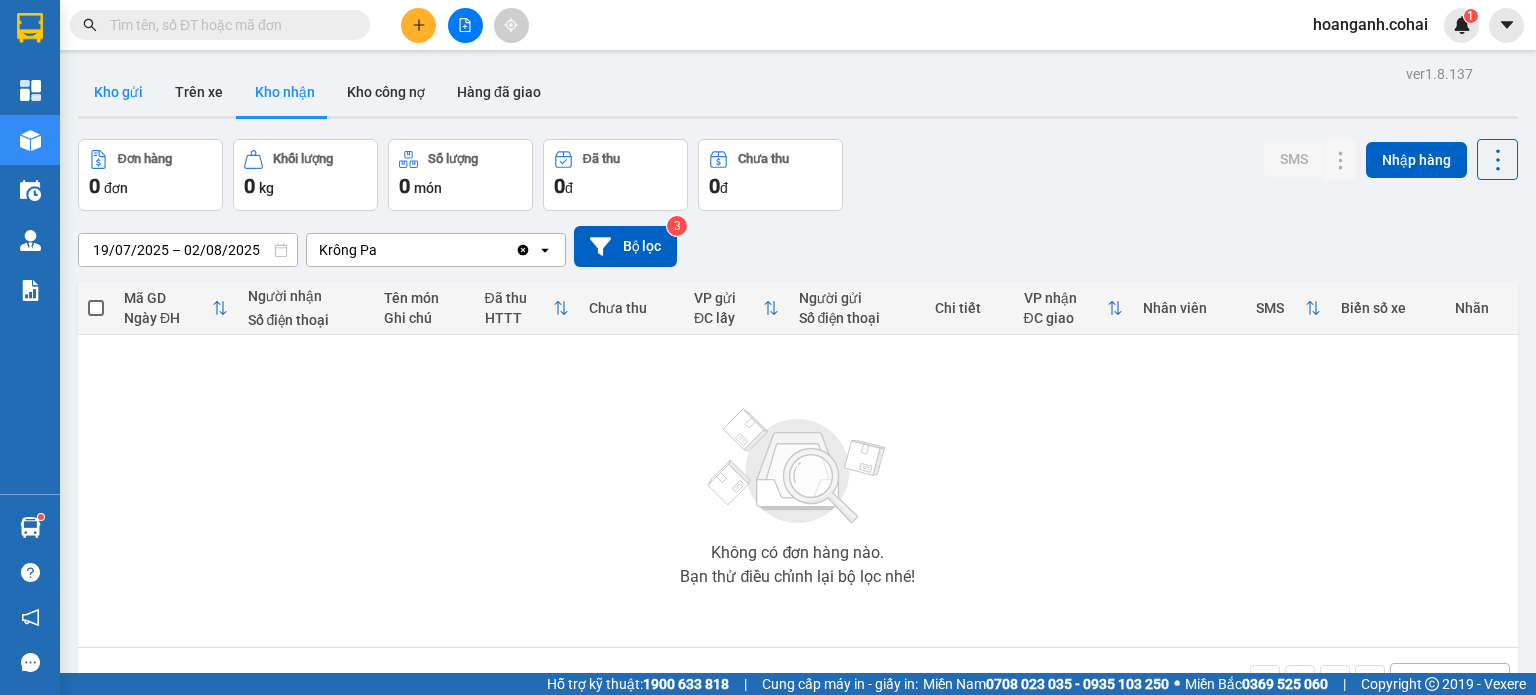click on "Kho gửi" at bounding box center [118, 92] 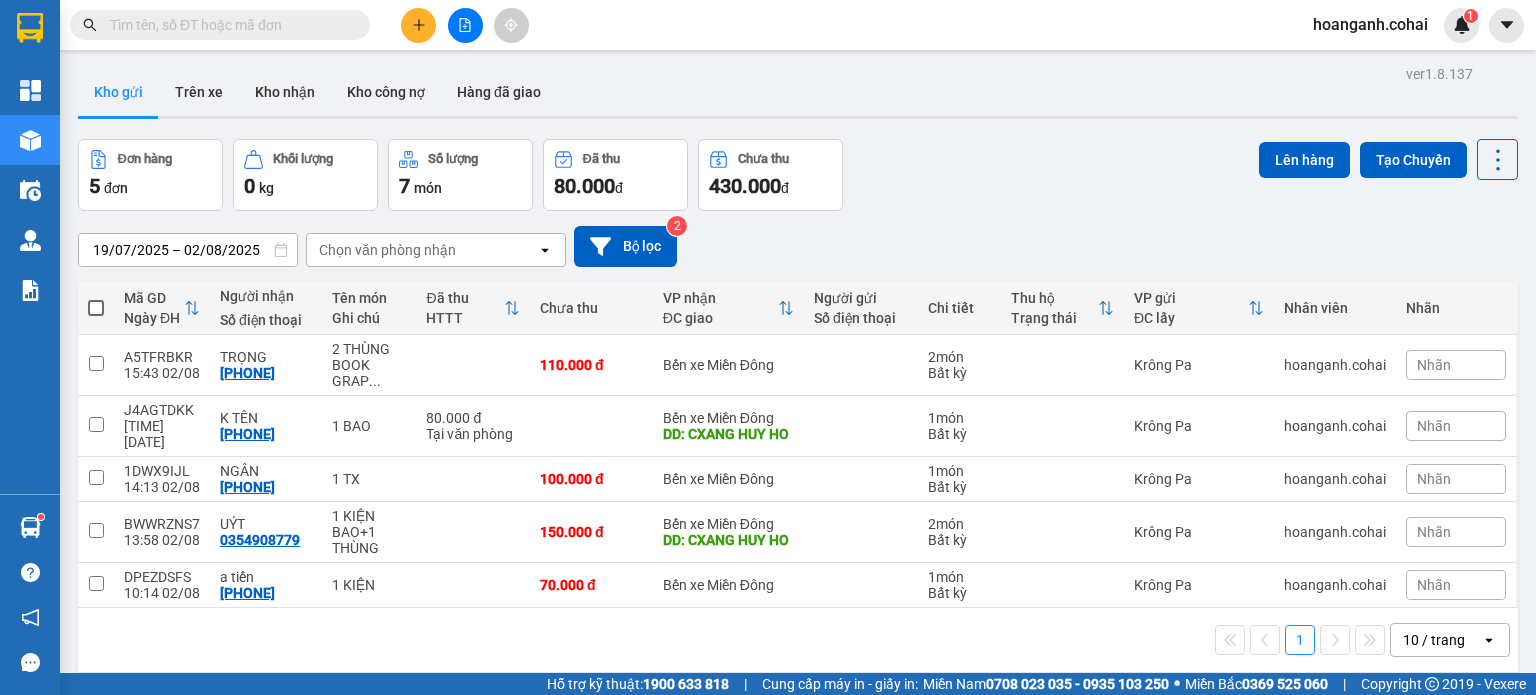 click at bounding box center (96, 308) 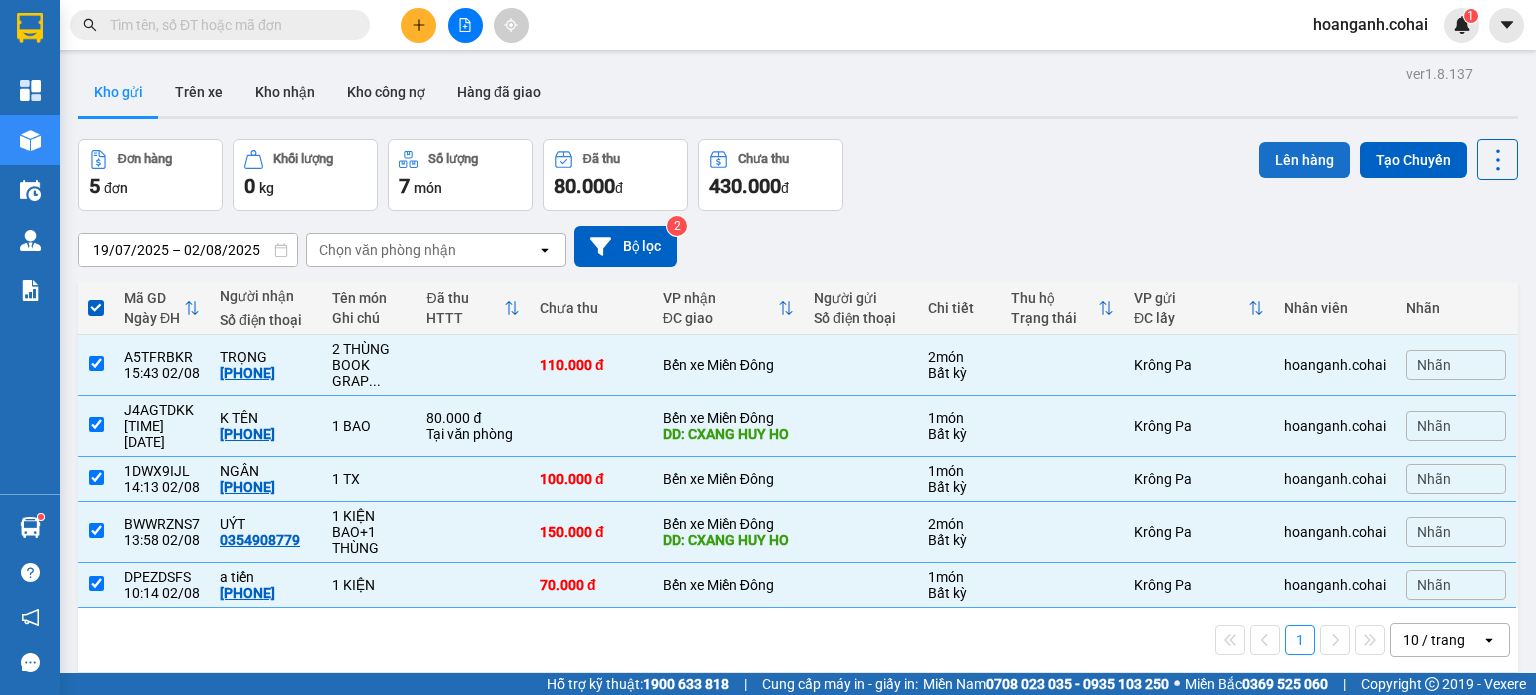 click on "Lên hàng" at bounding box center [1304, 160] 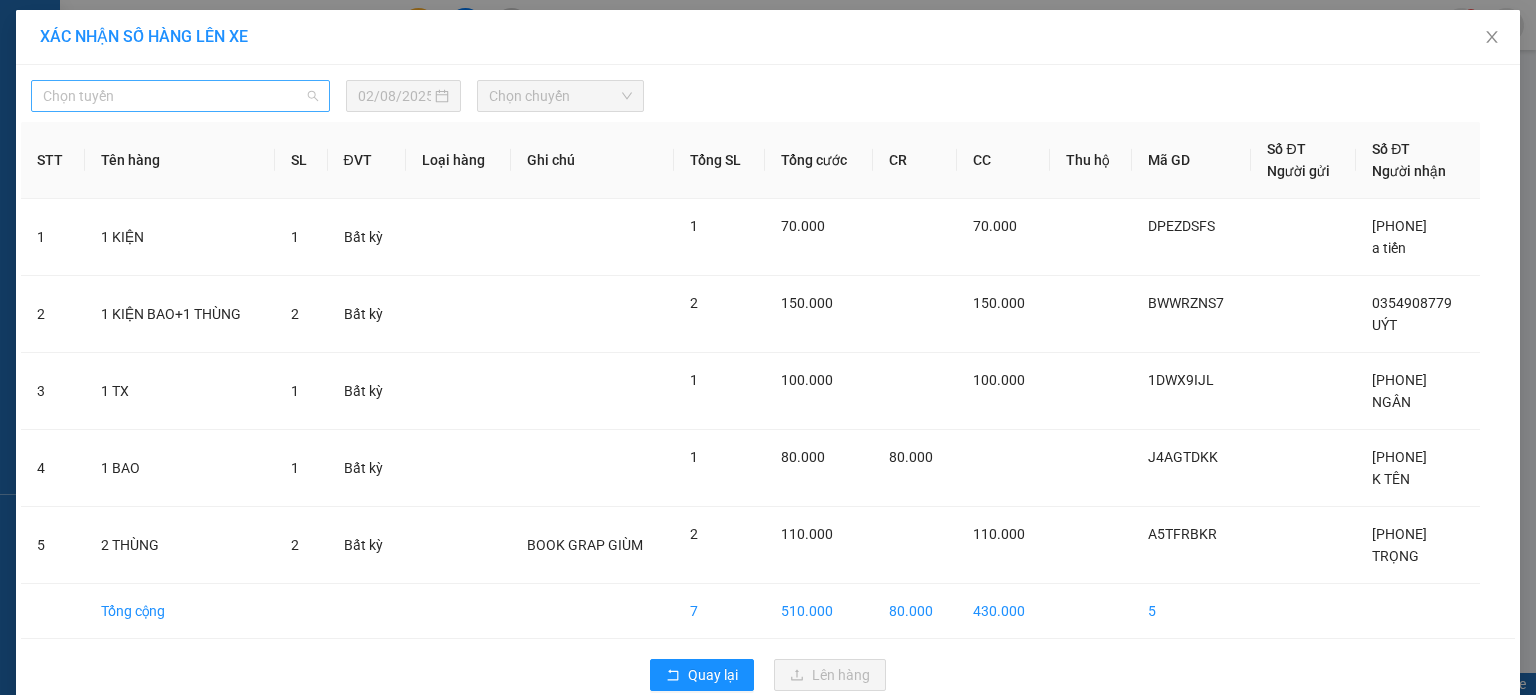click on "Chọn tuyến" at bounding box center [180, 96] 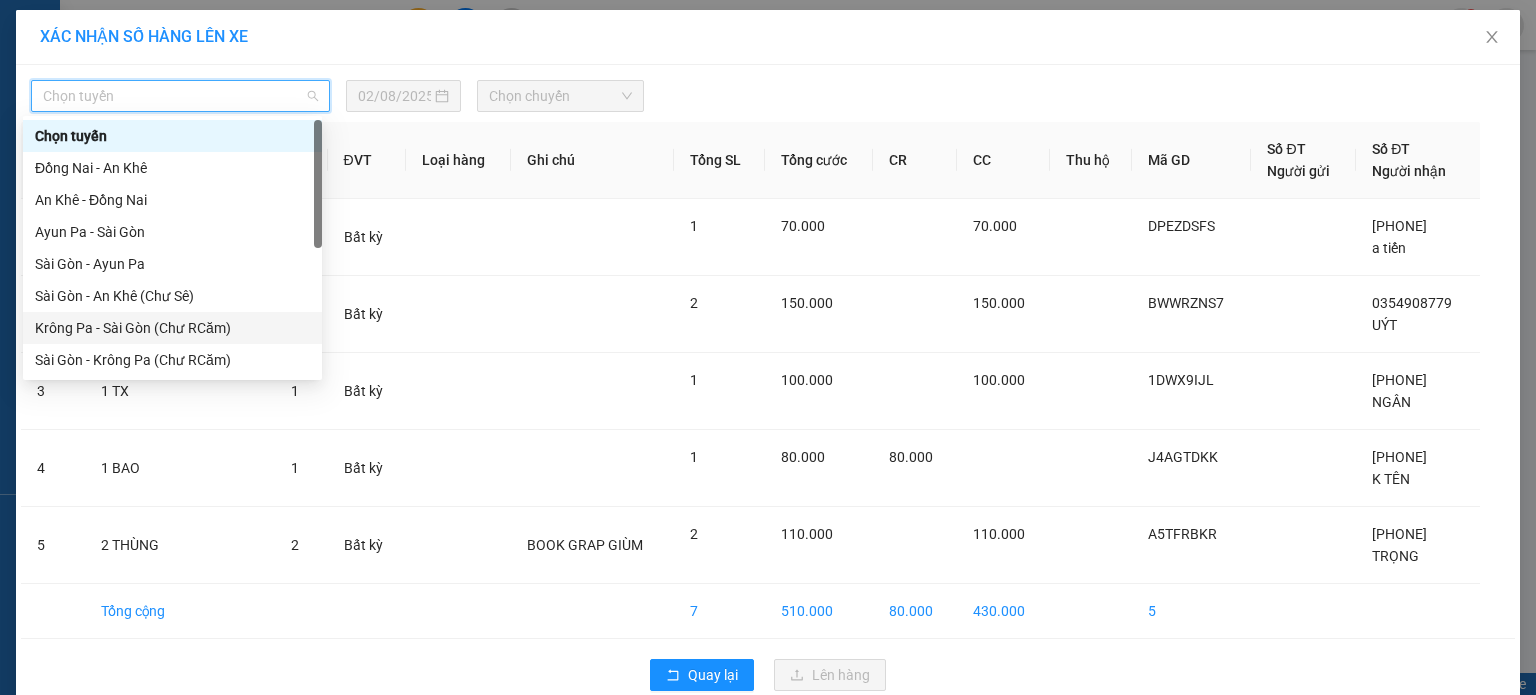 click on "Krông Pa - Sài Gòn (Chư RCăm)" at bounding box center [172, 328] 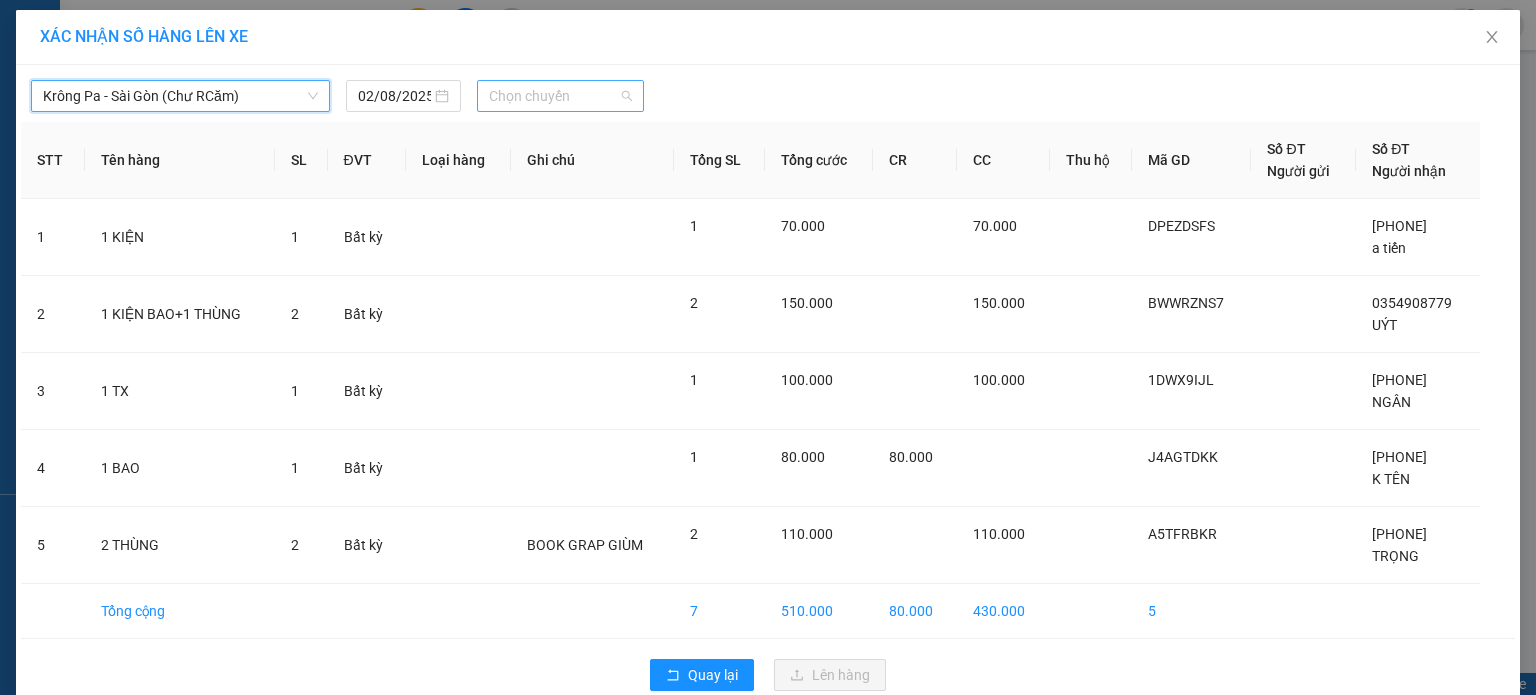click on "Chọn chuyến" at bounding box center (561, 96) 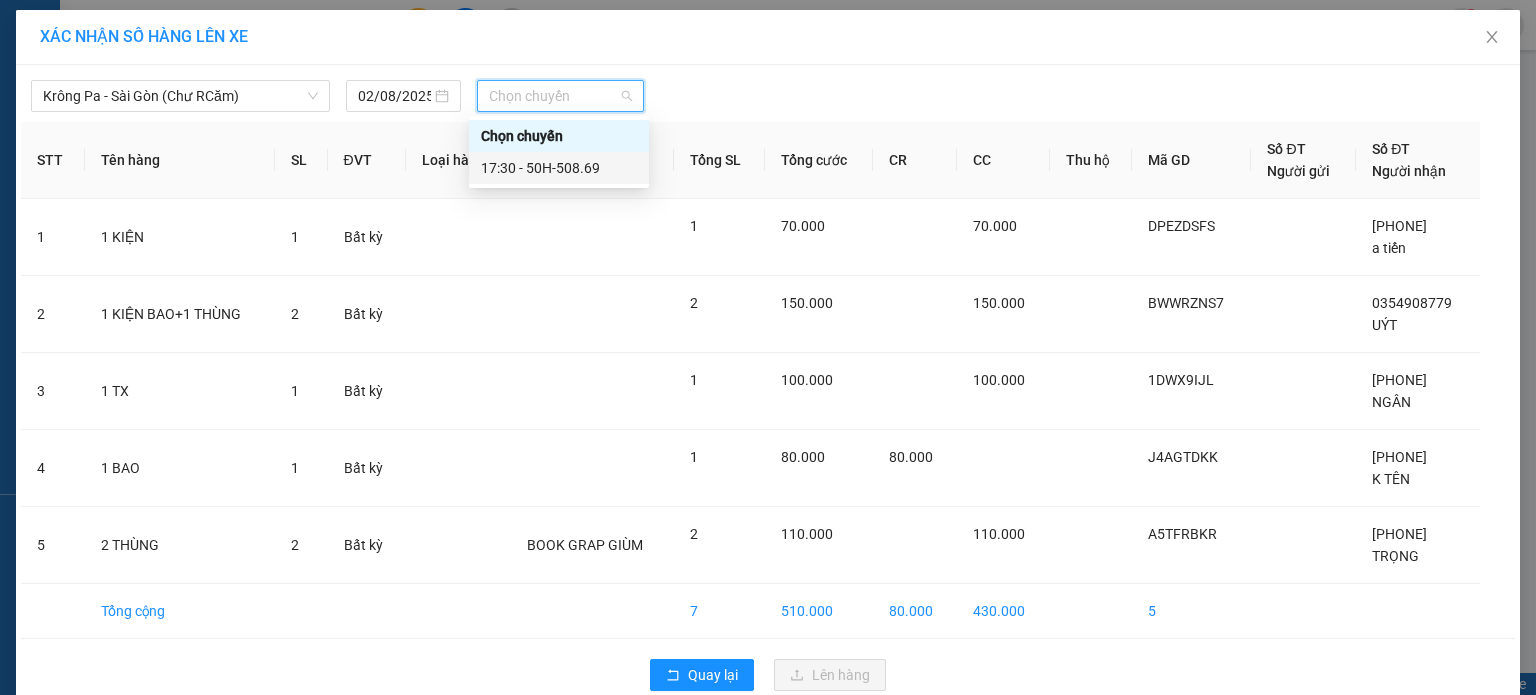 click on "17:30     - 50H-508.69" at bounding box center (559, 168) 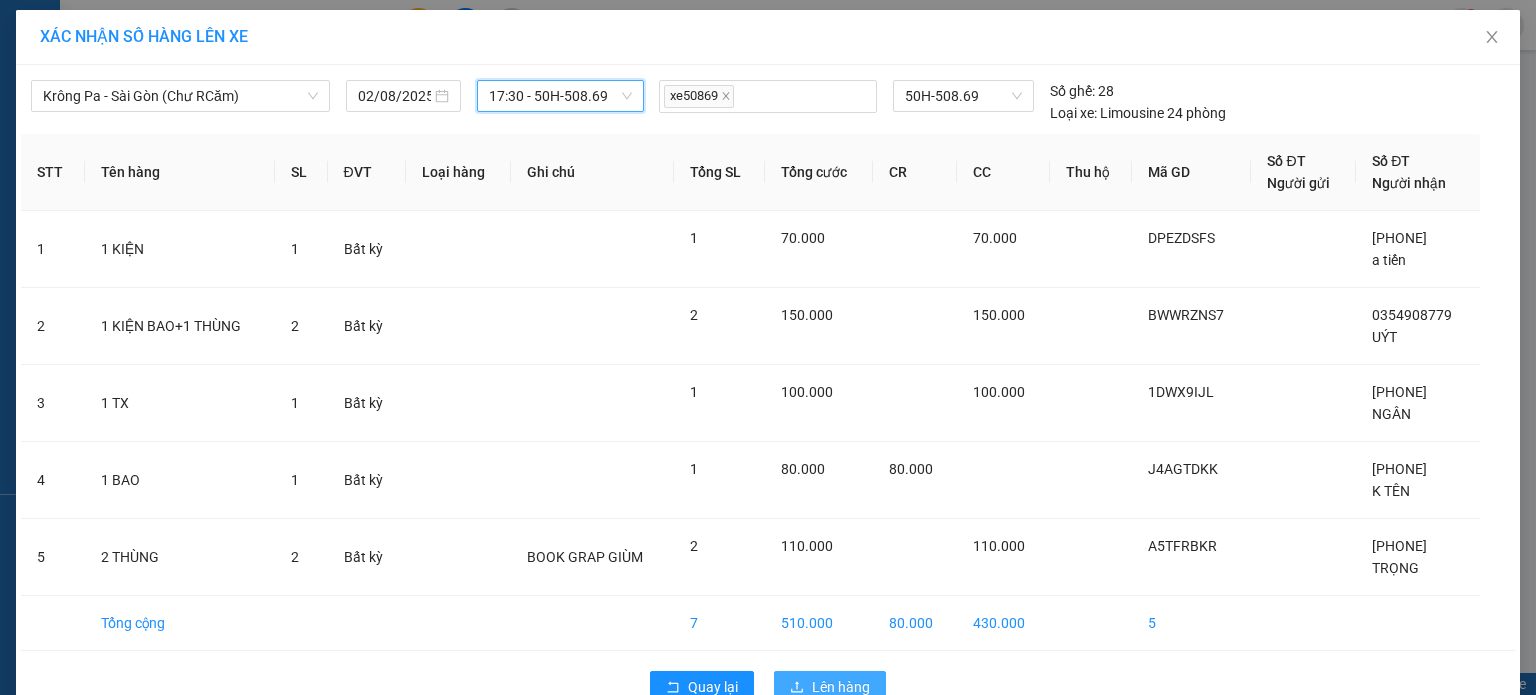 click on "Lên hàng" at bounding box center [830, 687] 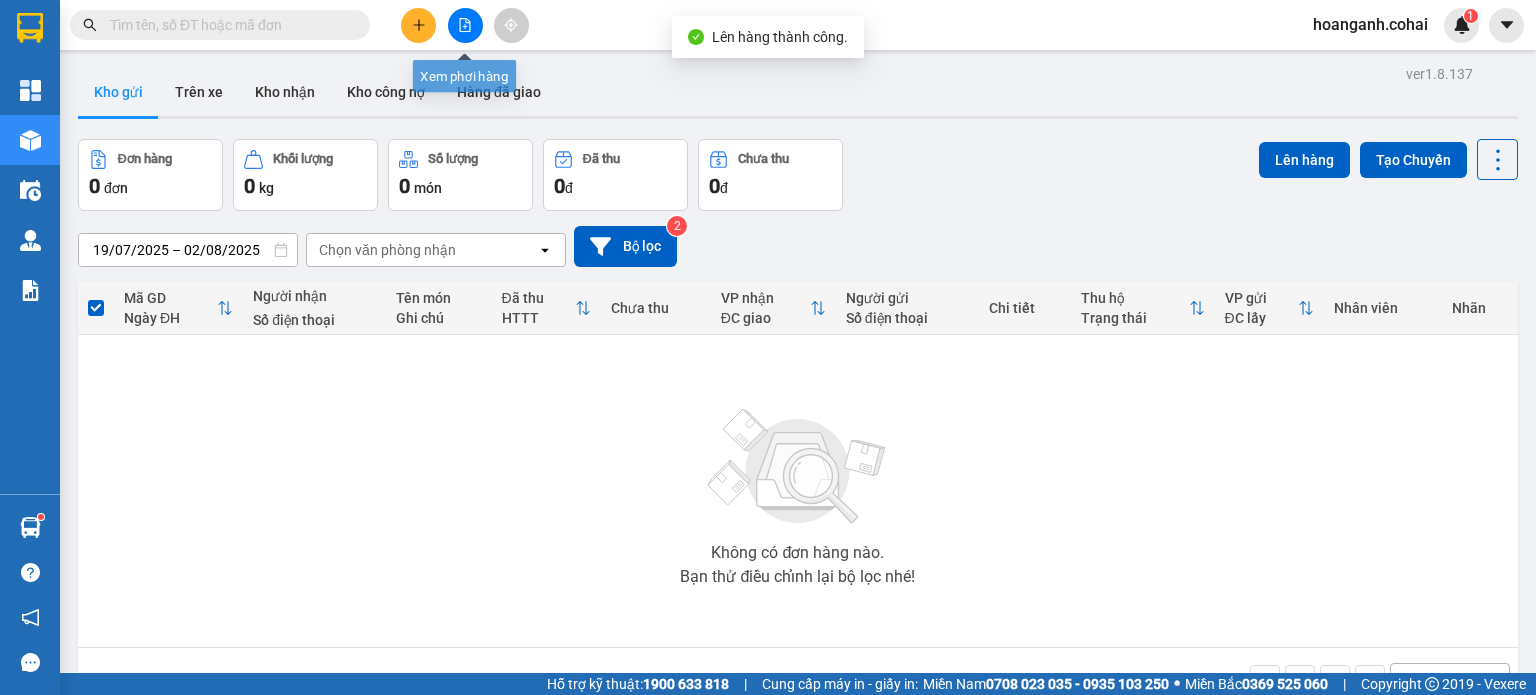 click at bounding box center [465, 25] 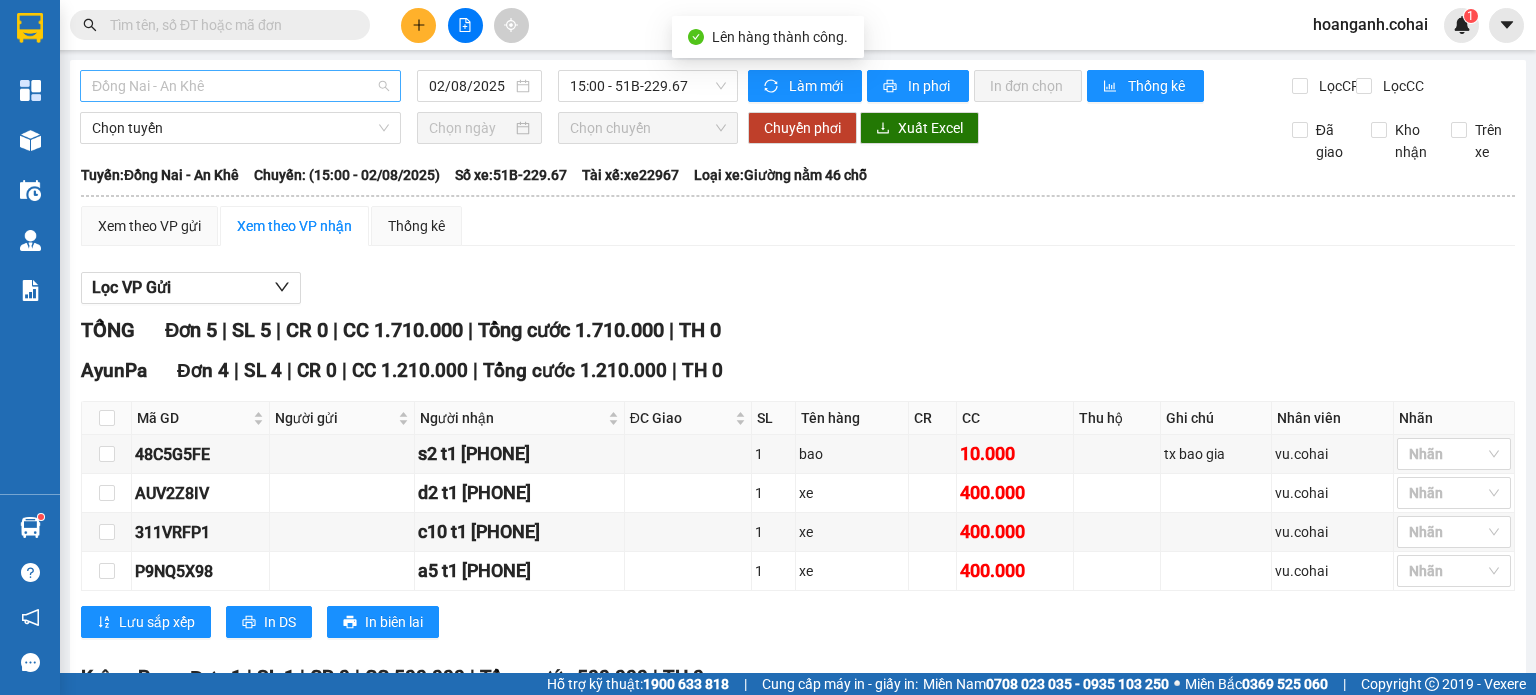click on "Đồng Nai - An Khê" at bounding box center (240, 86) 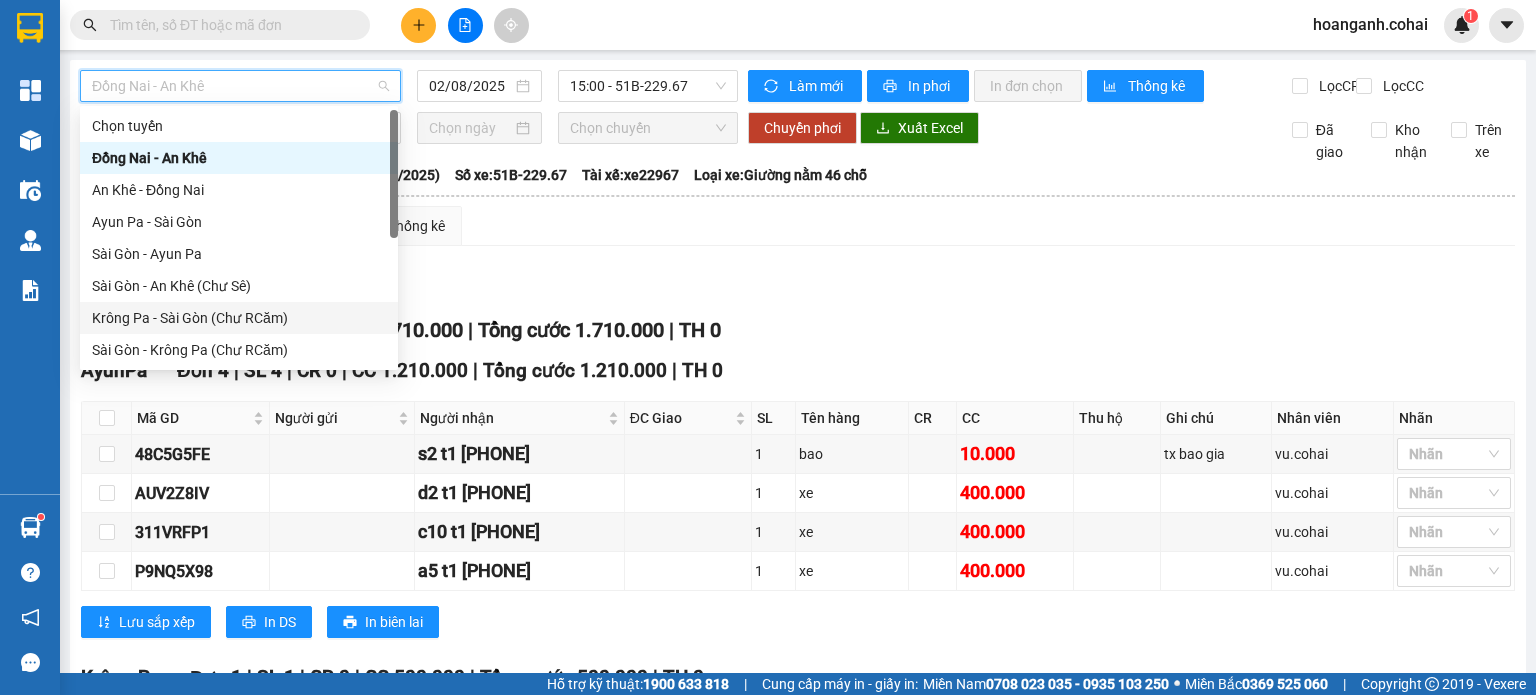click on "Krông Pa - Sài Gòn (Chư RCăm)" at bounding box center [239, 318] 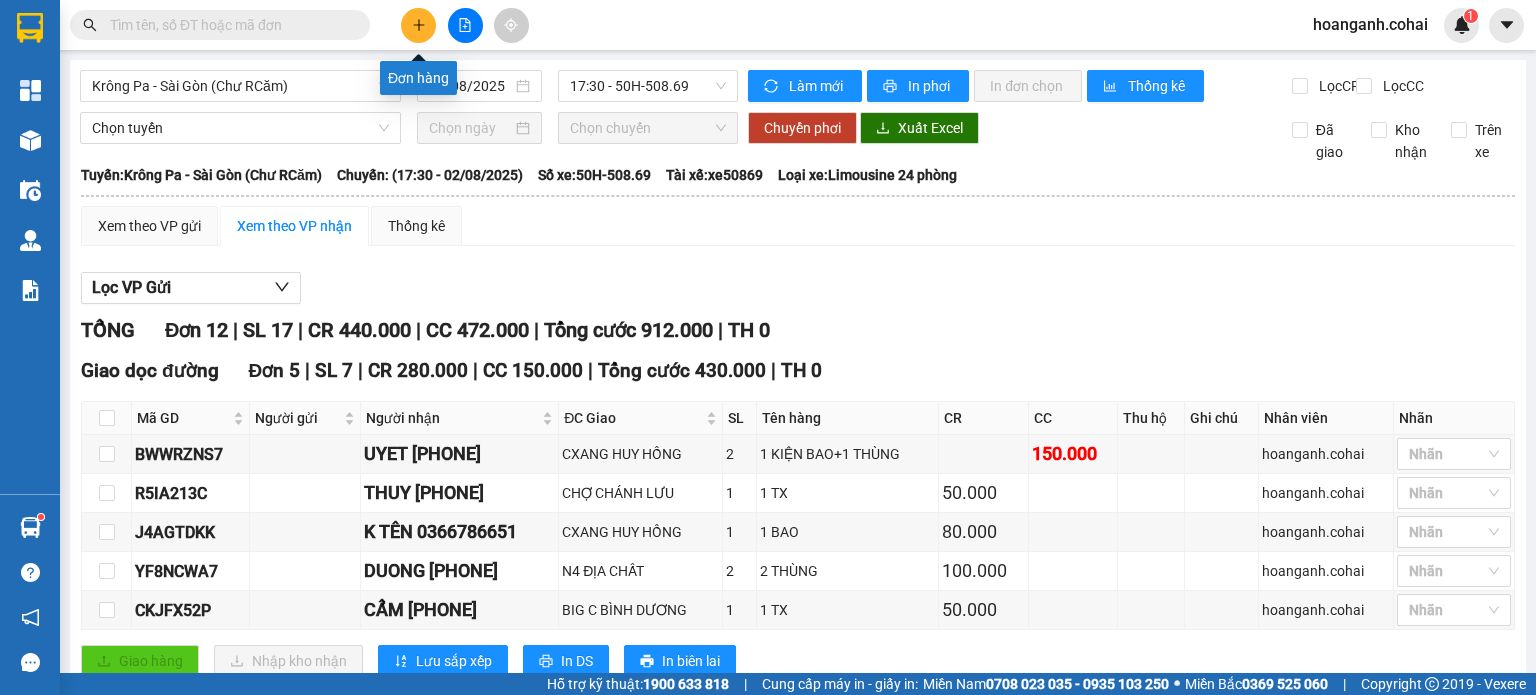 click 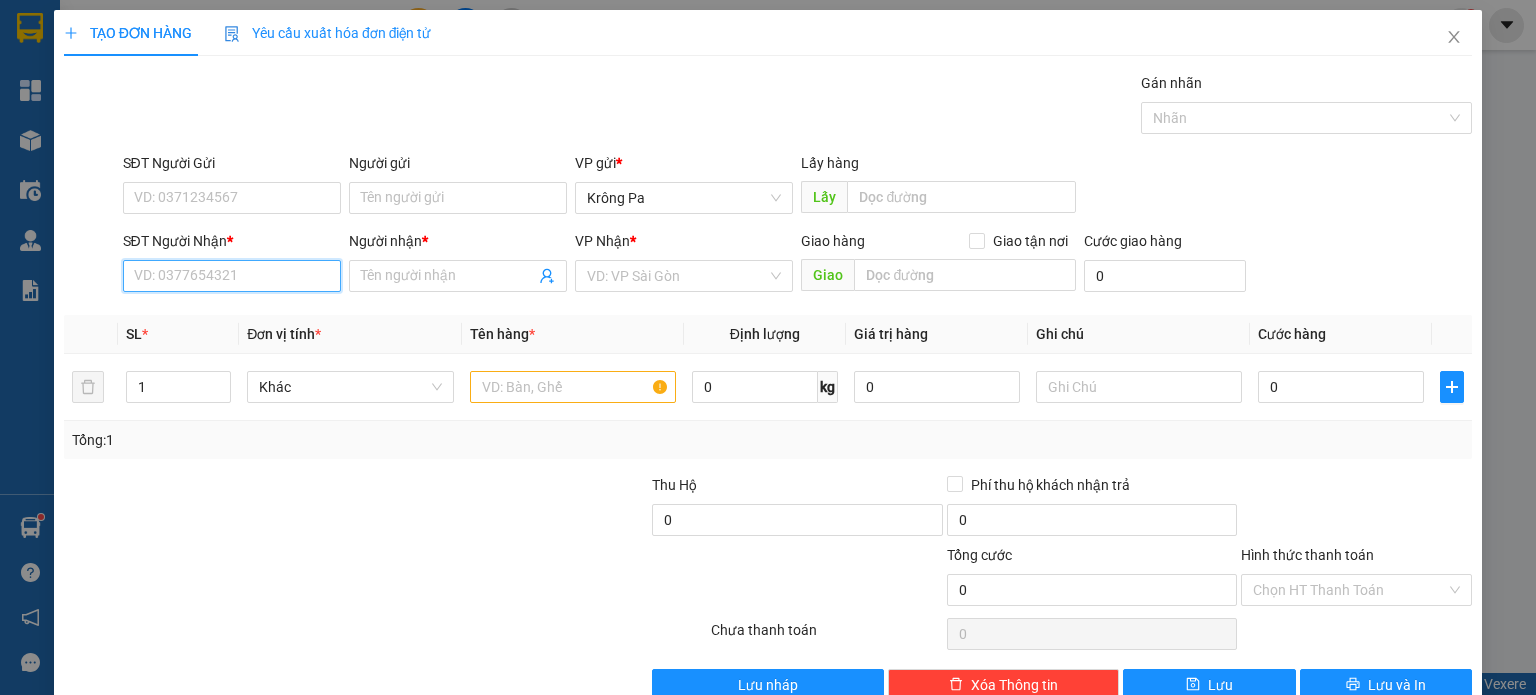 click on "SĐT Người Nhận  *" at bounding box center (232, 276) 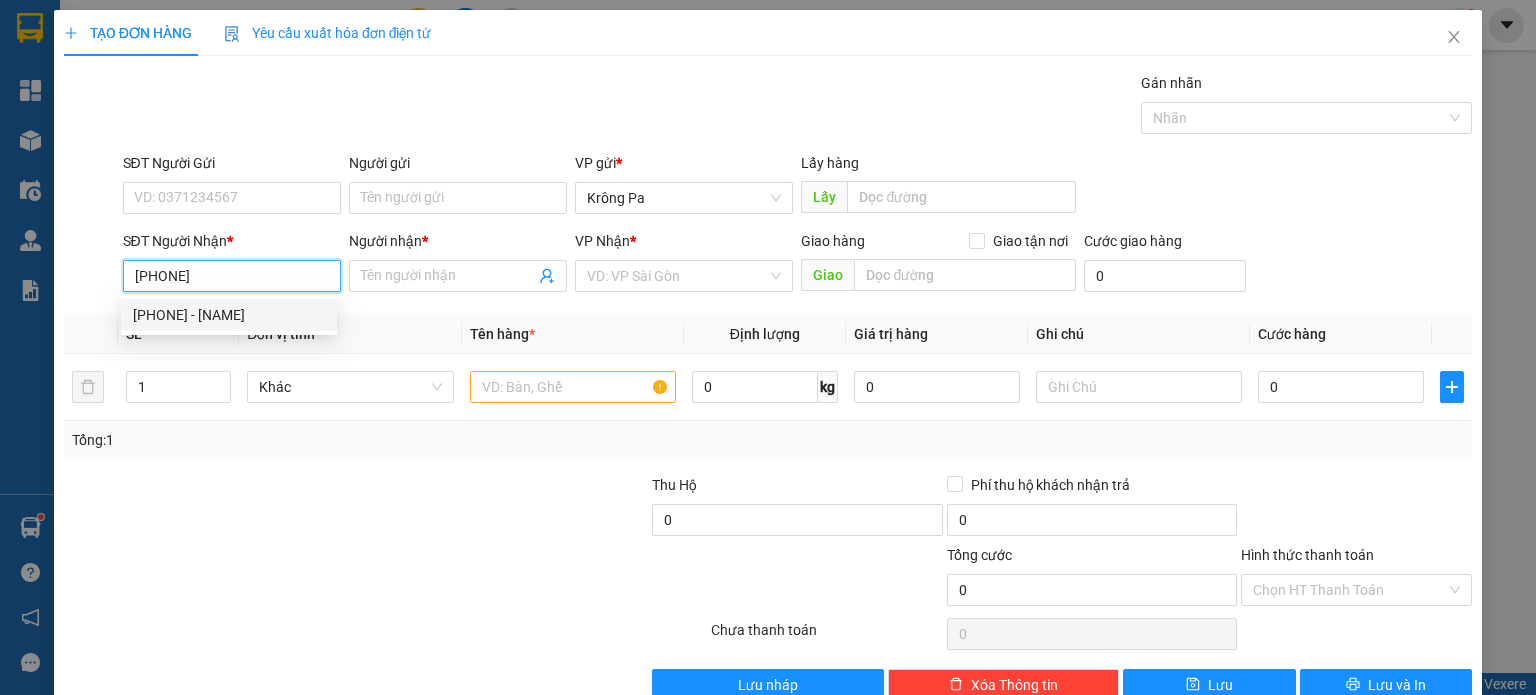 click on "[PHONE] - [NAME]" at bounding box center (229, 315) 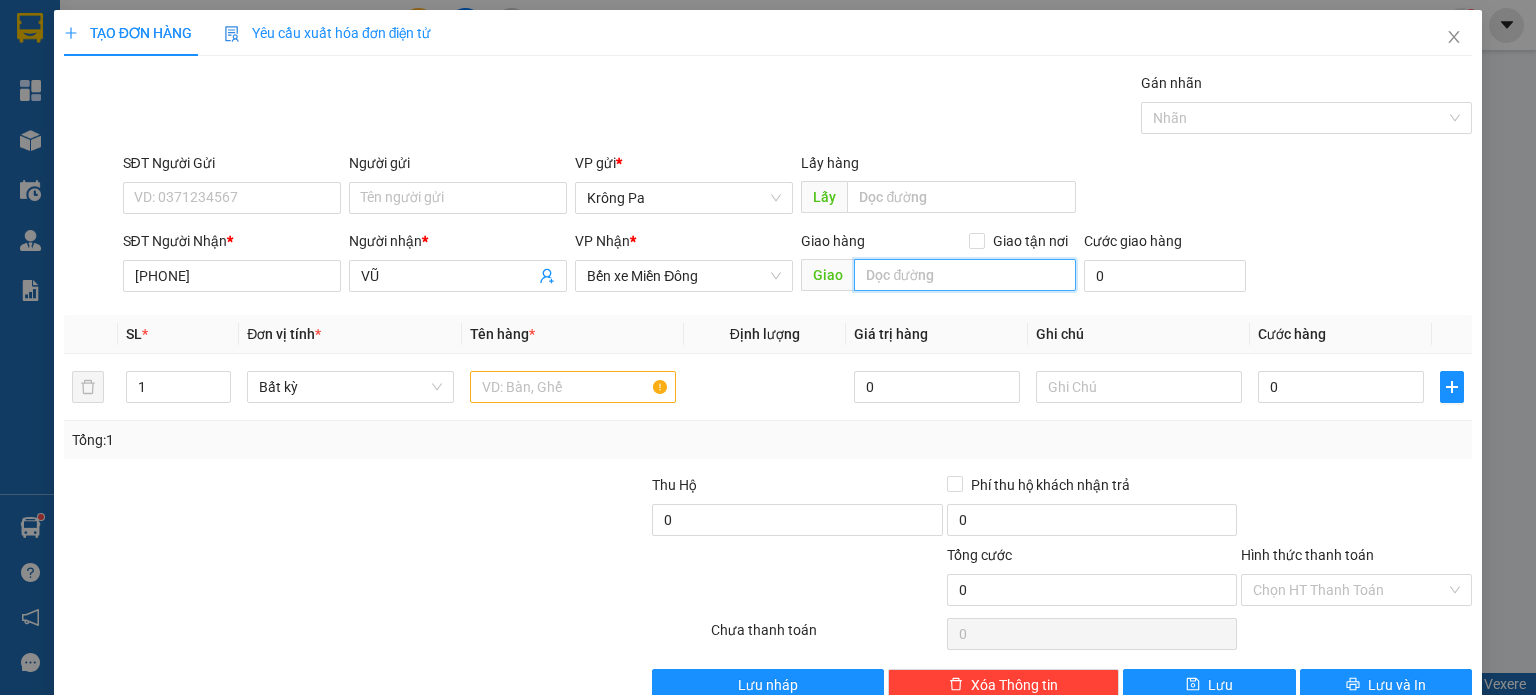 click at bounding box center (965, 275) 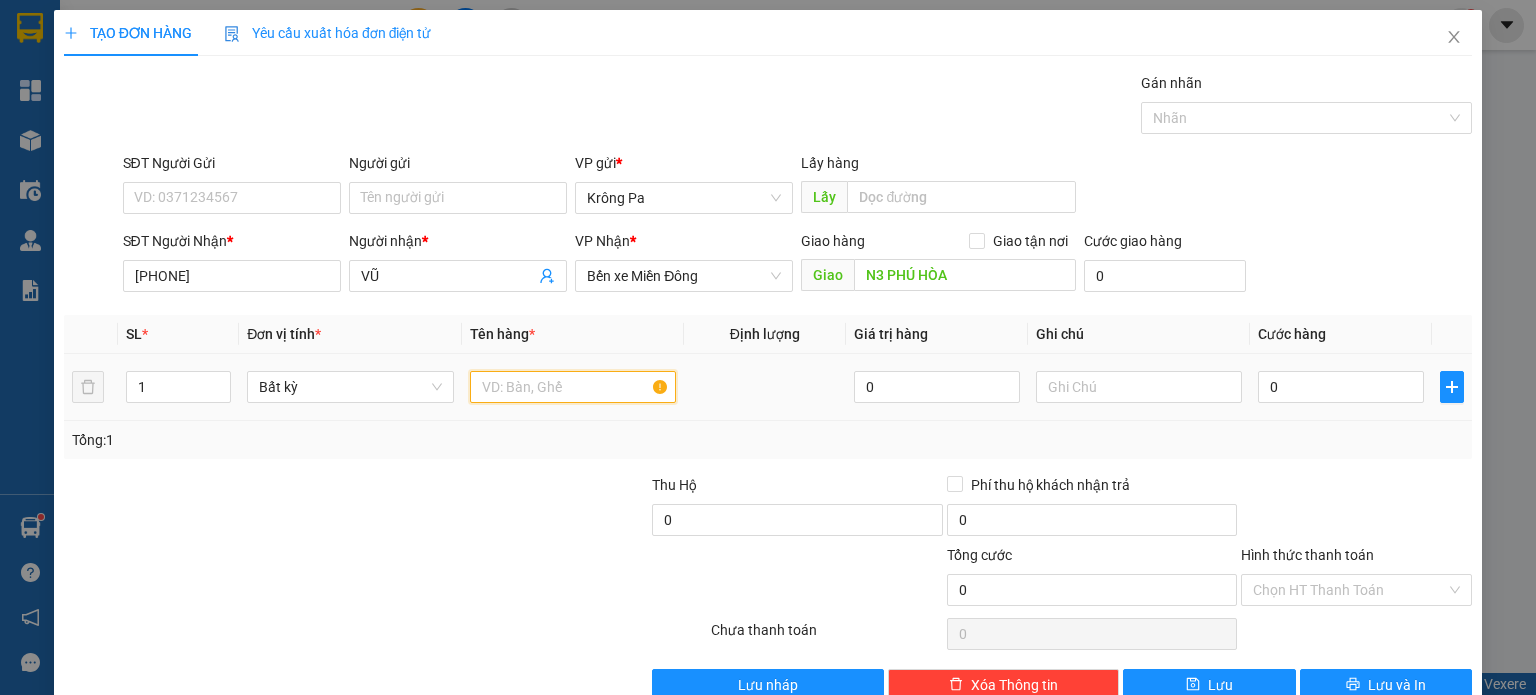 click at bounding box center (573, 387) 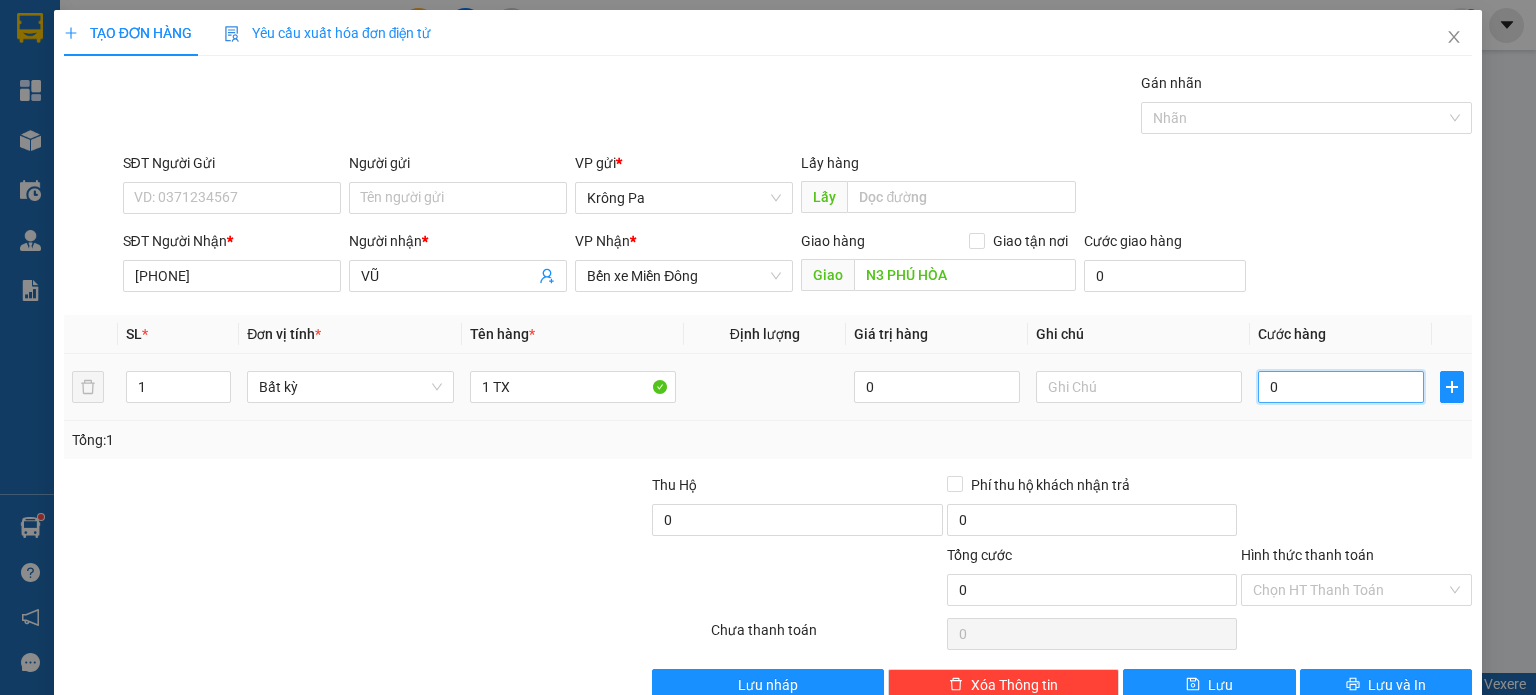 click on "0" at bounding box center (1341, 387) 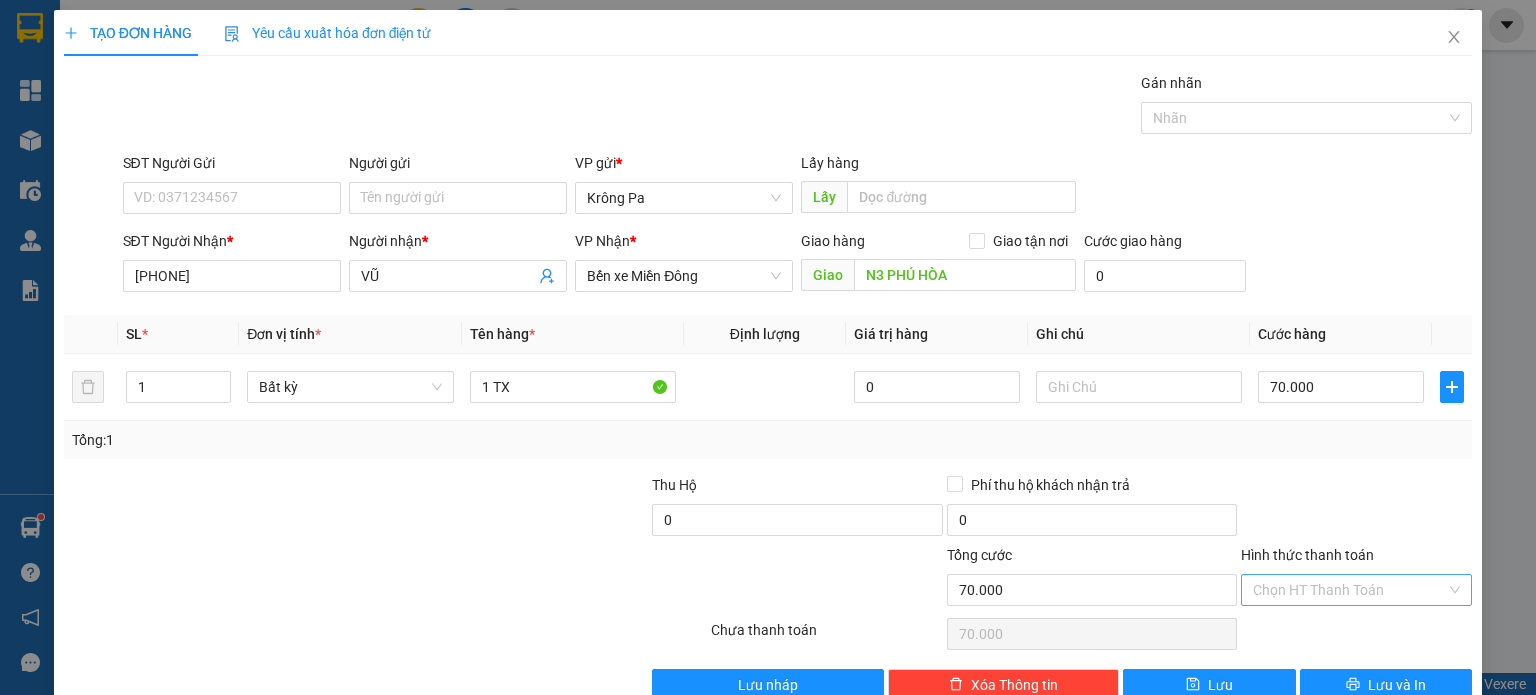 click on "Hình thức thanh toán" at bounding box center (1349, 590) 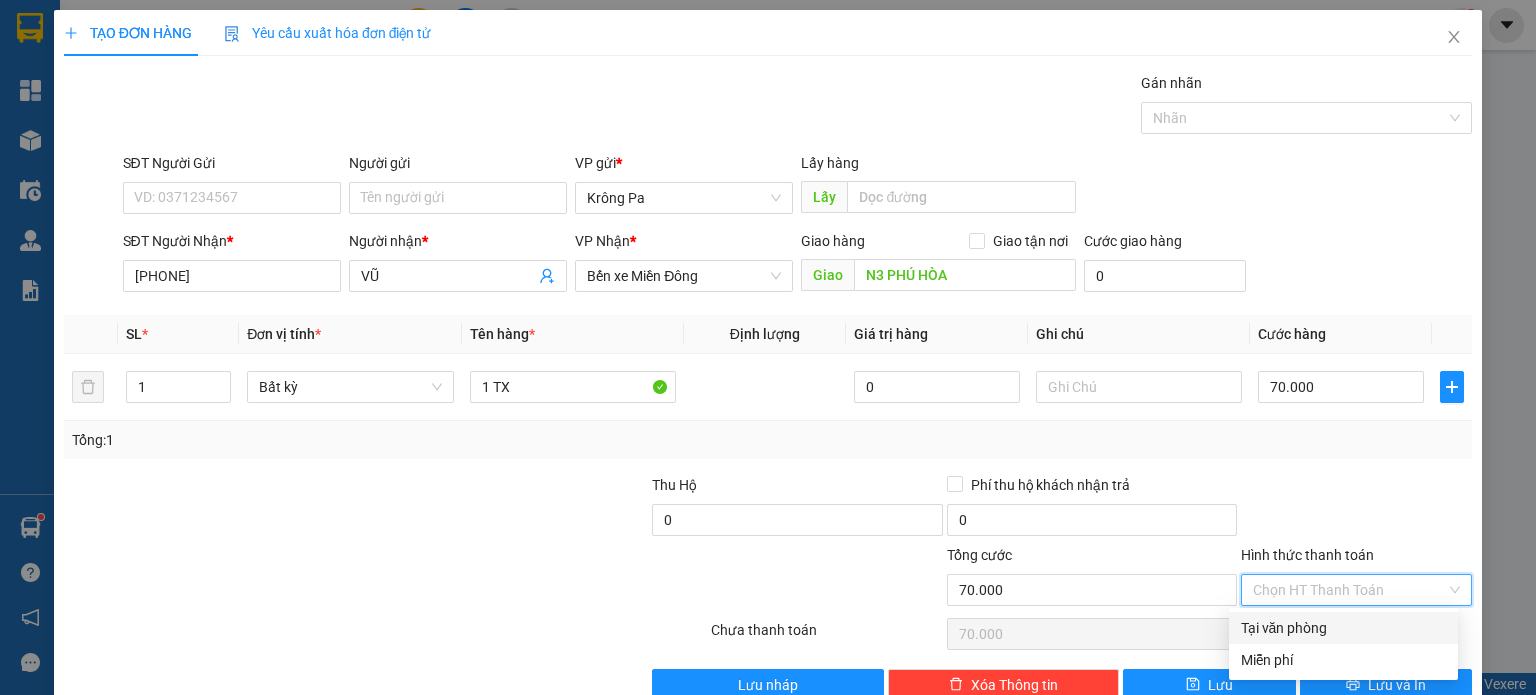 click on "Tại văn phòng" at bounding box center (1343, 628) 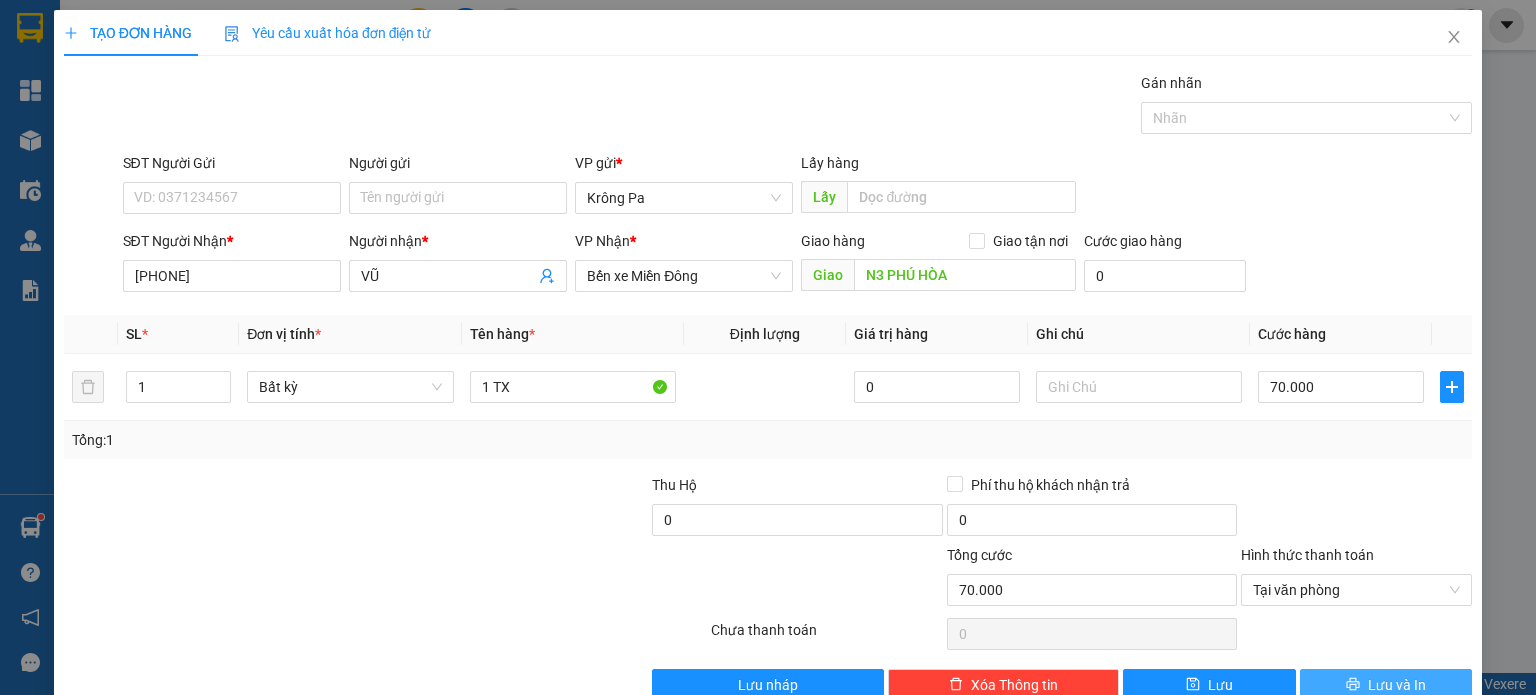click on "Lưu và In" at bounding box center [1397, 685] 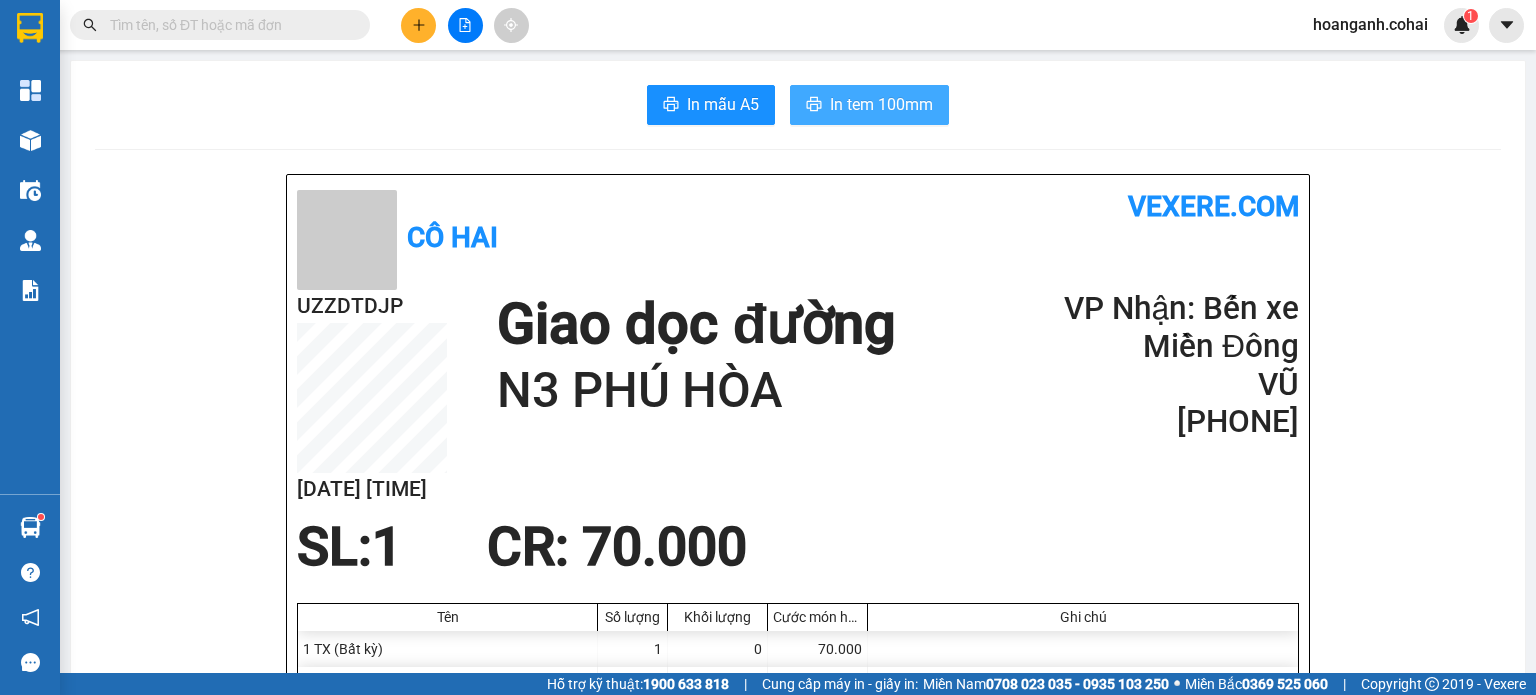 click on "In tem 100mm" at bounding box center [881, 104] 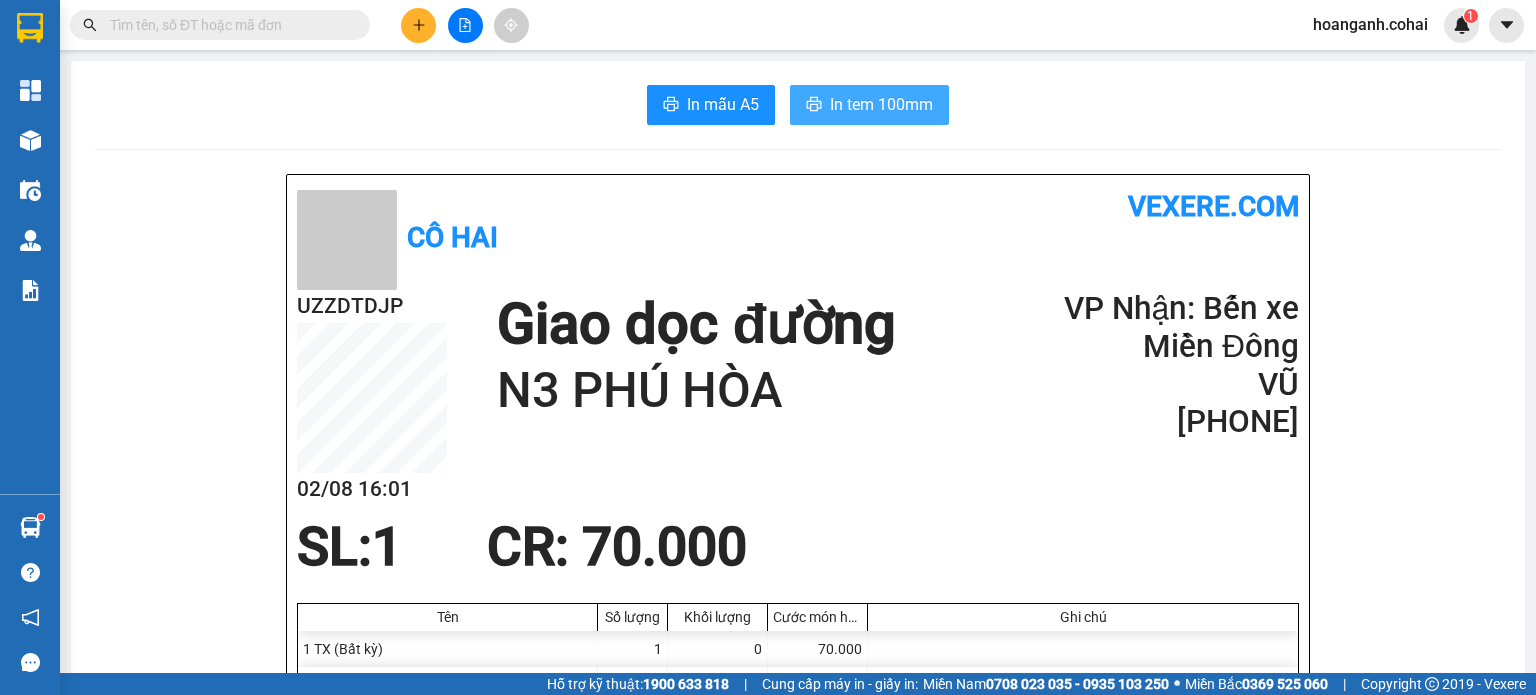 click on "In tem 100mm" at bounding box center (881, 104) 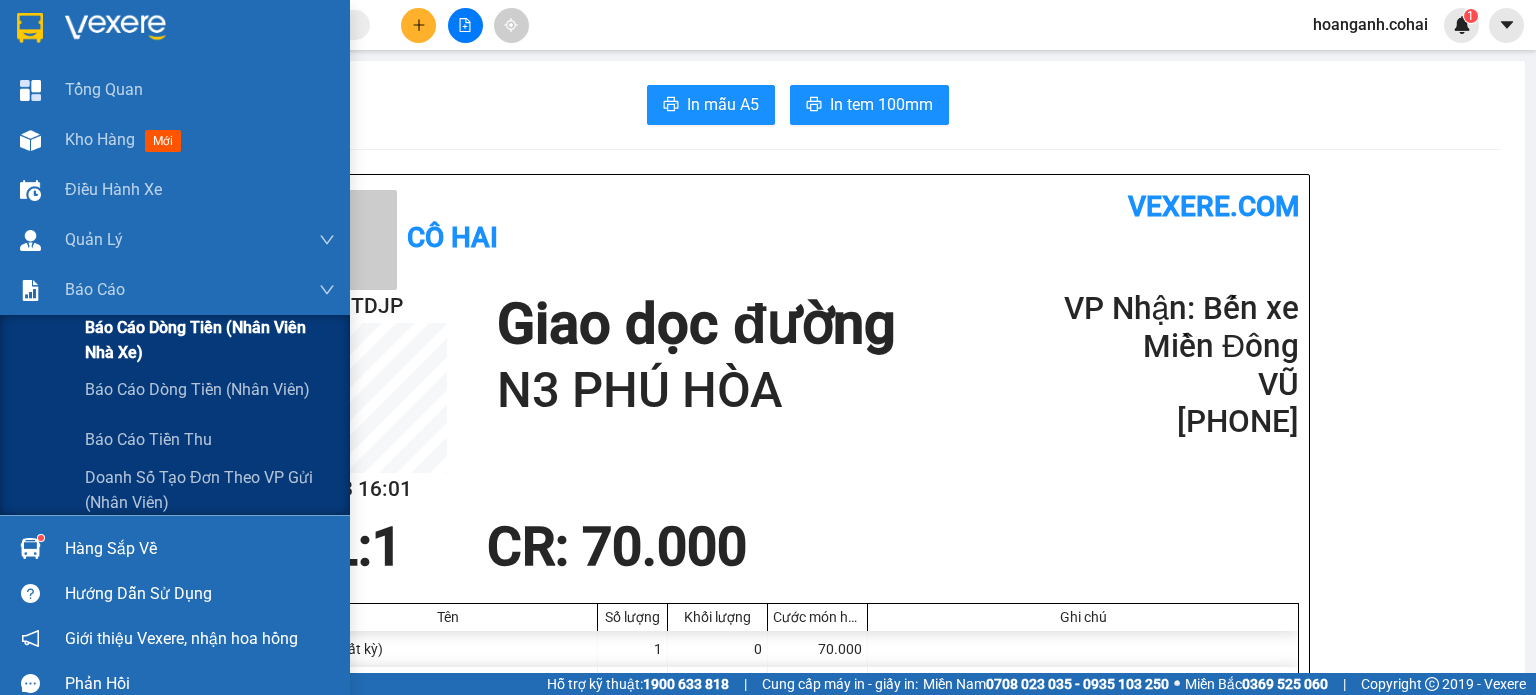 click on "Báo cáo dòng tiền (Nhân viên Nhà xe)" at bounding box center [210, 340] 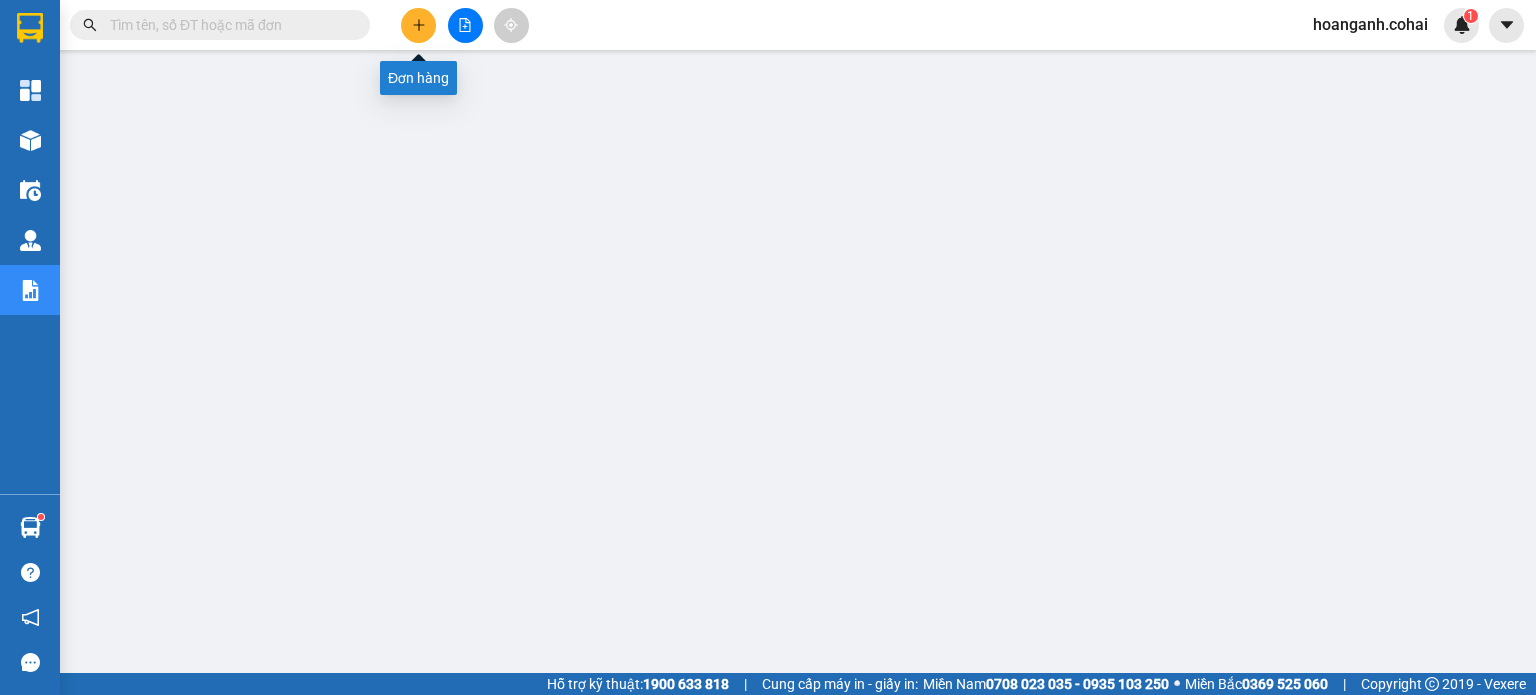 click 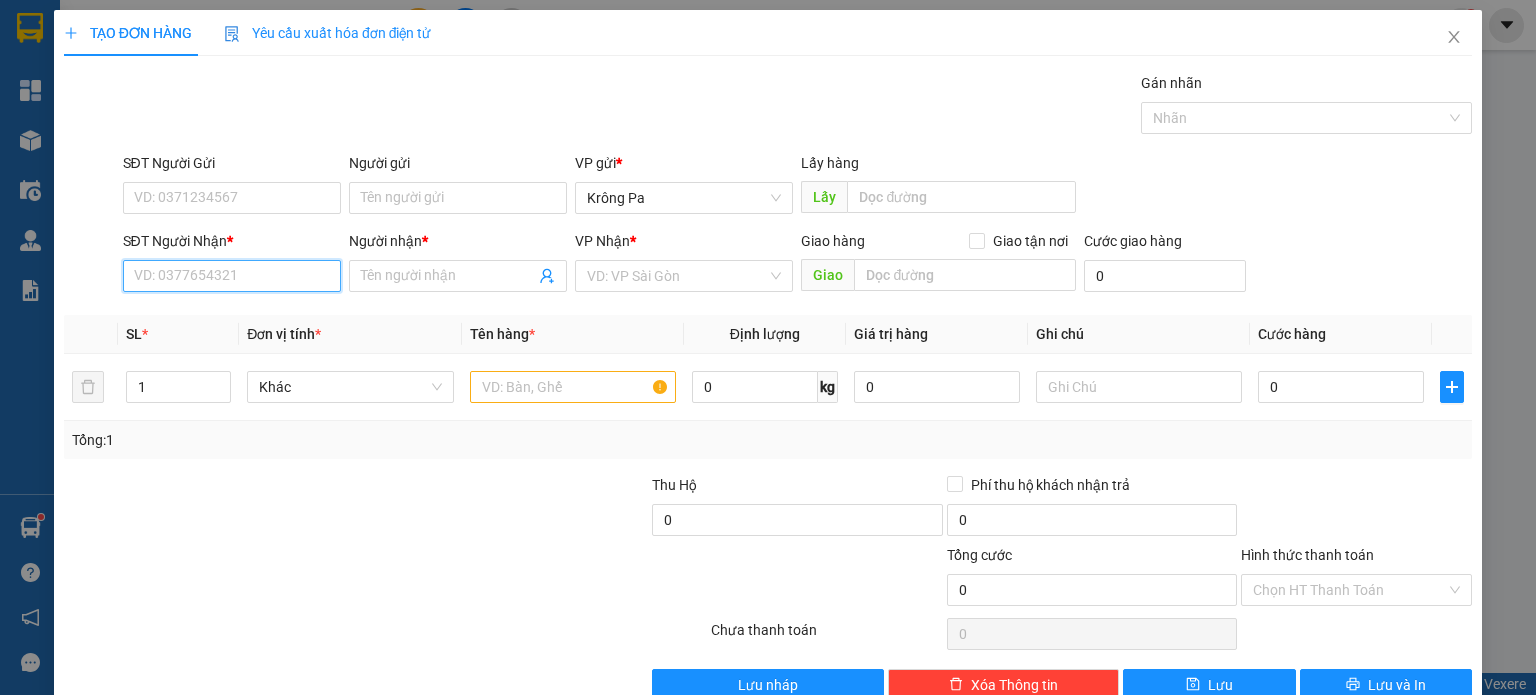 click on "SĐT Người Nhận  *" at bounding box center [232, 276] 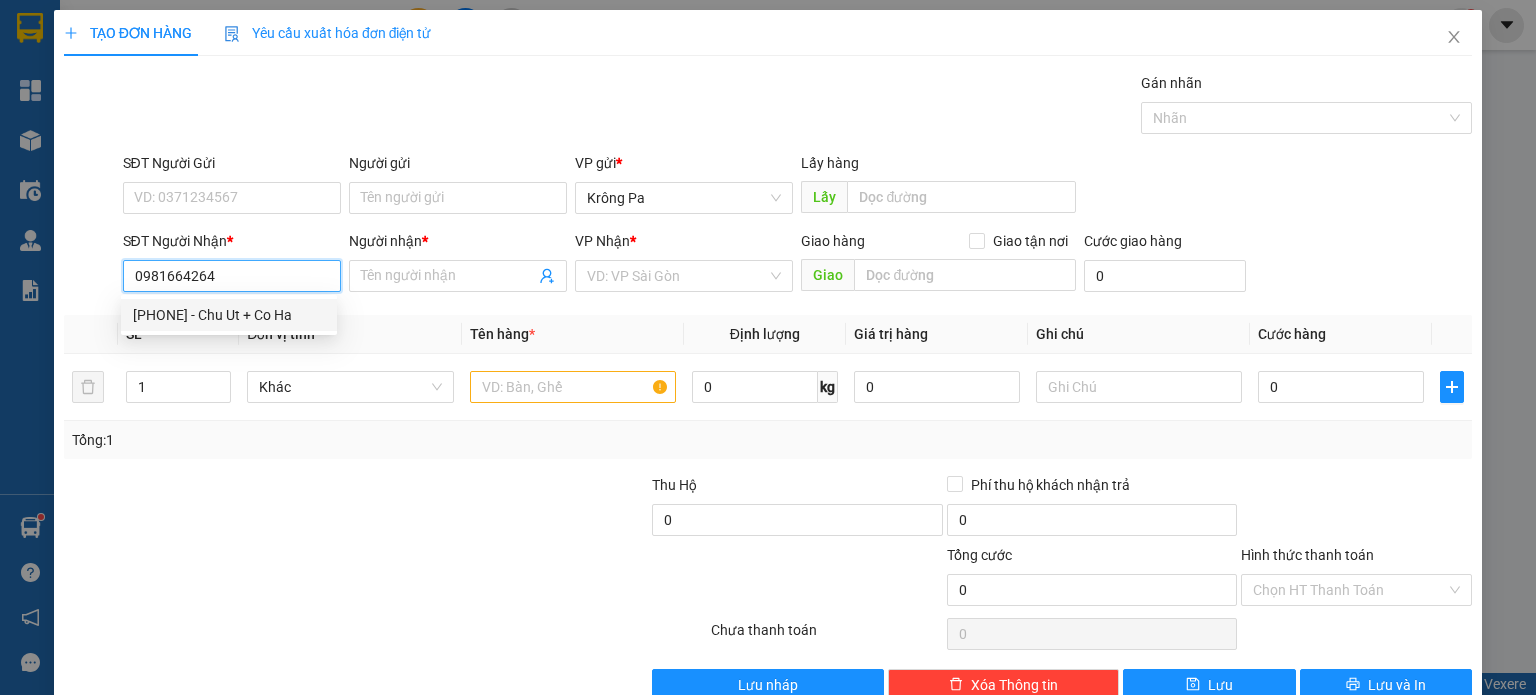 click on "[PHONE] - Chu Ut + Co Ha" at bounding box center (229, 315) 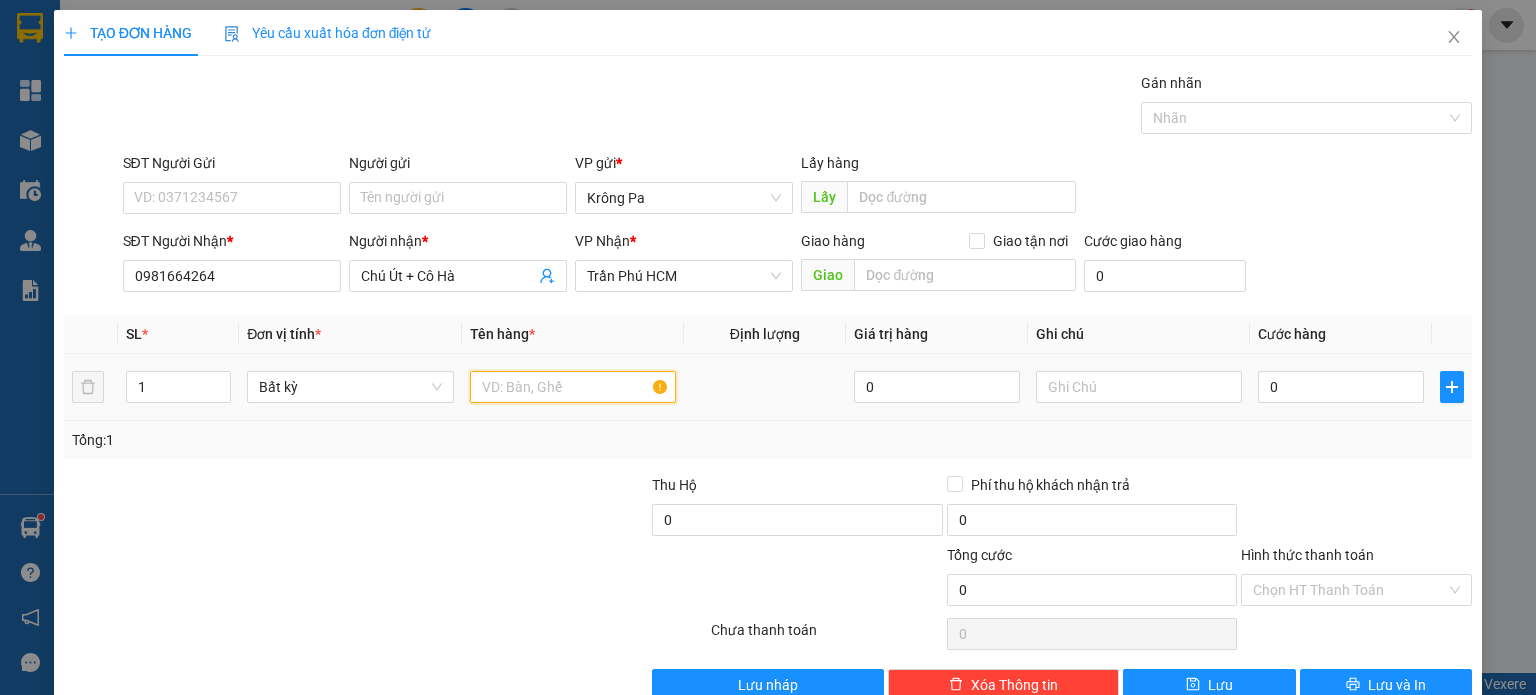 click at bounding box center [573, 387] 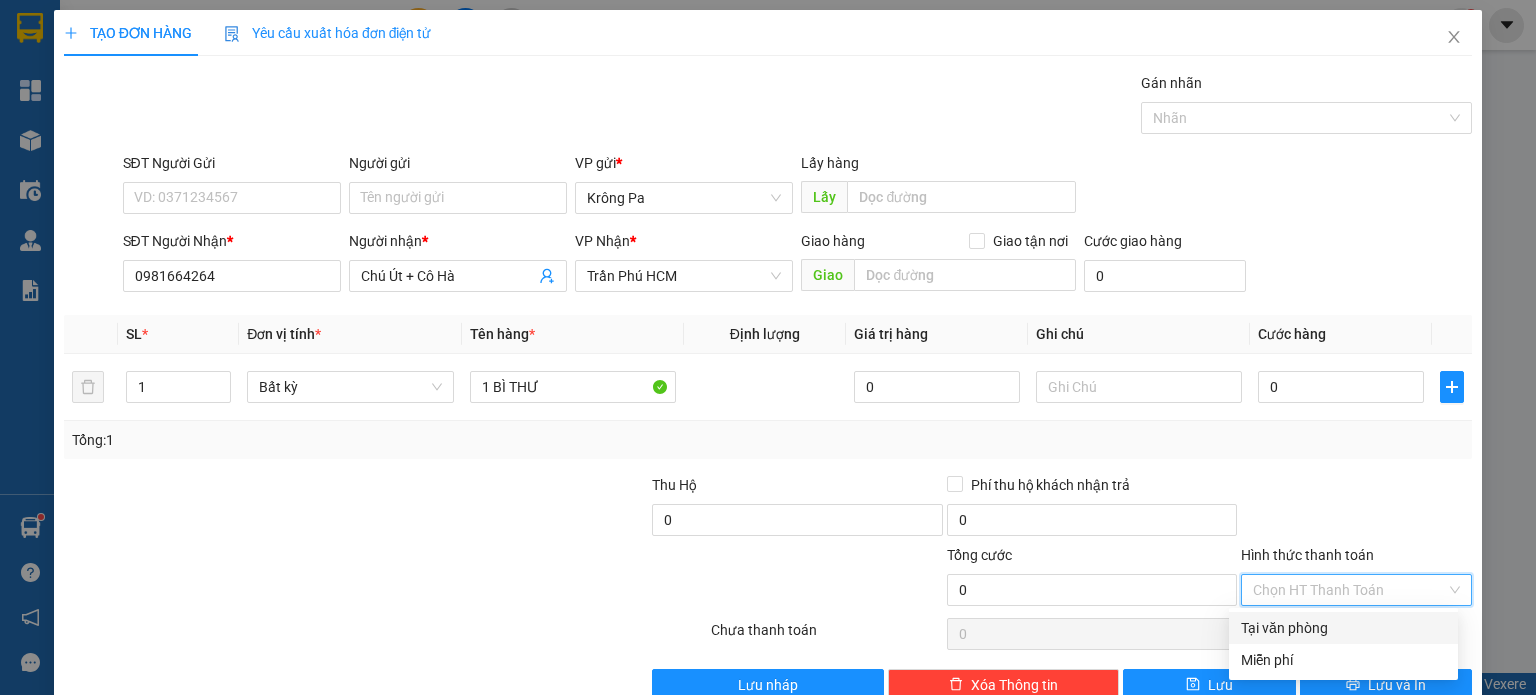 click on "Hình thức thanh toán" at bounding box center [1349, 590] 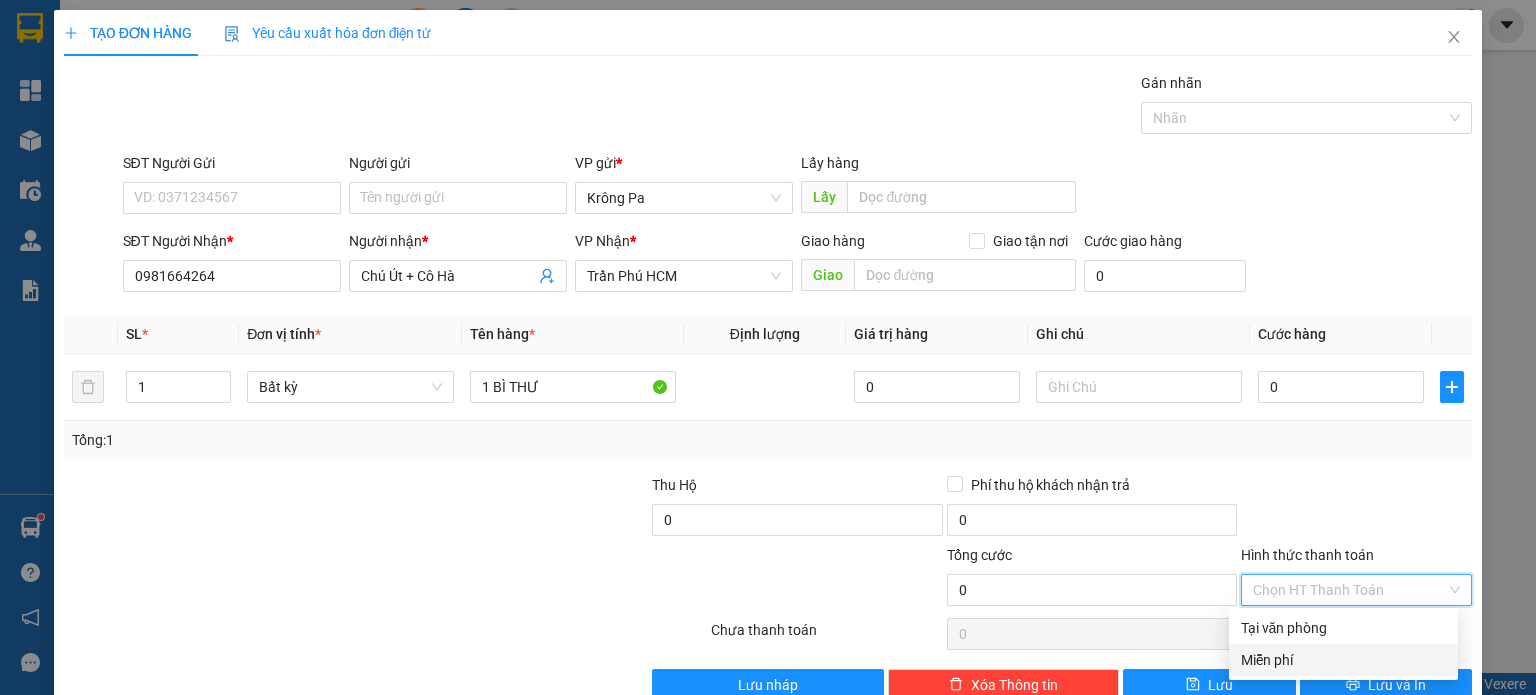 click on "Miễn phí" at bounding box center (1343, 660) 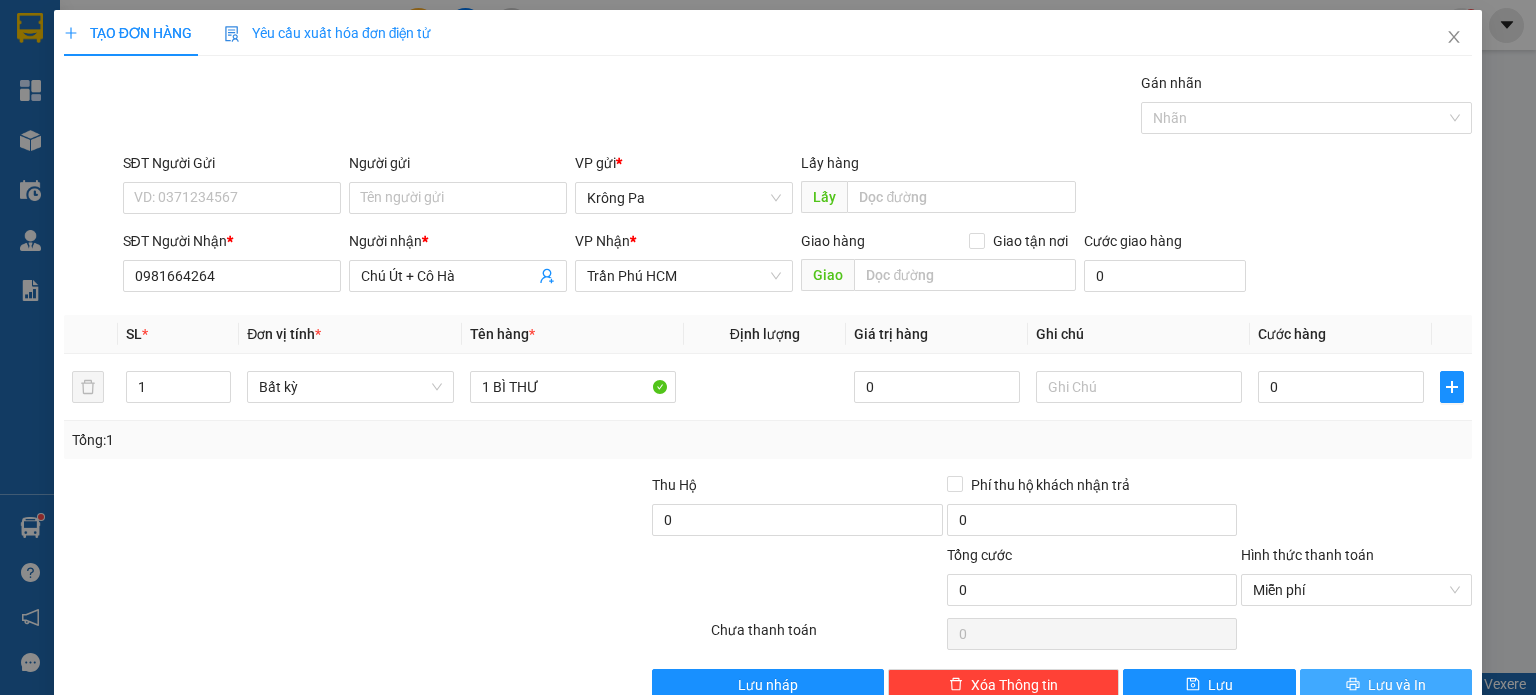 click on "Lưu và In" at bounding box center [1397, 685] 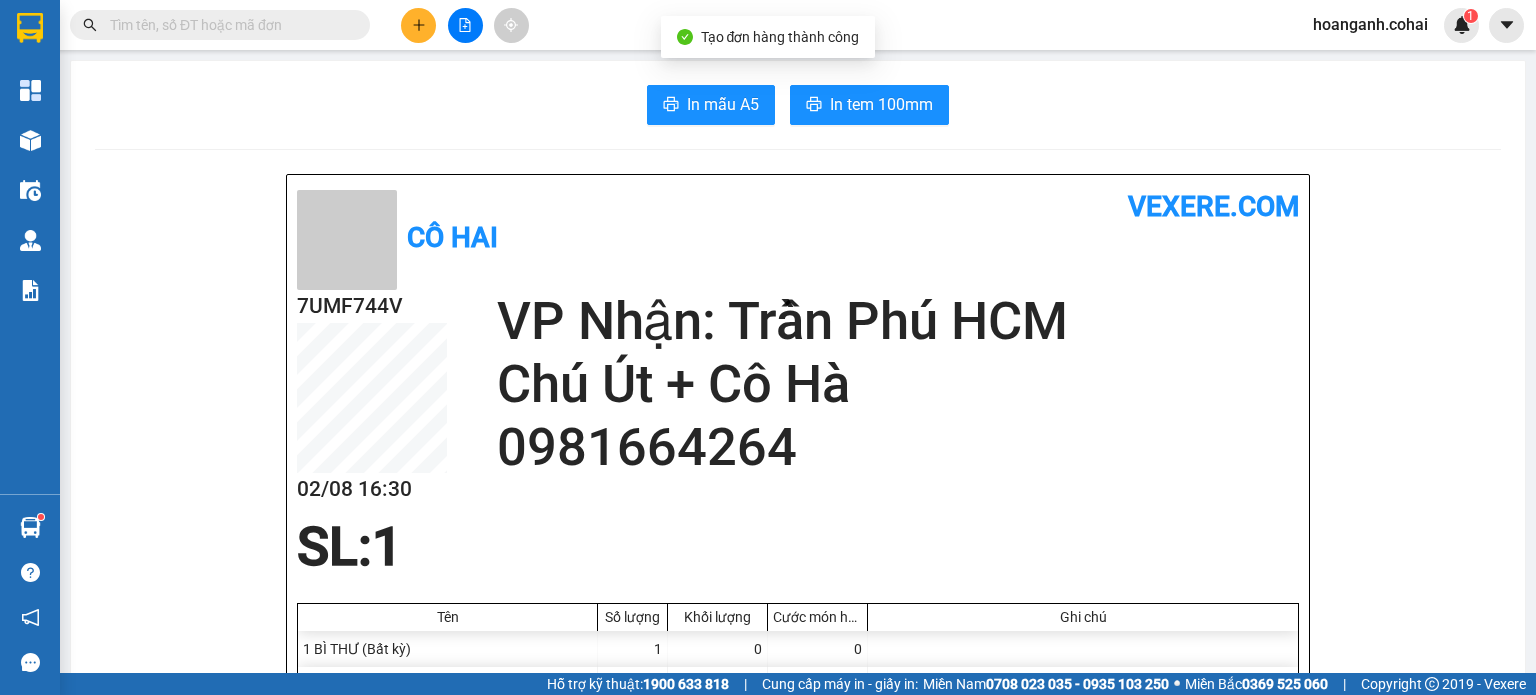 click on "Co Hai vexere.com 7UMF744V [DATE] [TIME] VP Nhan:   Tran Phu HCM Chu Ut + Co Ha [PHONE] SL:  1 Ten So luong Khoi luong Cuoc mon hang Ghi chu 1 BI THU (Bat ky) 1 0 0 Tong cong 1 0 0 Loading...         VP gui :   Krong Pa Co Hai   319 Tran Phu, Phuong 8   [PHONE]Bien Nhan Hang Hoa Xe CO HAI Vexere.com (c) 2017 GUI :   Krong Pa   18 hung vuong, Krongpa   [PHONE] 7UMF744V NHAN :   Tran Phu HCM   319 Tran Phu, Phuong 8   [PHONE], [PHONE], [PHONE], [PHONE]Nguoi nhan :   Chu Ut + Co Ha [PHONE] Ten (gia tri hang) SL KG/Mon Loai hang gui Cuoc mon hang Ghi chu 1 BI THU (Bat ky) 1 0 0 Tong cong 1 0 0 Loading... Tong phai thu: 0 [TIME], ngay [DATE] NV nhan hang Hoang Anh Quy dinh nhan/gui hang : Neu mat Nha xe chi den toi da gap doi gia cuoc nha xe thong bao/thu Co Hai vexere.com 7UMF744V Hoang Anh" at bounding box center (798, 1340) 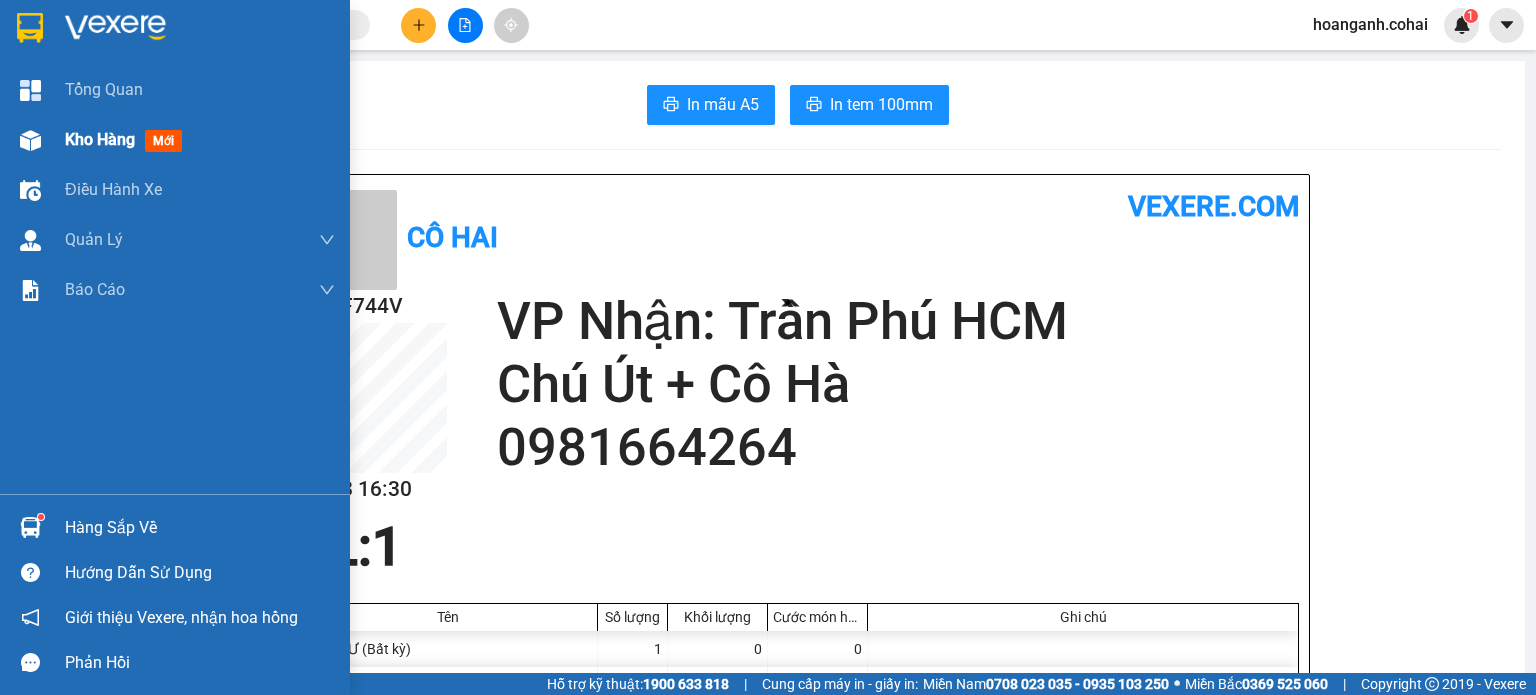 click on "Kho hàng" at bounding box center [100, 139] 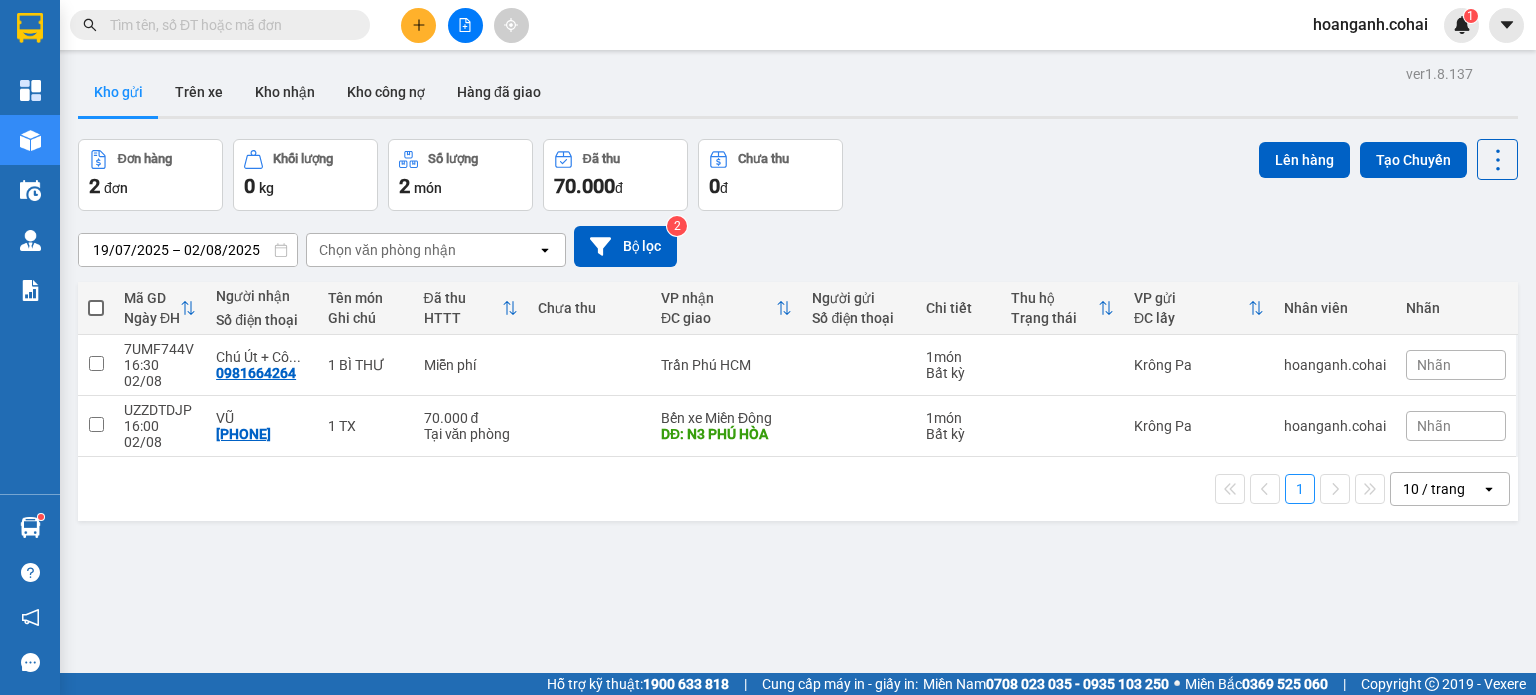 click at bounding box center (96, 308) 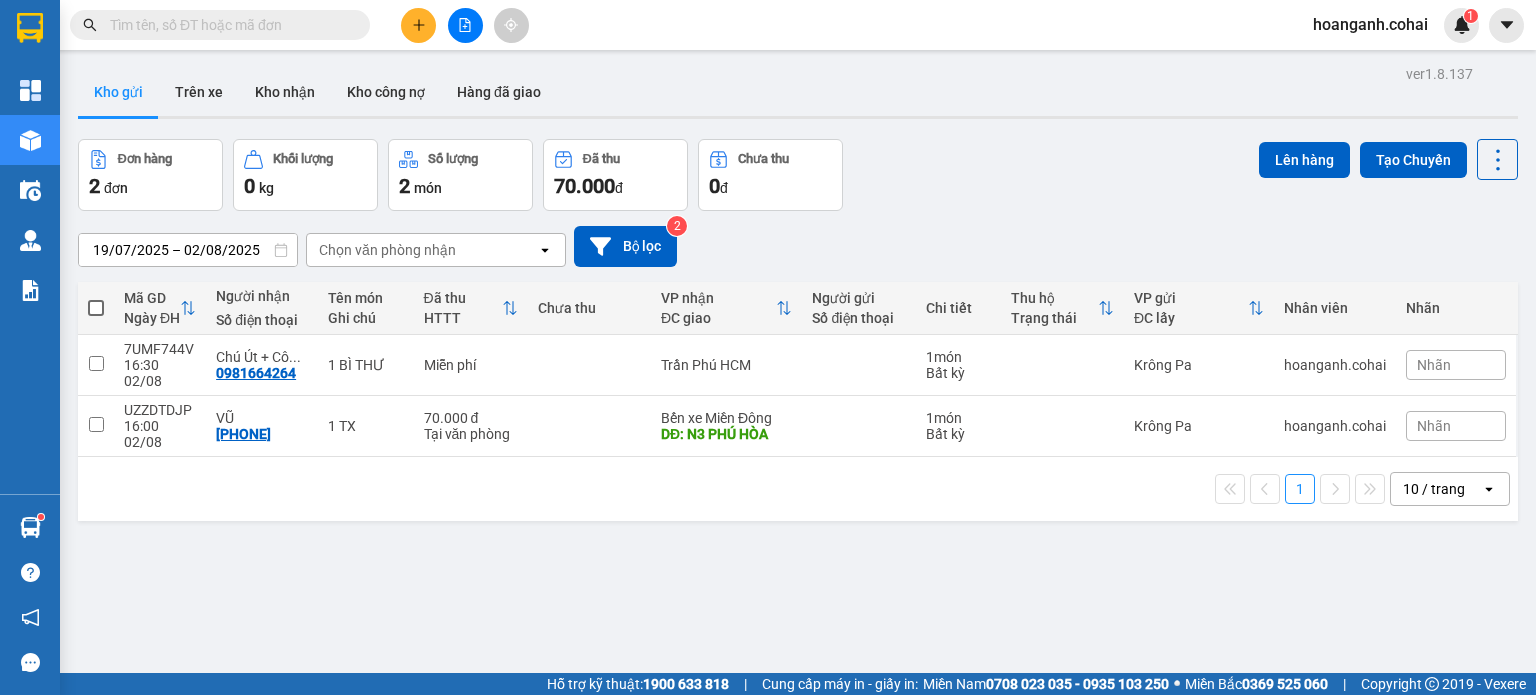 scroll, scrollTop: 0, scrollLeft: 0, axis: both 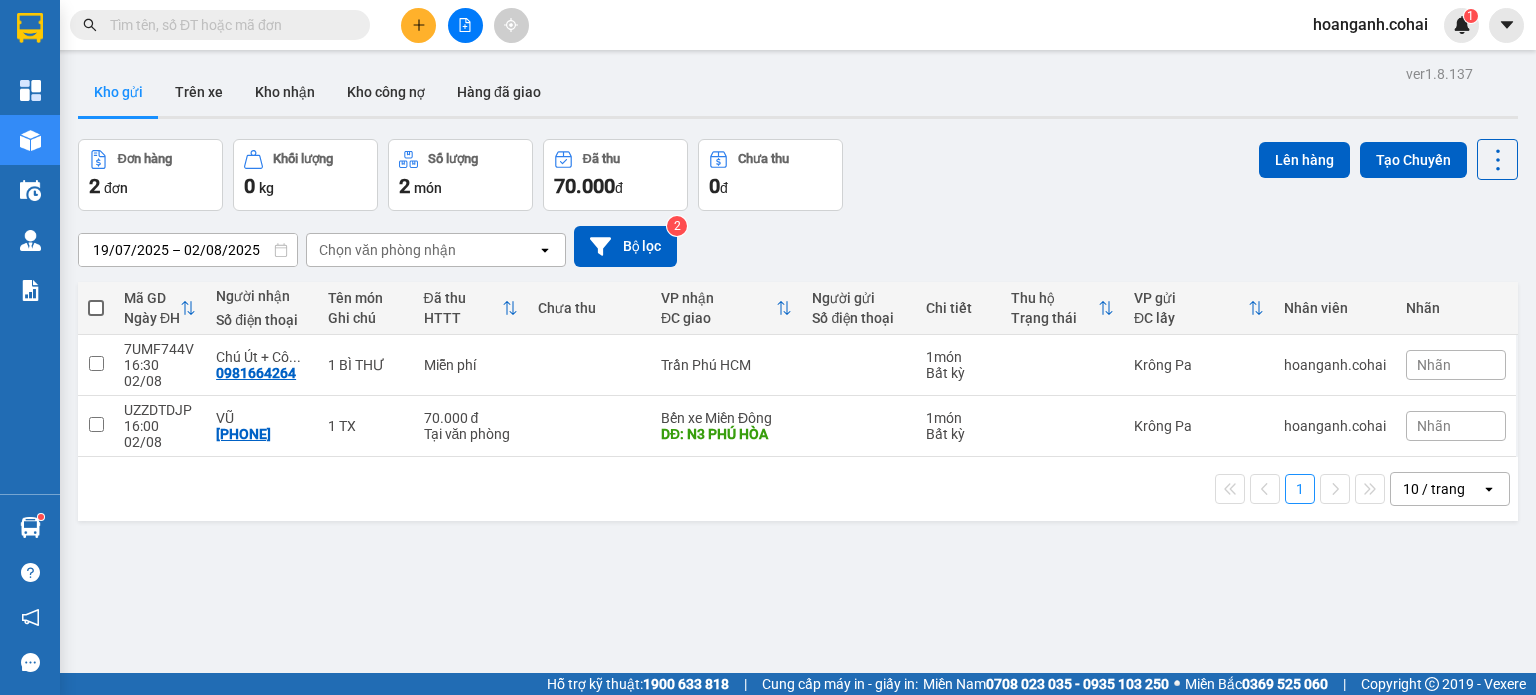 click at bounding box center (96, 308) 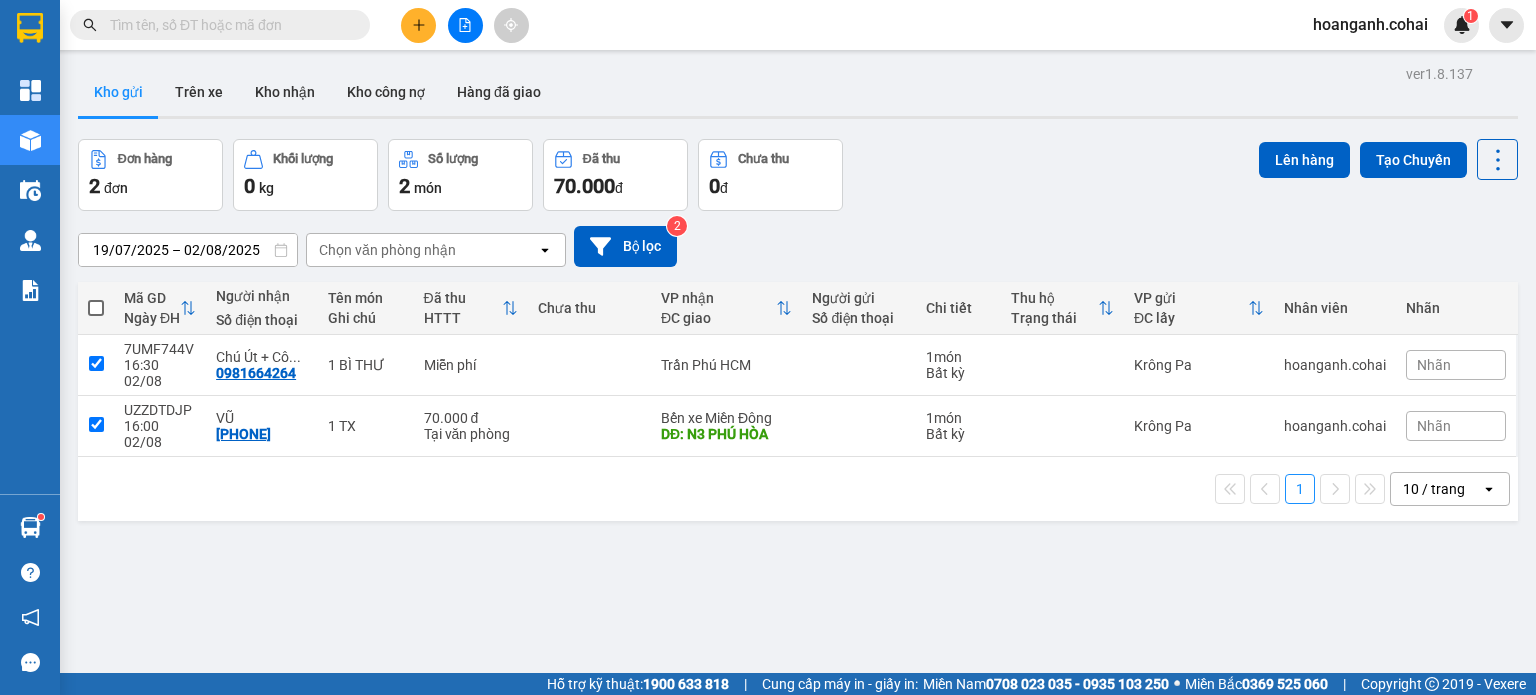 checkbox on "true" 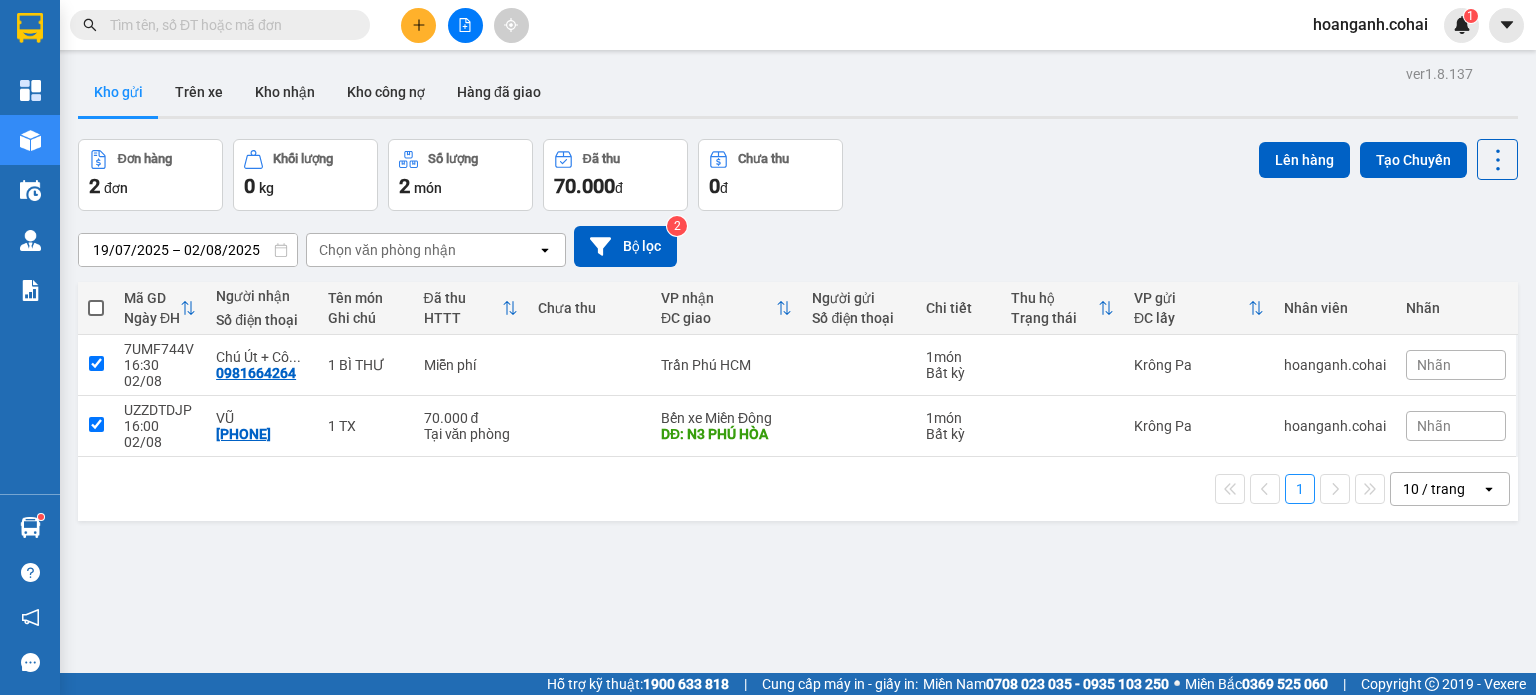 checkbox on "true" 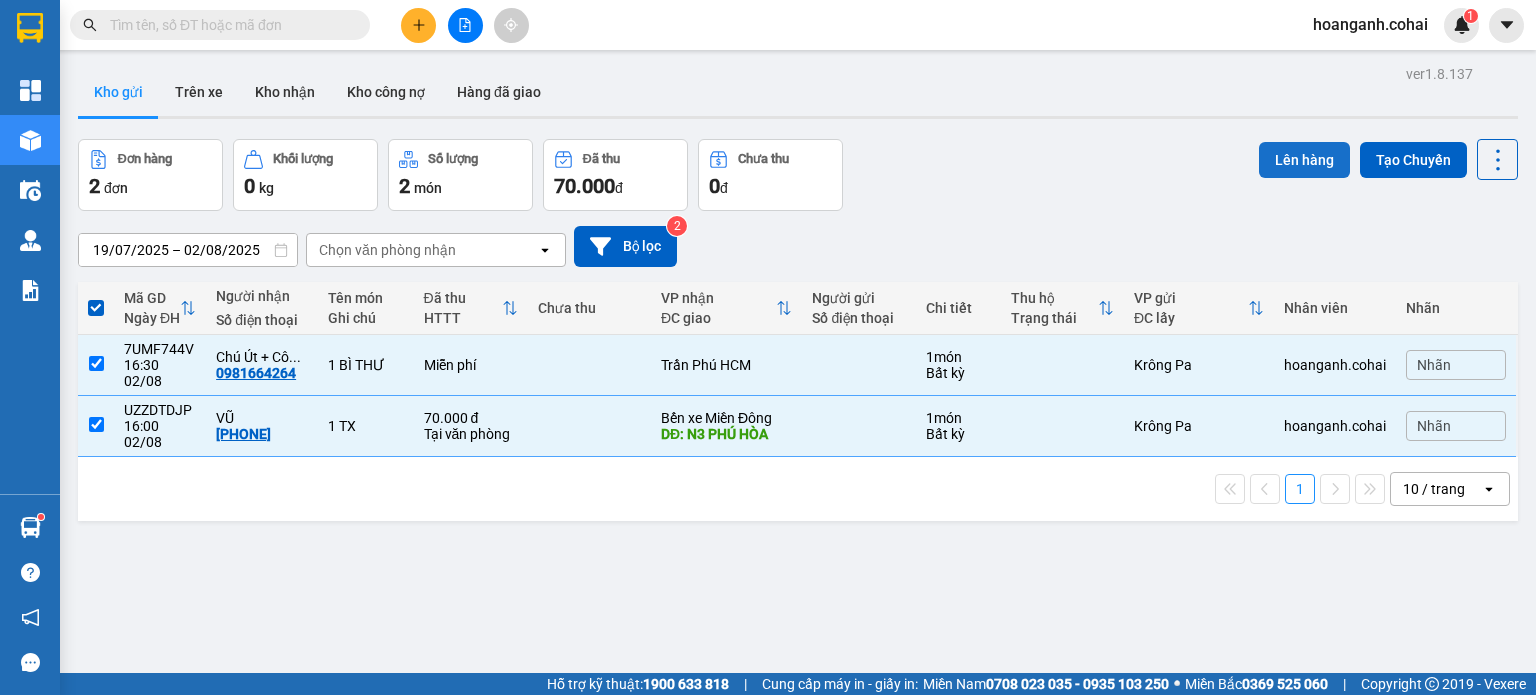 click on "Lên hàng" at bounding box center [1304, 160] 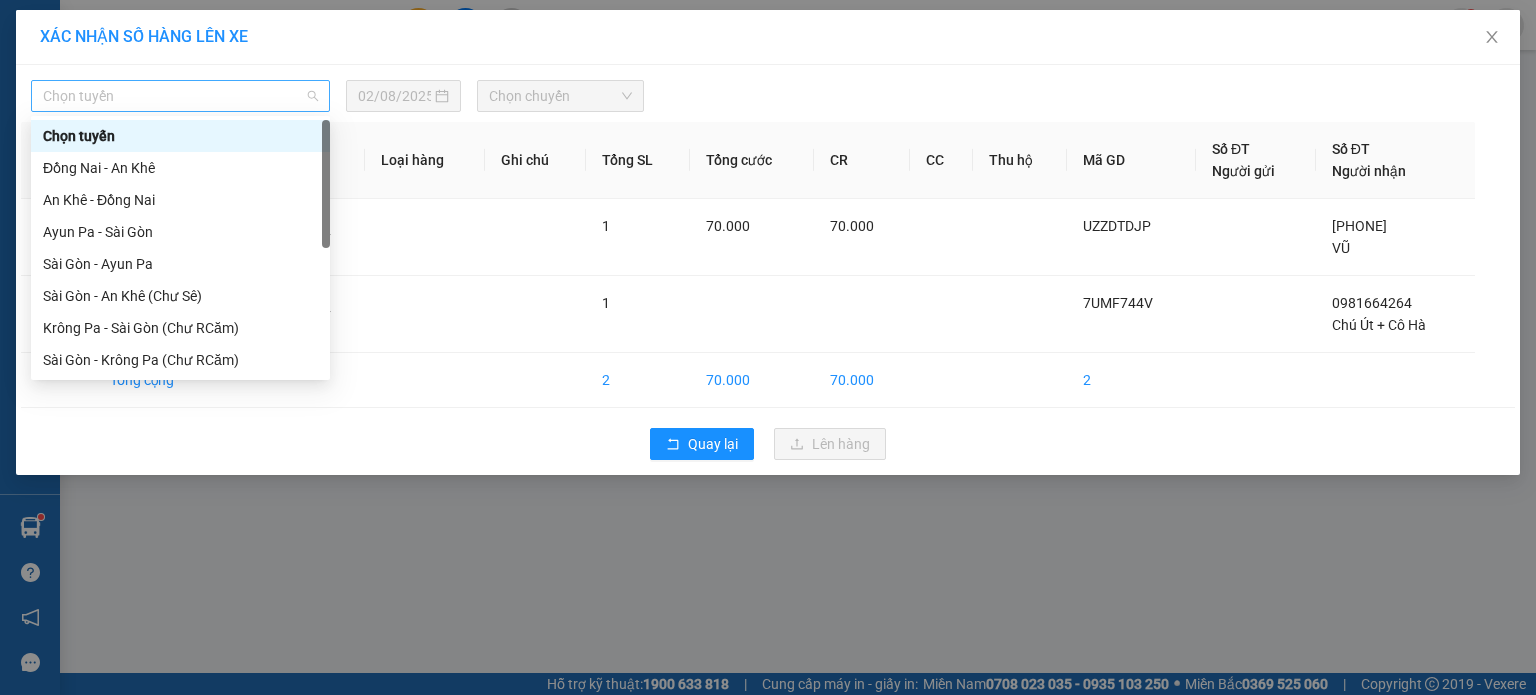 click on "Chọn tuyến" at bounding box center [180, 96] 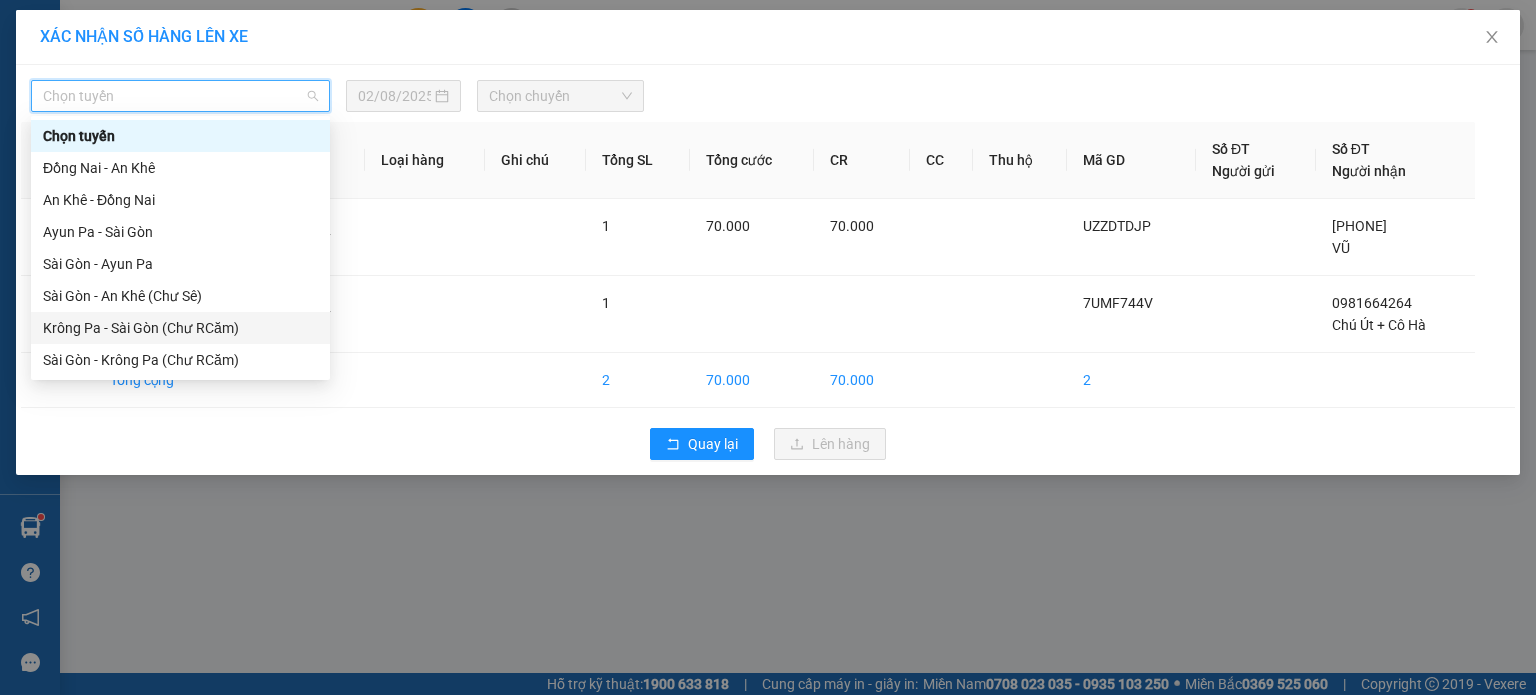 click on "Krông Pa - Sài Gòn (Chư RCăm)" at bounding box center [180, 328] 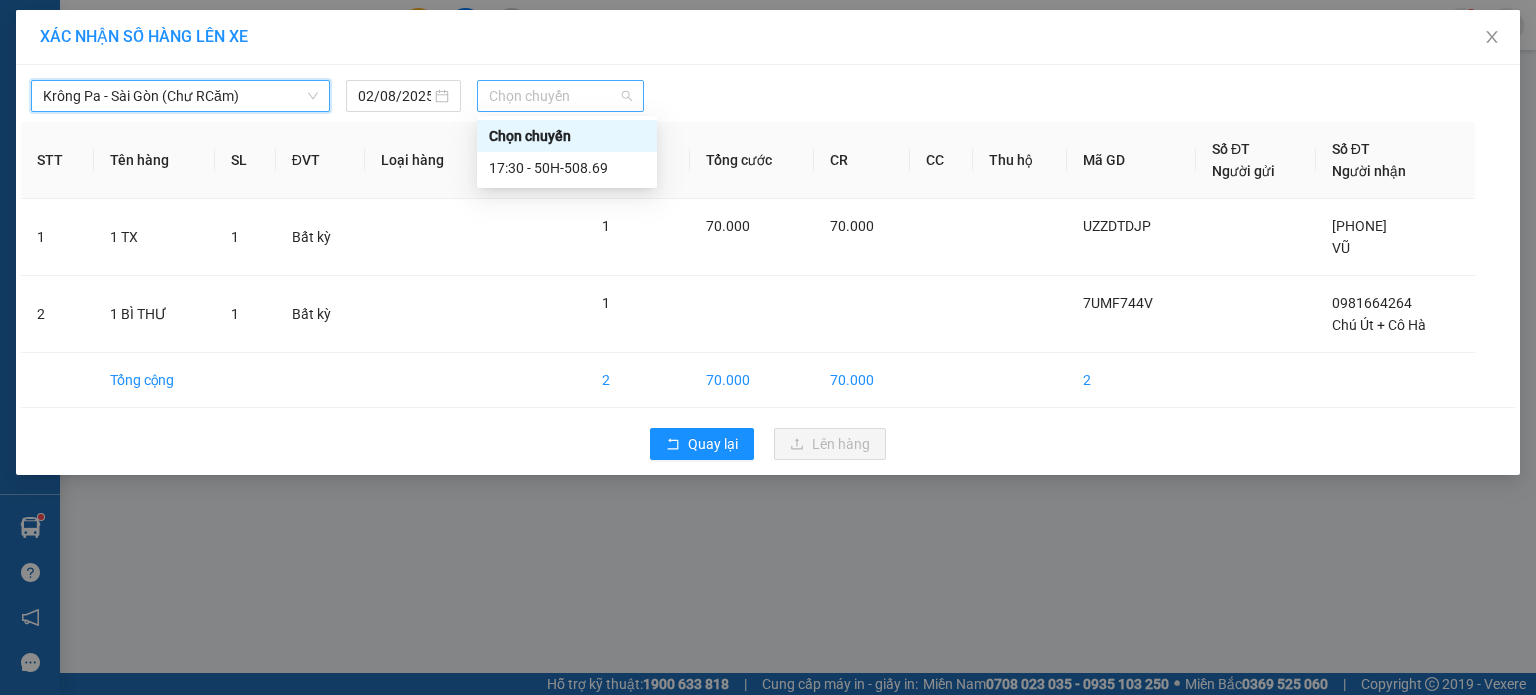 click on "Chọn chuyến" at bounding box center (561, 96) 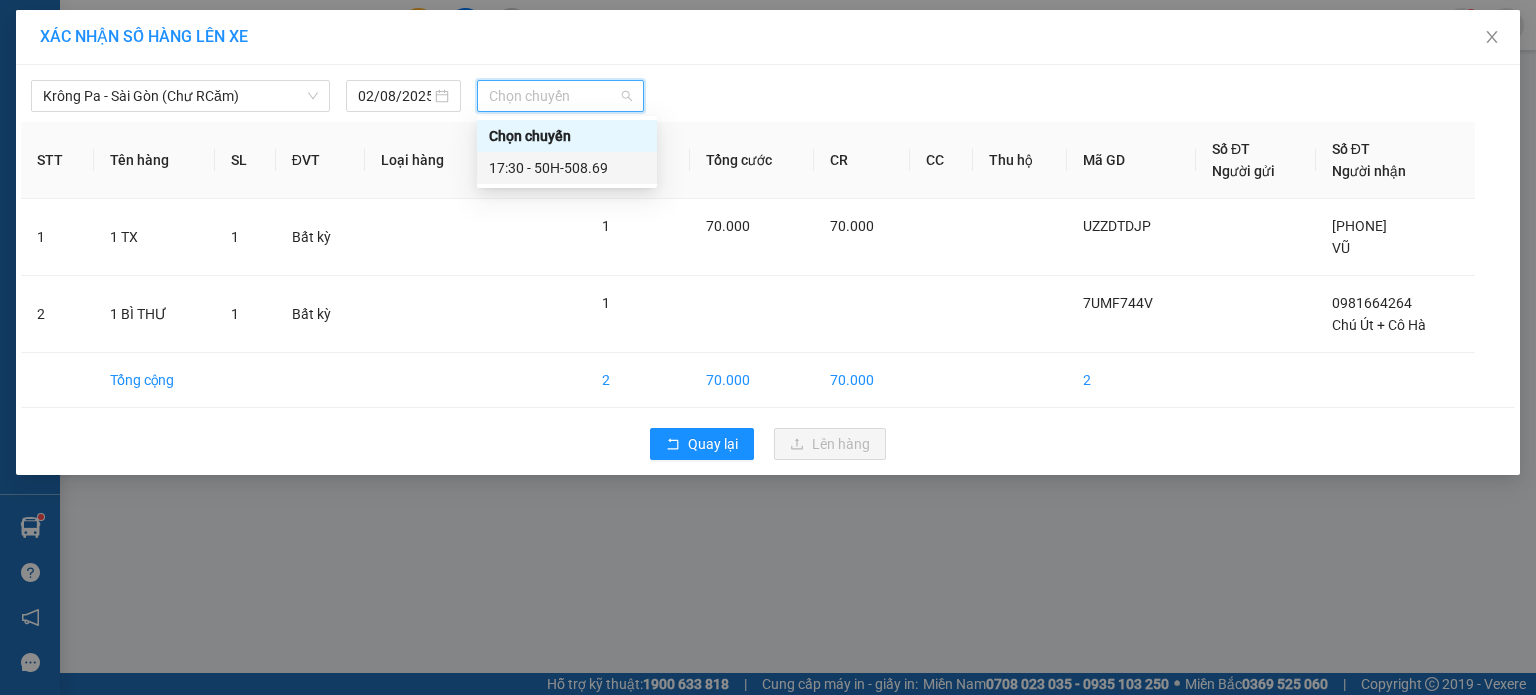 click on "17:30     - 50H-508.69" at bounding box center [567, 168] 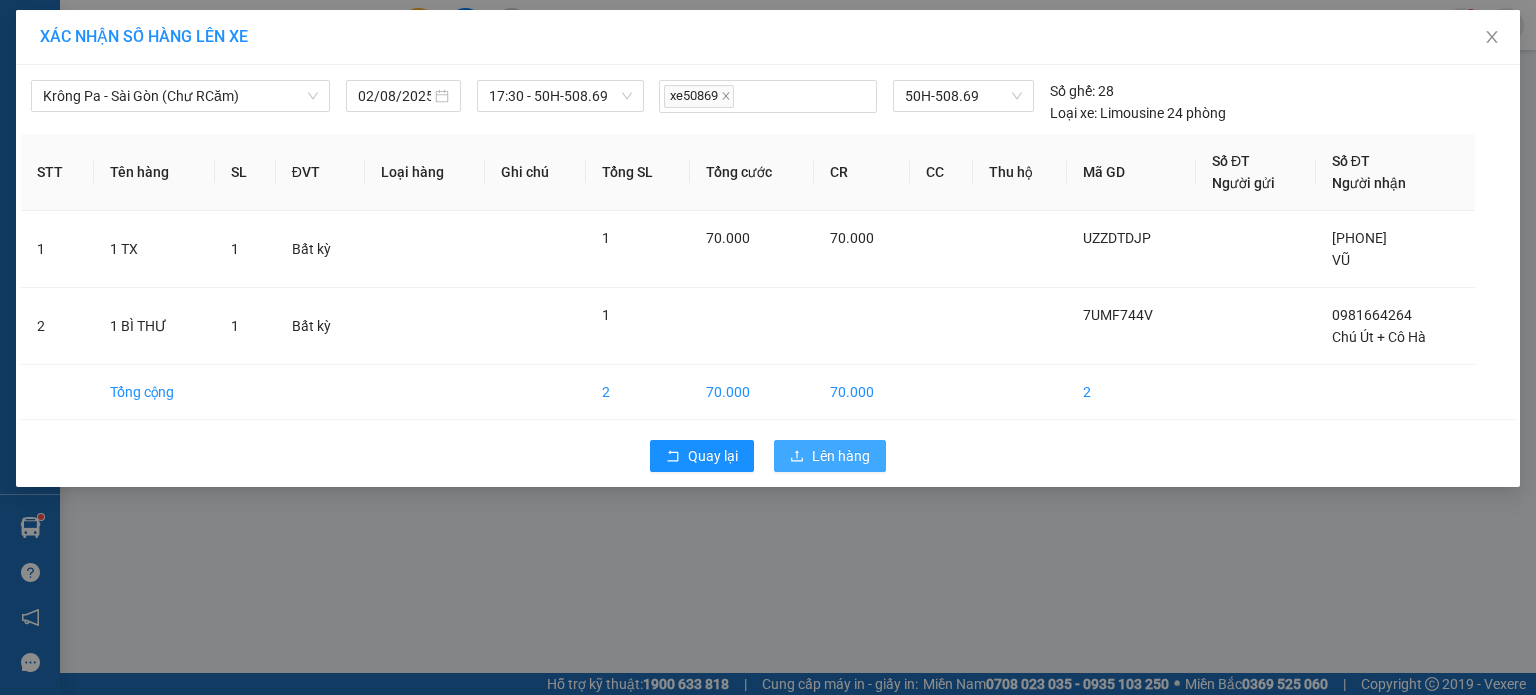 click on "Lên hàng" at bounding box center (841, 456) 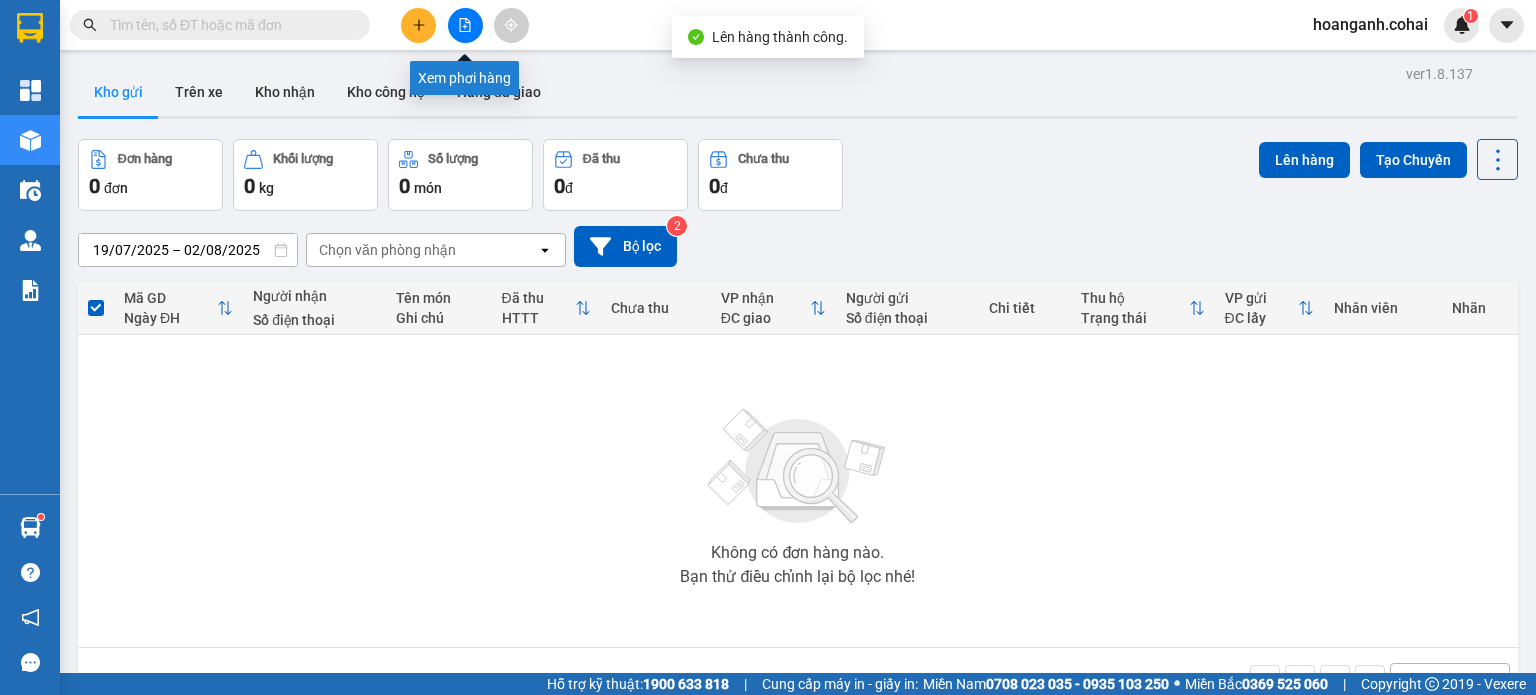 click 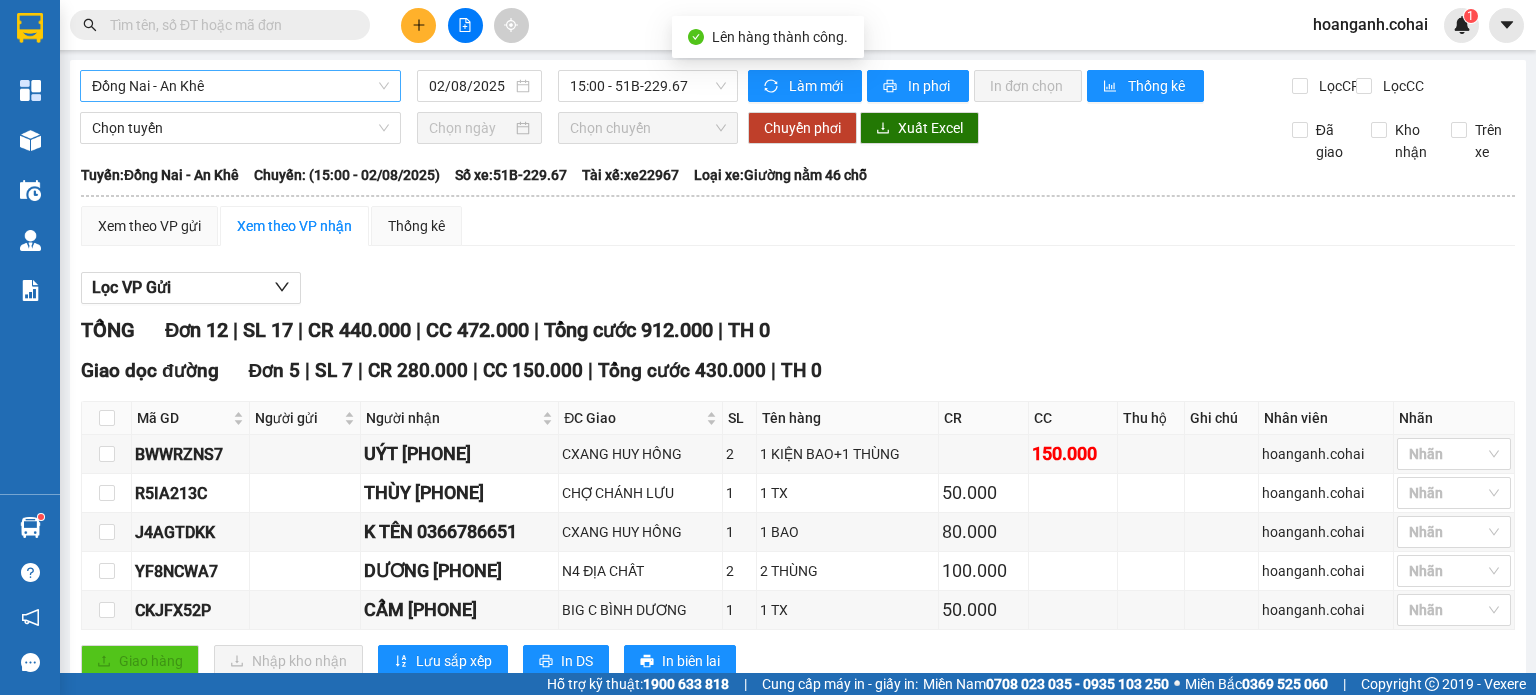click on "Đồng Nai - An Khê" at bounding box center (240, 86) 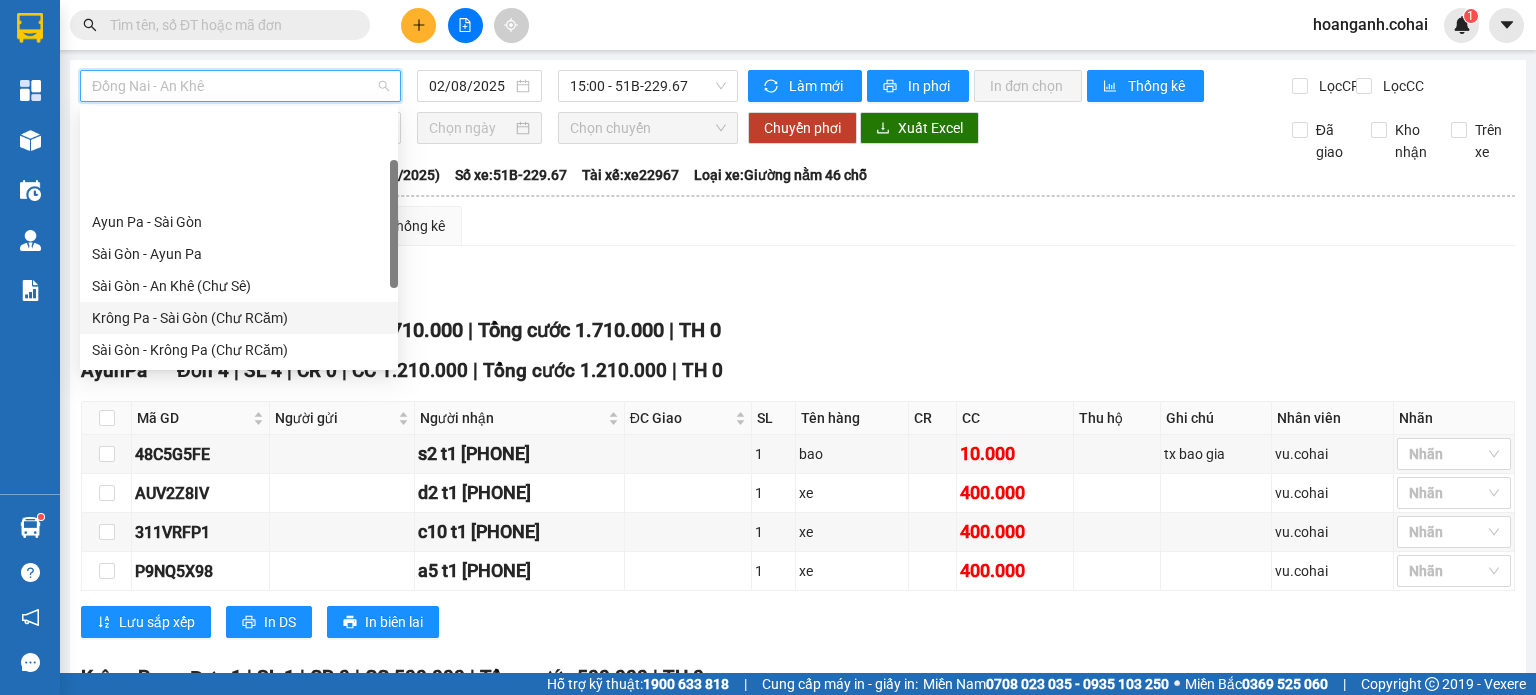 scroll, scrollTop: 100, scrollLeft: 0, axis: vertical 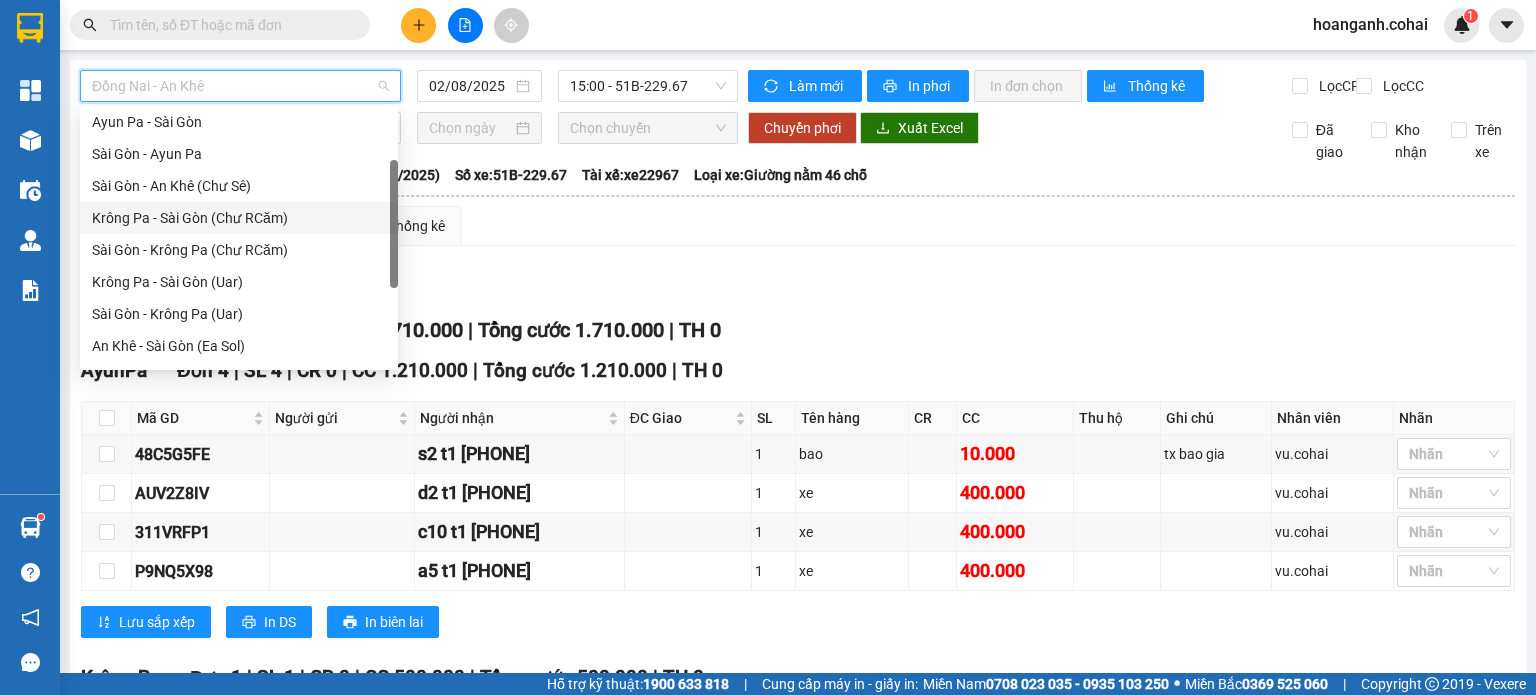 click on "Krông Pa - Sài Gòn (Chư RCăm)" at bounding box center (239, 218) 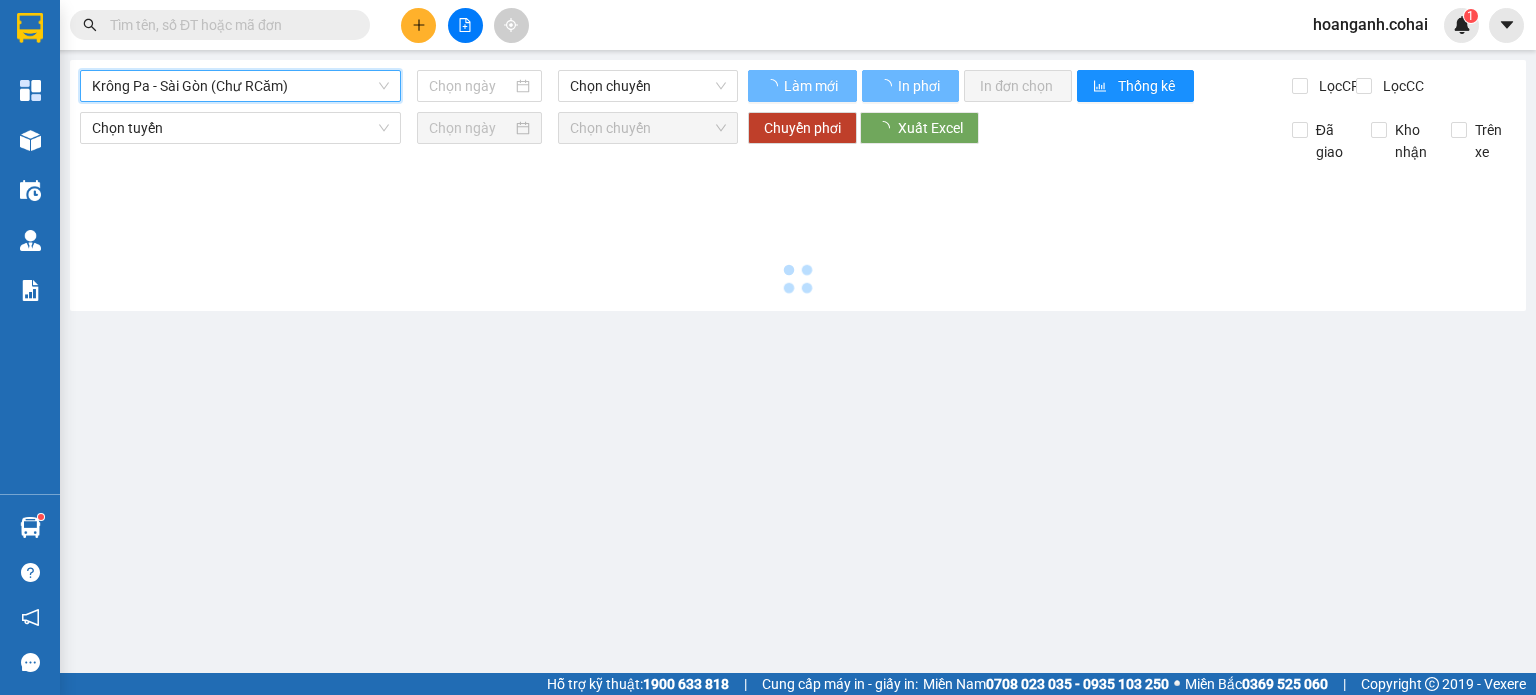 type on "02/08/2025" 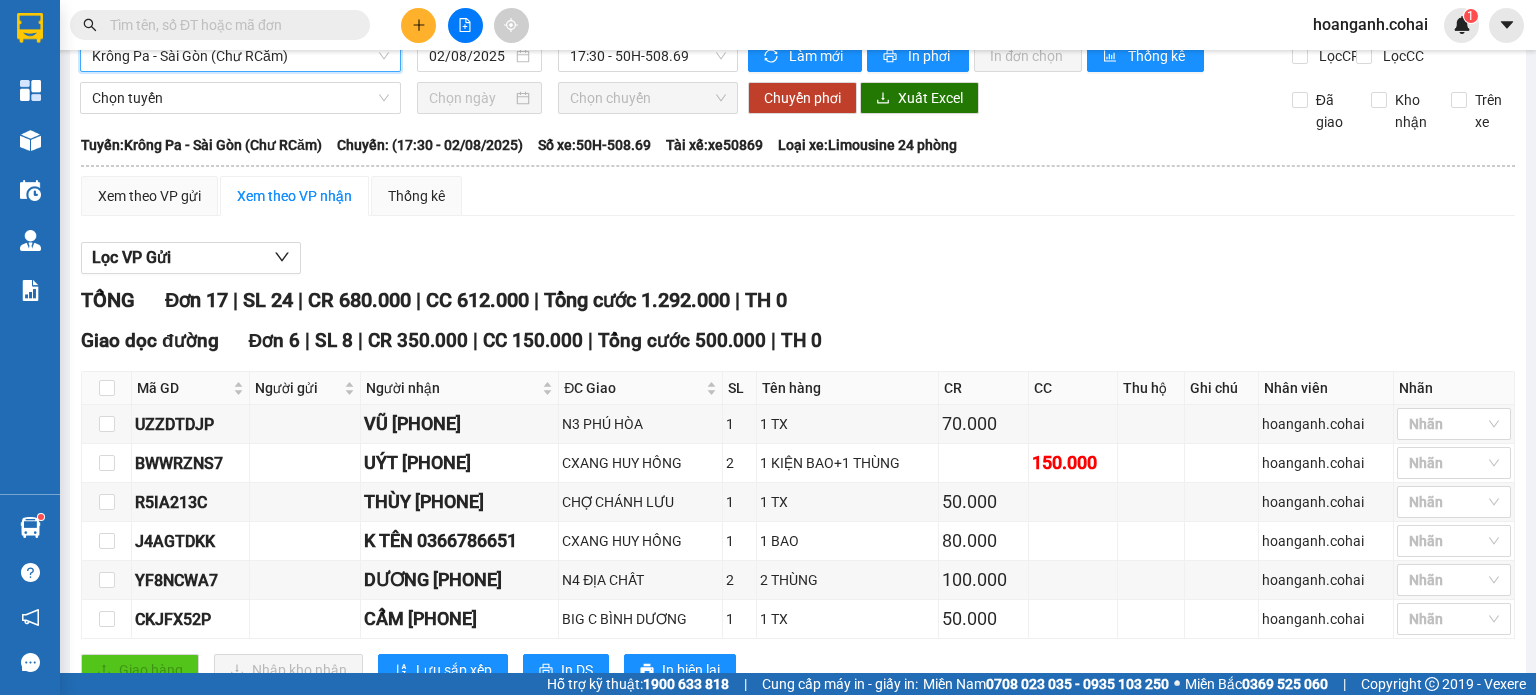 scroll, scrollTop: 0, scrollLeft: 0, axis: both 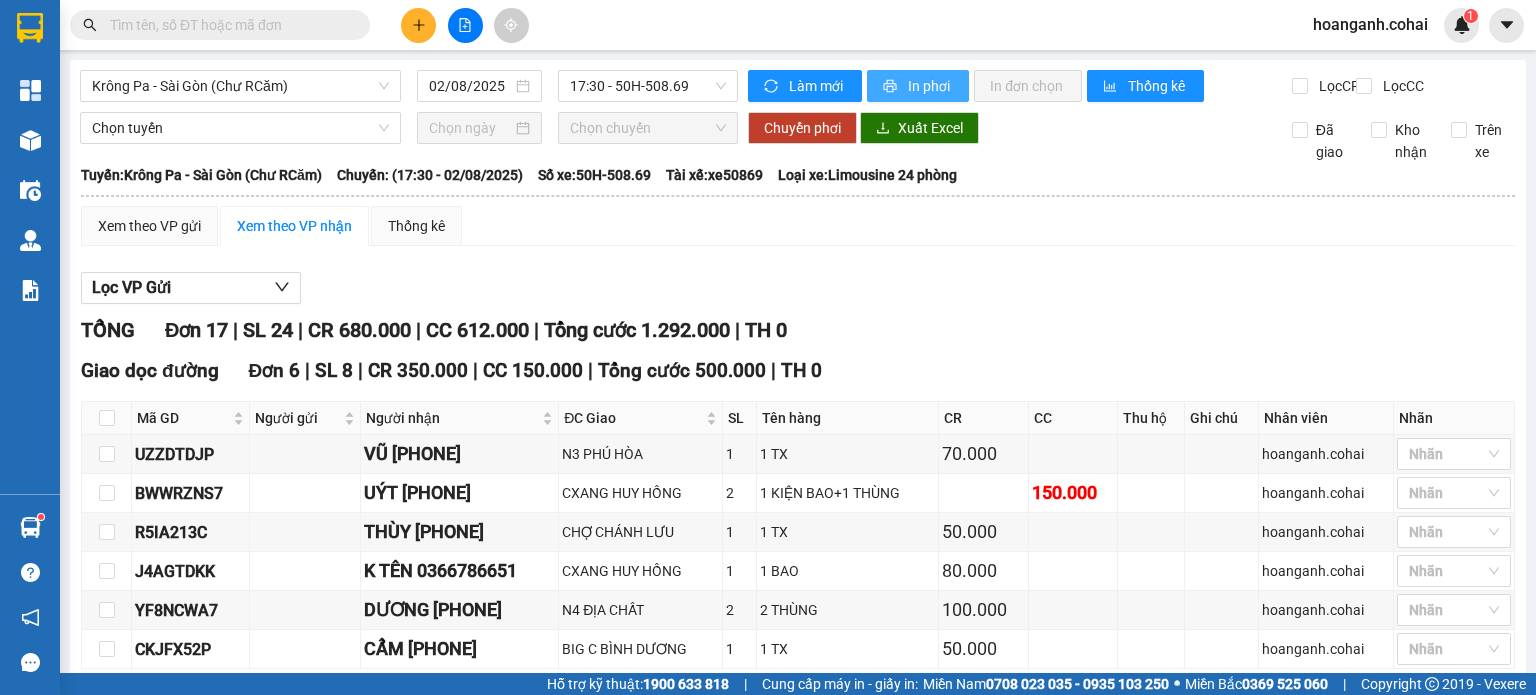 click 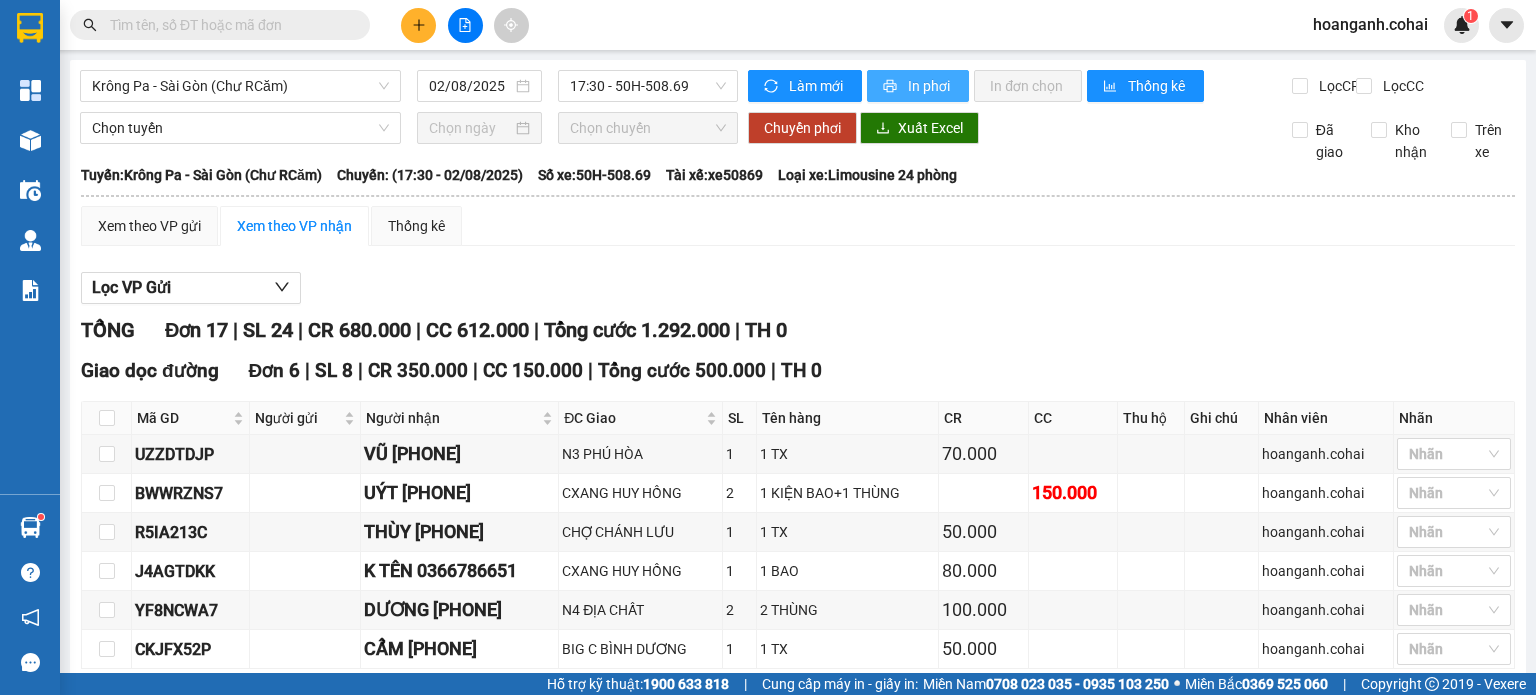 scroll, scrollTop: 0, scrollLeft: 0, axis: both 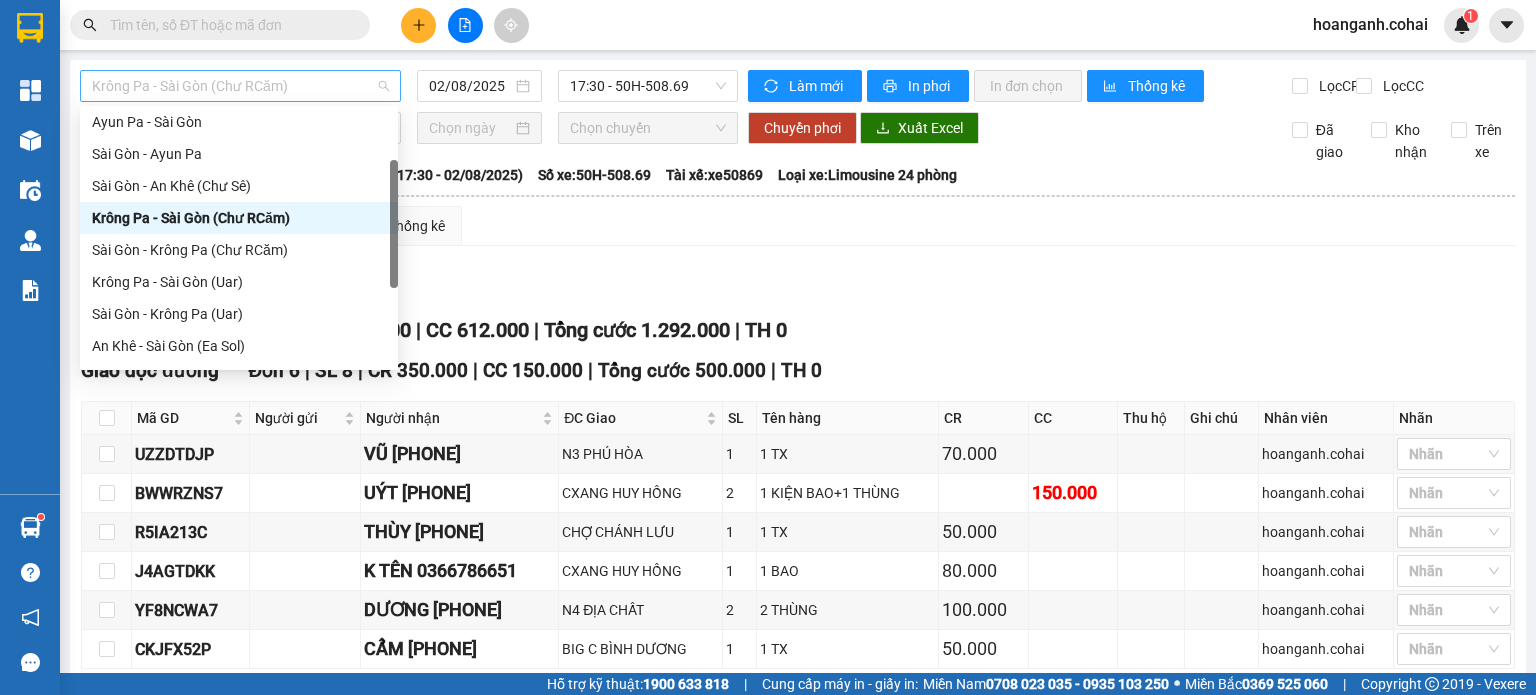 click on "Krông Pa - Sài Gòn (Chư RCăm)" at bounding box center (240, 86) 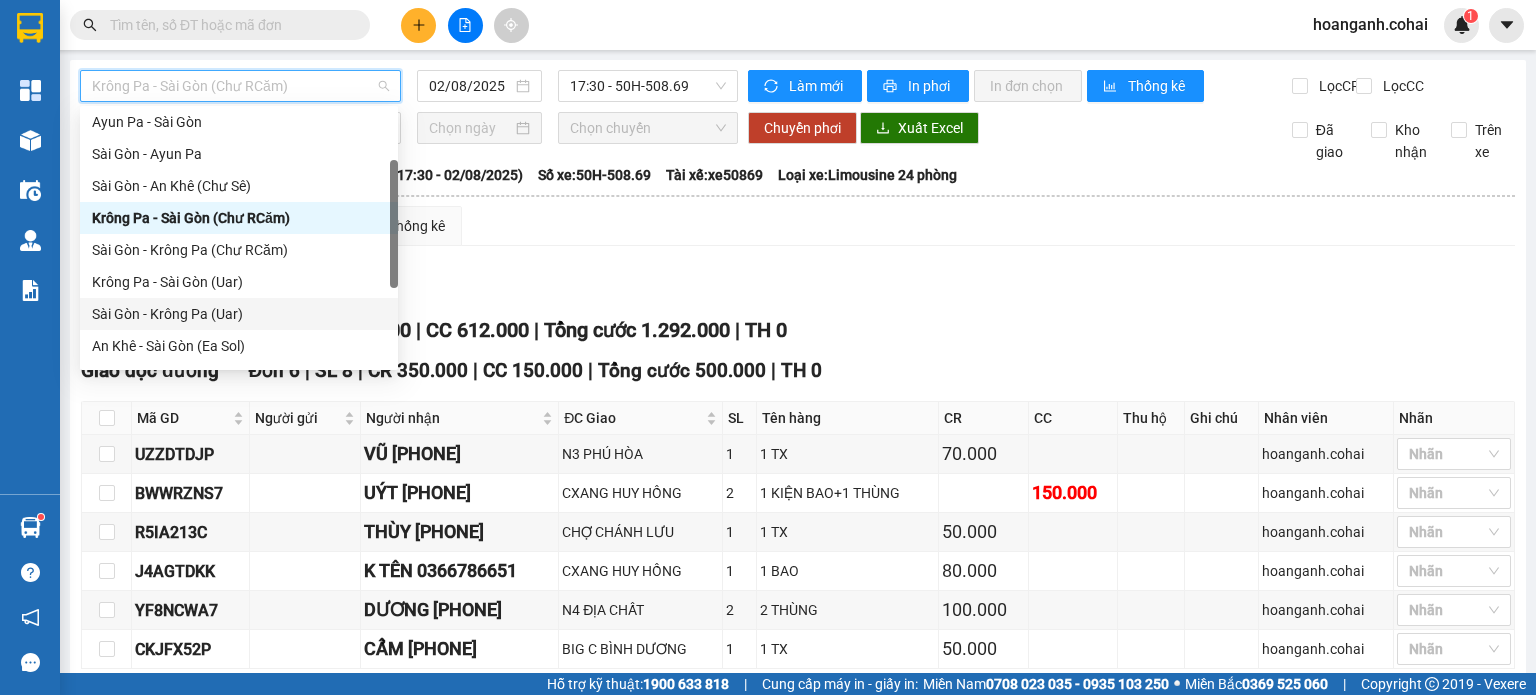 click on "Sài Gòn - Krông Pa (Uar)" at bounding box center (239, 314) 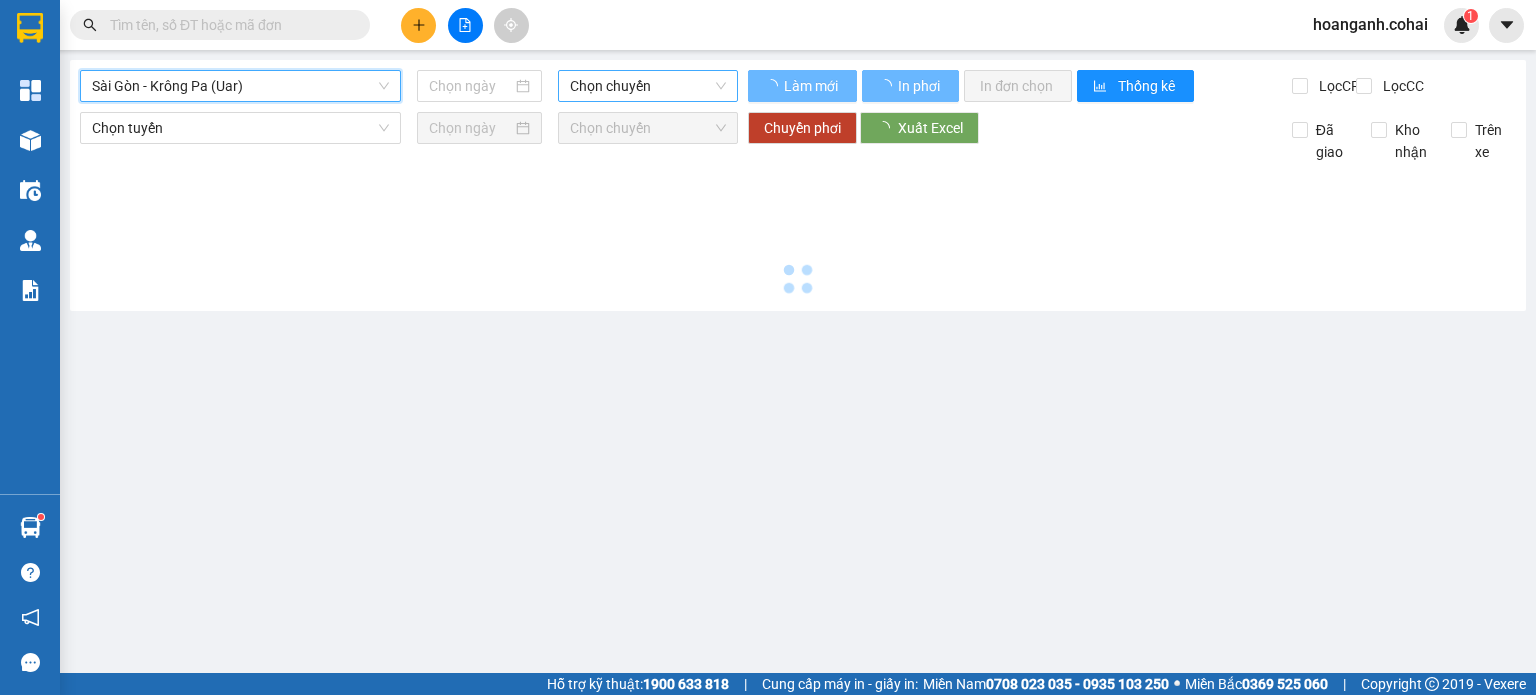 type on "02/08/2025" 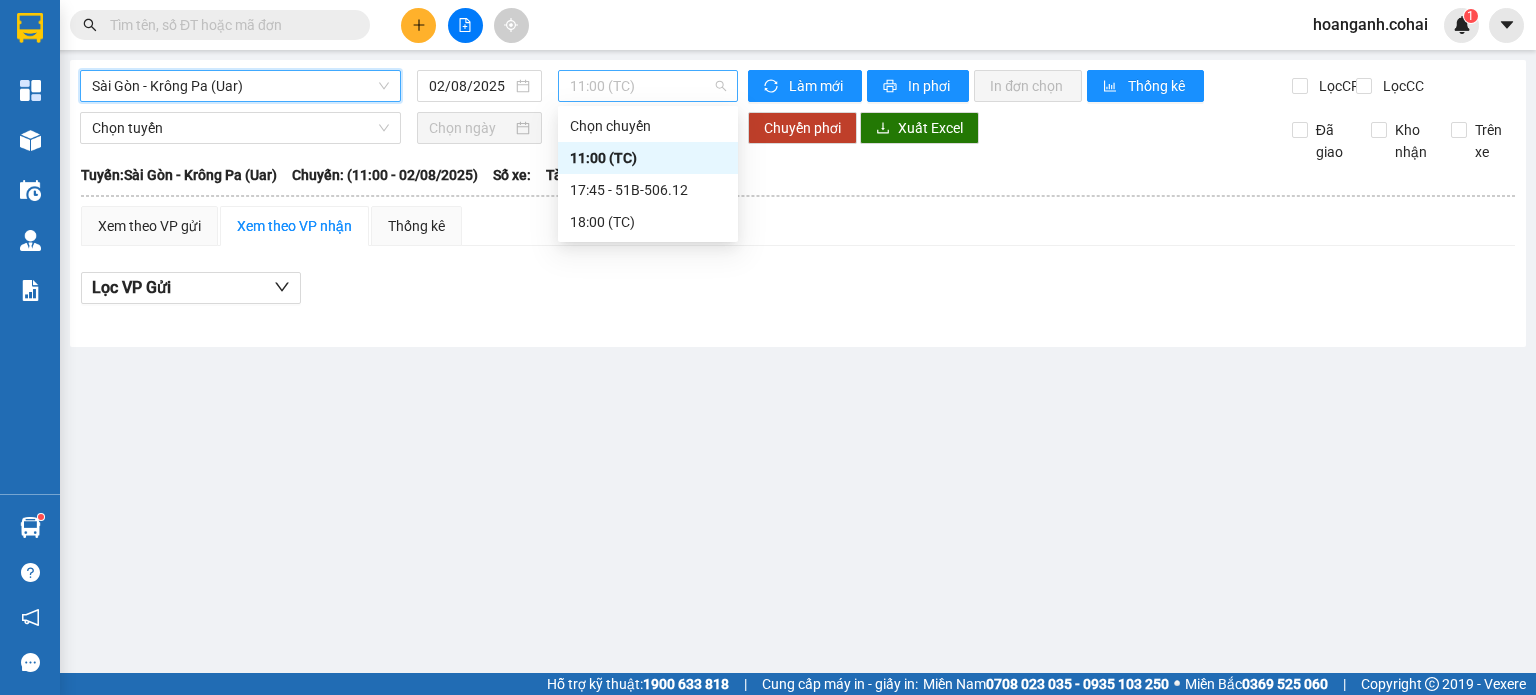 click on "11:00   (TC)" at bounding box center [648, 86] 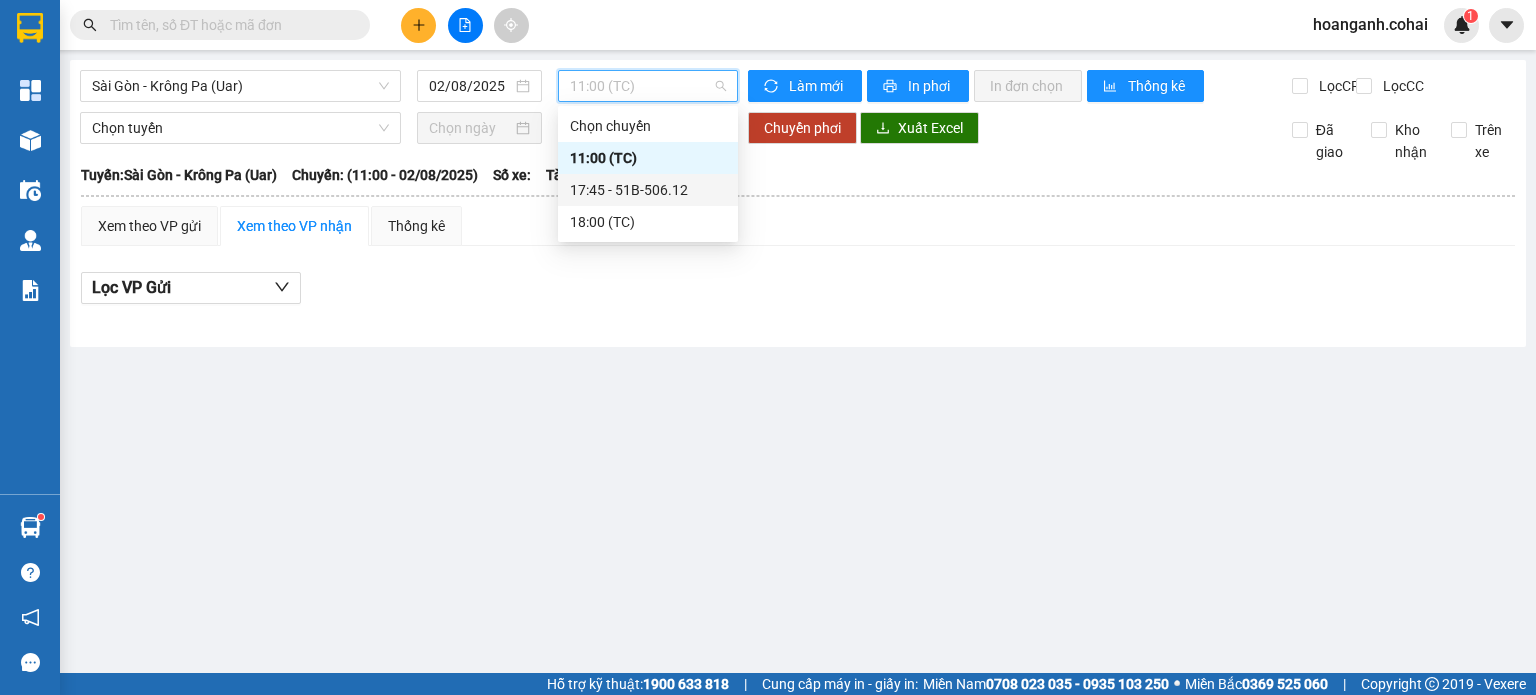 click on "17:45     - 51B-506.12" at bounding box center (648, 190) 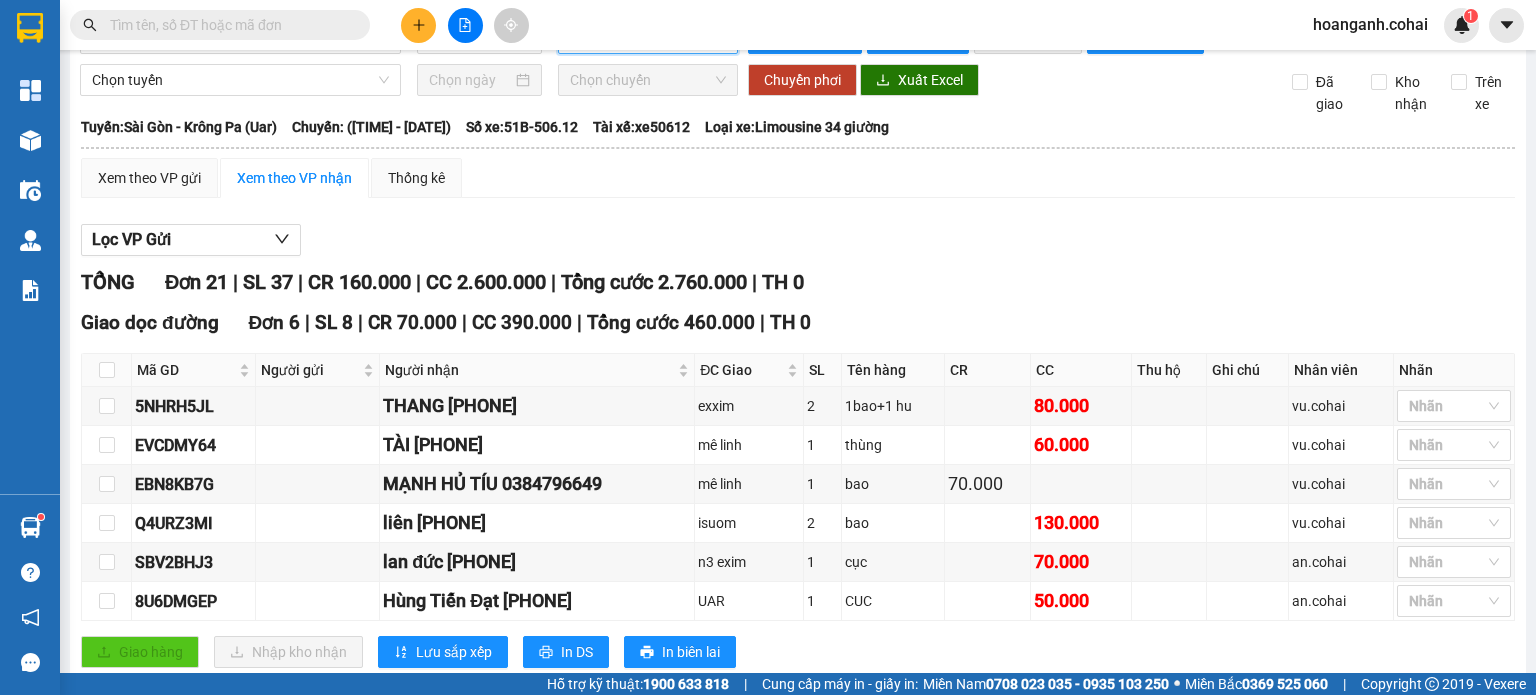 scroll, scrollTop: 0, scrollLeft: 0, axis: both 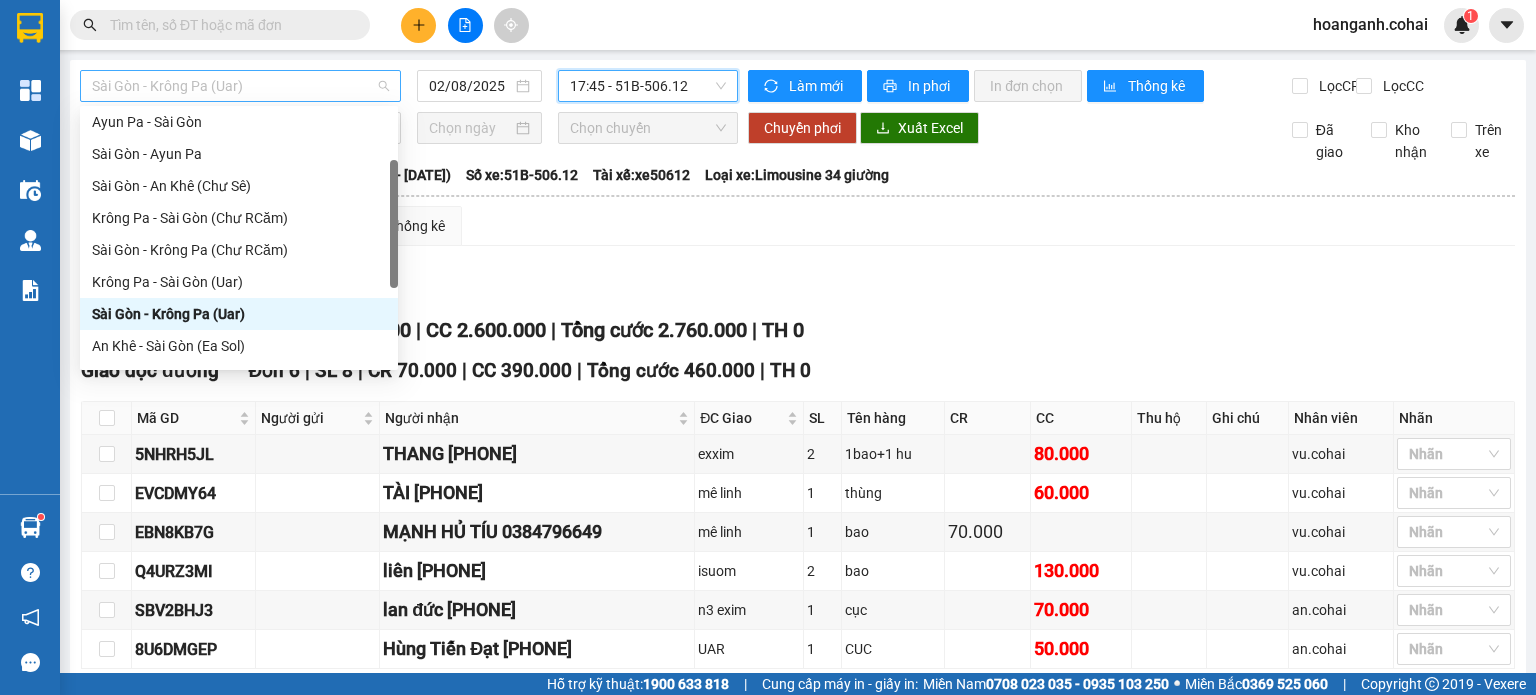 click on "Sài Gòn - Krông Pa (Uar)" at bounding box center [240, 86] 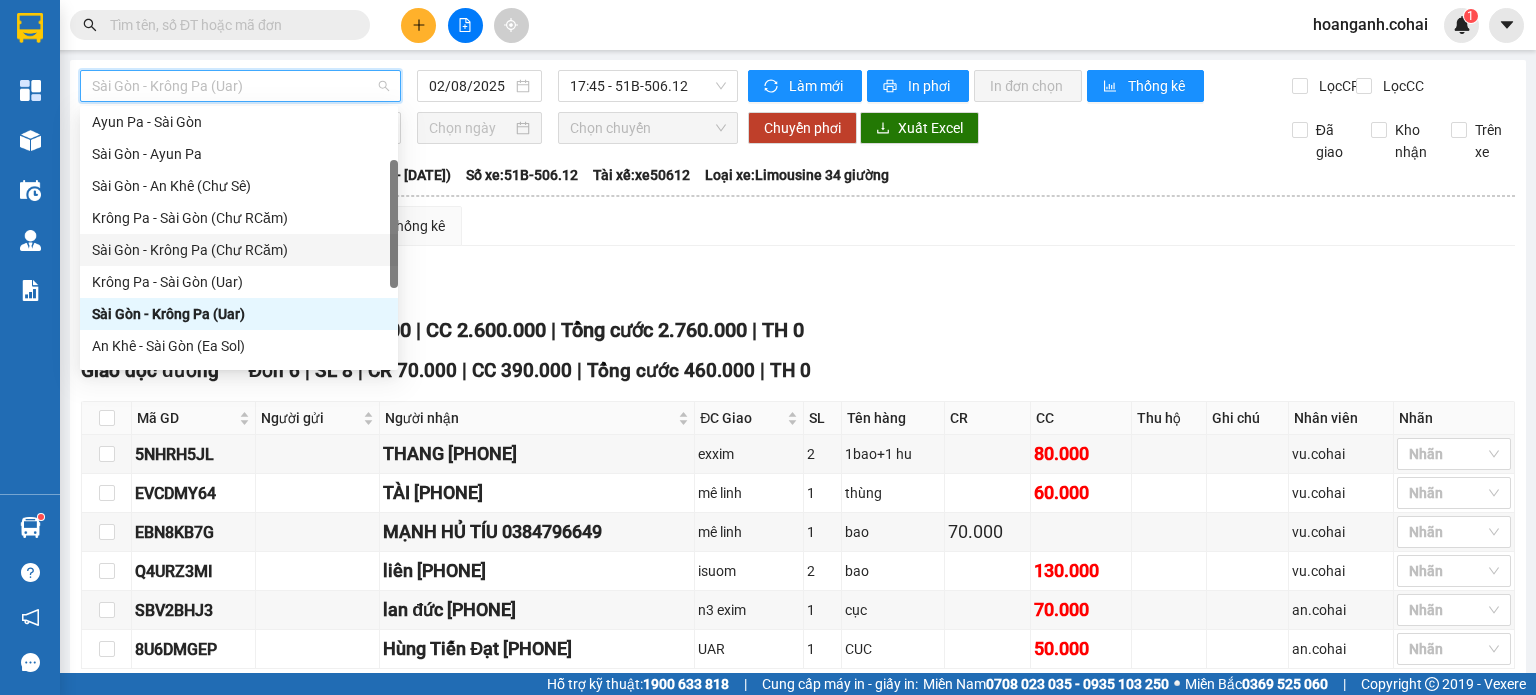 click on "Sài Gòn - Krông Pa (Chư RCăm)" at bounding box center [239, 250] 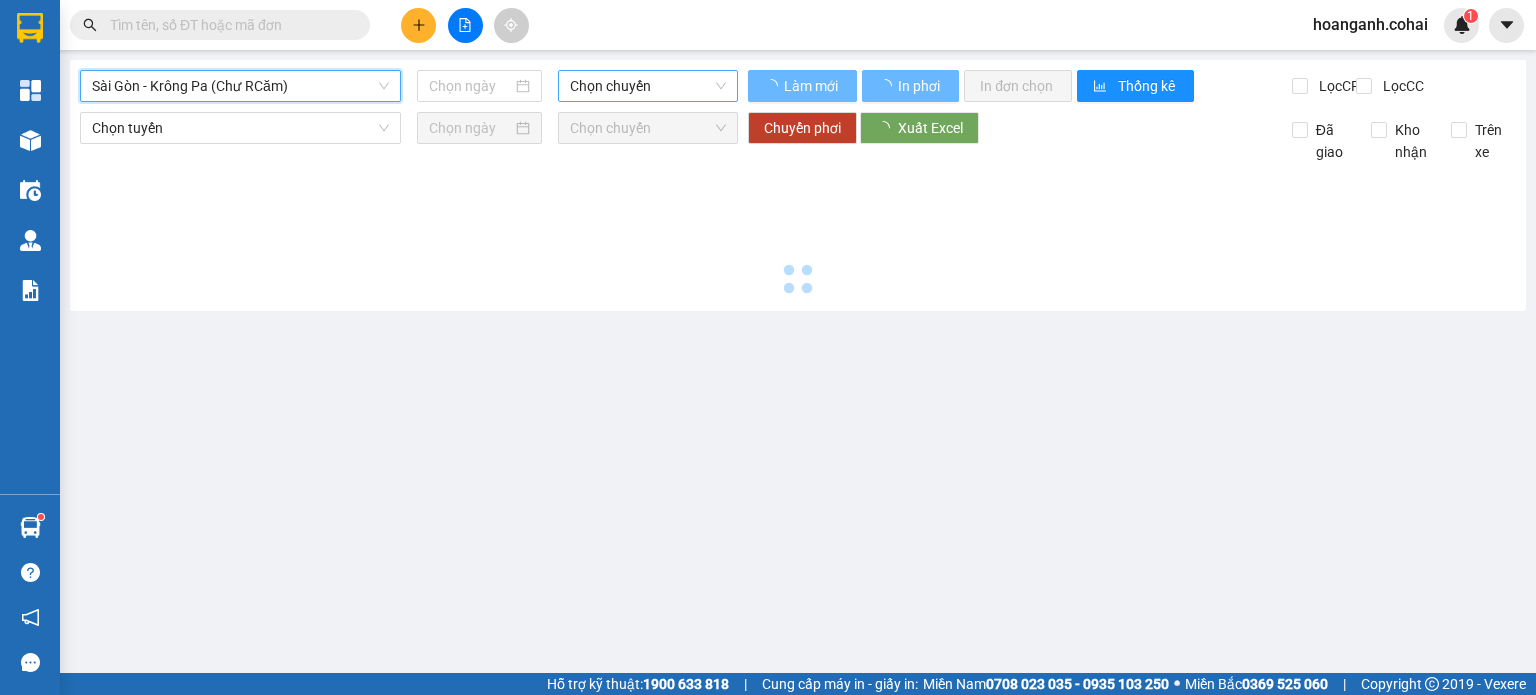 type on "02/08/2025" 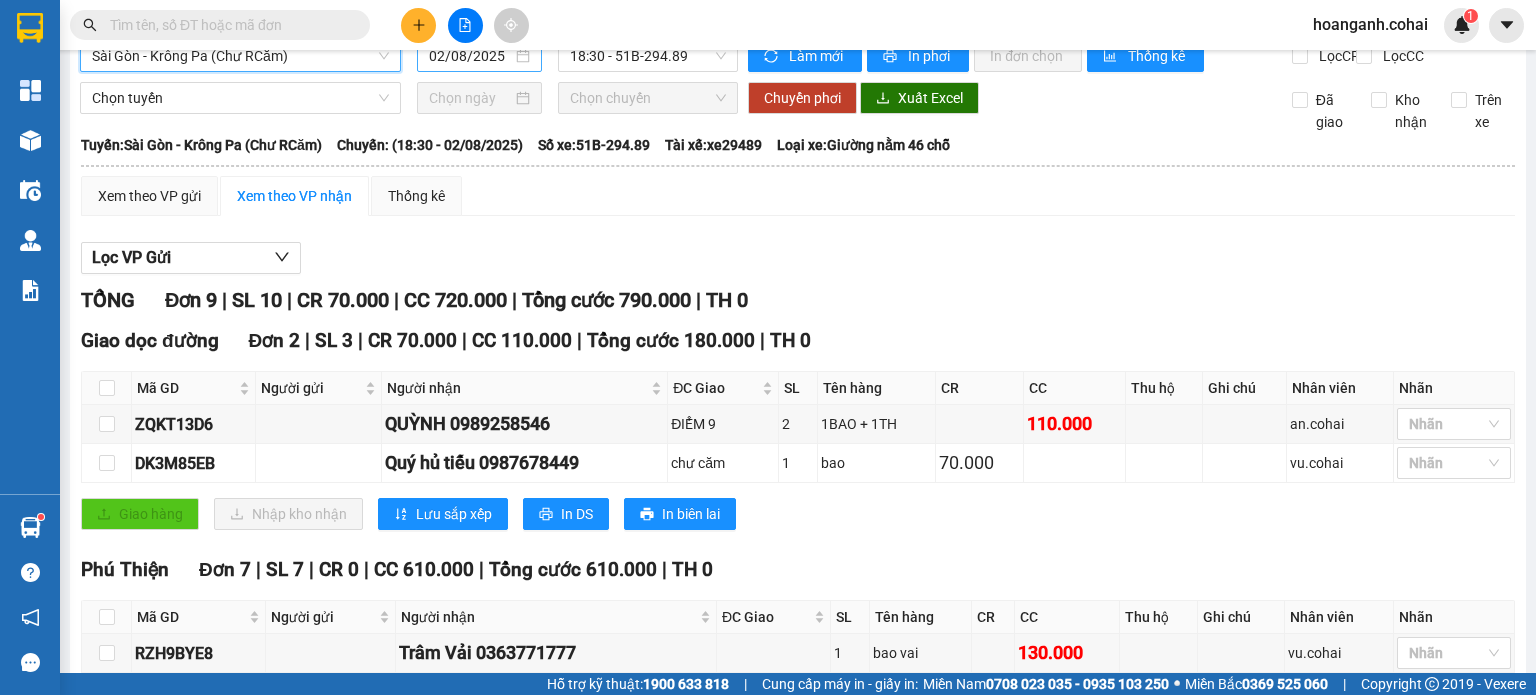 scroll, scrollTop: 0, scrollLeft: 0, axis: both 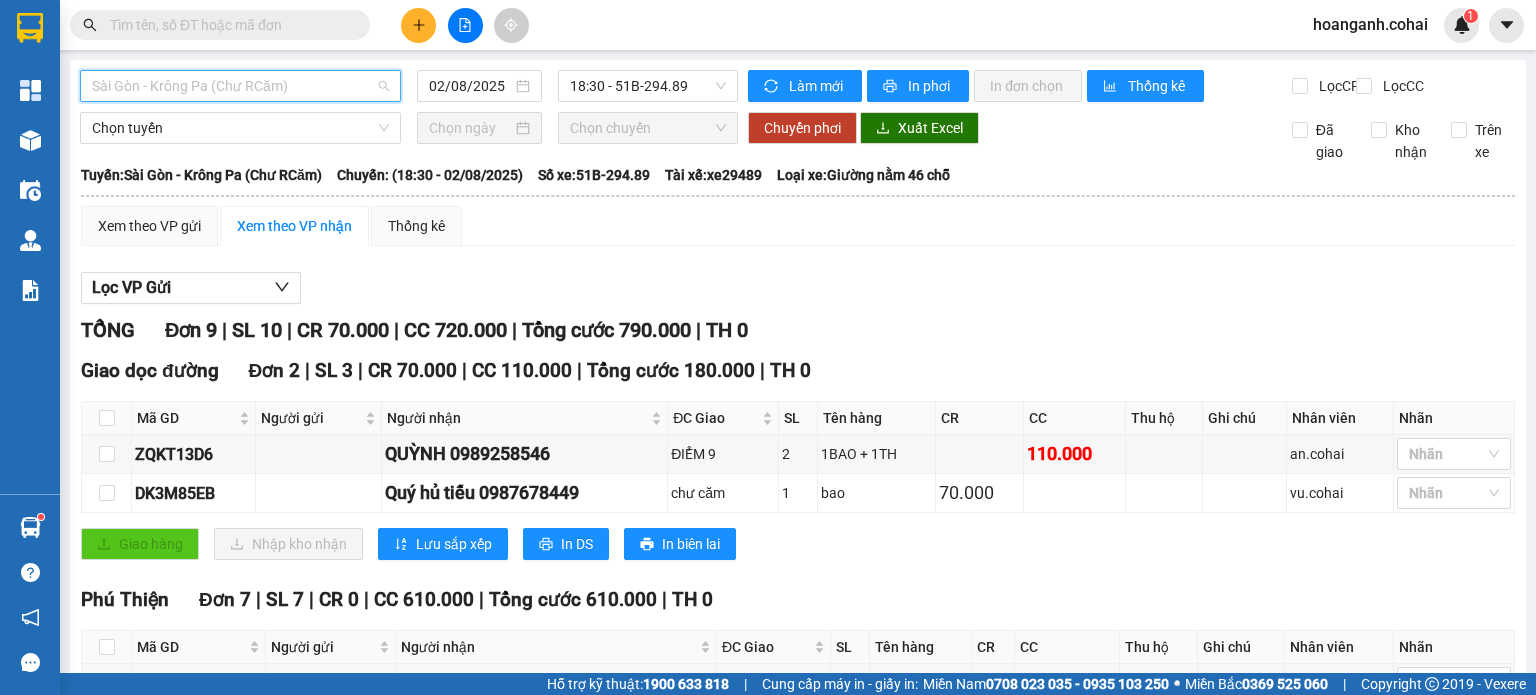 click on "Sài Gòn - Krông Pa (Chư RCăm)" at bounding box center (240, 86) 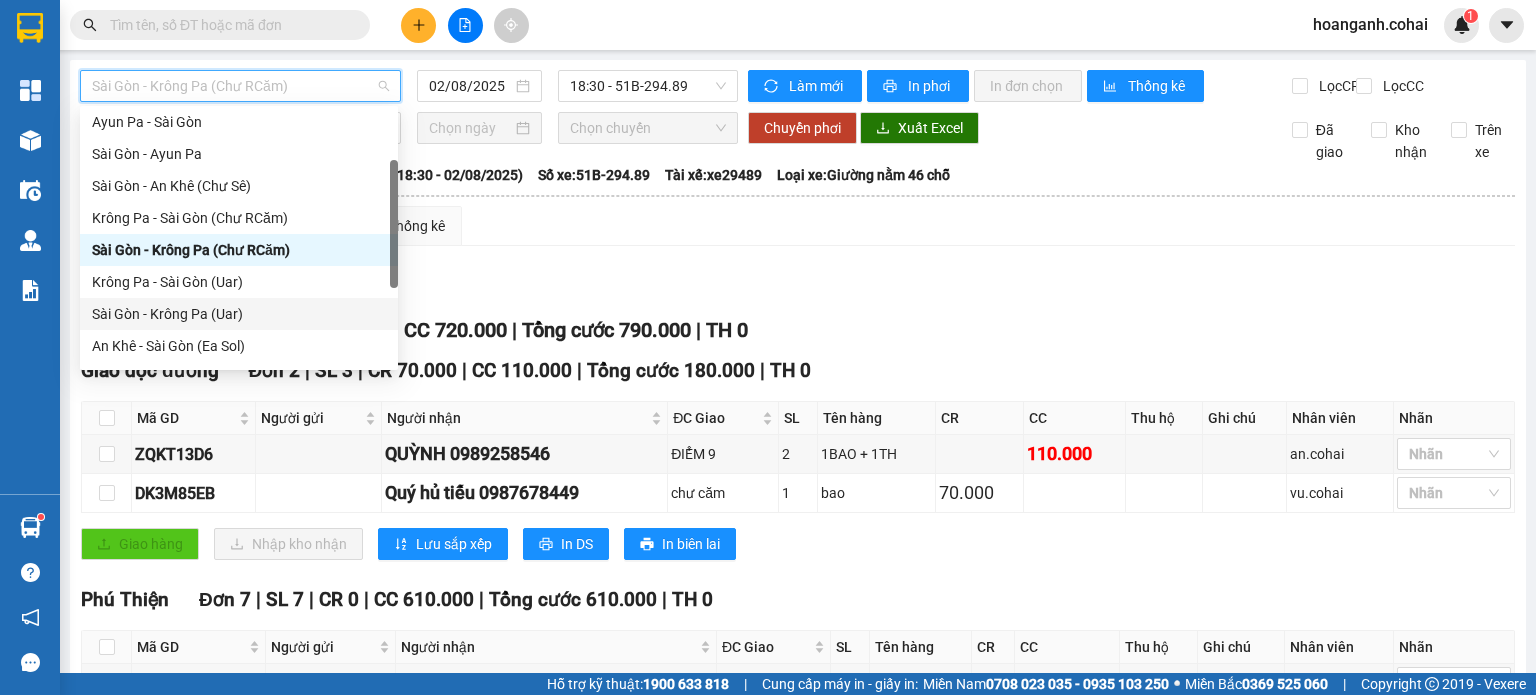 click on "Sài Gòn - Krông Pa (Uar)" at bounding box center [239, 314] 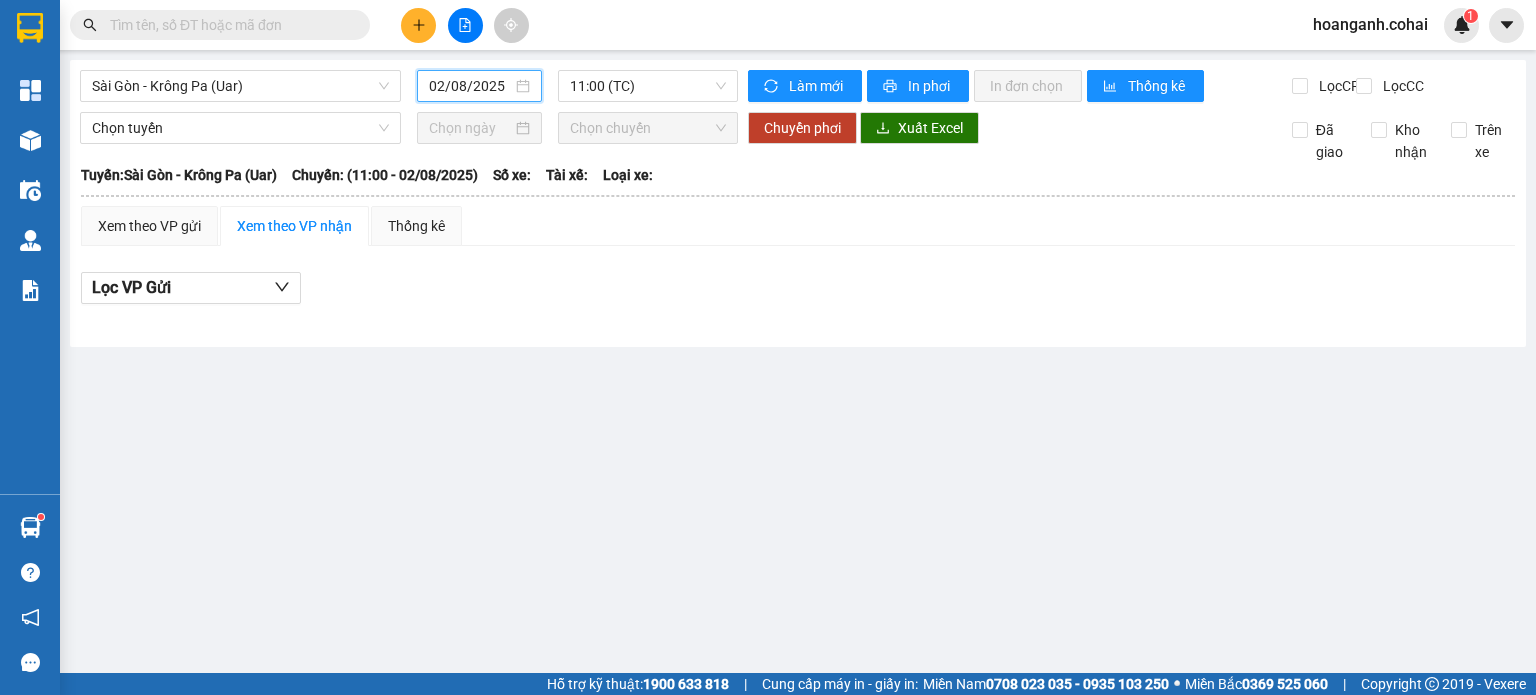 click on "02/08/2025" at bounding box center [470, 86] 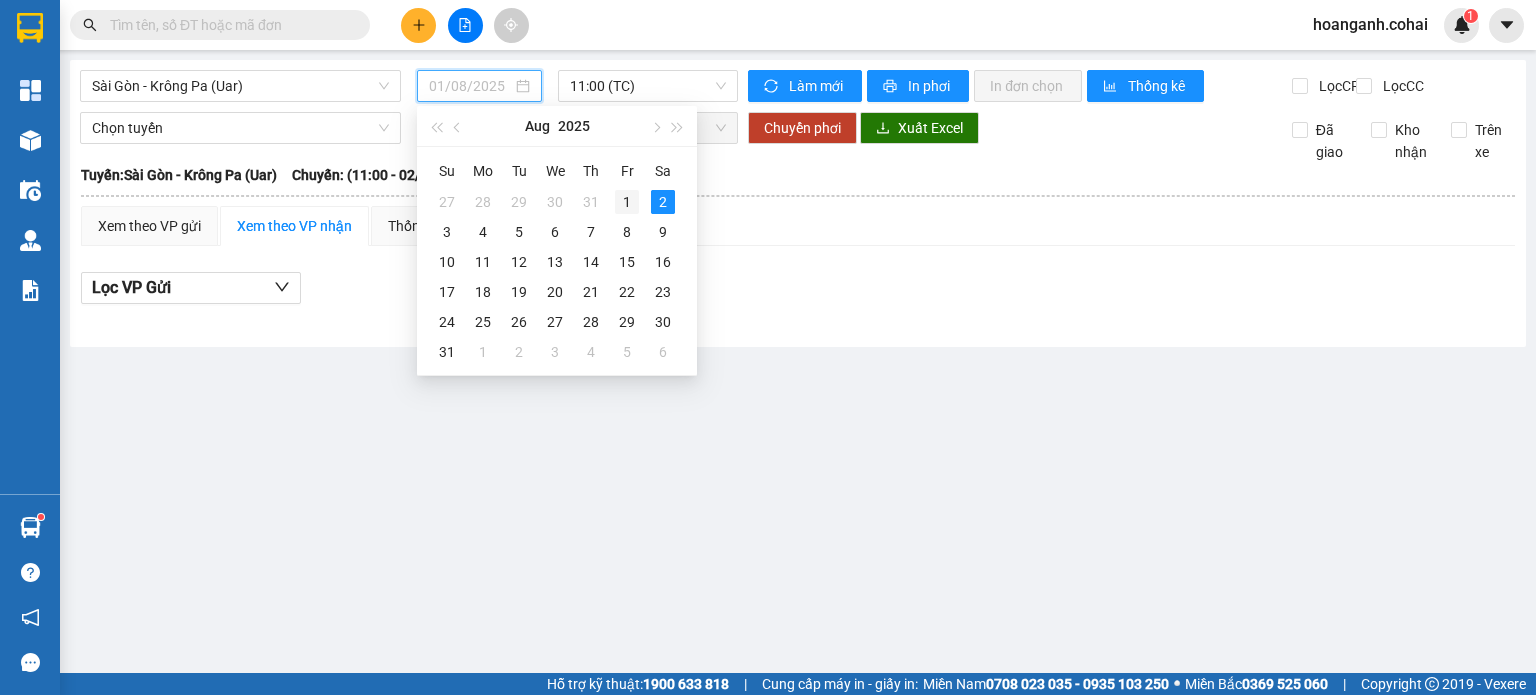 click on "1" at bounding box center [627, 202] 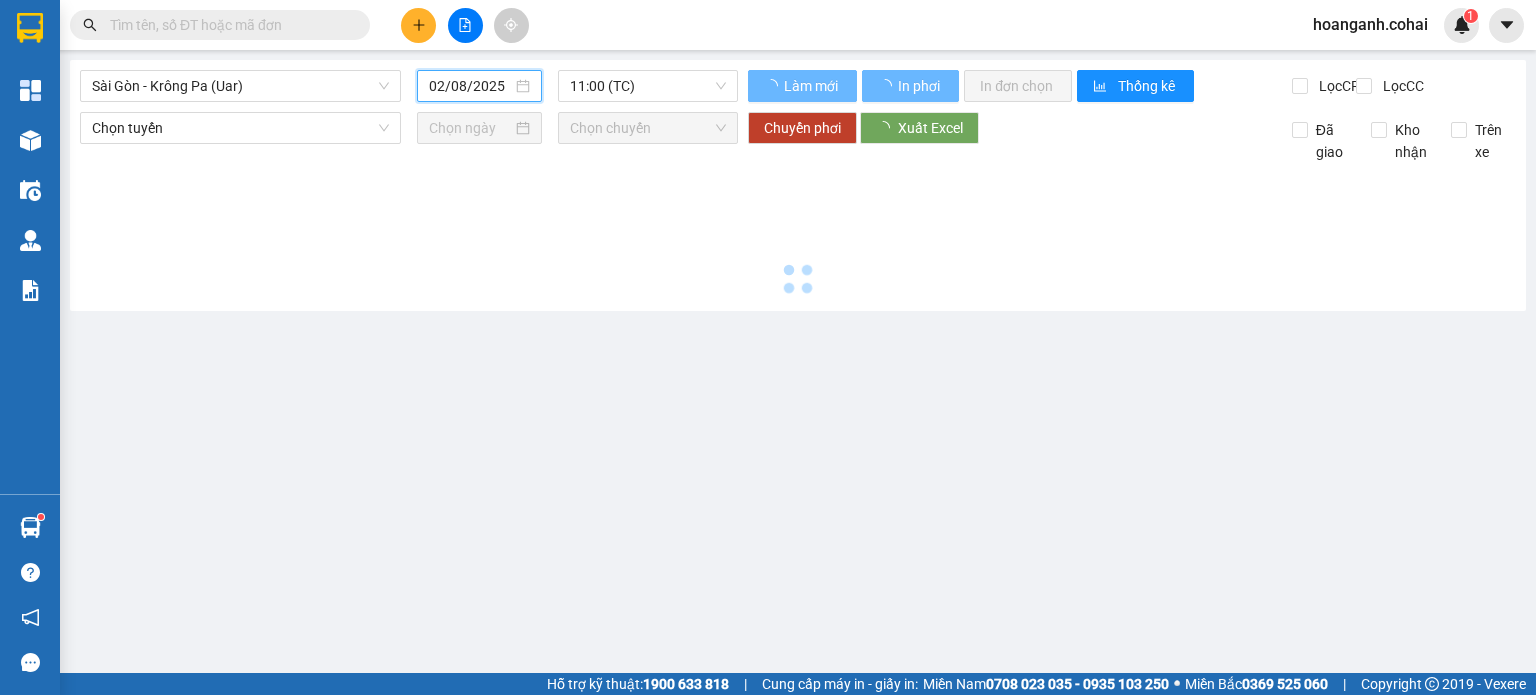 type on "01/08/2025" 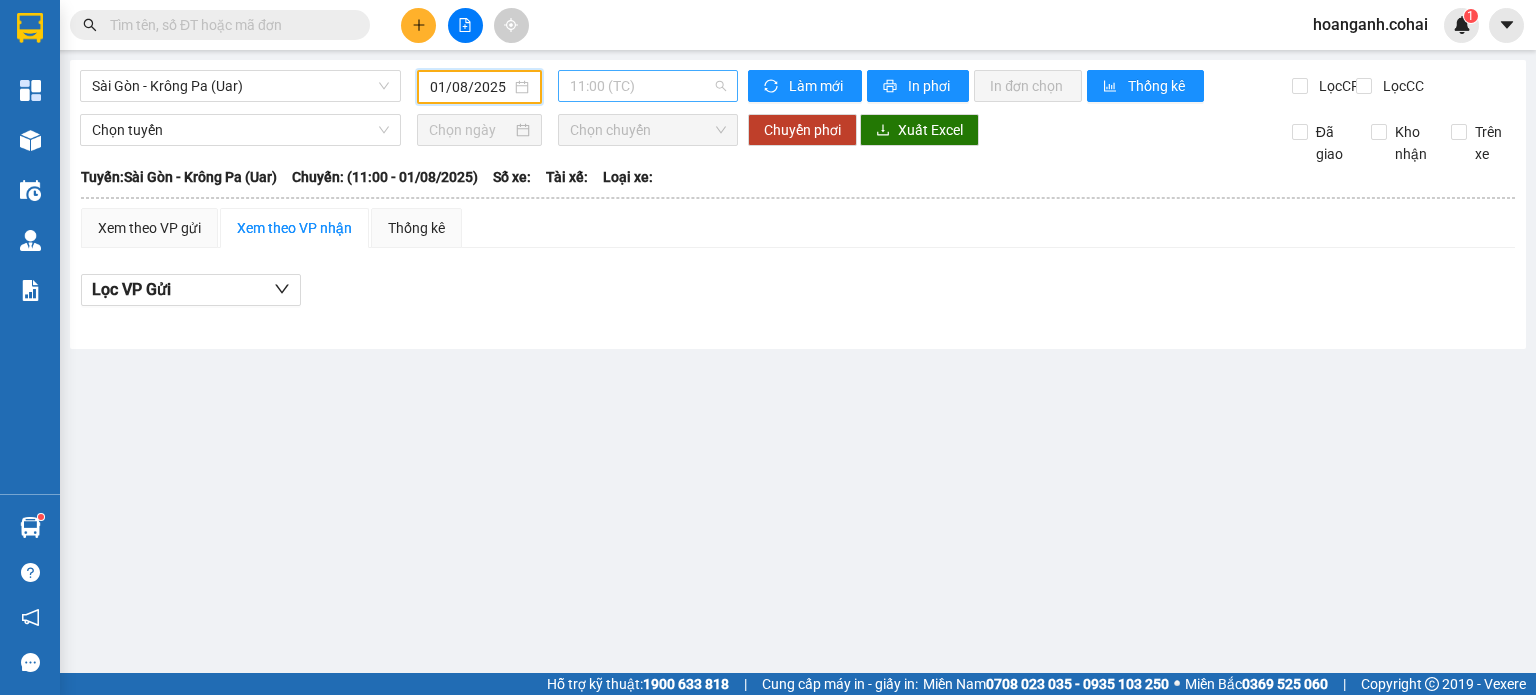 click on "11:00   (TC)" at bounding box center (648, 86) 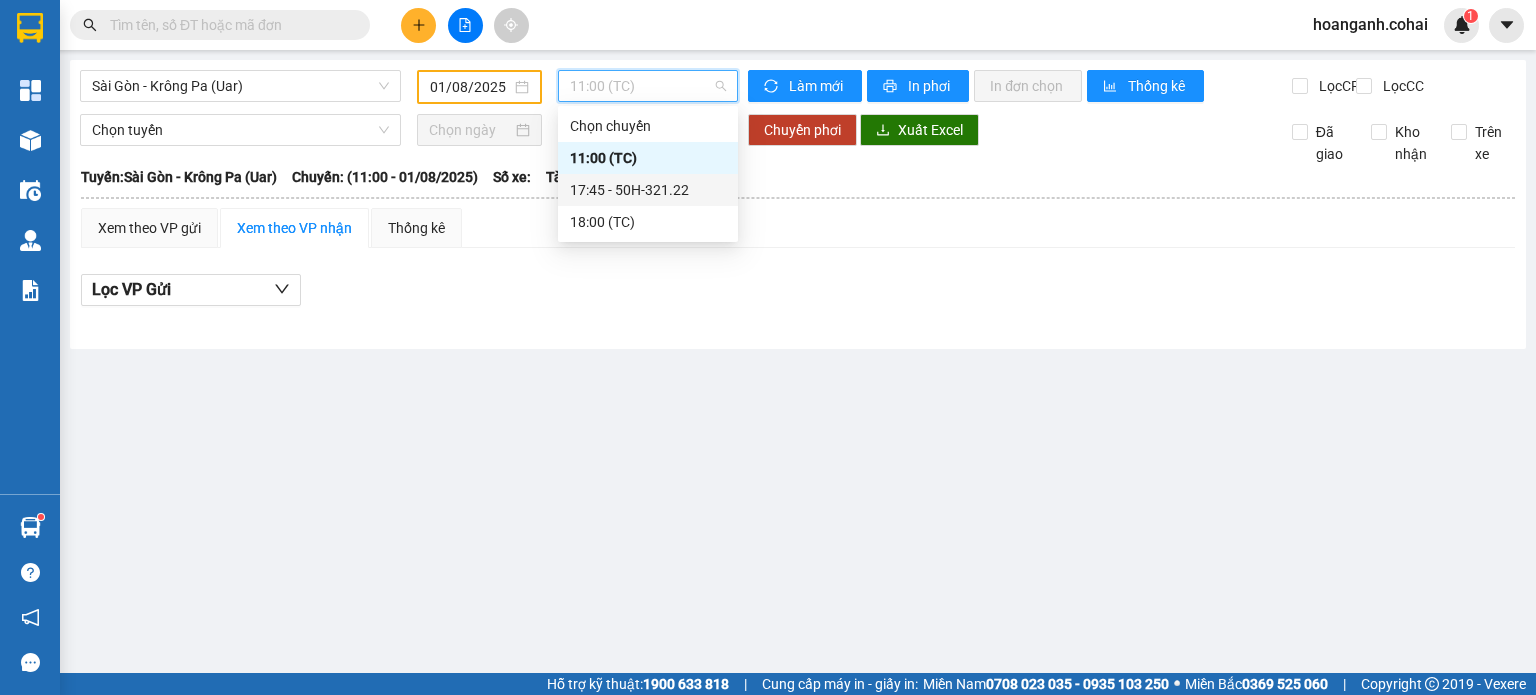 click on "17:45     - 50H-321.22" at bounding box center [648, 190] 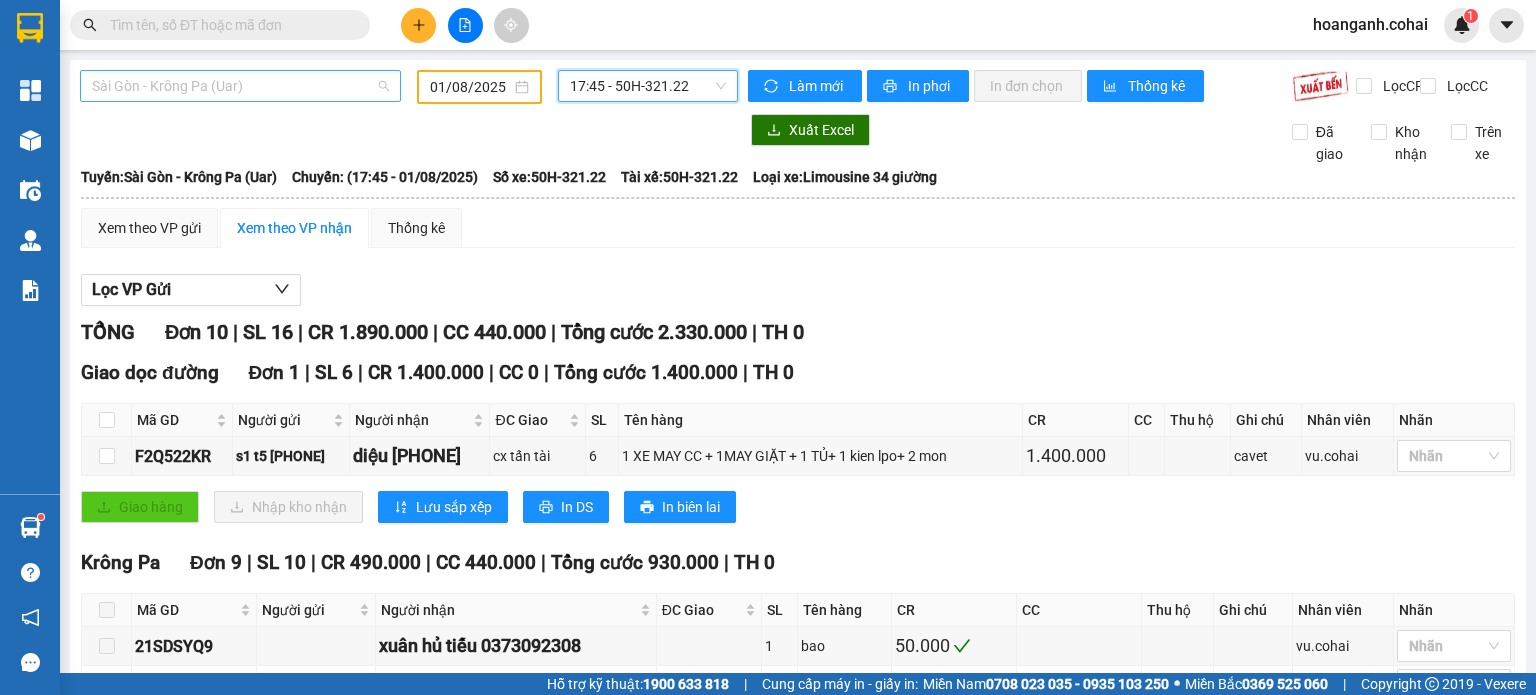 click on "Sài Gòn - Krông Pa (Uar)" at bounding box center [240, 86] 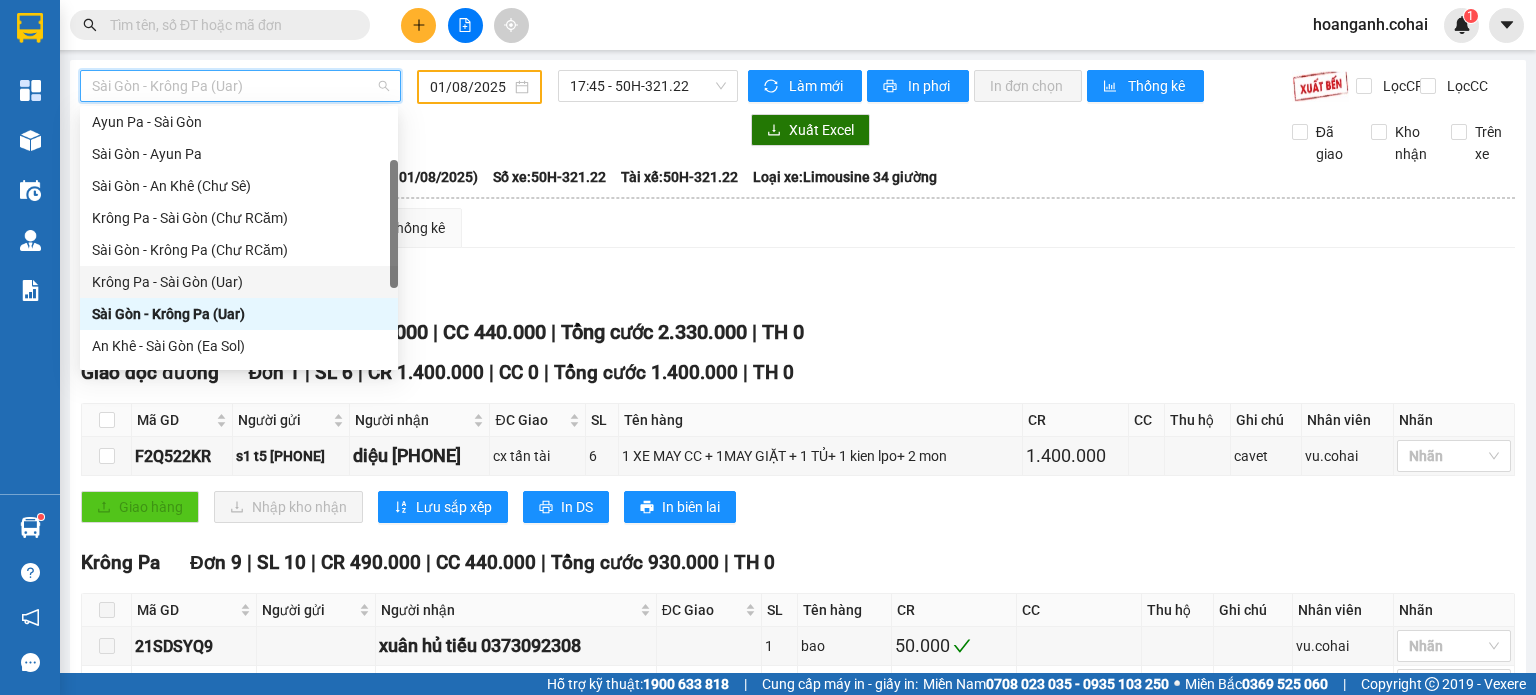 click on "Krông Pa - Sài Gòn (Uar)" at bounding box center (239, 282) 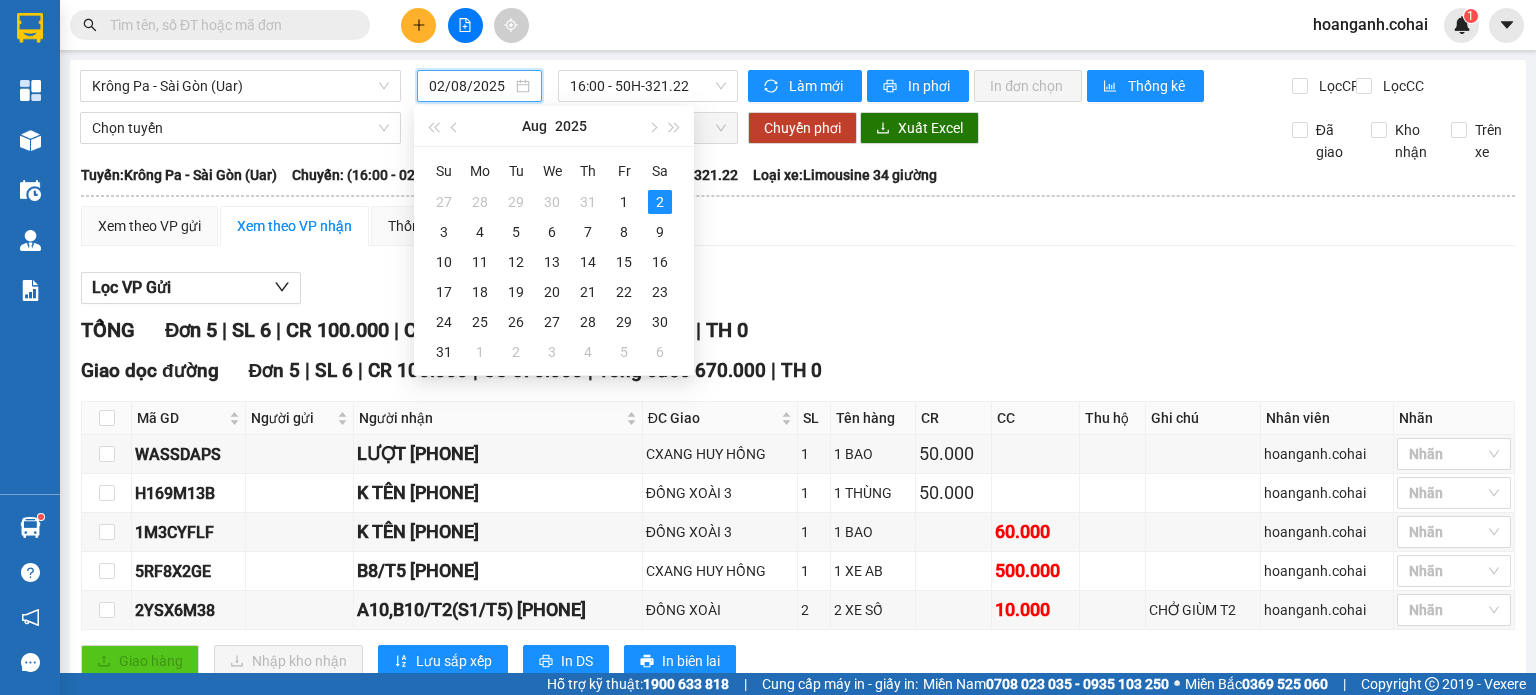 click on "02/08/2025" at bounding box center [470, 86] 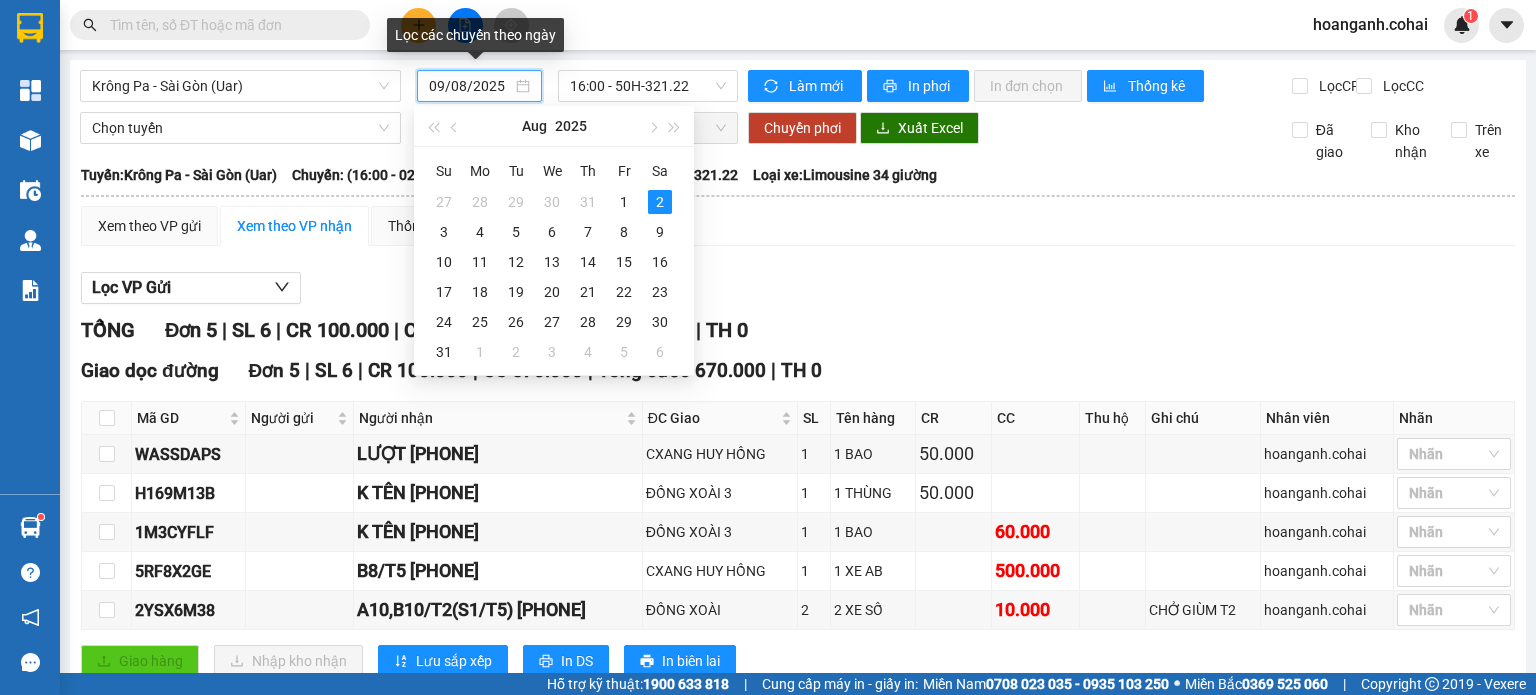 type on "02/08/2025" 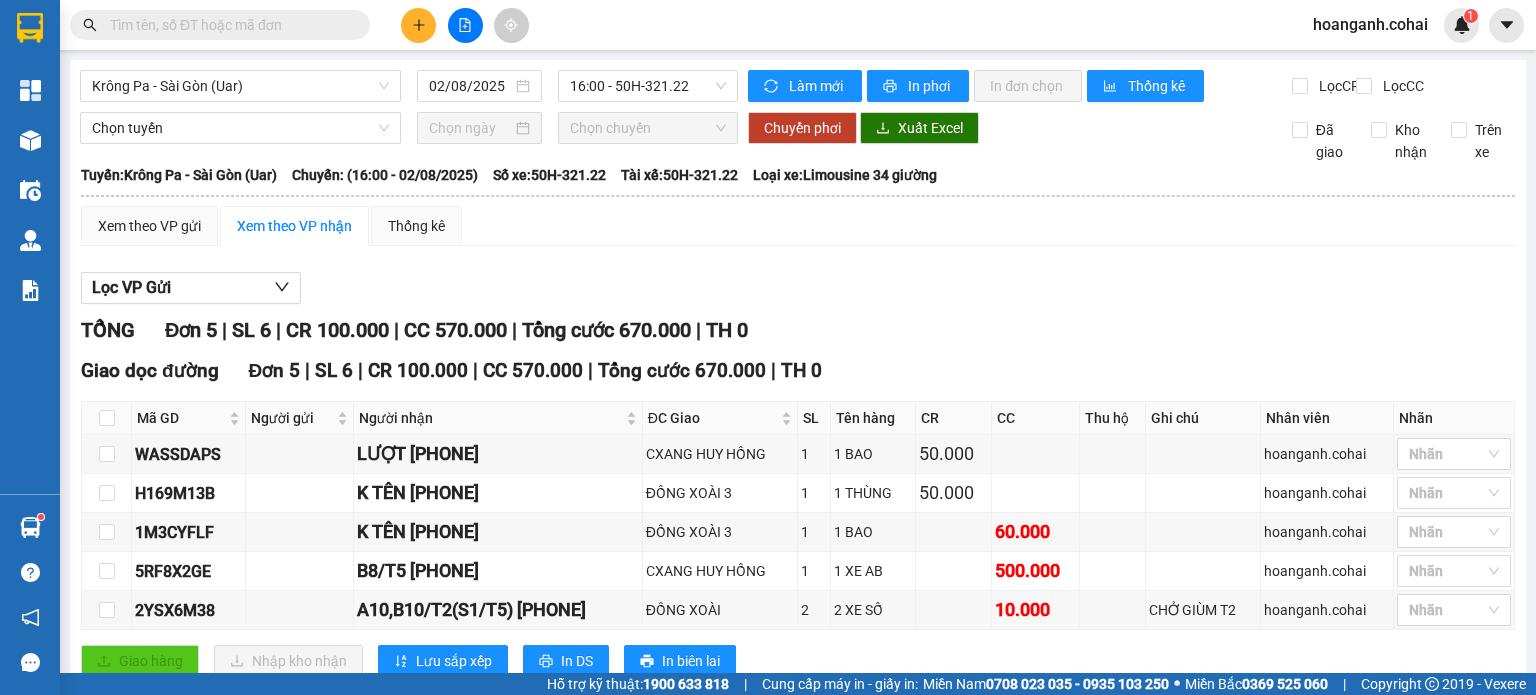 click on "Lọc VP Gửi" at bounding box center [798, 288] 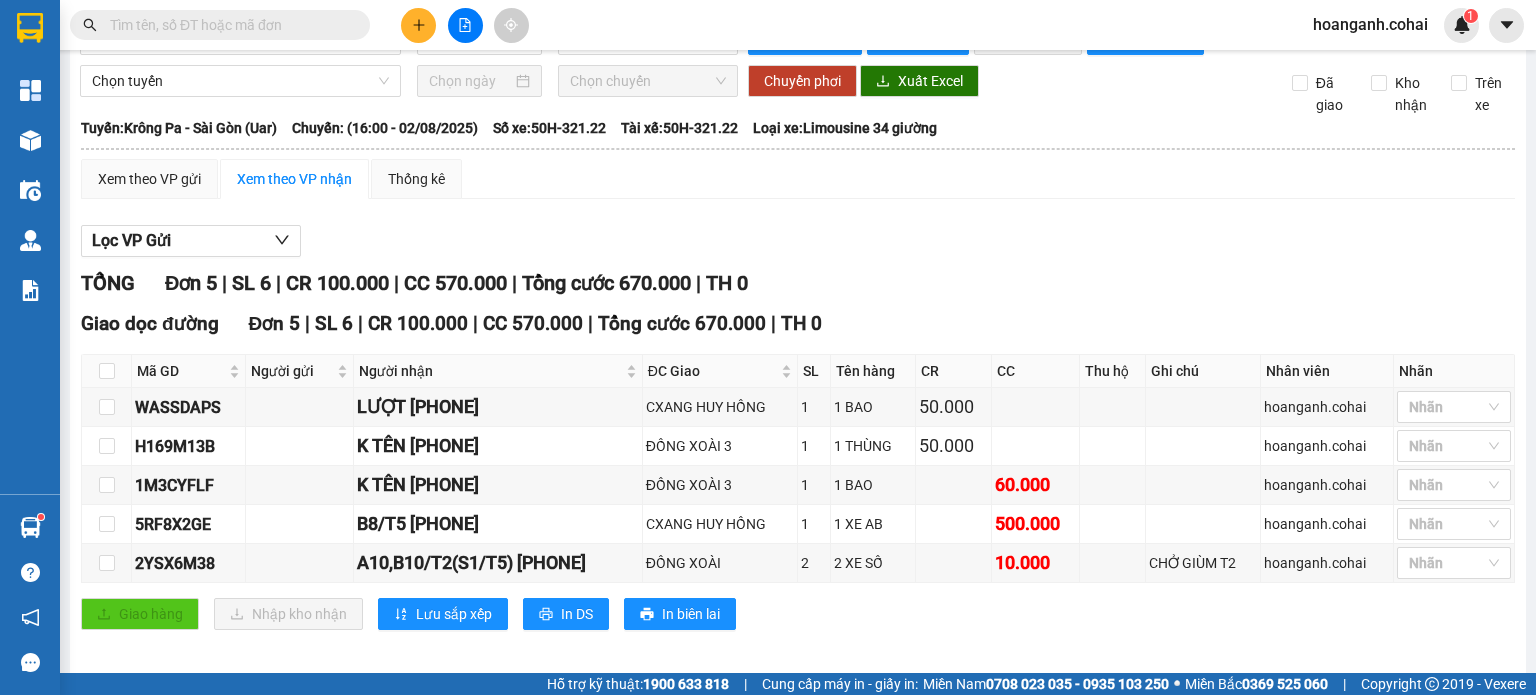scroll, scrollTop: 72, scrollLeft: 0, axis: vertical 